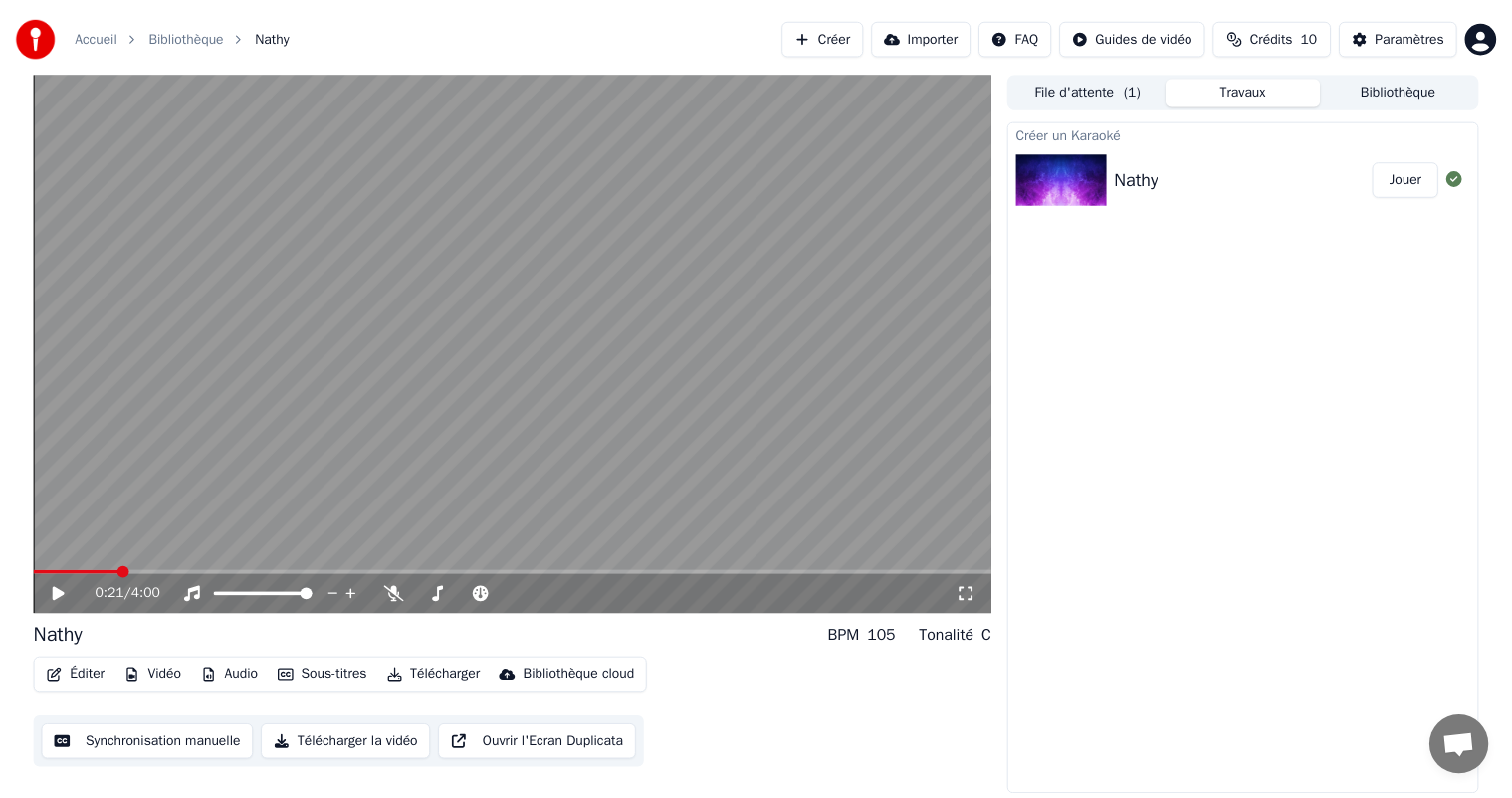 scroll, scrollTop: 0, scrollLeft: 0, axis: both 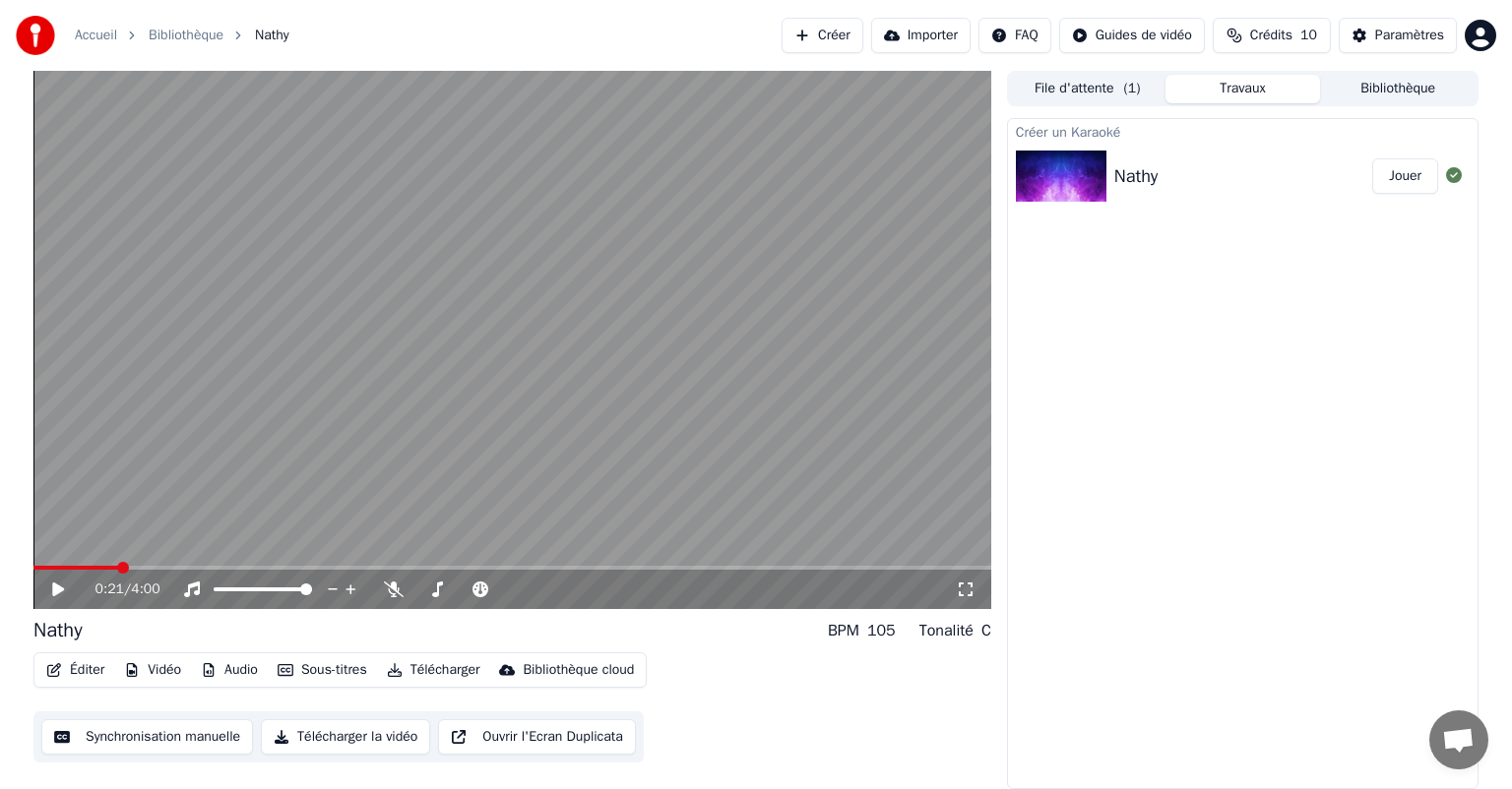 drag, startPoint x: 47, startPoint y: 579, endPoint x: 55, endPoint y: 586, distance: 10.630146 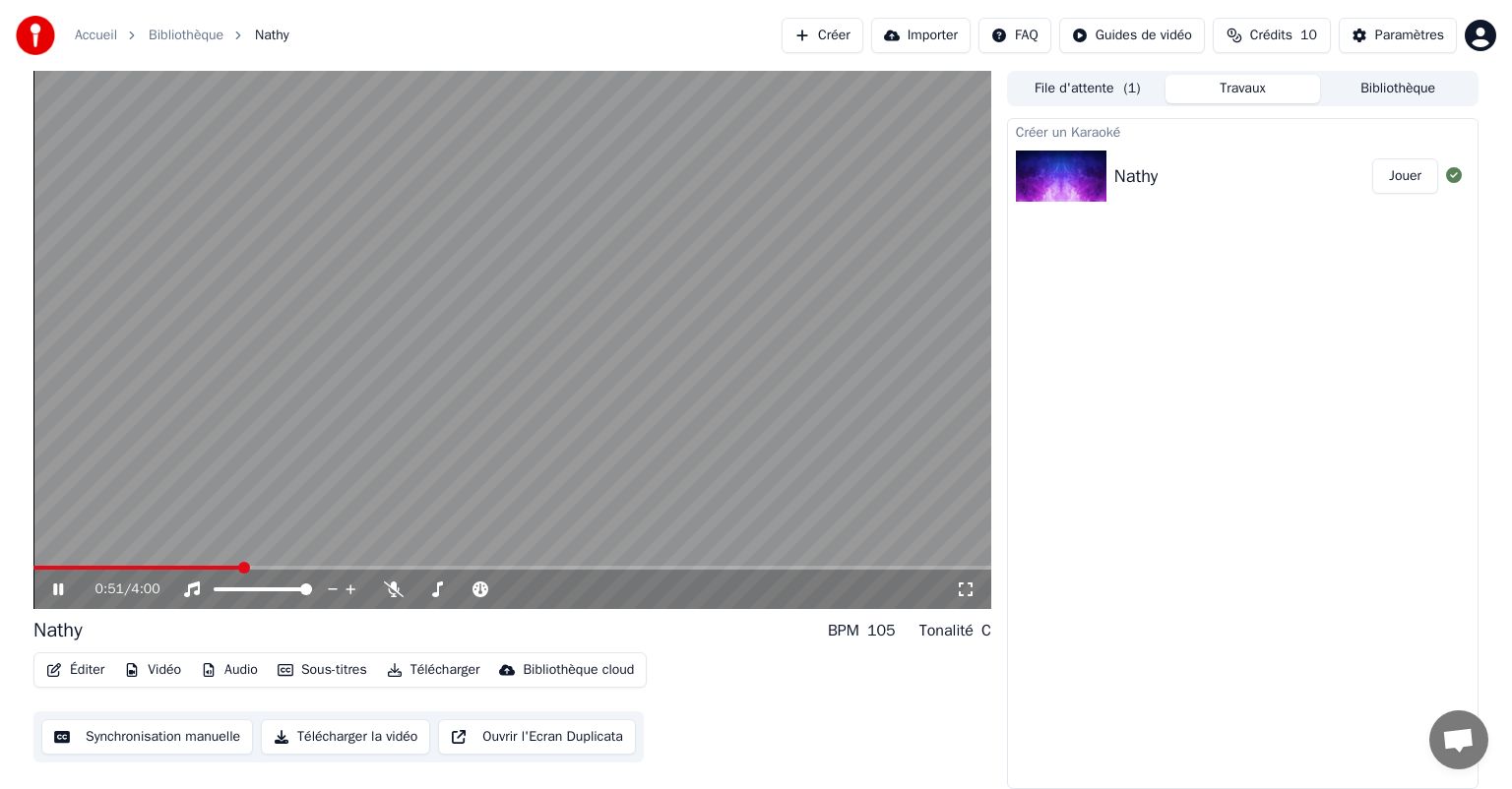 click on "Synchronisation manuelle" at bounding box center [147, 737] 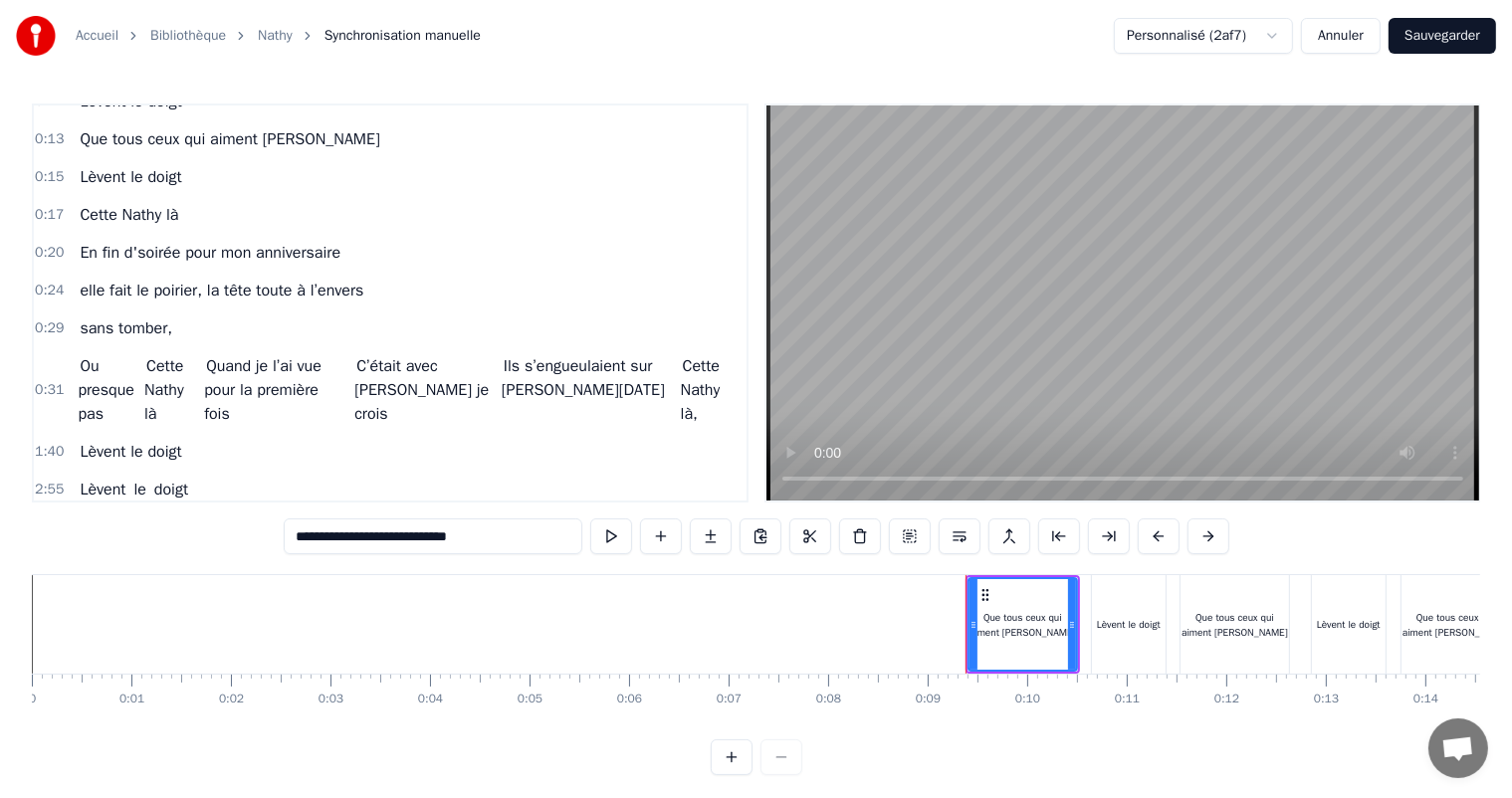 scroll, scrollTop: 201, scrollLeft: 0, axis: vertical 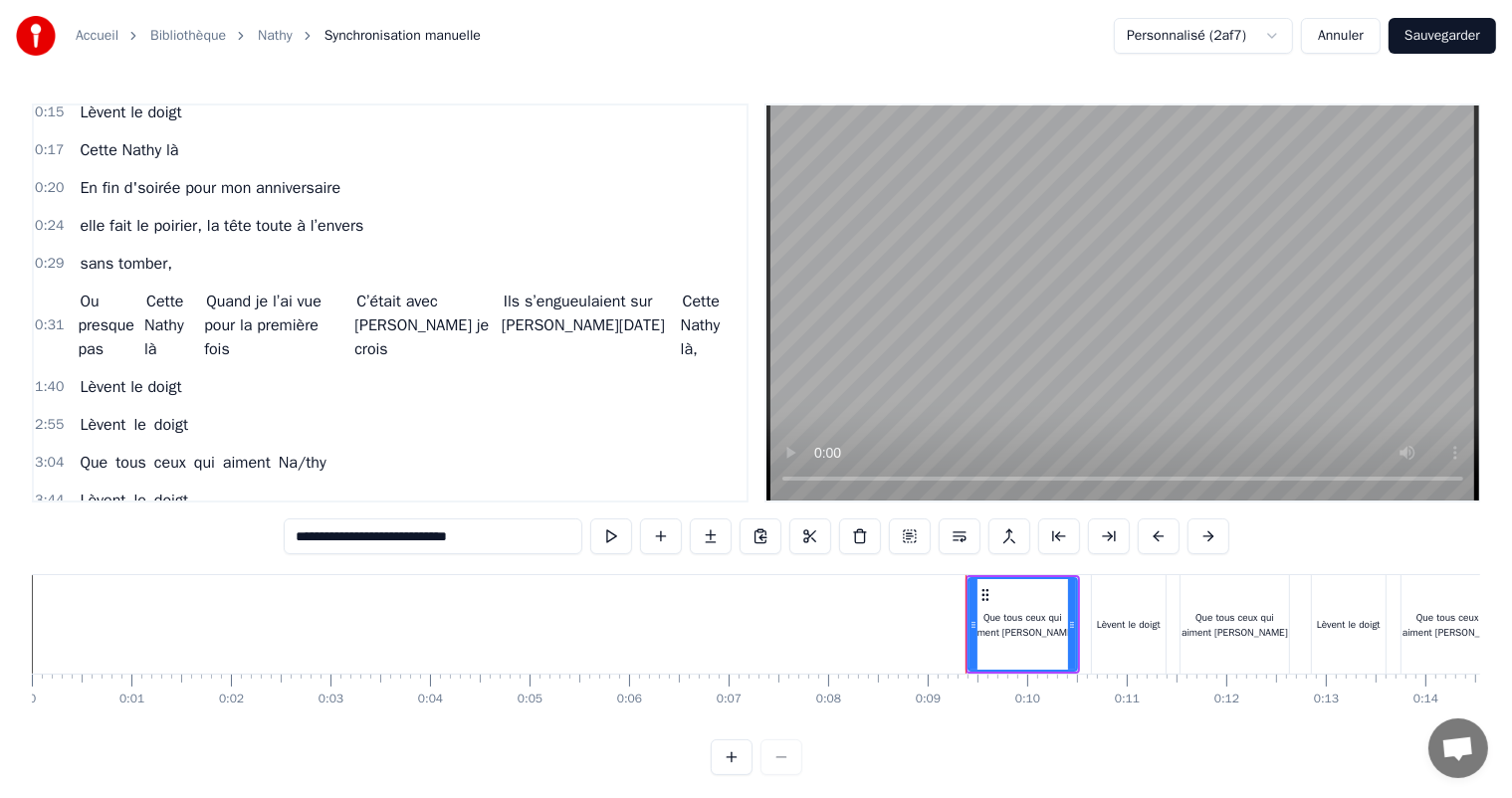 click on "Cette Nathy là" at bounding box center [164, 325] 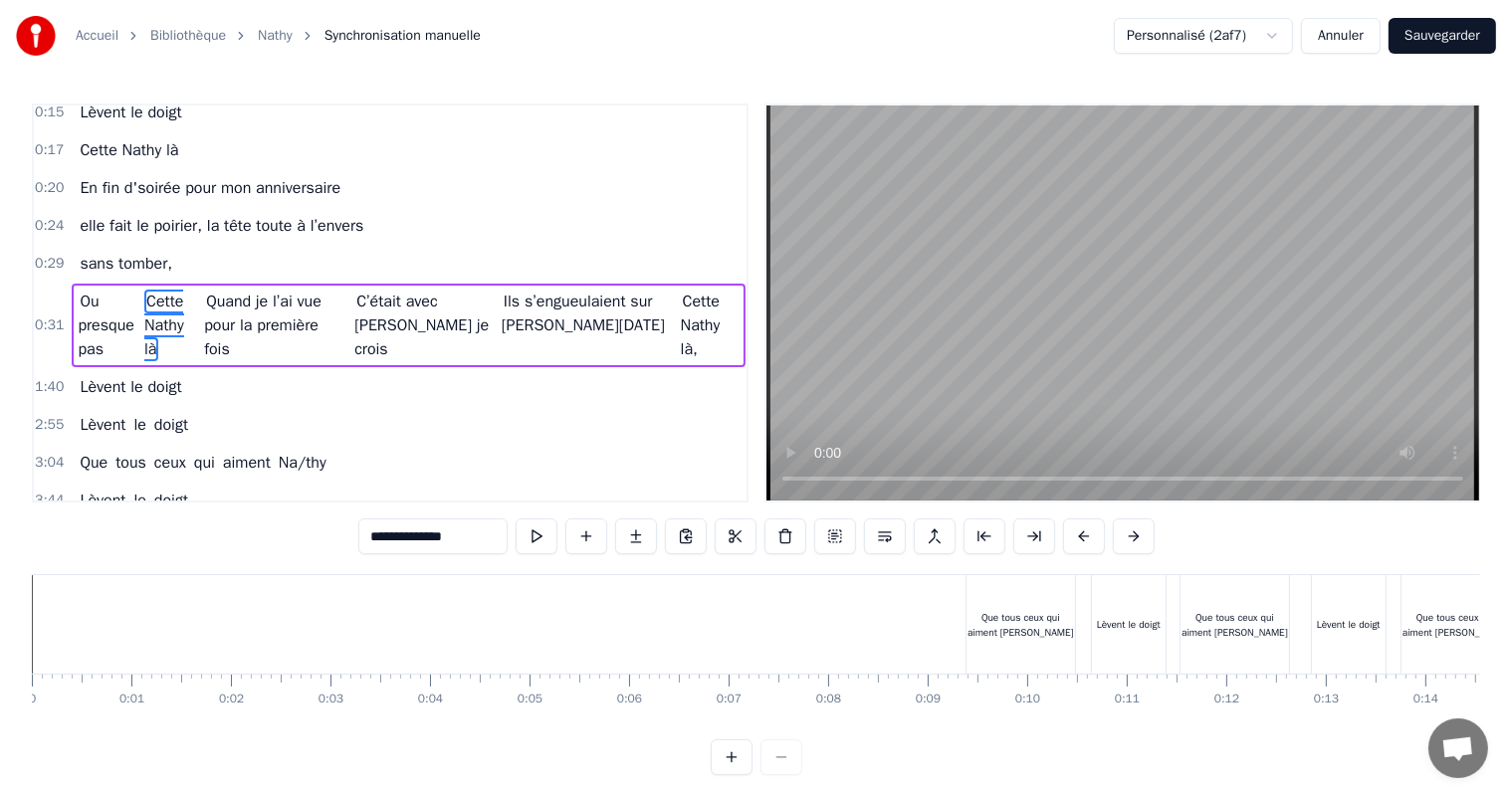 scroll, scrollTop: 198, scrollLeft: 0, axis: vertical 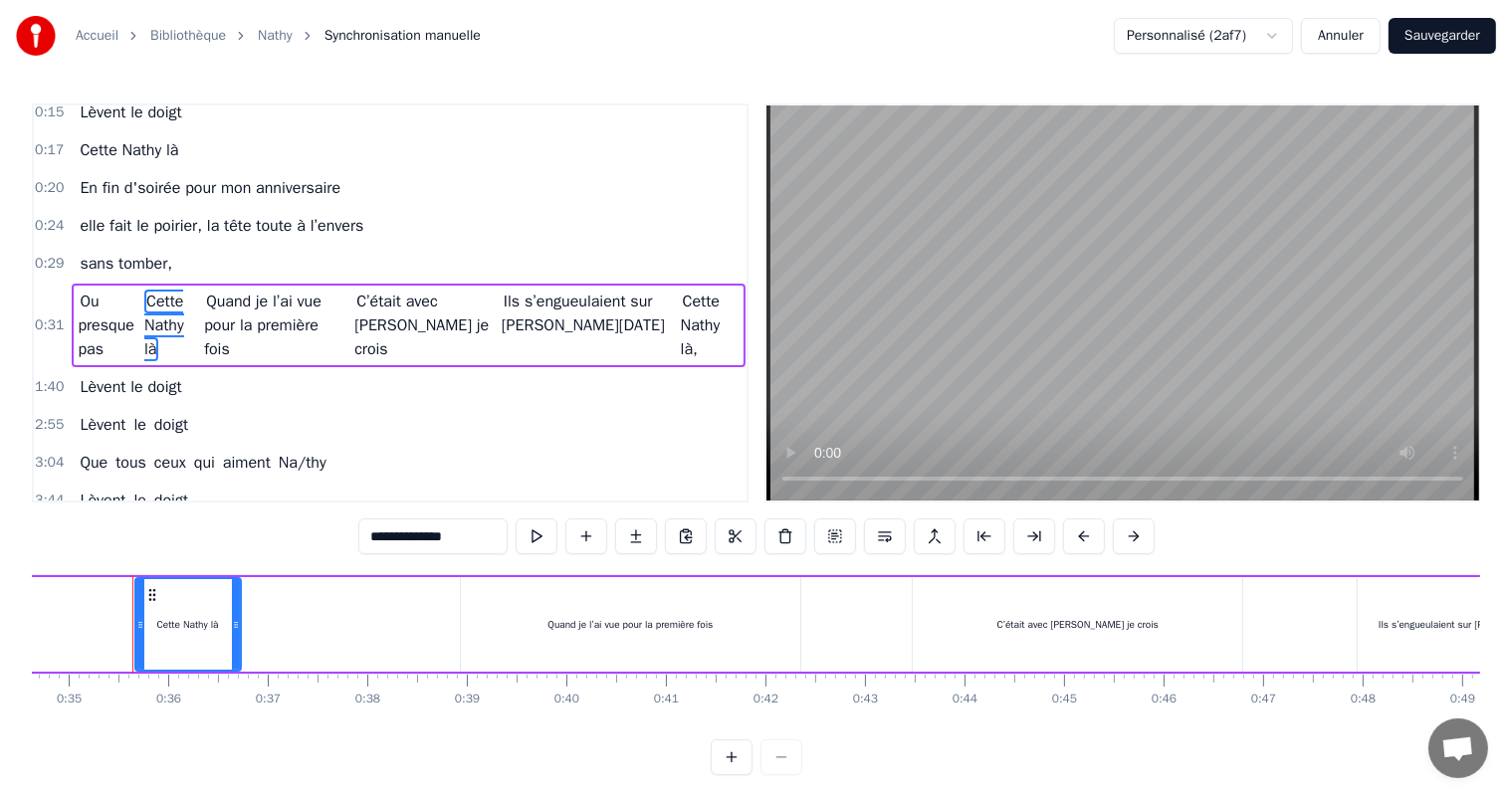 click on "Quand je l’ai vue pour la première fois" at bounding box center (630, 624) 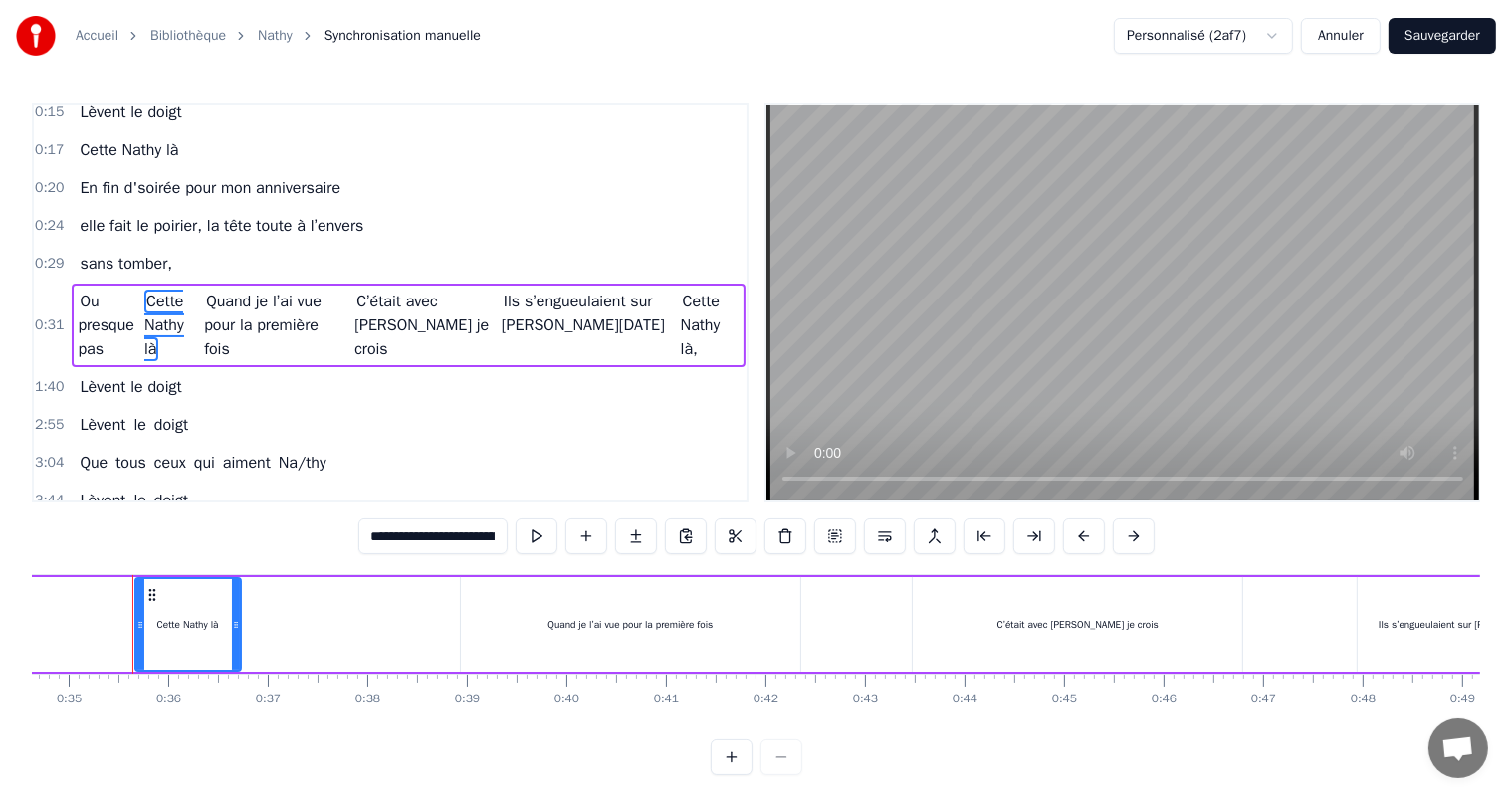 scroll, scrollTop: 198, scrollLeft: 0, axis: vertical 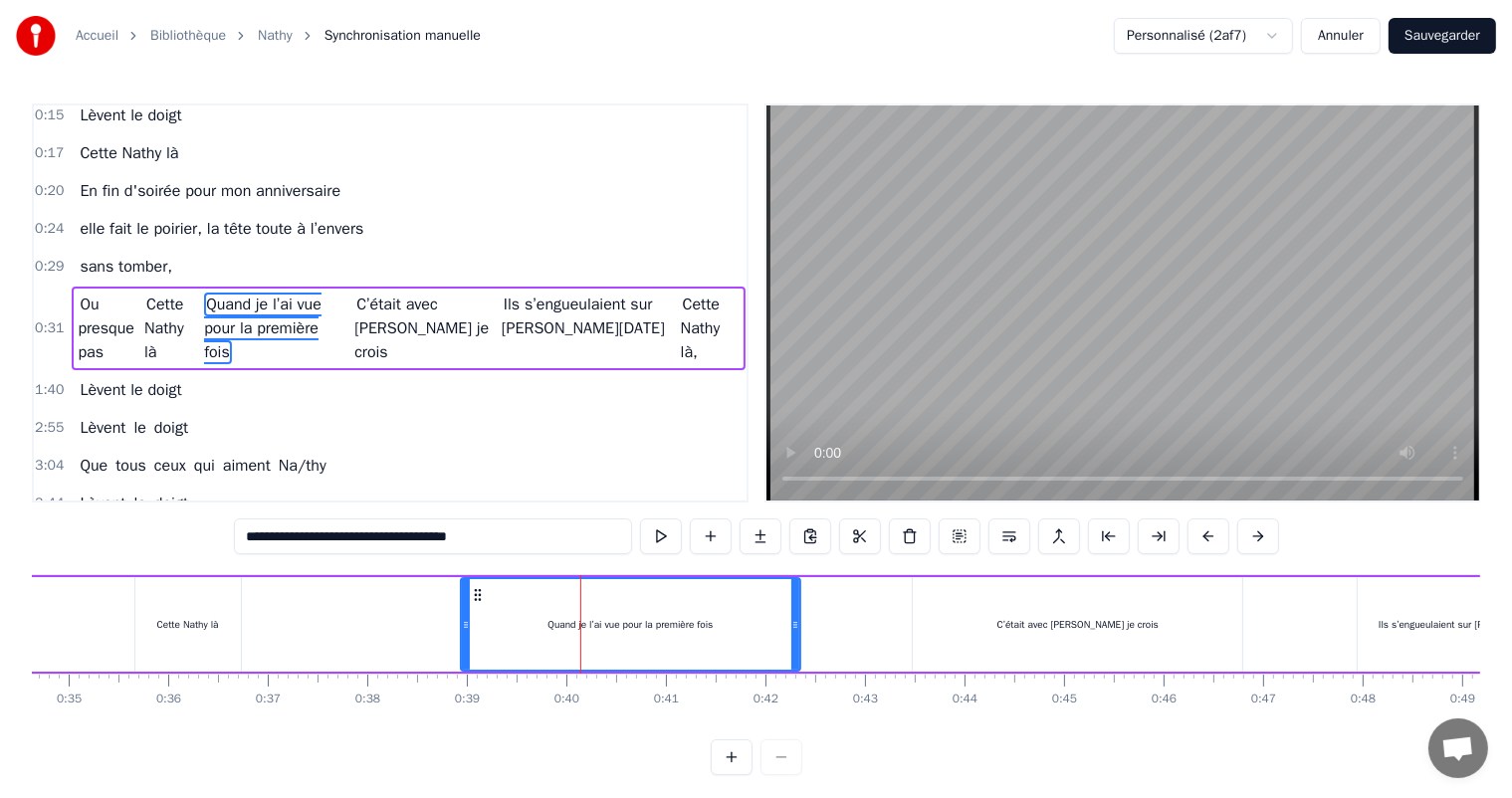 click on "Cette Nathy là" at bounding box center (188, 624) 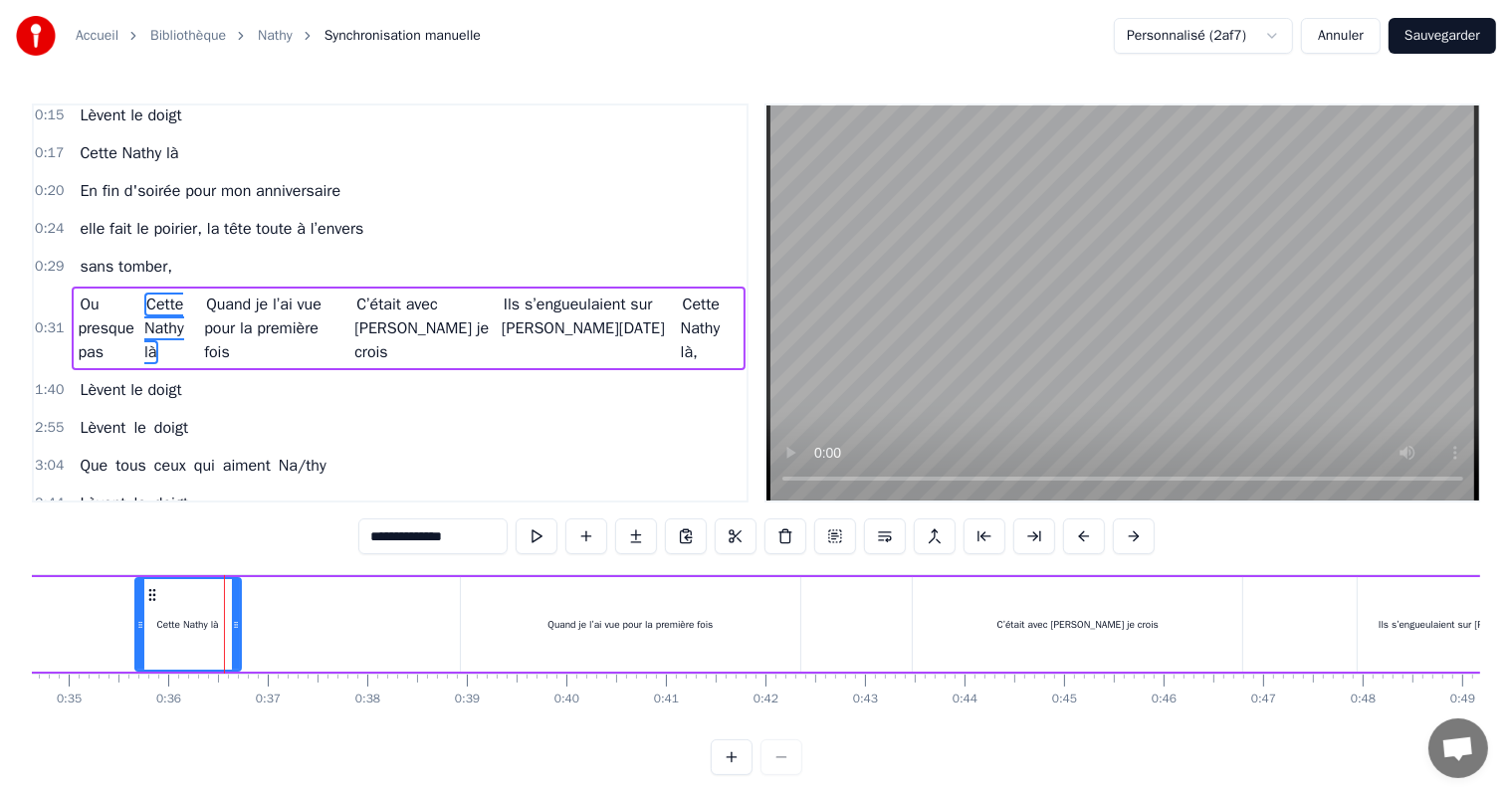 click on "Cette Nathy là" at bounding box center (164, 328) 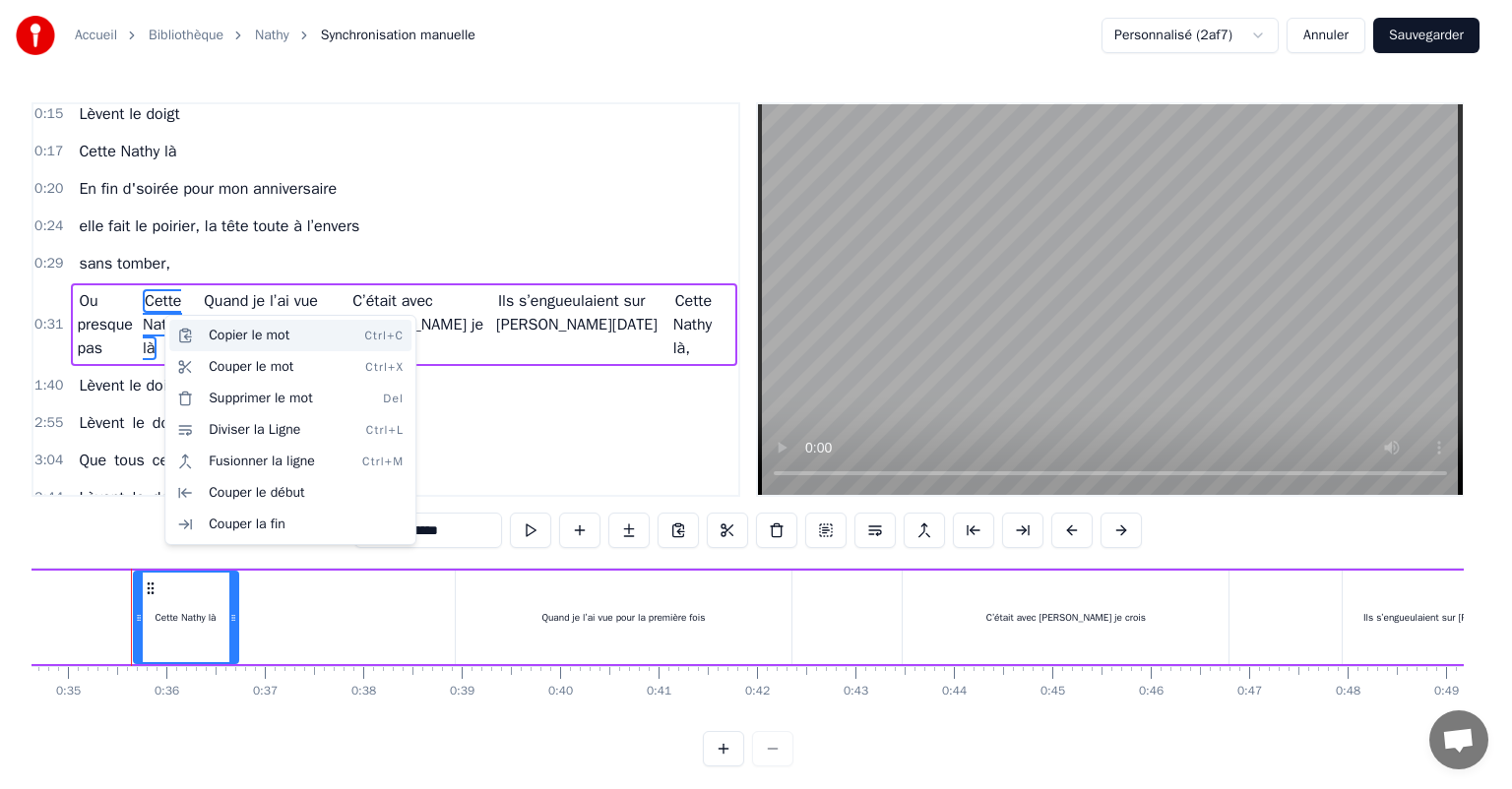 click on "Copier le mot Ctrl+C" at bounding box center [290, 335] 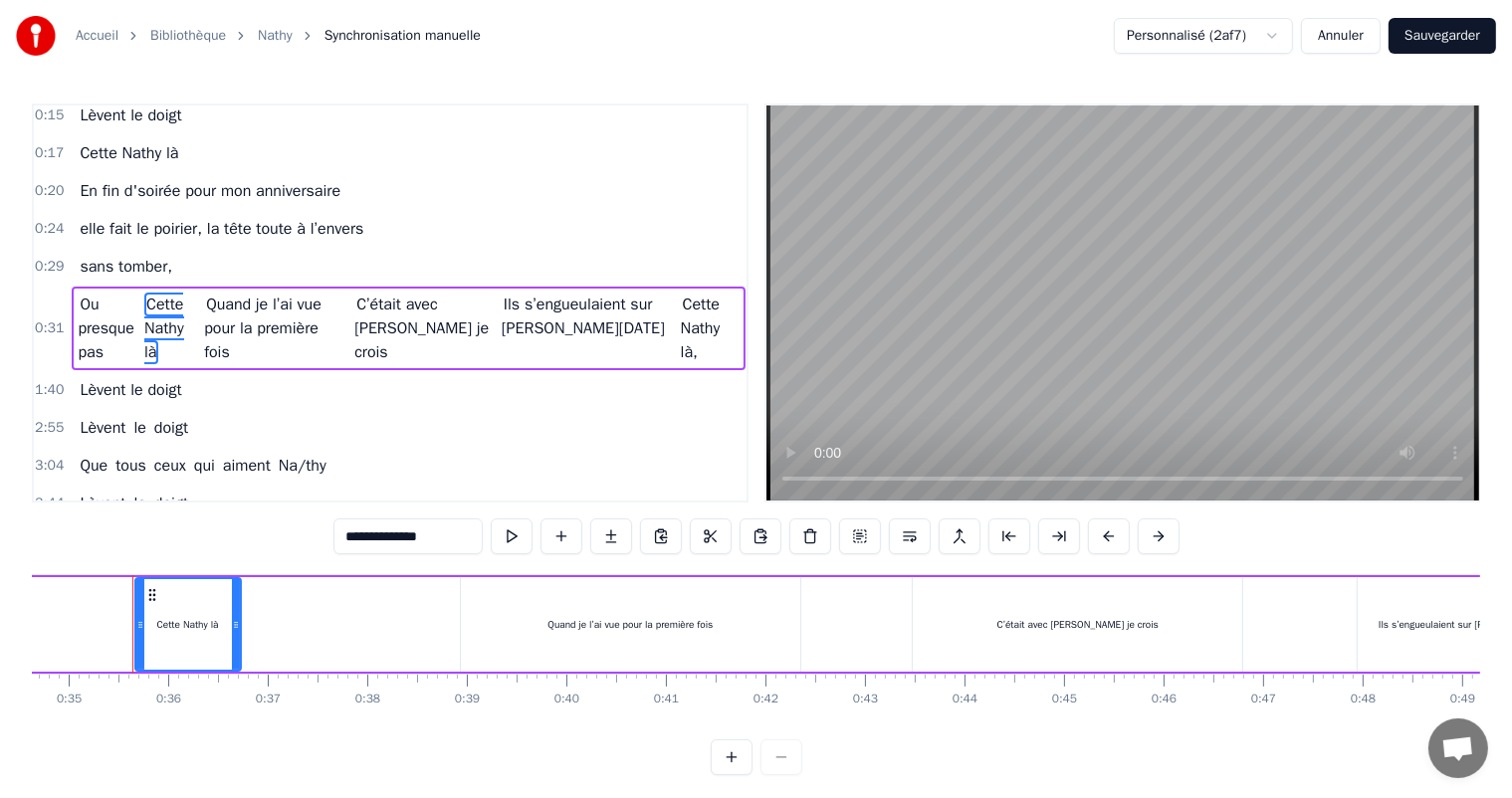type 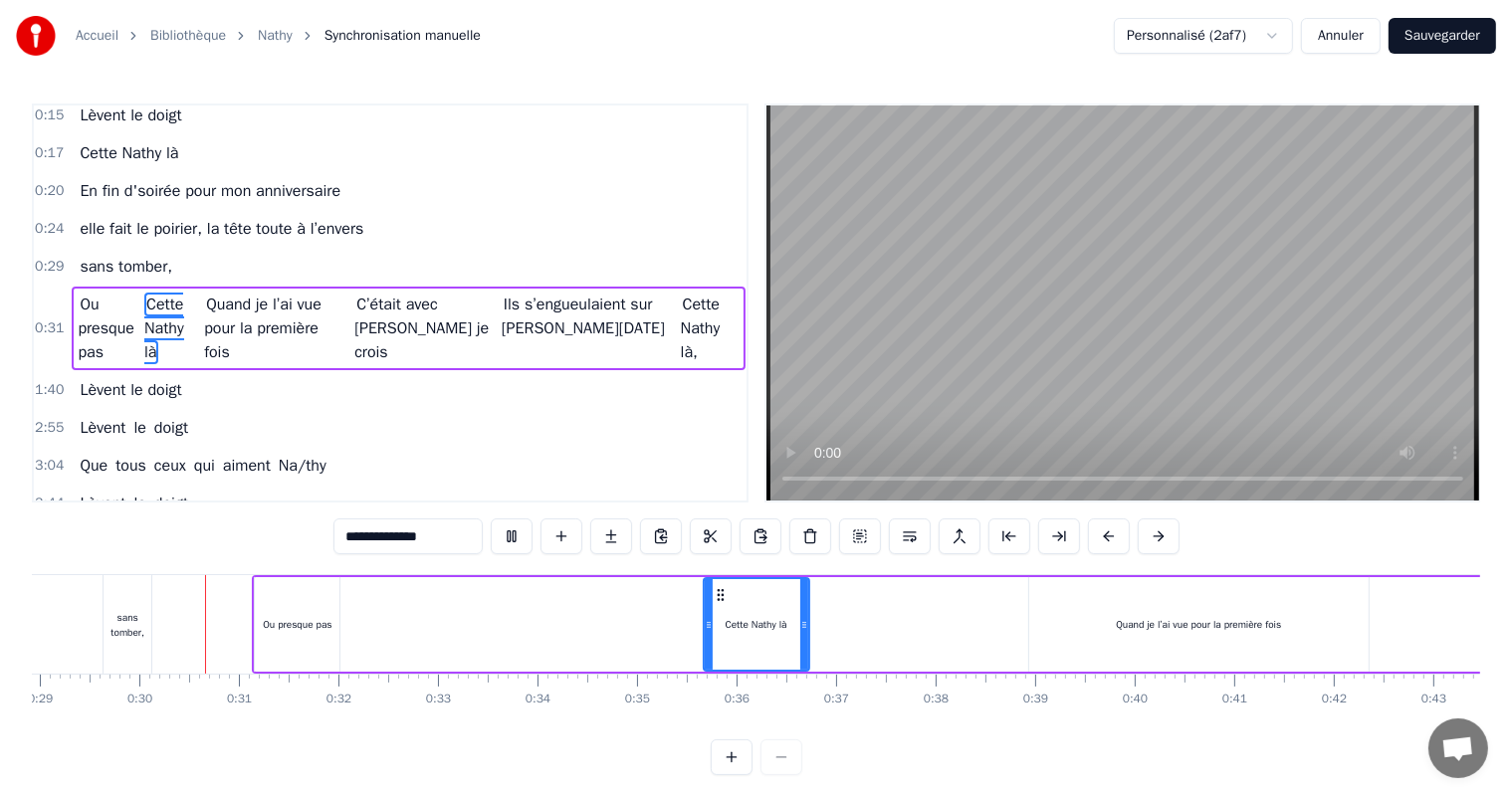 scroll, scrollTop: 0, scrollLeft: 2901, axis: horizontal 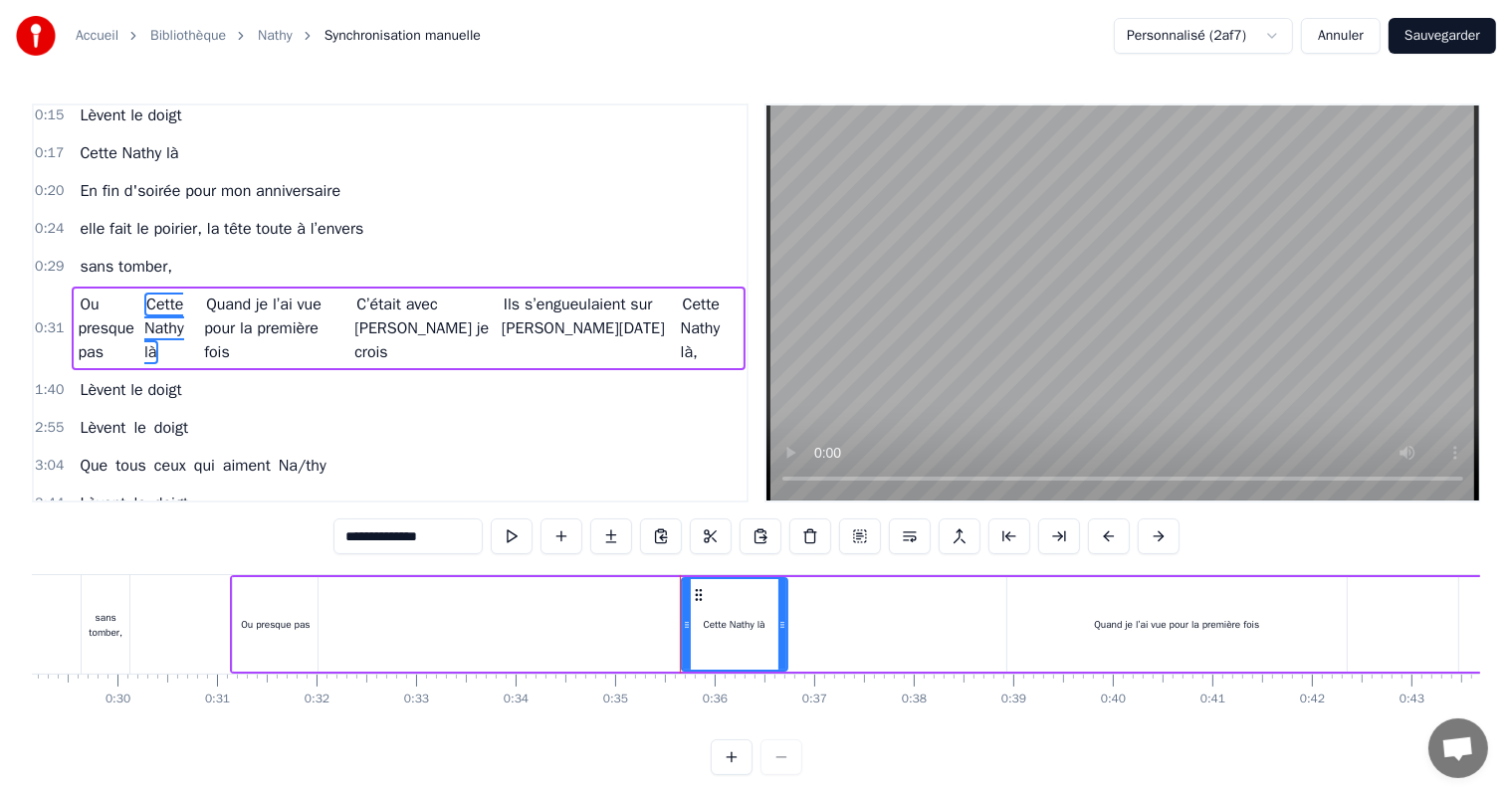 click on "Cette Nathy là" at bounding box center (735, 624) 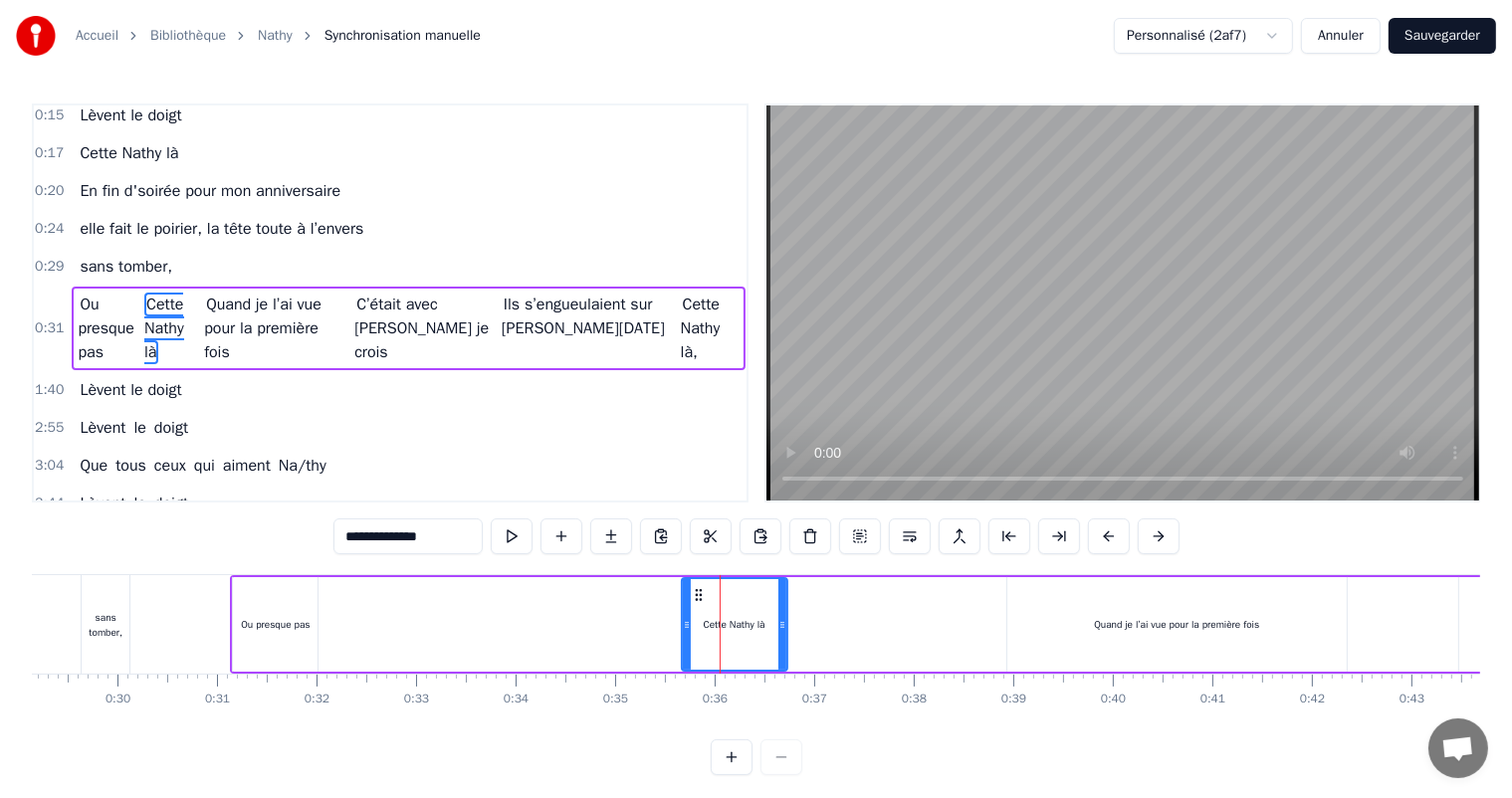 click 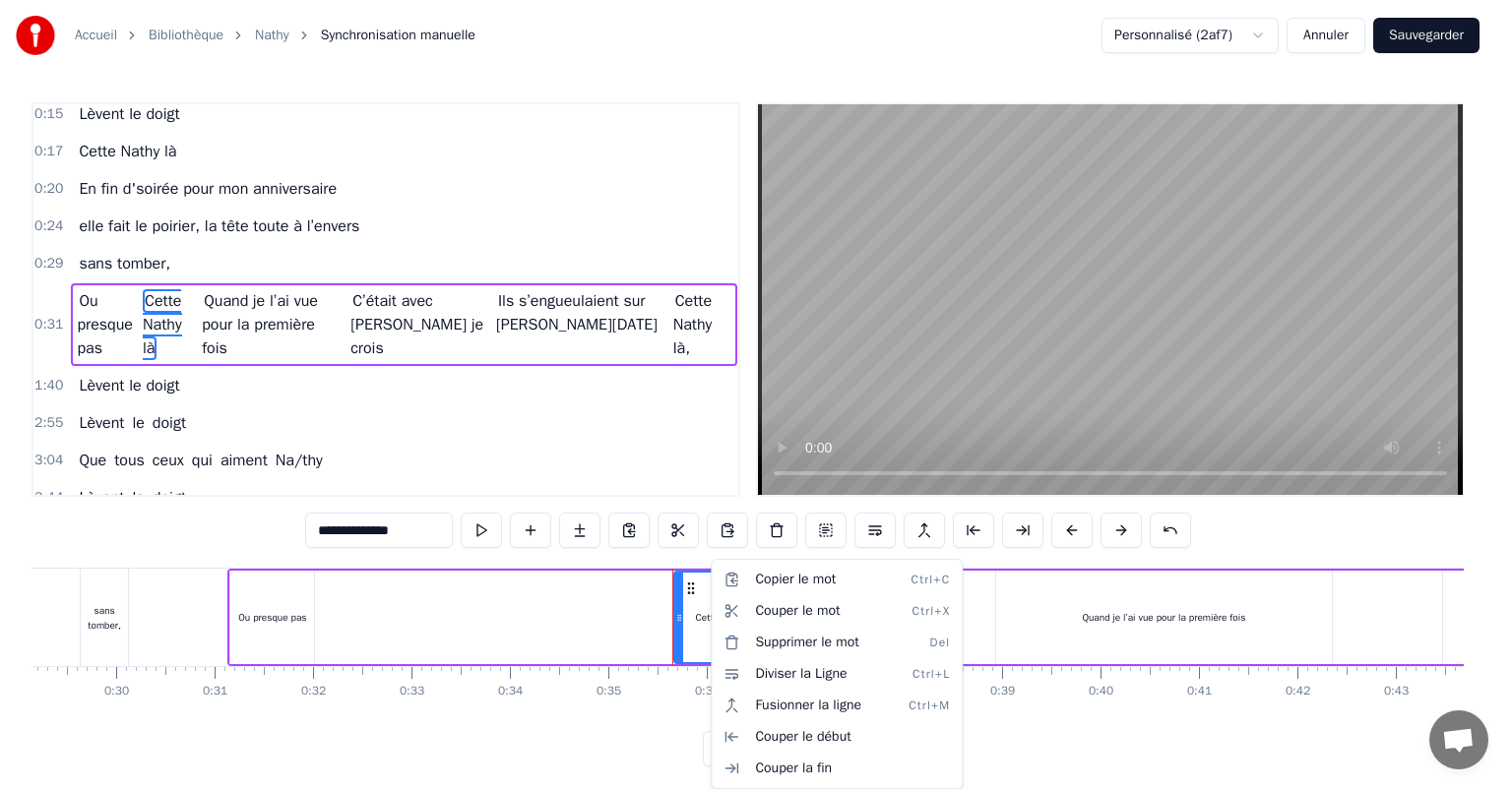 click on "**********" at bounding box center (756, 398) 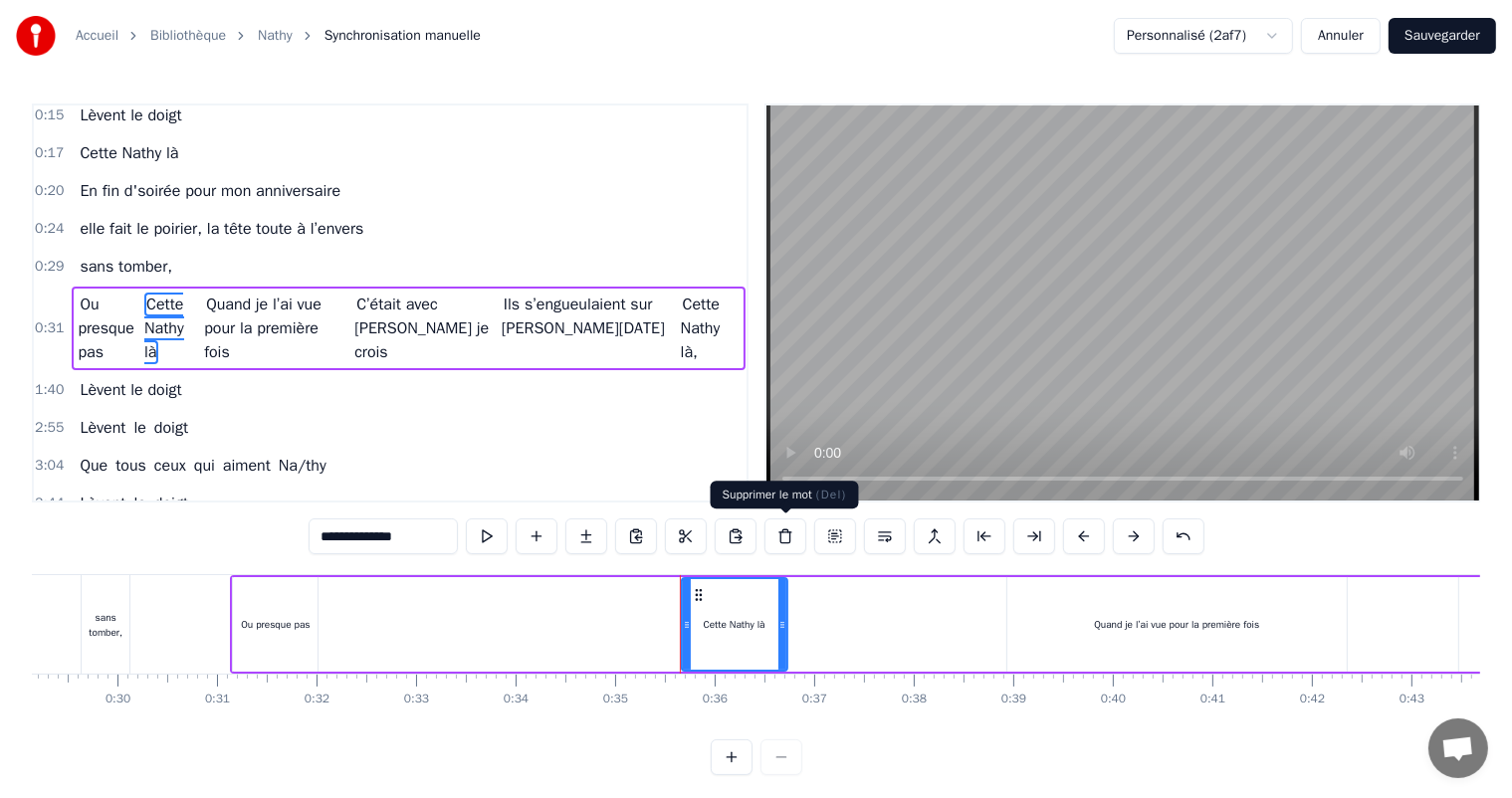 click at bounding box center (785, 536) 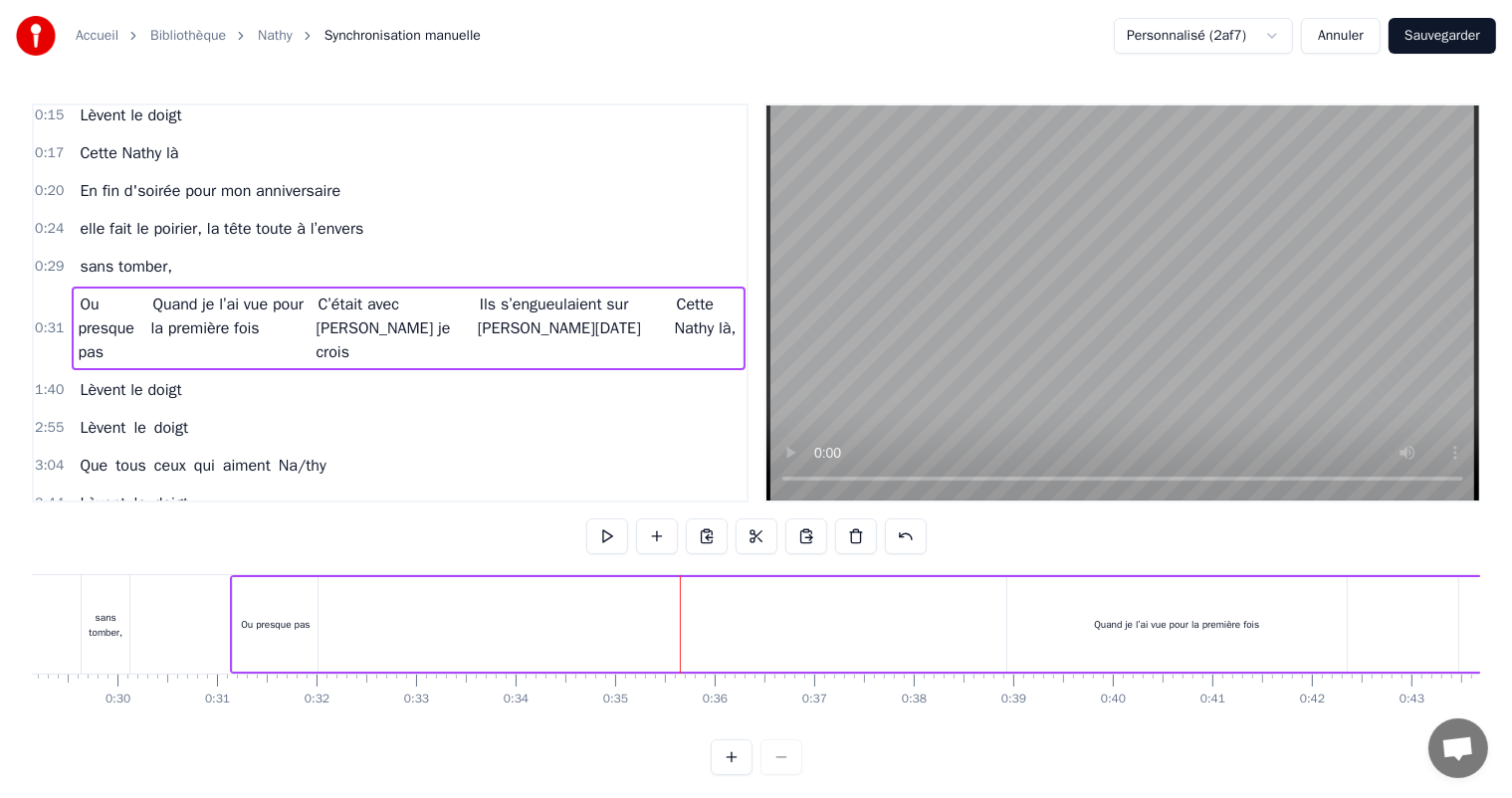 click on "Ou presque pas Quand je l’ai vue pour la première fois  C’était avec [PERSON_NAME] je crois Ils s’engueulaient sur [PERSON_NAME][DATE] Cette Nathy là," at bounding box center (1417, 624) 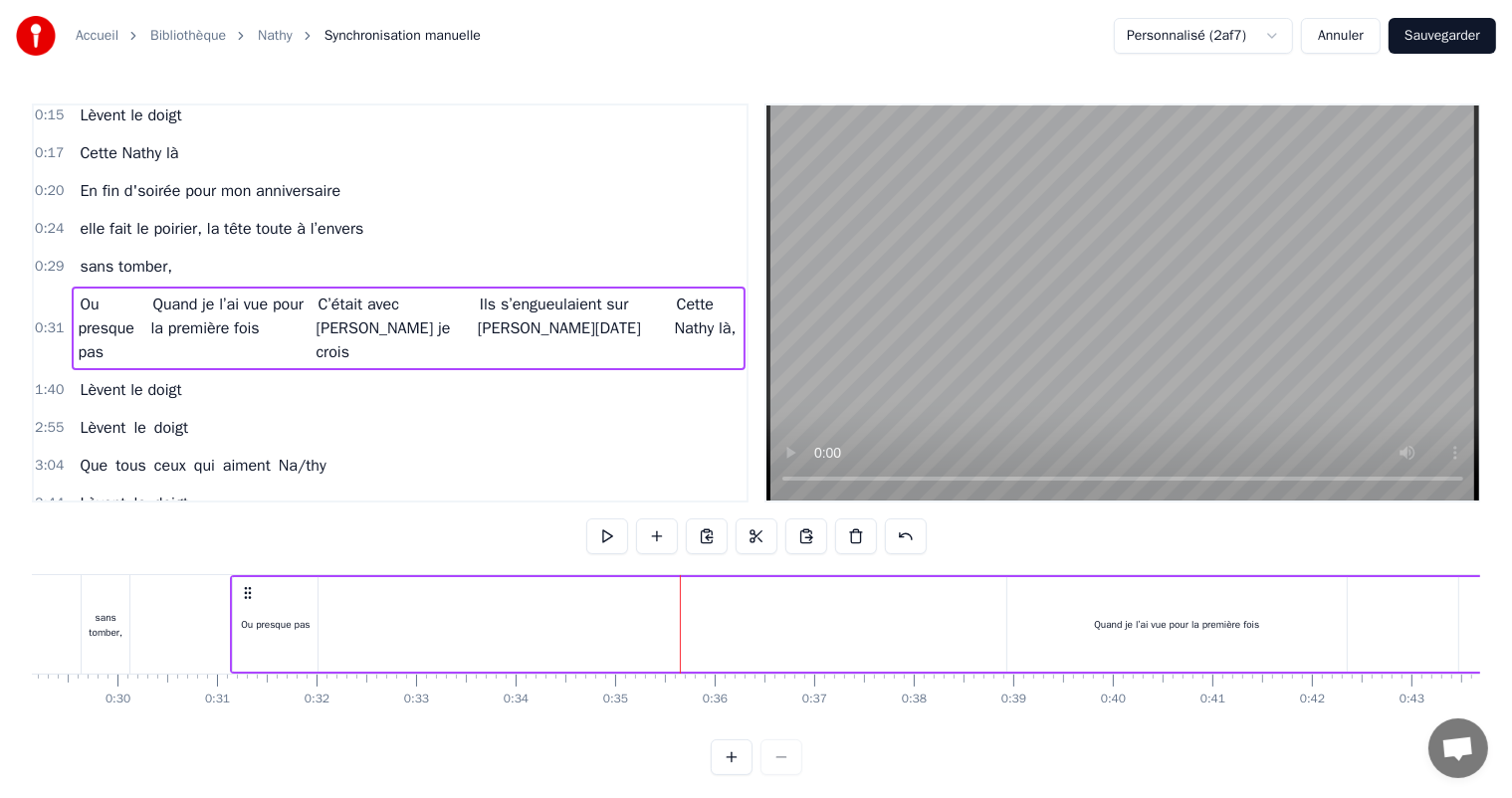 click on "Ou presque pas Quand je l’ai vue pour la première fois  C’était avec [PERSON_NAME] je crois Ils s’engueulaient sur [PERSON_NAME][DATE] Cette Nathy là," at bounding box center (1417, 624) 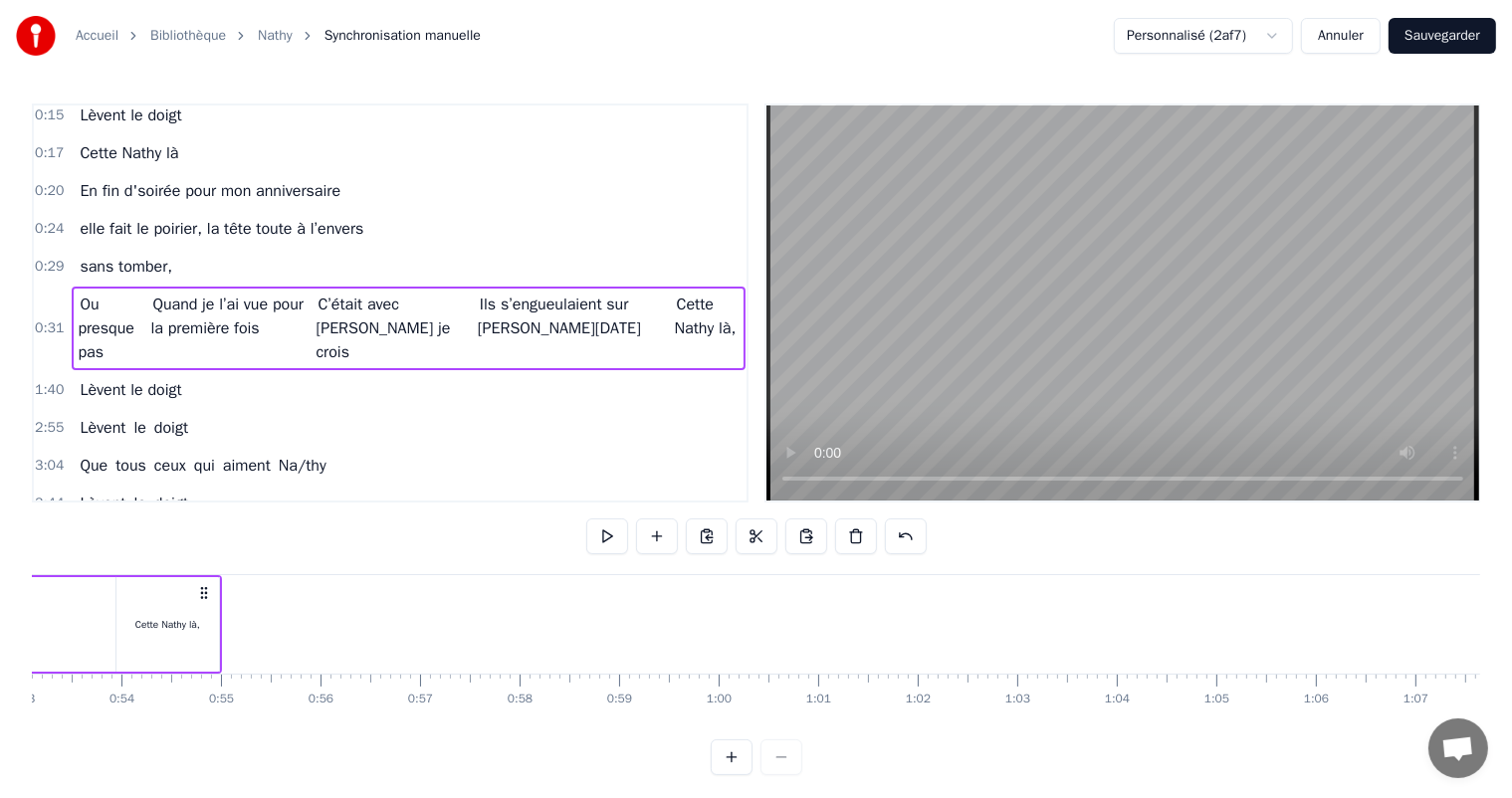 scroll, scrollTop: 0, scrollLeft: 5124, axis: horizontal 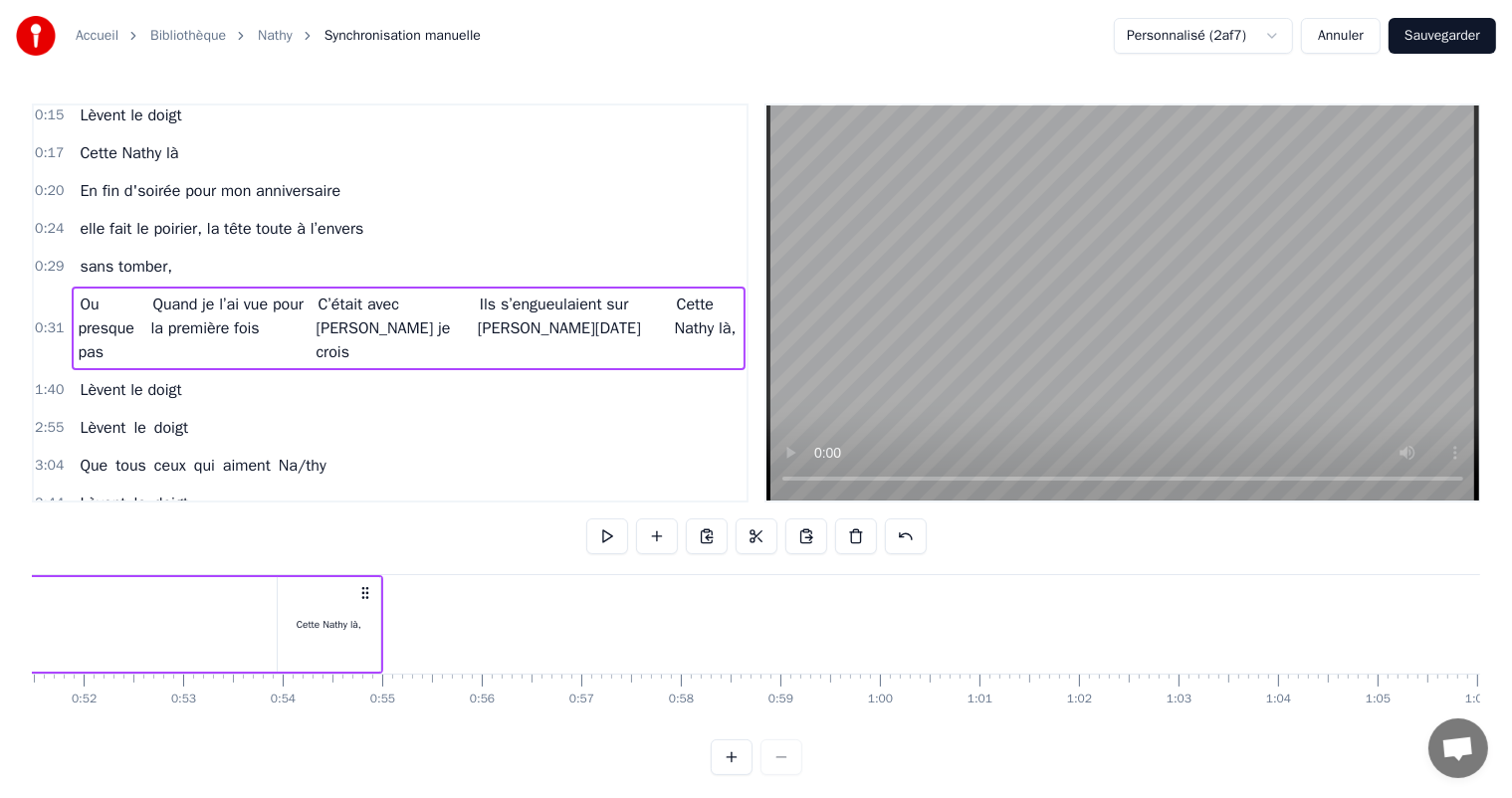 click on "Cette Nathy là," at bounding box center [328, 624] 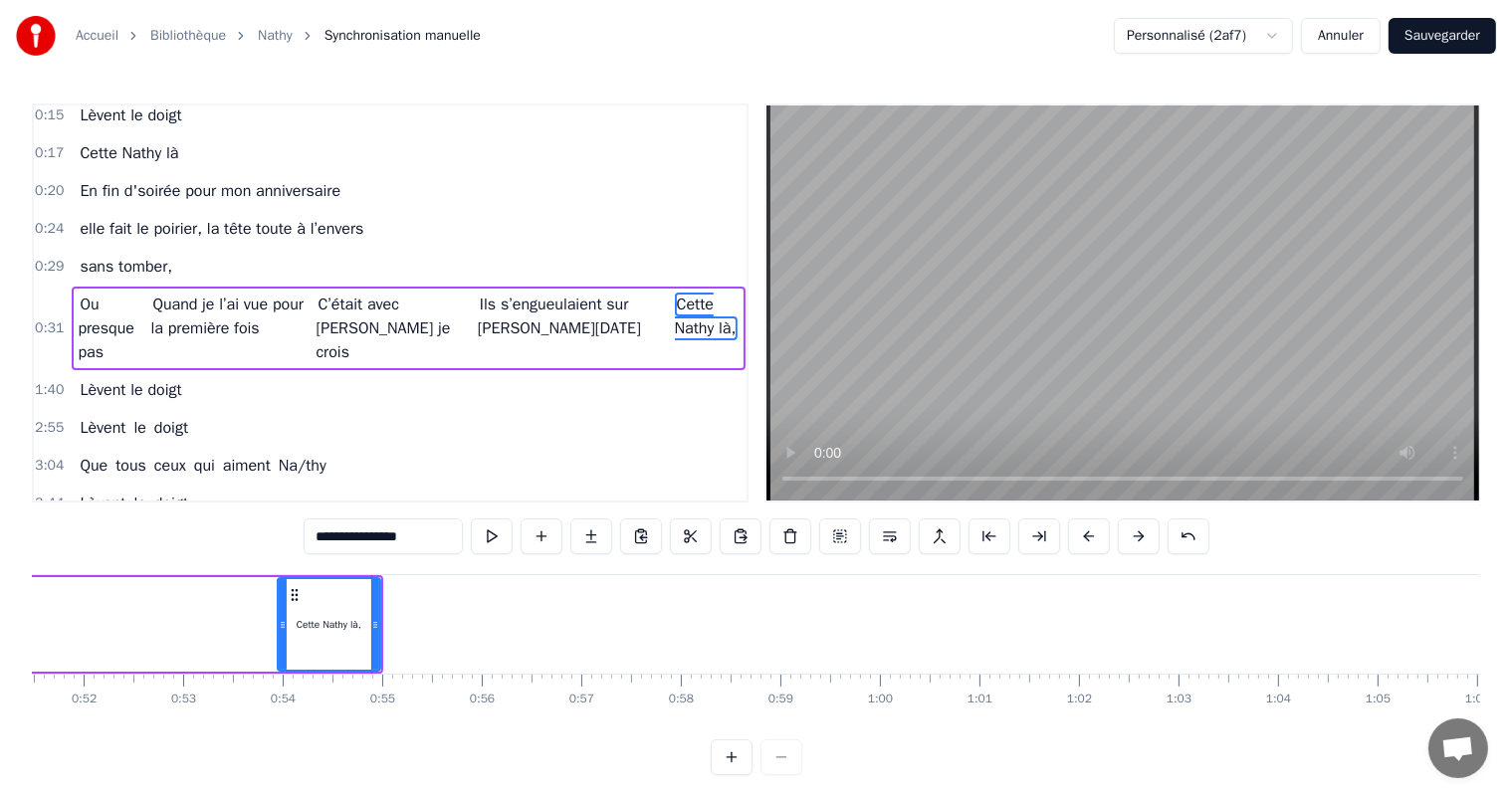 drag, startPoint x: 378, startPoint y: 581, endPoint x: 247, endPoint y: 589, distance: 131.244 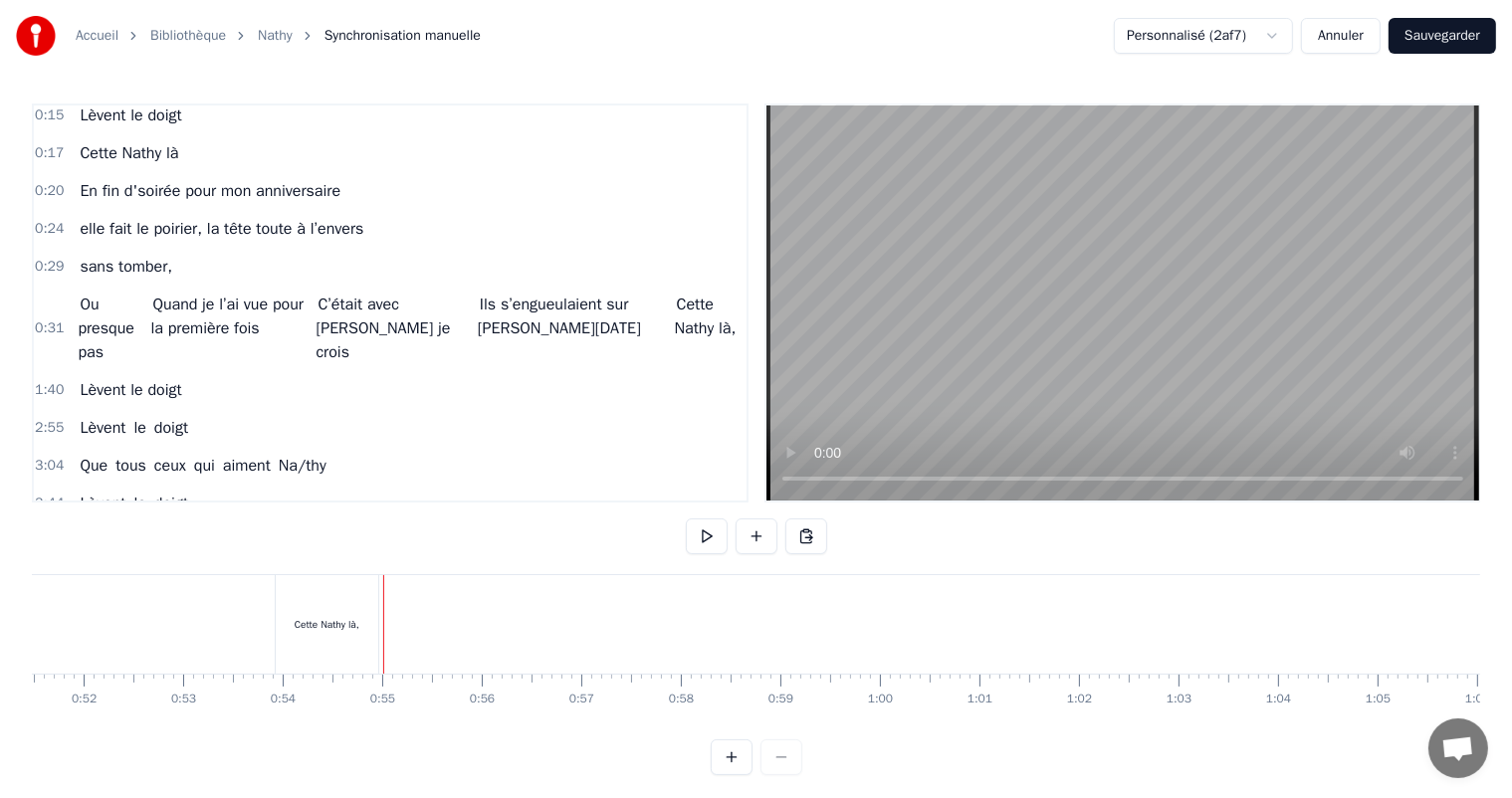 click on "Cette Nathy là," at bounding box center [326, 624] 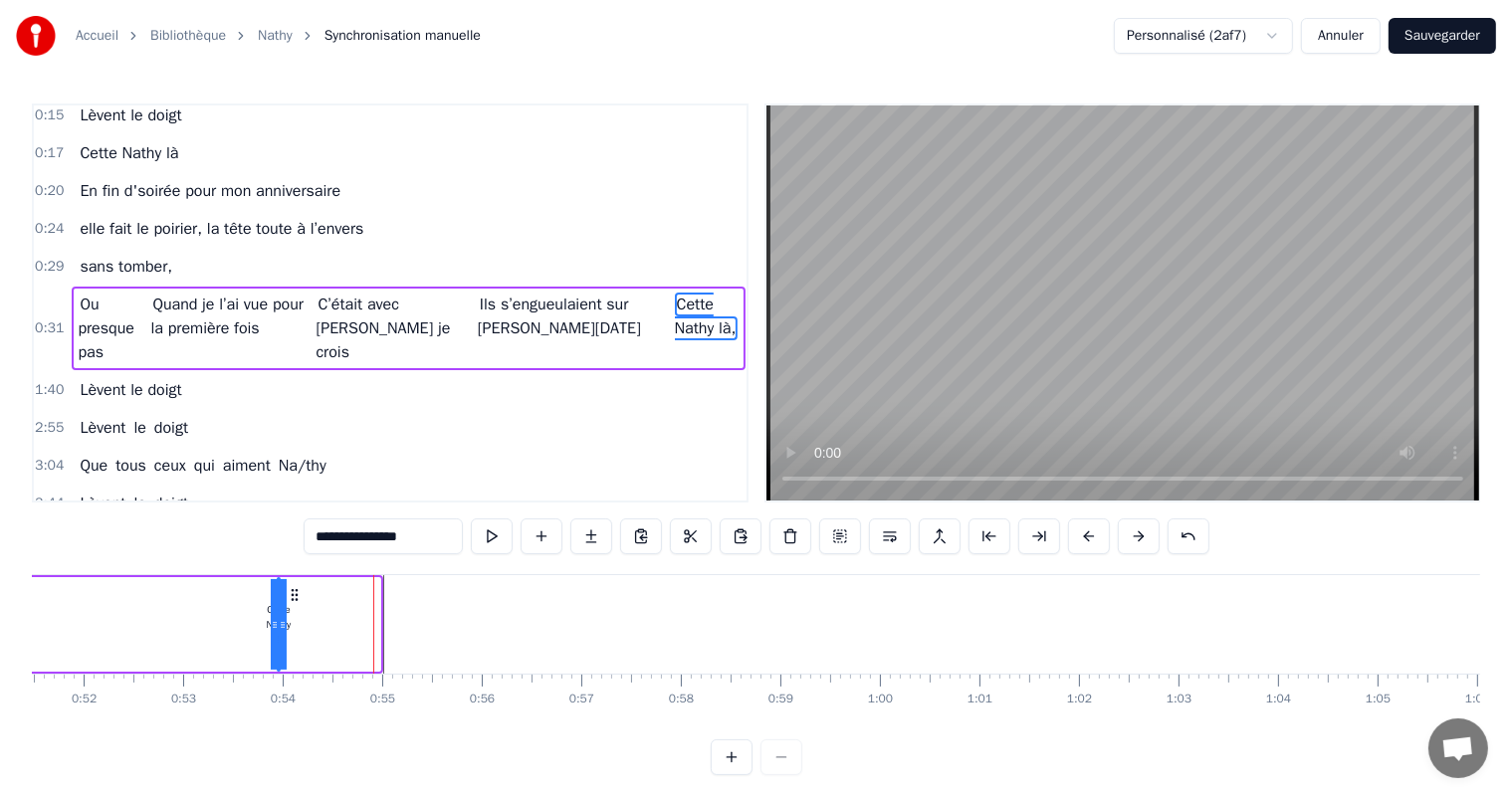 drag, startPoint x: 374, startPoint y: 601, endPoint x: 180, endPoint y: 599, distance: 194.01031 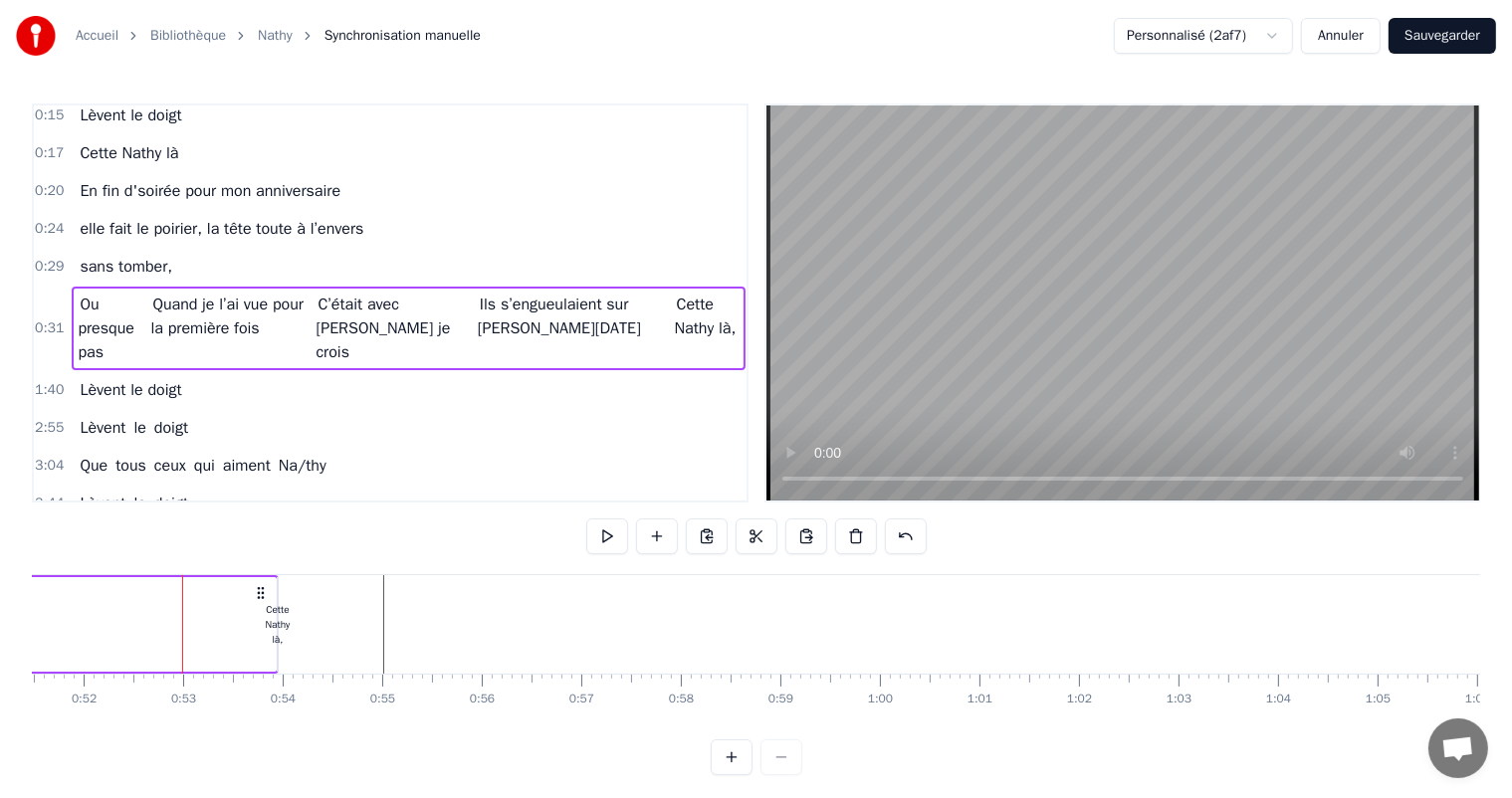 click at bounding box center (6856, 624) 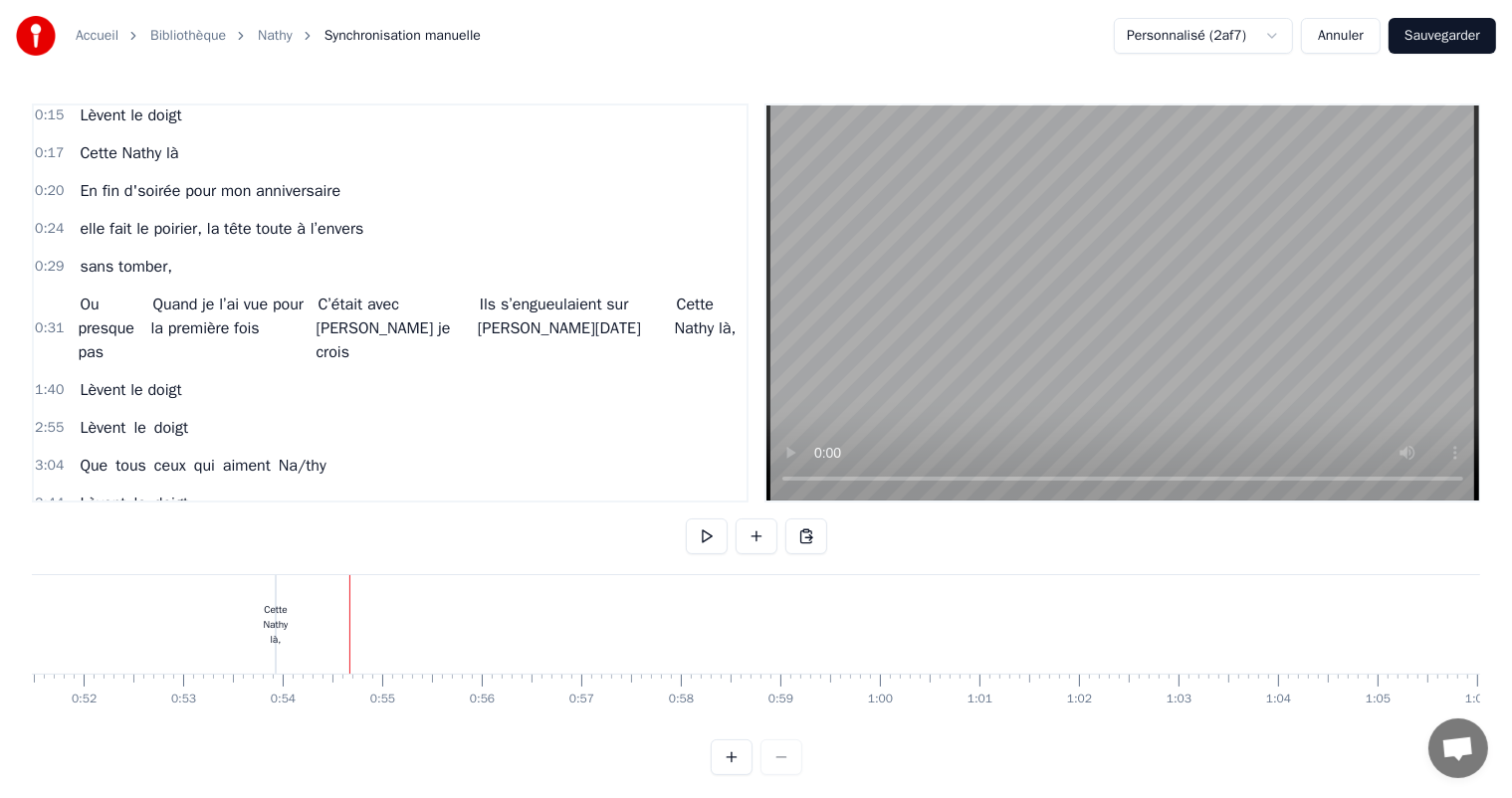 click at bounding box center [6856, 624] 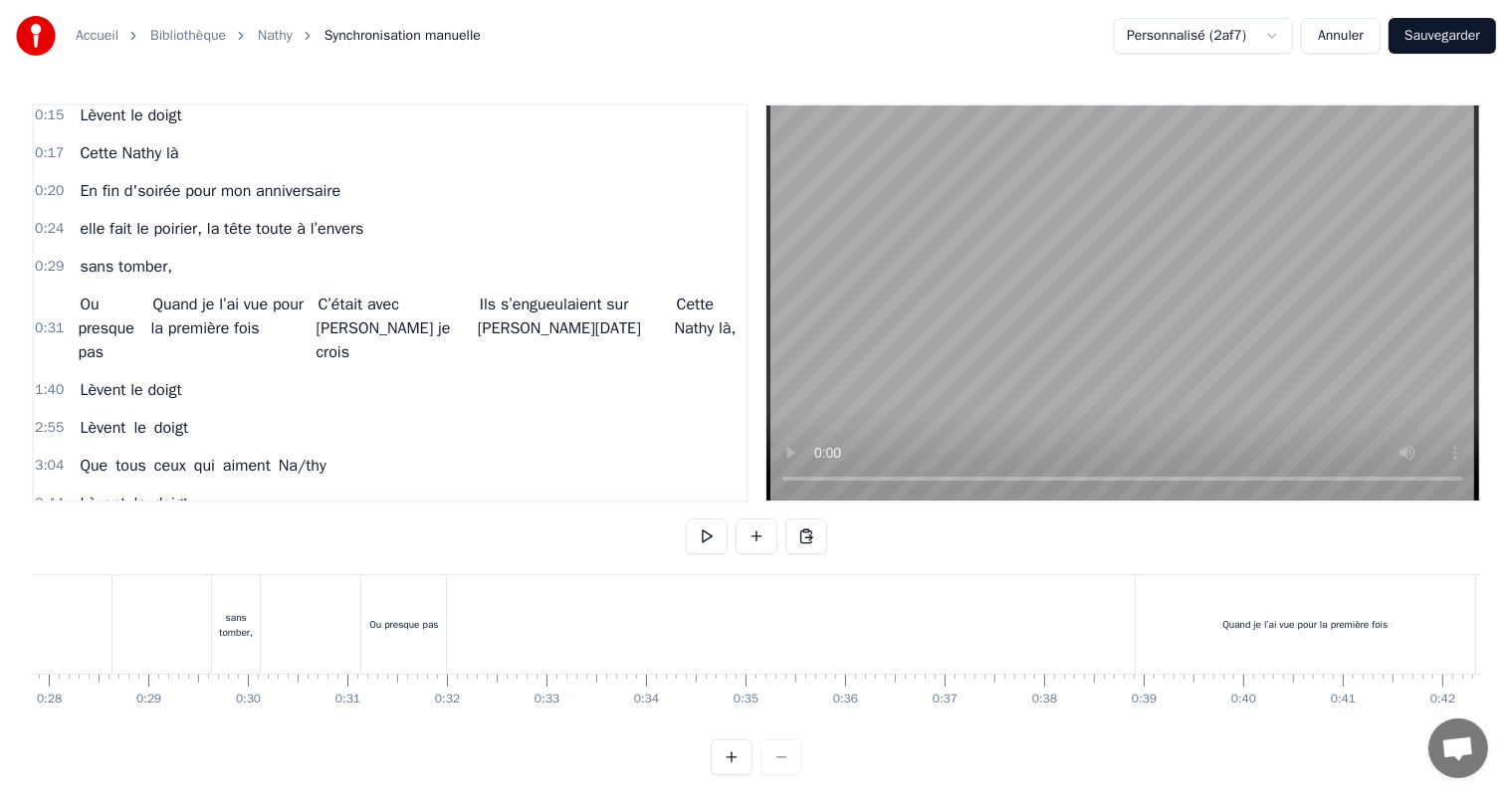 scroll, scrollTop: 0, scrollLeft: 2743, axis: horizontal 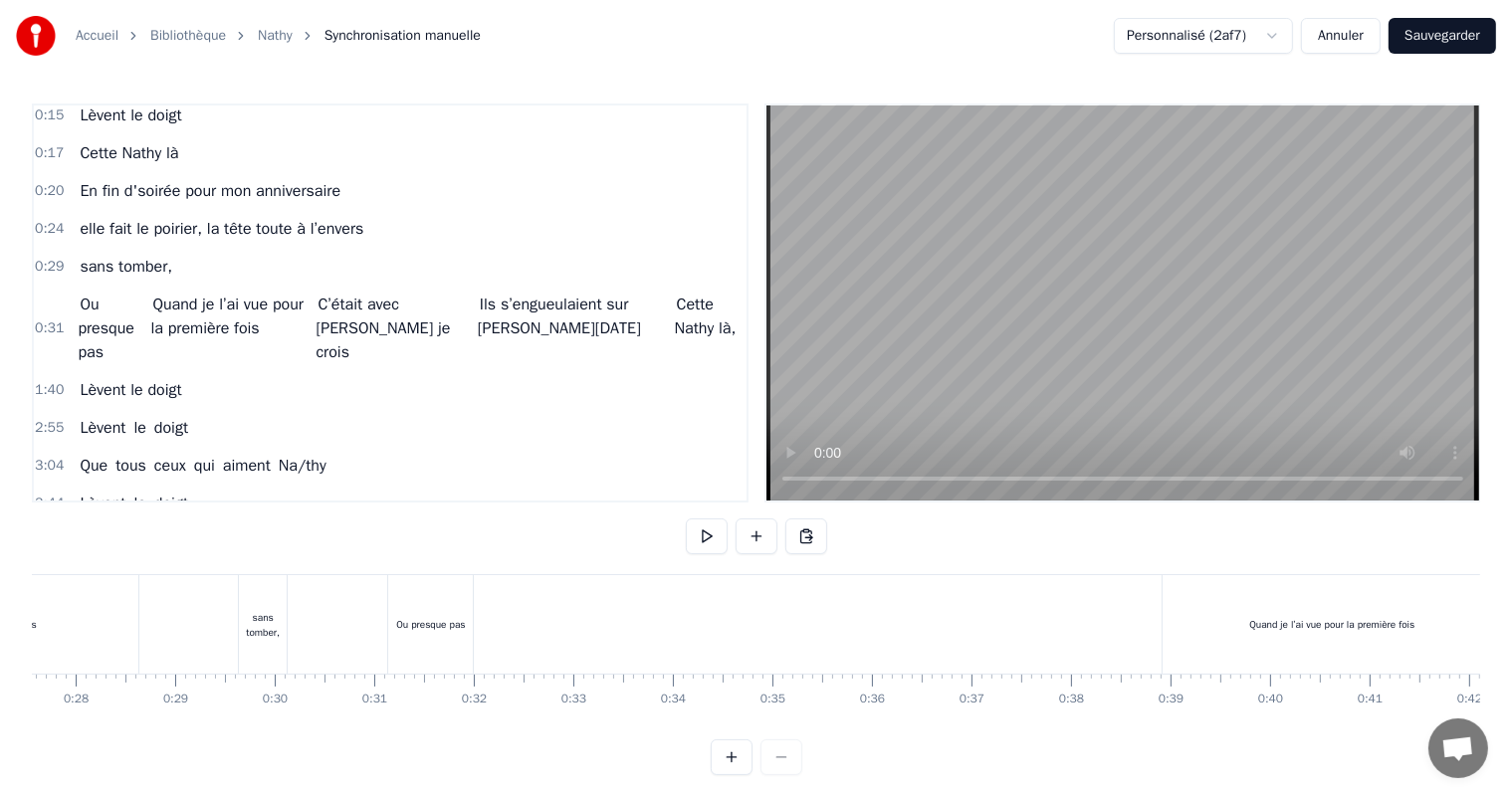 click on "sans tomber," at bounding box center (265, 624) 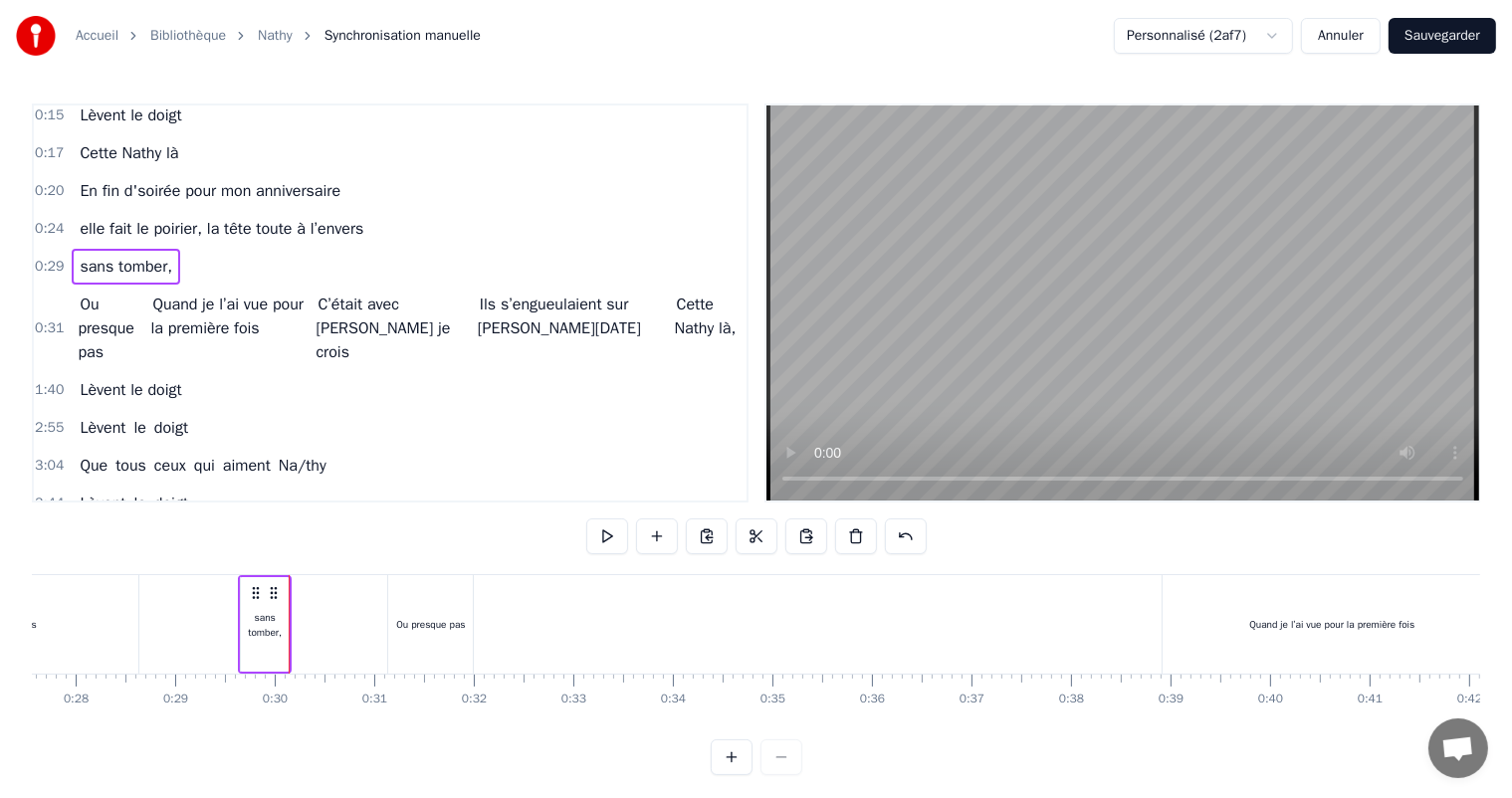 click on "Ou presque pas" at bounding box center [430, 624] 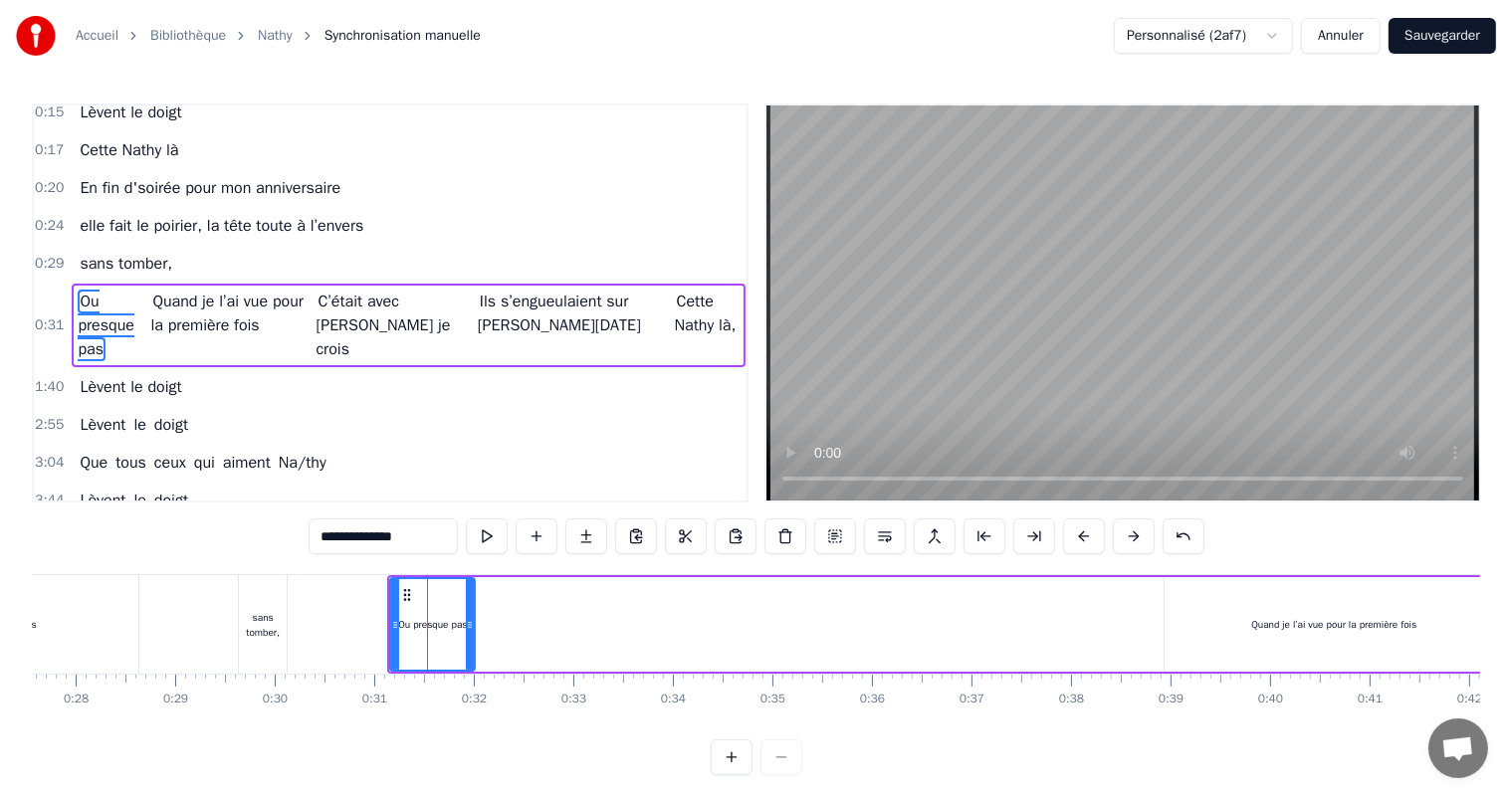 click on "Ou presque pas Quand je l’ai vue pour la première fois  C’était avec [PERSON_NAME] je crois Ils s’engueulaient sur [PERSON_NAME][DATE] Cette Nathy là," at bounding box center [1523, 624] 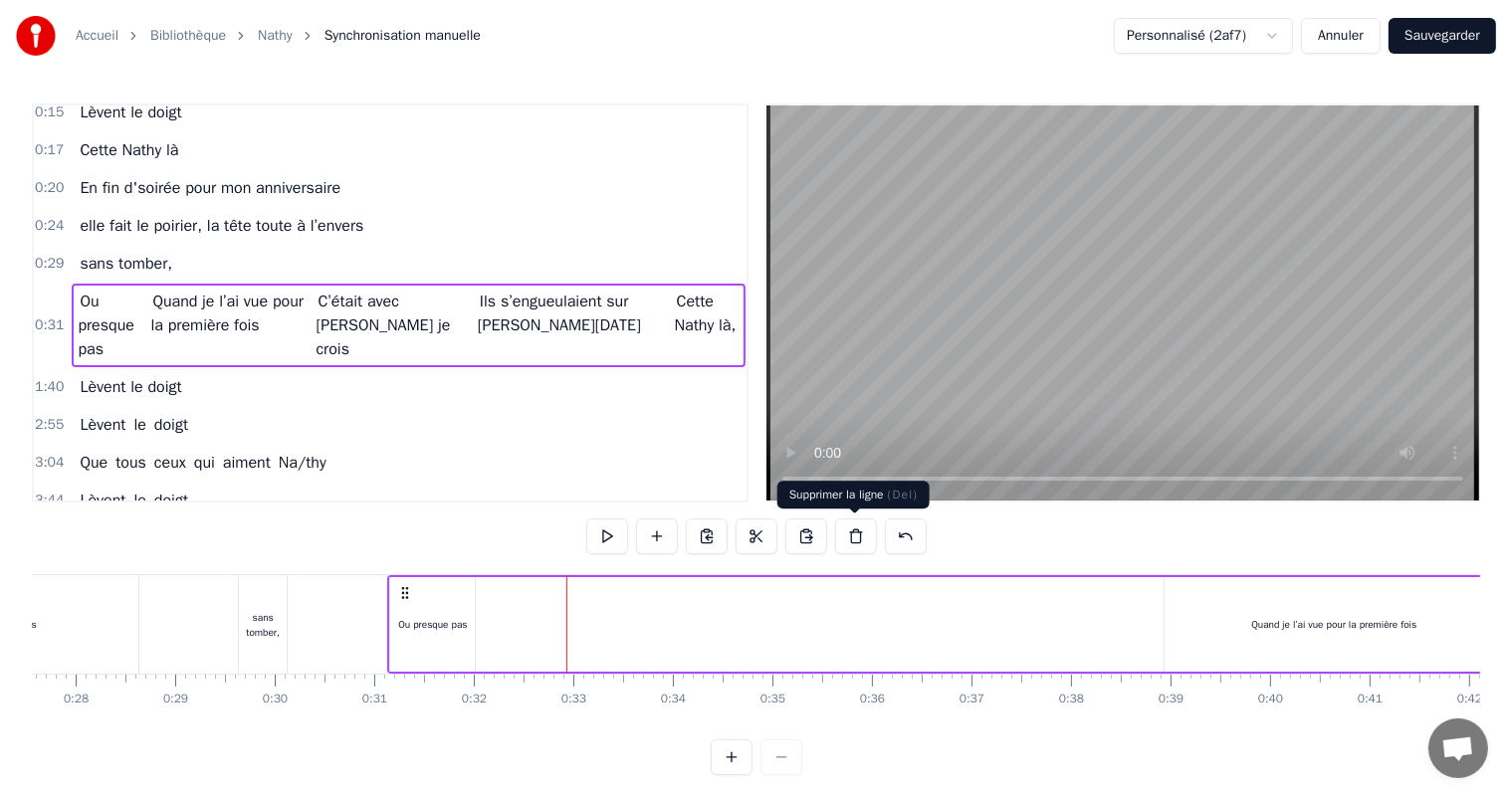 click at bounding box center (856, 536) 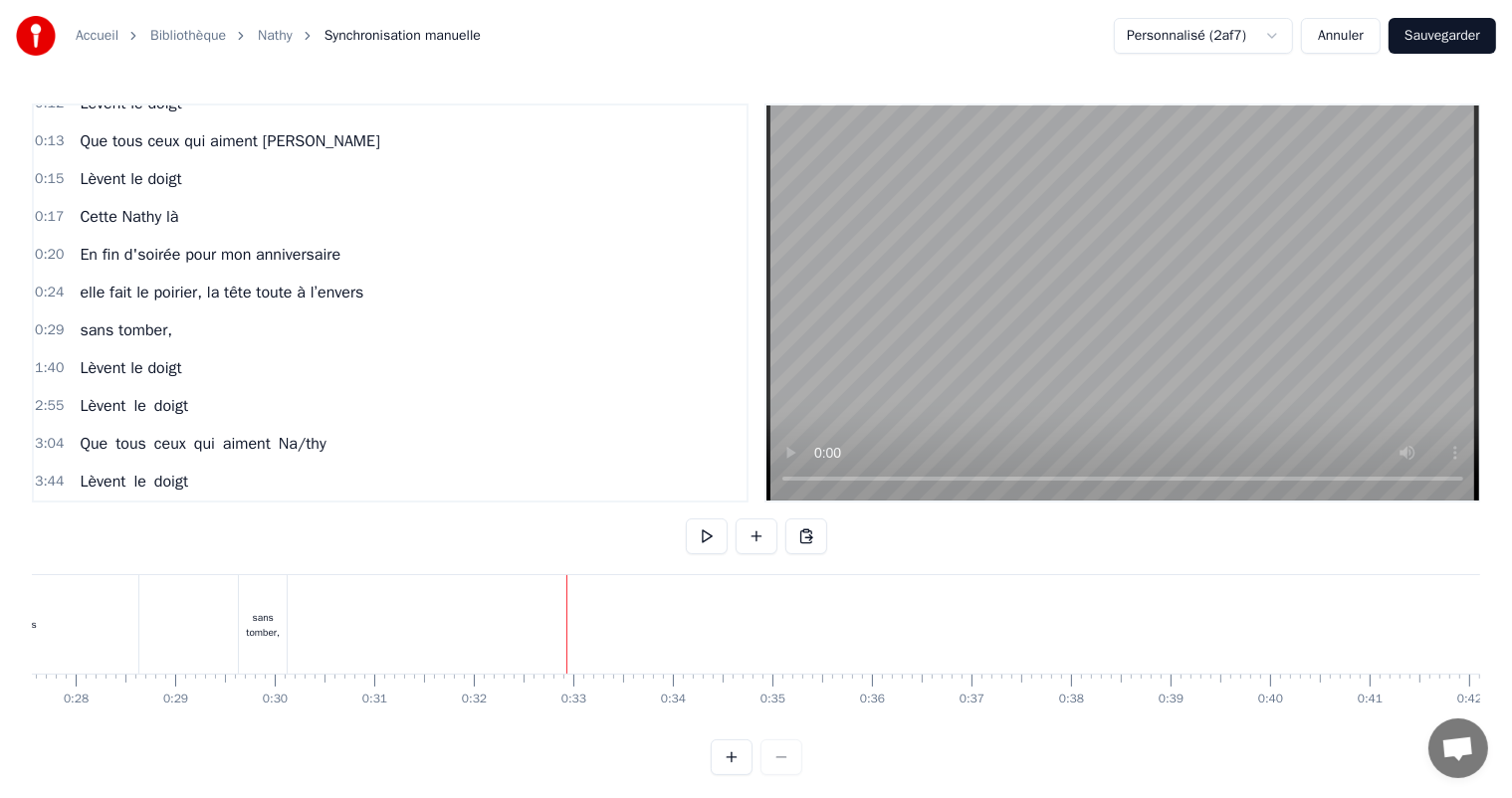 scroll, scrollTop: 116, scrollLeft: 0, axis: vertical 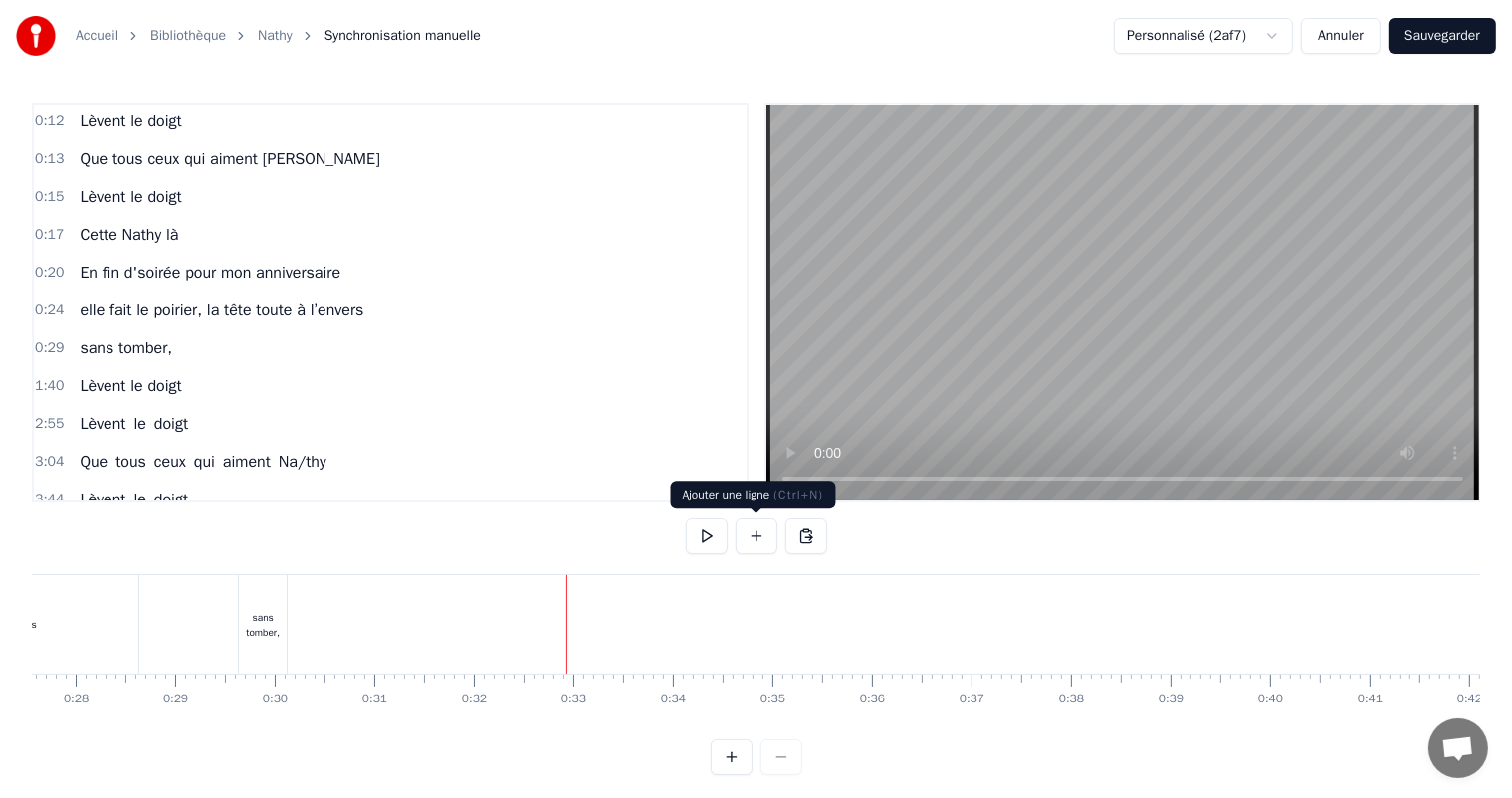 click at bounding box center (756, 536) 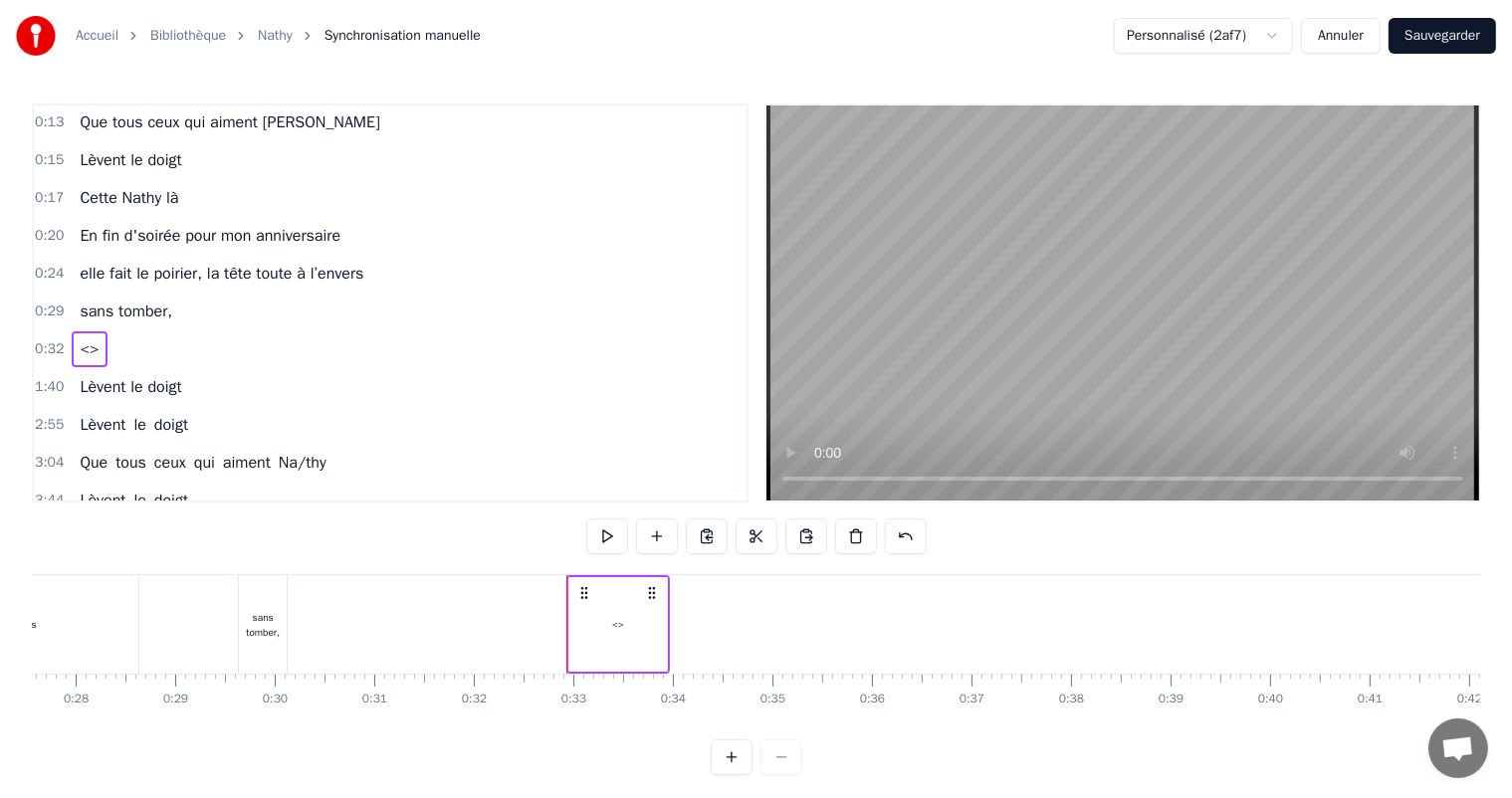 click on "<>" at bounding box center (618, 624) 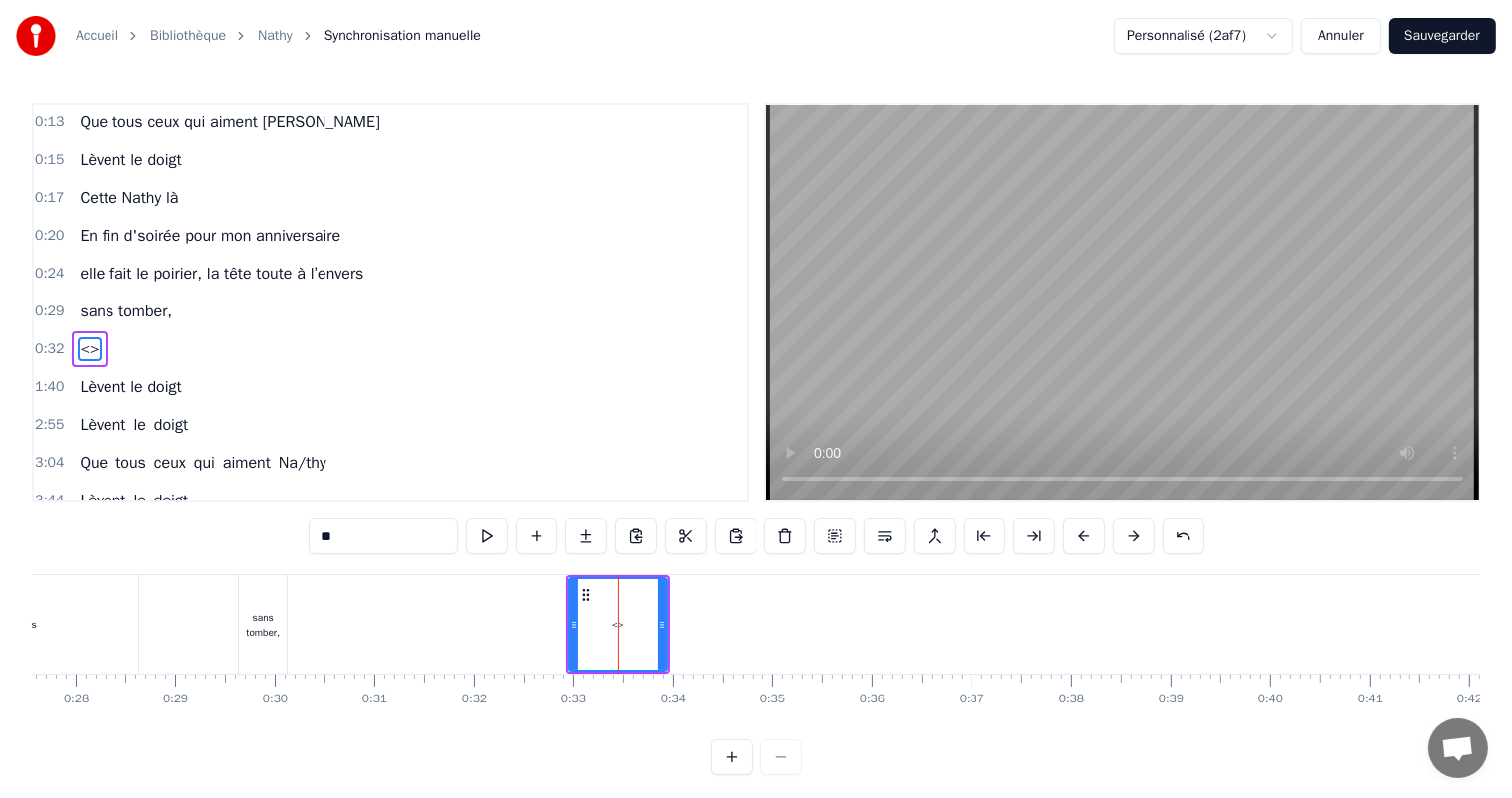 drag, startPoint x: 357, startPoint y: 536, endPoint x: 321, endPoint y: 542, distance: 36.49658 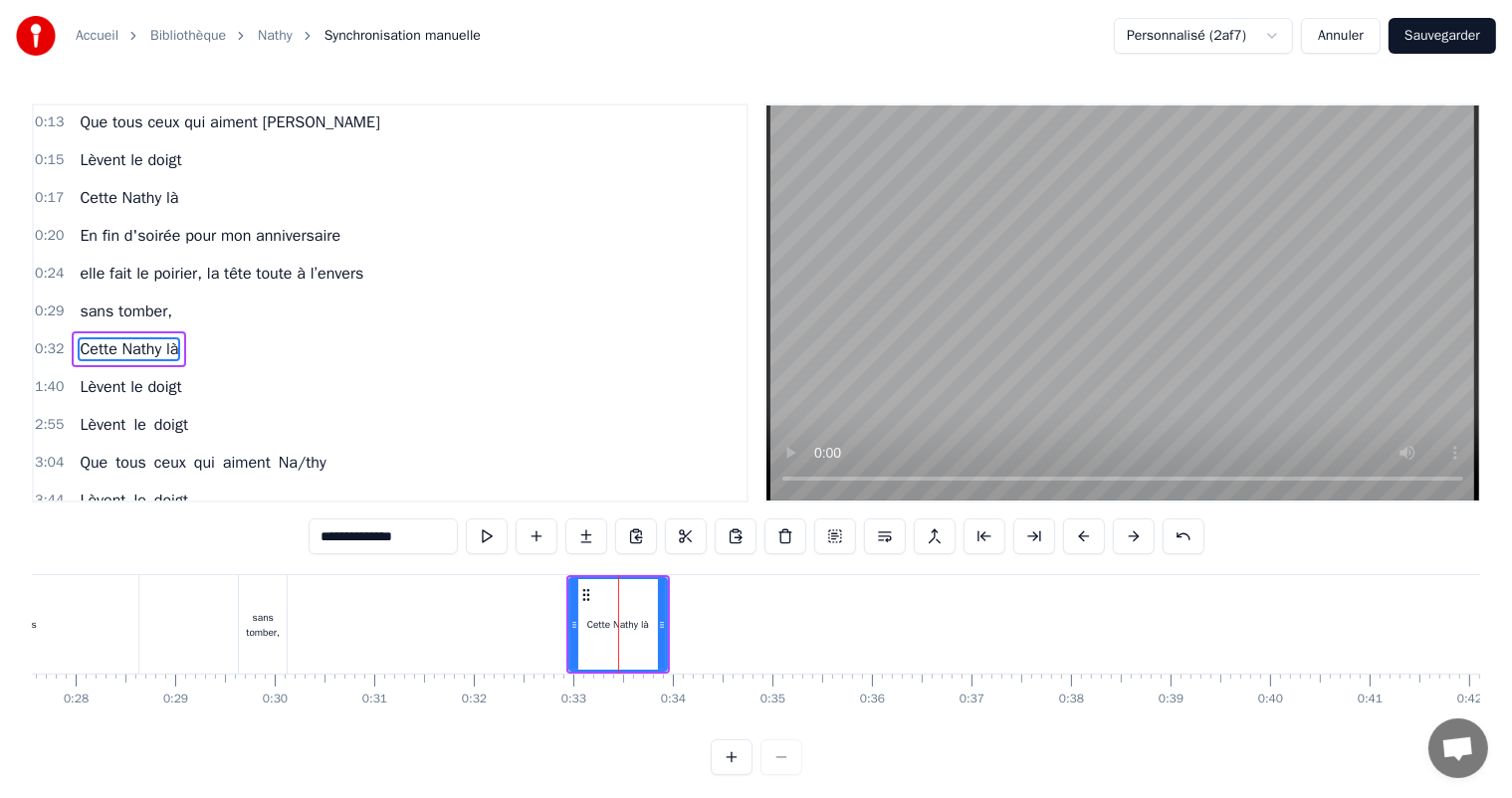 type on "**********" 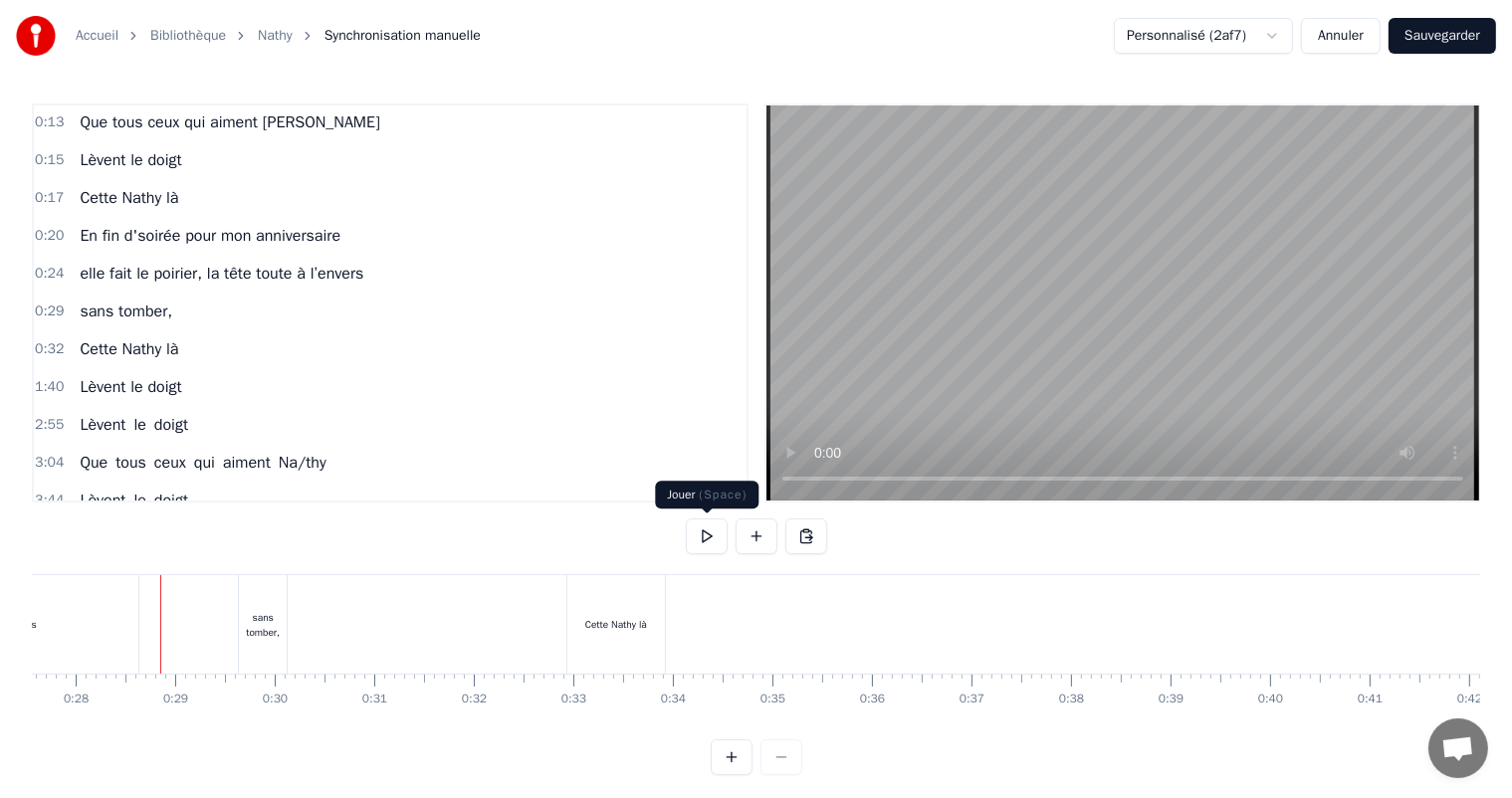 click at bounding box center [707, 536] 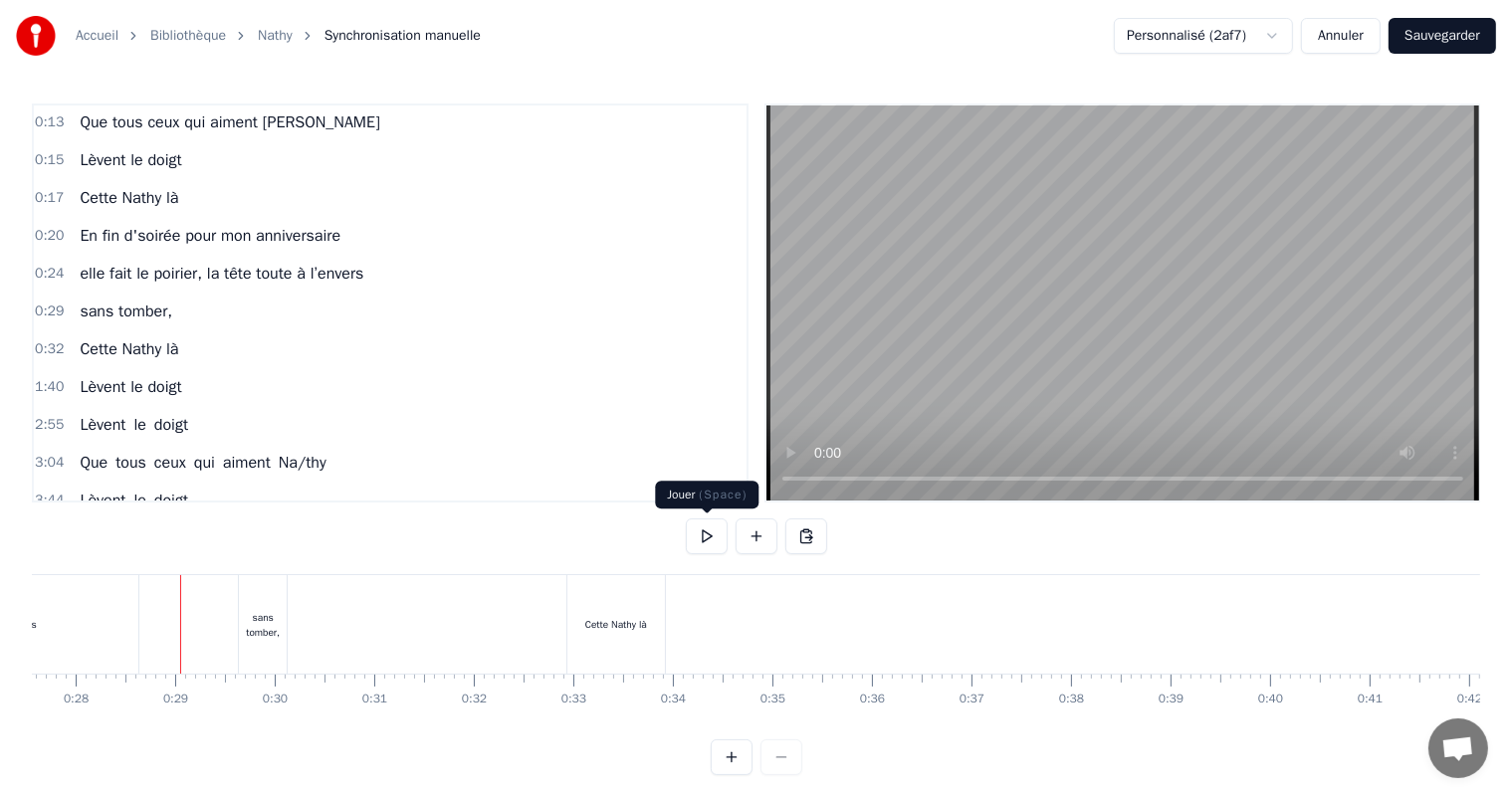 click at bounding box center [707, 536] 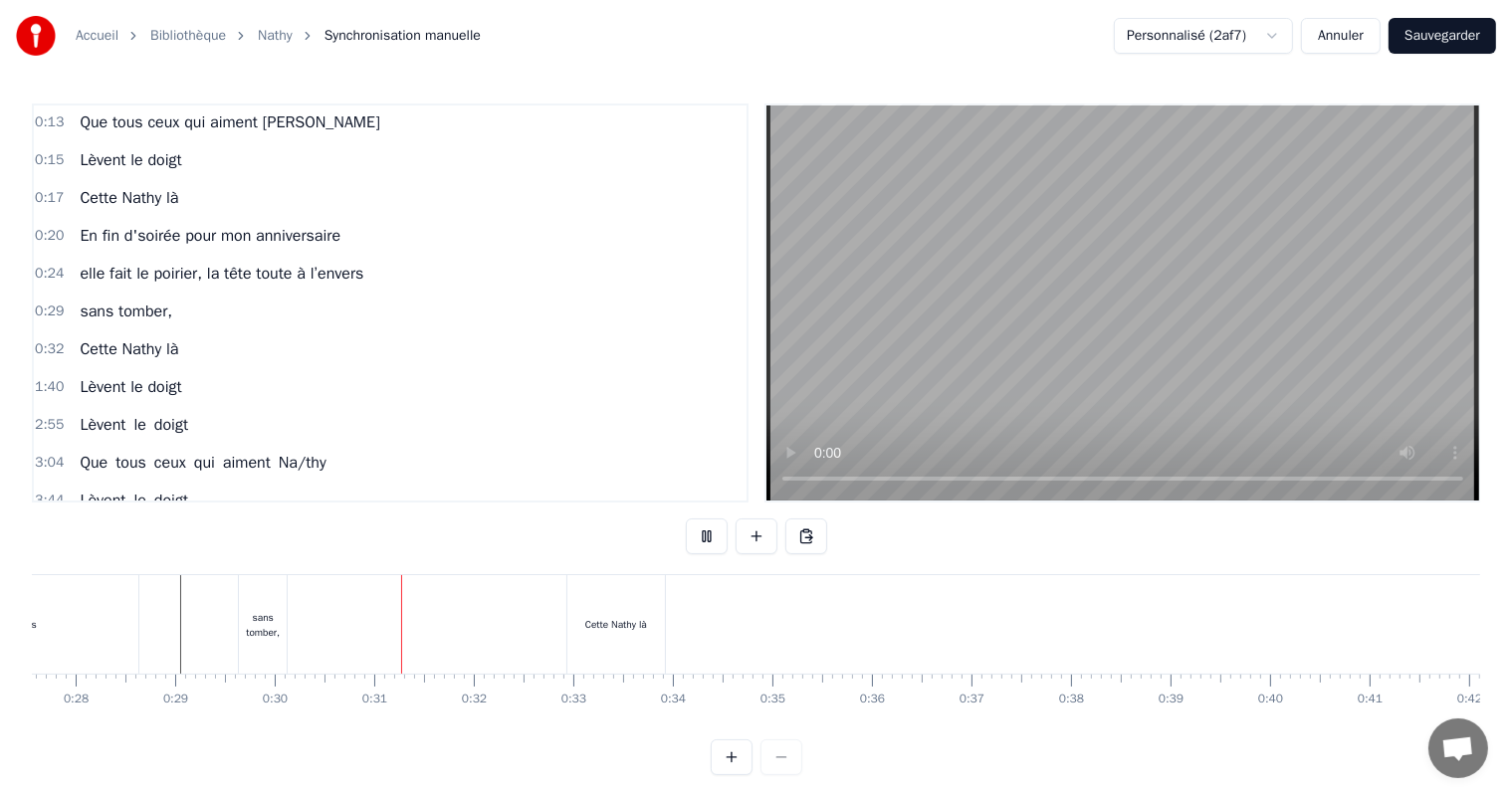 click at bounding box center (707, 536) 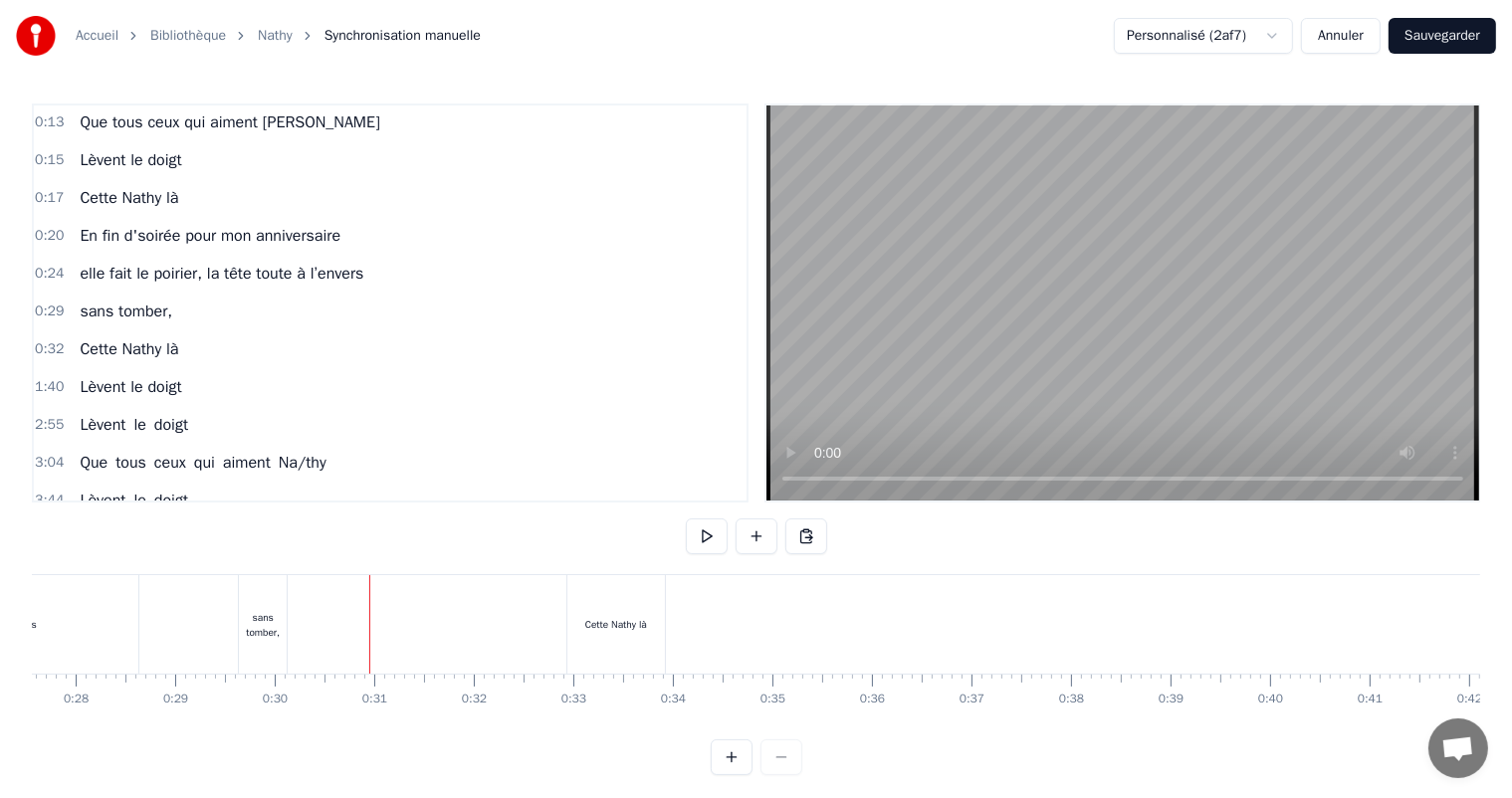 click at bounding box center (756, 536) 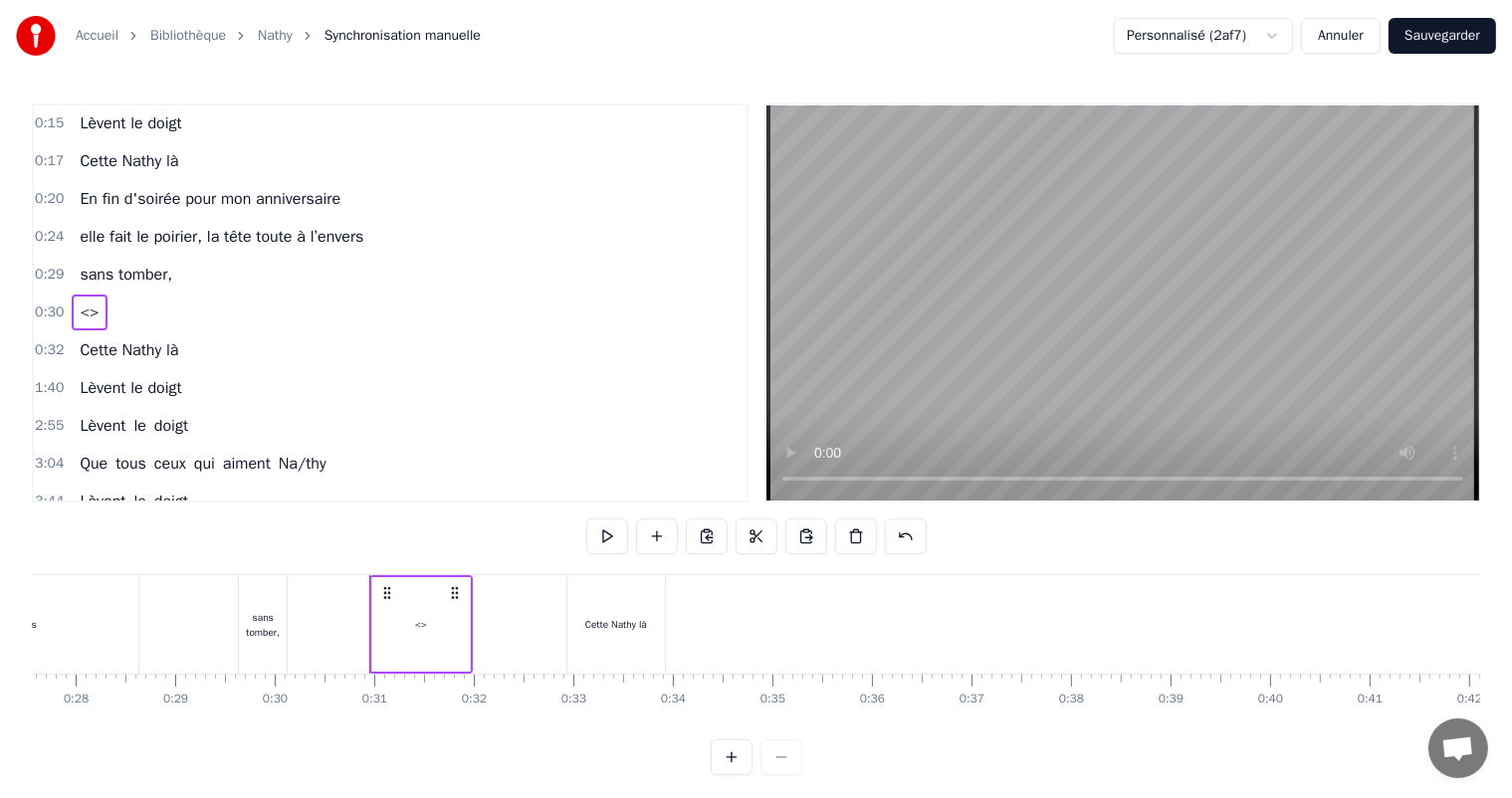 click on "<>" at bounding box center (421, 624) 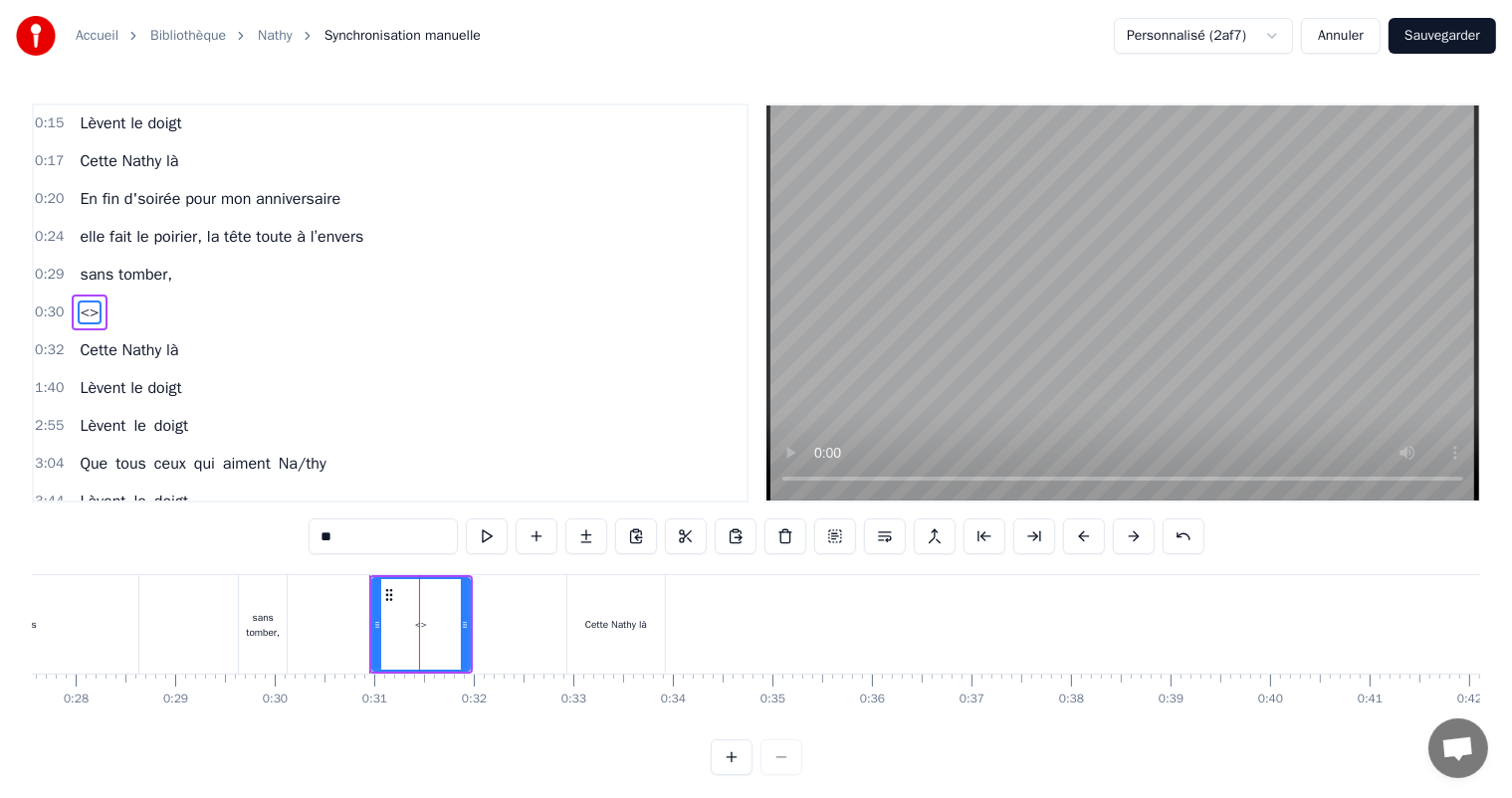 scroll, scrollTop: 186, scrollLeft: 0, axis: vertical 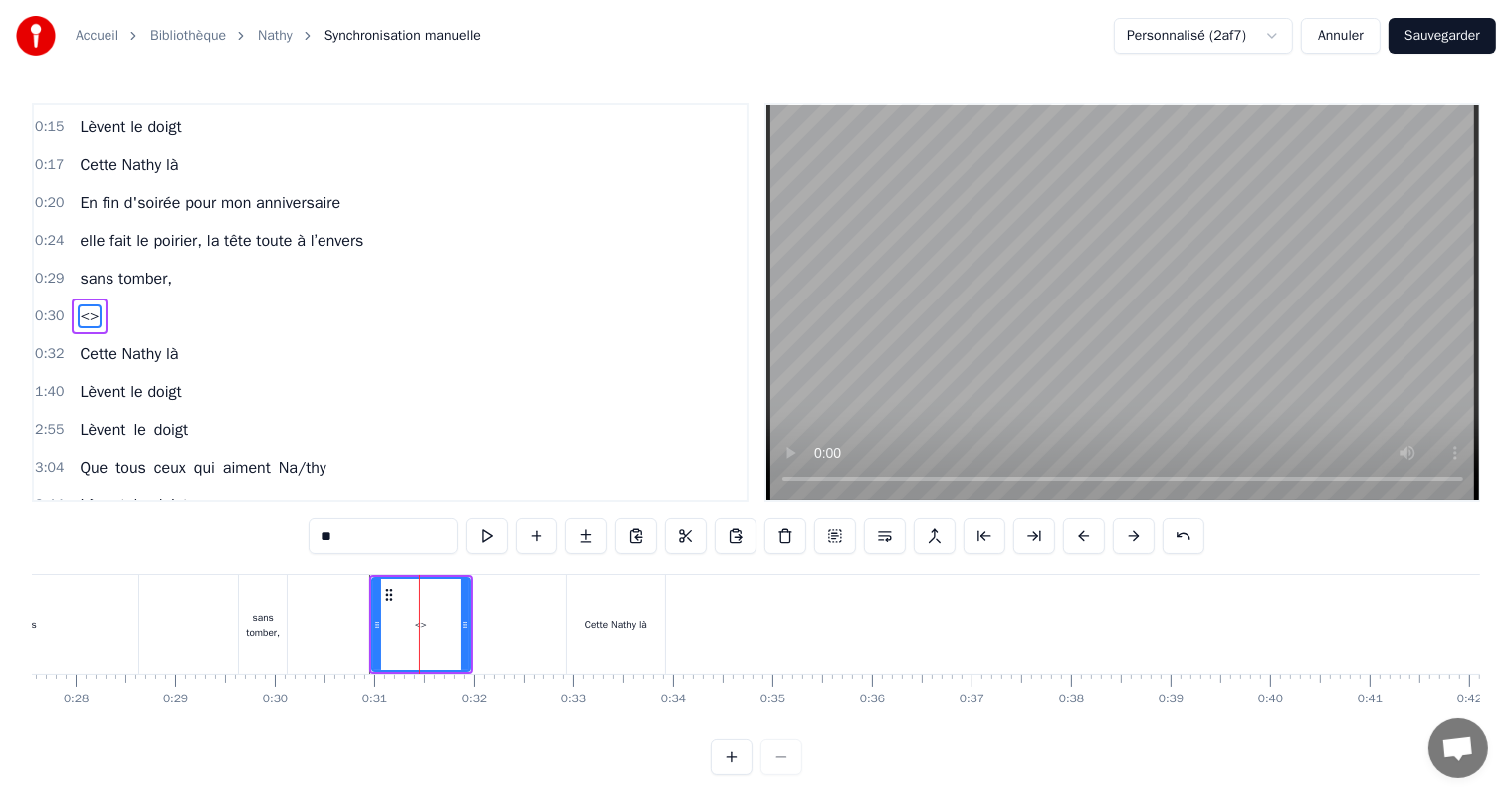 drag, startPoint x: 336, startPoint y: 538, endPoint x: 306, endPoint y: 545, distance: 30.805844 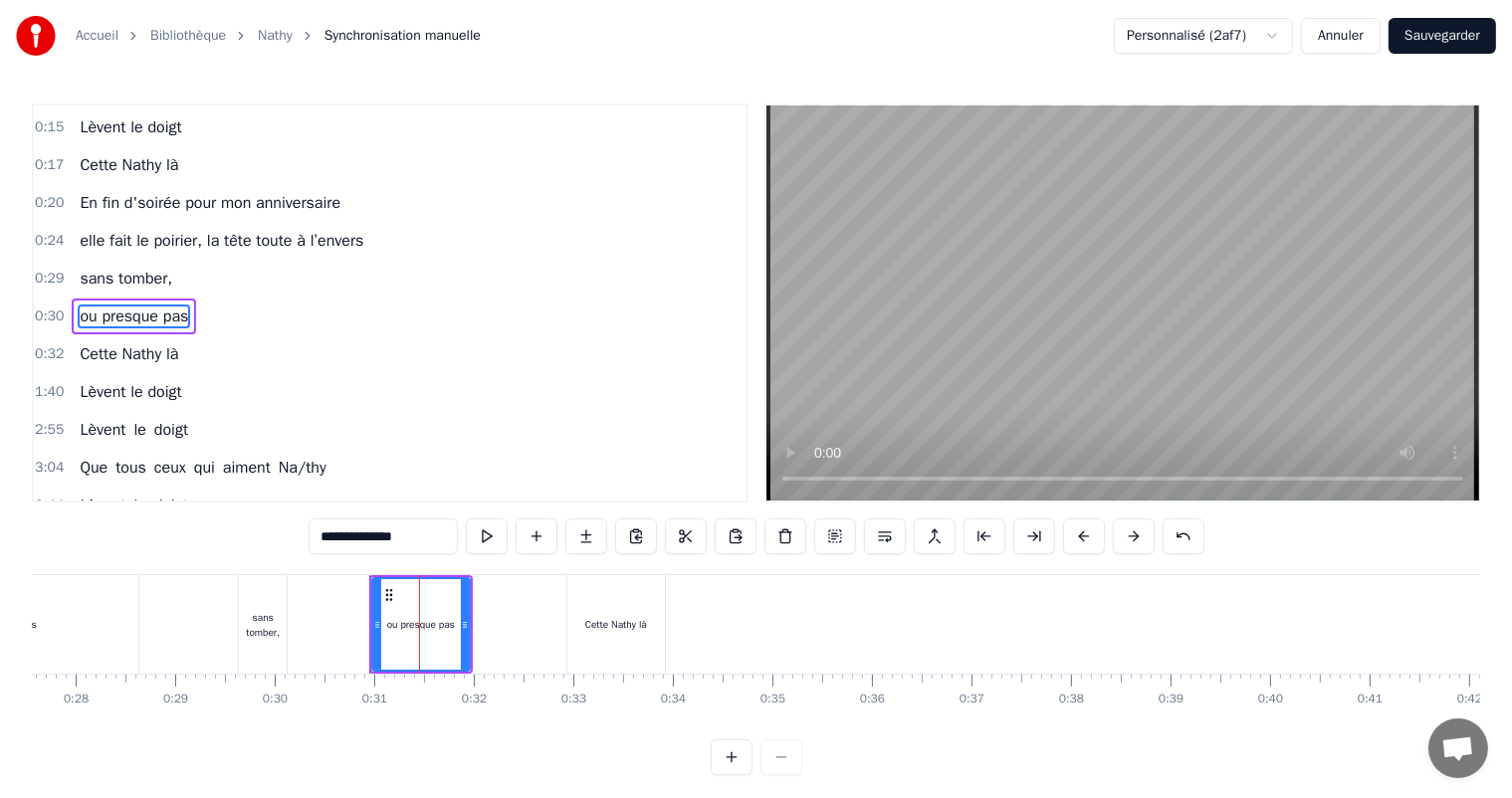 type on "**********" 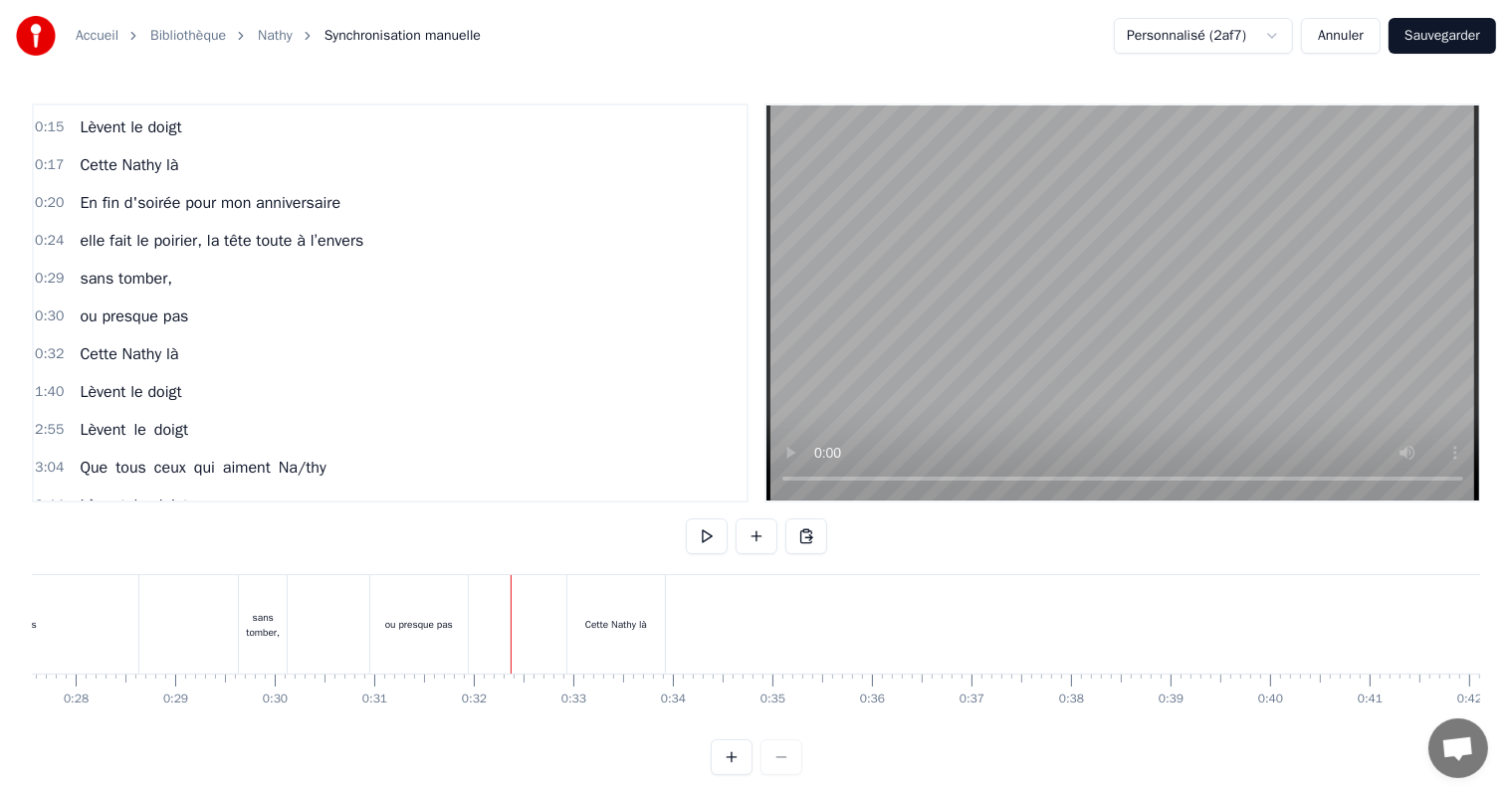 click at bounding box center [9237, 624] 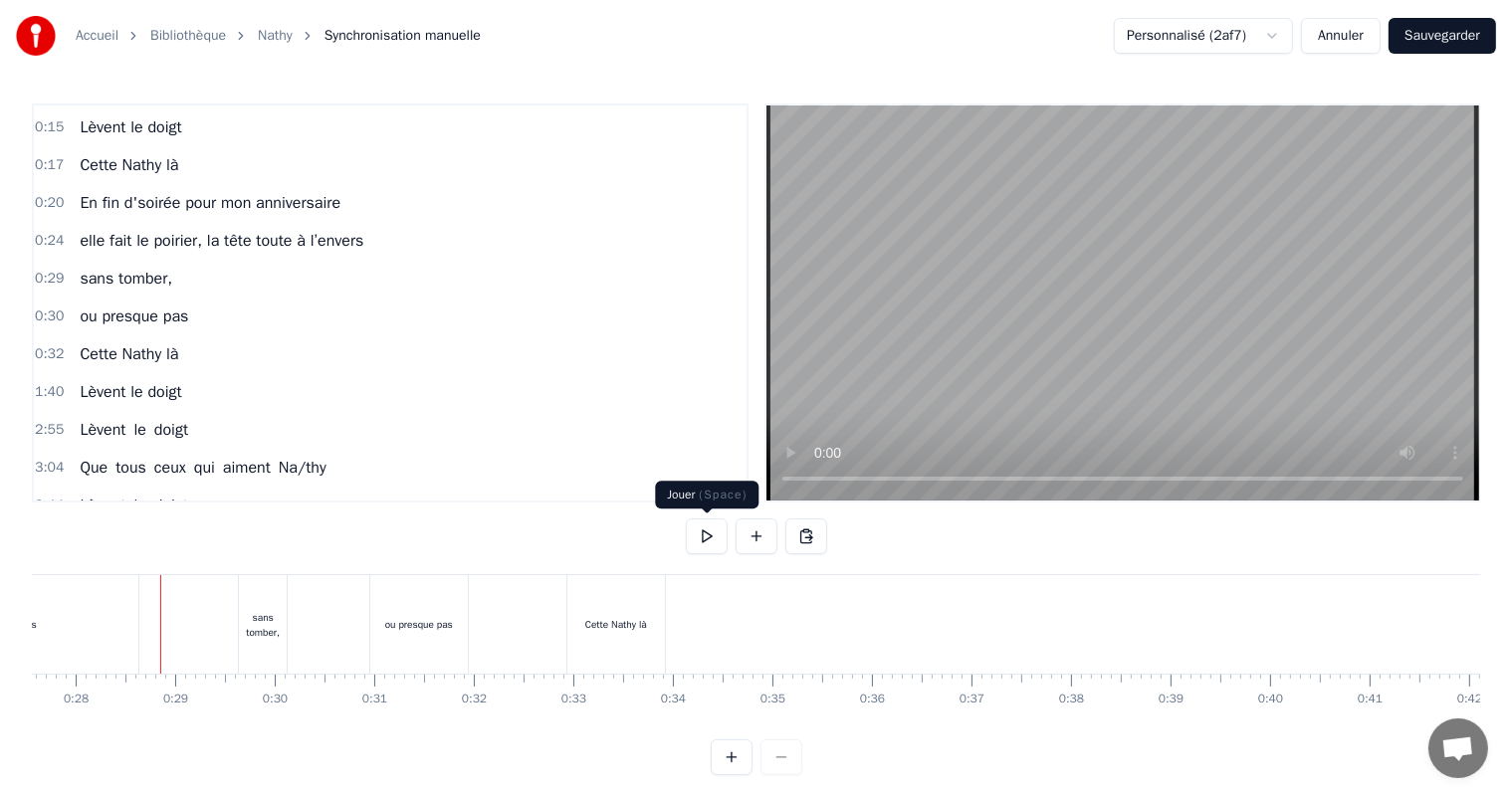 click at bounding box center [707, 536] 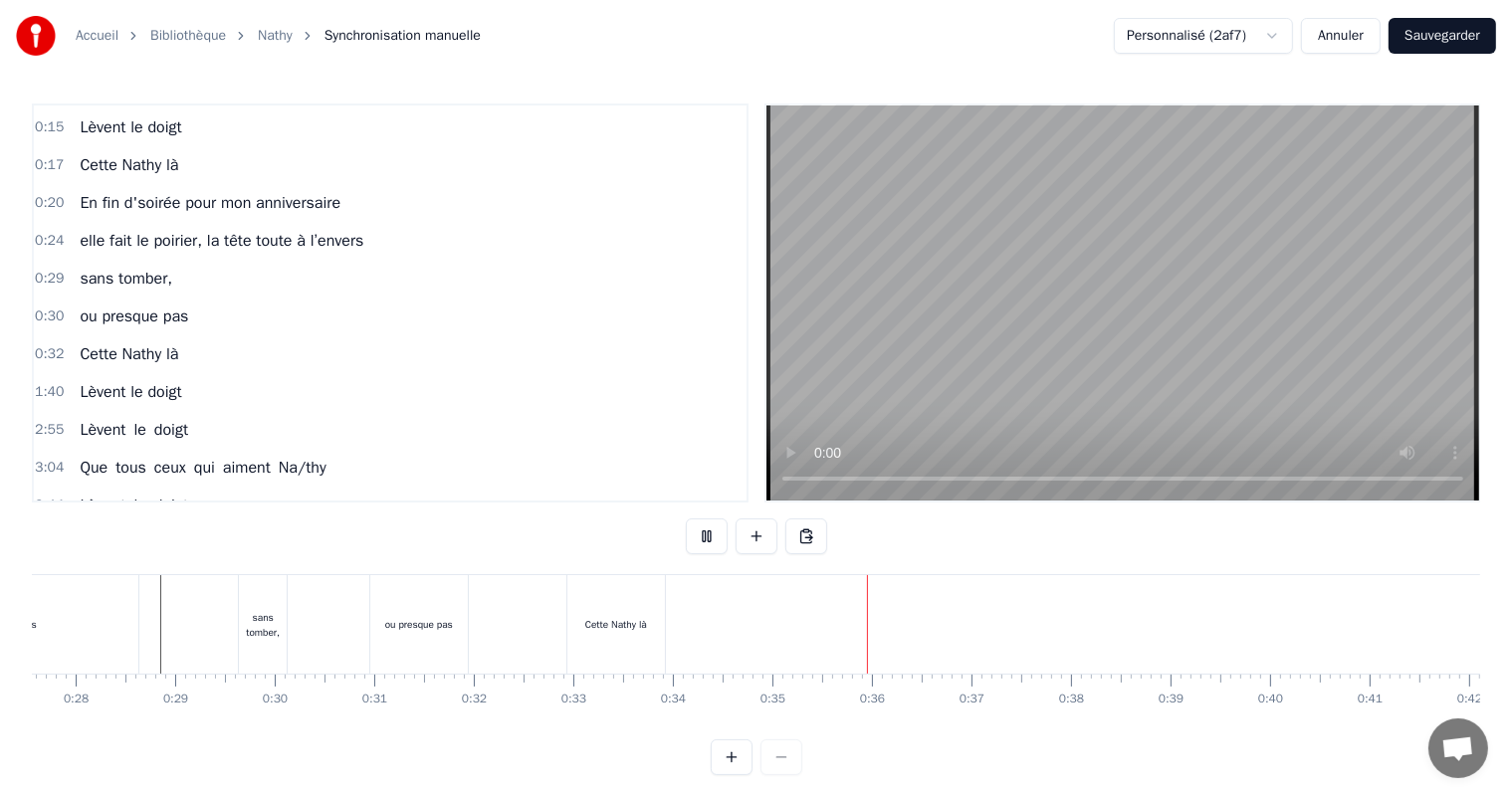click at bounding box center [707, 536] 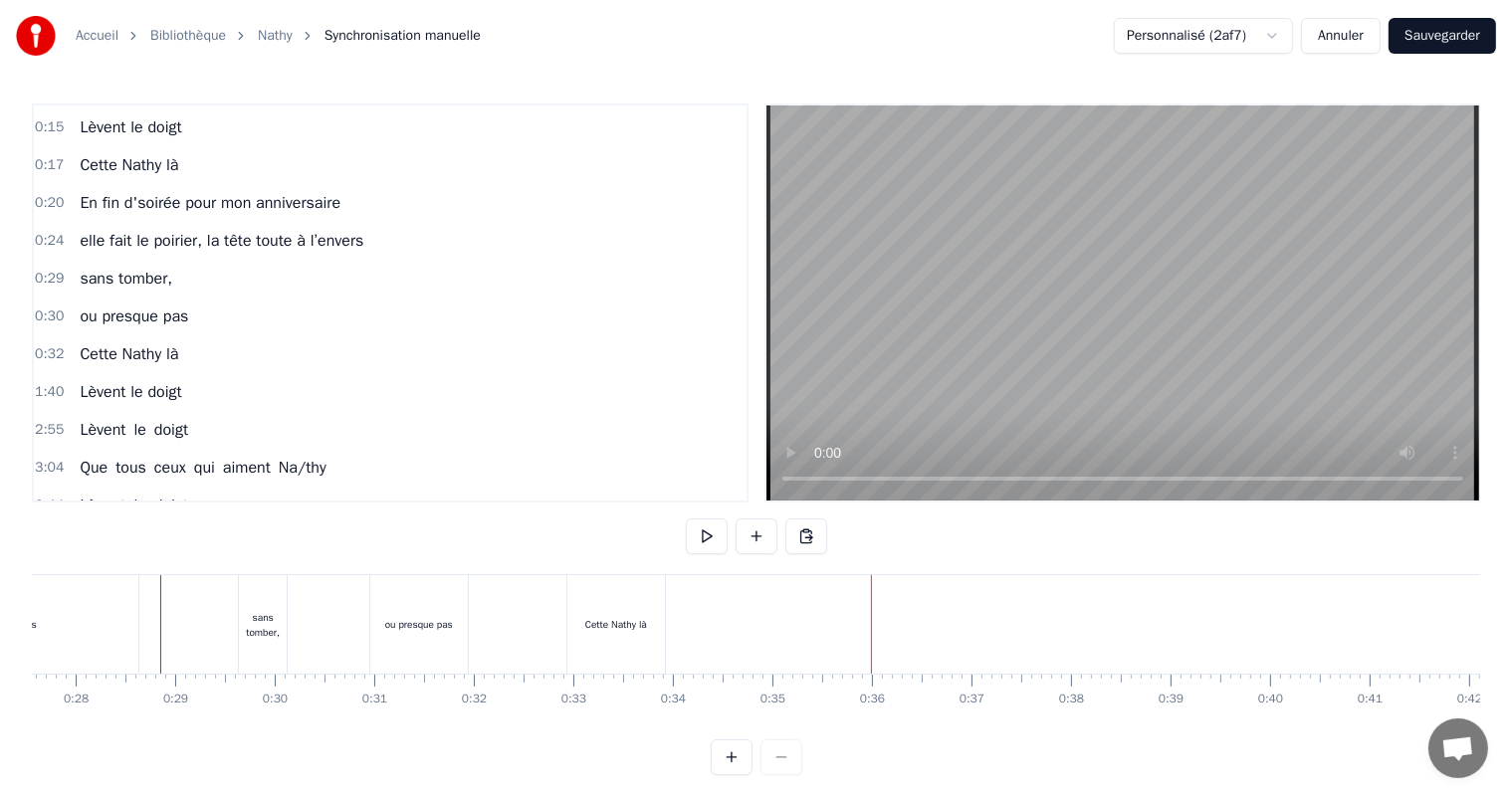 click on "Cette Nathy là" at bounding box center (616, 624) 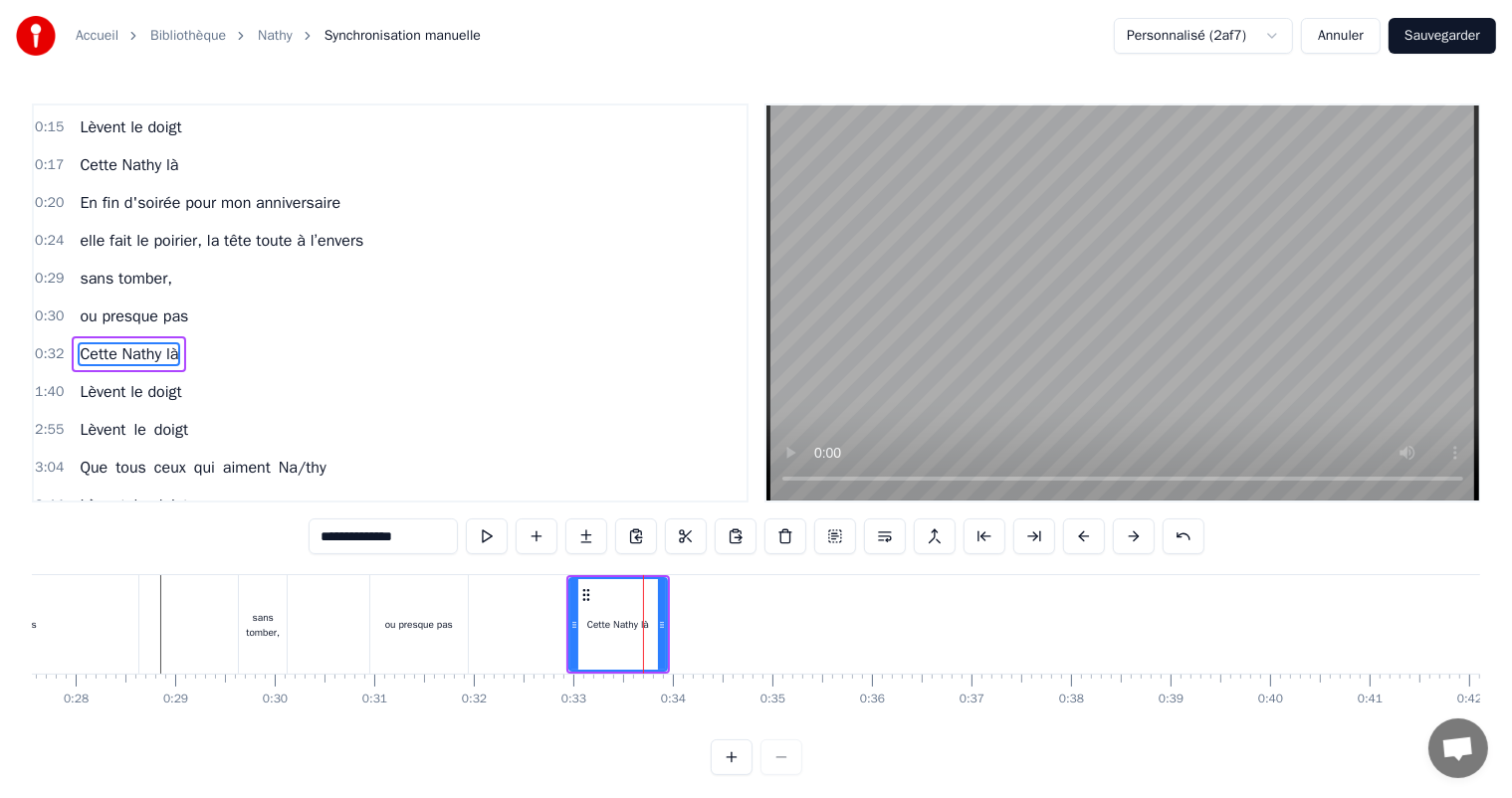 scroll, scrollTop: 190, scrollLeft: 0, axis: vertical 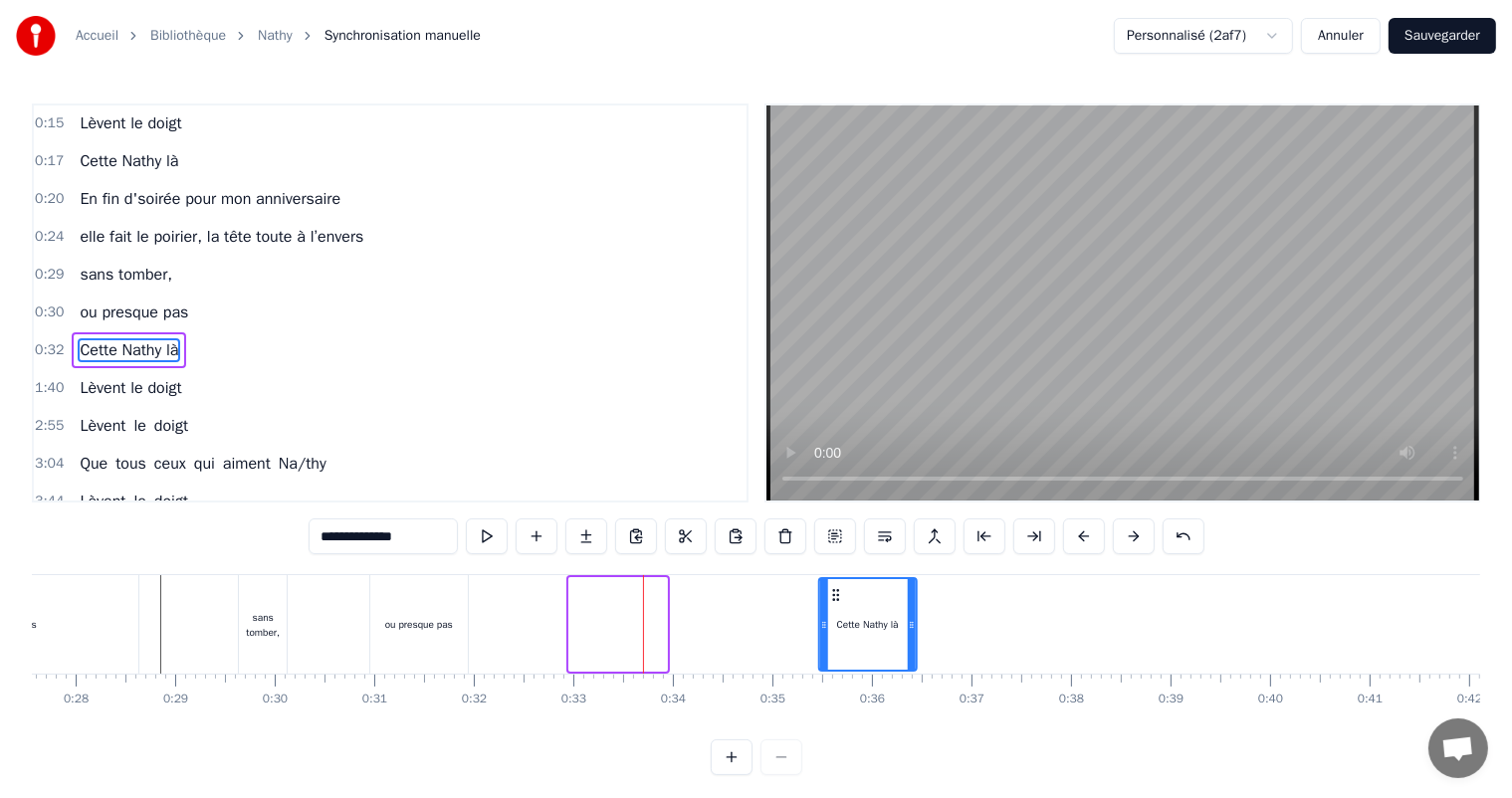 drag, startPoint x: 583, startPoint y: 589, endPoint x: 833, endPoint y: 600, distance: 250.24188 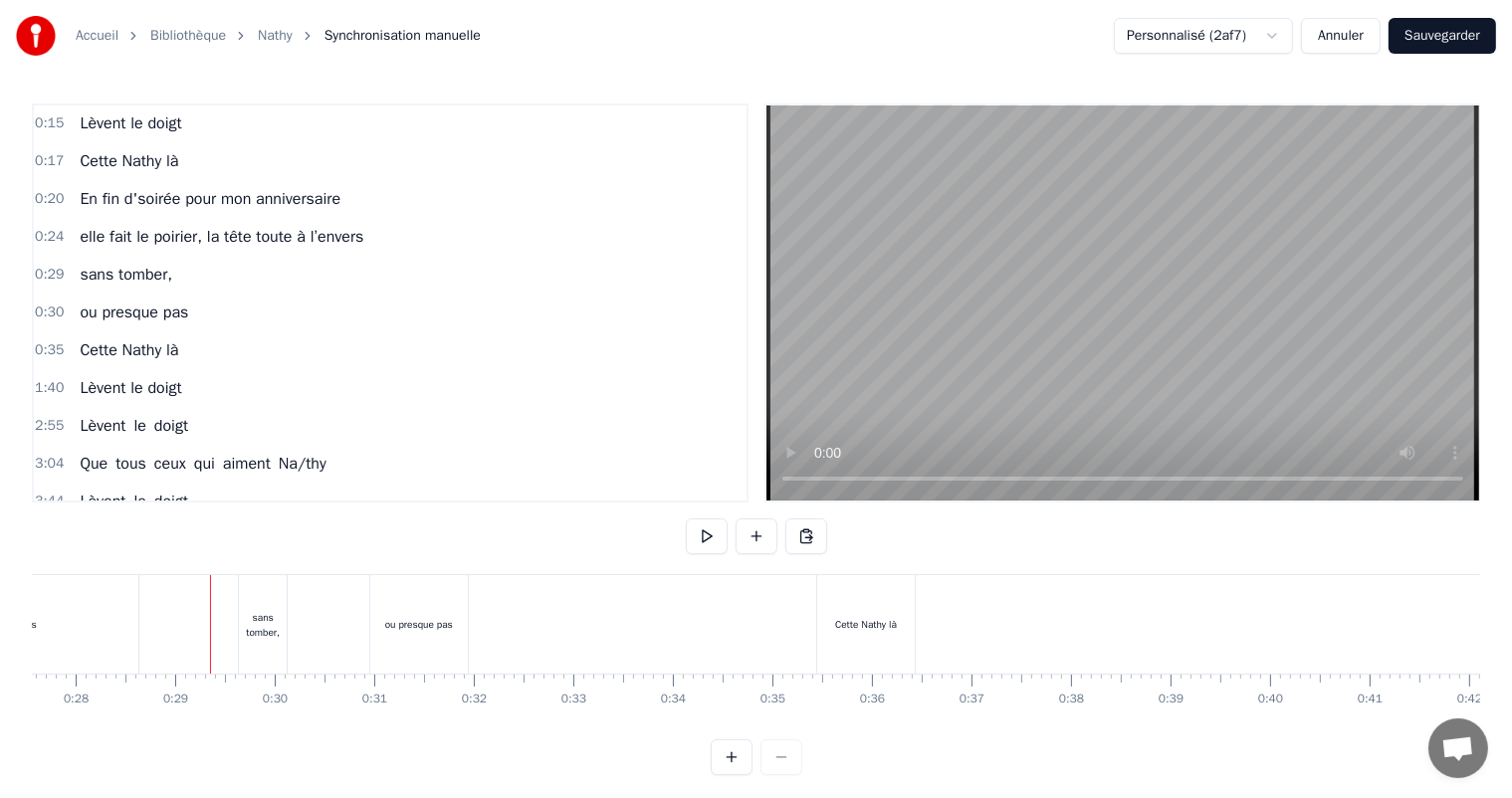 click at bounding box center [707, 536] 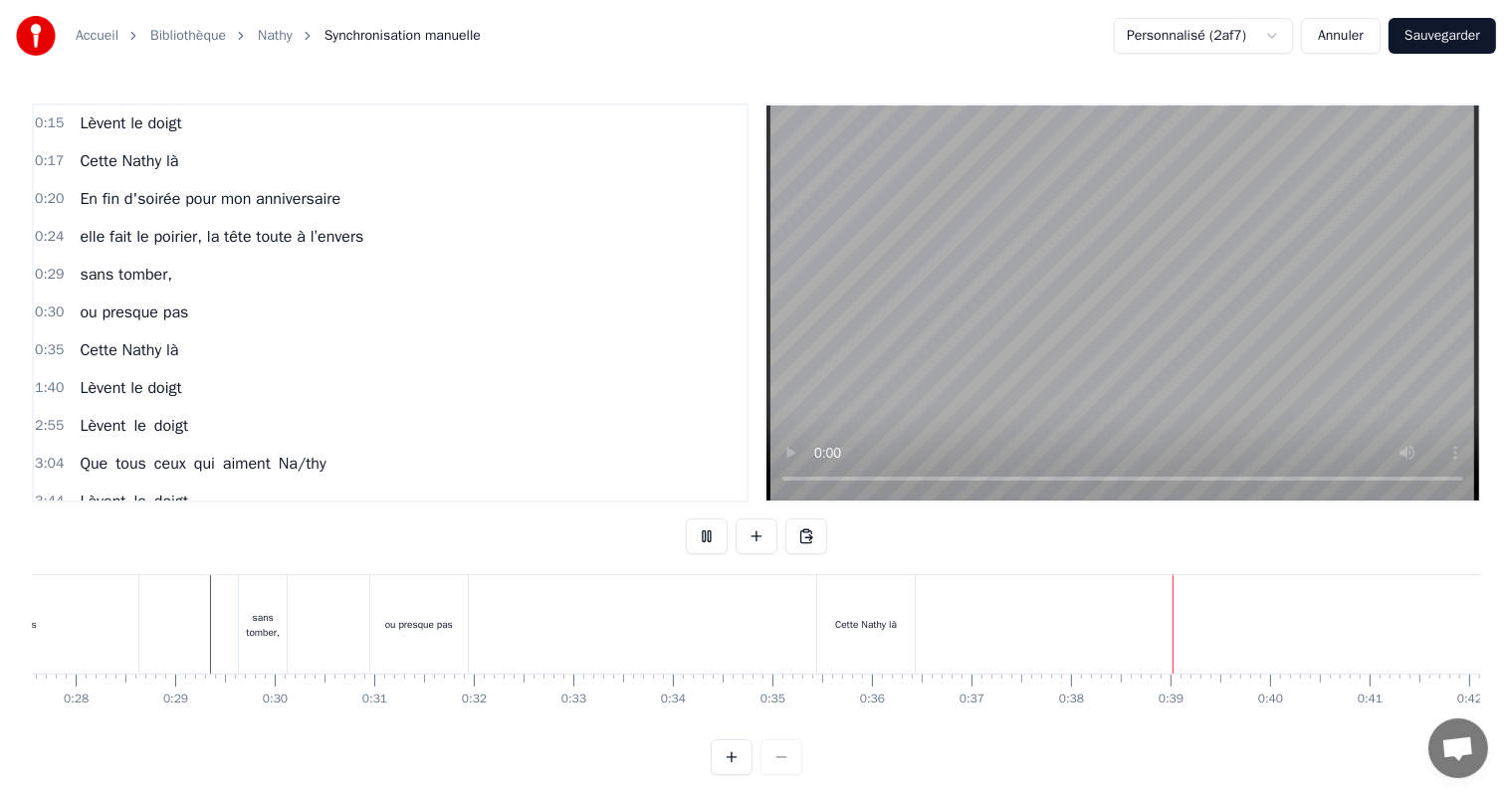 click at bounding box center (707, 536) 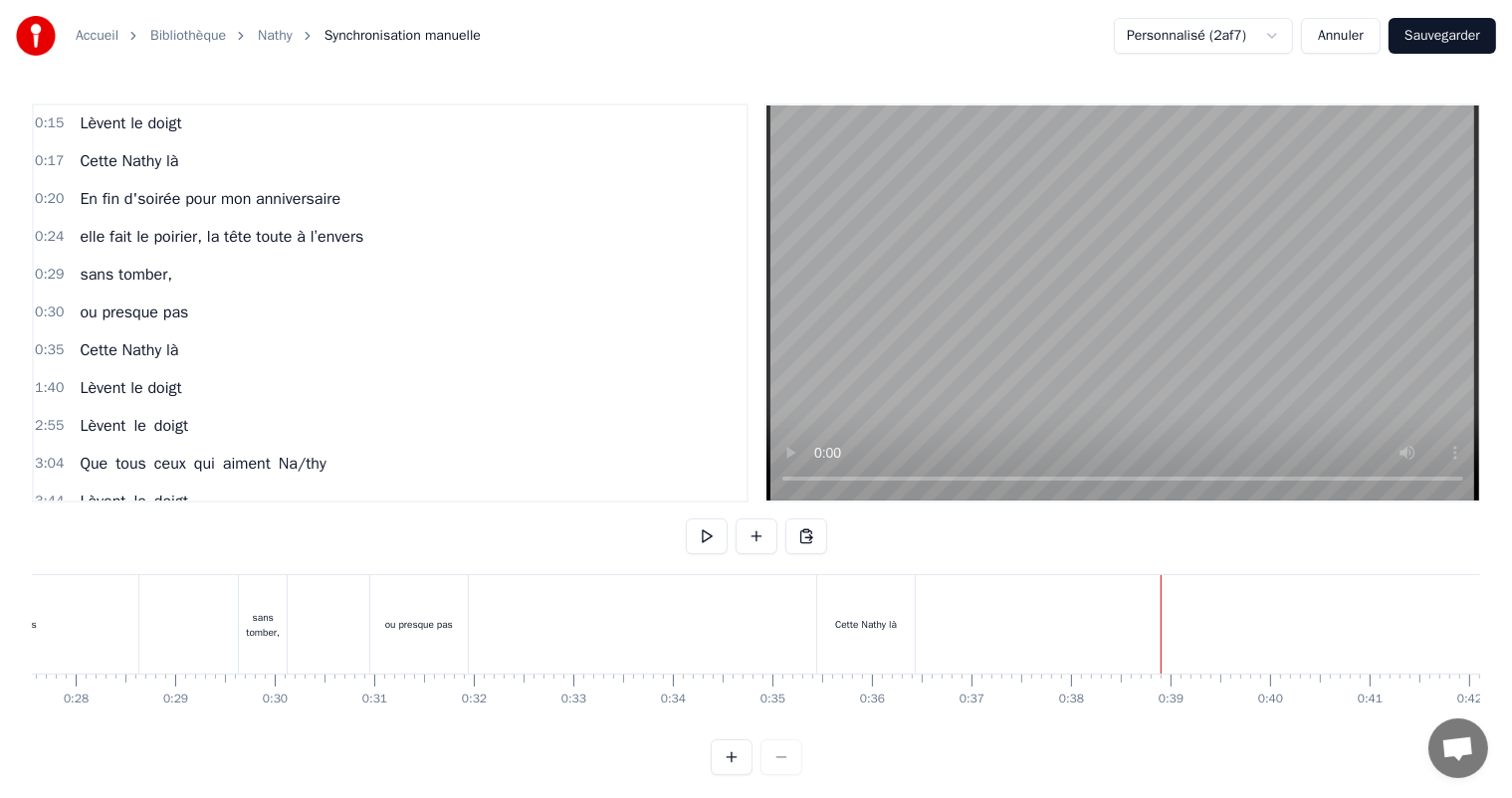 click at bounding box center [756, 536] 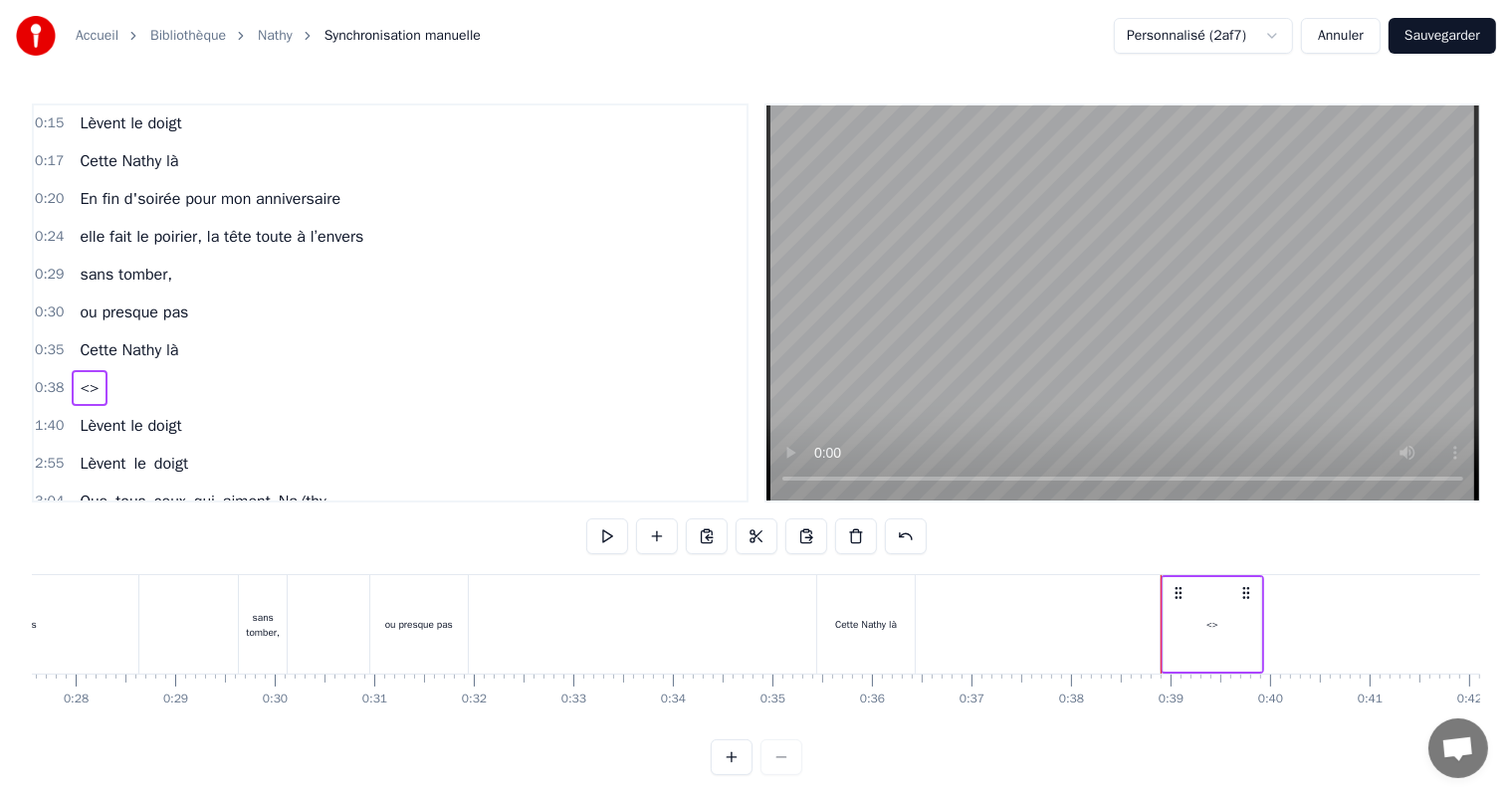click on "<>" at bounding box center (1212, 624) 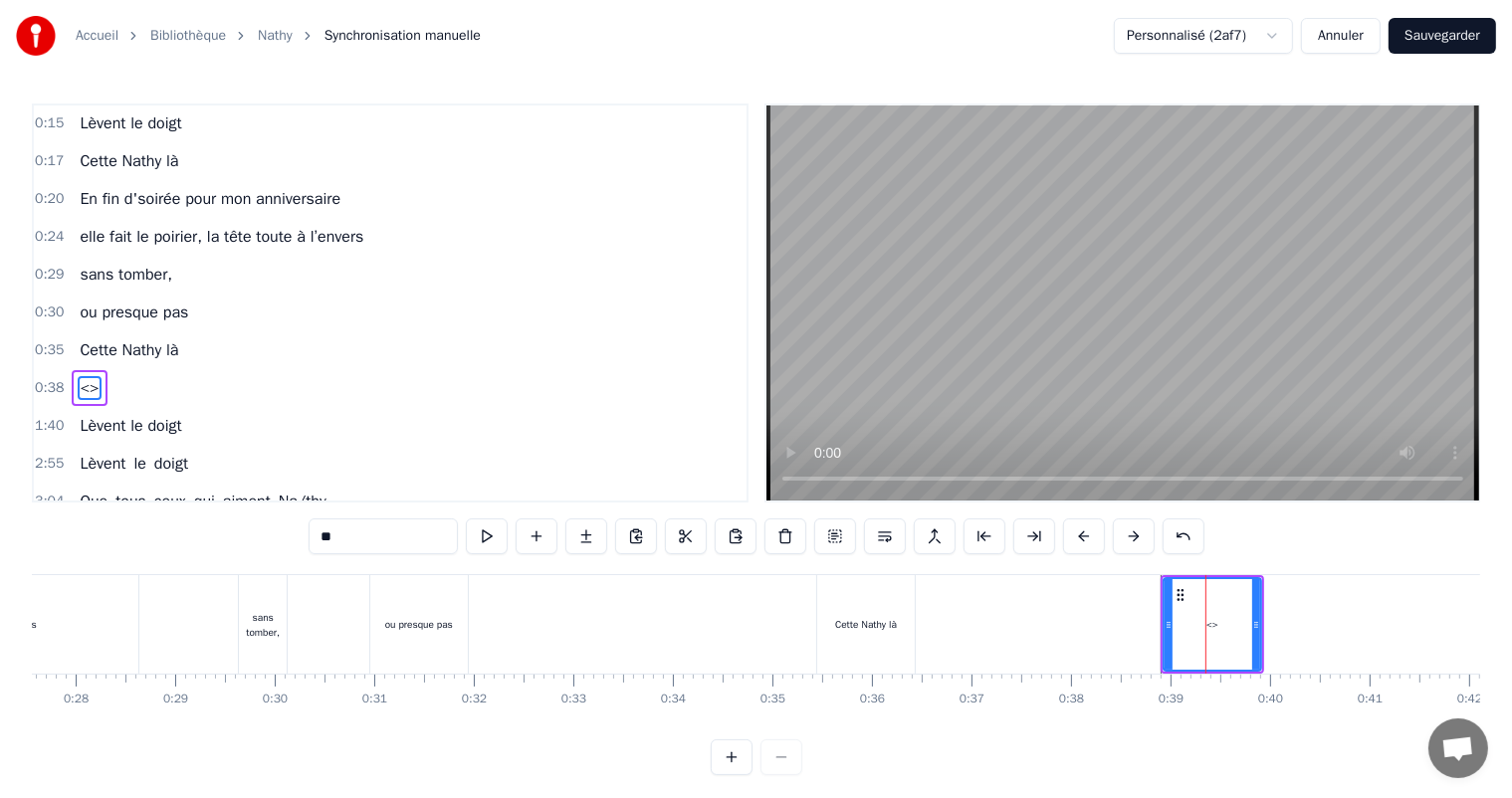 scroll, scrollTop: 227, scrollLeft: 0, axis: vertical 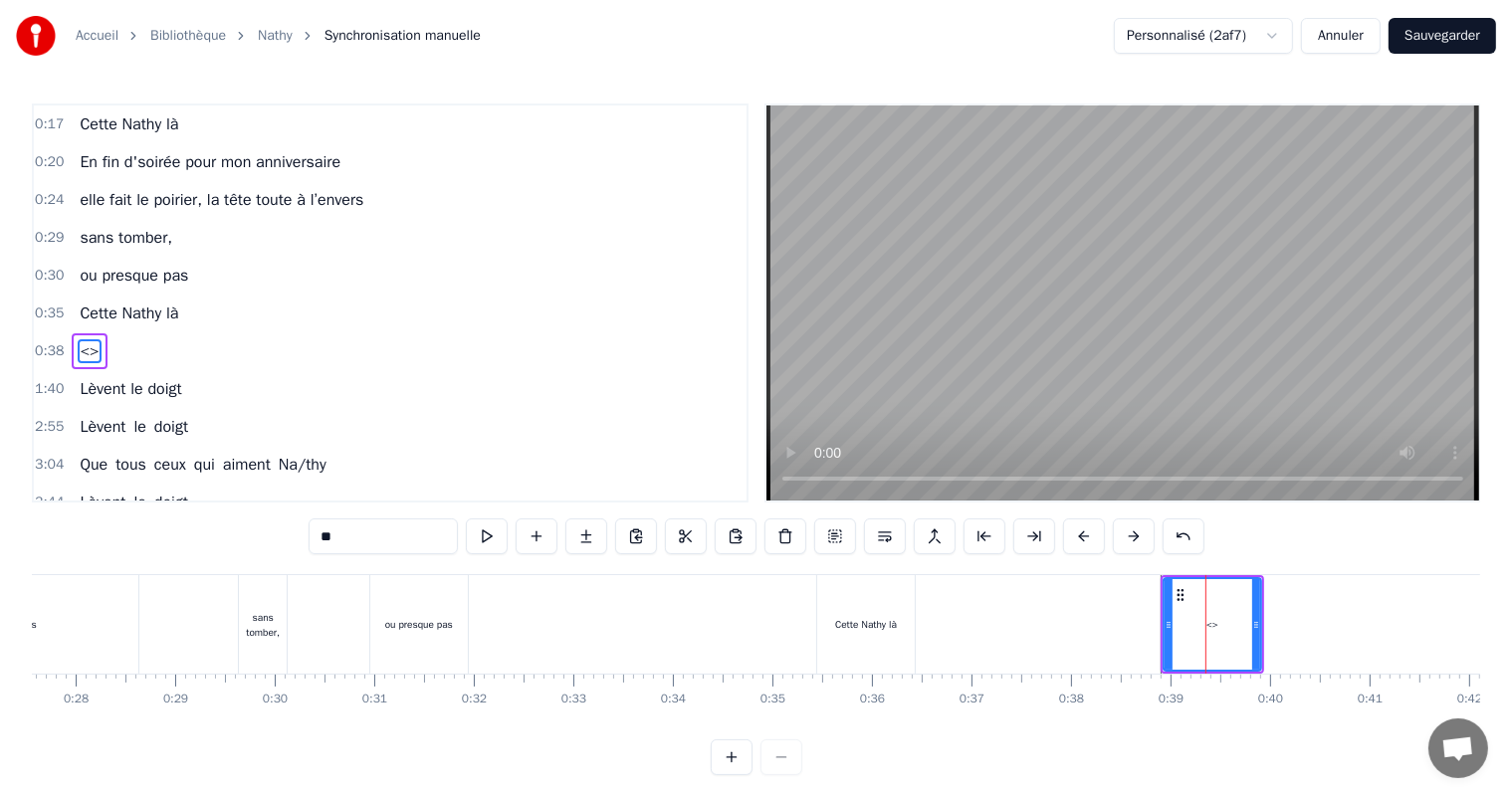 drag, startPoint x: 362, startPoint y: 539, endPoint x: 295, endPoint y: 538, distance: 67.007462 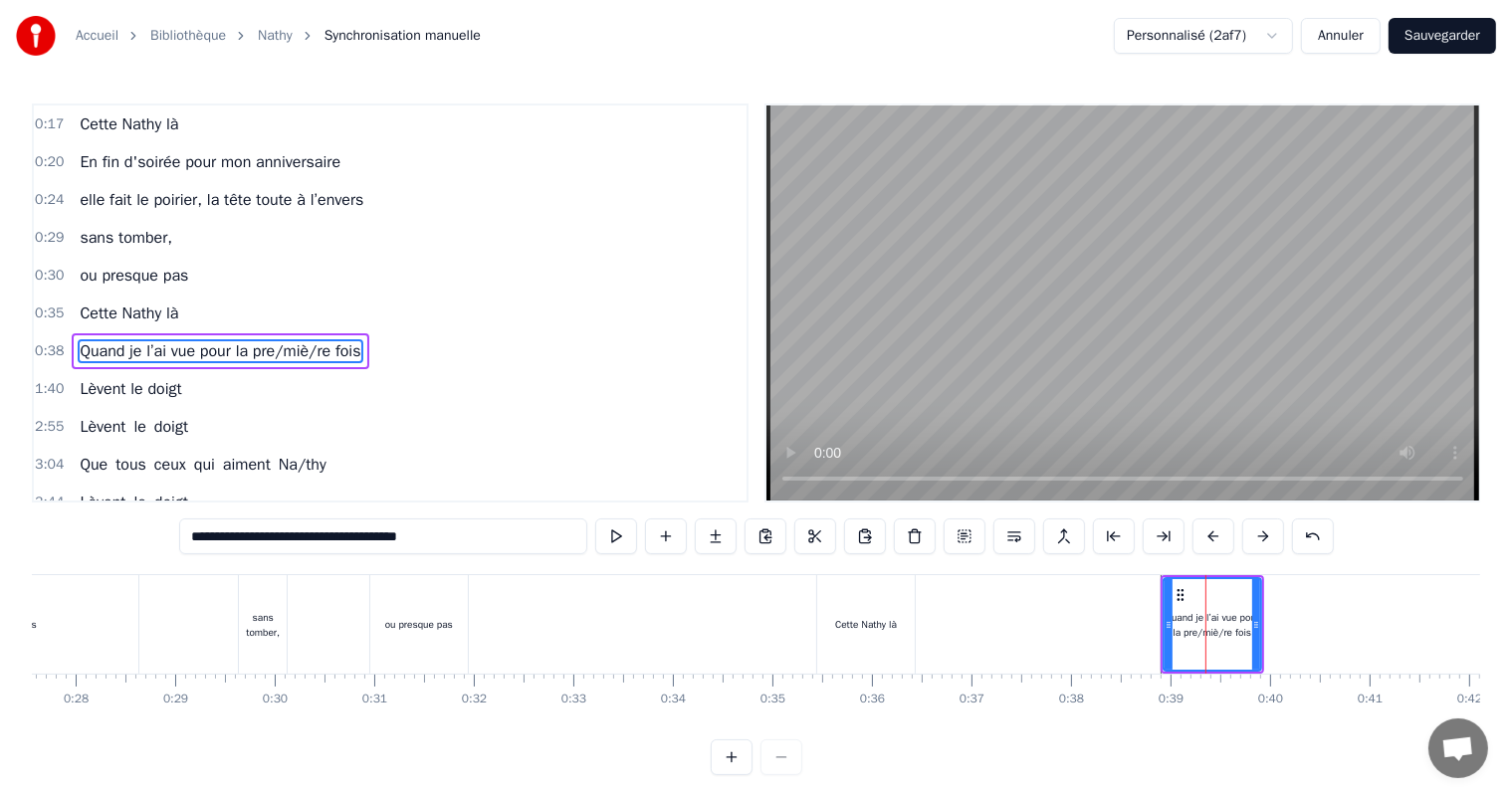 click on "**********" at bounding box center [383, 536] 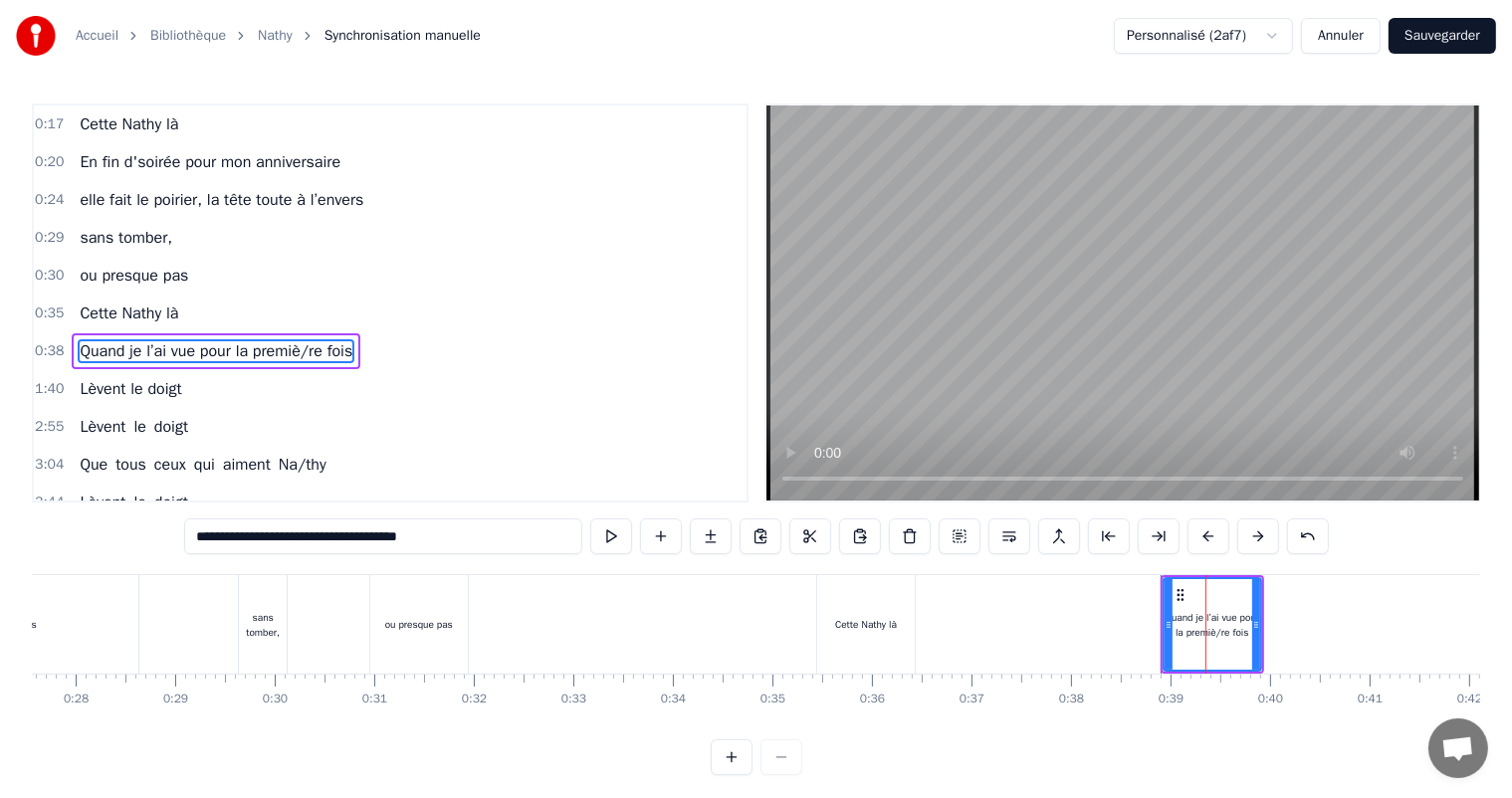 click on "**********" at bounding box center (383, 536) 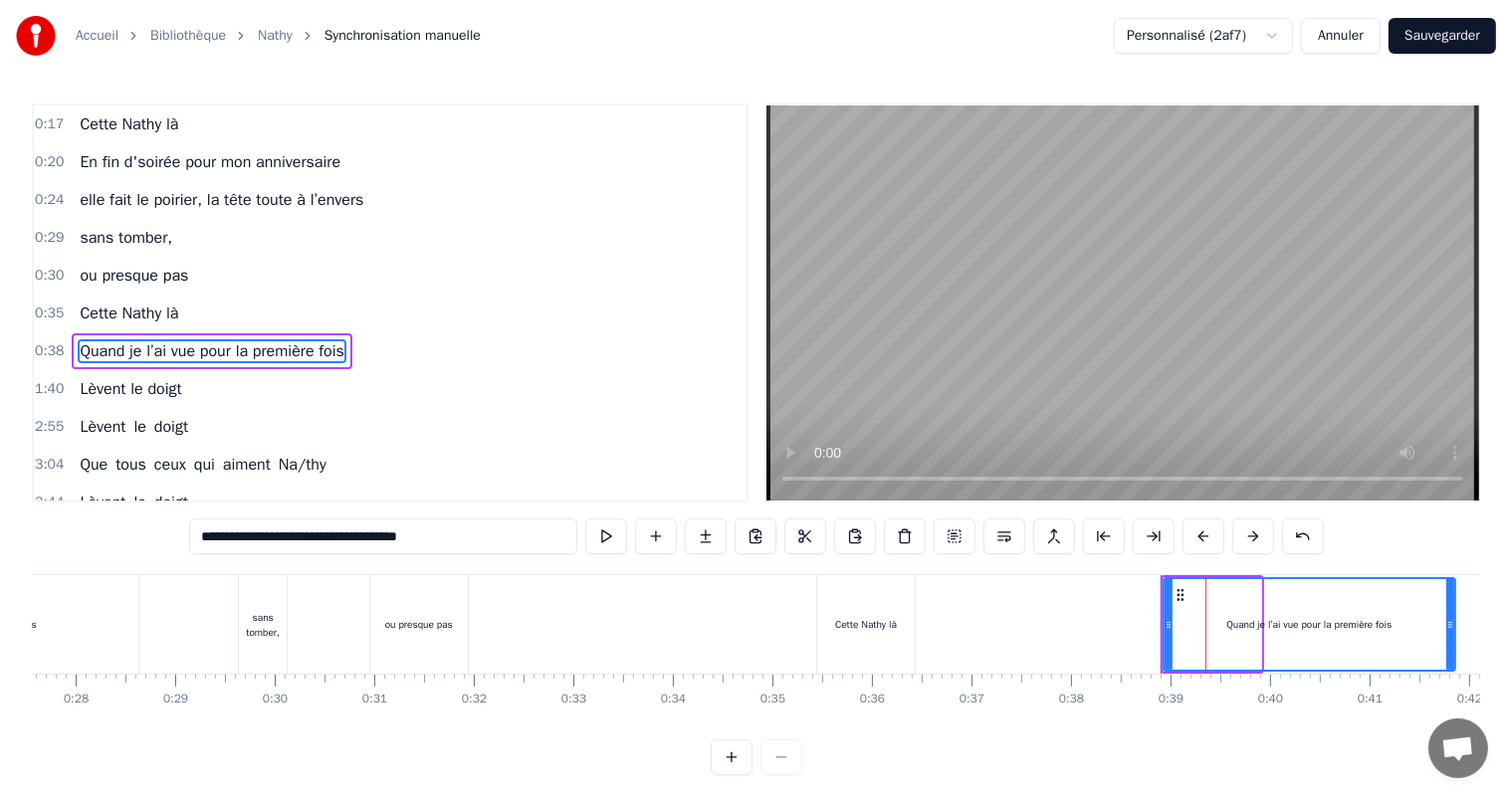 drag, startPoint x: 1257, startPoint y: 626, endPoint x: 1451, endPoint y: 648, distance: 195.2434 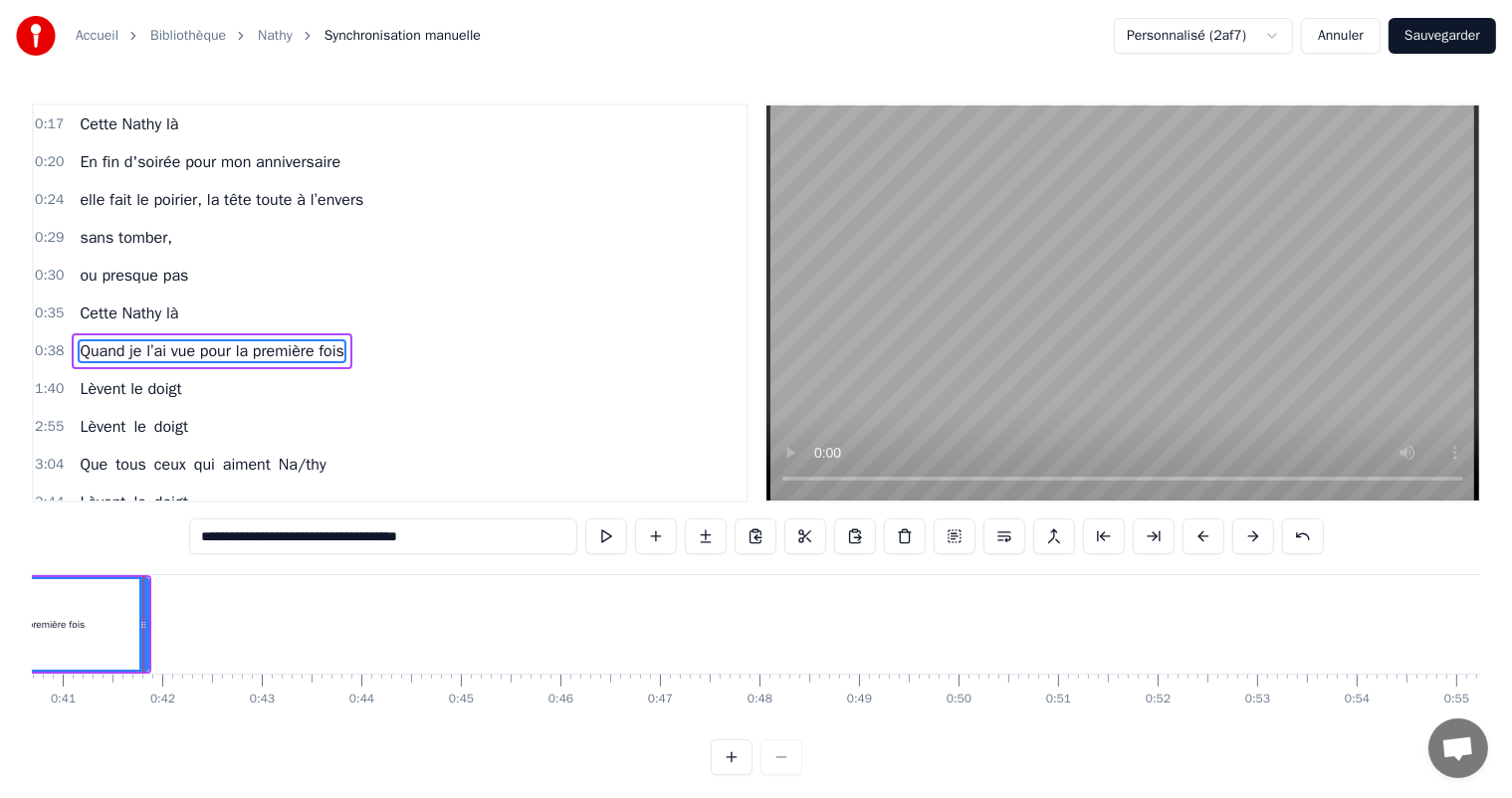 scroll, scrollTop: 0, scrollLeft: 4061, axis: horizontal 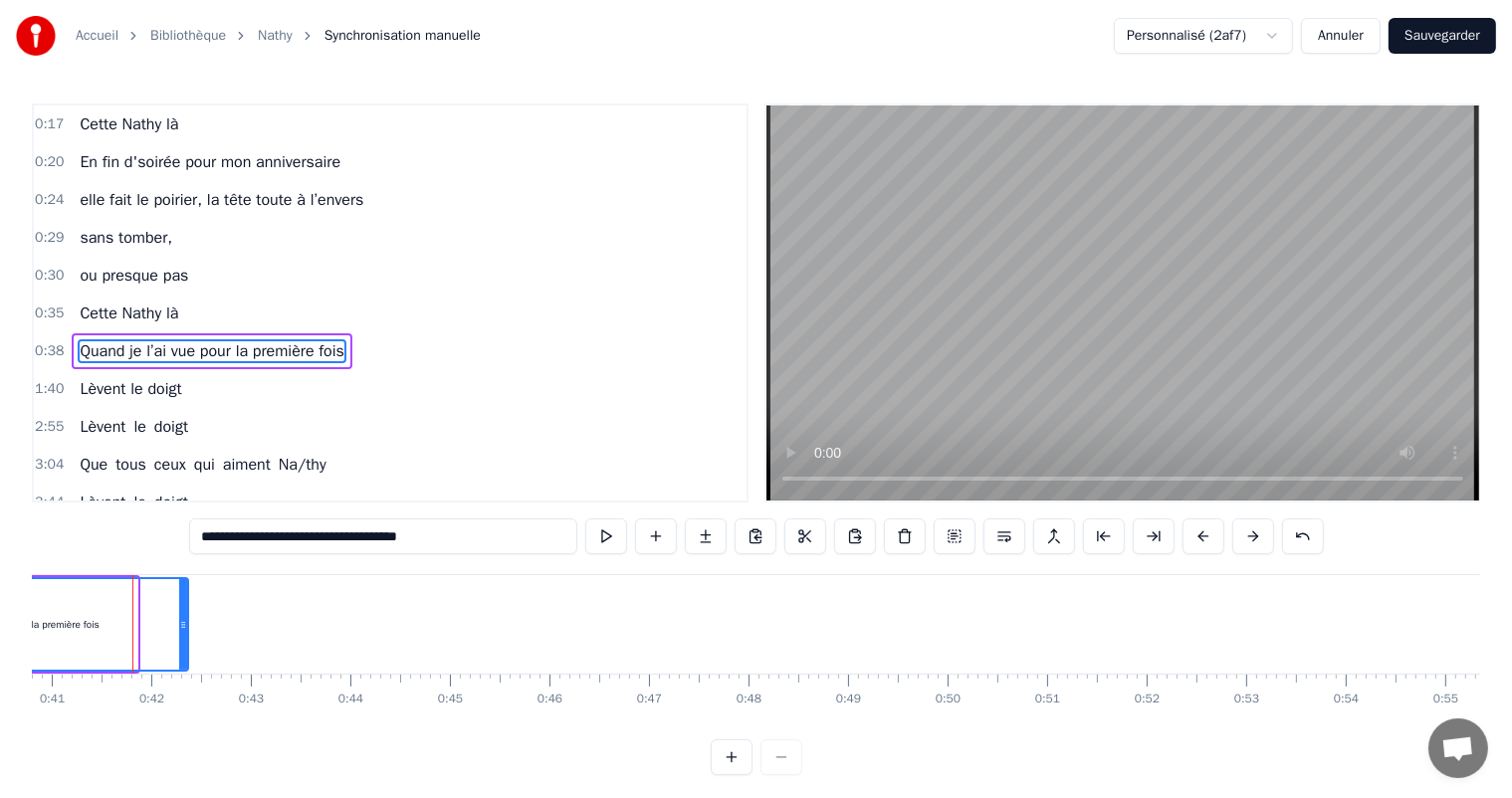 drag, startPoint x: 132, startPoint y: 619, endPoint x: 183, endPoint y: 617, distance: 51.0392 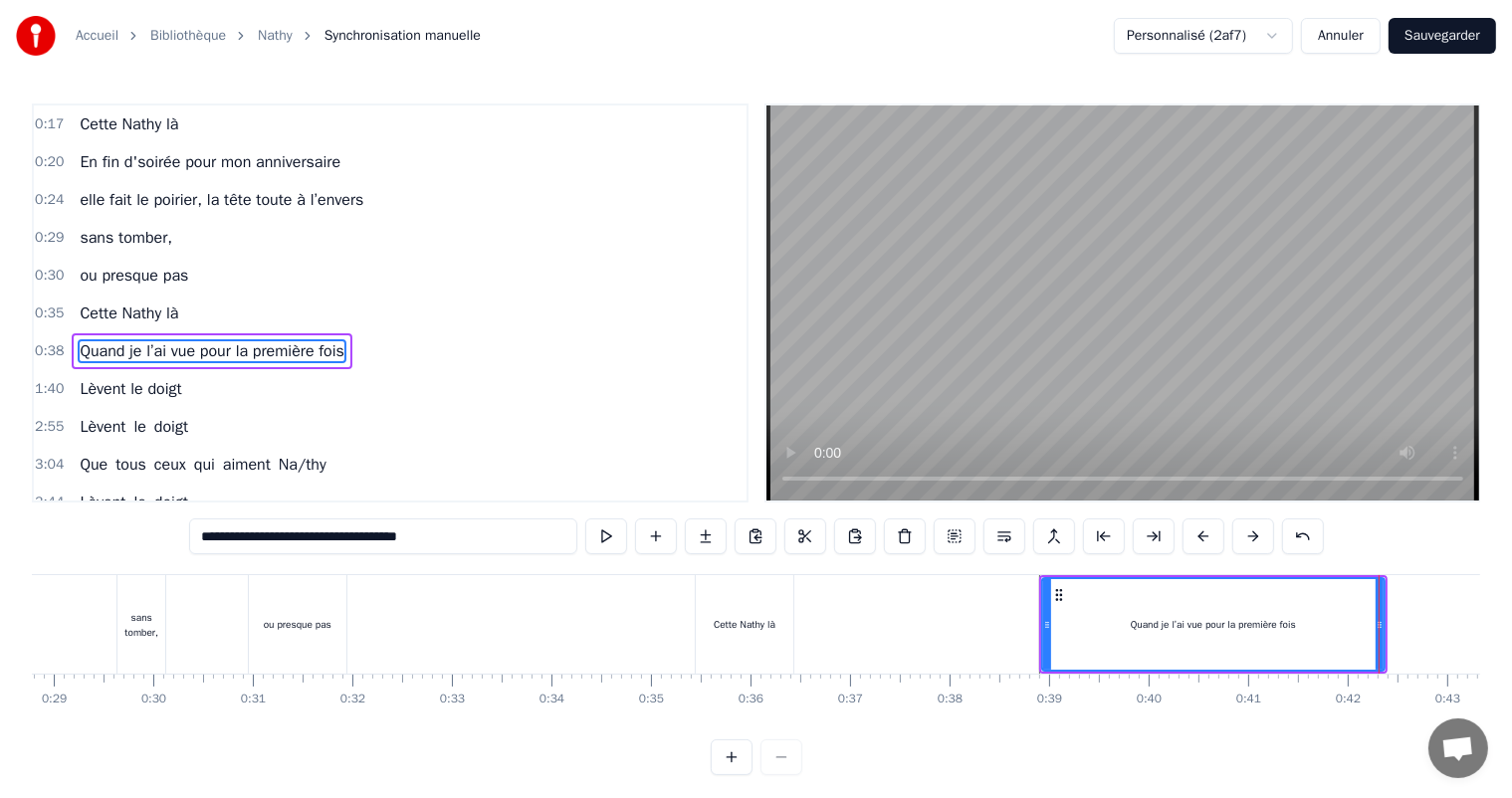 scroll, scrollTop: 0, scrollLeft: 2838, axis: horizontal 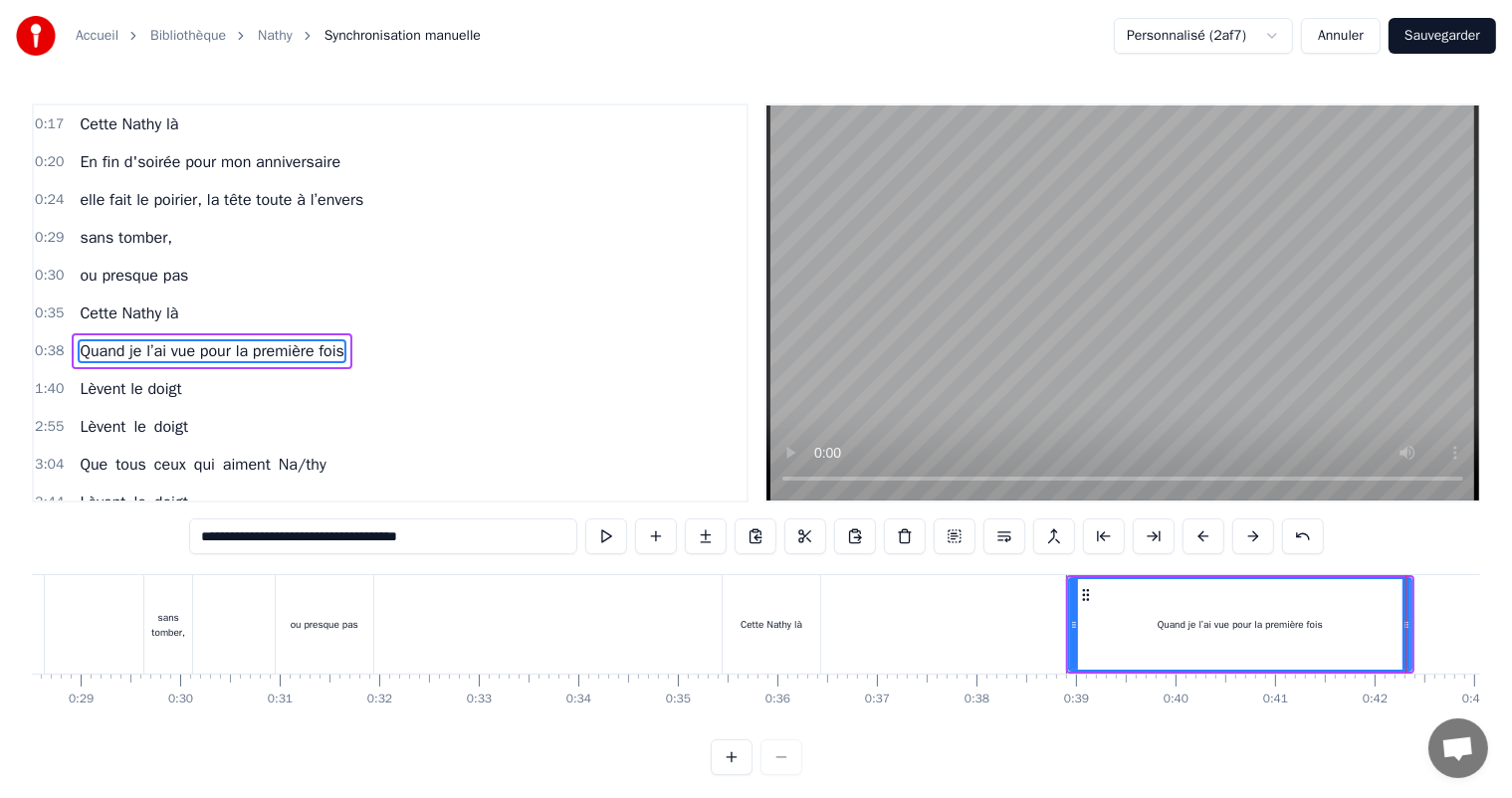 type on "**********" 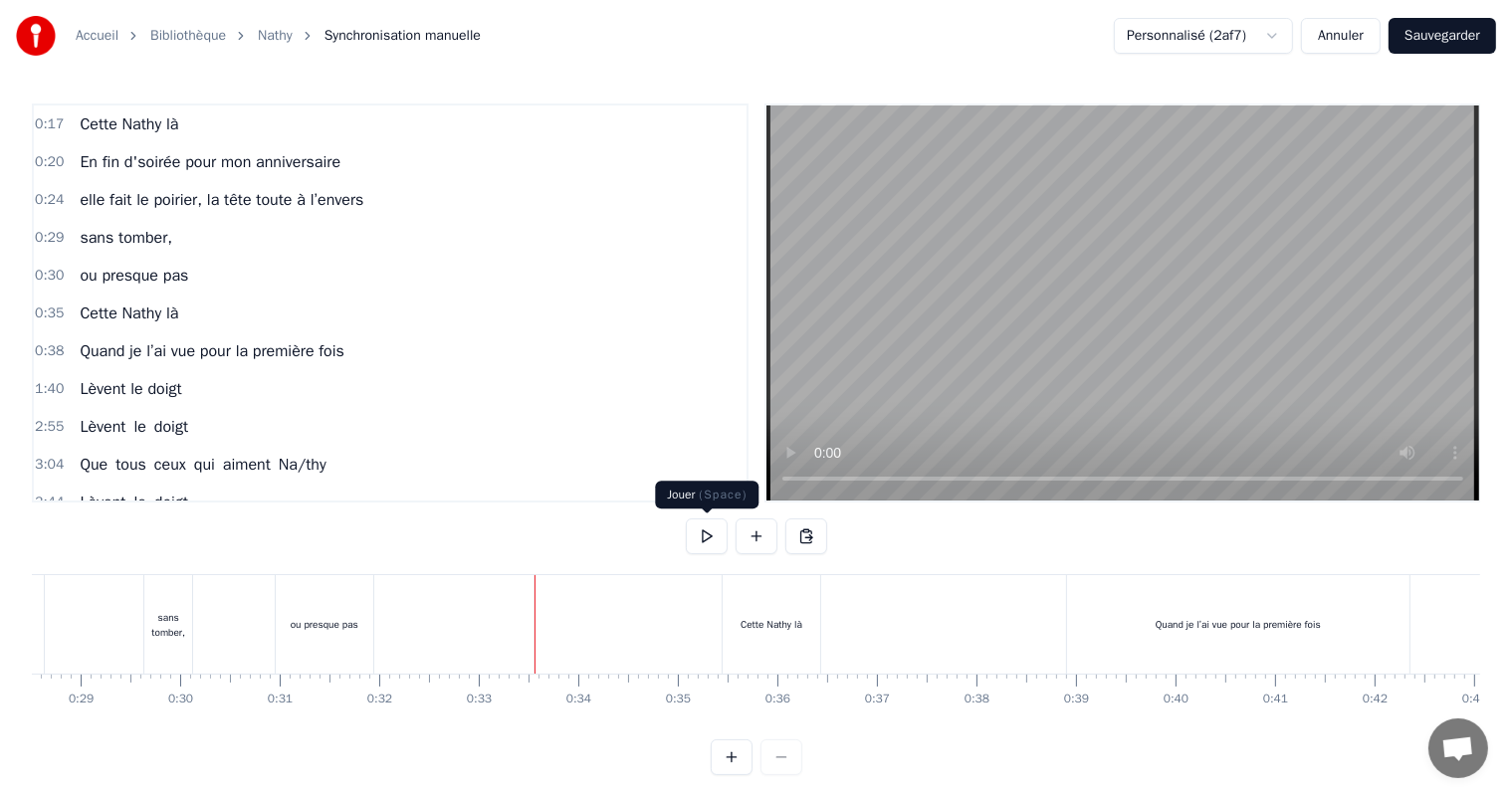click at bounding box center (707, 536) 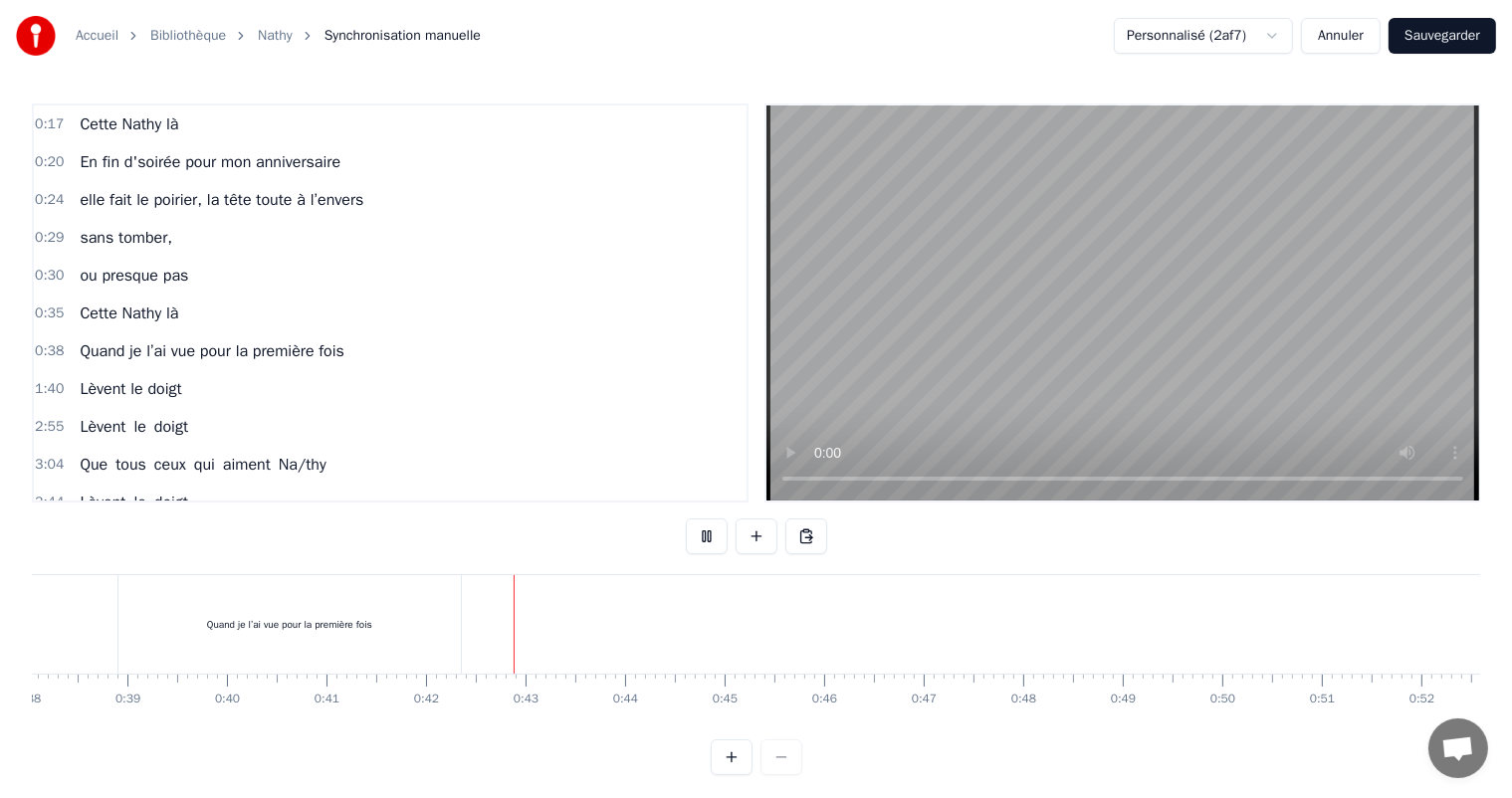 scroll, scrollTop: 0, scrollLeft: 4113, axis: horizontal 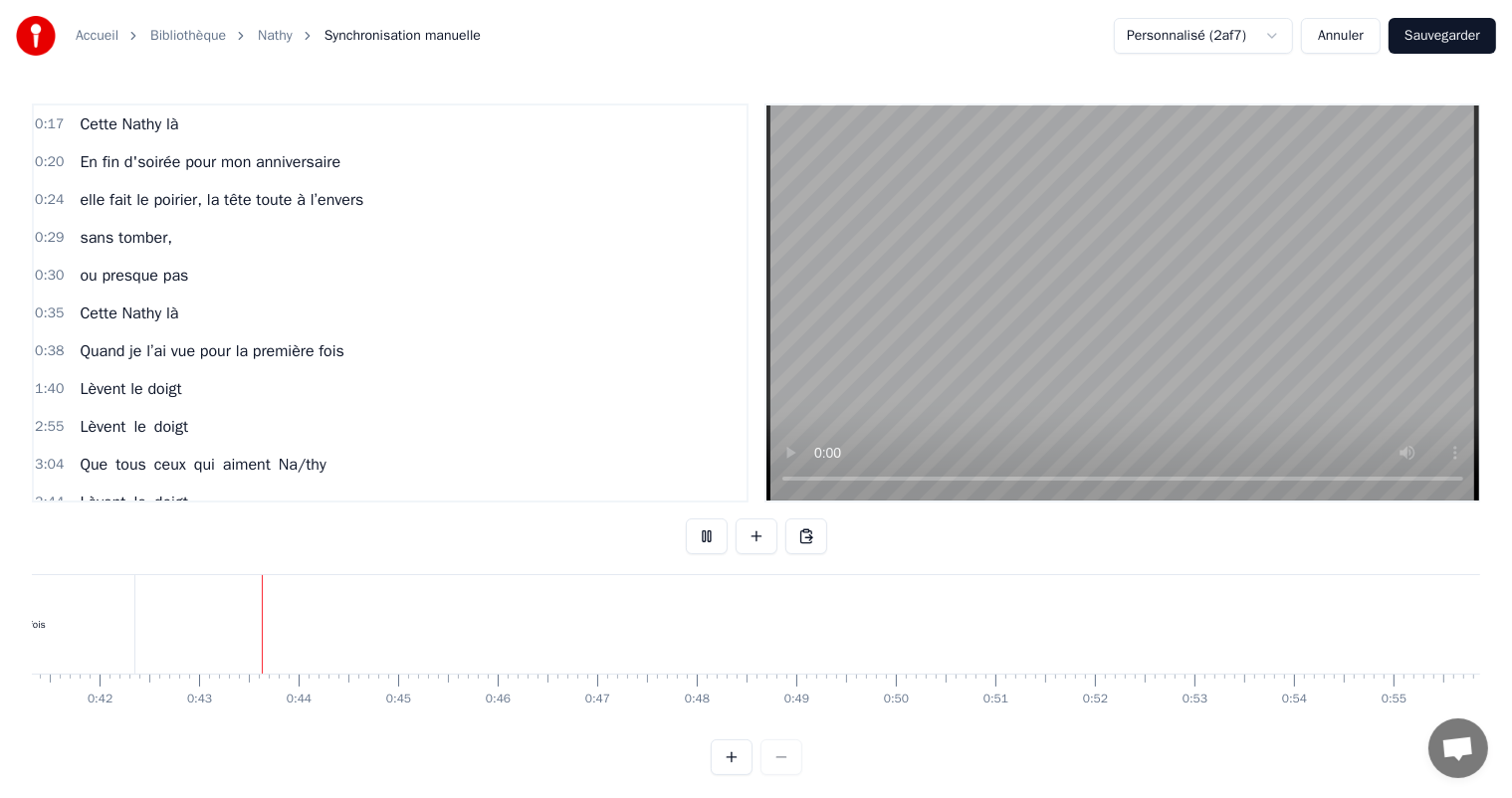 click at bounding box center [707, 536] 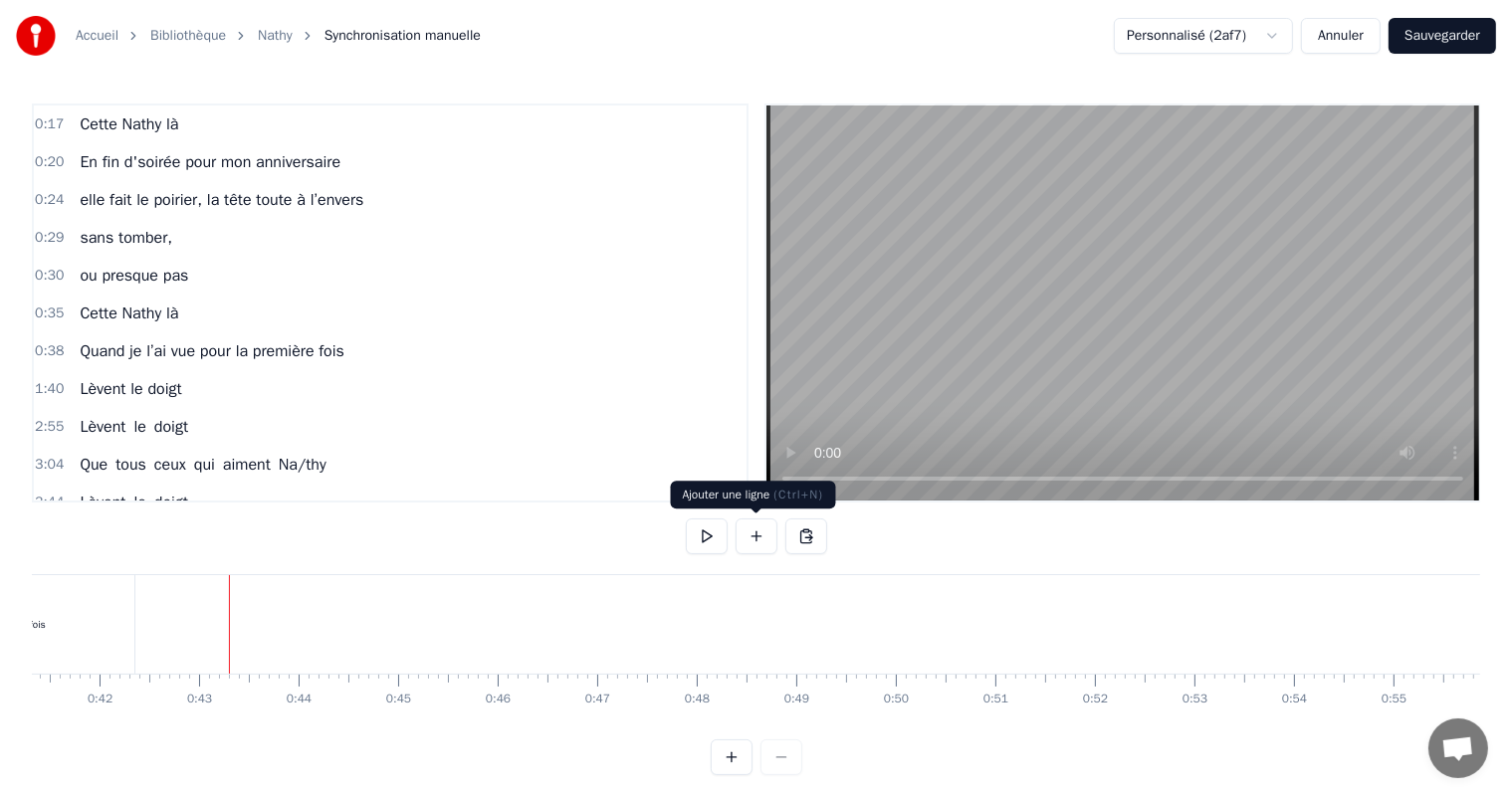 click at bounding box center [756, 536] 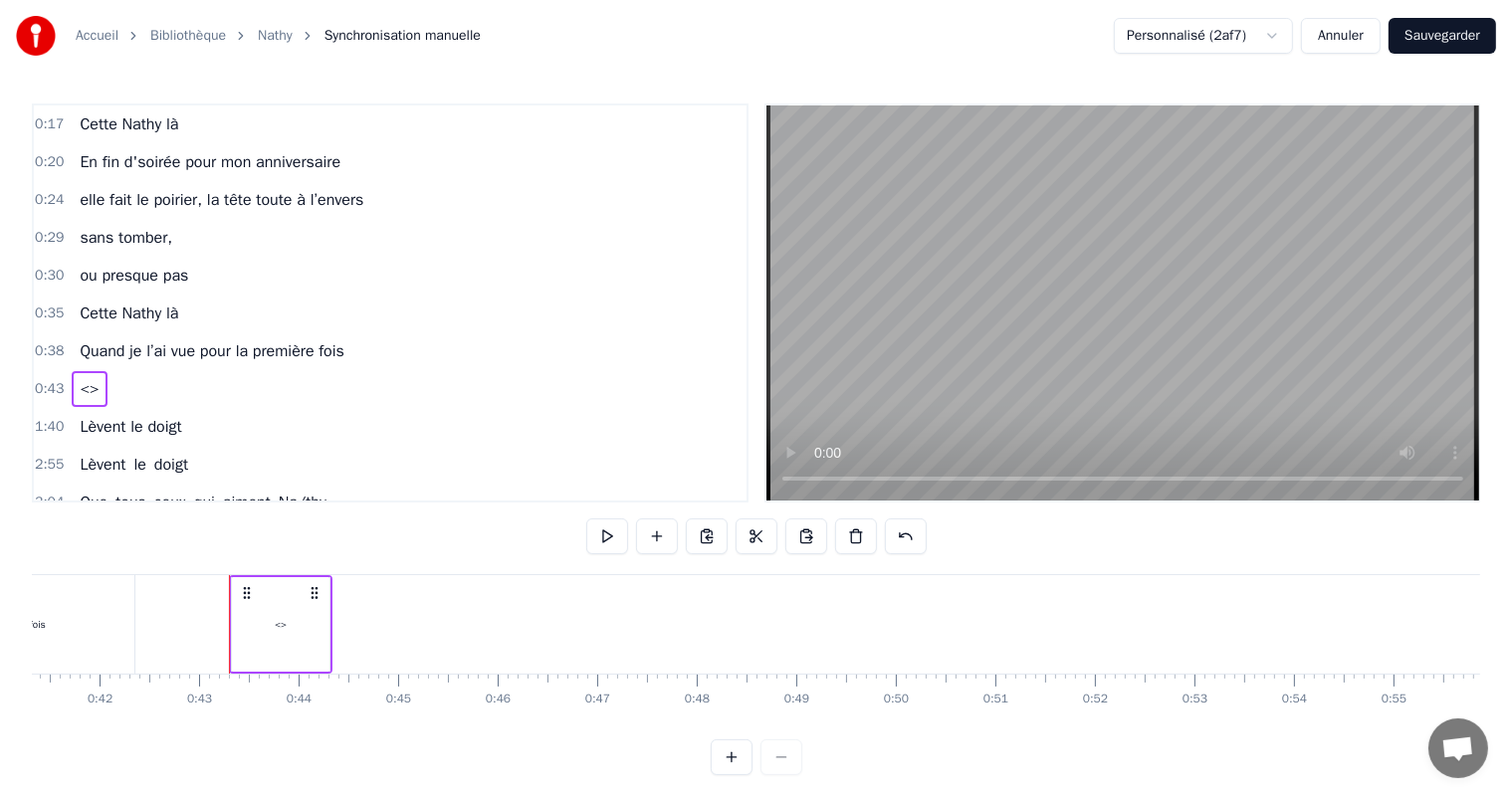 click on "<>" at bounding box center [281, 624] 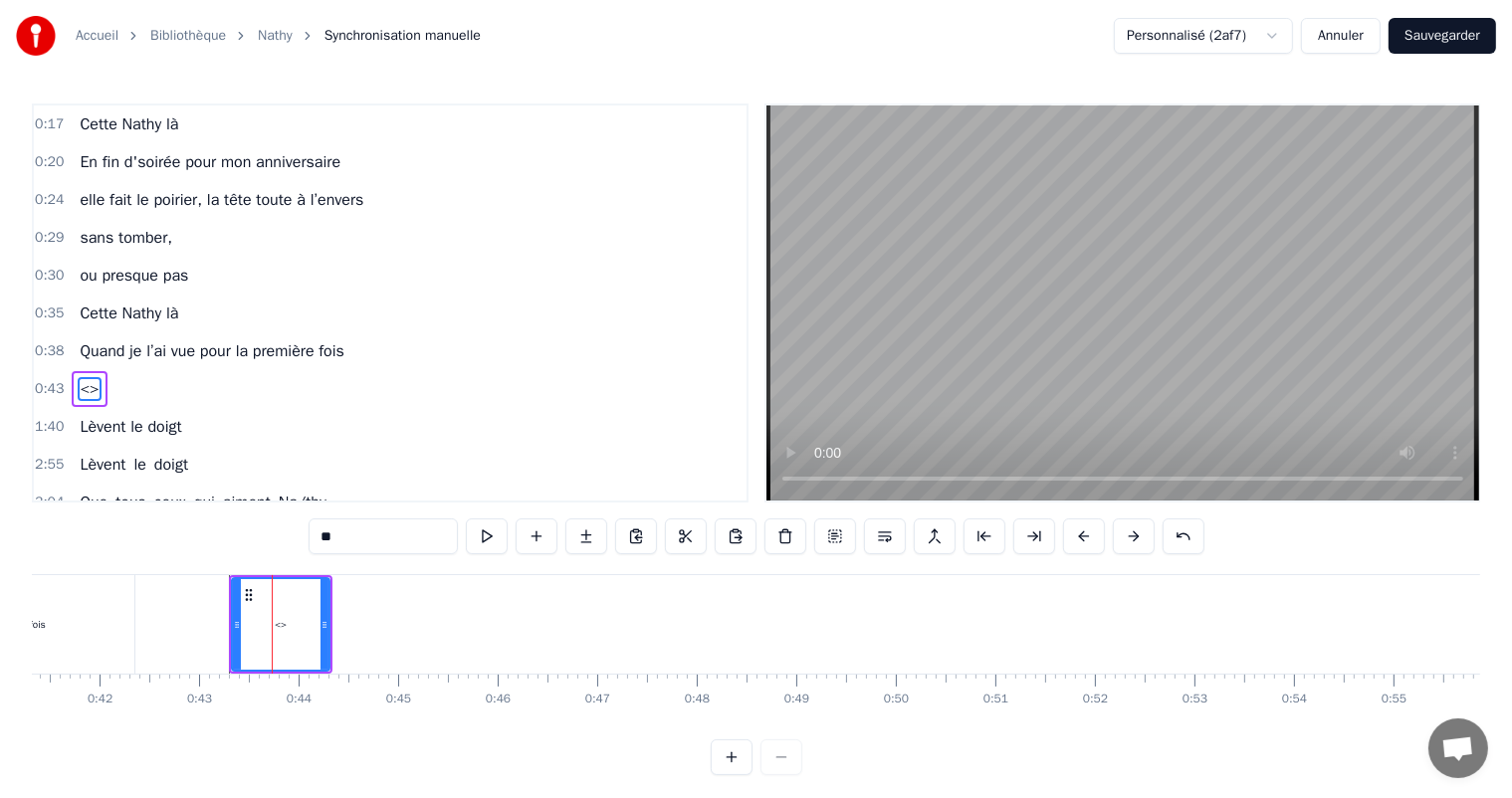 scroll, scrollTop: 263, scrollLeft: 0, axis: vertical 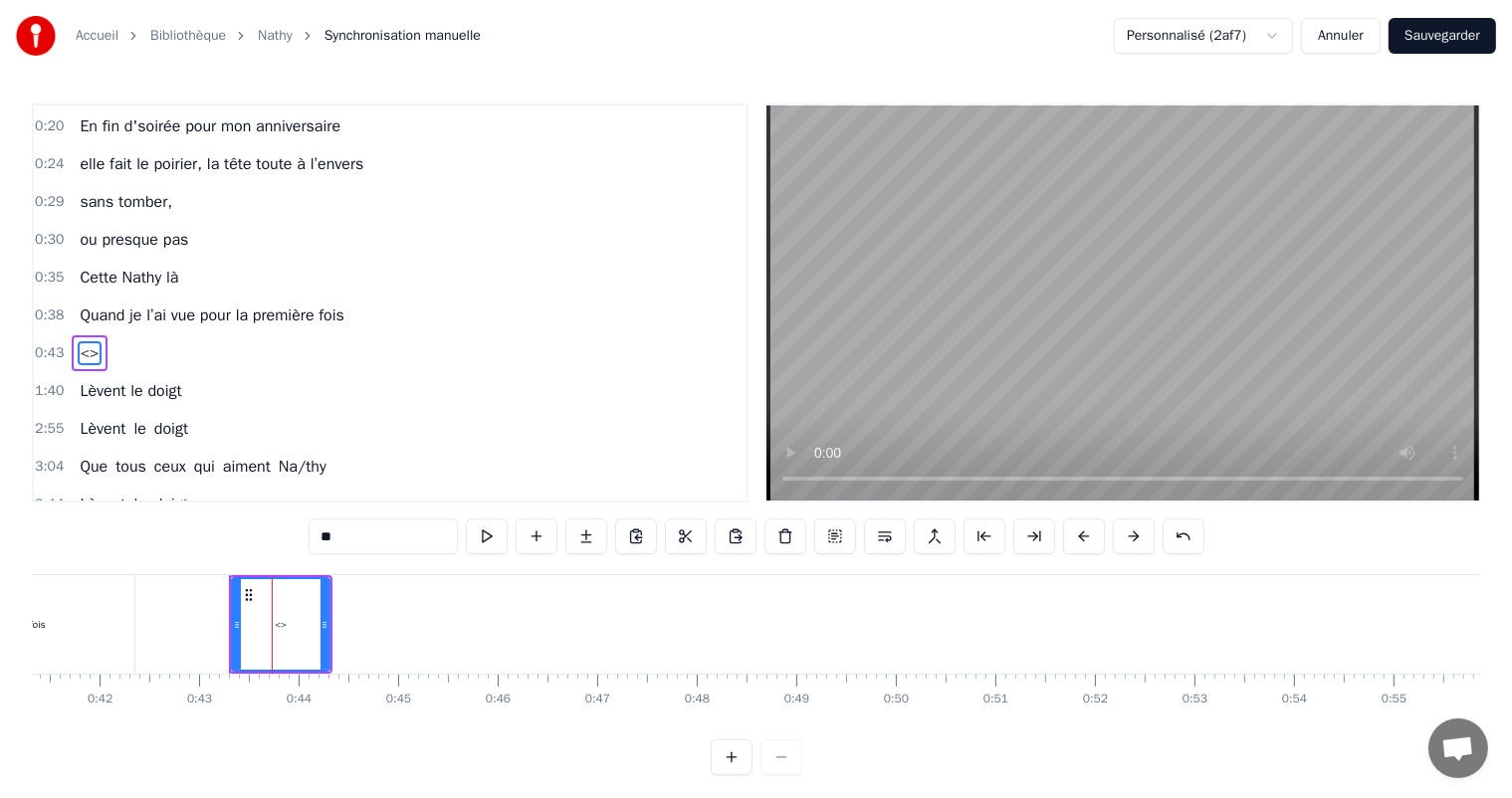 drag, startPoint x: 343, startPoint y: 533, endPoint x: 293, endPoint y: 547, distance: 51.92302 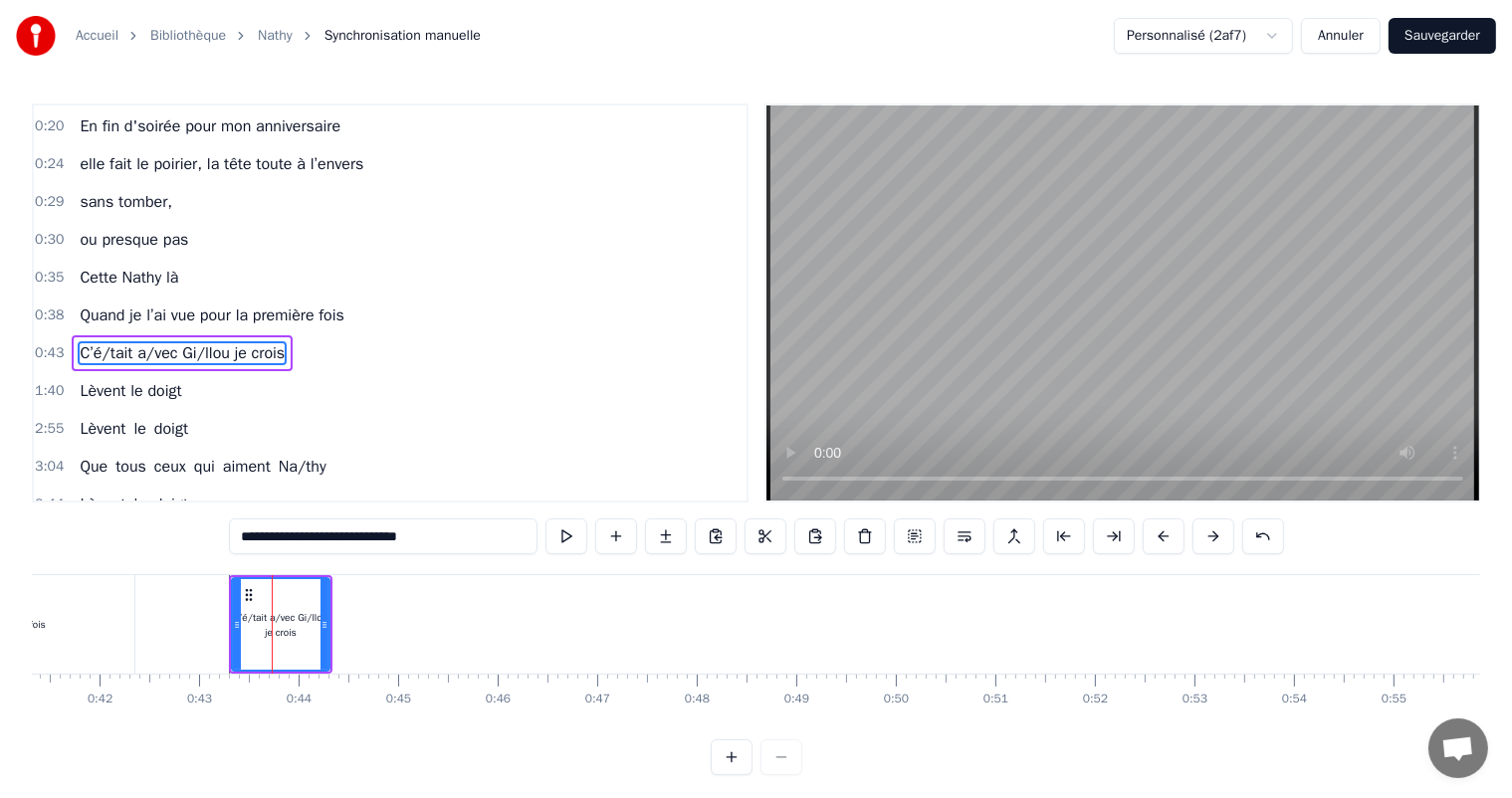 click on "**********" at bounding box center [383, 536] 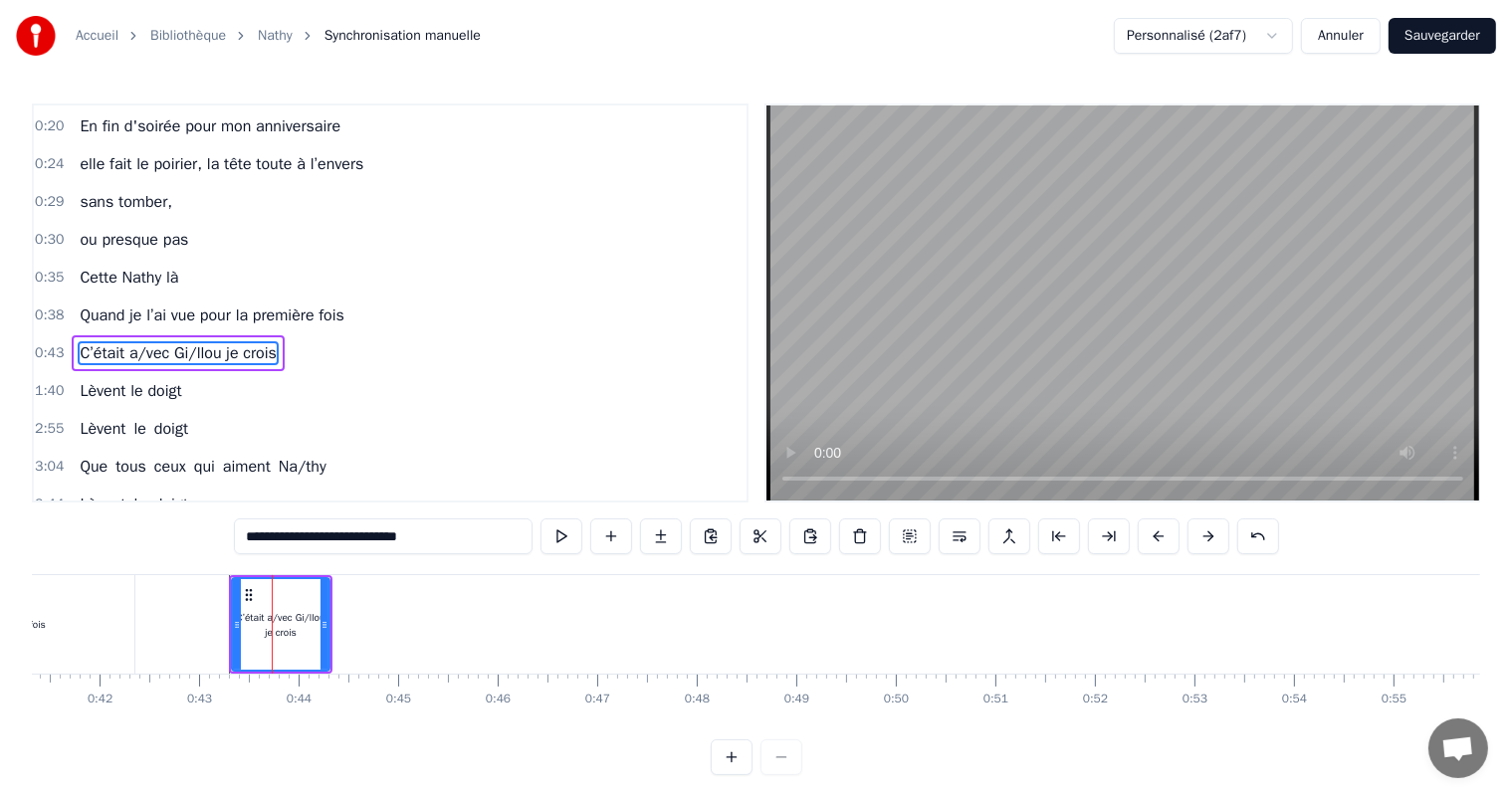 click on "**********" at bounding box center (383, 536) 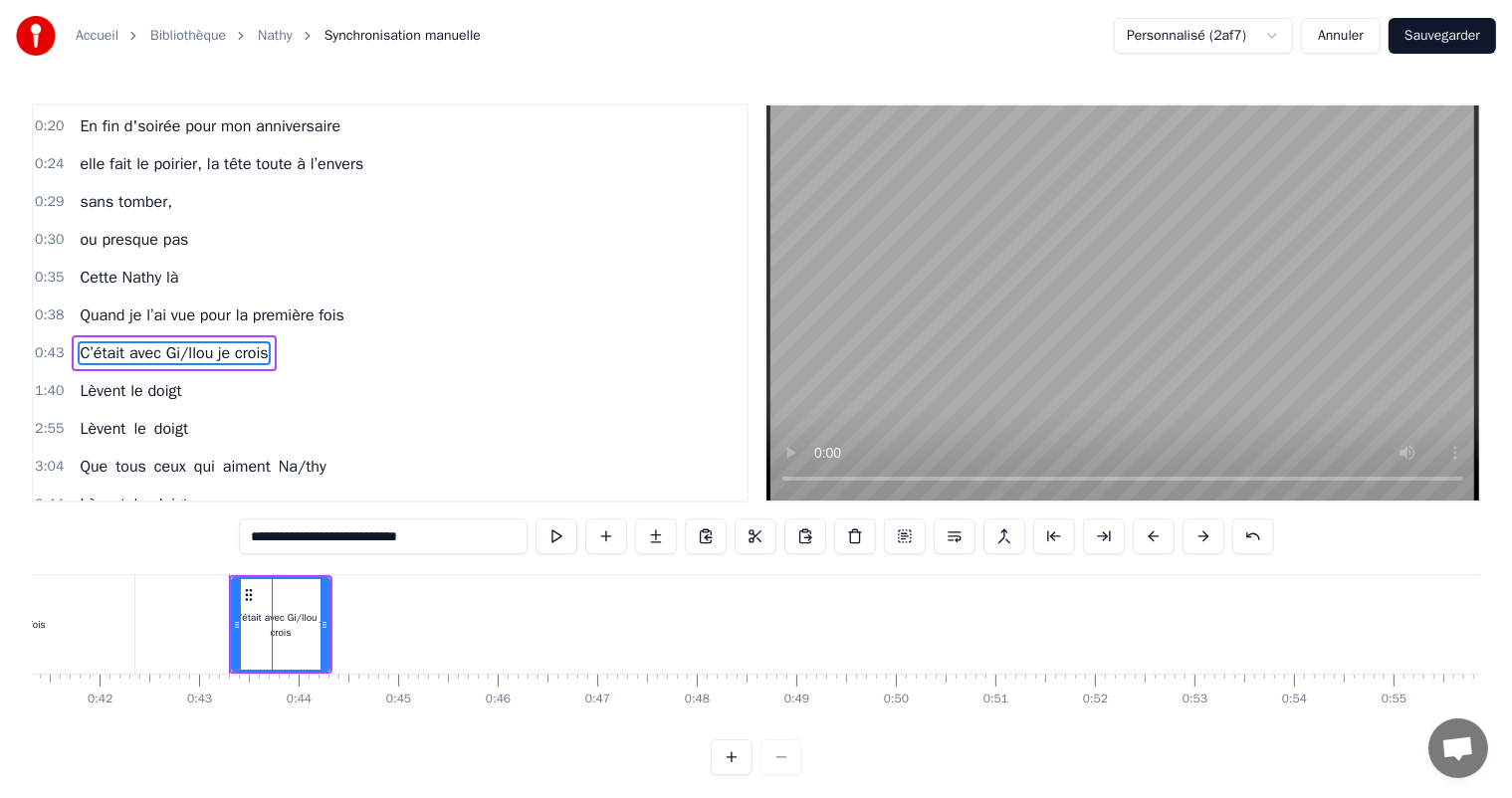 click on "**********" at bounding box center (383, 536) 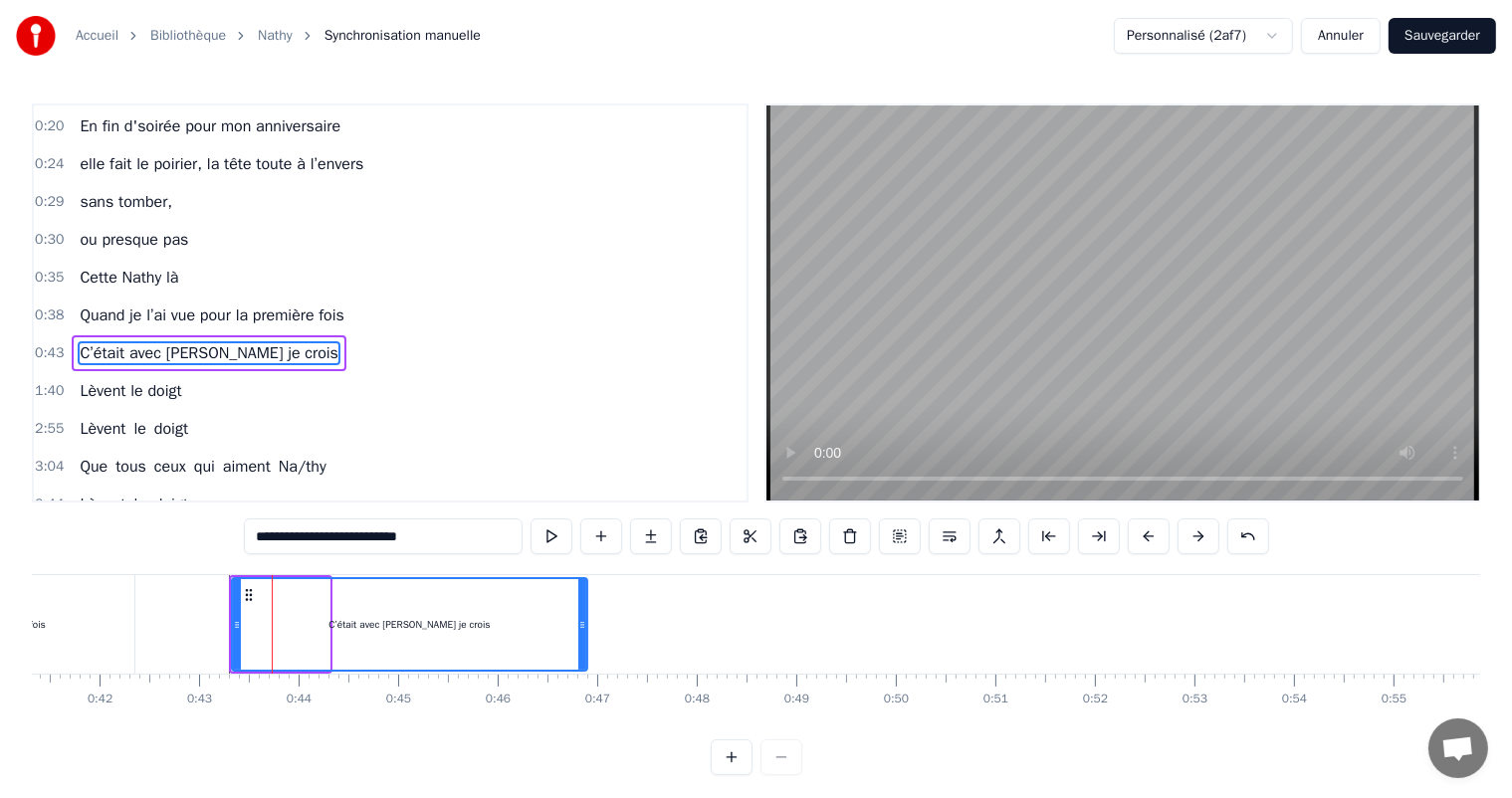 drag, startPoint x: 326, startPoint y: 621, endPoint x: 584, endPoint y: 635, distance: 258.3796 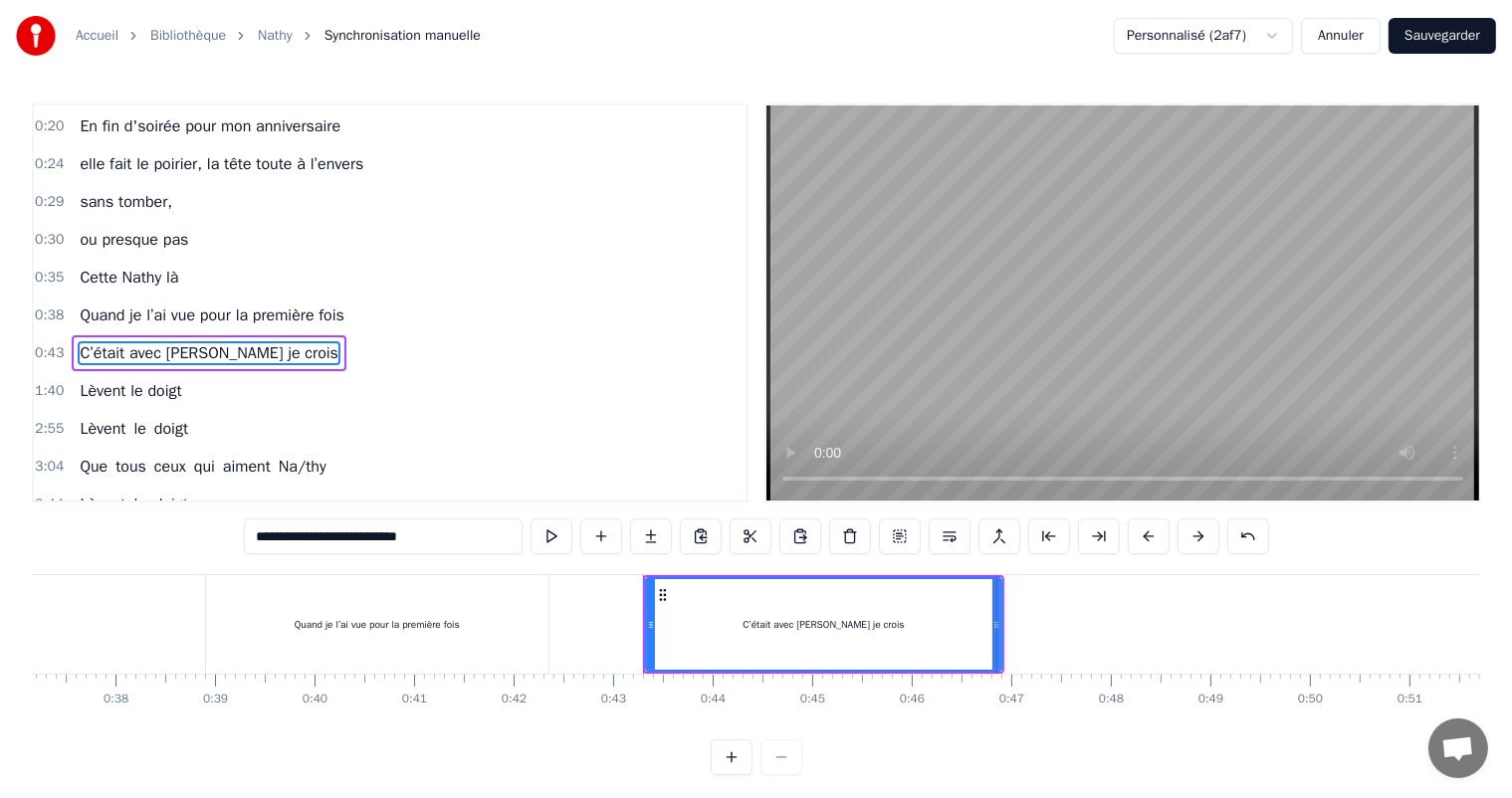 scroll, scrollTop: 0, scrollLeft: 3671, axis: horizontal 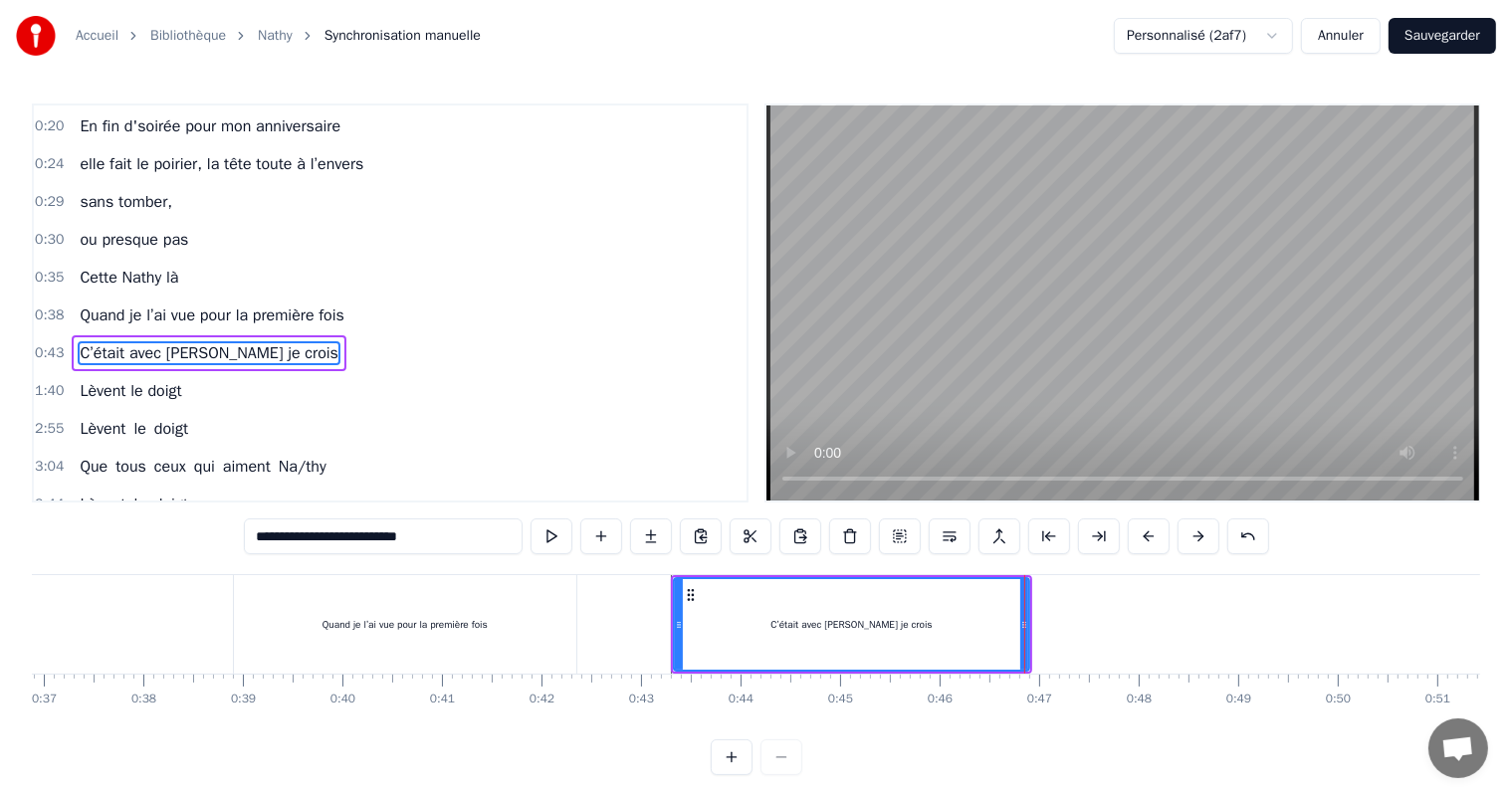 type on "**********" 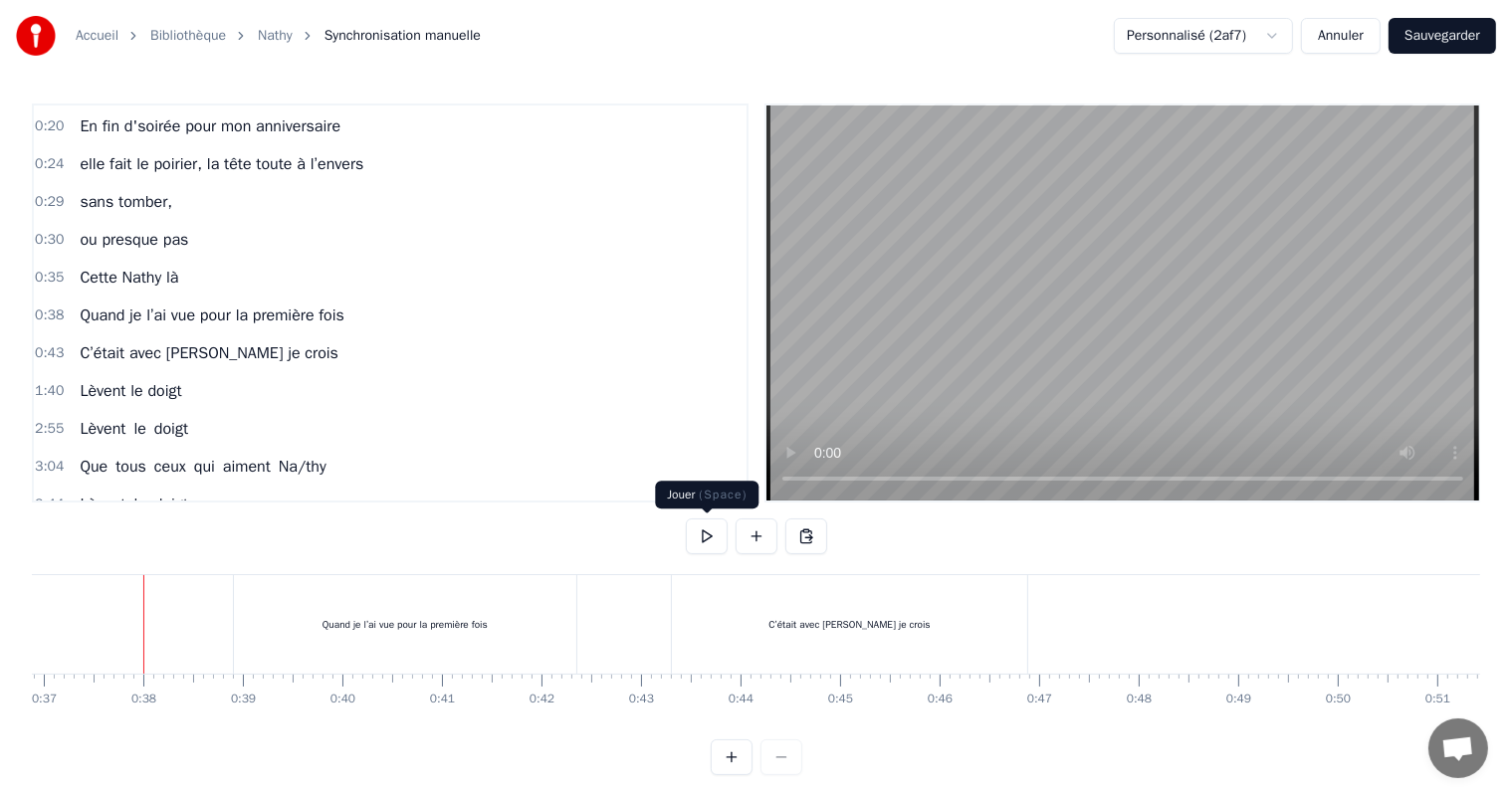 click at bounding box center (707, 536) 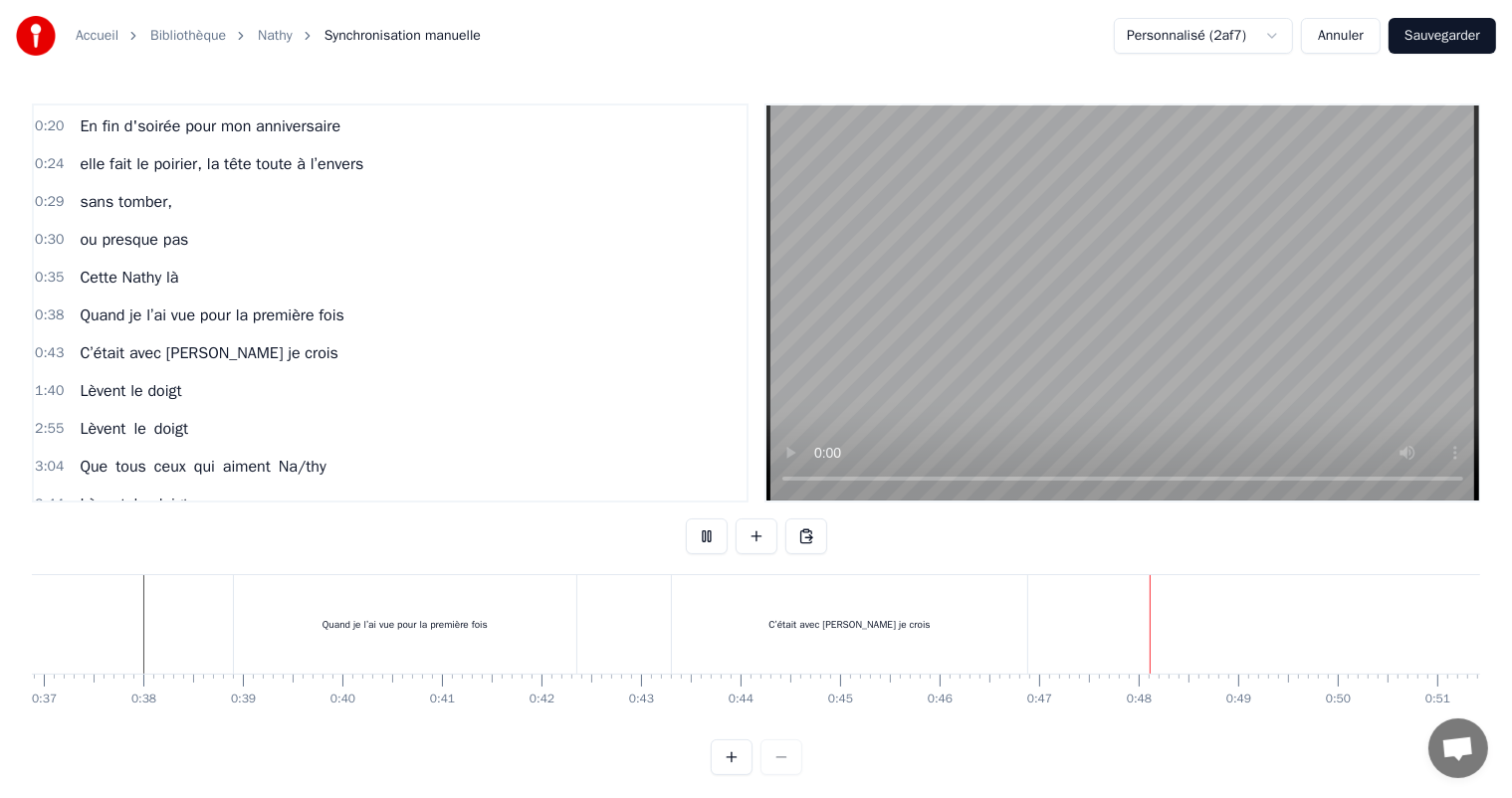 click at bounding box center (707, 536) 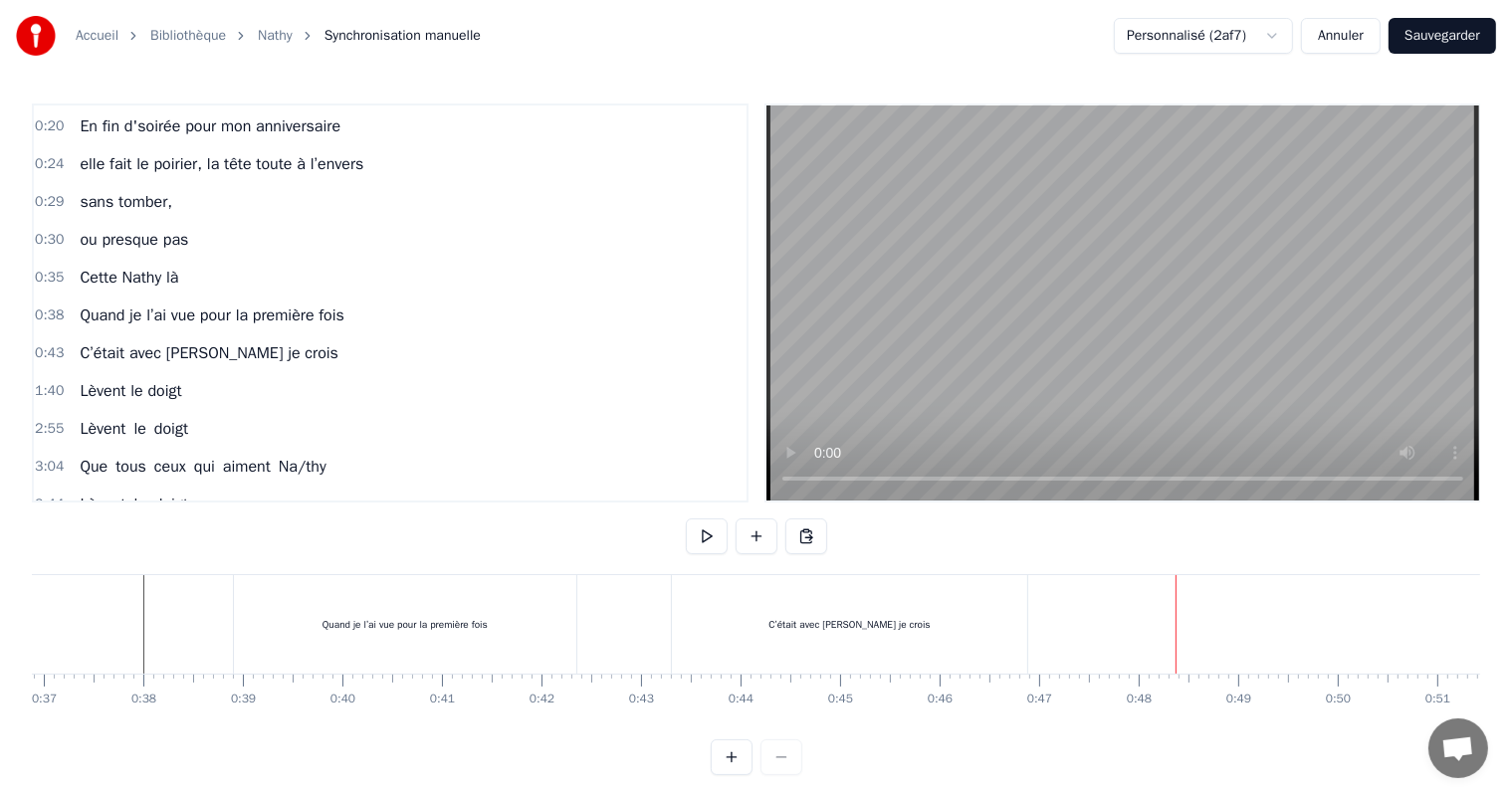 click on "Cette Nathy là" at bounding box center [128, 278] 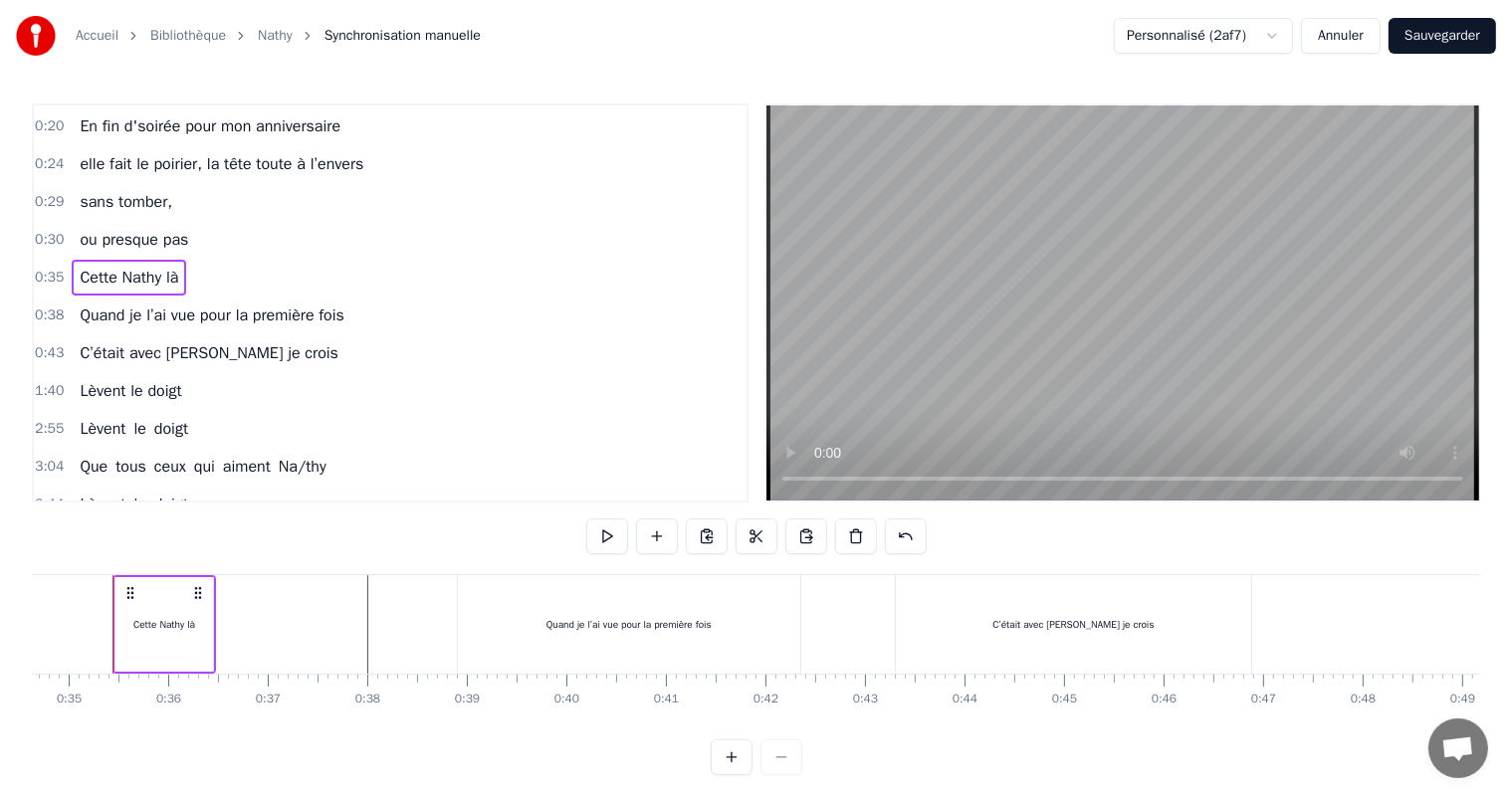 scroll, scrollTop: 0, scrollLeft: 3428, axis: horizontal 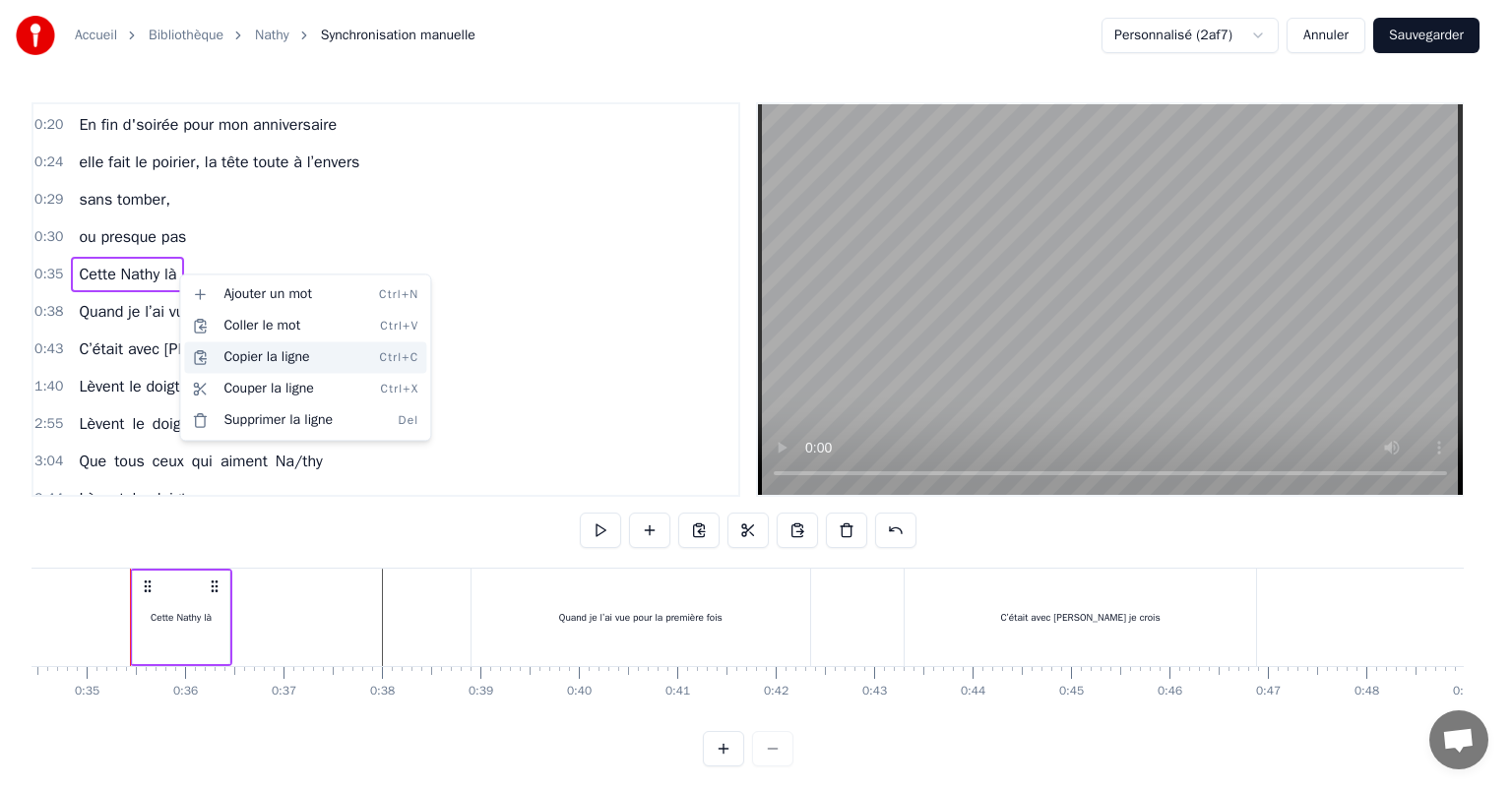 click on "Copier la ligne Ctrl+C" at bounding box center [305, 357] 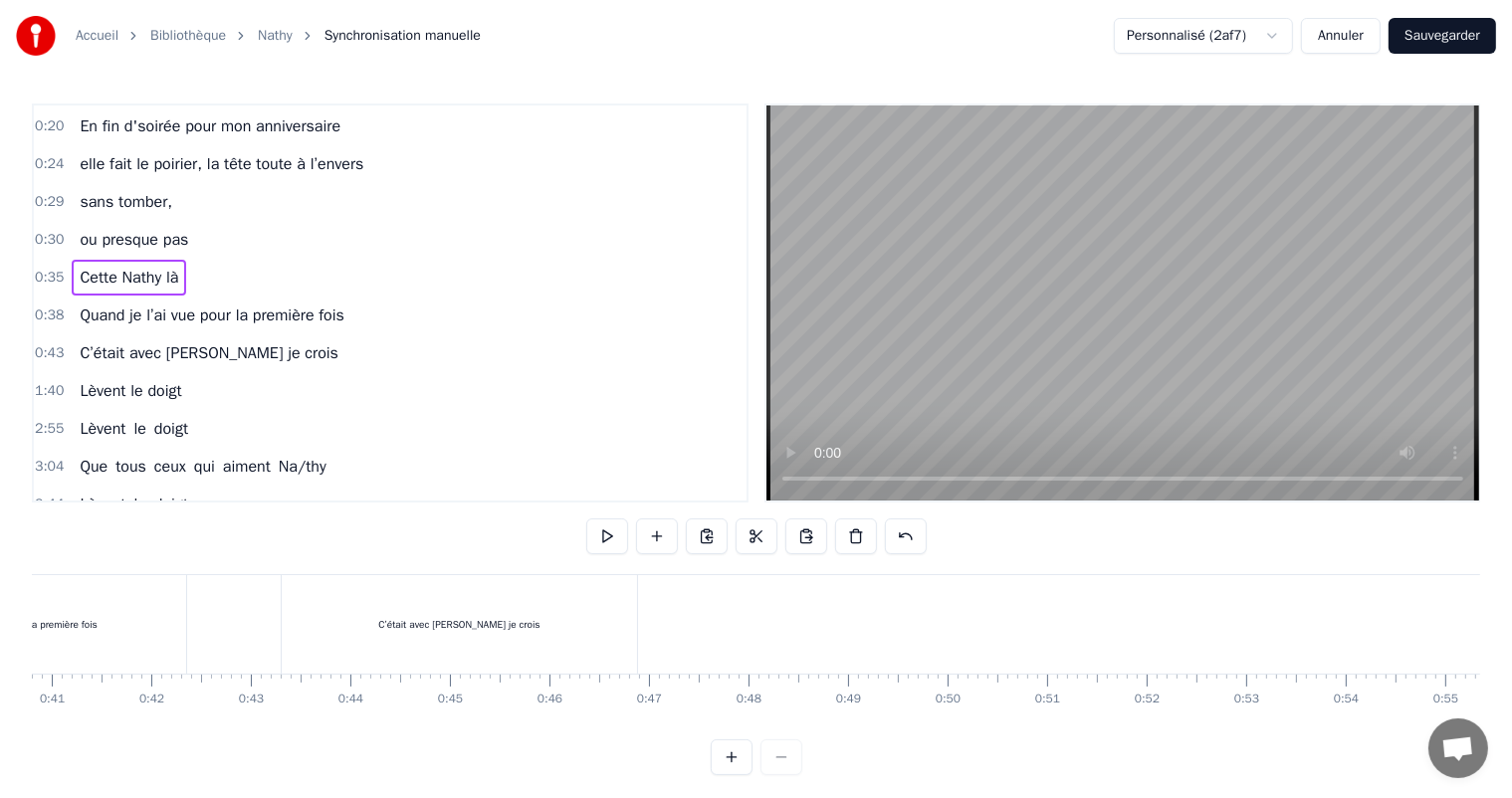 scroll, scrollTop: 0, scrollLeft: 4075, axis: horizontal 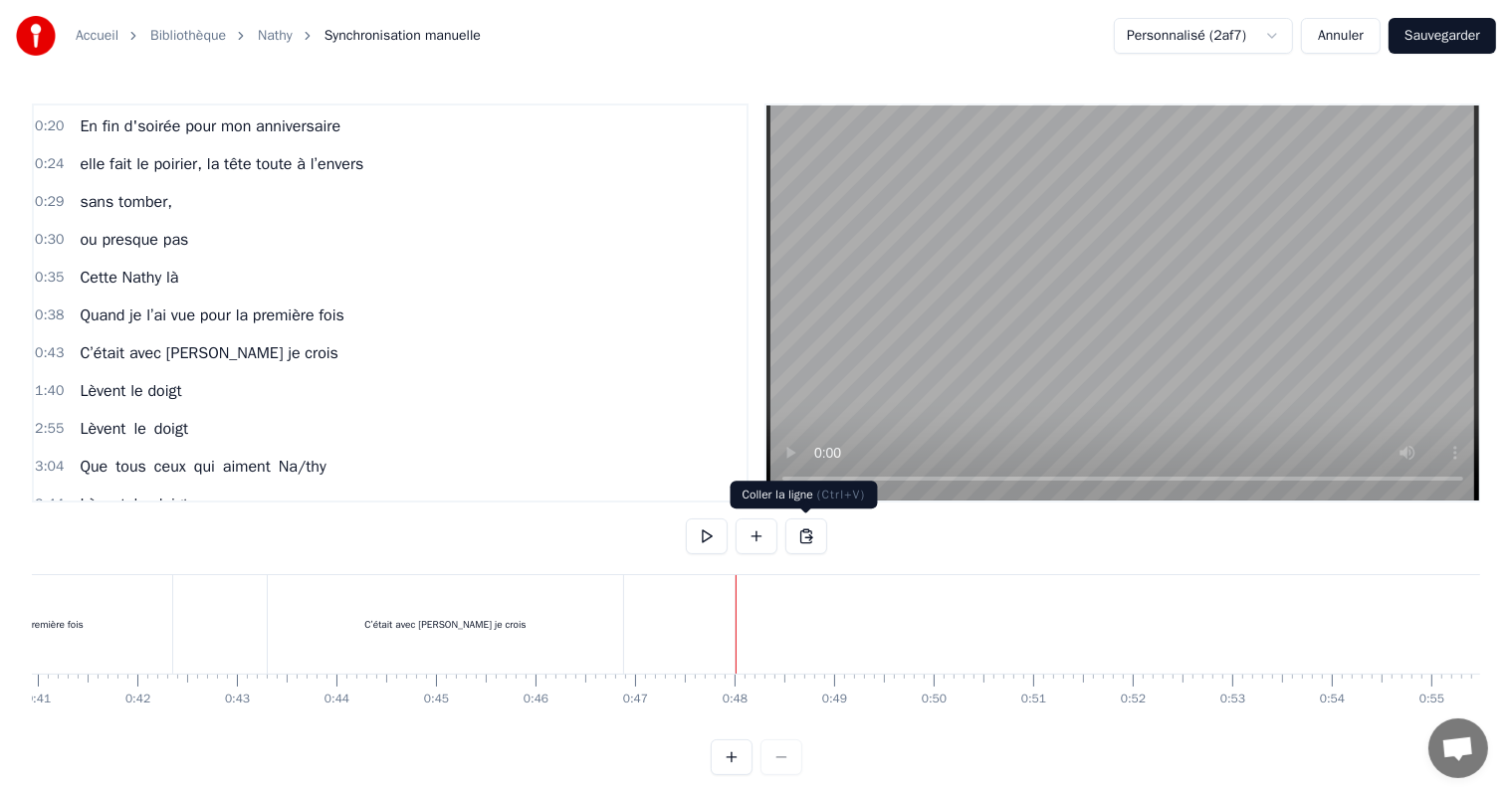 click at bounding box center (806, 536) 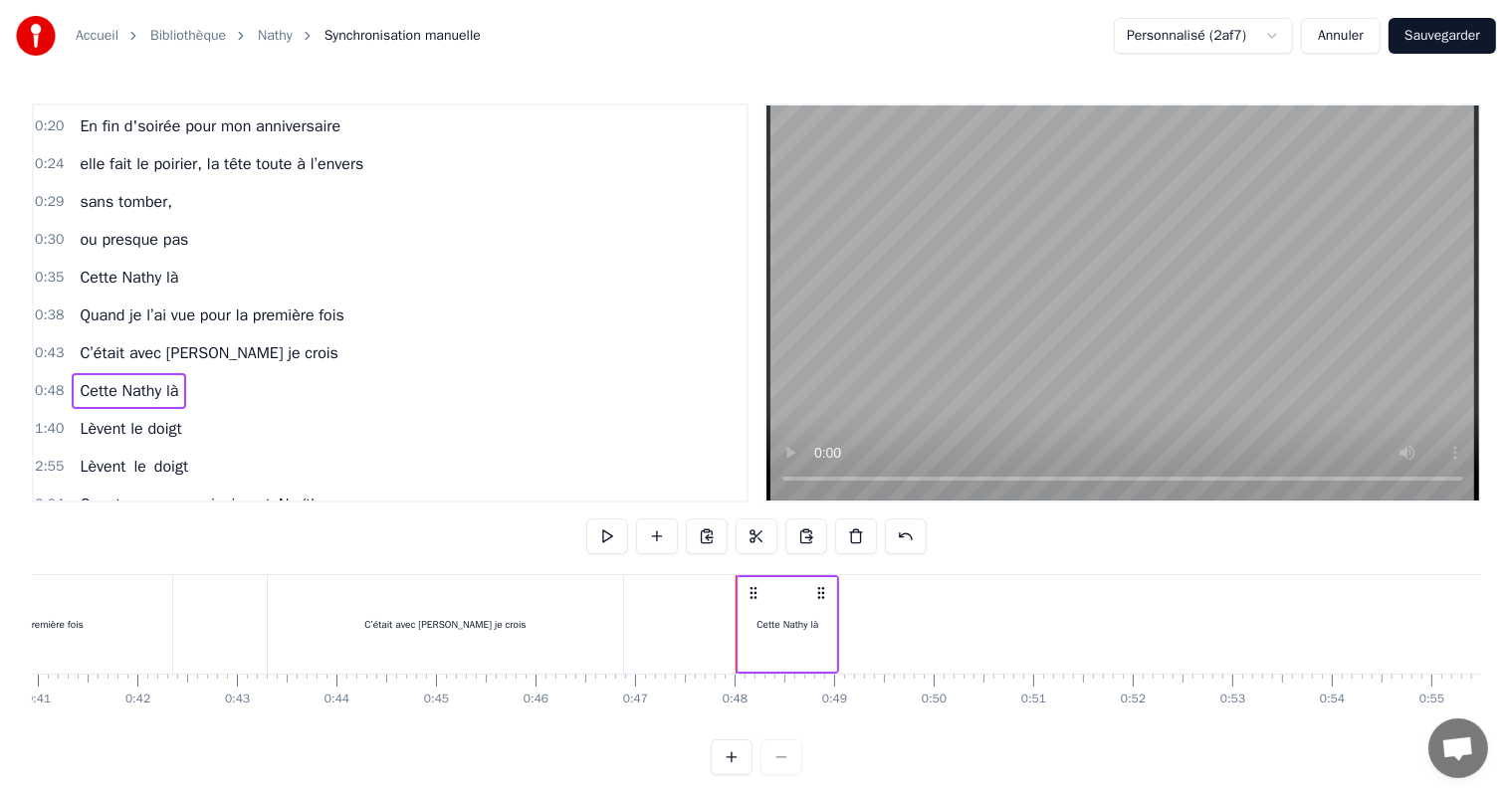 click at bounding box center (7905, 624) 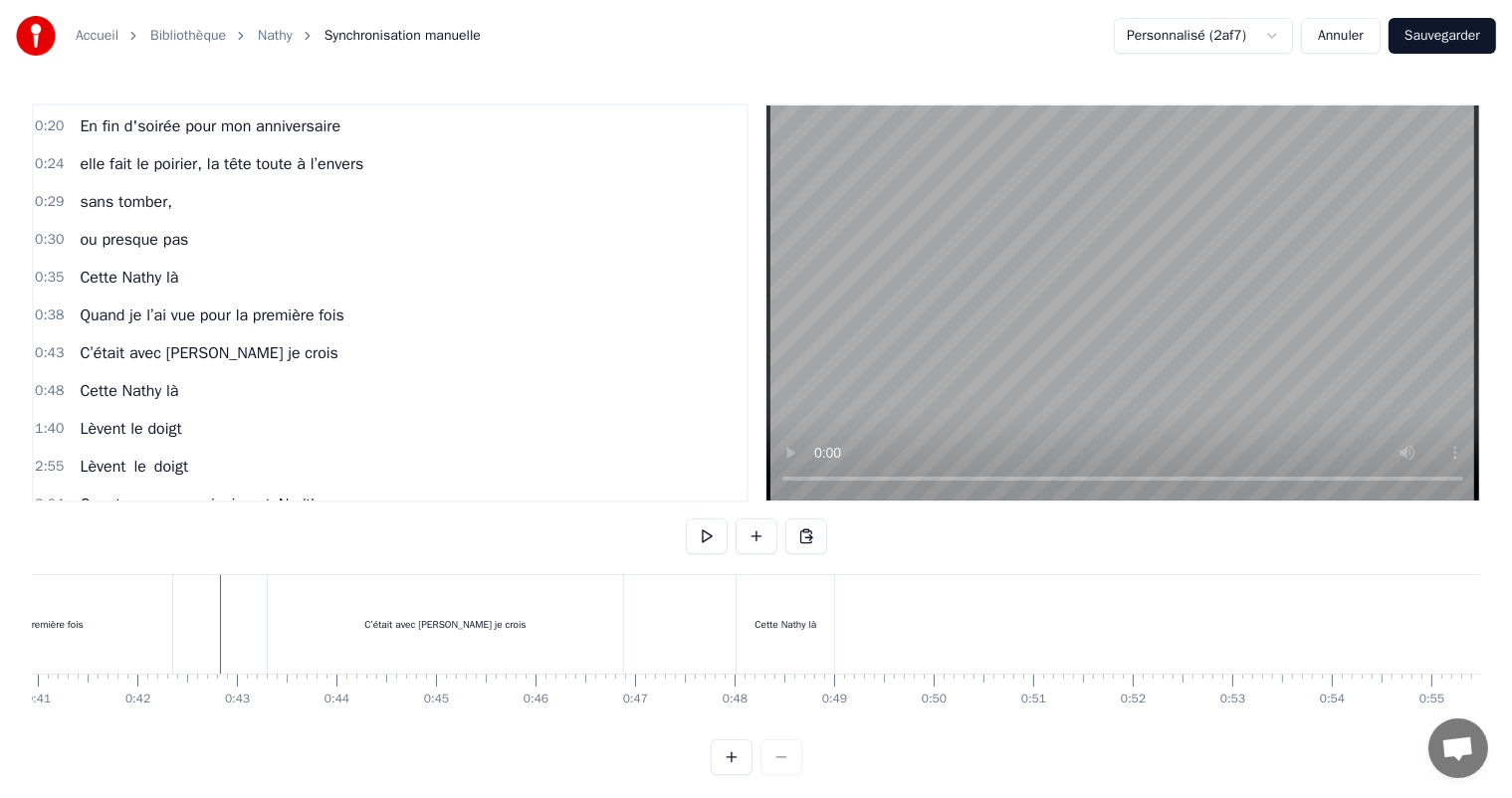 click at bounding box center [707, 536] 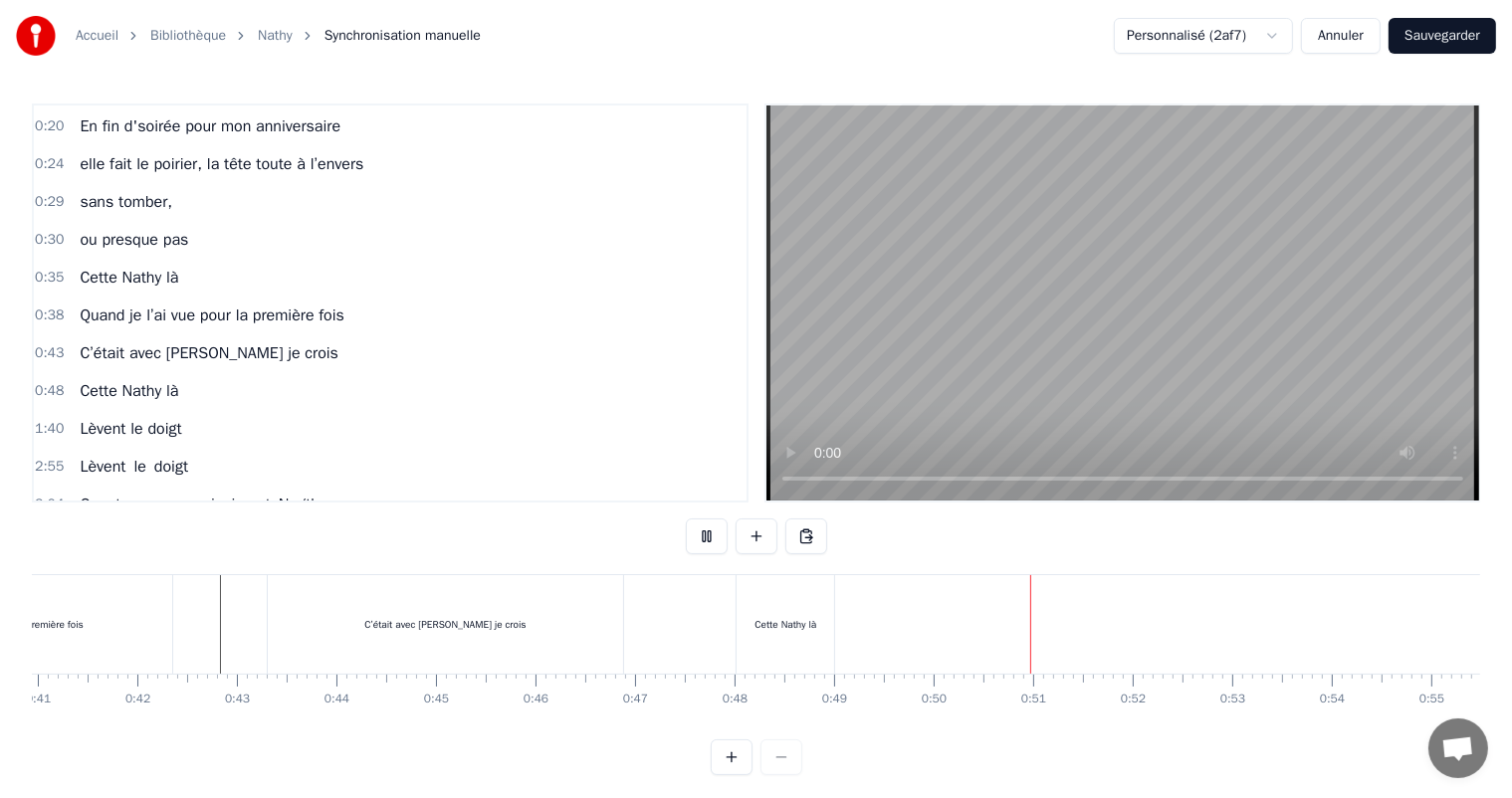 click at bounding box center (707, 536) 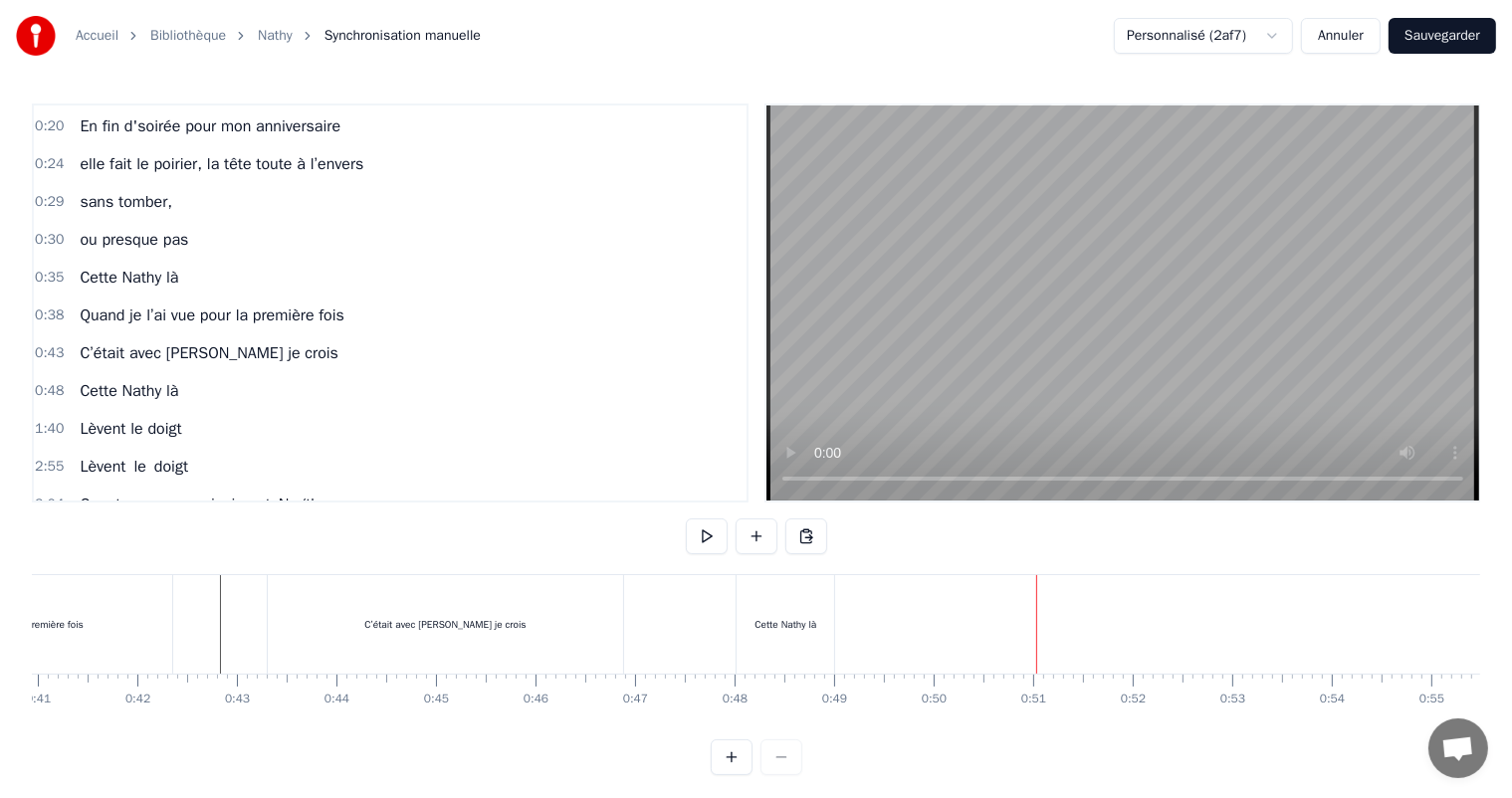click on "Cette Nathy là" at bounding box center (785, 624) 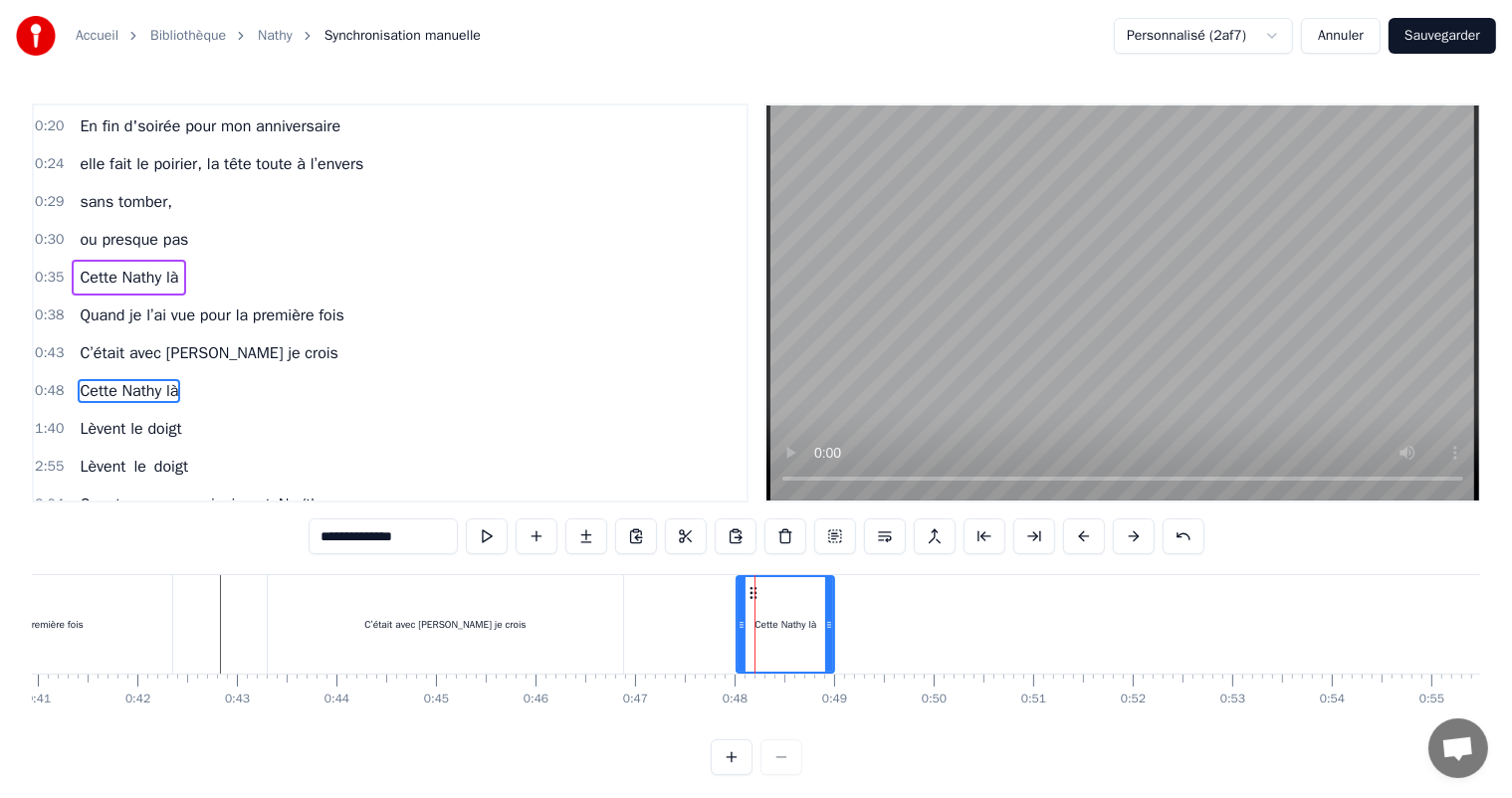 scroll, scrollTop: 299, scrollLeft: 0, axis: vertical 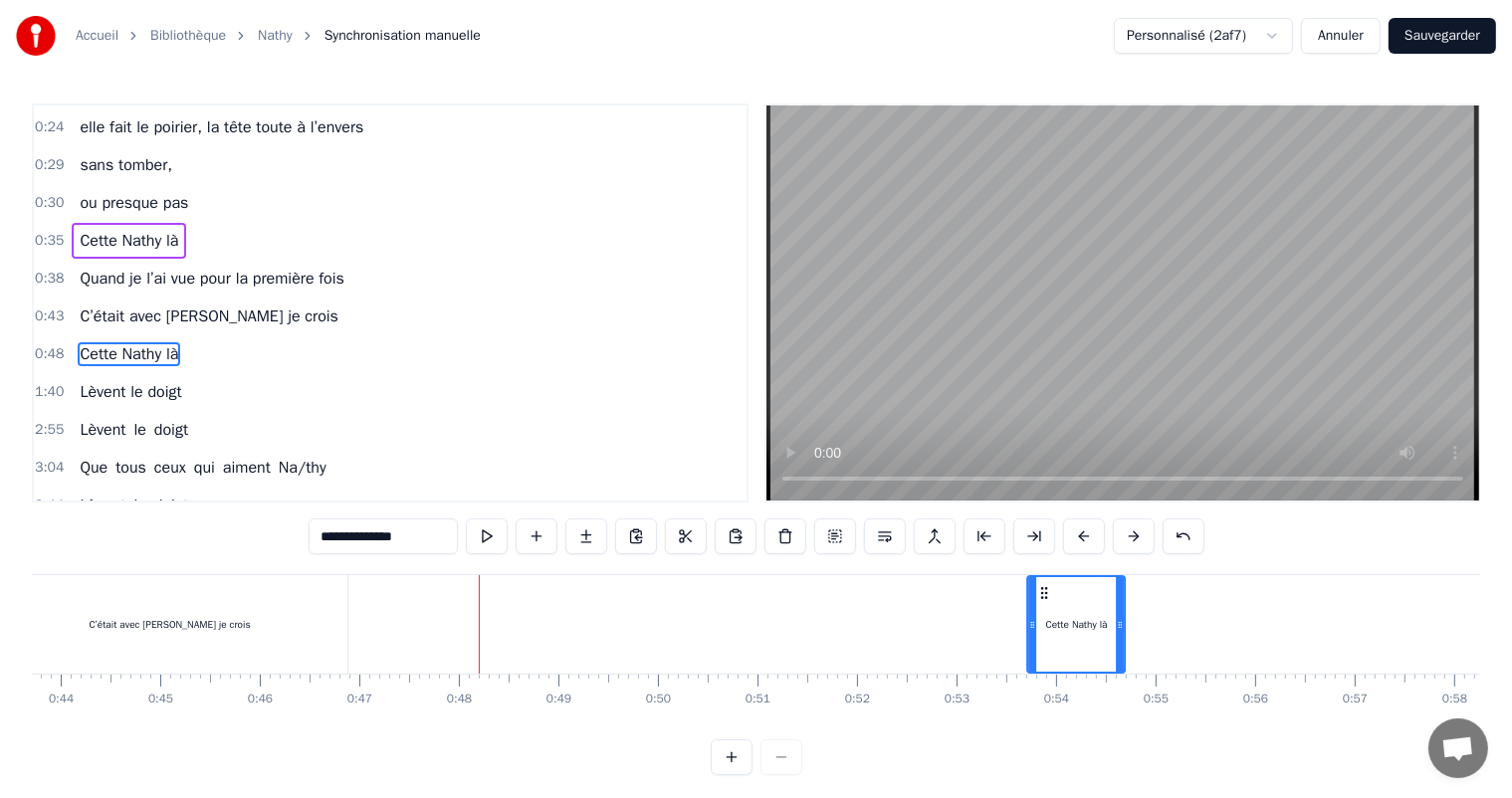 drag, startPoint x: 752, startPoint y: 593, endPoint x: 1042, endPoint y: 647, distance: 294.98475 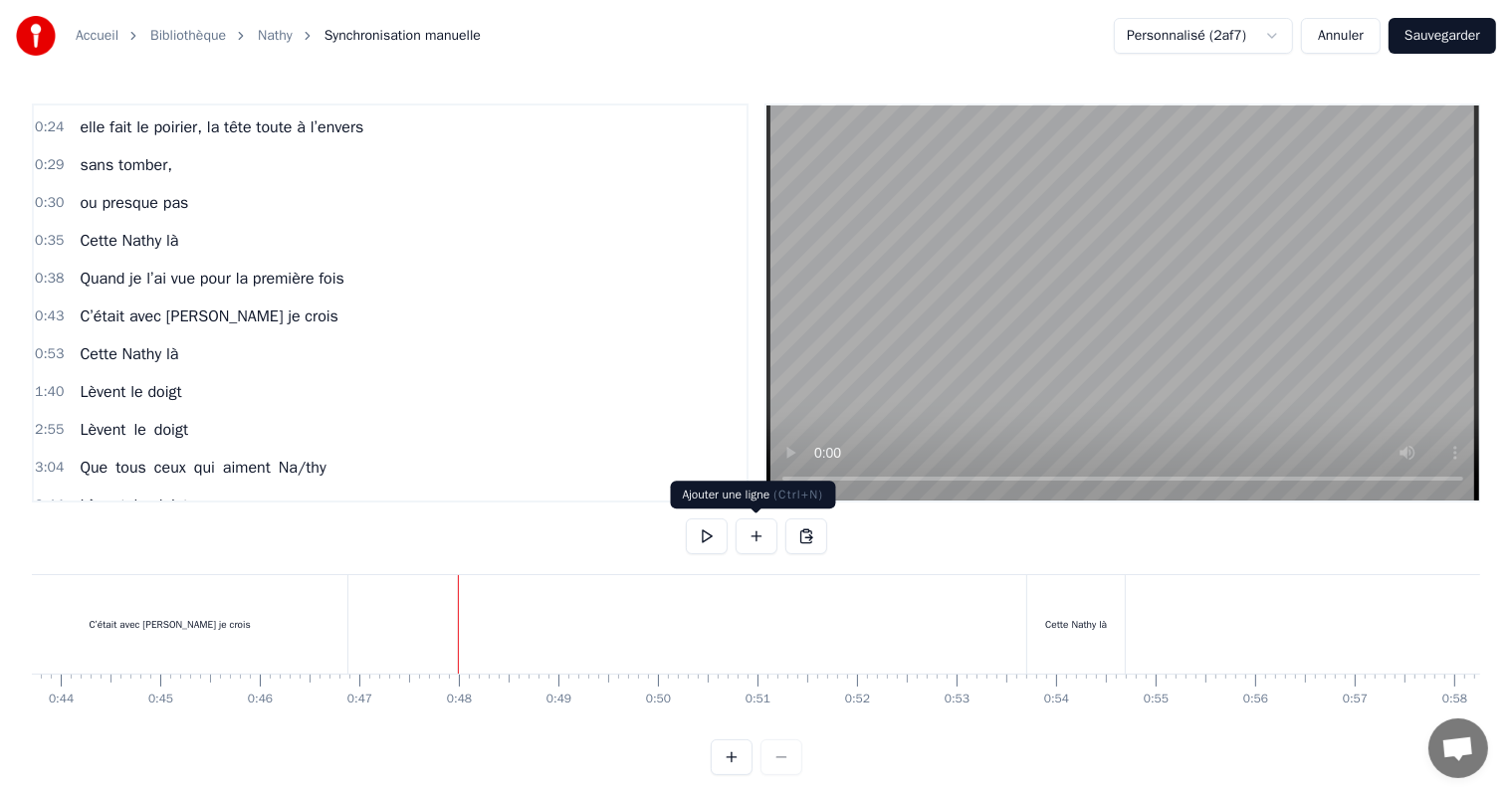click at bounding box center [756, 536] 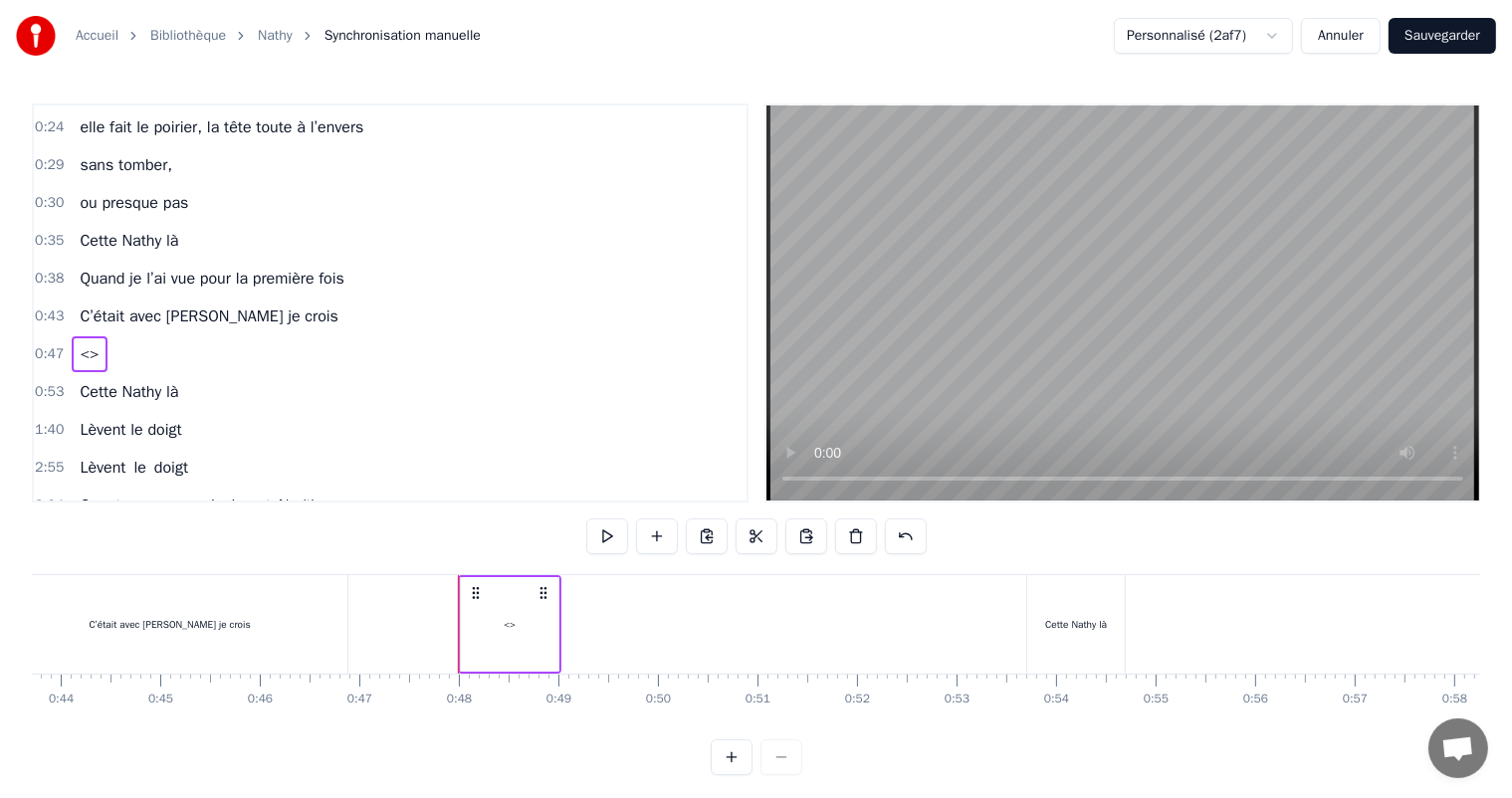 click on "<>" at bounding box center (510, 624) 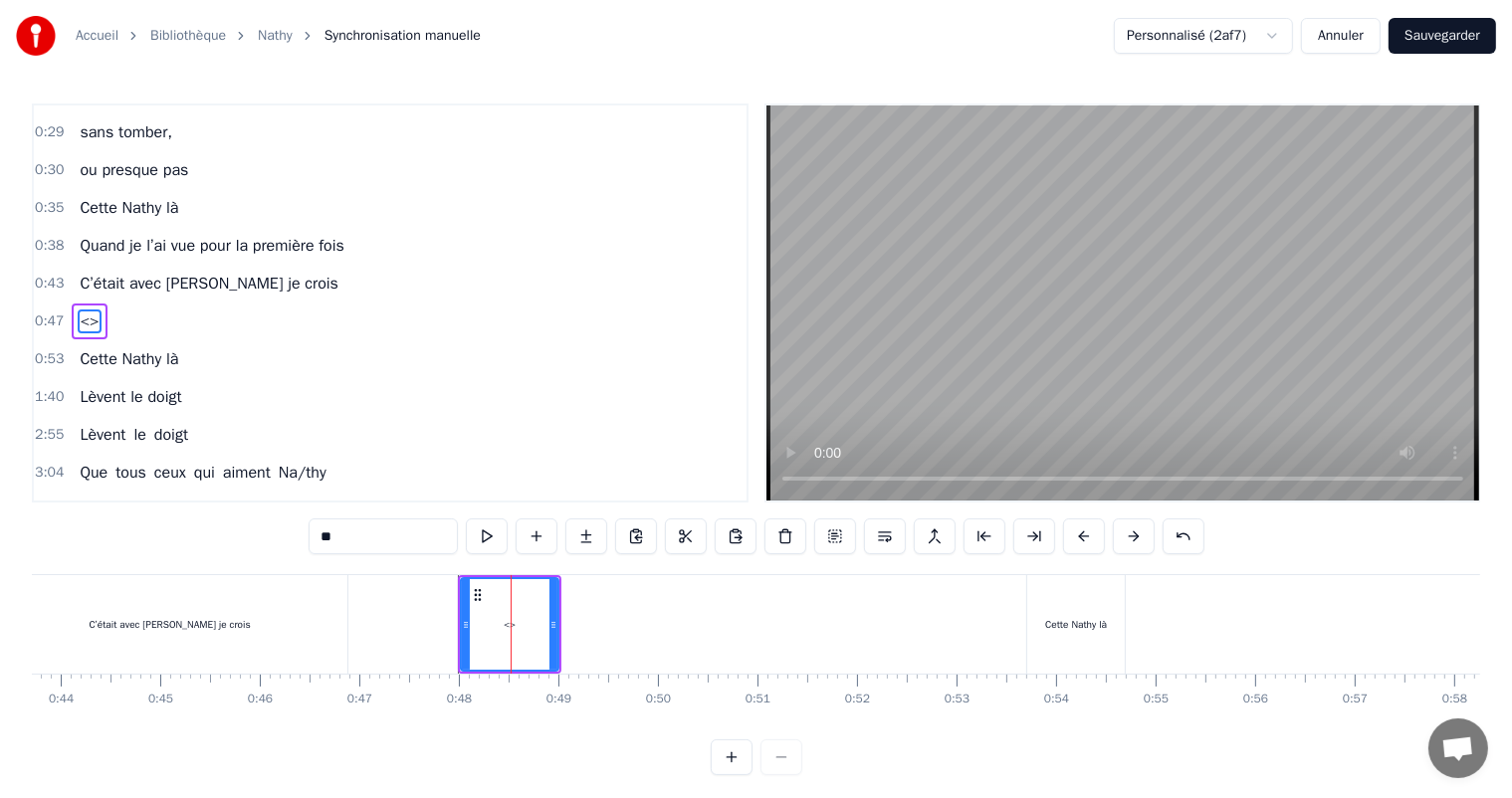 drag, startPoint x: 390, startPoint y: 539, endPoint x: 312, endPoint y: 537, distance: 78.025637 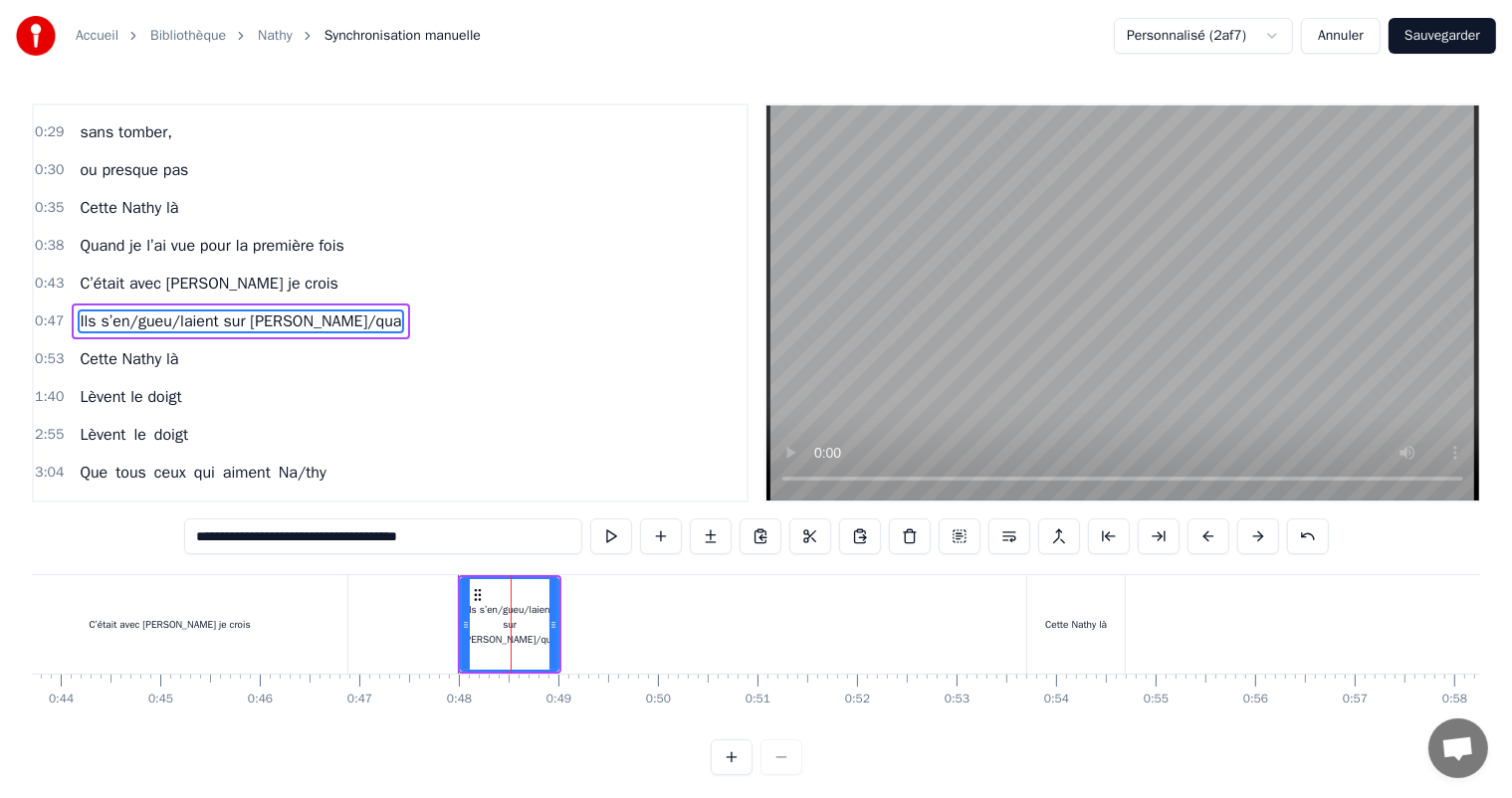 click on "**********" at bounding box center (383, 536) 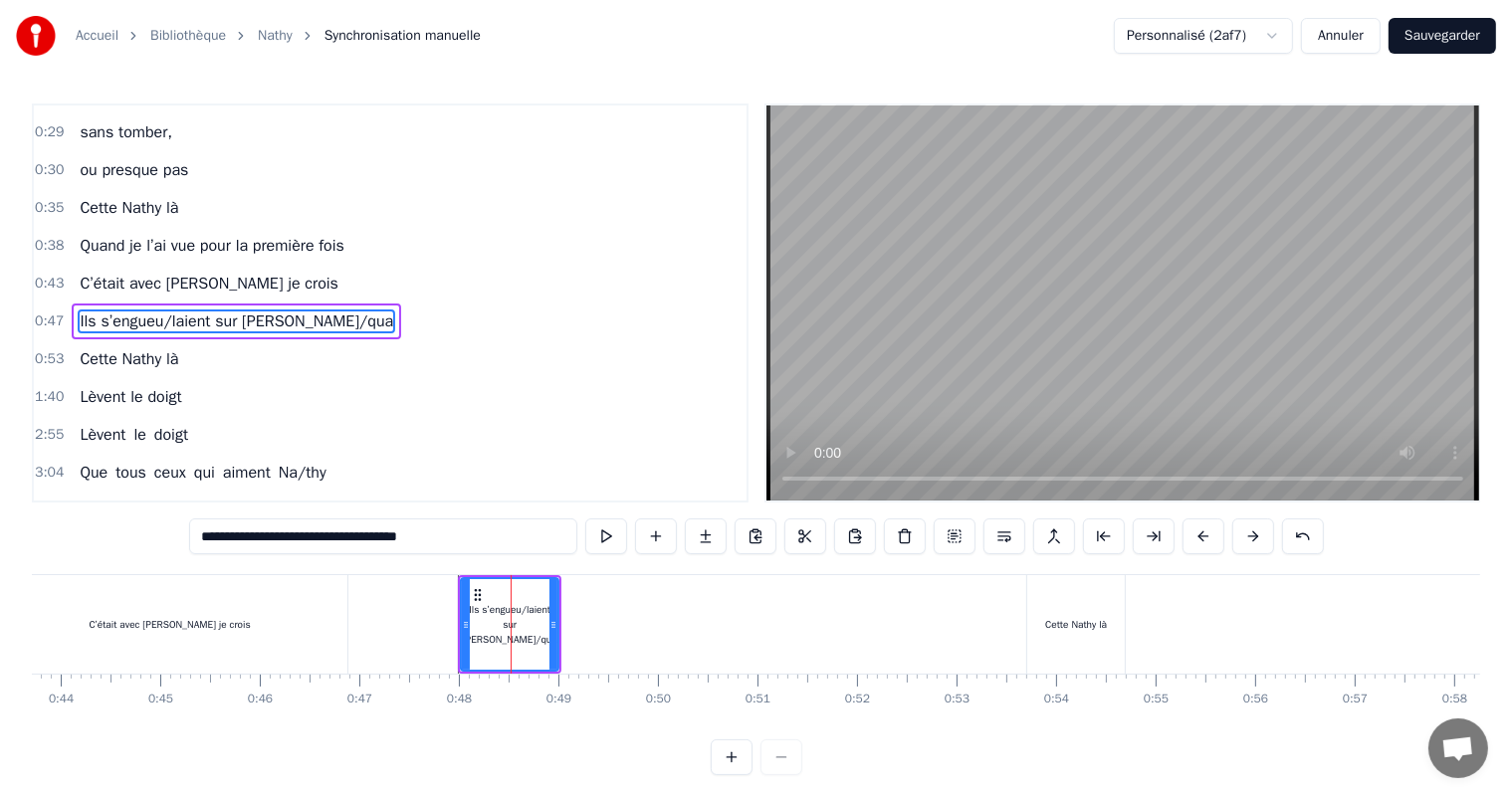 click on "**********" at bounding box center [383, 536] 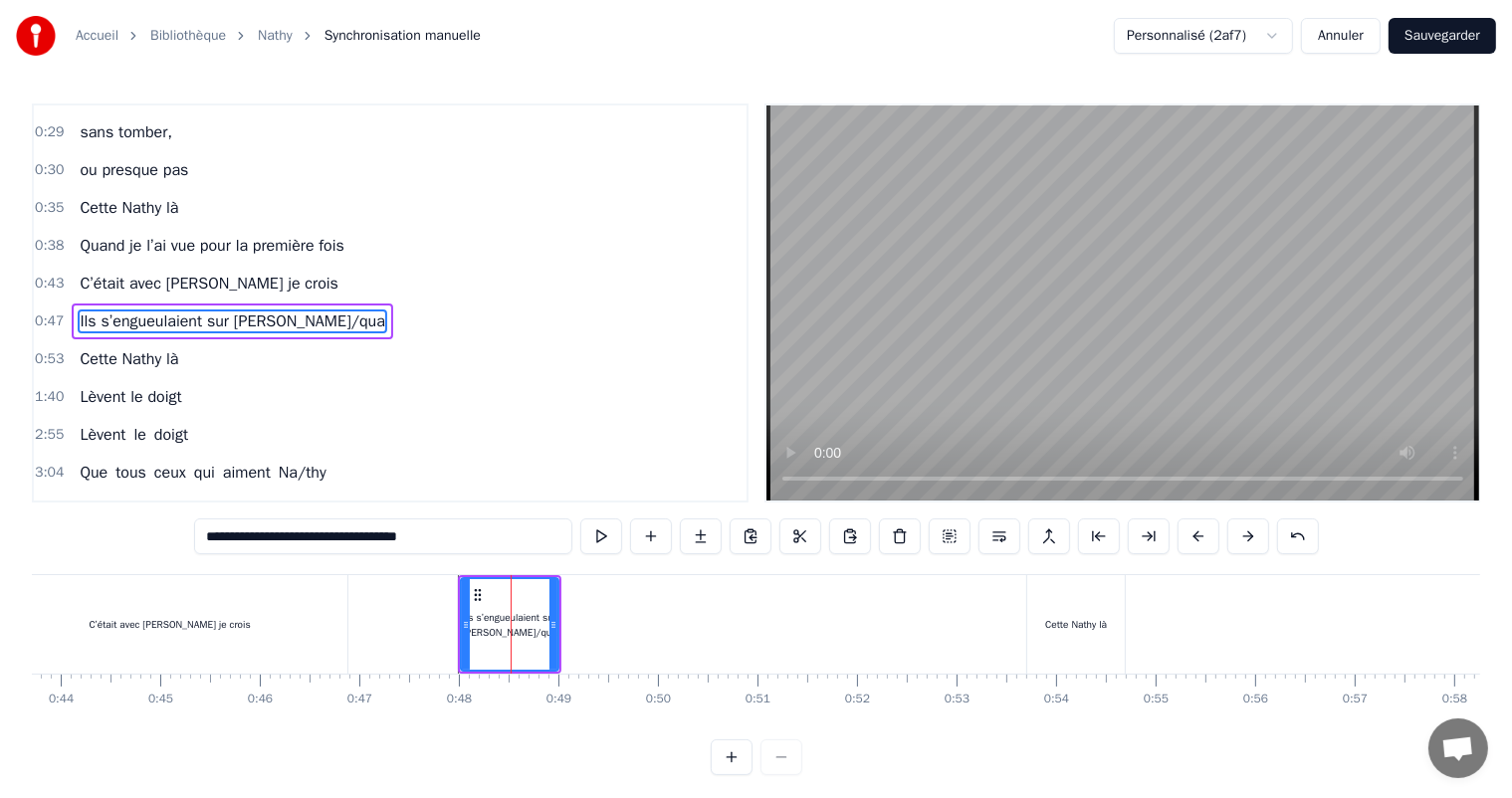 click on "**********" at bounding box center (383, 536) 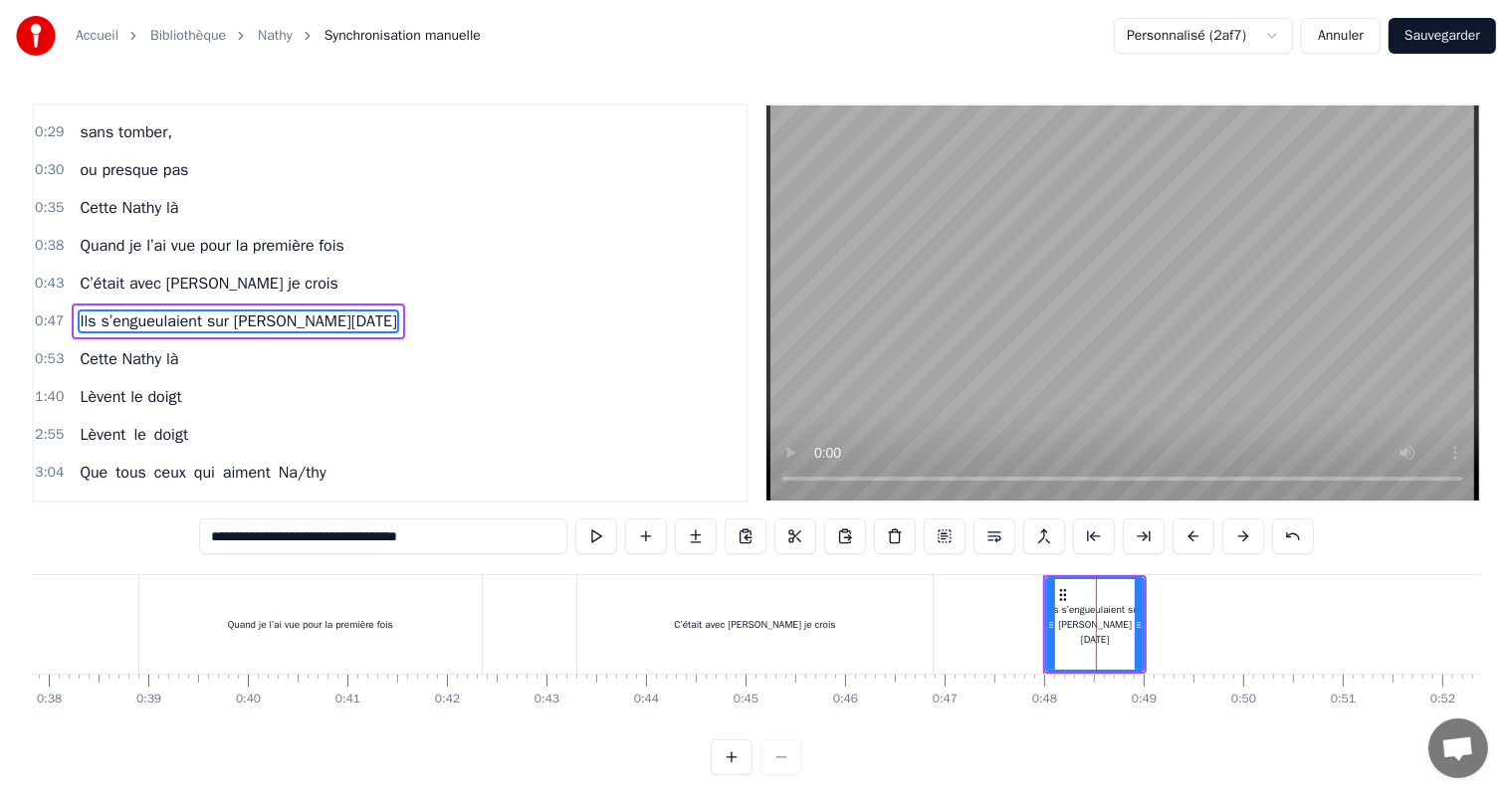 scroll, scrollTop: 0, scrollLeft: 3726, axis: horizontal 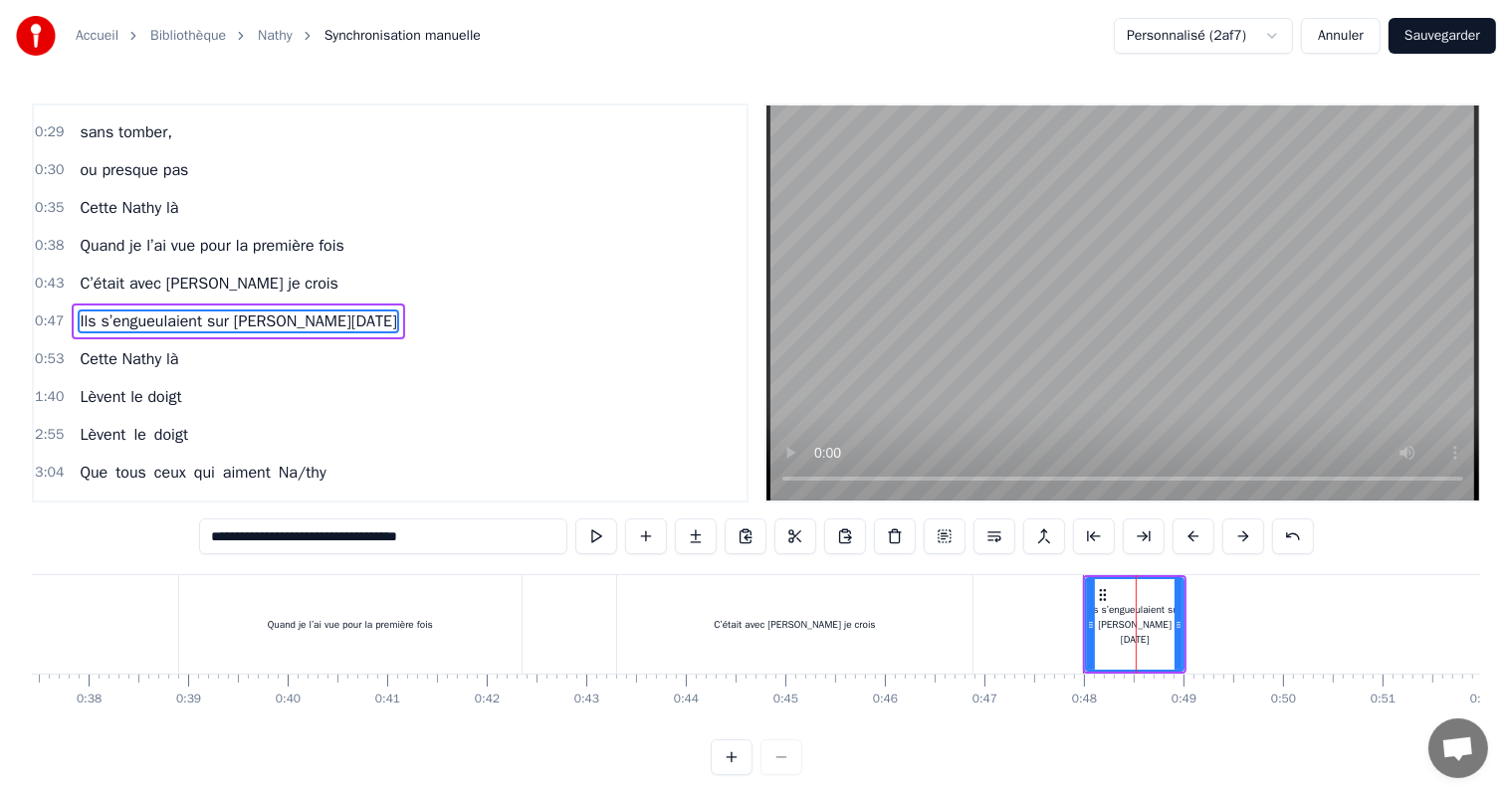 type on "**********" 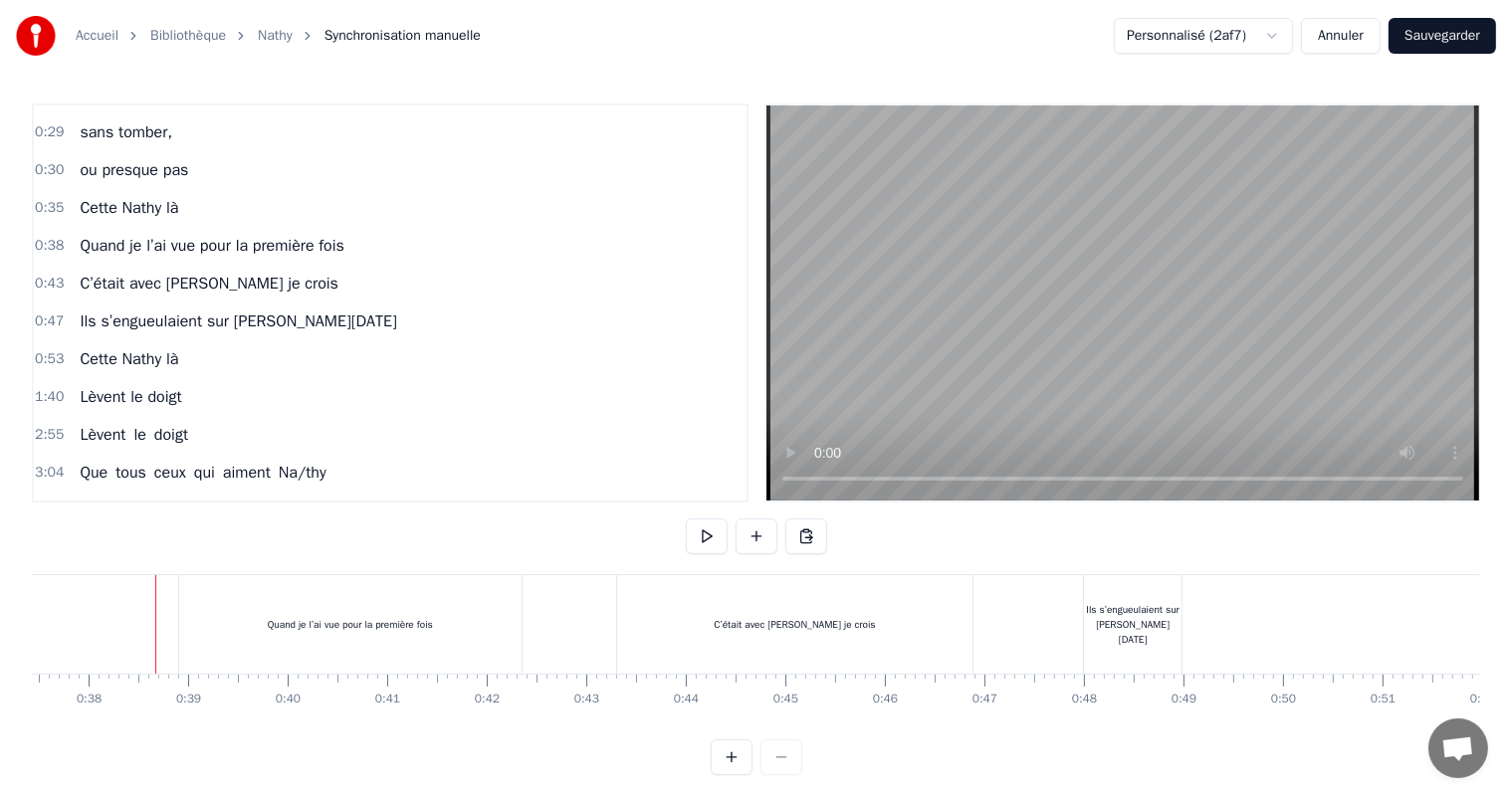 click on "Ils s’engueulaient sur [PERSON_NAME][DATE]" at bounding box center (1133, 624) 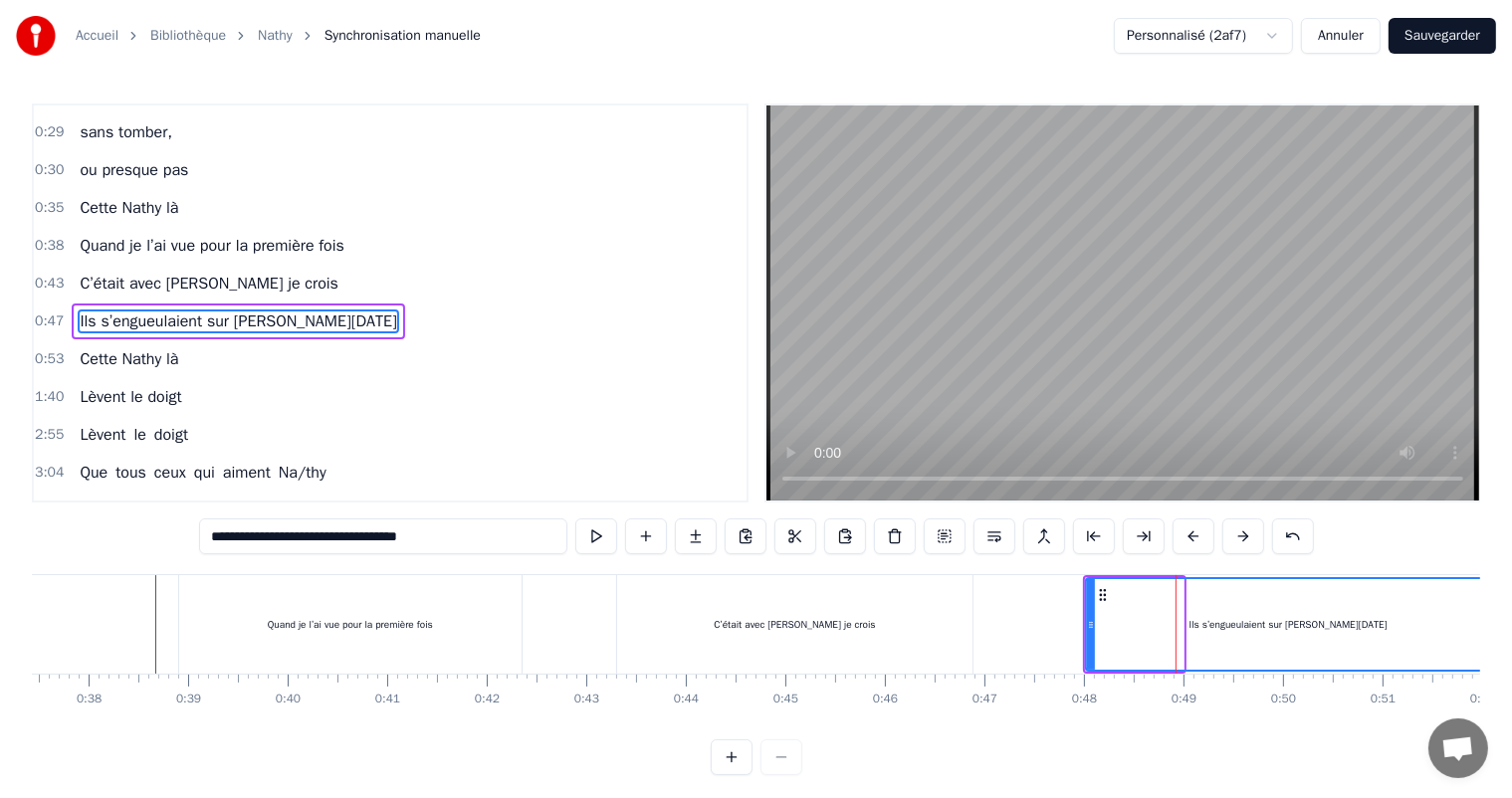 drag, startPoint x: 1182, startPoint y: 623, endPoint x: 1489, endPoint y: 628, distance: 307.04071 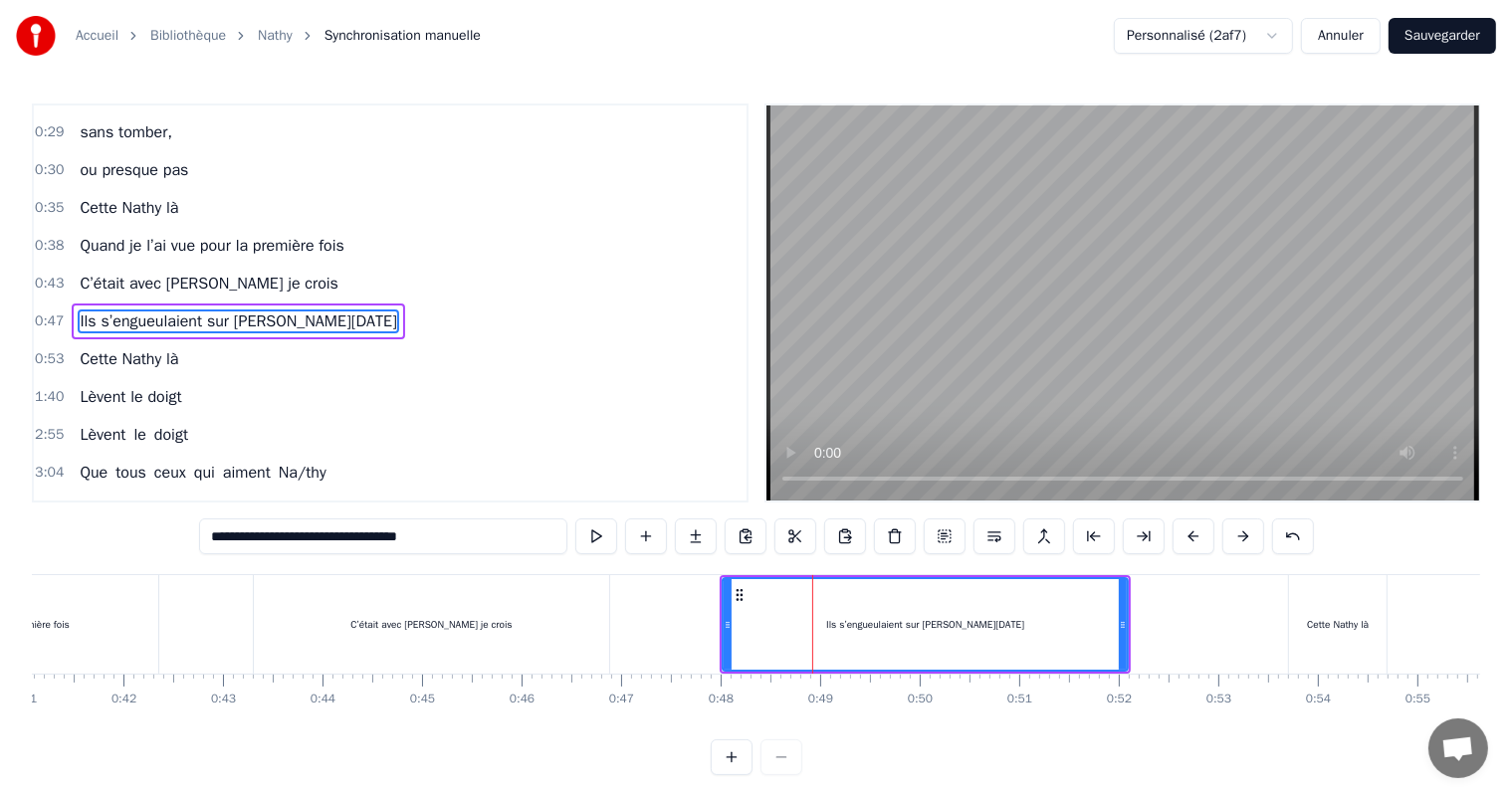 scroll, scrollTop: 0, scrollLeft: 4101, axis: horizontal 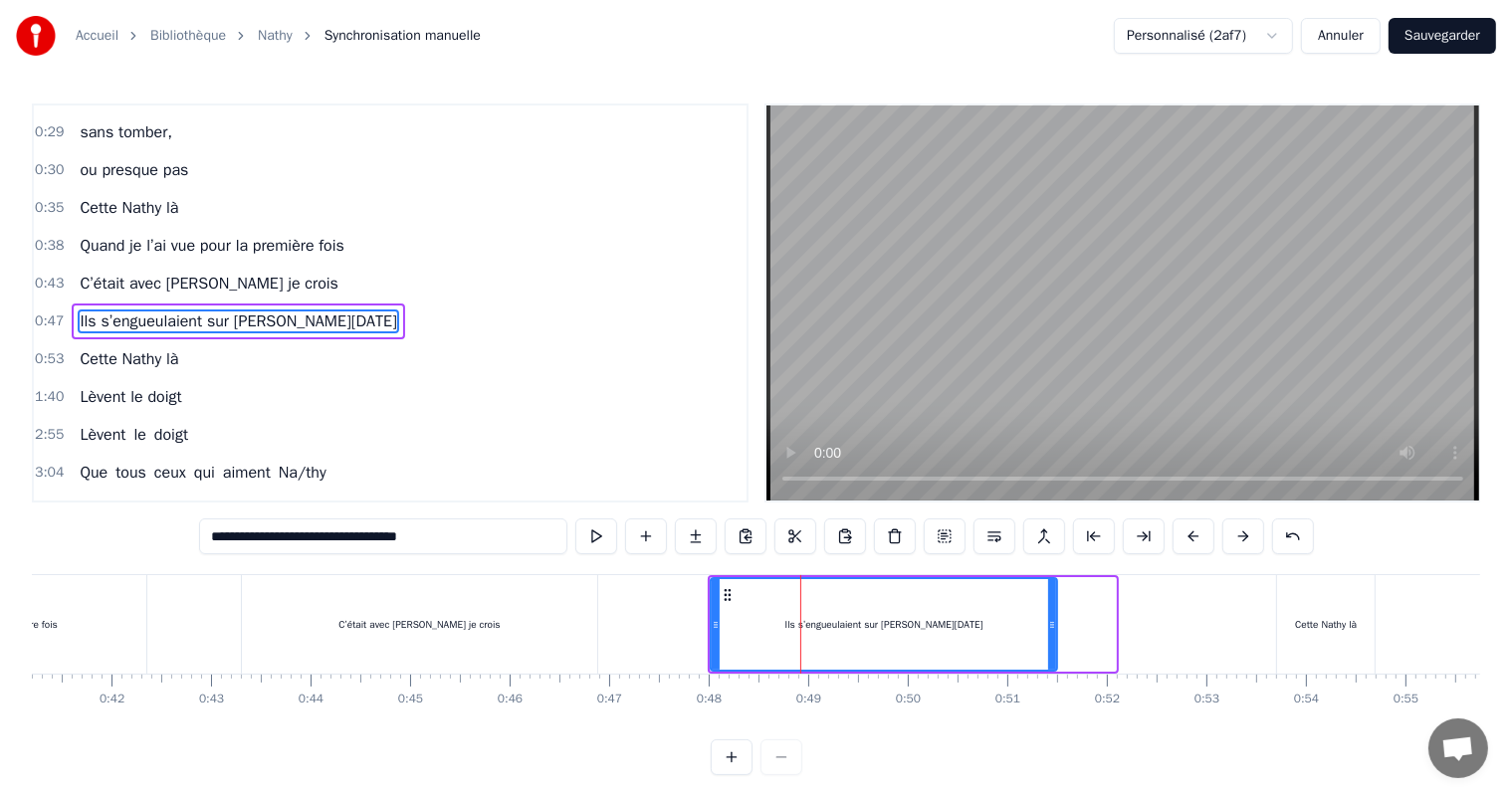 drag, startPoint x: 1112, startPoint y: 621, endPoint x: 1053, endPoint y: 633, distance: 60.207973 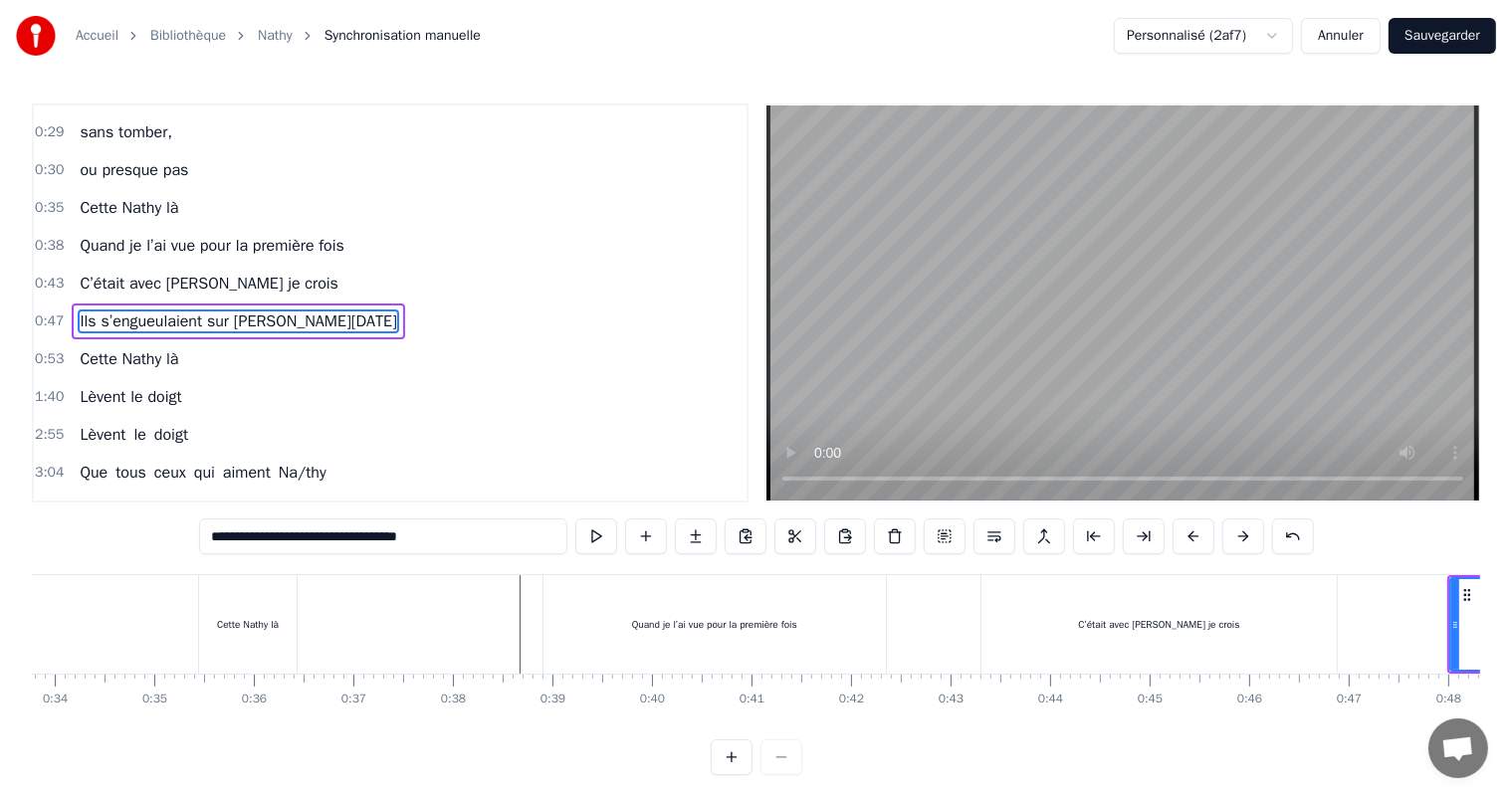 scroll, scrollTop: 0, scrollLeft: 3281, axis: horizontal 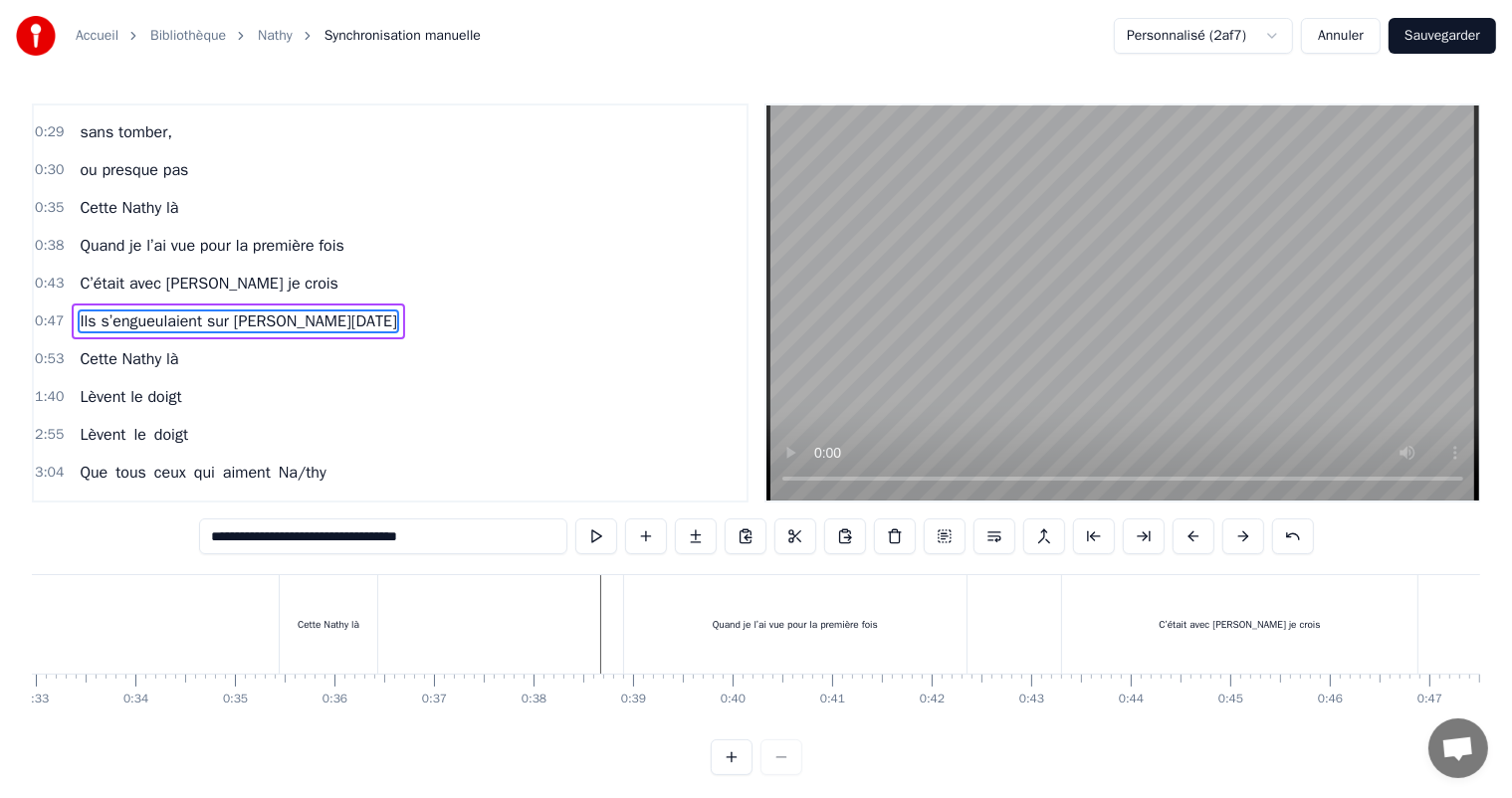 click at bounding box center (8700, 624) 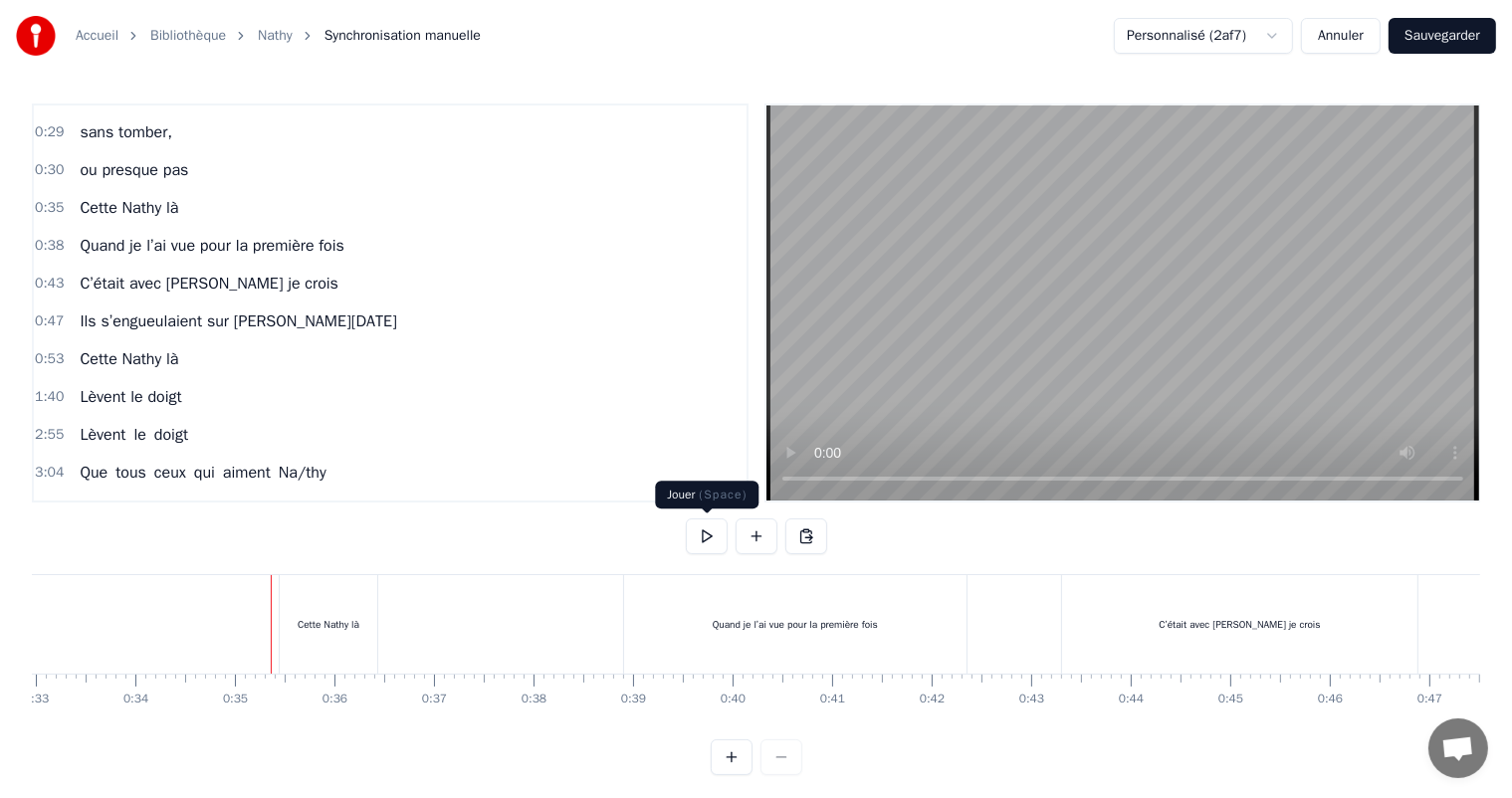 click at bounding box center (707, 536) 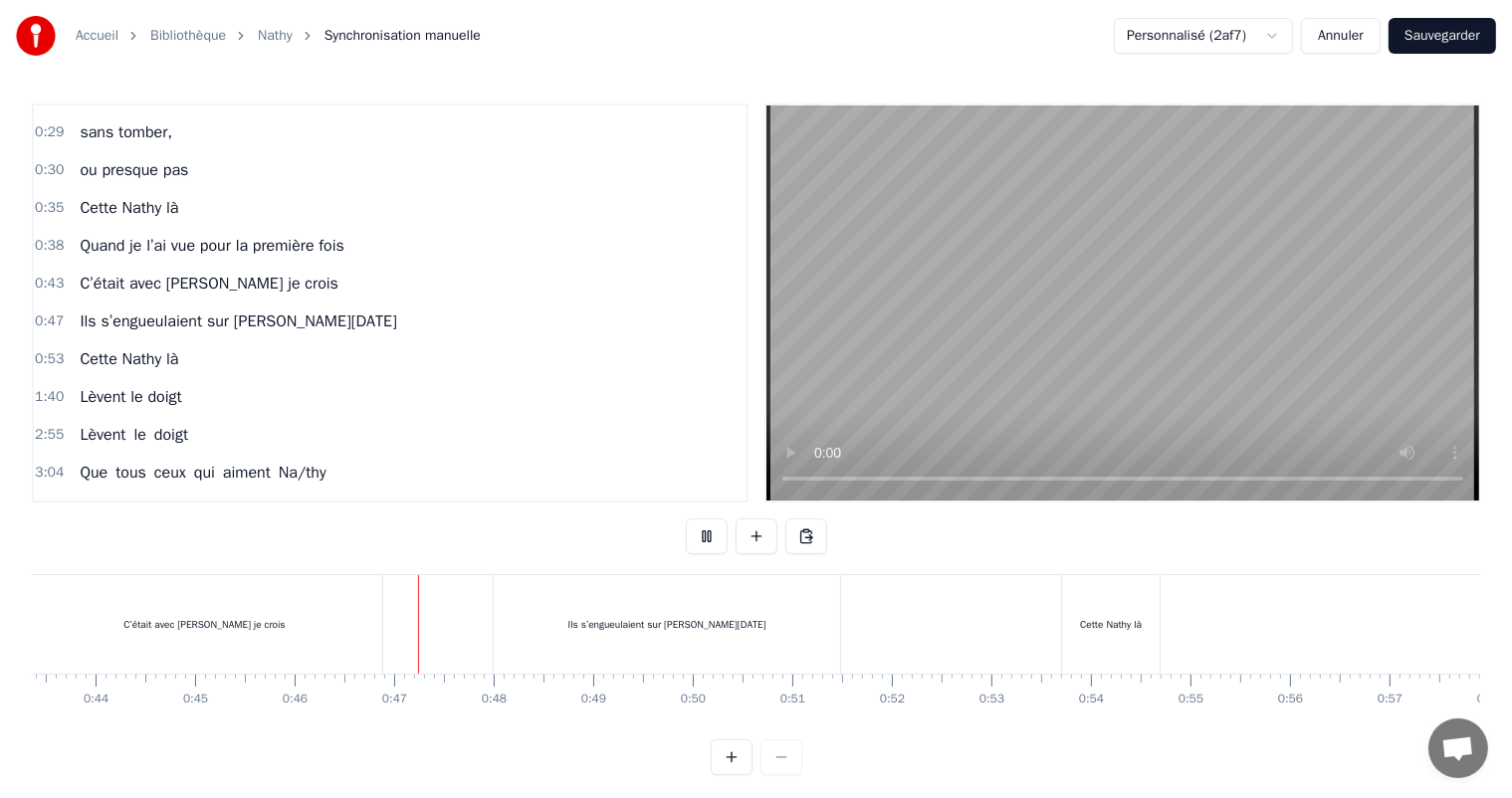scroll, scrollTop: 0, scrollLeft: 4555, axis: horizontal 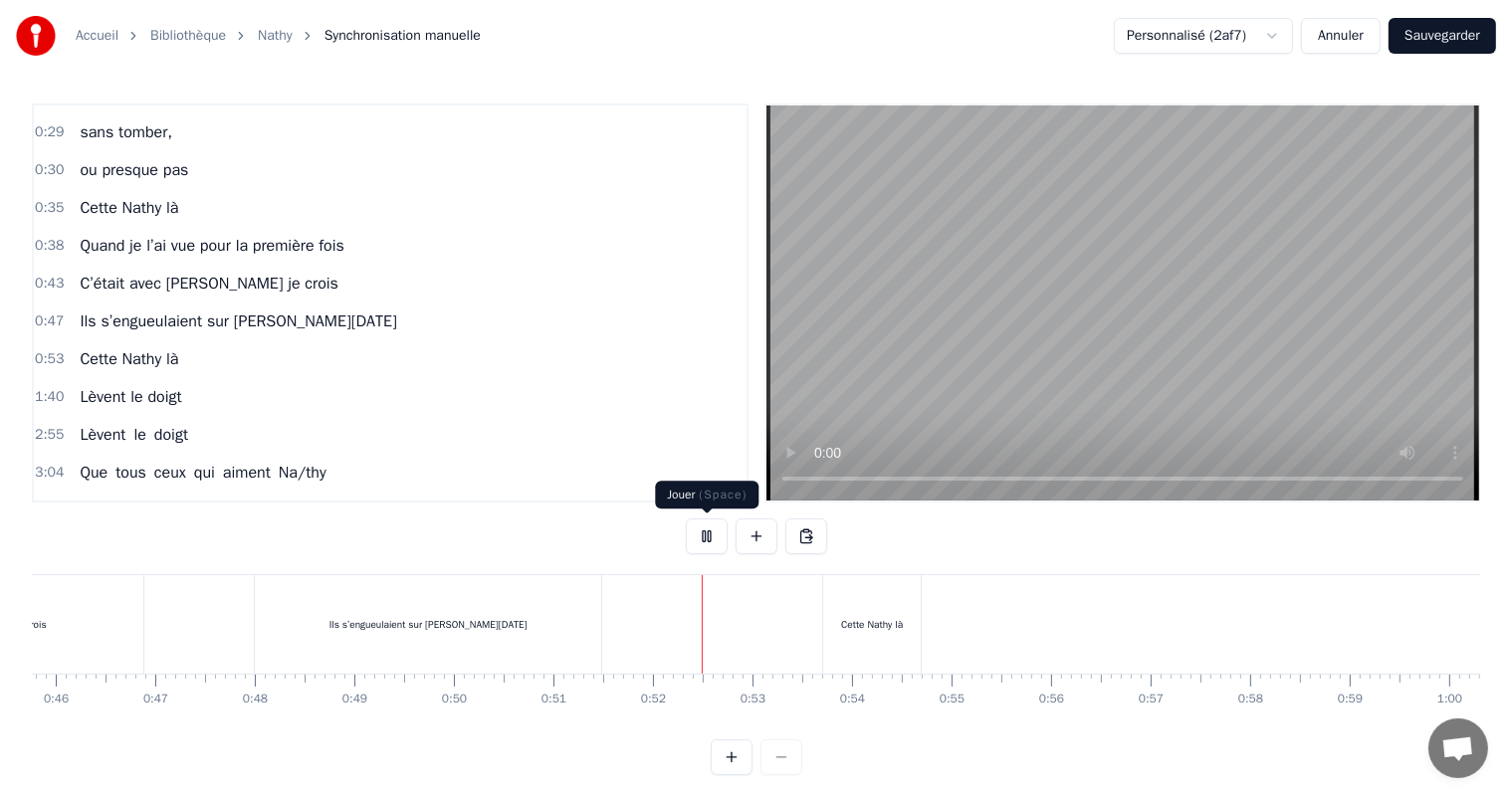 click at bounding box center [707, 536] 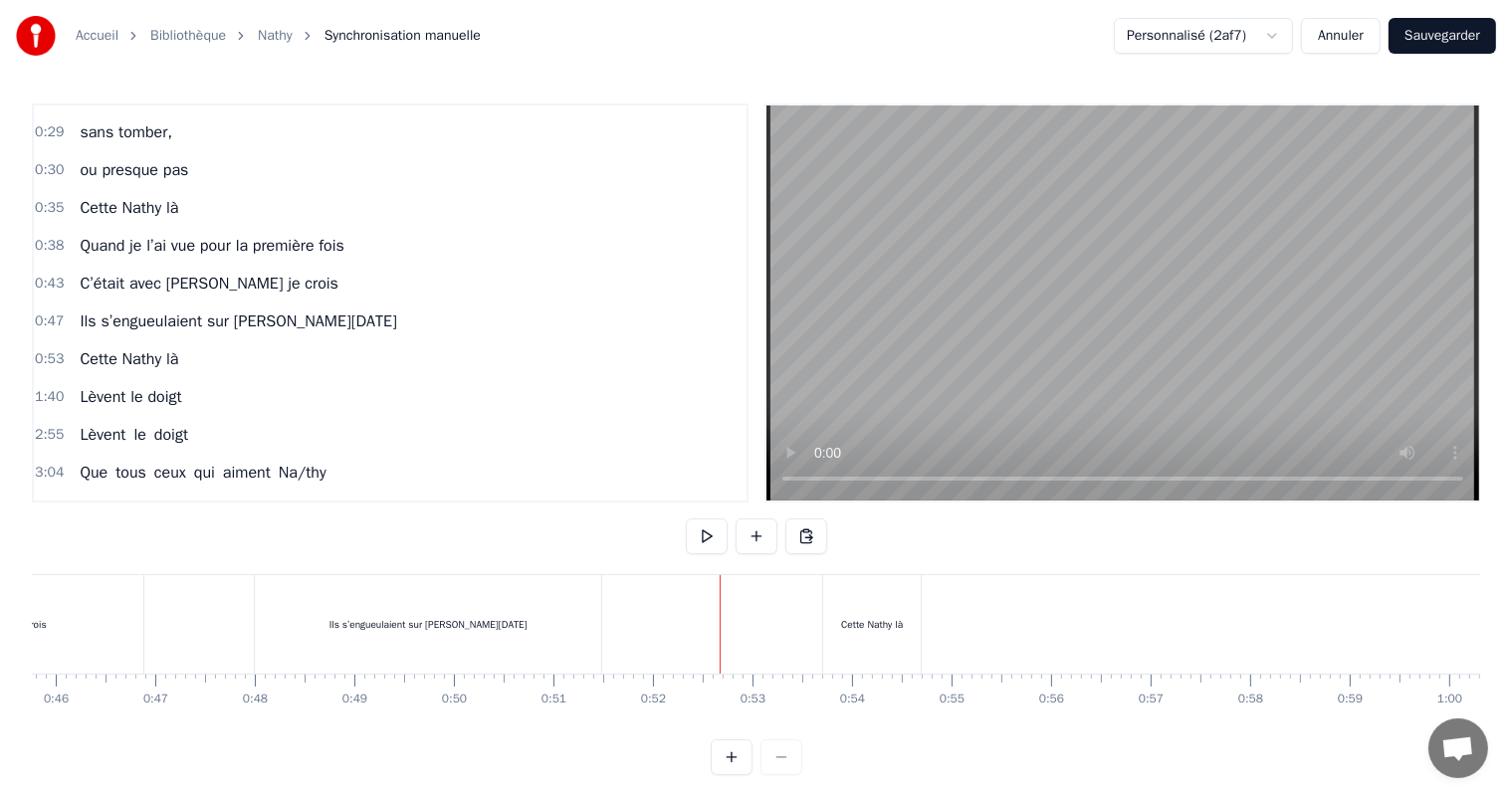 click on "Ils s’engueulaient sur [PERSON_NAME][DATE]" at bounding box center (428, 624) 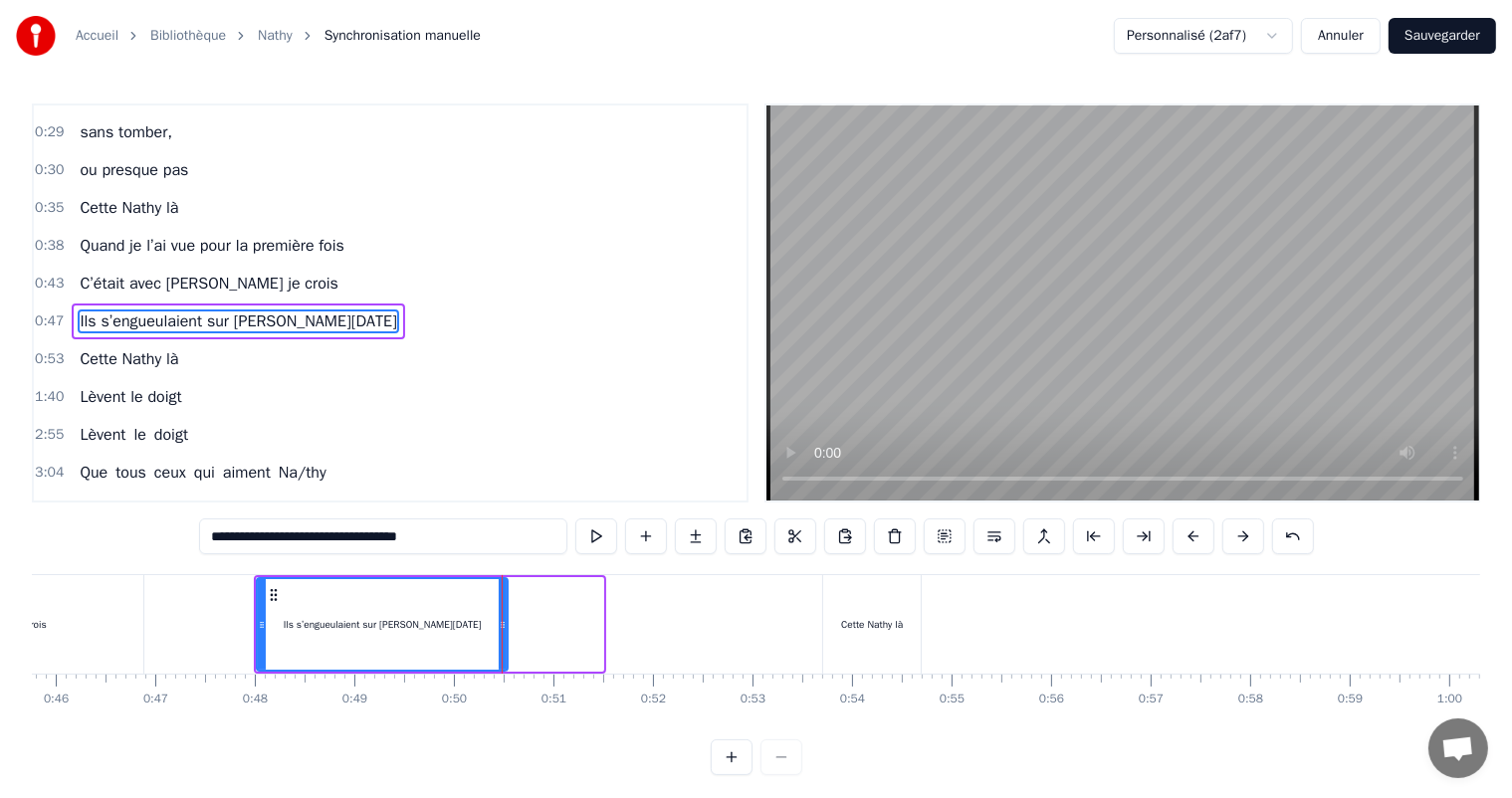 drag, startPoint x: 599, startPoint y: 626, endPoint x: 504, endPoint y: 635, distance: 95.42536 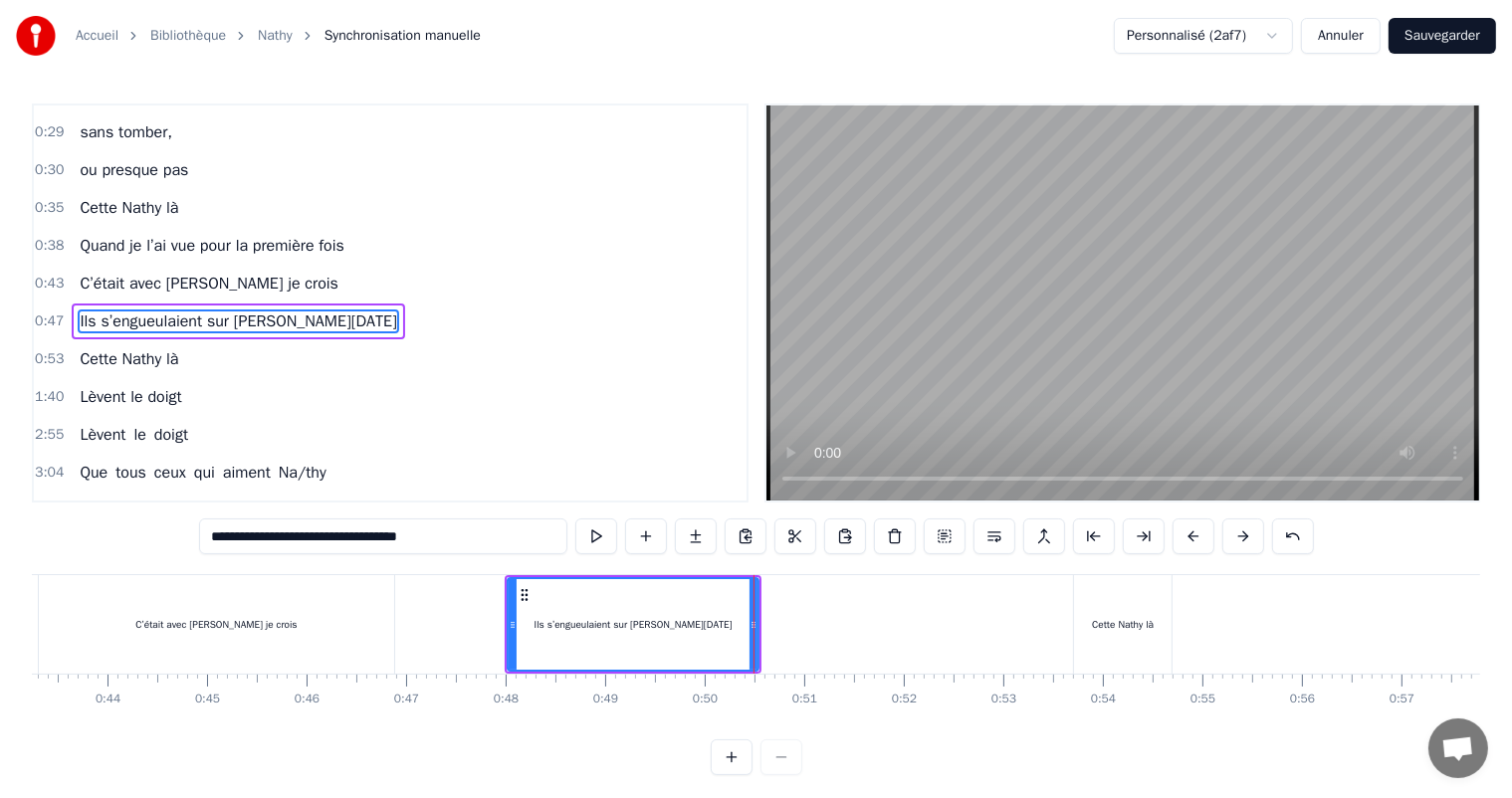 scroll, scrollTop: 0, scrollLeft: 4249, axis: horizontal 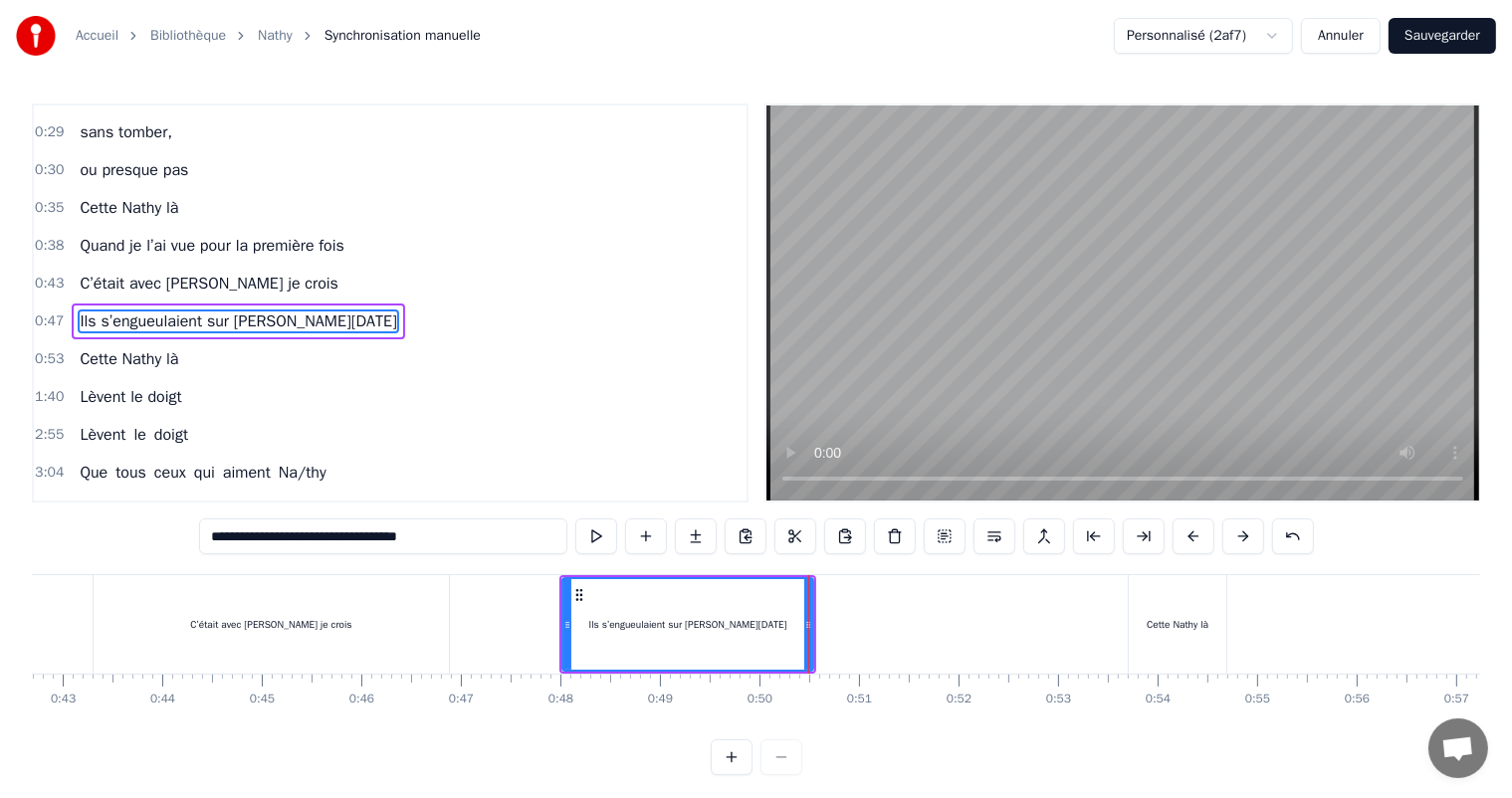 click on "C’était avec [PERSON_NAME] je crois" at bounding box center (271, 624) 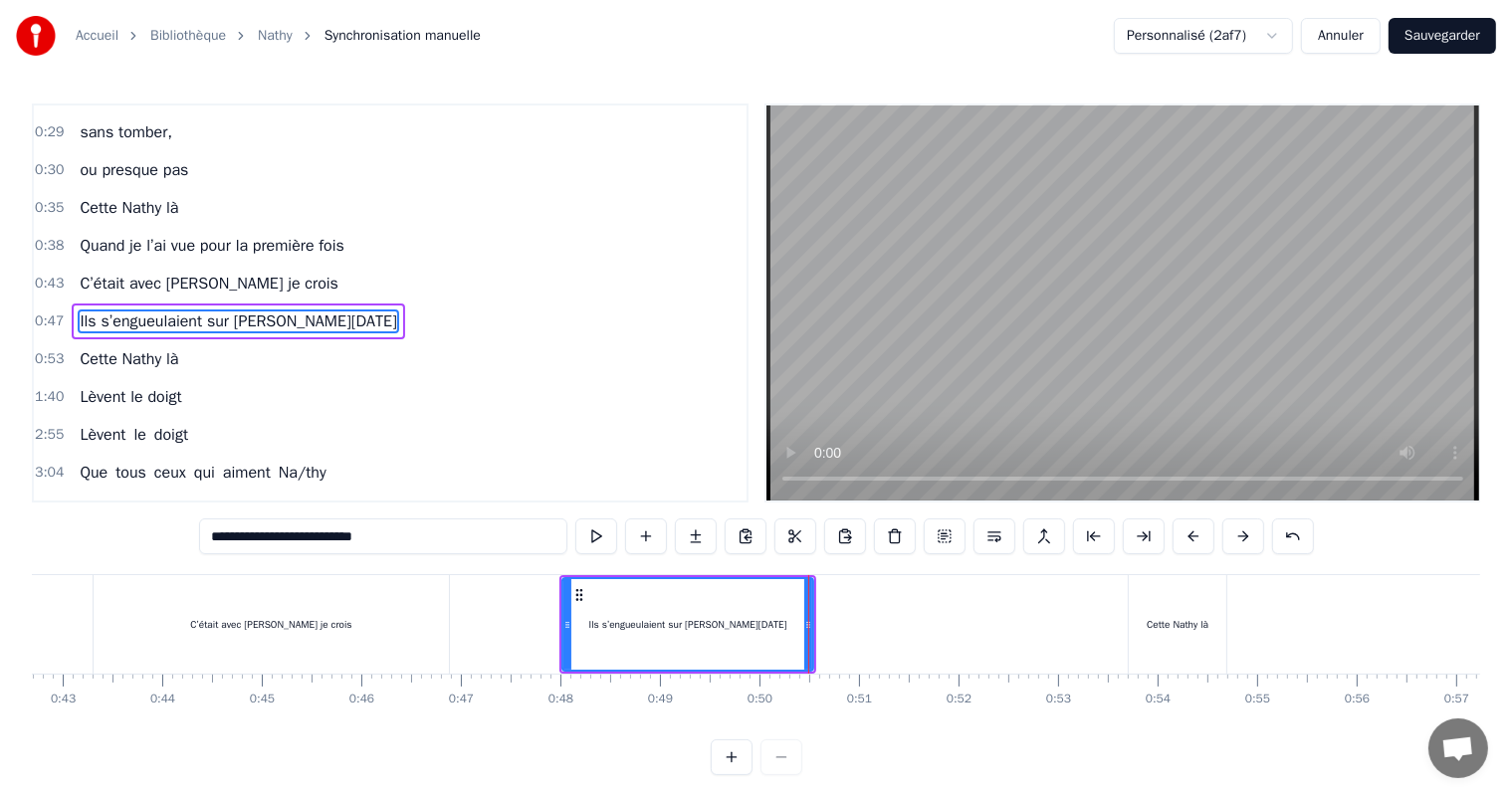 scroll, scrollTop: 296, scrollLeft: 0, axis: vertical 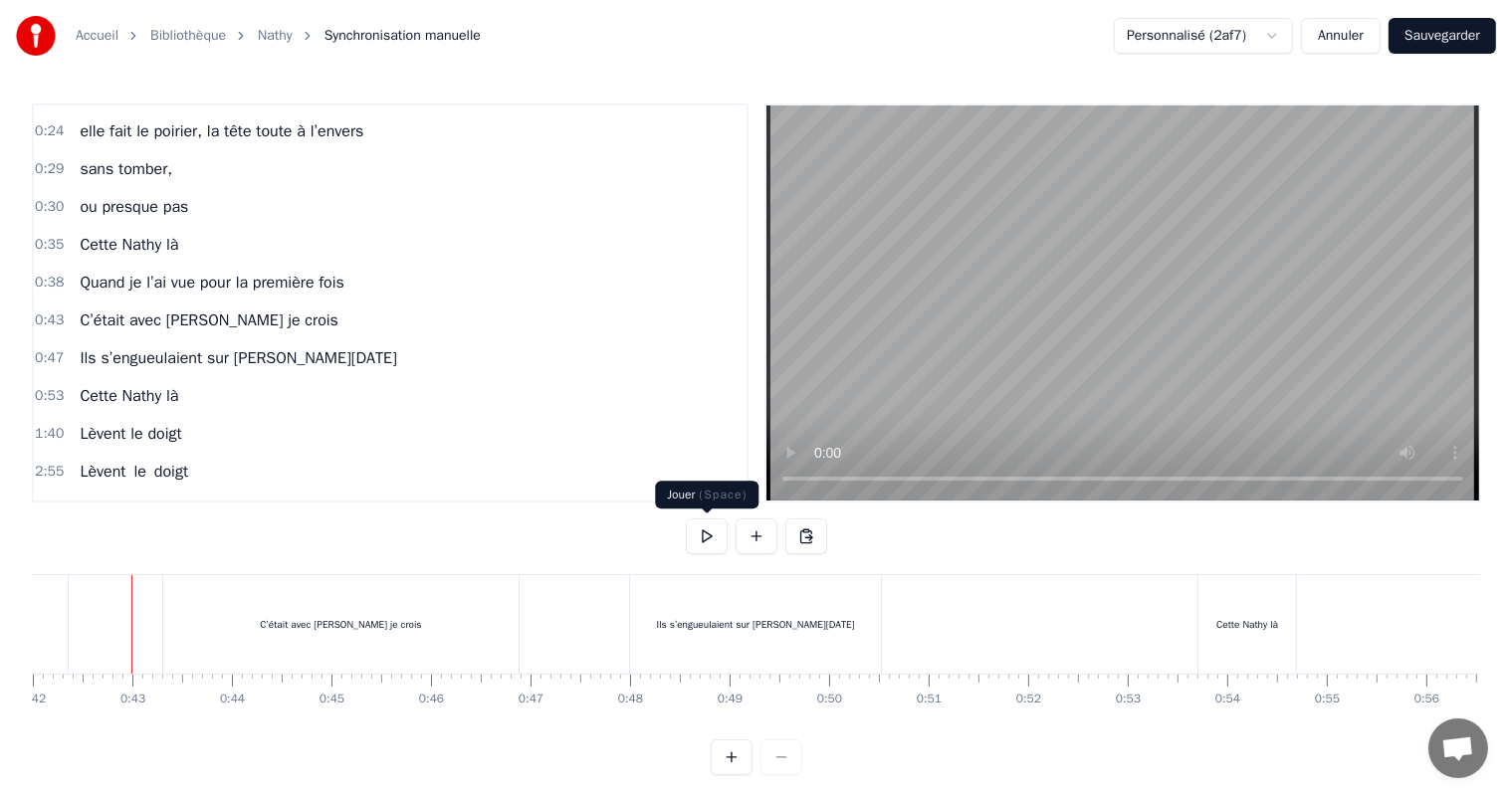 click at bounding box center [707, 536] 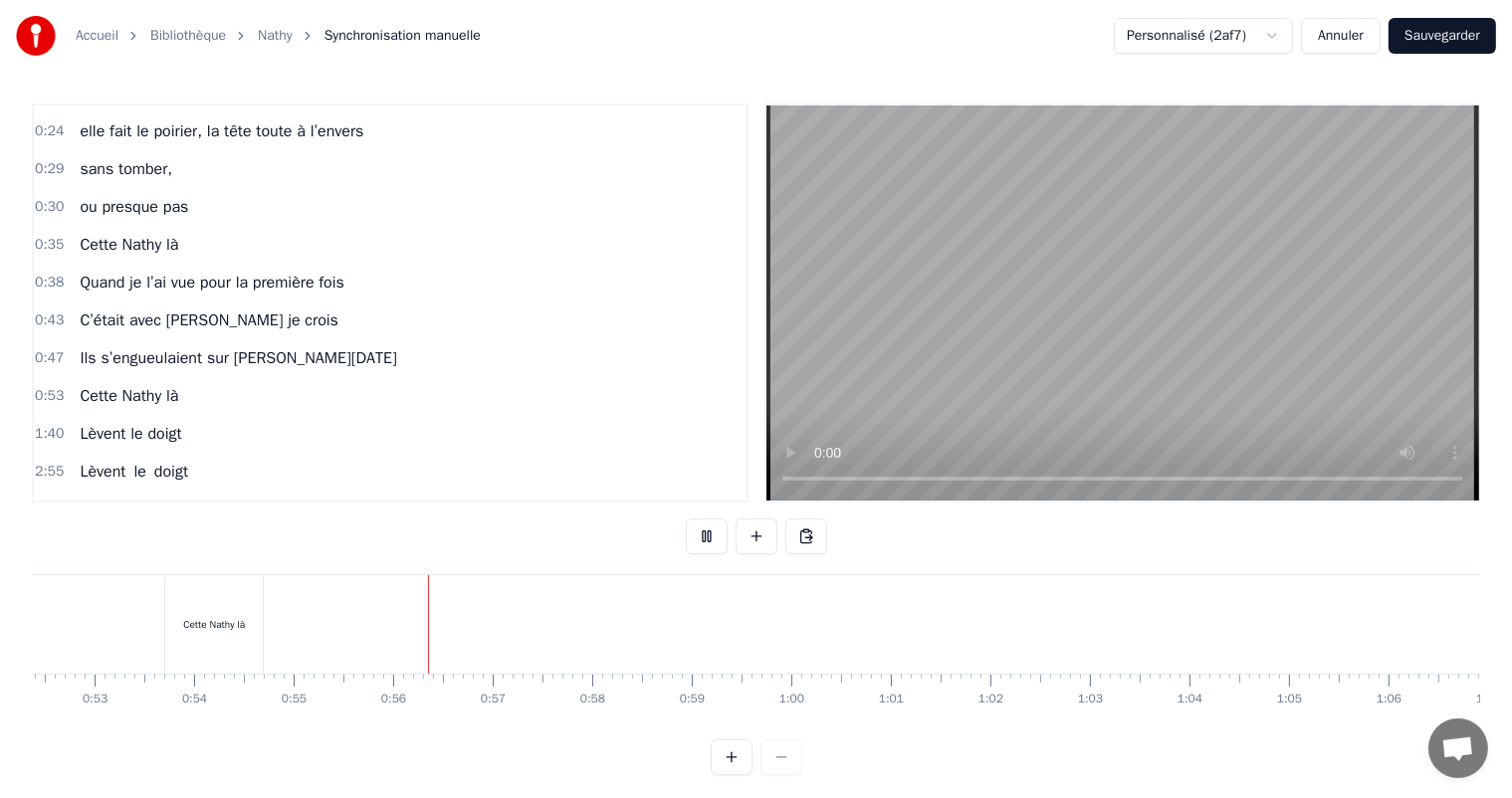 scroll, scrollTop: 0, scrollLeft: 5449, axis: horizontal 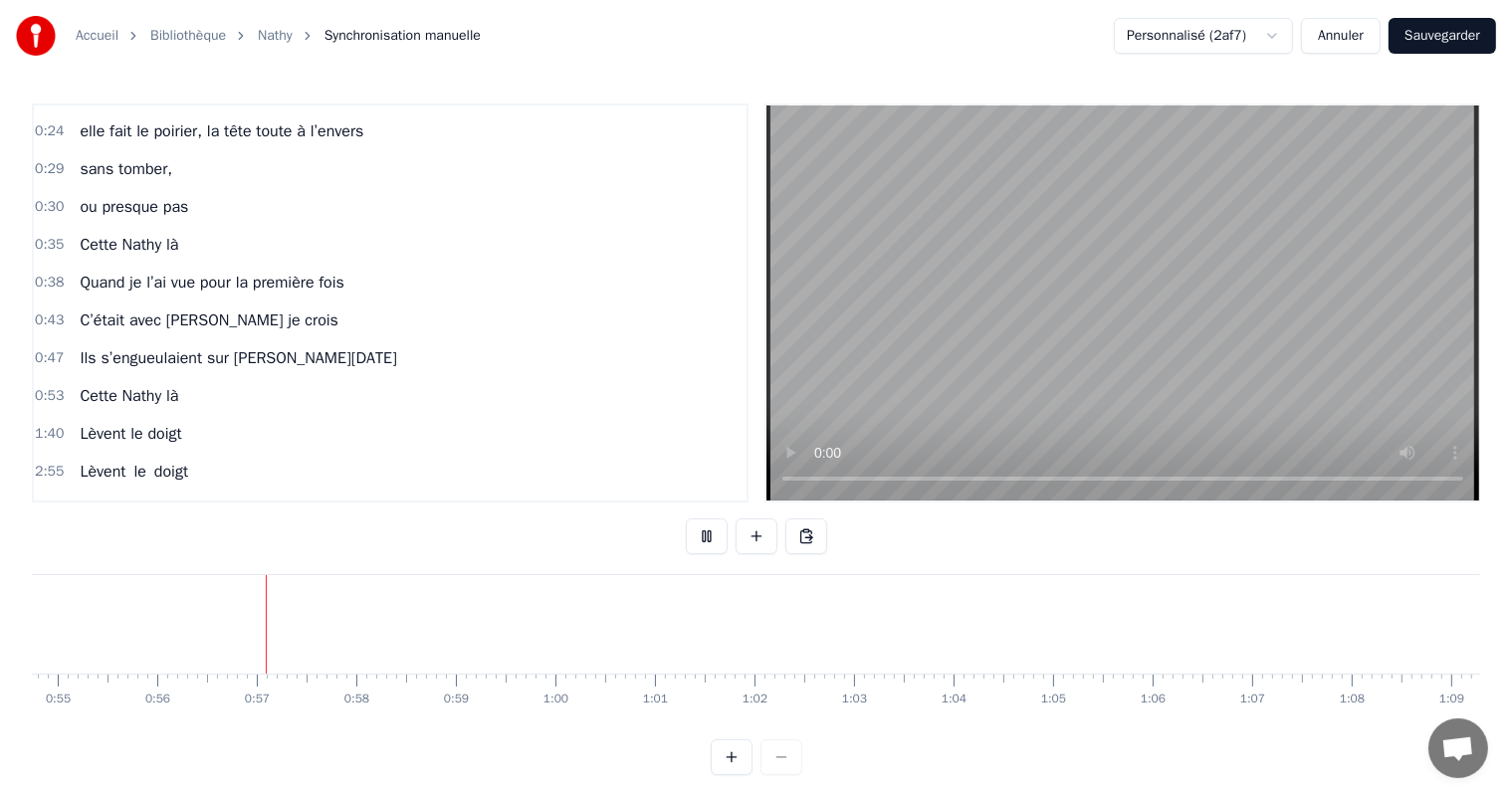 click at bounding box center [707, 536] 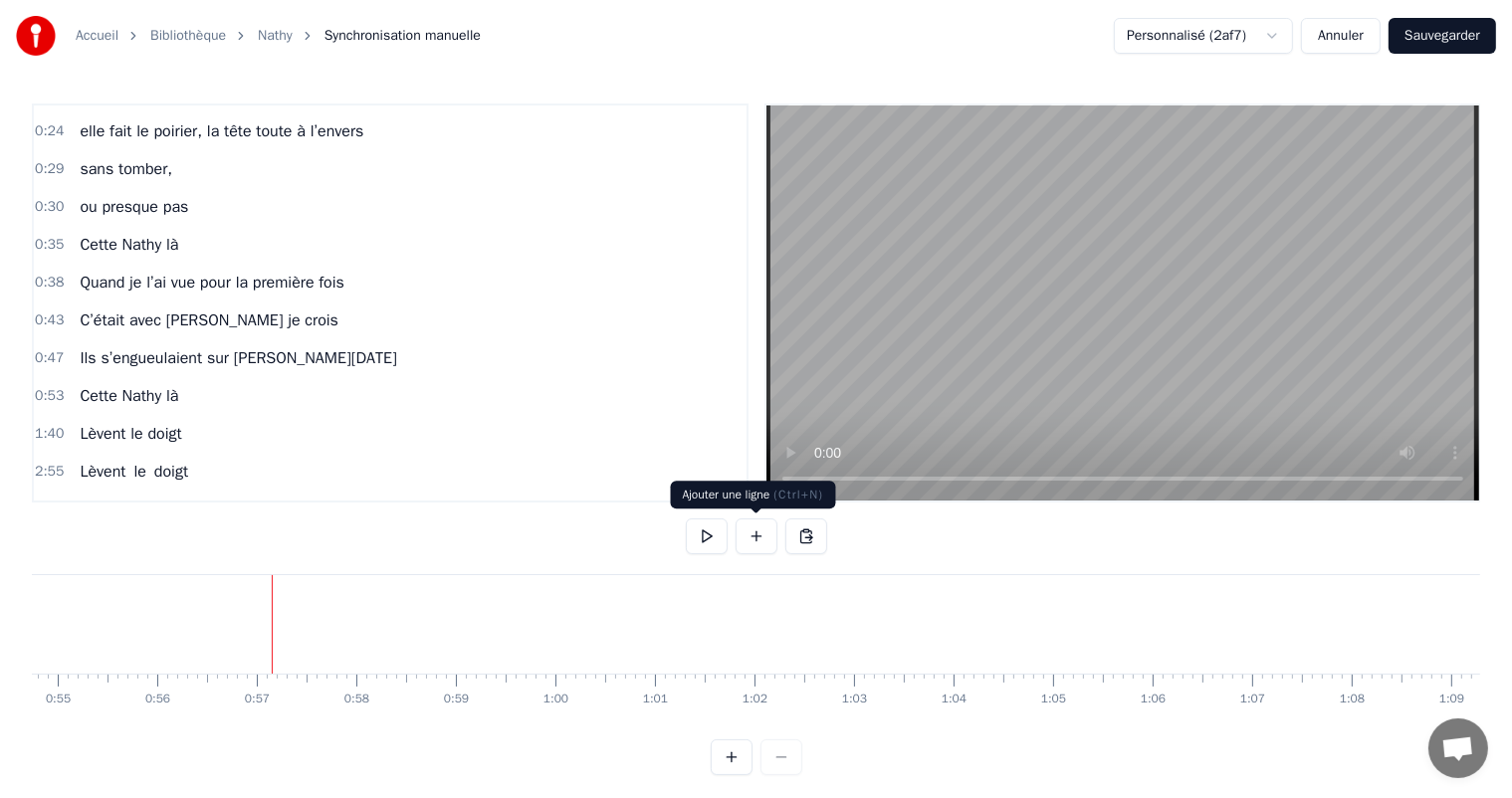 click at bounding box center (756, 536) 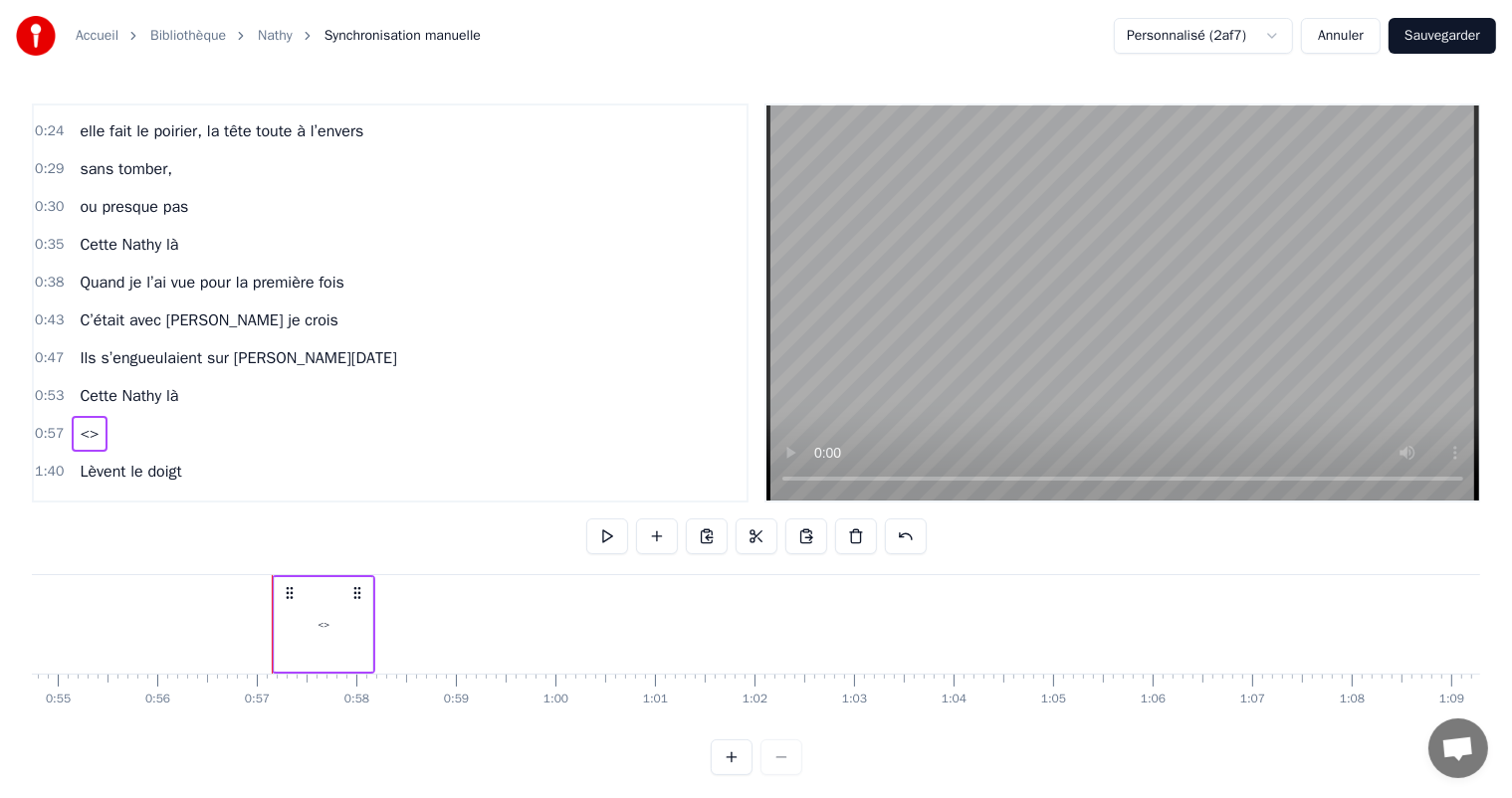 click on "<>" at bounding box center (324, 624) 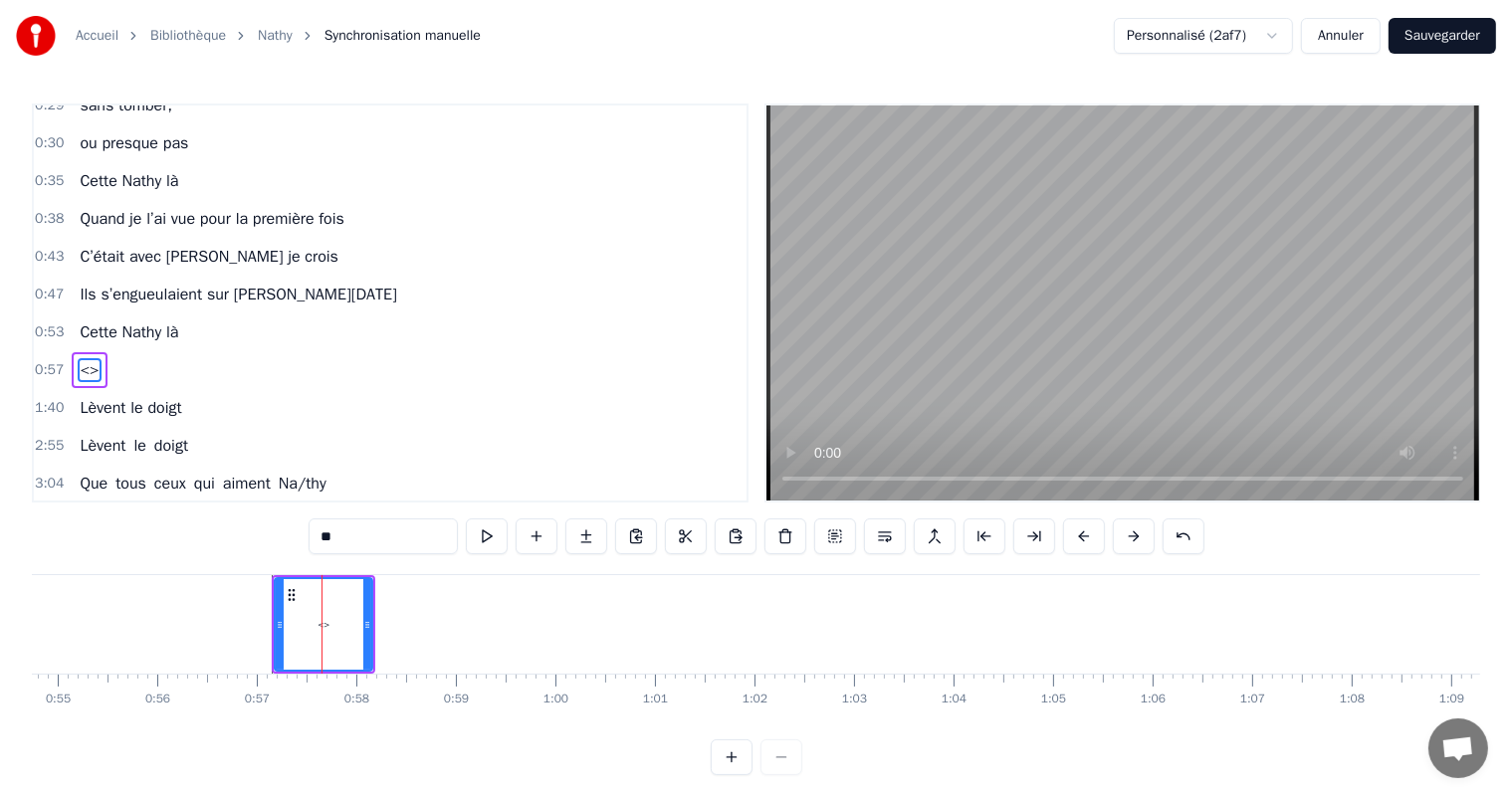 scroll, scrollTop: 373, scrollLeft: 0, axis: vertical 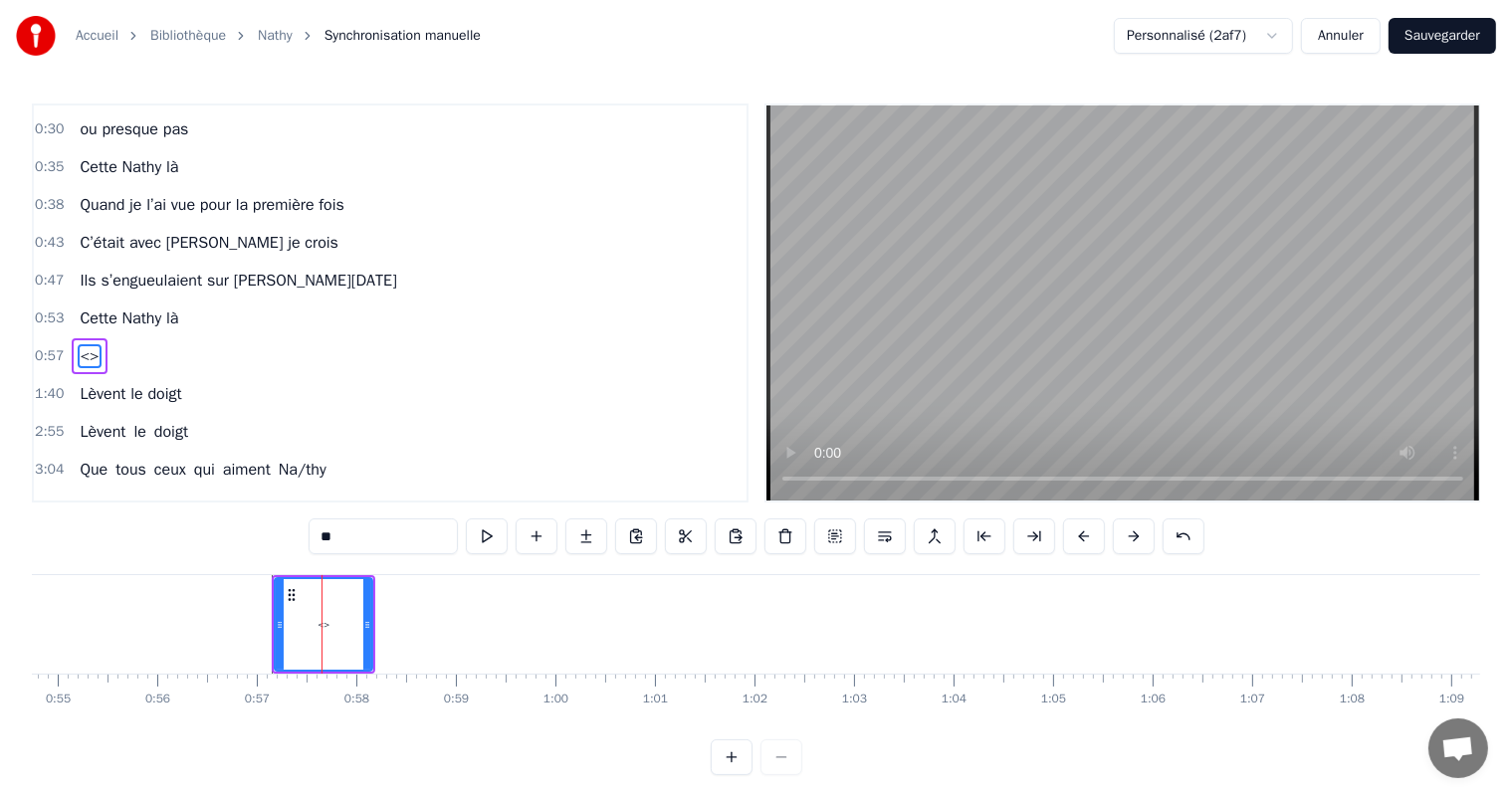 drag, startPoint x: 353, startPoint y: 538, endPoint x: 317, endPoint y: 539, distance: 36.01389 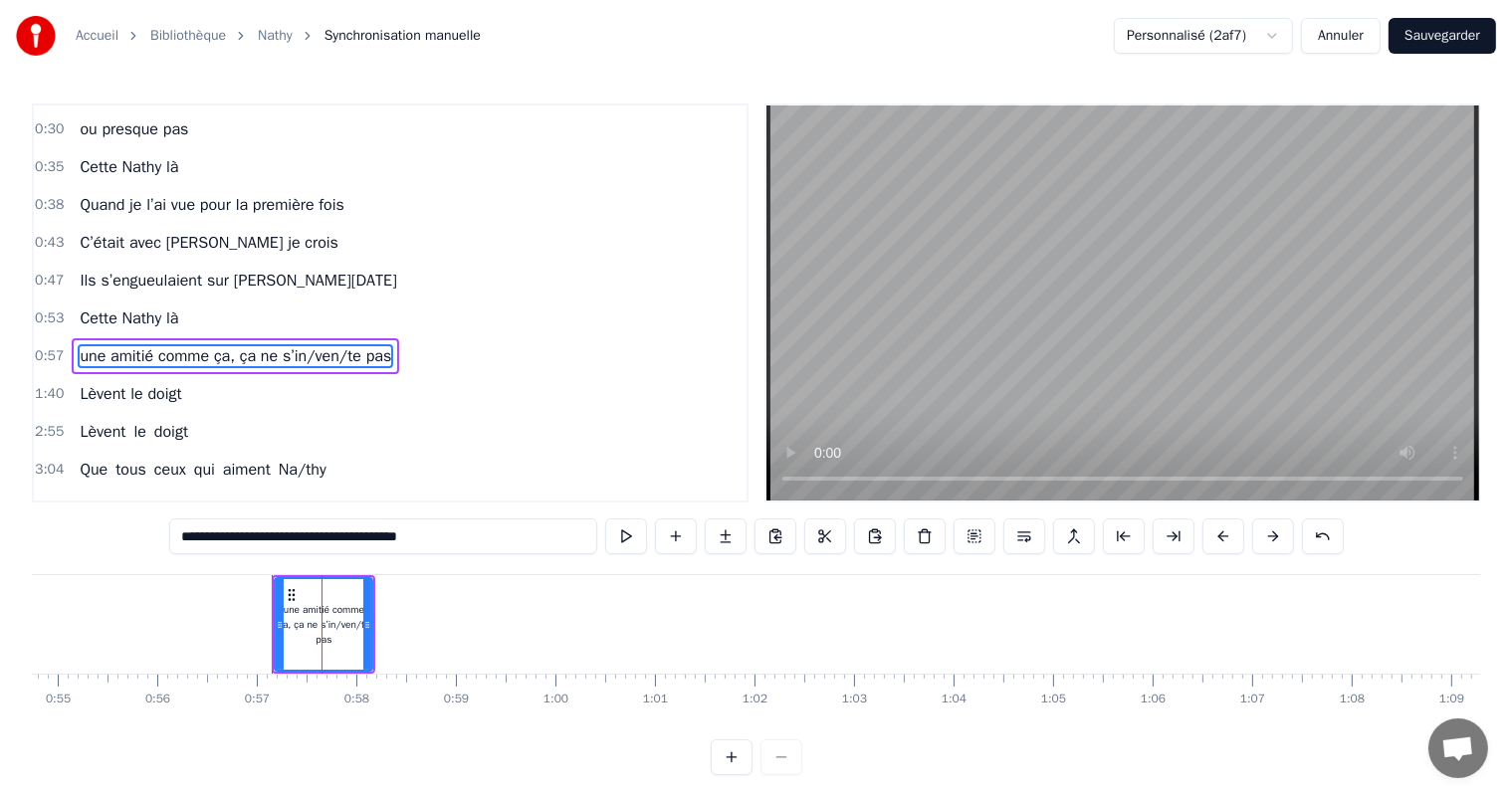 click on "**********" at bounding box center (383, 536) 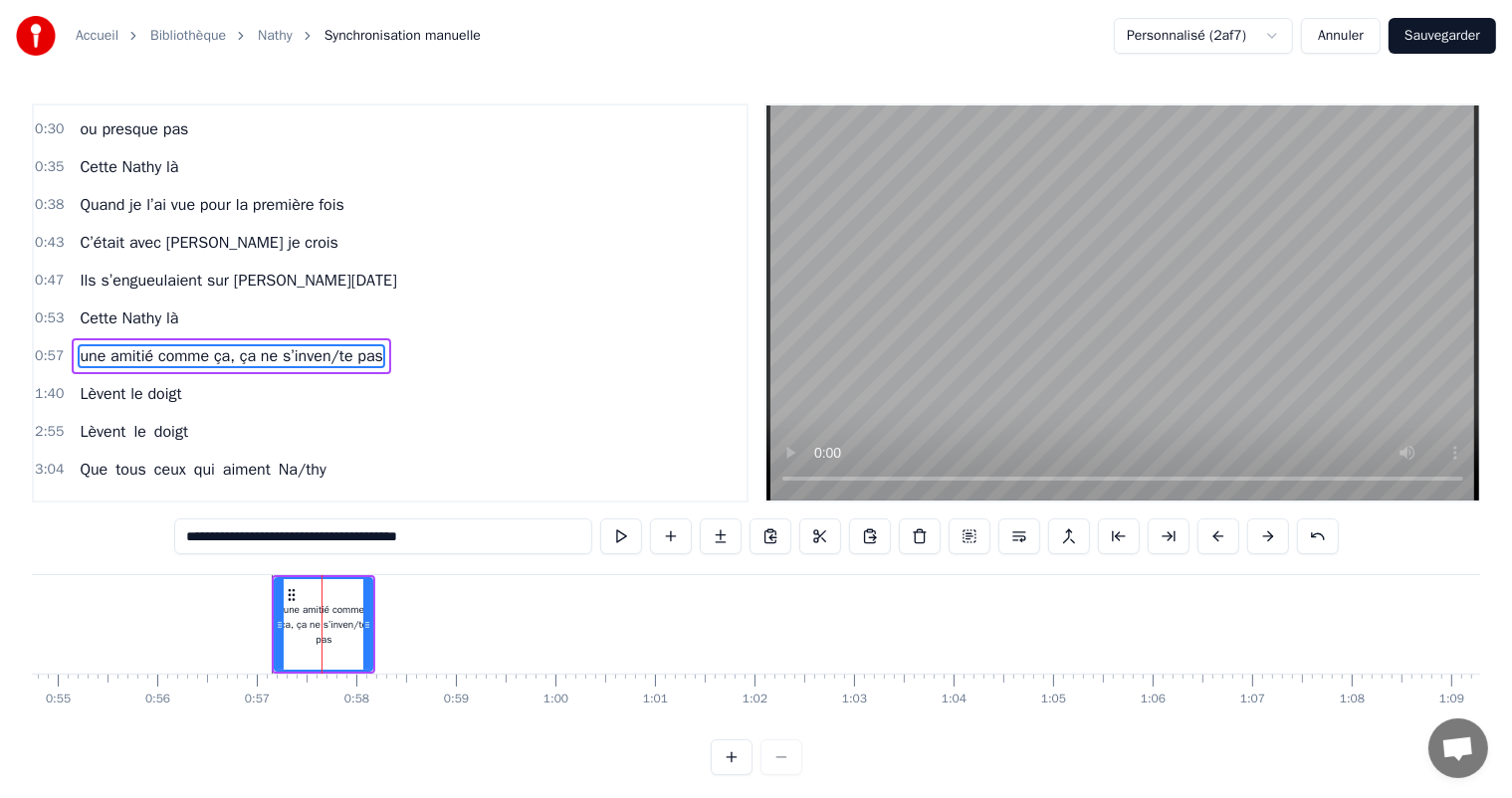 click on "**********" at bounding box center [383, 536] 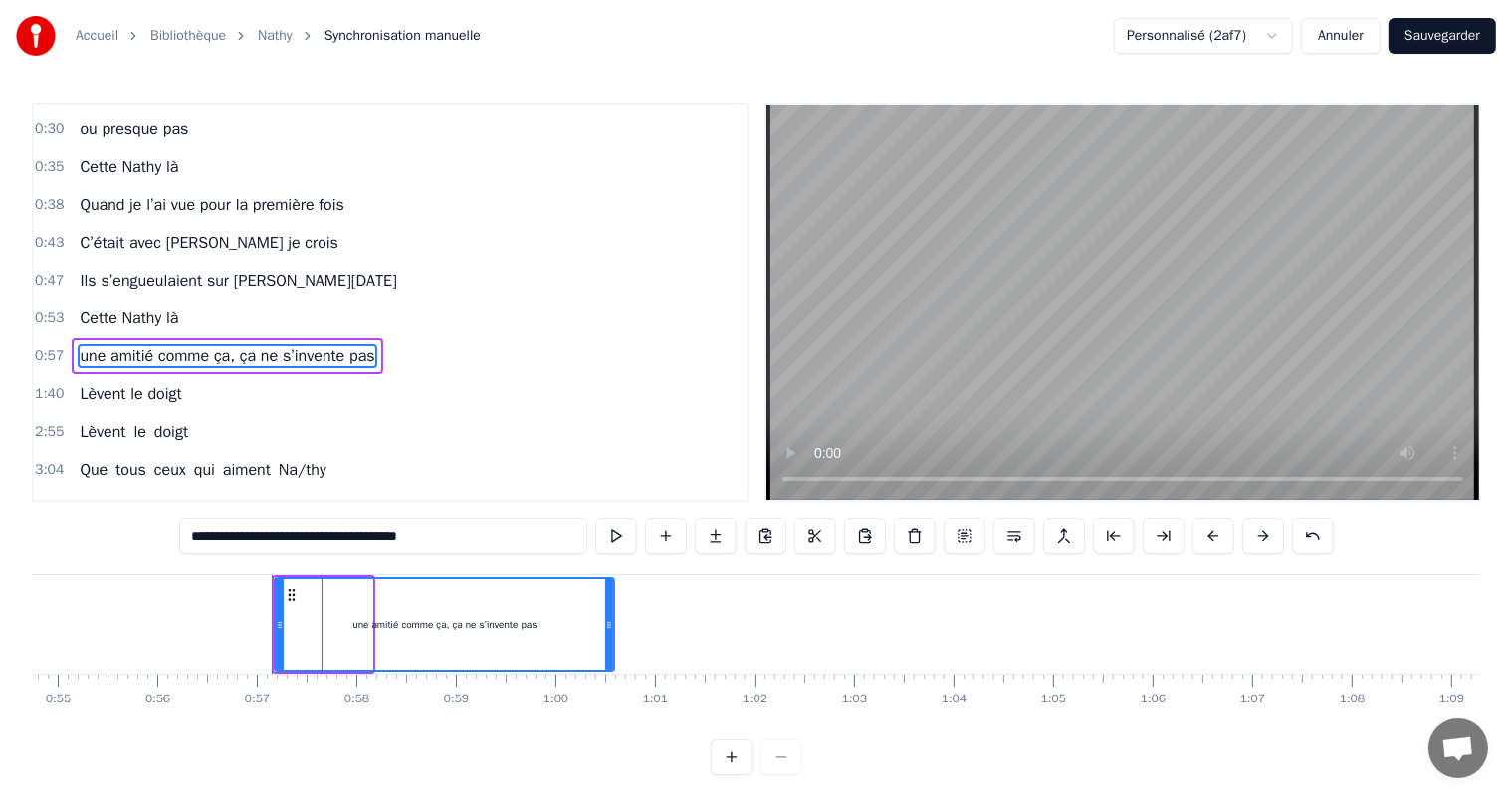 drag, startPoint x: 373, startPoint y: 625, endPoint x: 612, endPoint y: 643, distance: 239.67687 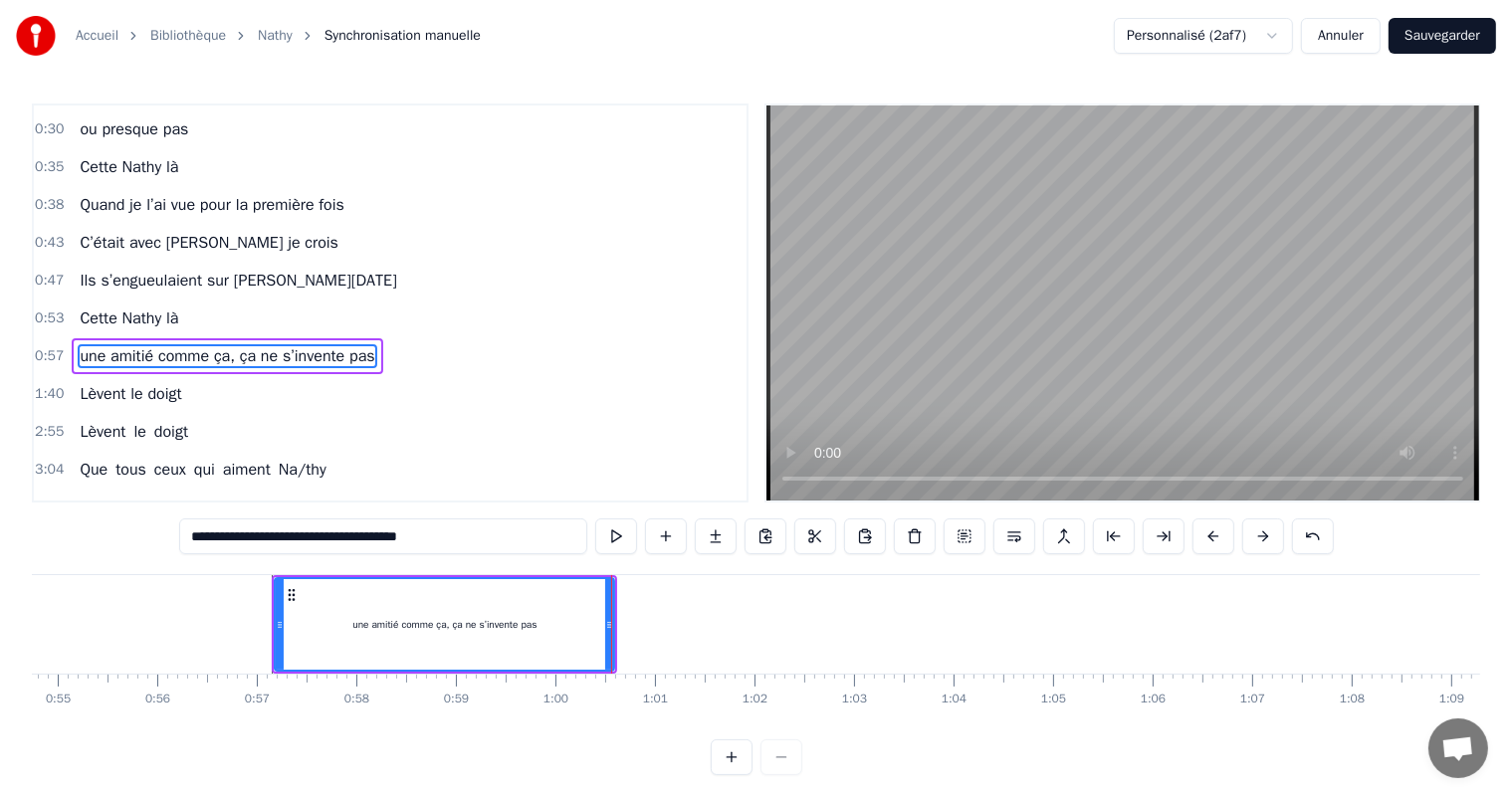 type on "**********" 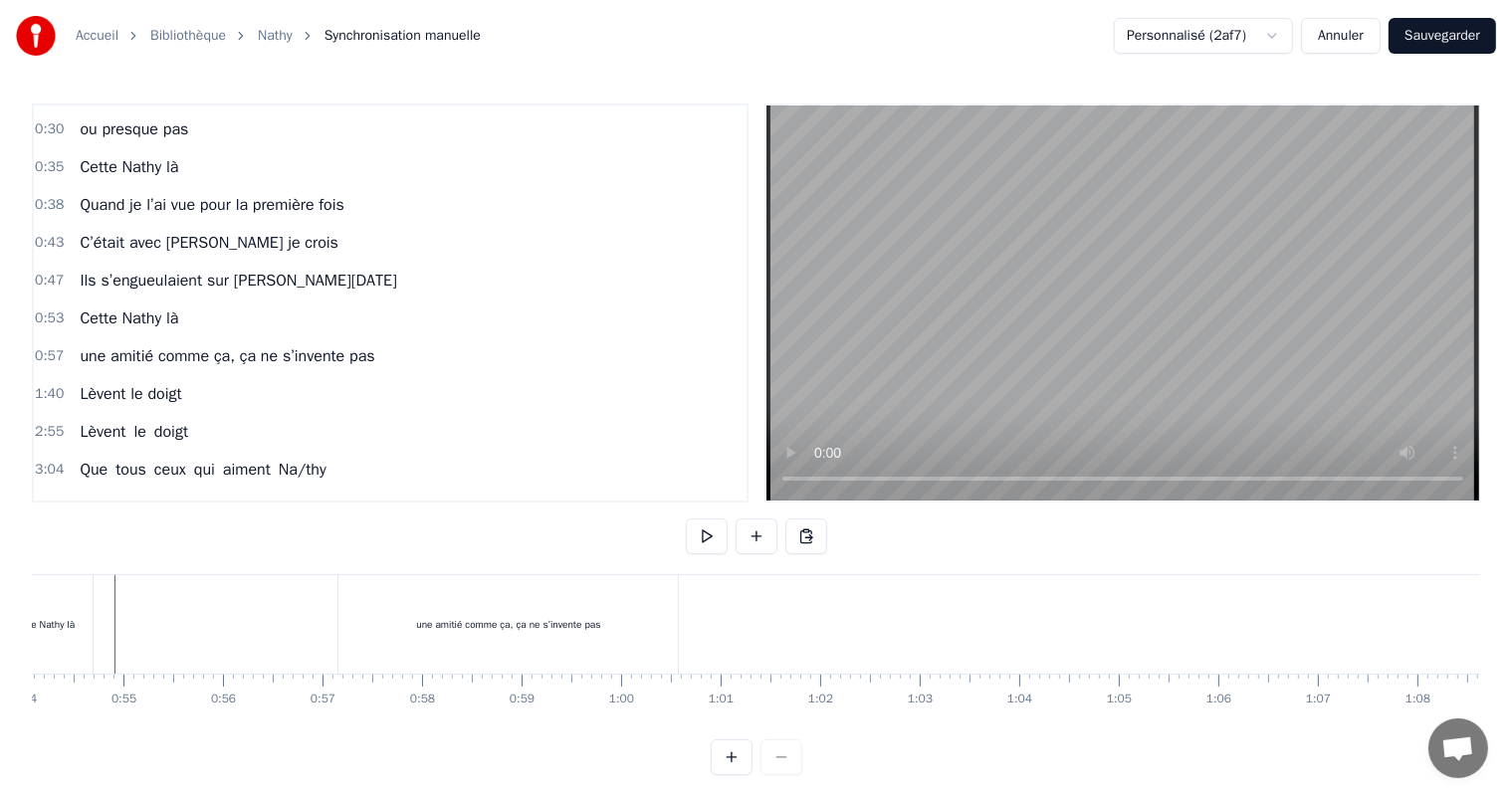scroll, scrollTop: 0, scrollLeft: 5366, axis: horizontal 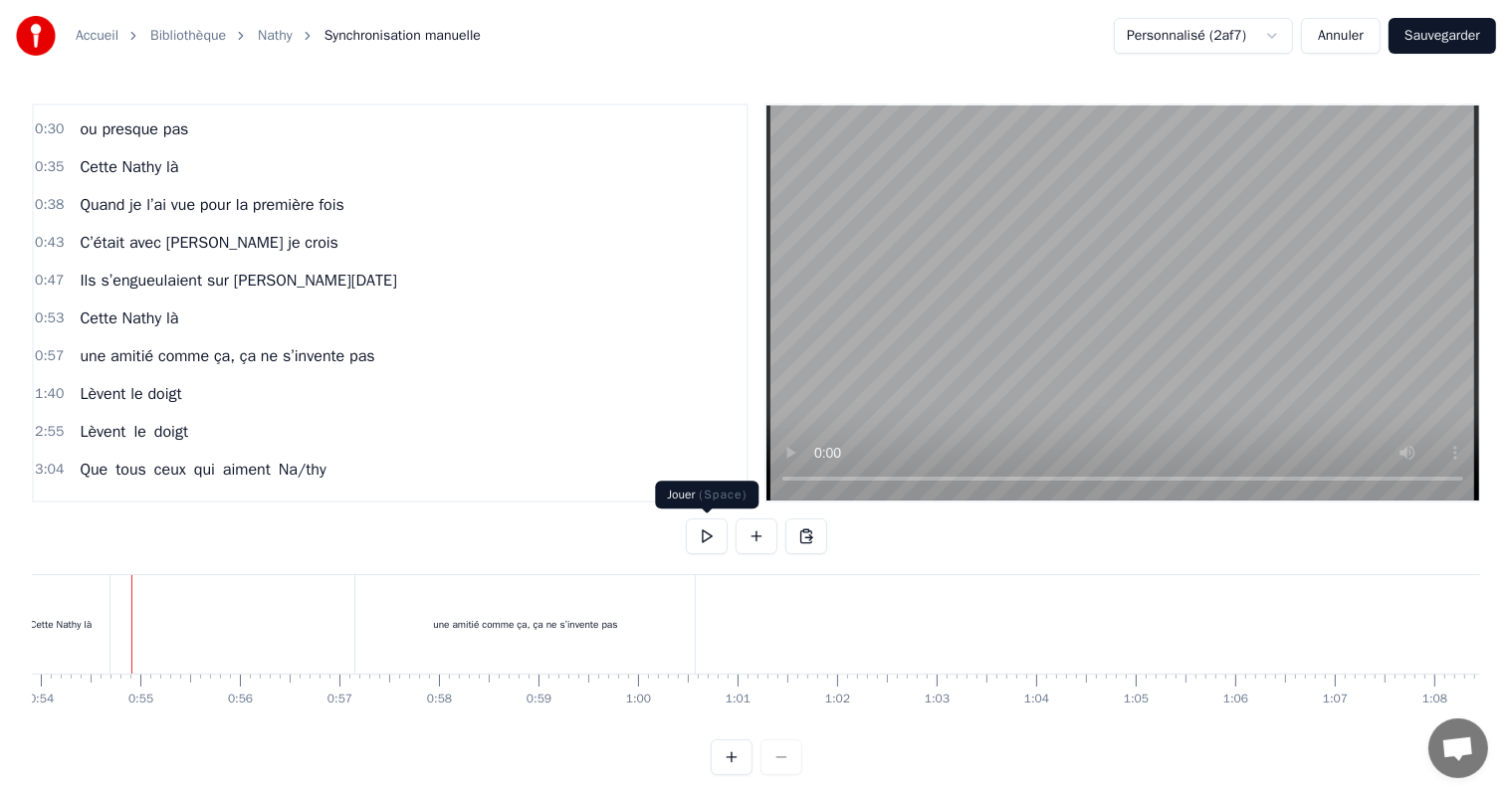 click at bounding box center (707, 536) 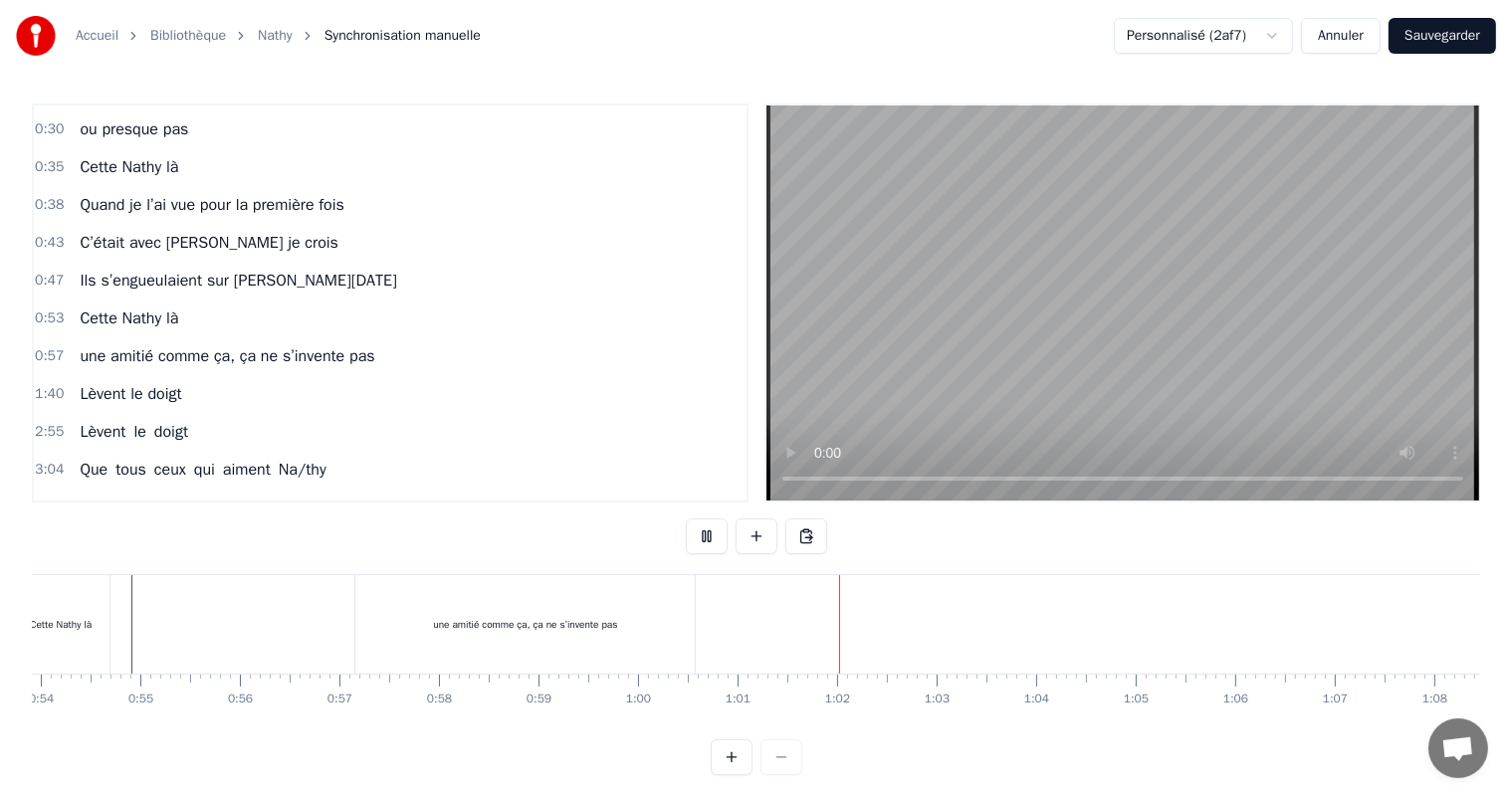click at bounding box center (707, 536) 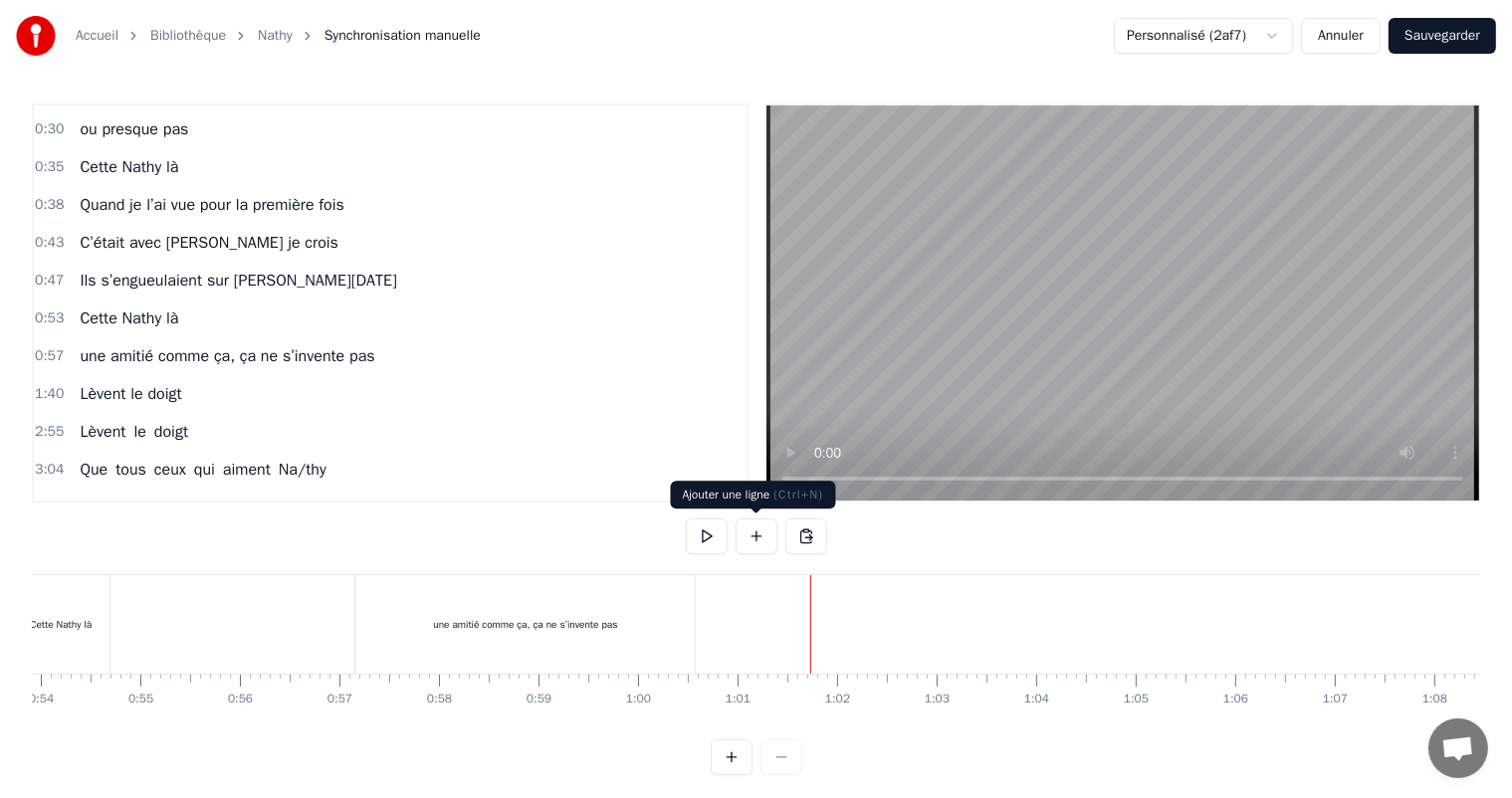 click at bounding box center (756, 536) 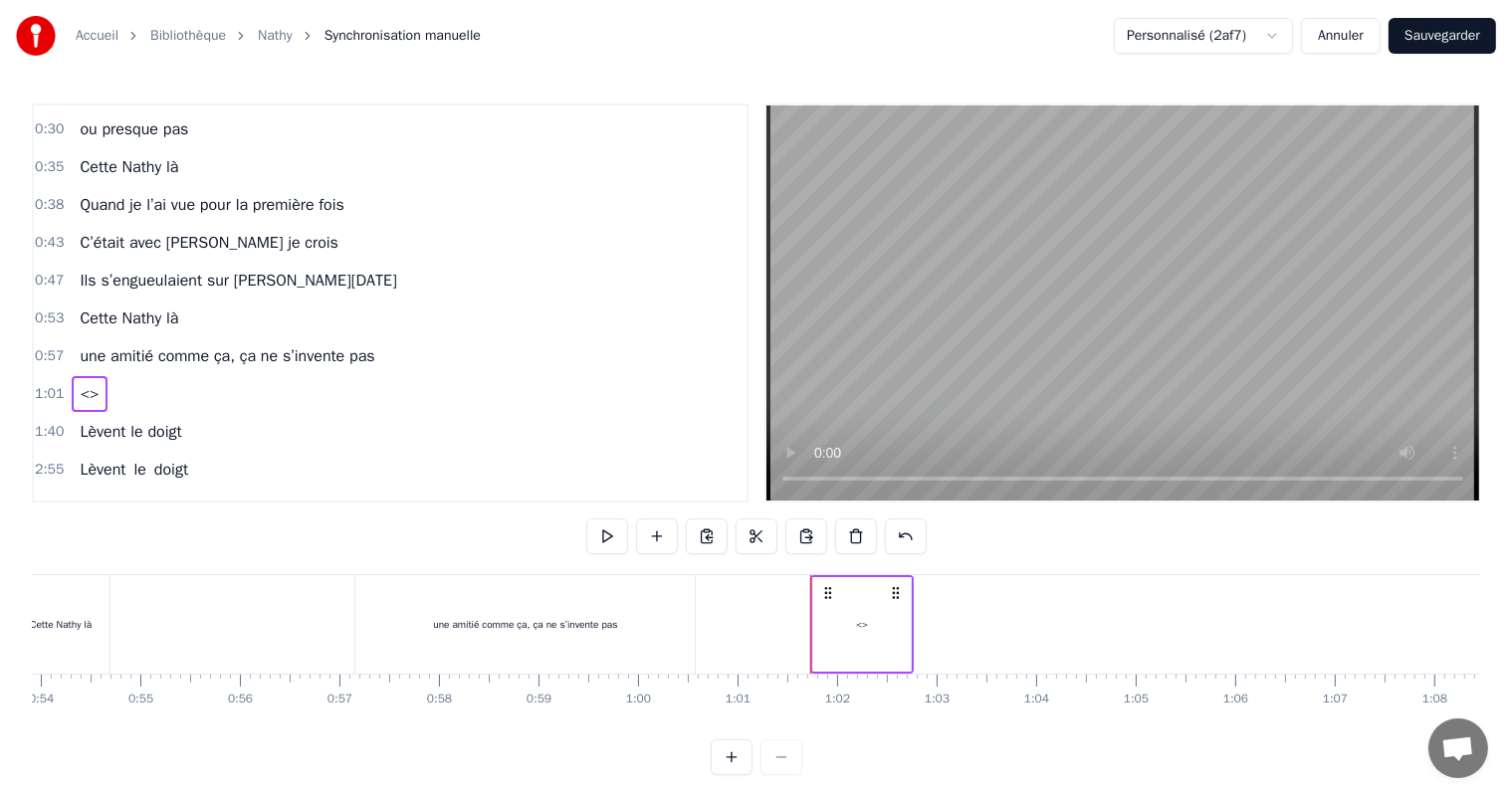 click on "<>" at bounding box center (862, 624) 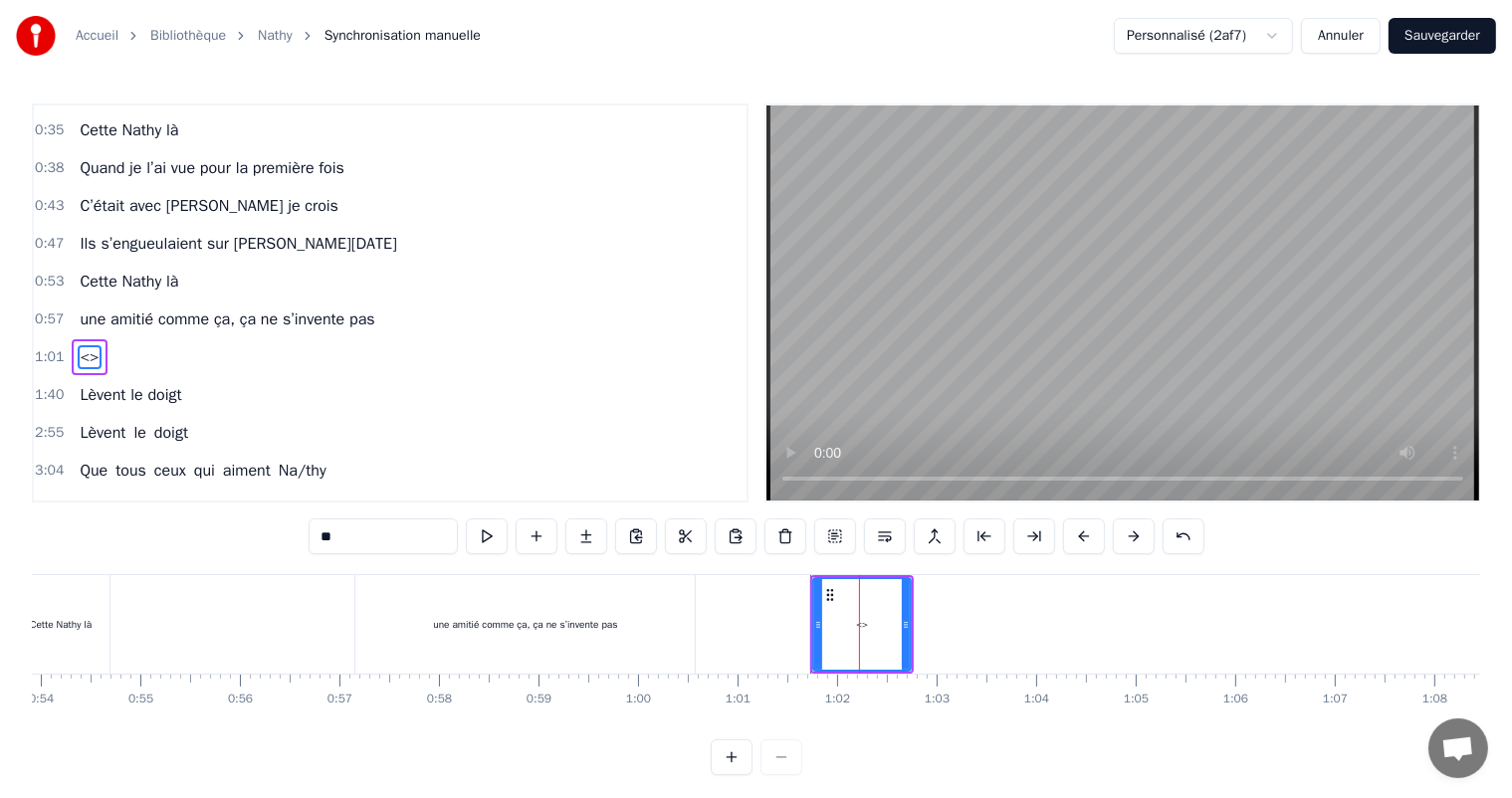 drag, startPoint x: 369, startPoint y: 537, endPoint x: 320, endPoint y: 537, distance: 49 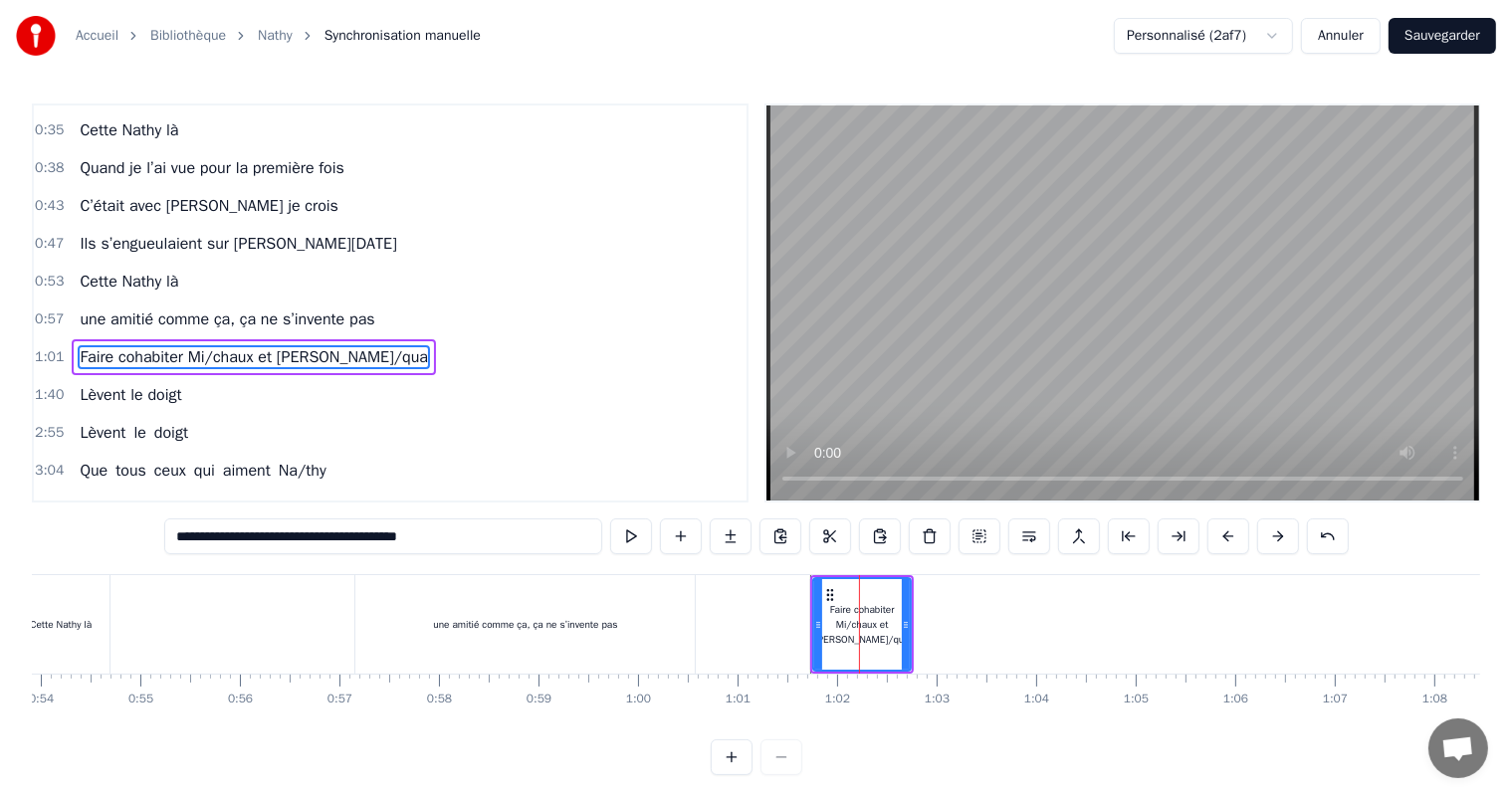 click on "**********" at bounding box center [383, 536] 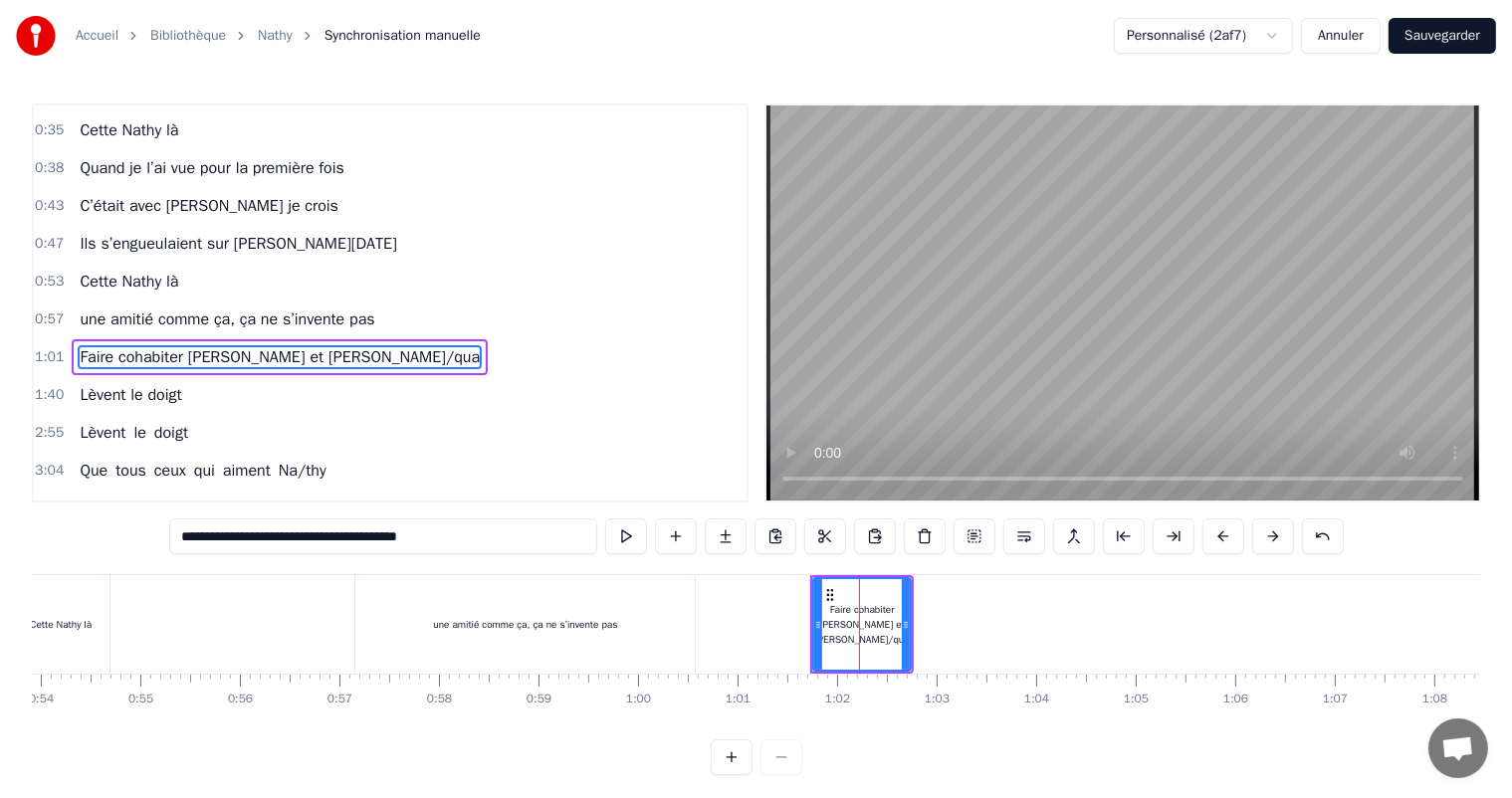 click on "**********" at bounding box center (383, 536) 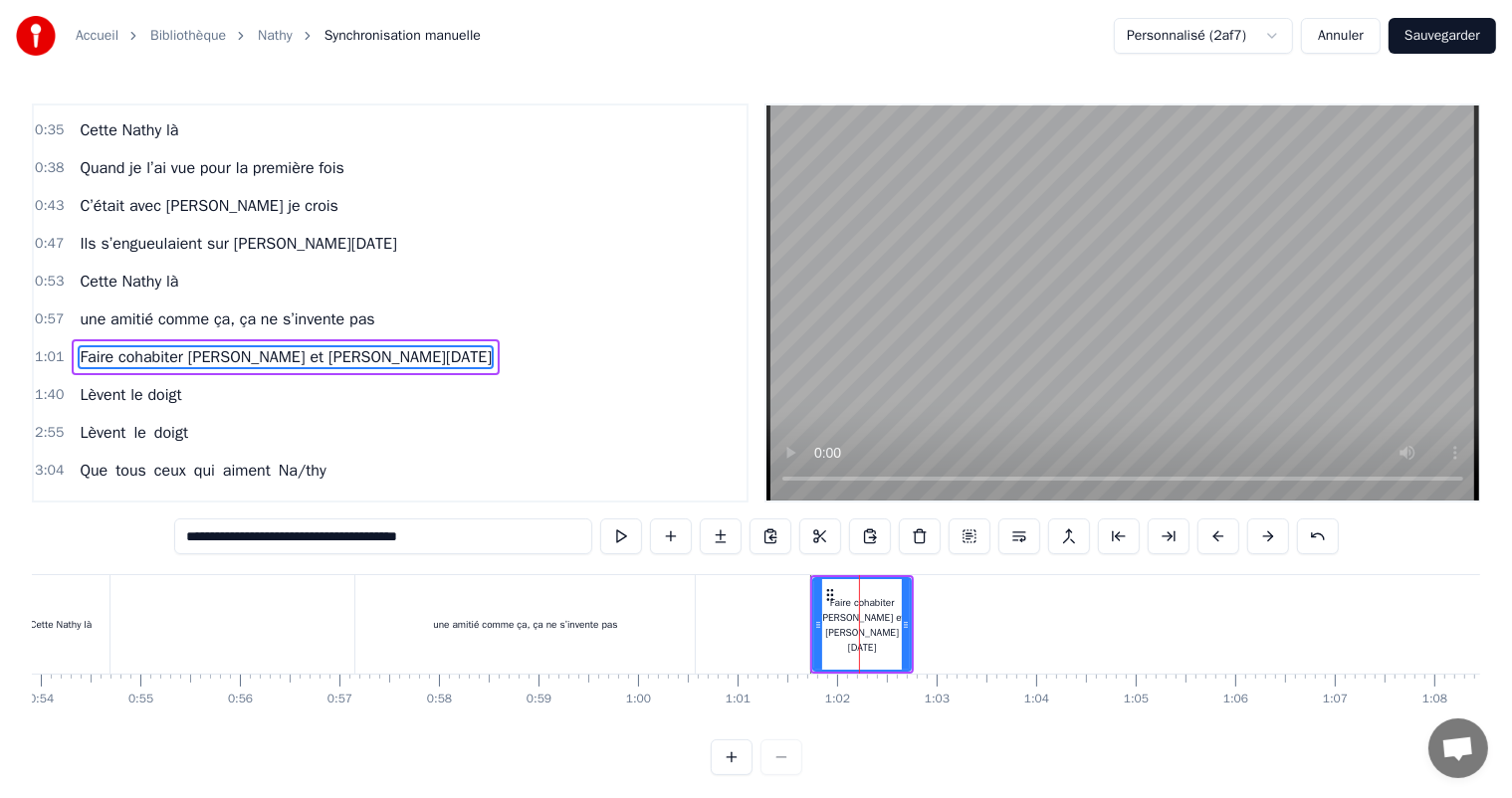 click on "**********" at bounding box center (383, 536) 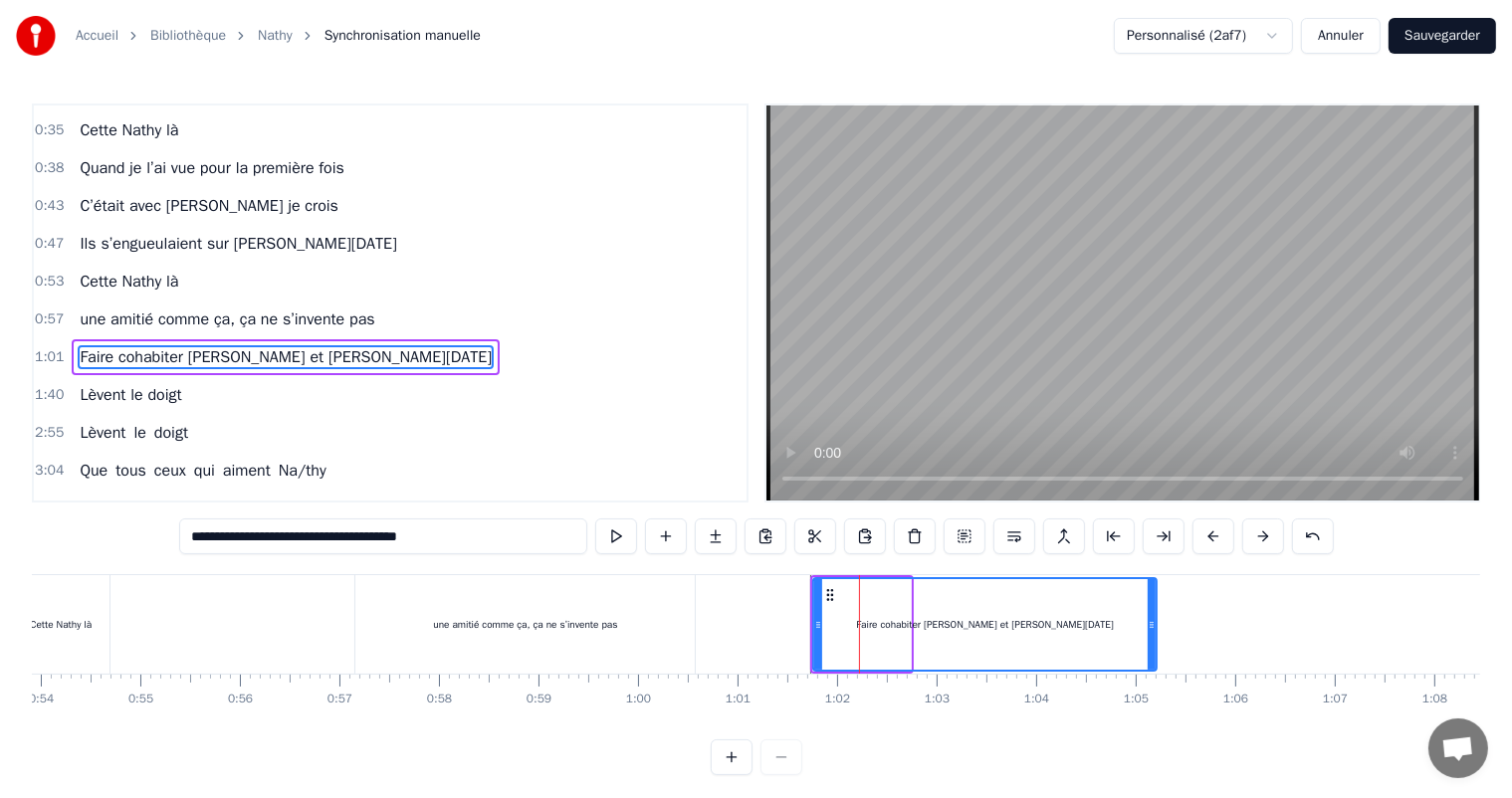 drag, startPoint x: 908, startPoint y: 625, endPoint x: 1151, endPoint y: 621, distance: 243.03292 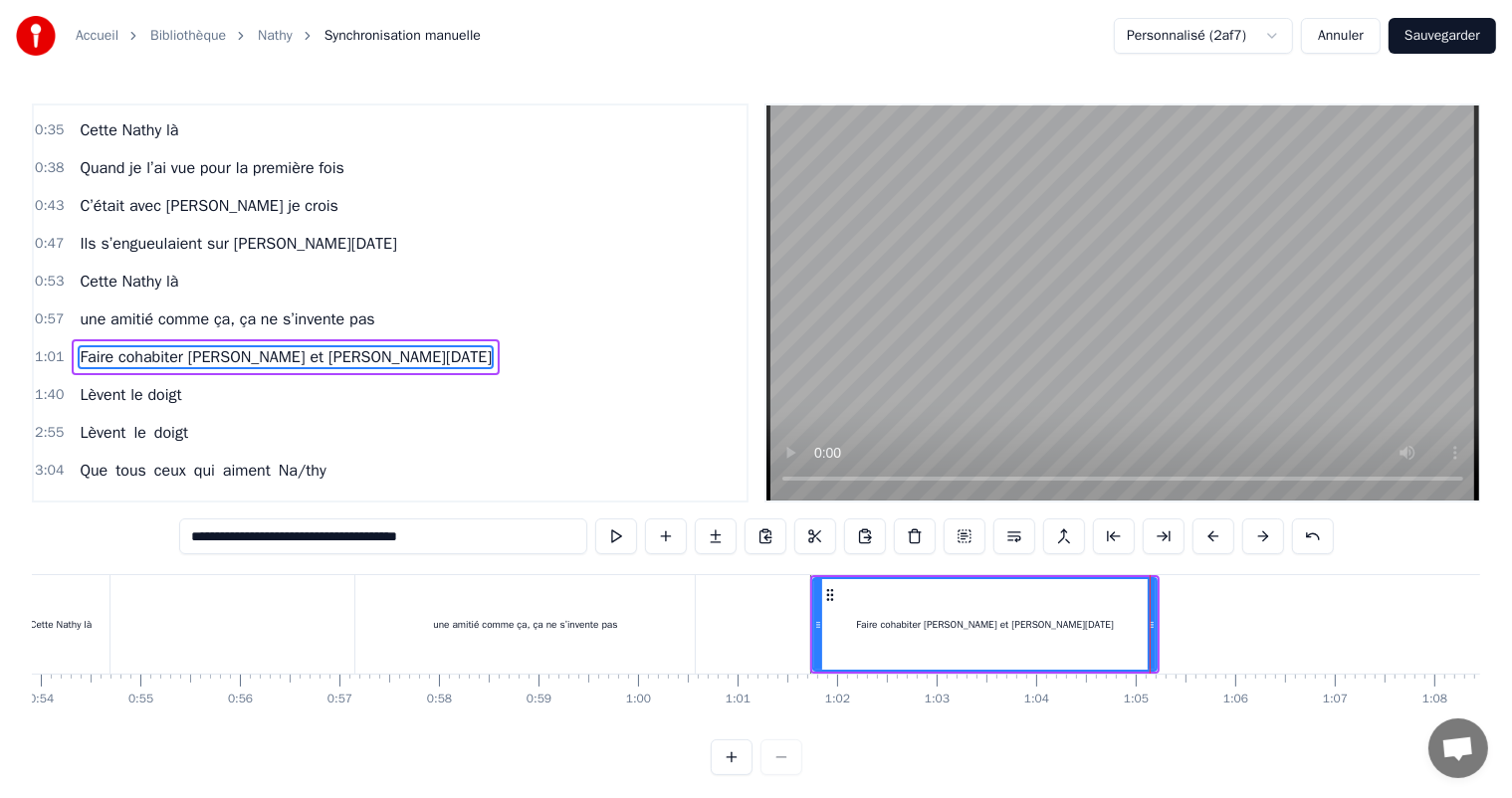 type on "**********" 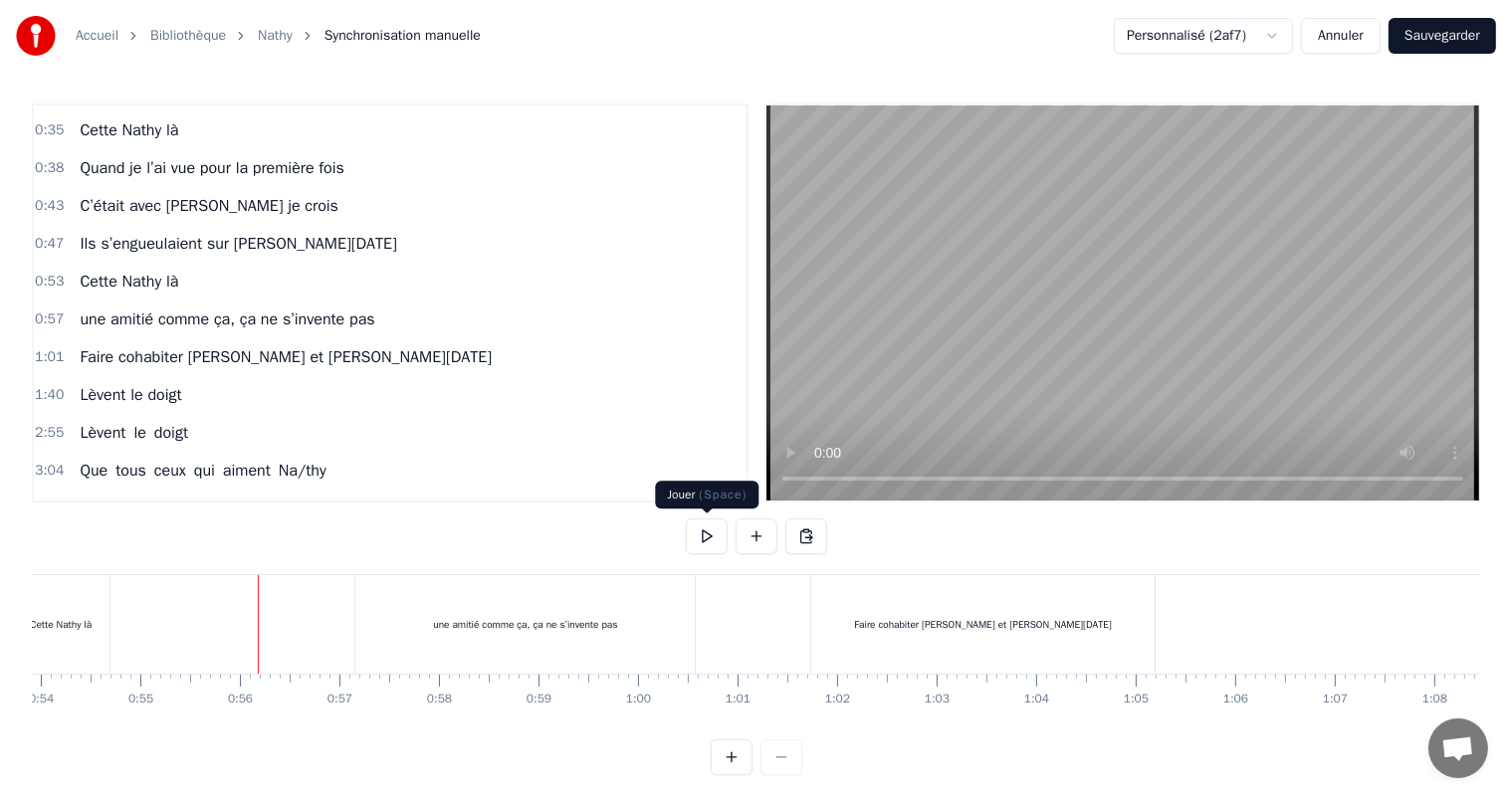 click at bounding box center [707, 536] 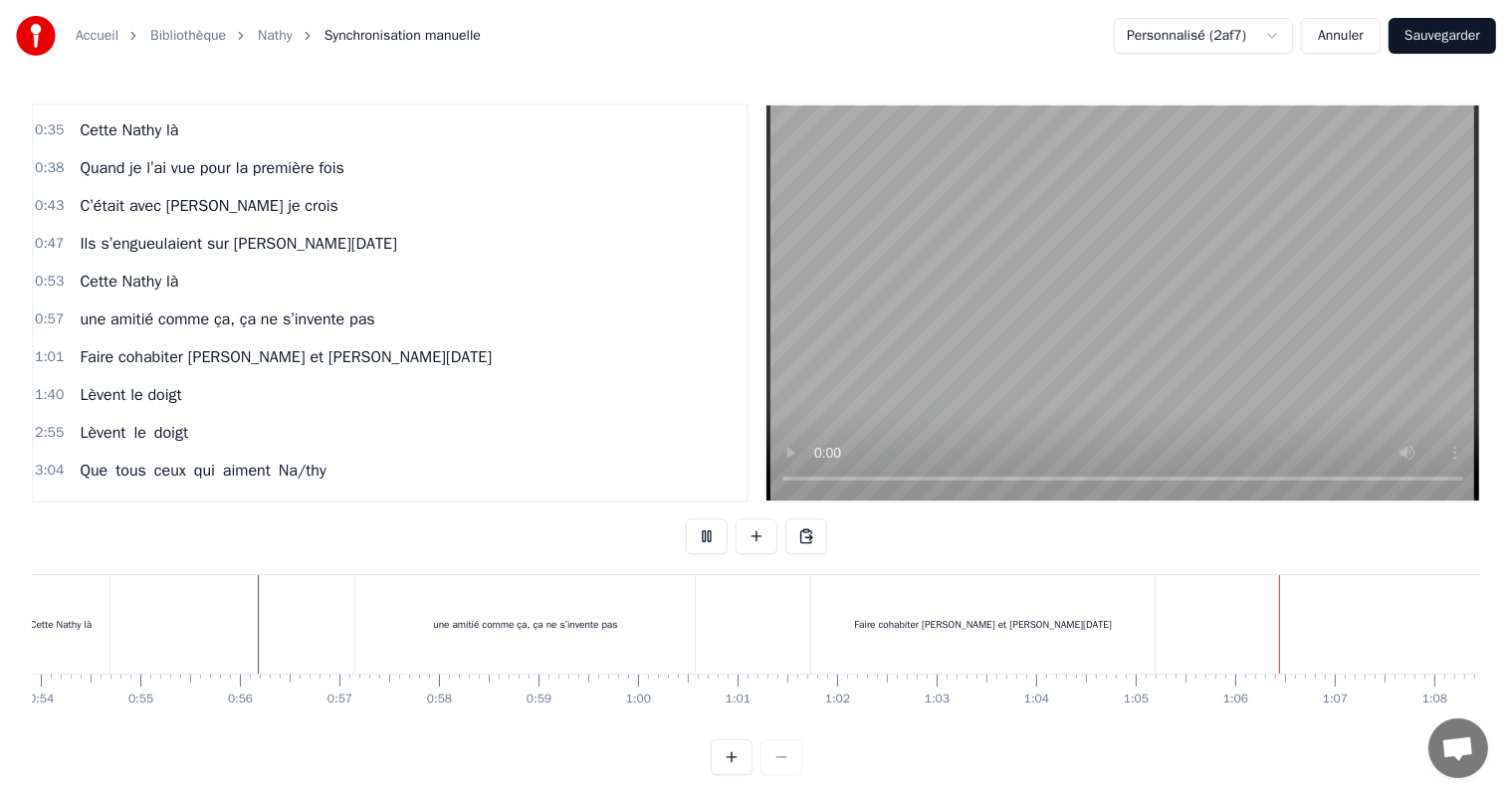 click at bounding box center [707, 536] 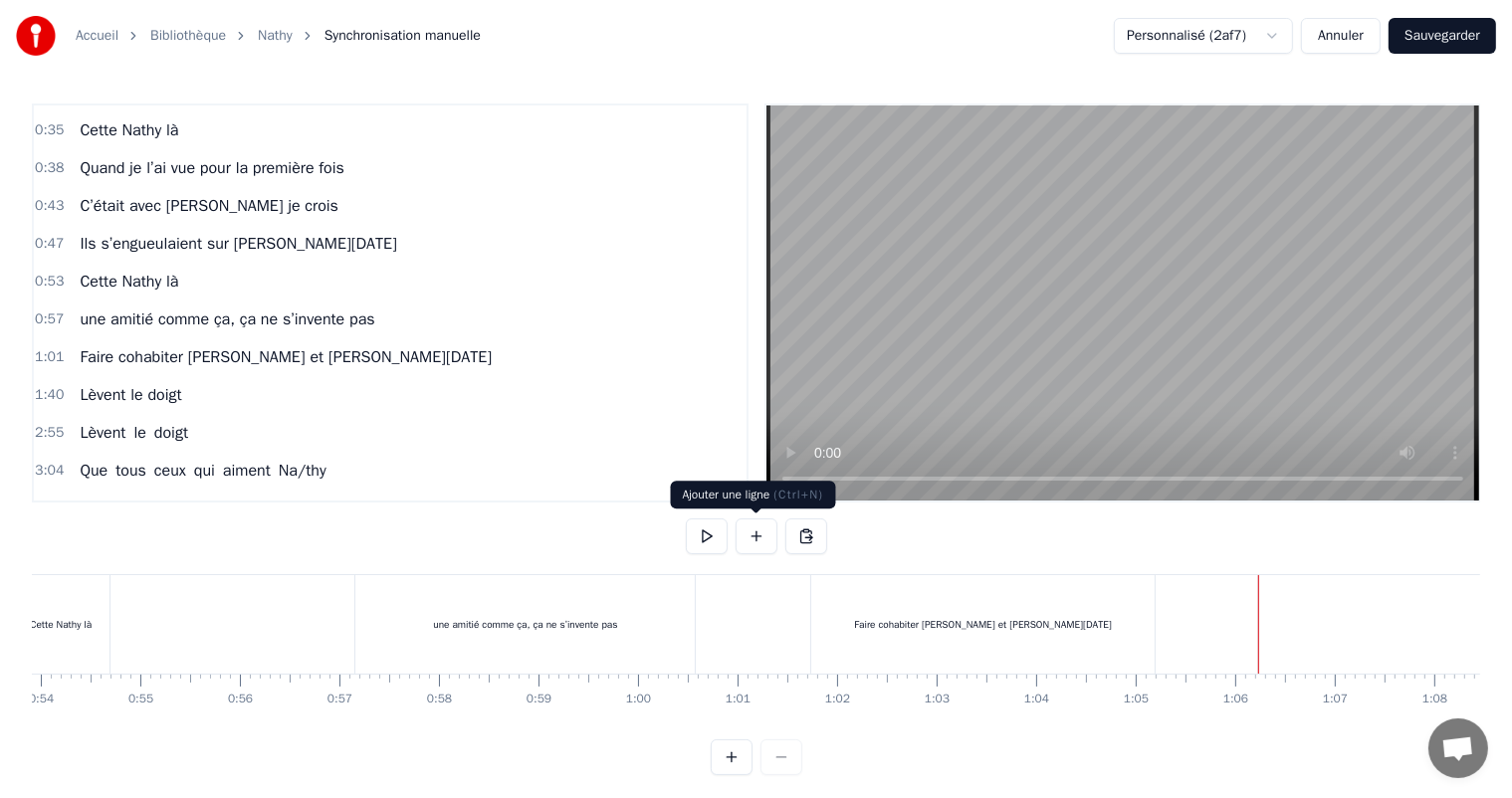 click at bounding box center [756, 536] 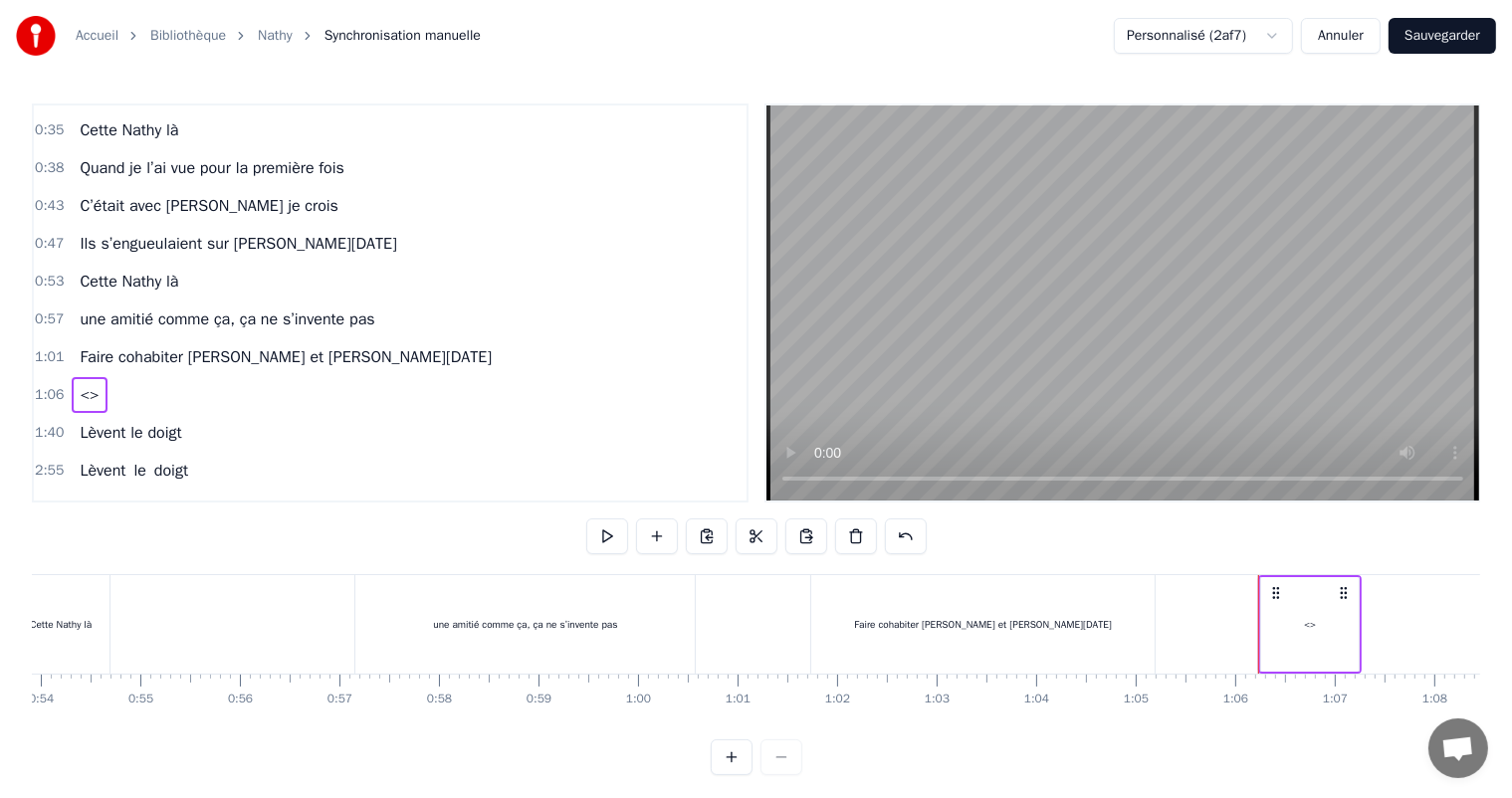 click on "<>" at bounding box center [1310, 624] 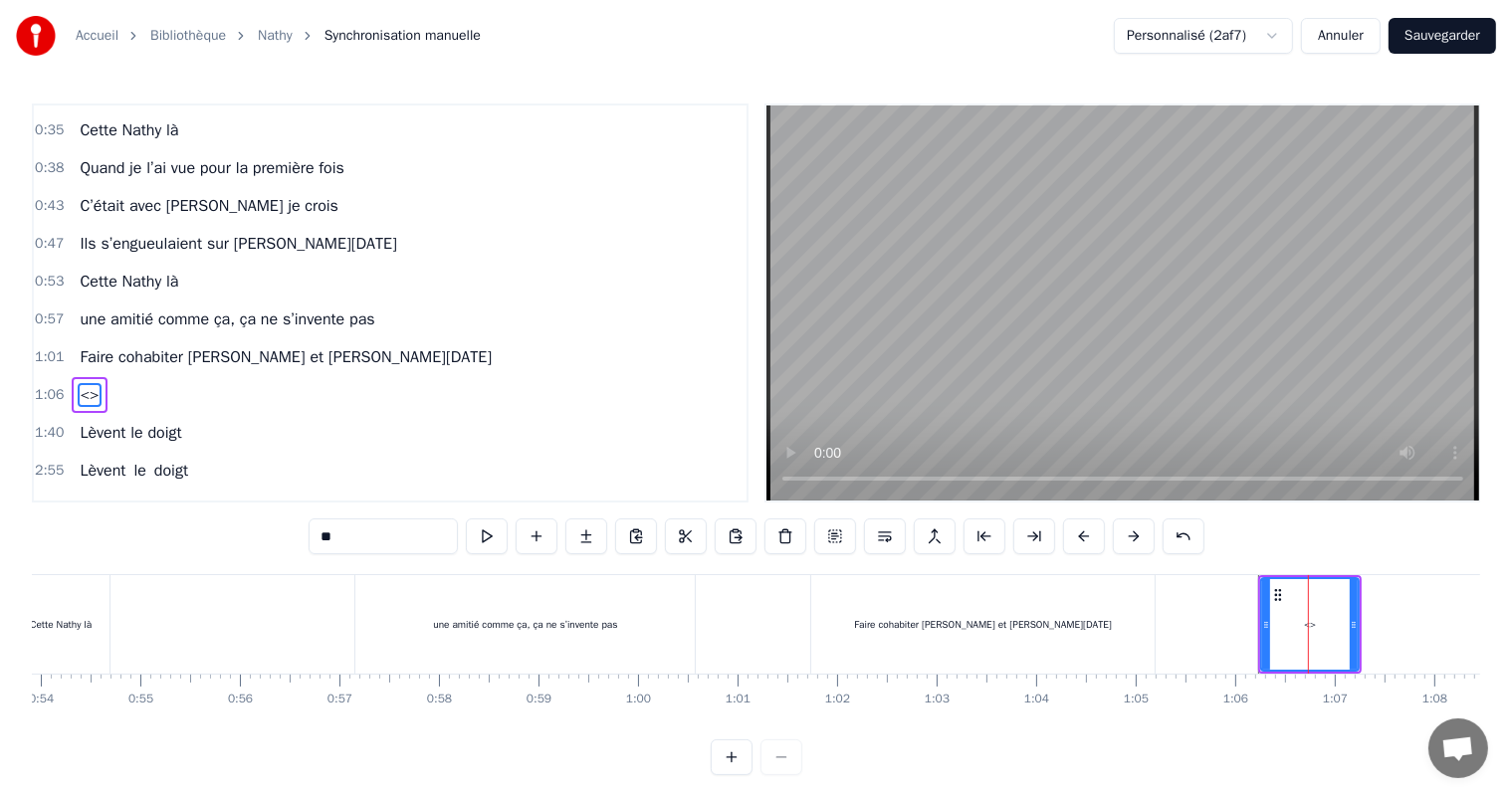 click on "<>" at bounding box center [1310, 624] 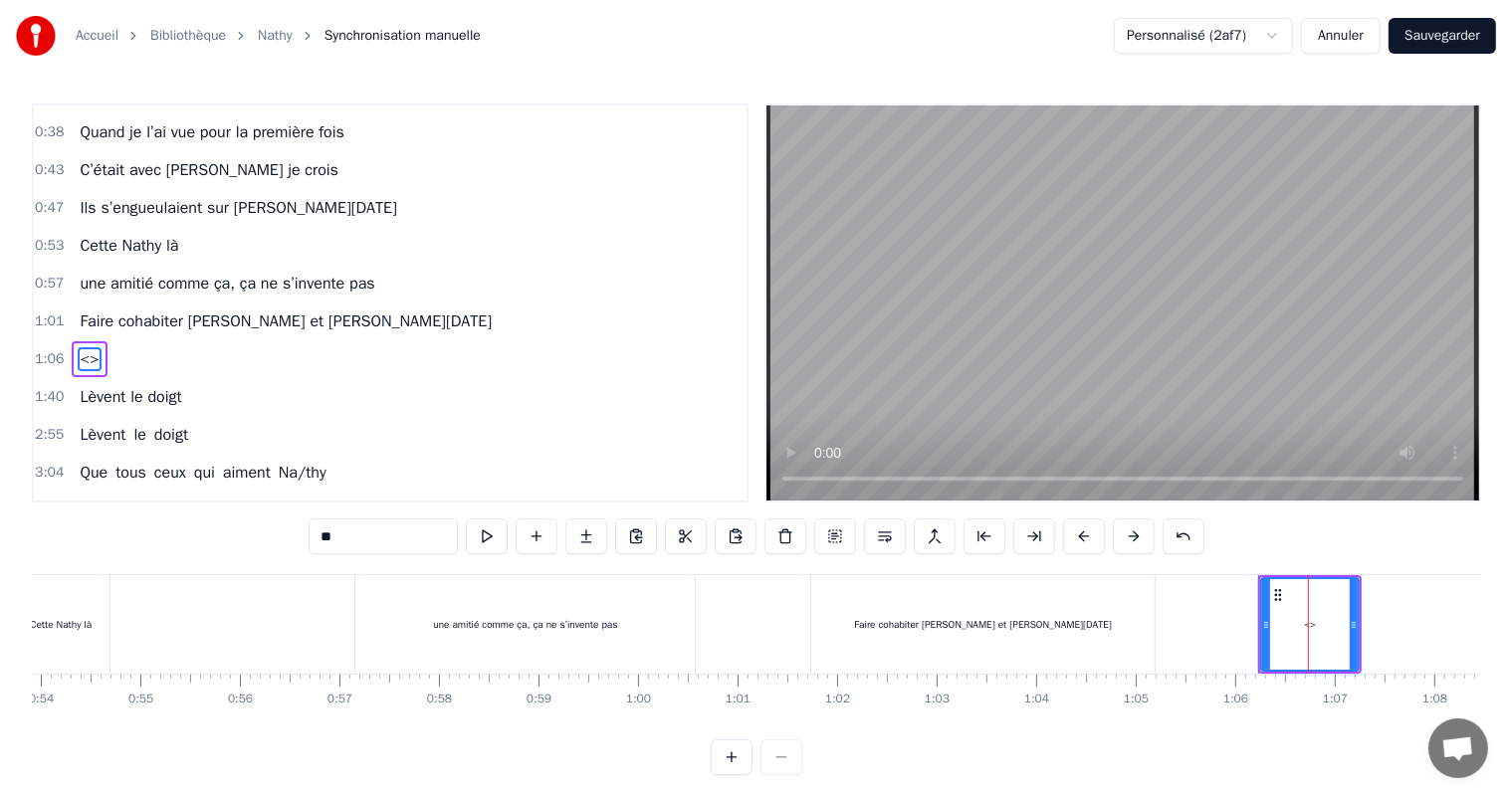 drag, startPoint x: 357, startPoint y: 543, endPoint x: 306, endPoint y: 543, distance: 51 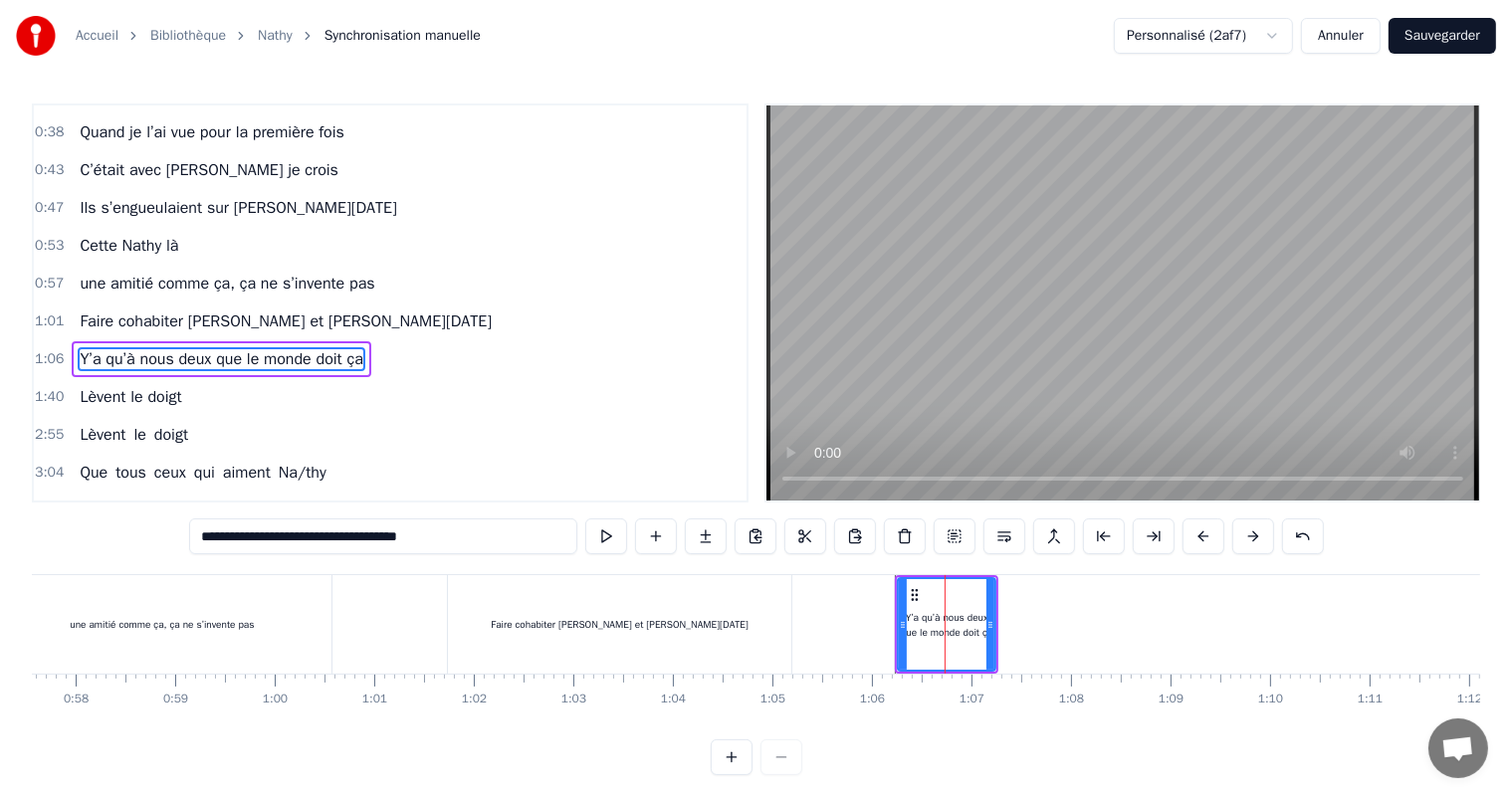 scroll, scrollTop: 0, scrollLeft: 5757, axis: horizontal 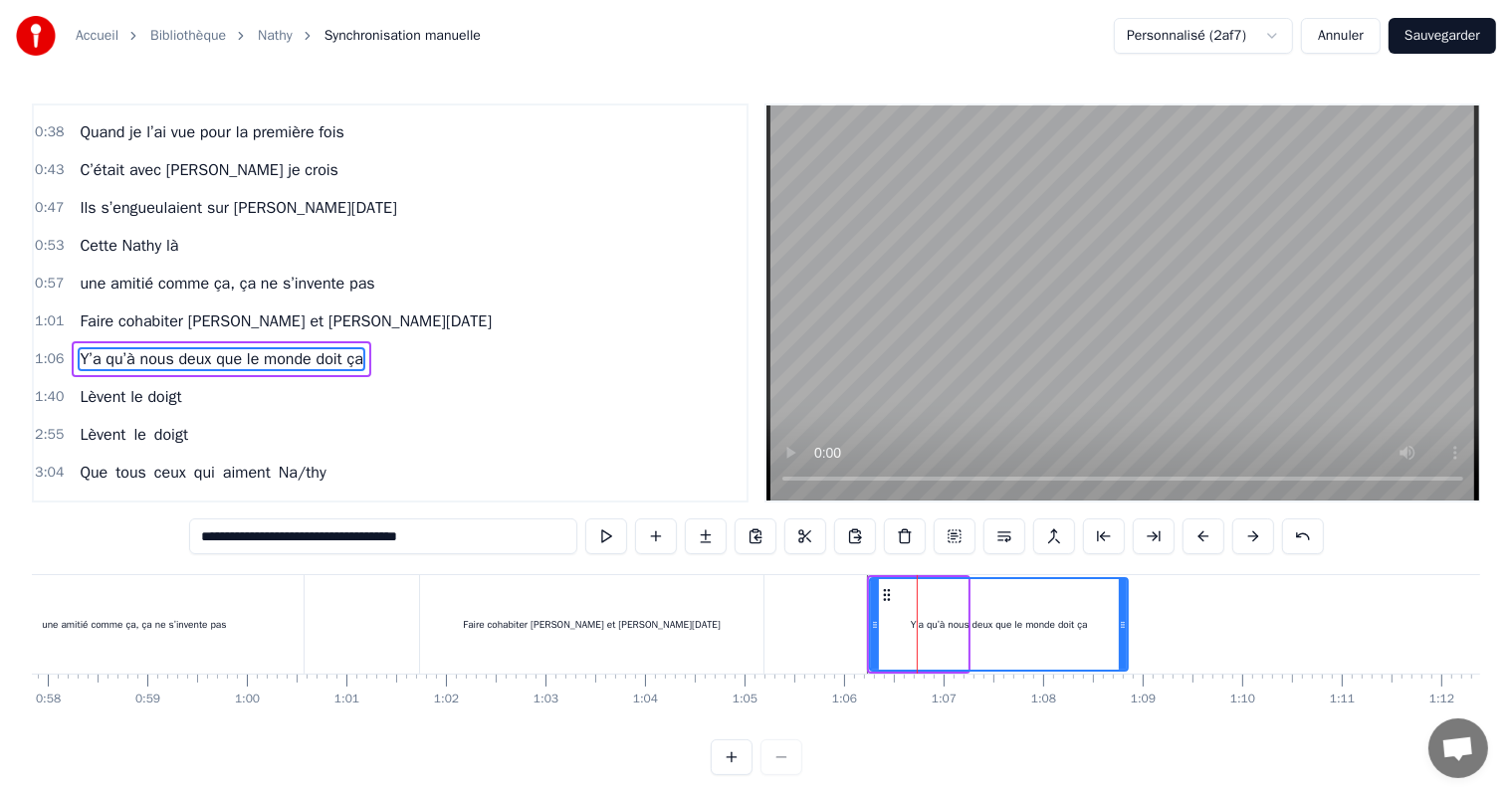 drag, startPoint x: 965, startPoint y: 621, endPoint x: 1125, endPoint y: 617, distance: 160.04999 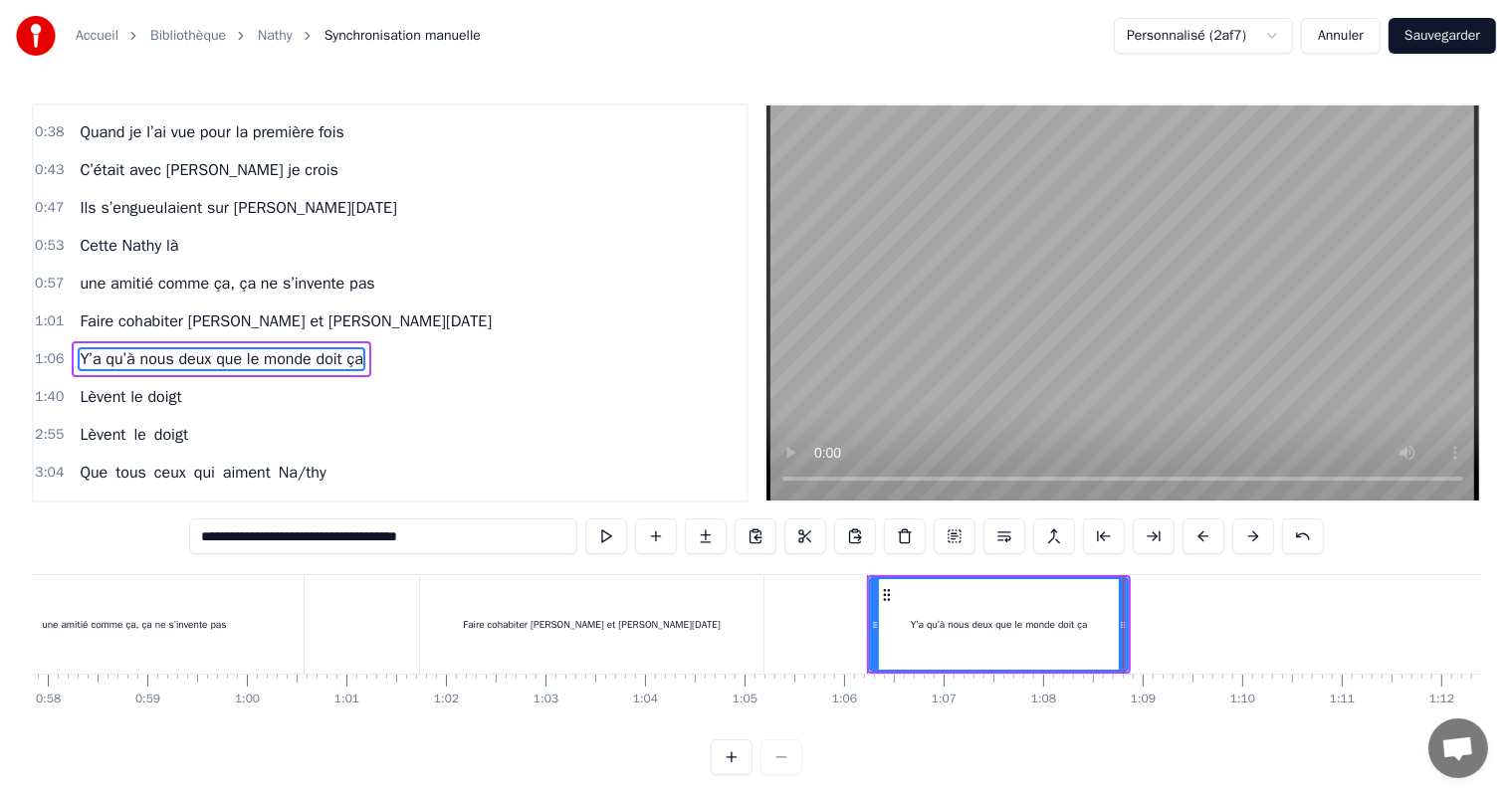 type on "**********" 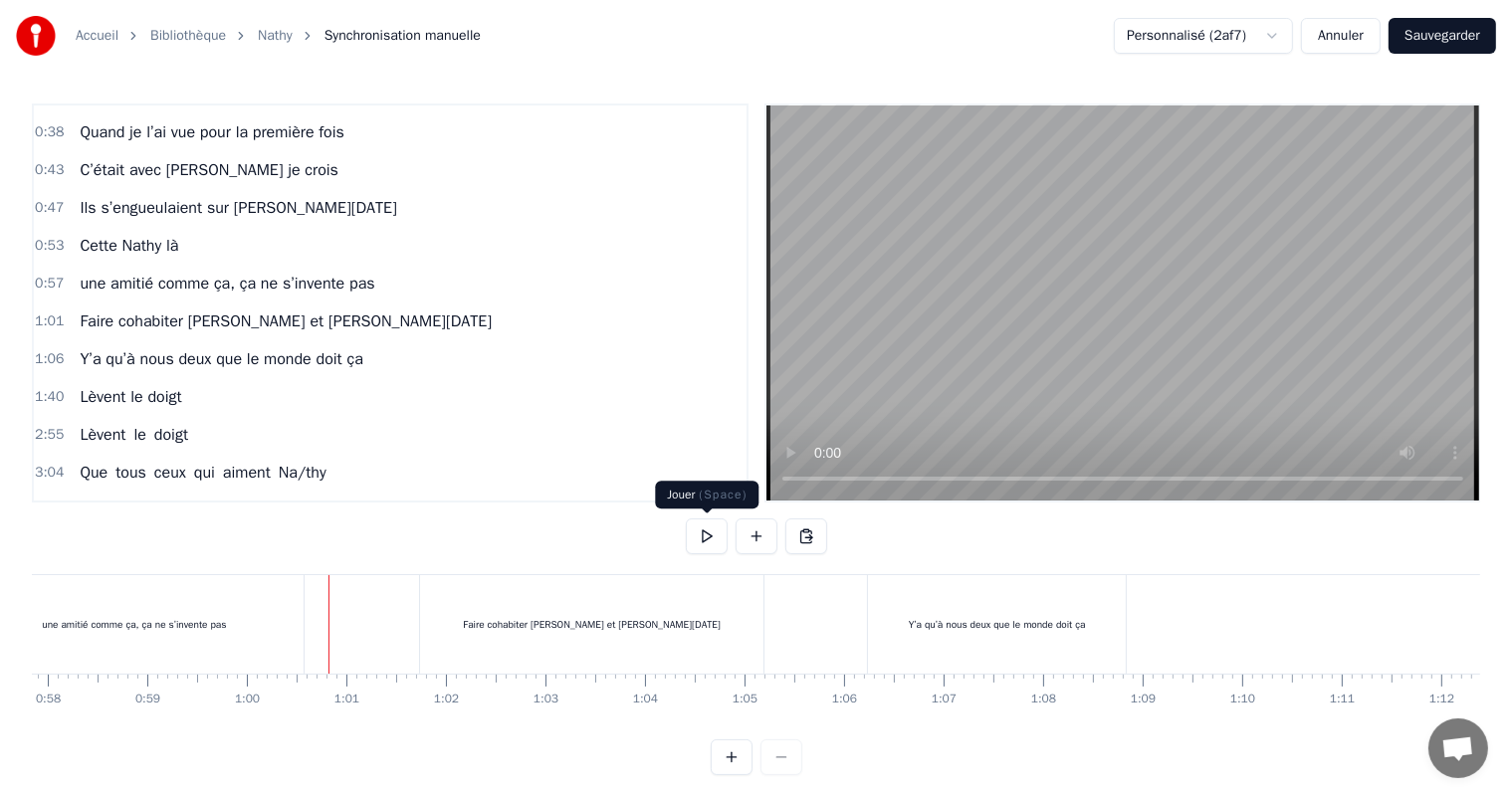 click at bounding box center (707, 536) 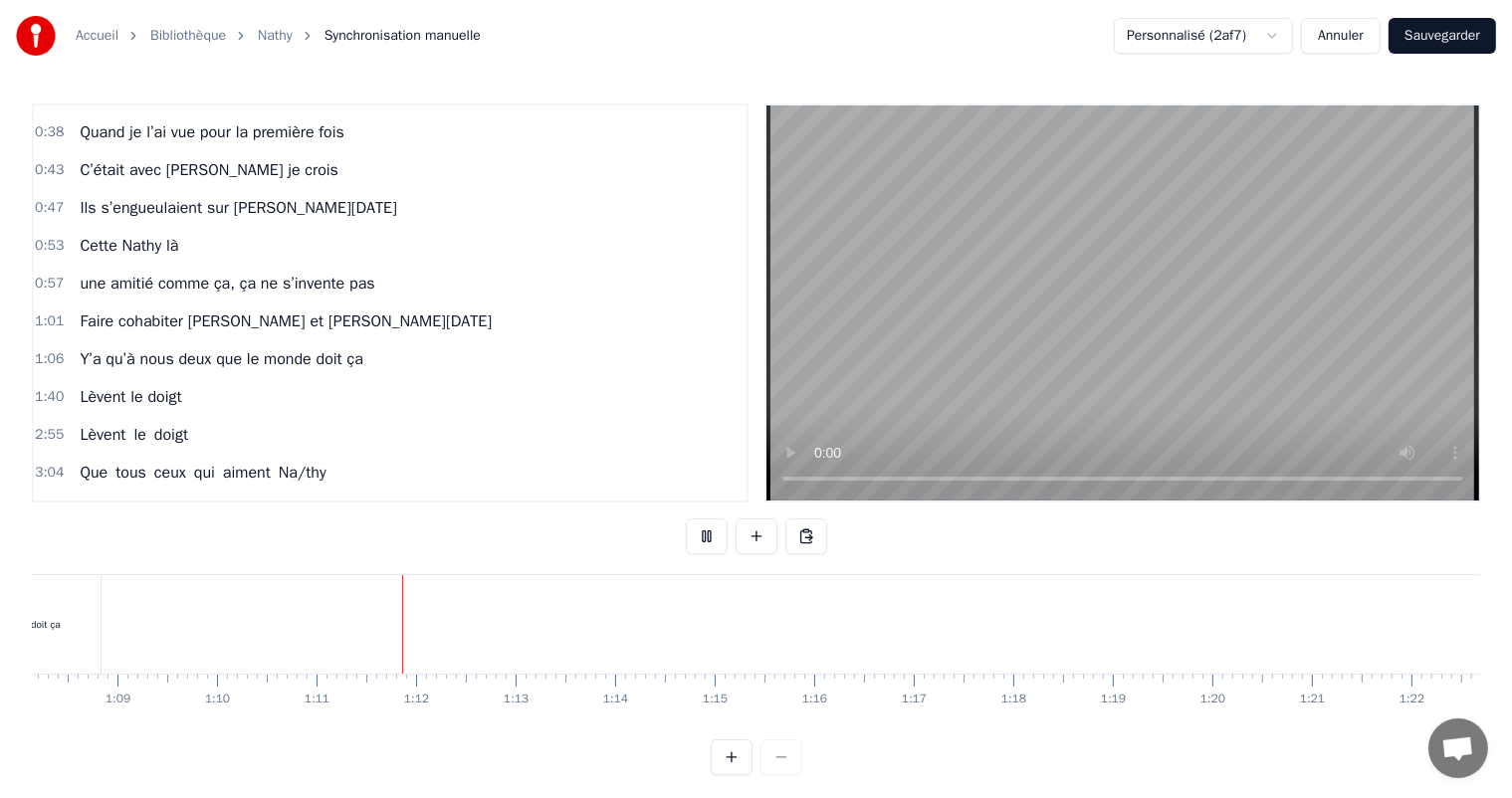 scroll, scrollTop: 0, scrollLeft: 7007, axis: horizontal 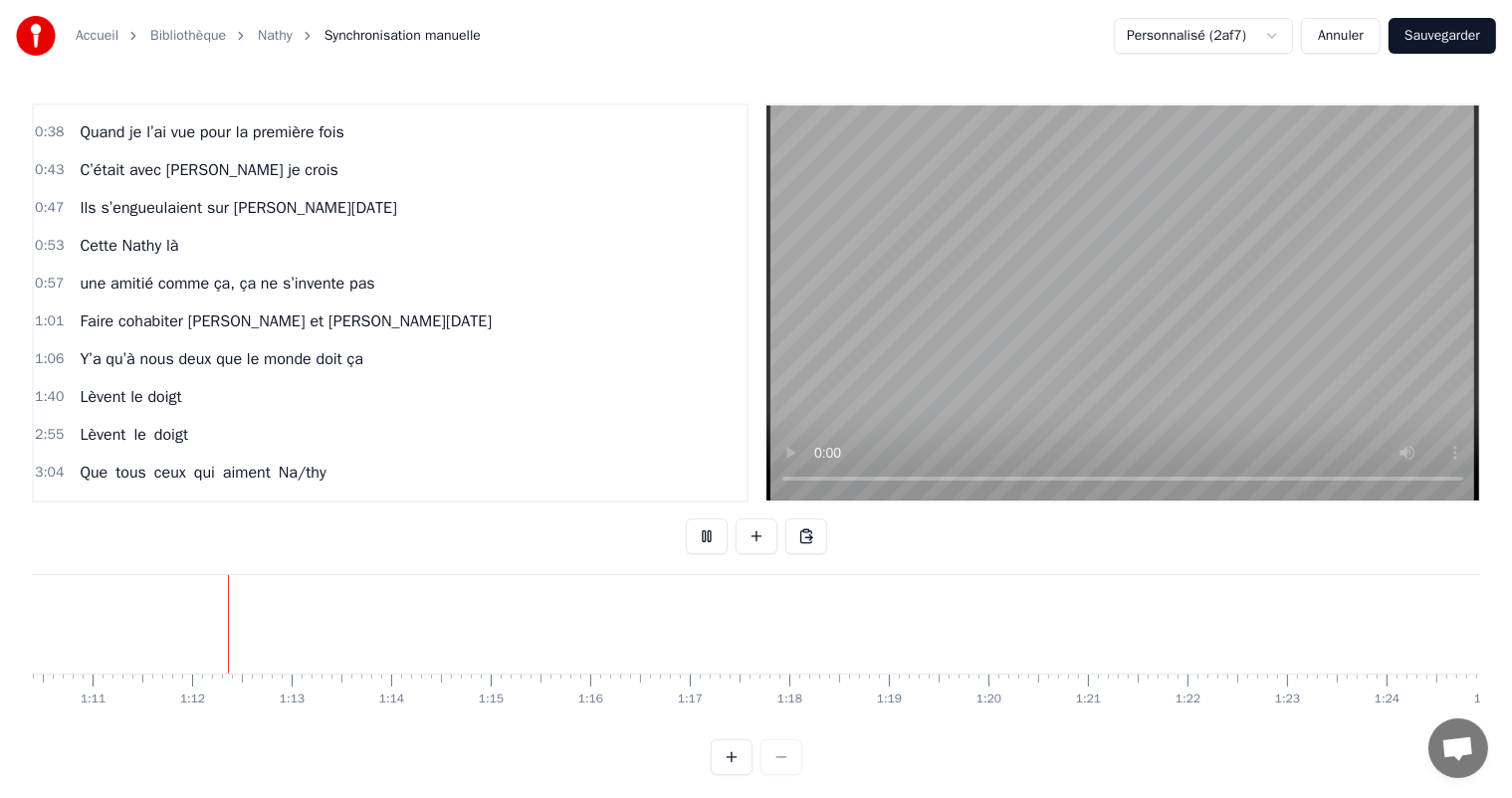 click at bounding box center (707, 536) 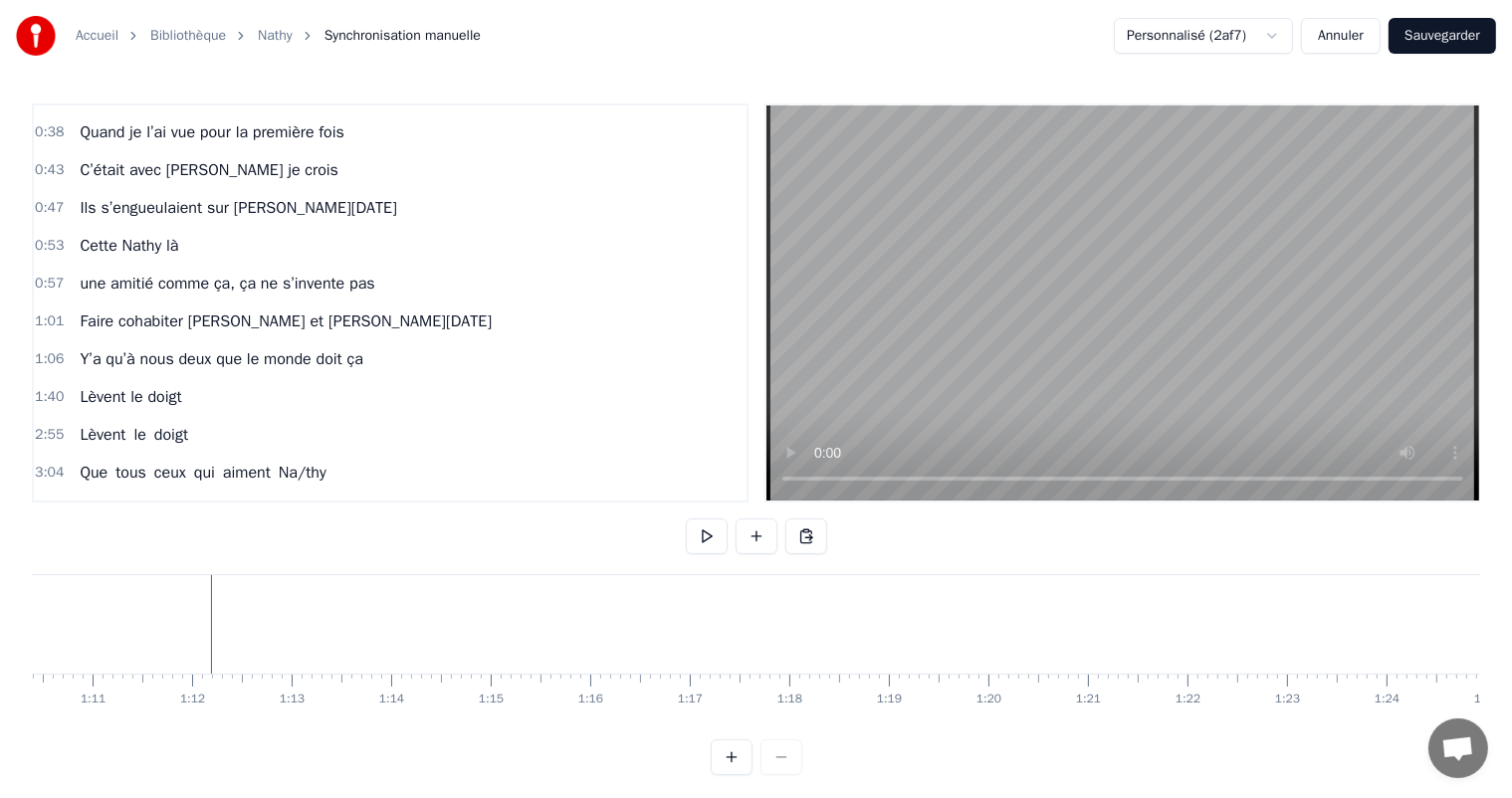 click at bounding box center (756, 536) 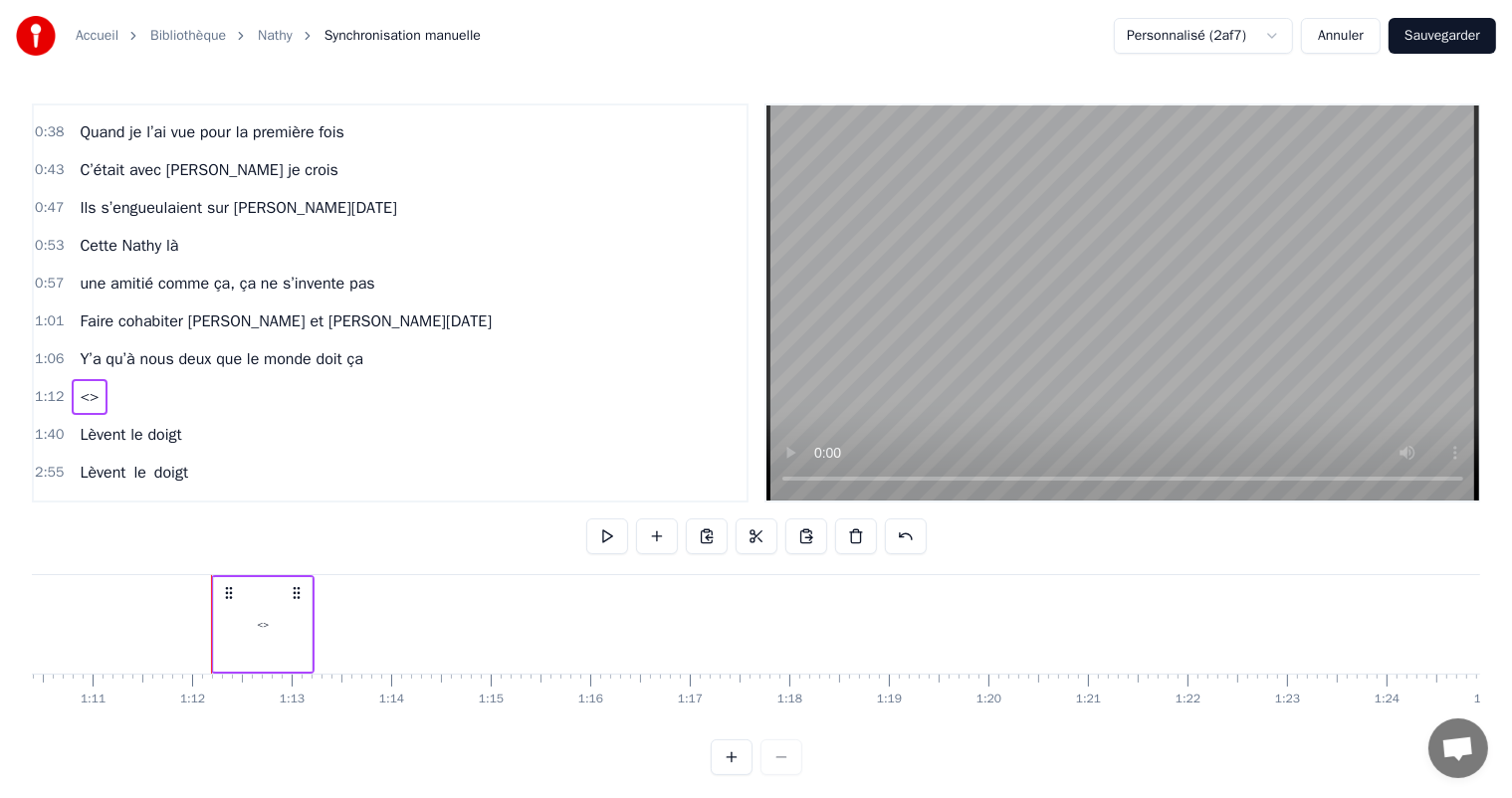 click on "<>" at bounding box center [263, 624] 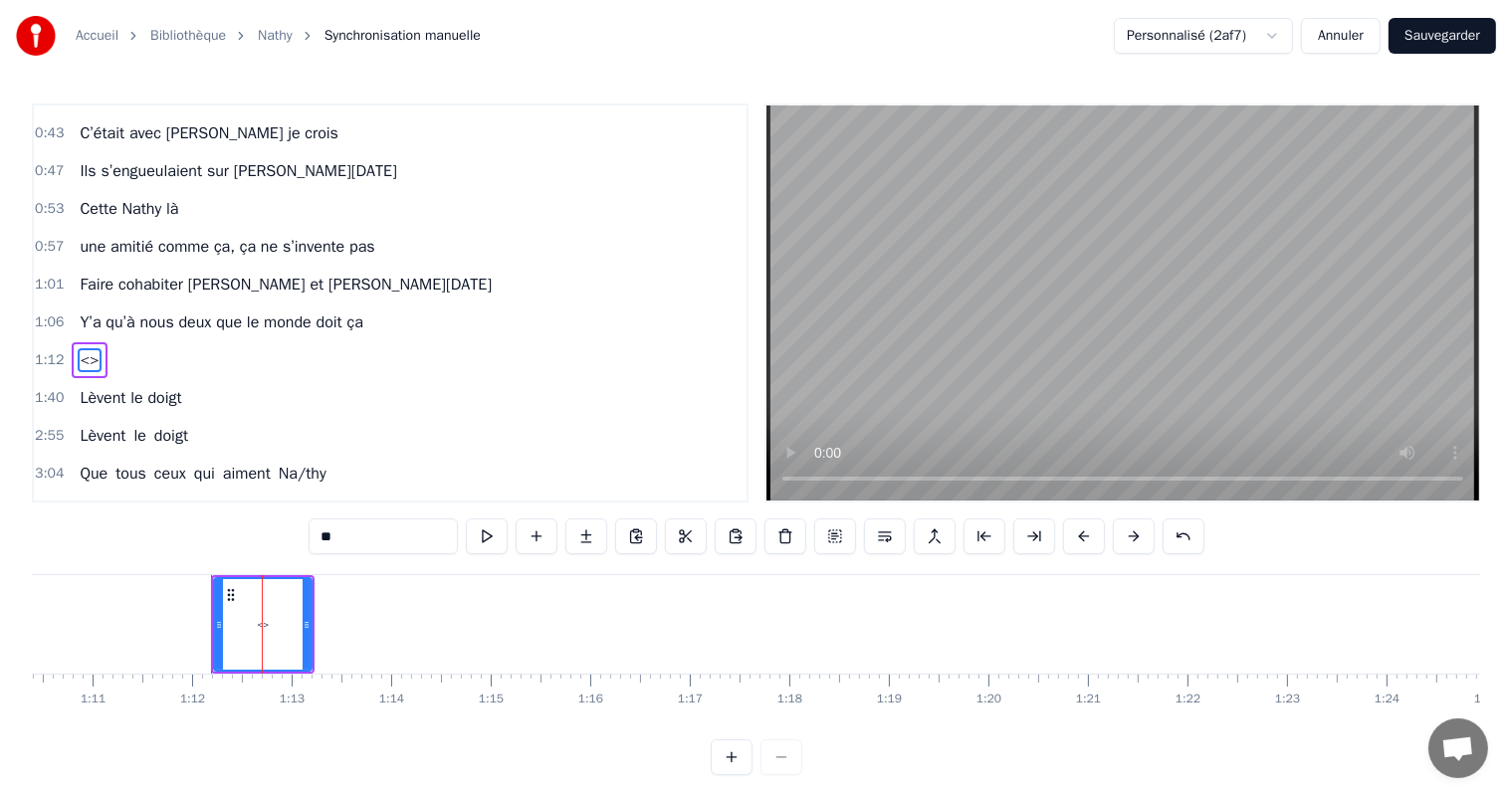 drag, startPoint x: 357, startPoint y: 540, endPoint x: 306, endPoint y: 556, distance: 53.450912 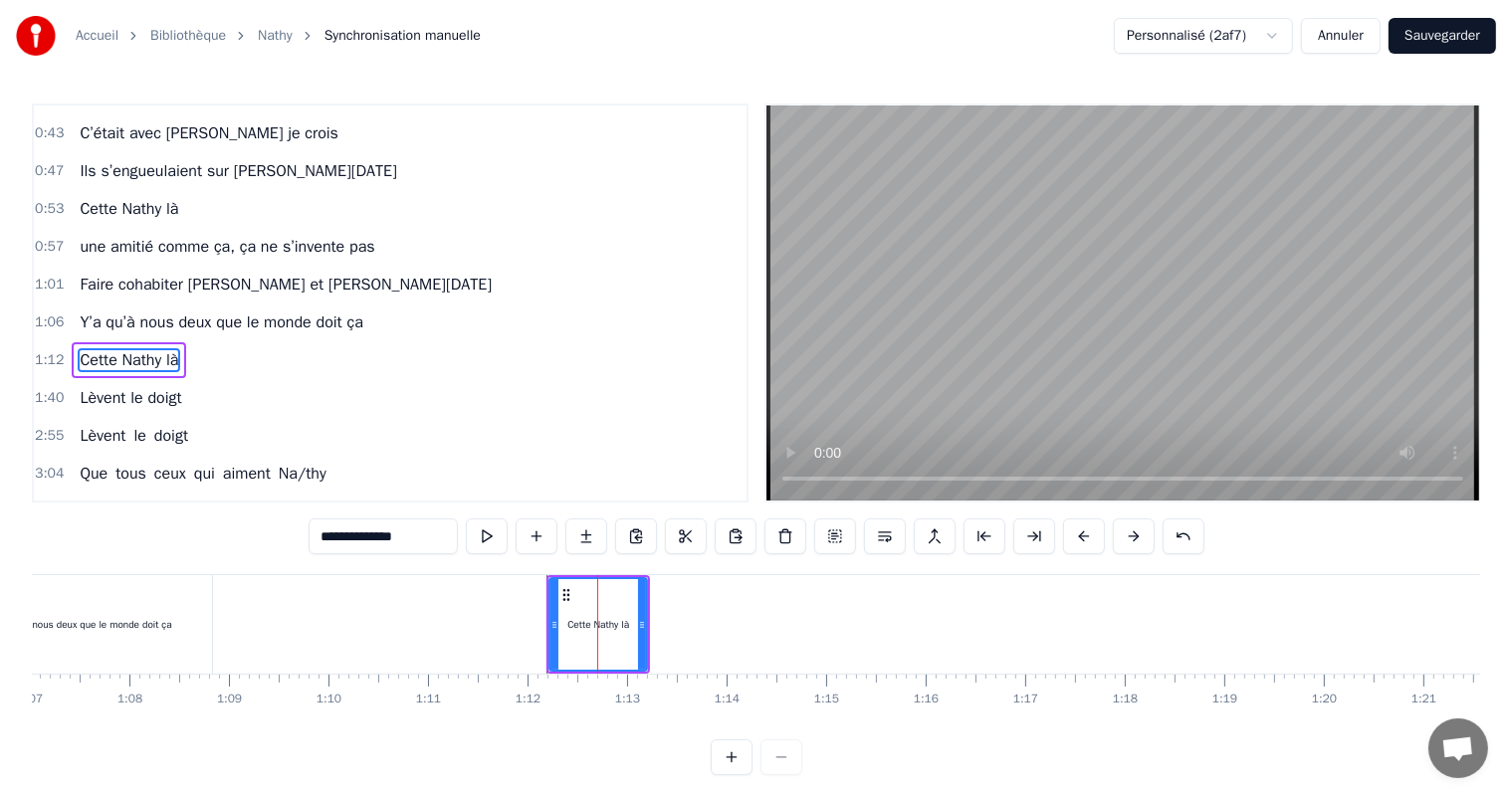 scroll, scrollTop: 0, scrollLeft: 6617, axis: horizontal 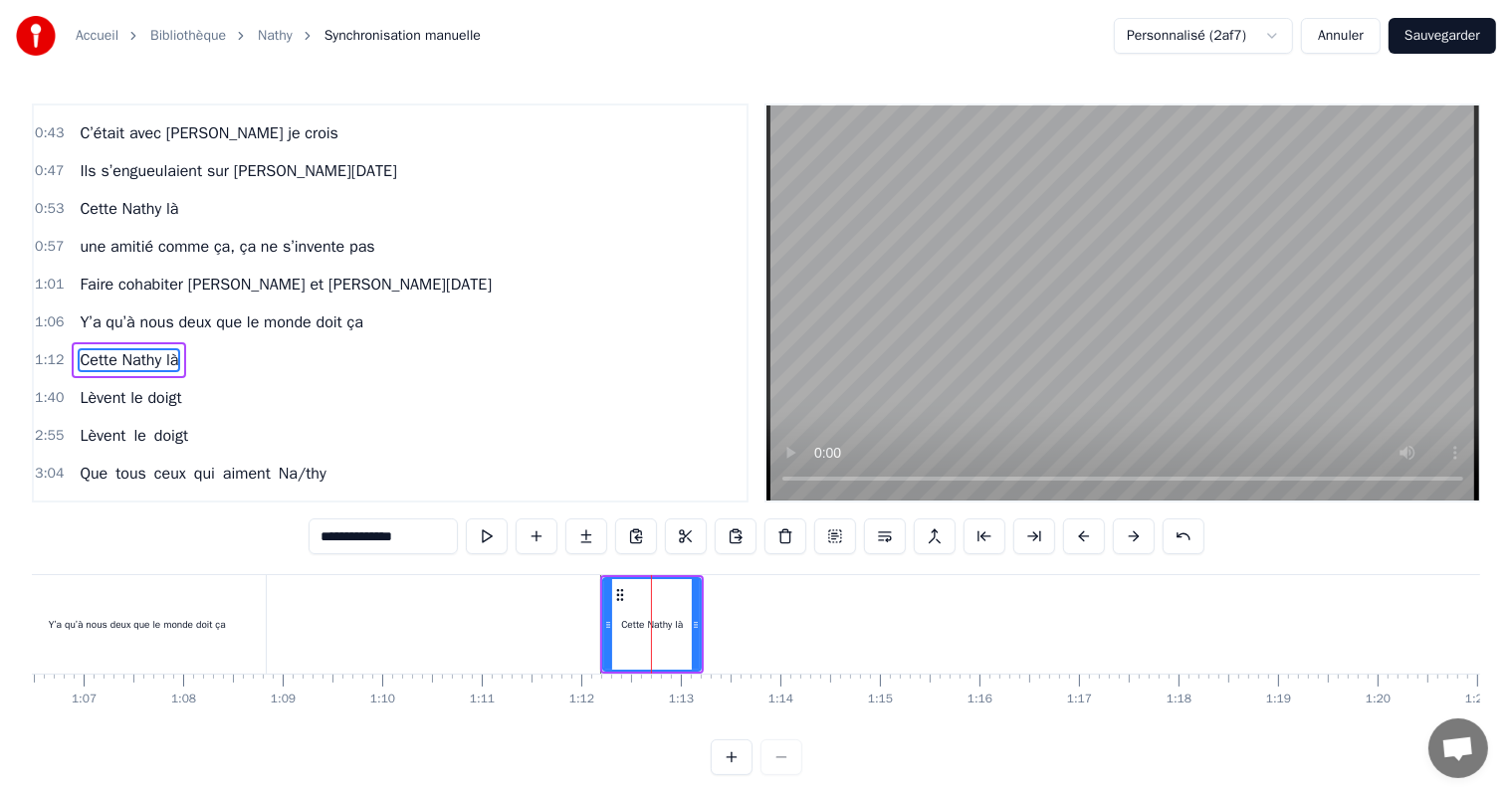 type on "**********" 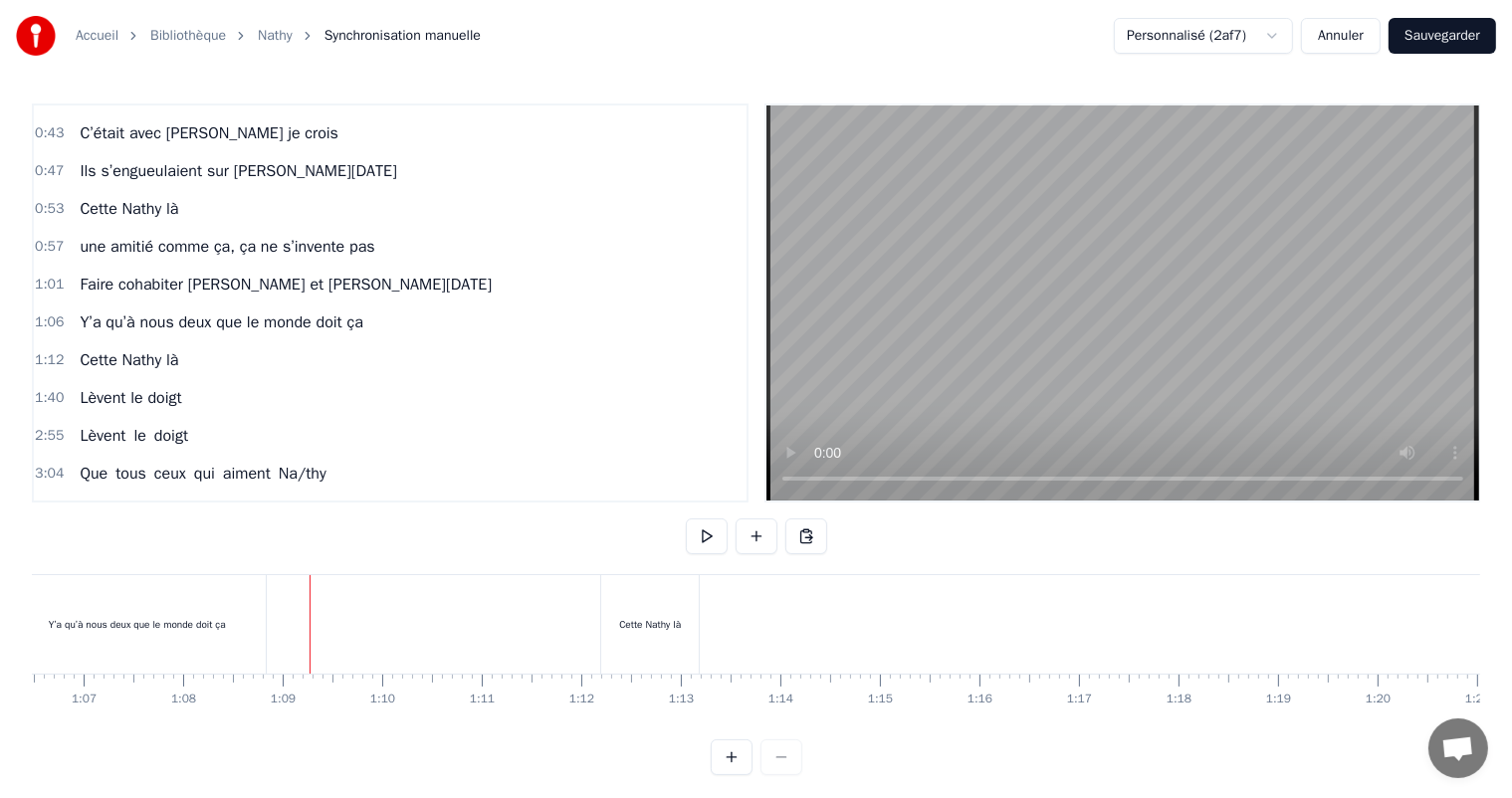 click at bounding box center [707, 536] 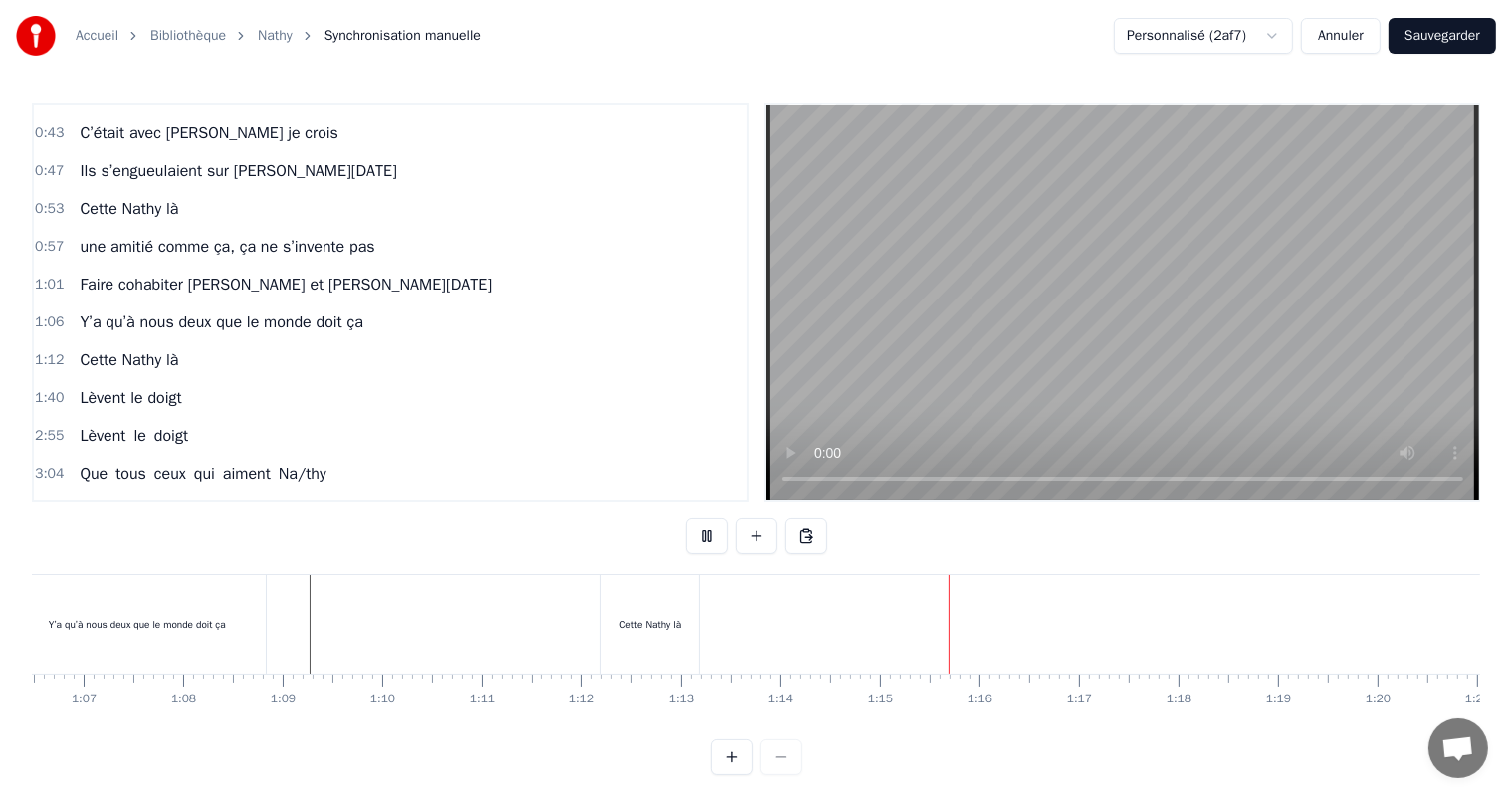 click at bounding box center (707, 536) 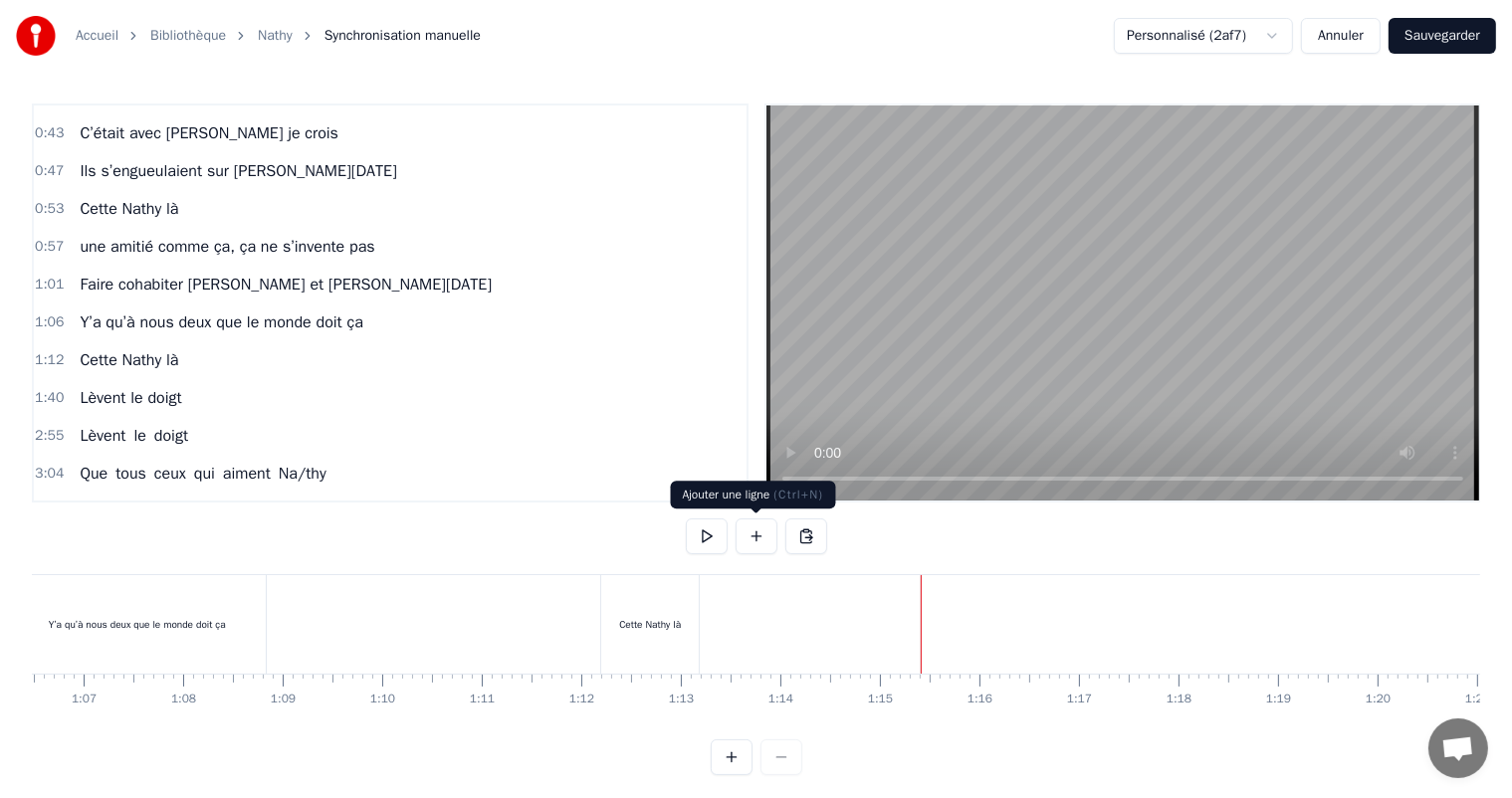 click at bounding box center [756, 536] 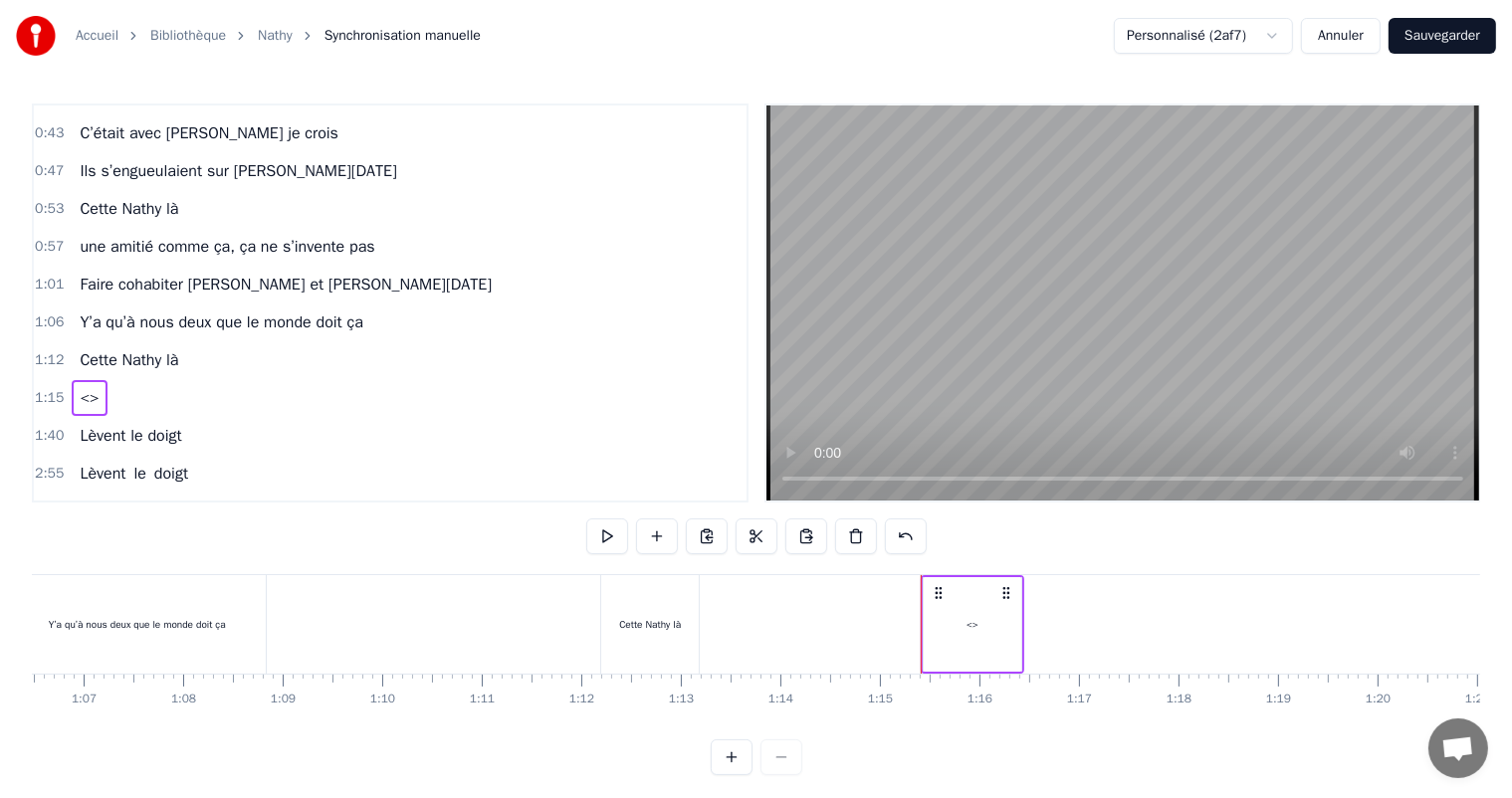click on "<>" at bounding box center [972, 624] 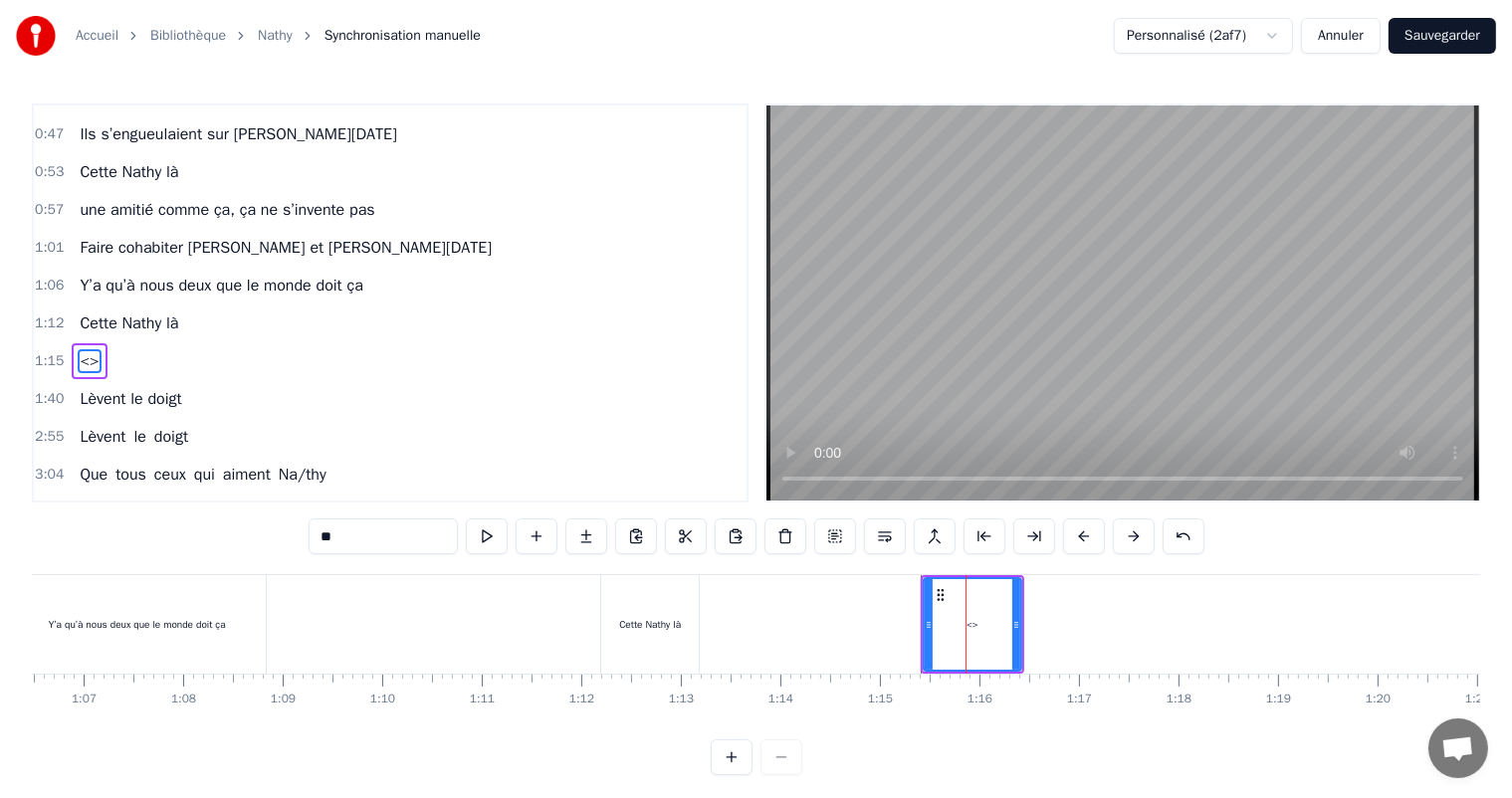 drag, startPoint x: 321, startPoint y: 538, endPoint x: 293, endPoint y: 535, distance: 28.160256 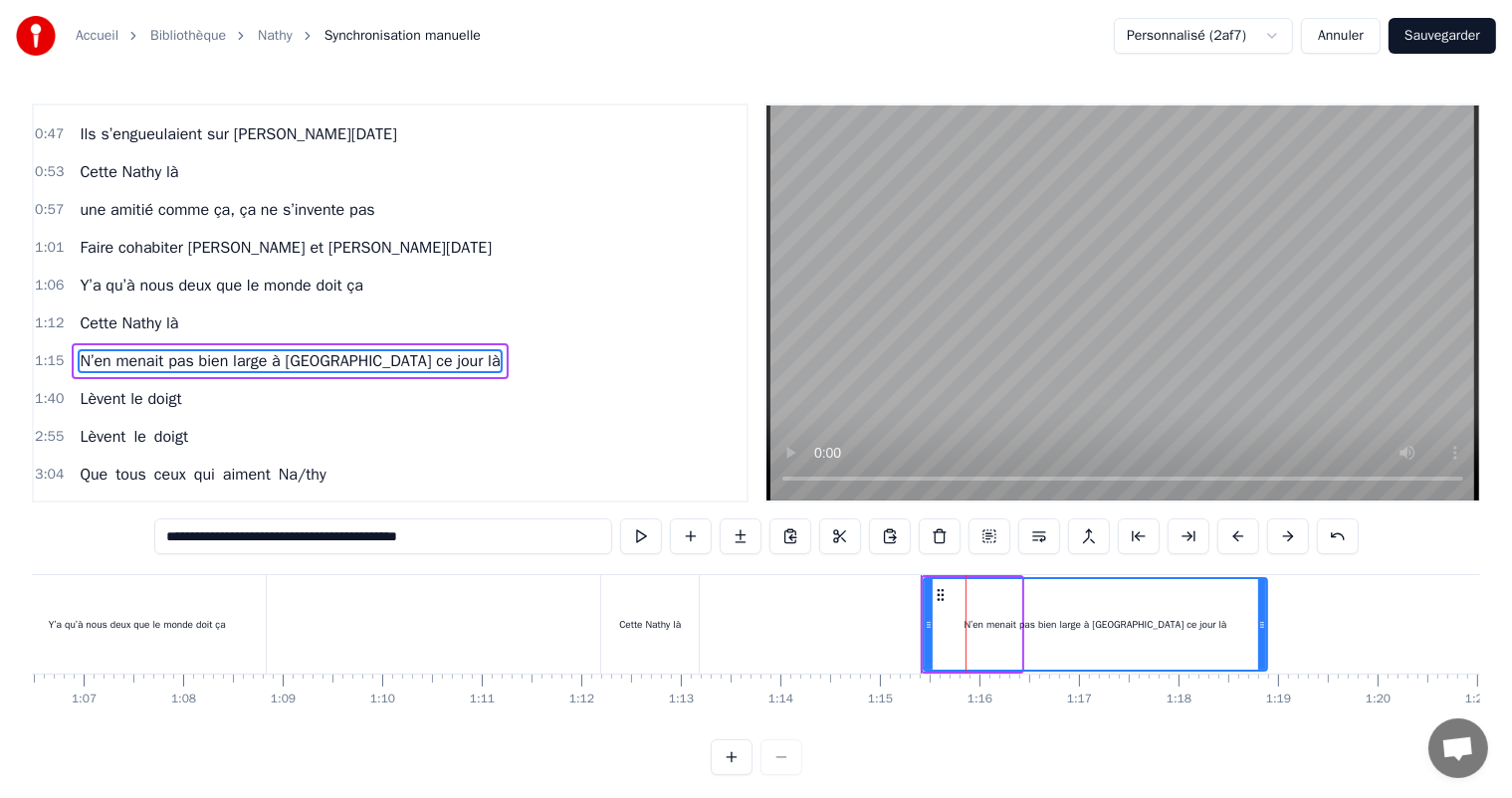 drag, startPoint x: 1014, startPoint y: 621, endPoint x: 1260, endPoint y: 647, distance: 247.37017 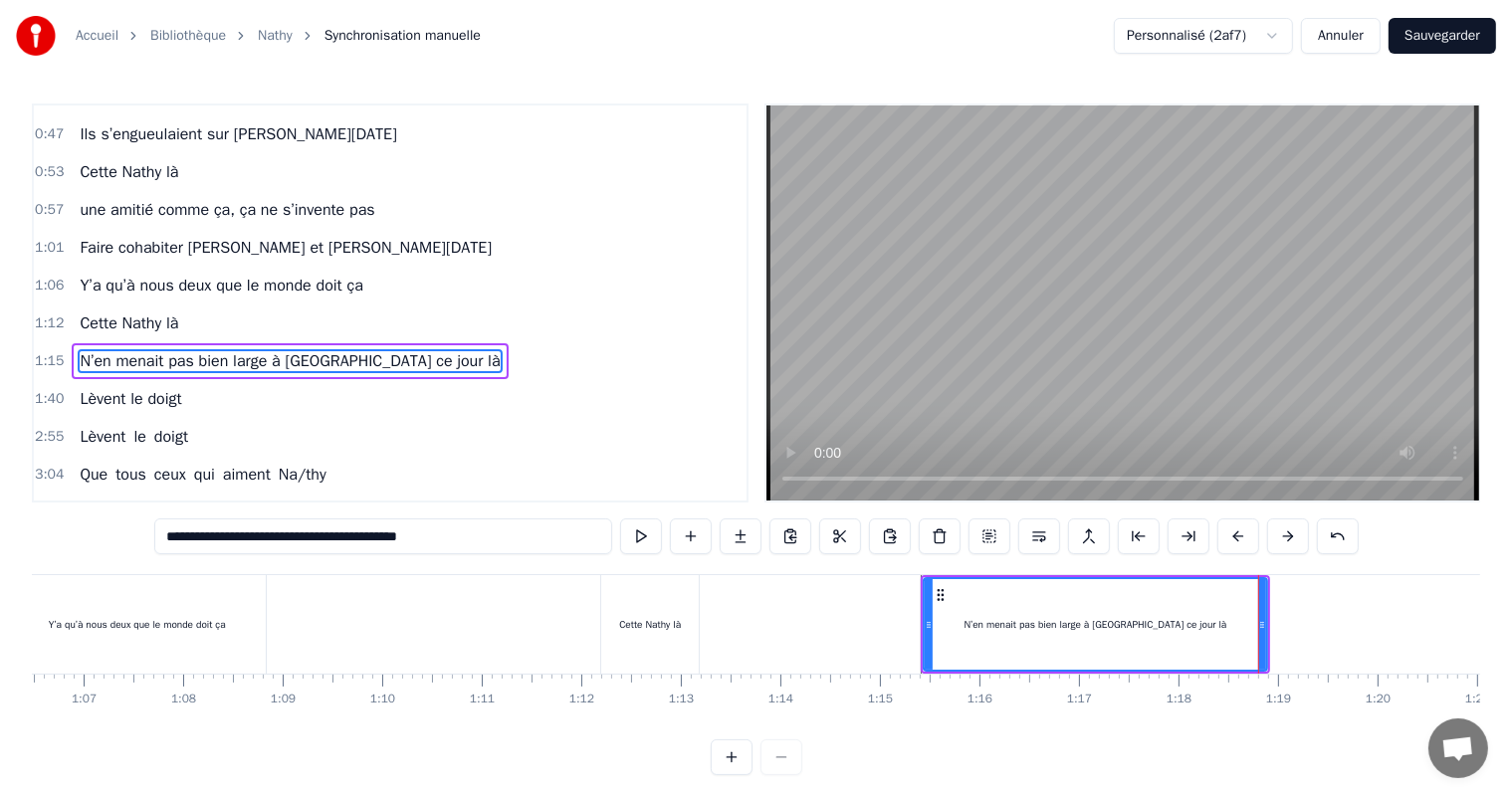 type on "**********" 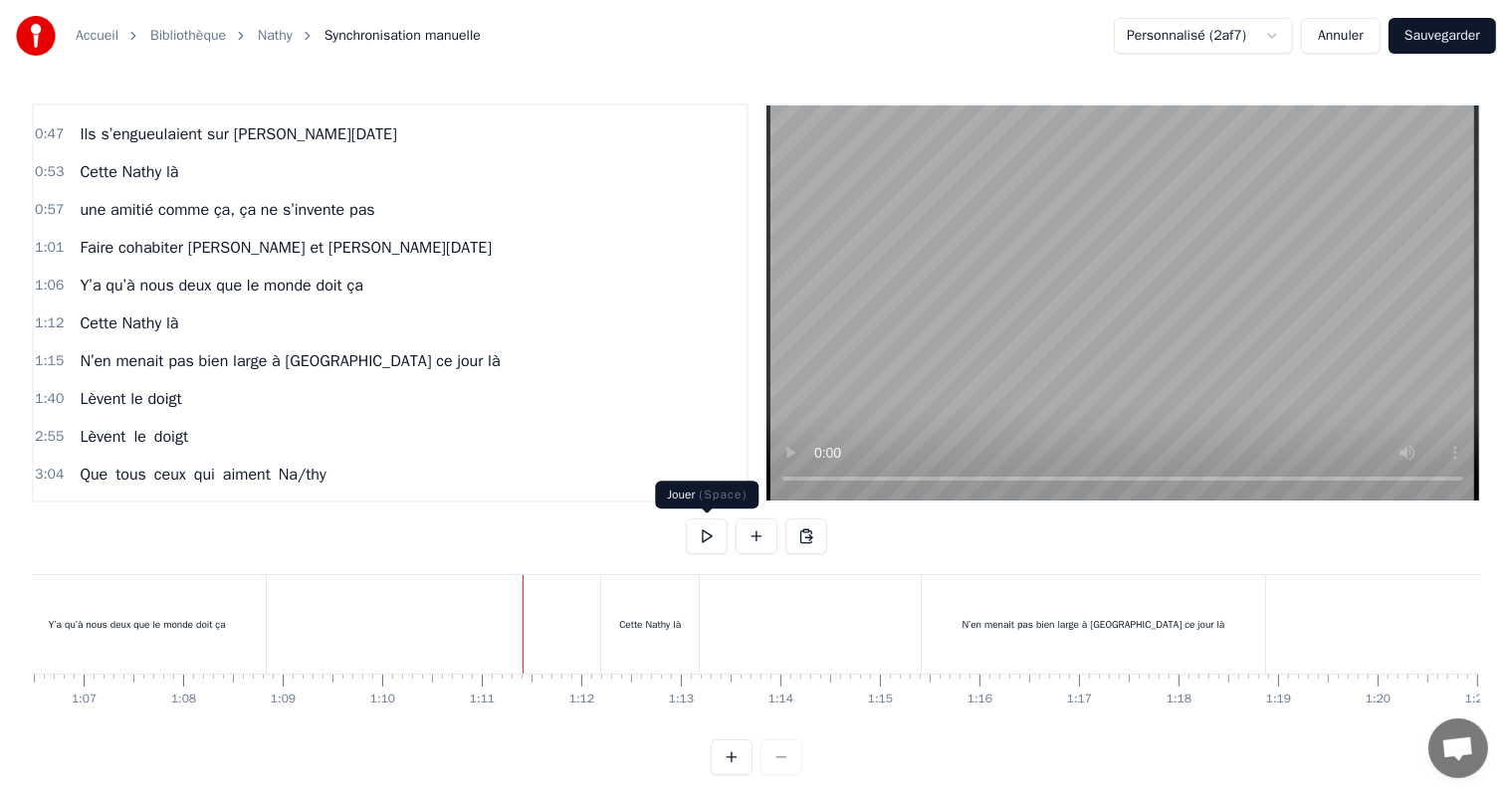 click at bounding box center [707, 536] 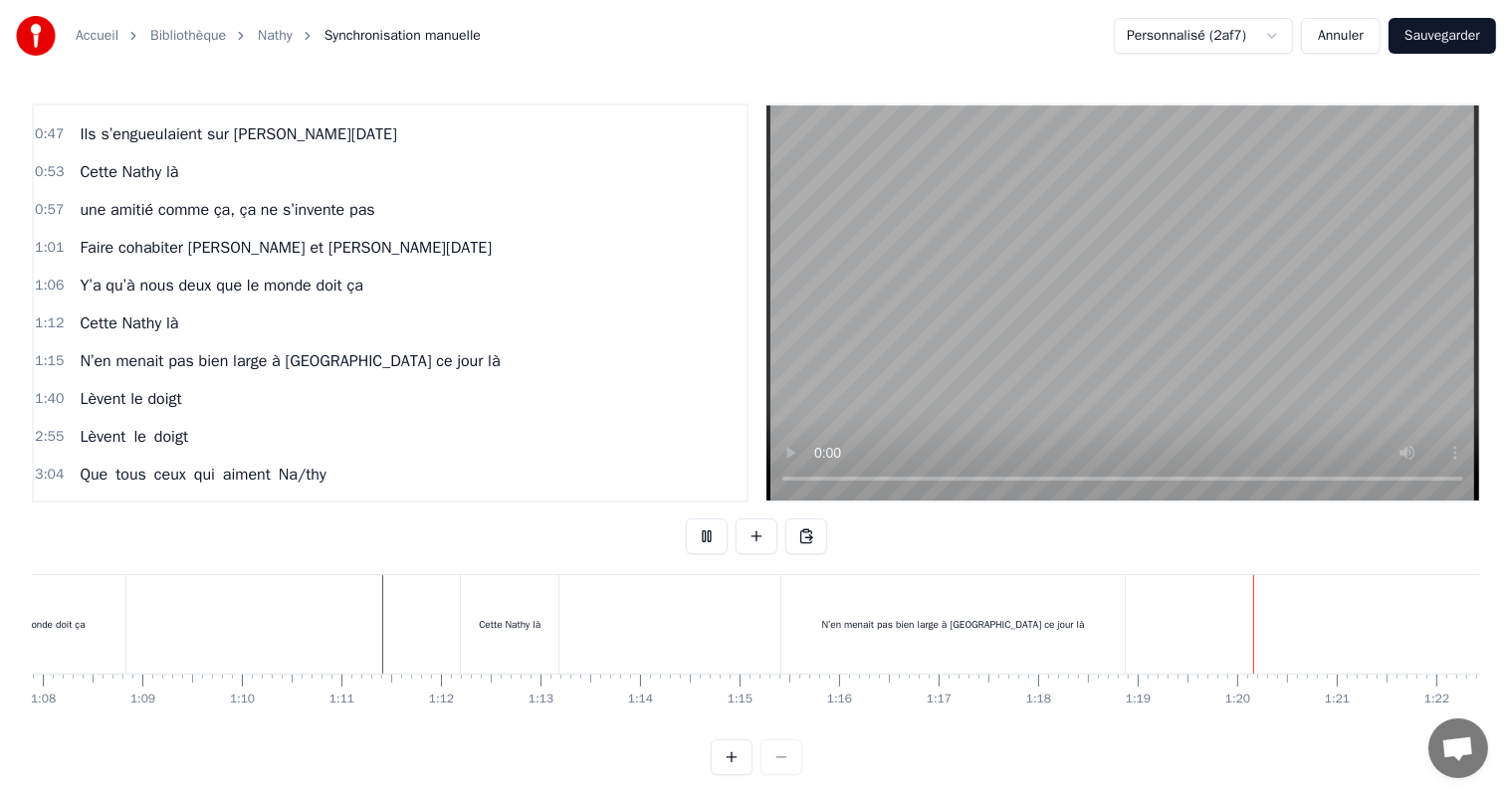 click at bounding box center (707, 536) 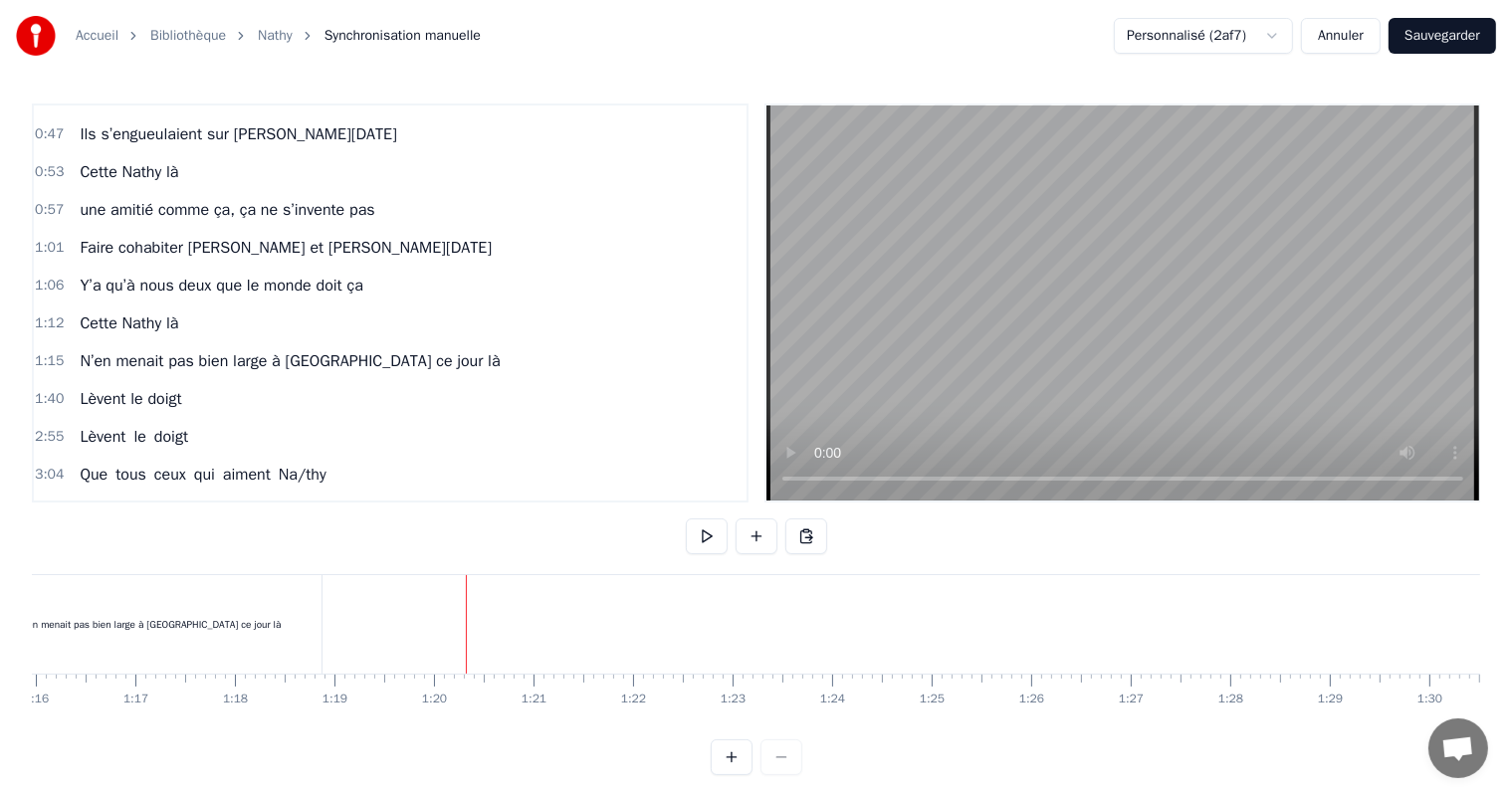 scroll, scrollTop: 0, scrollLeft: 7874, axis: horizontal 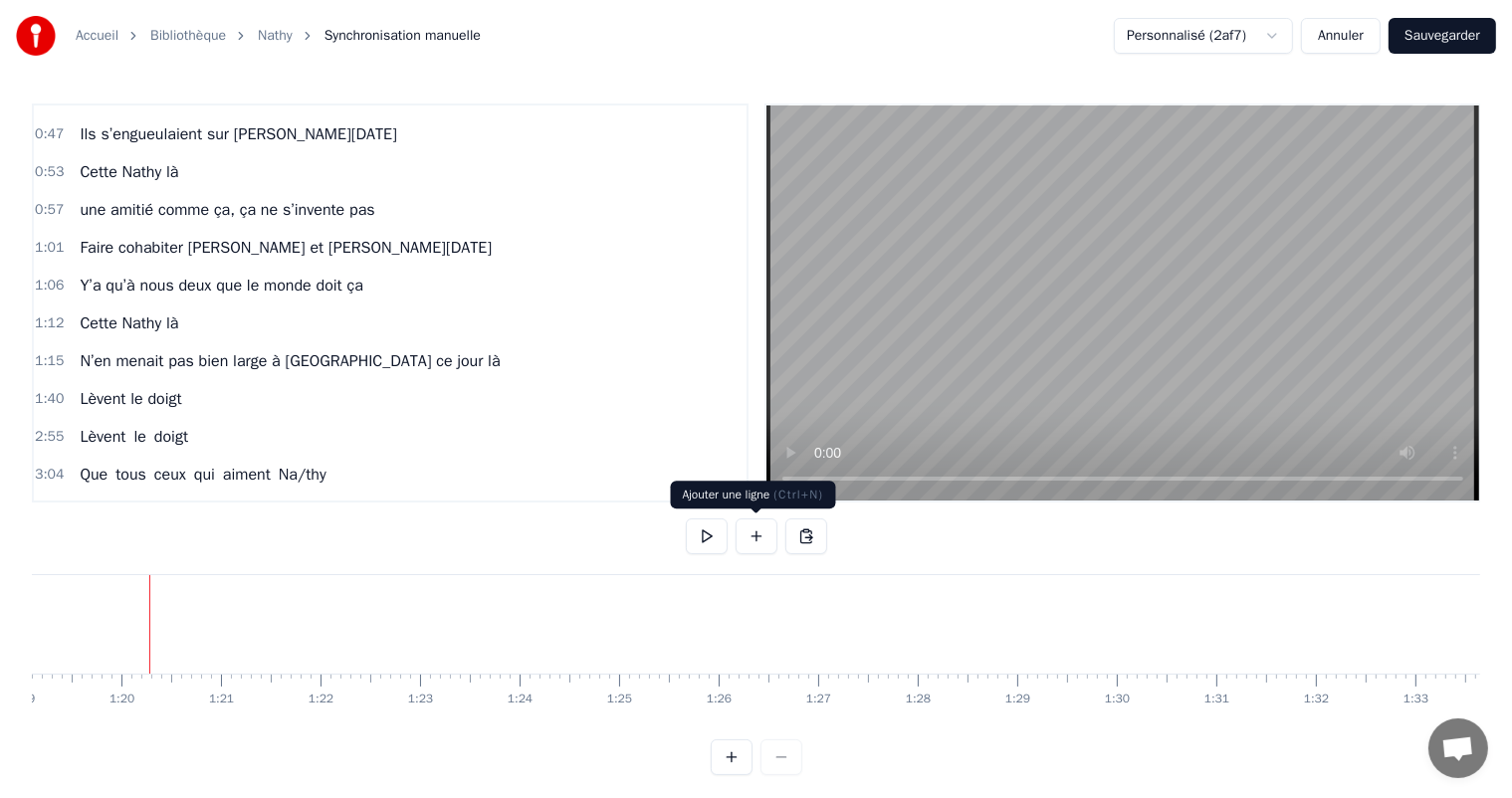 click at bounding box center [756, 536] 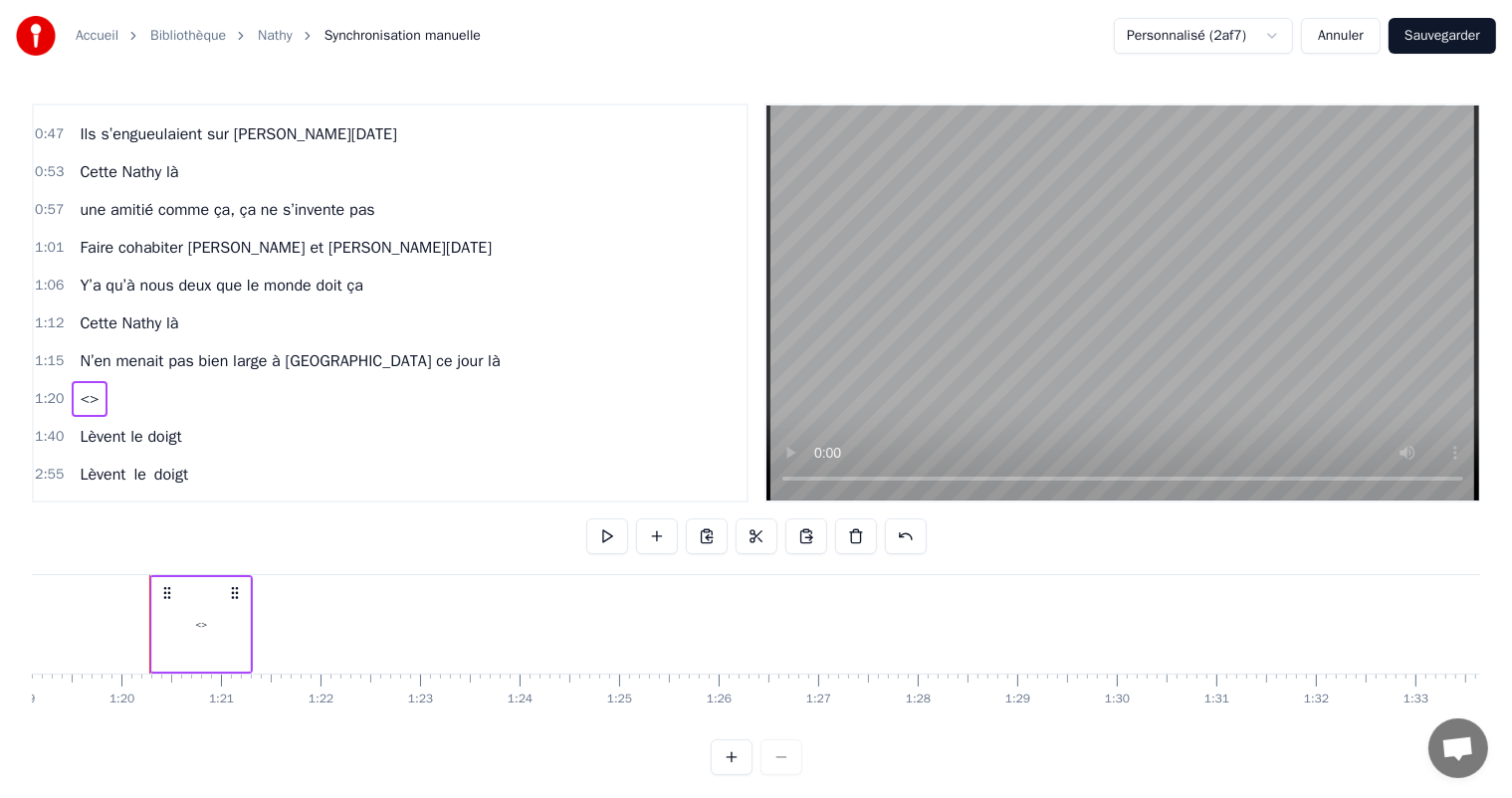 click on "<>" at bounding box center (201, 624) 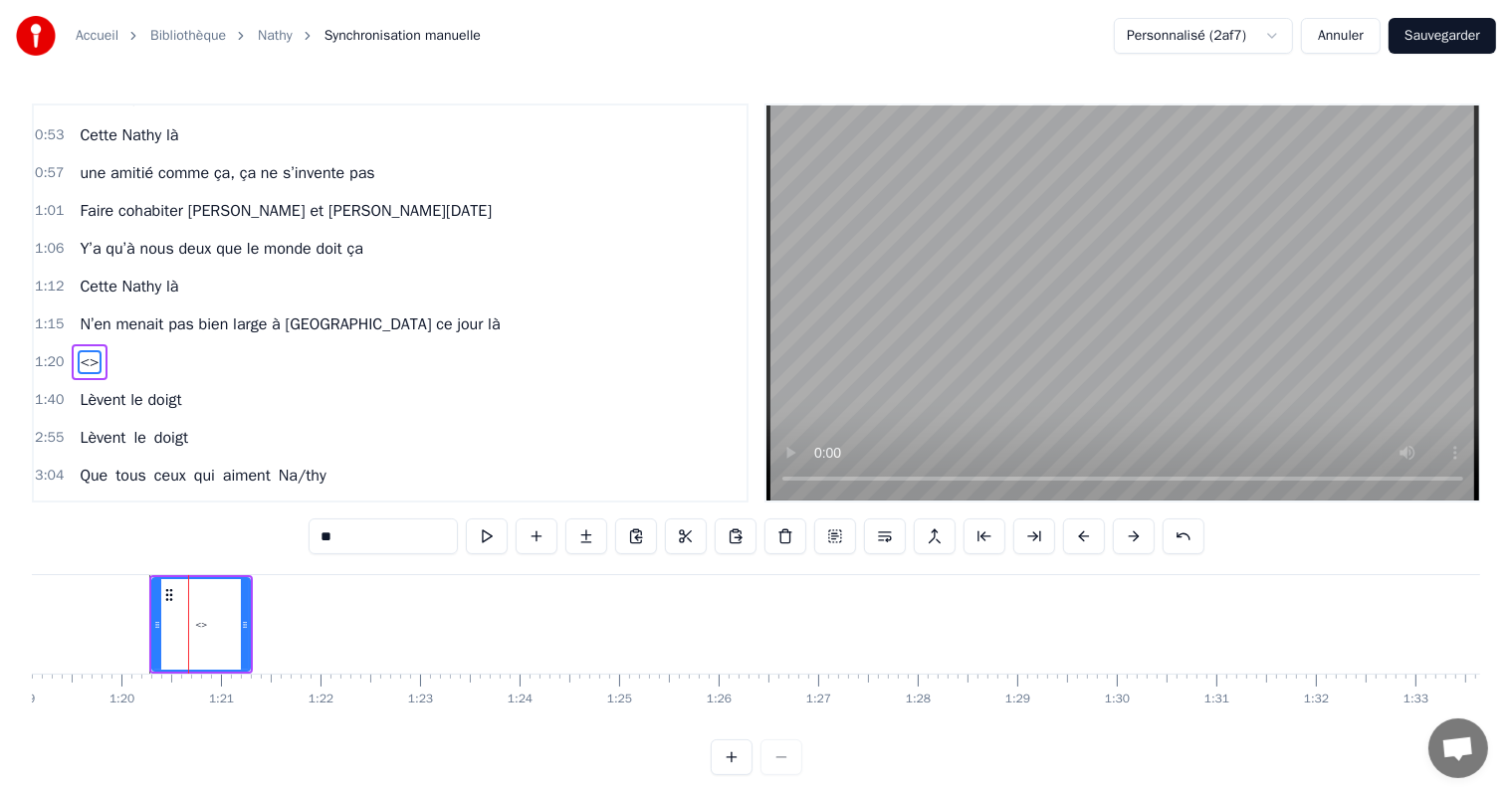 drag, startPoint x: 351, startPoint y: 529, endPoint x: 305, endPoint y: 541, distance: 47.539457 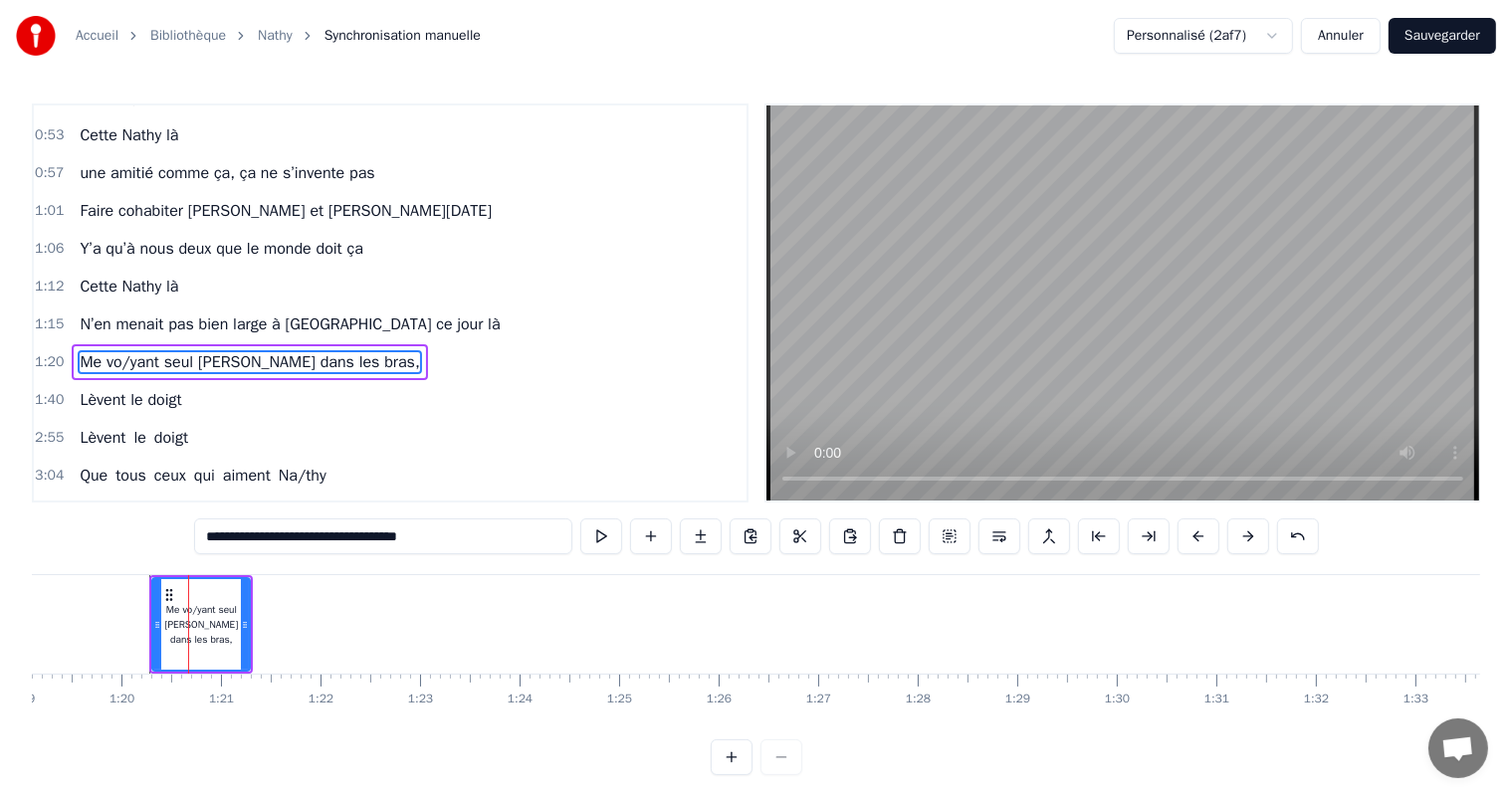 click on "**********" at bounding box center [383, 536] 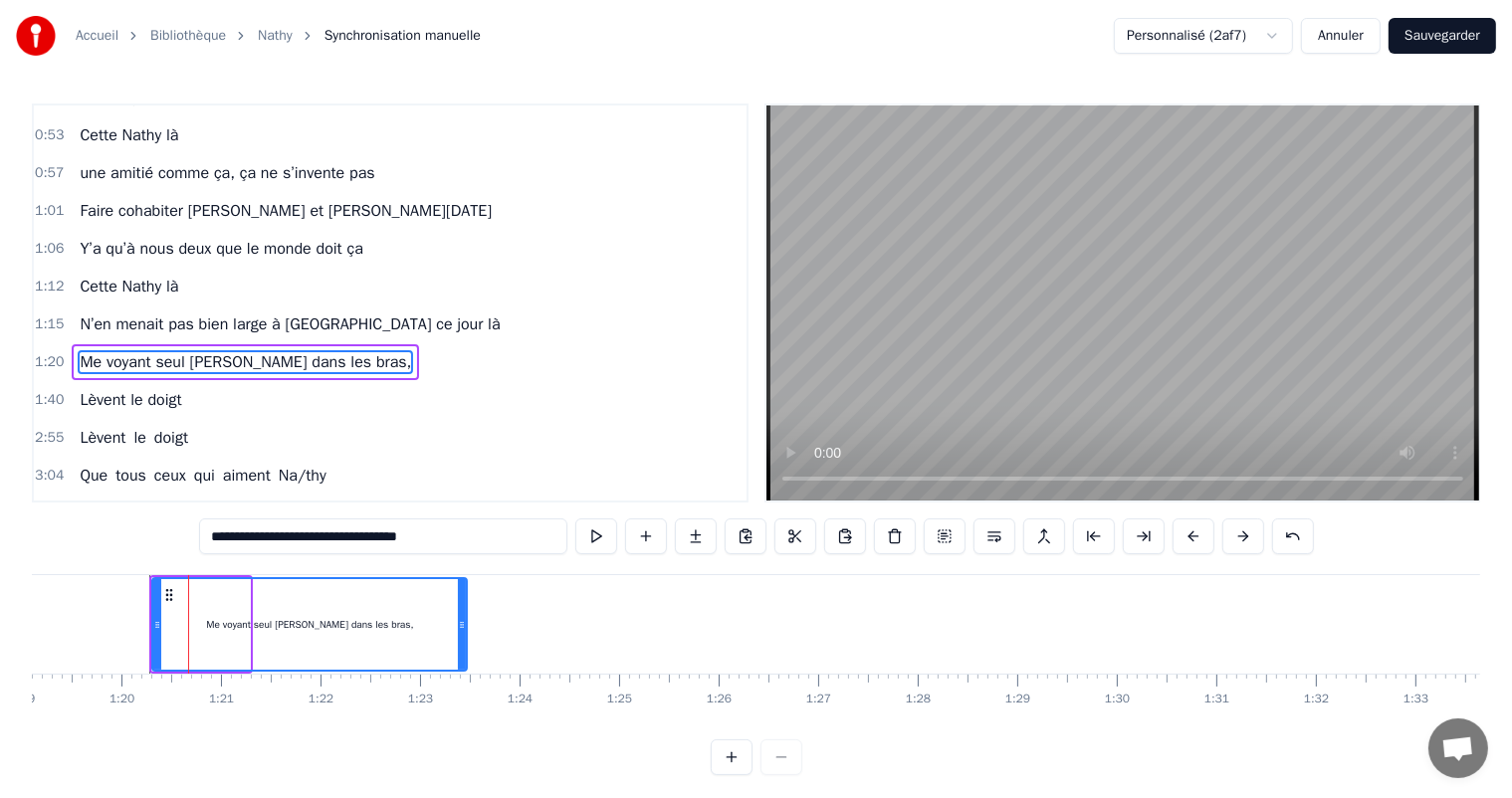 drag, startPoint x: 240, startPoint y: 621, endPoint x: 457, endPoint y: 615, distance: 217.08293 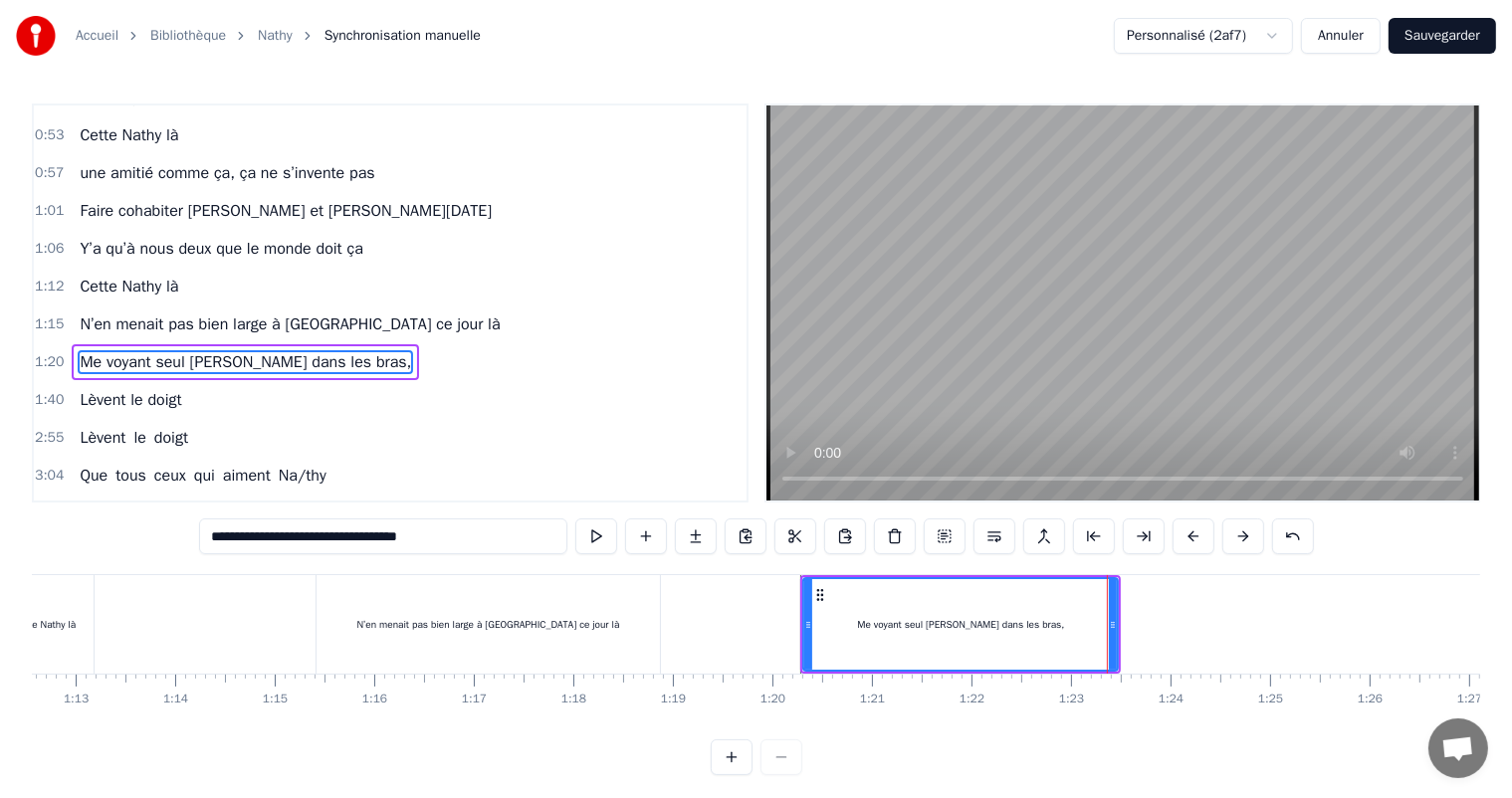 scroll, scrollTop: 0, scrollLeft: 7196, axis: horizontal 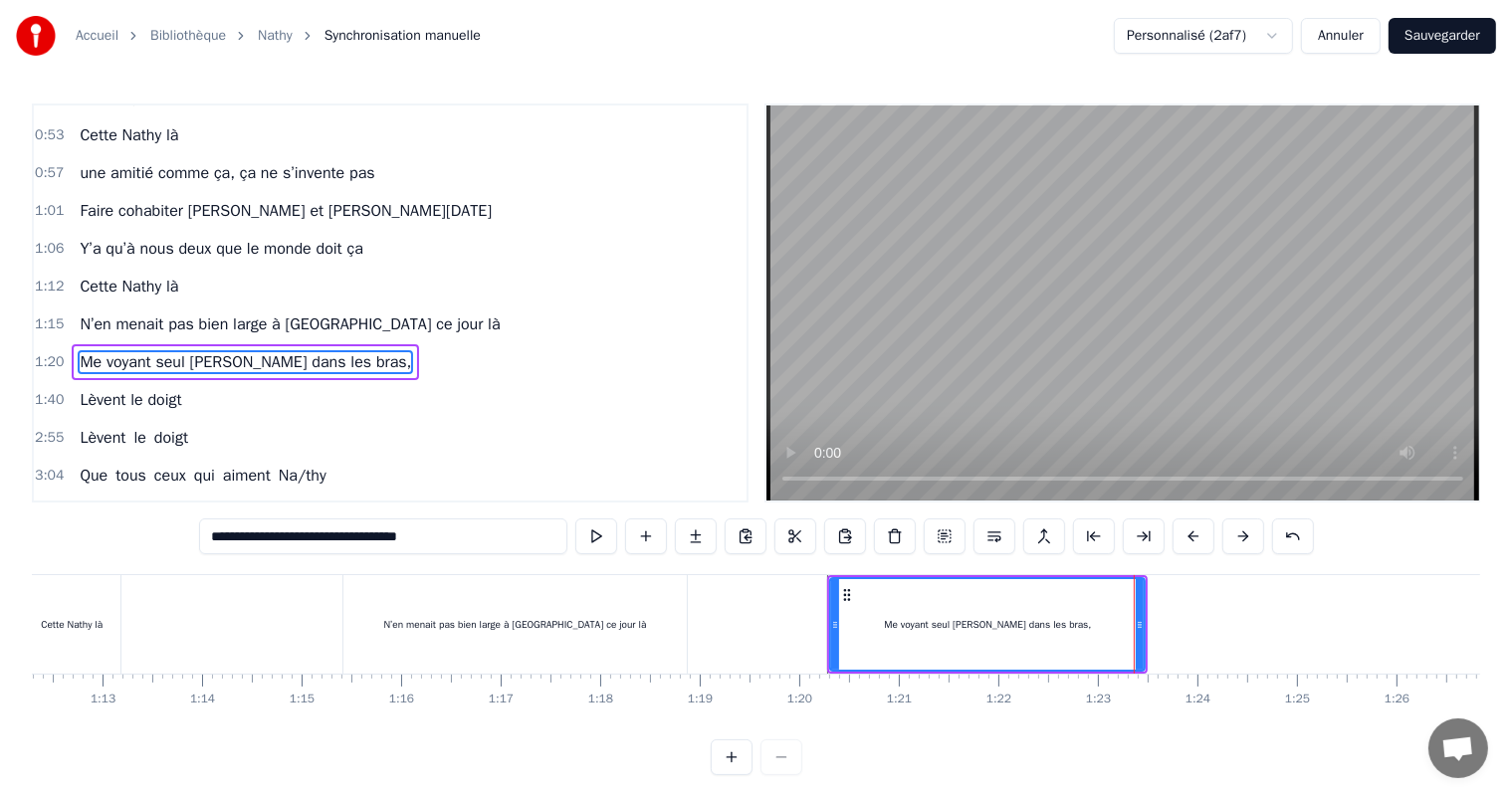 type on "**********" 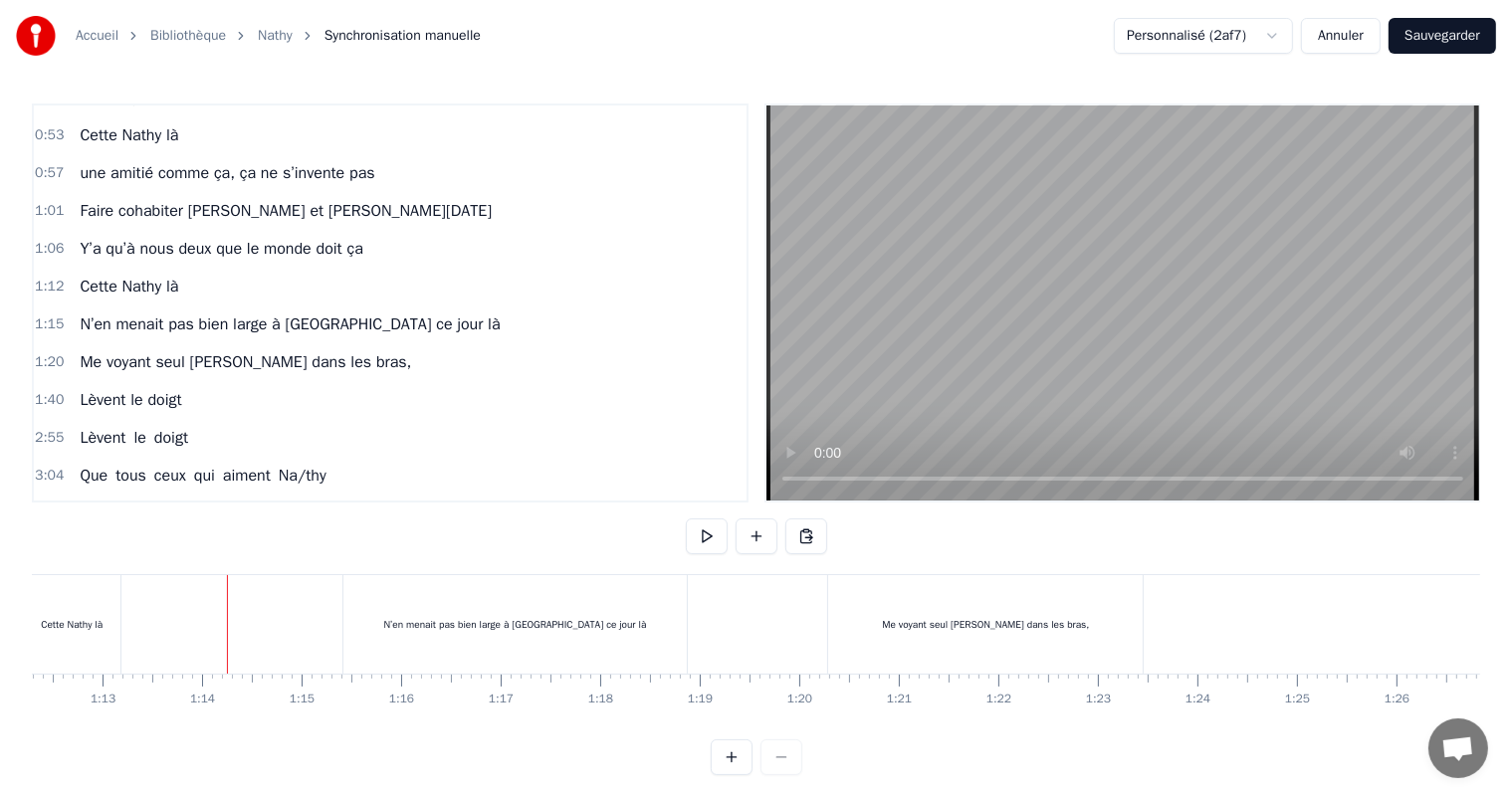 click at bounding box center (707, 536) 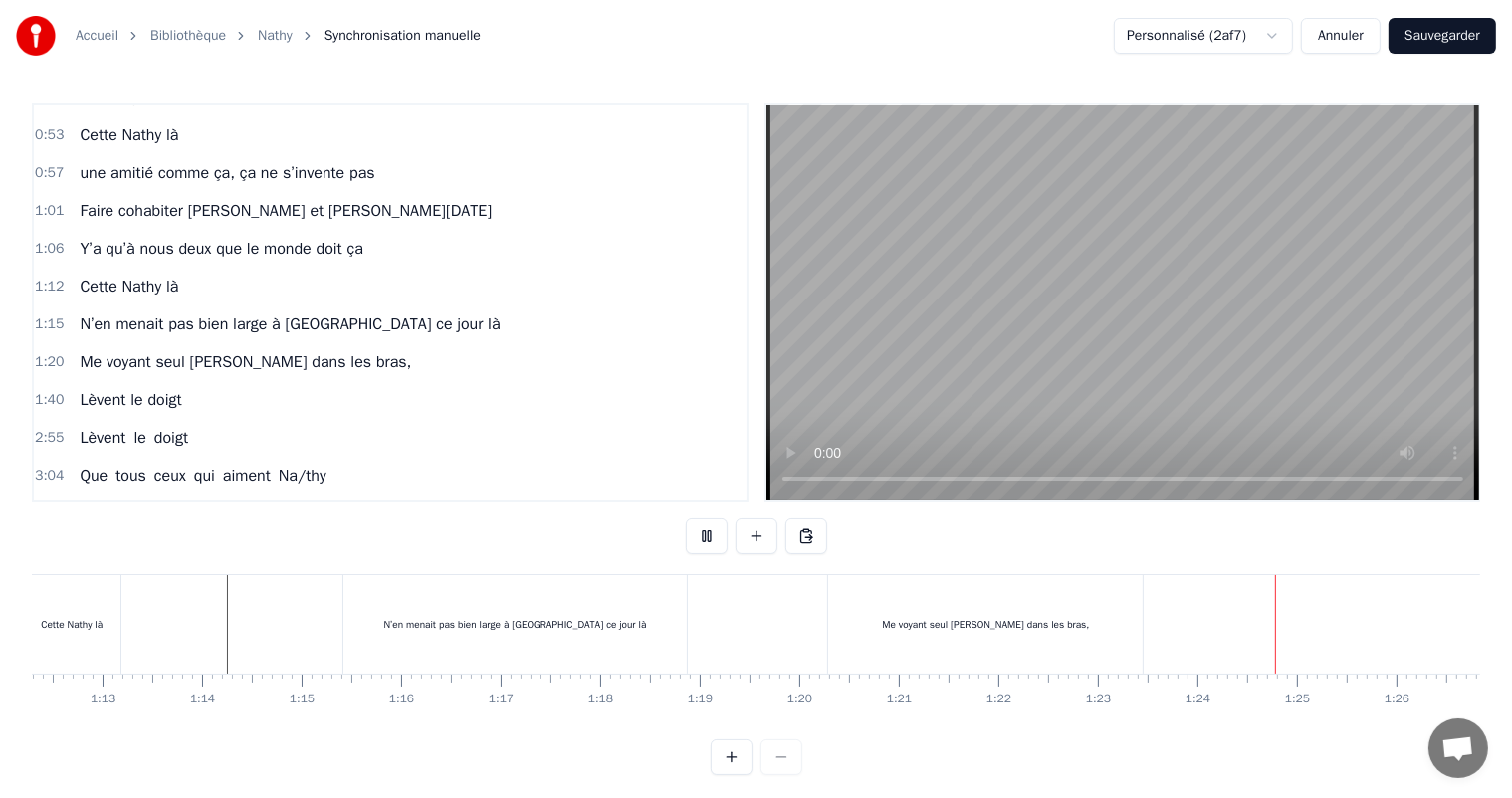 click at bounding box center (707, 536) 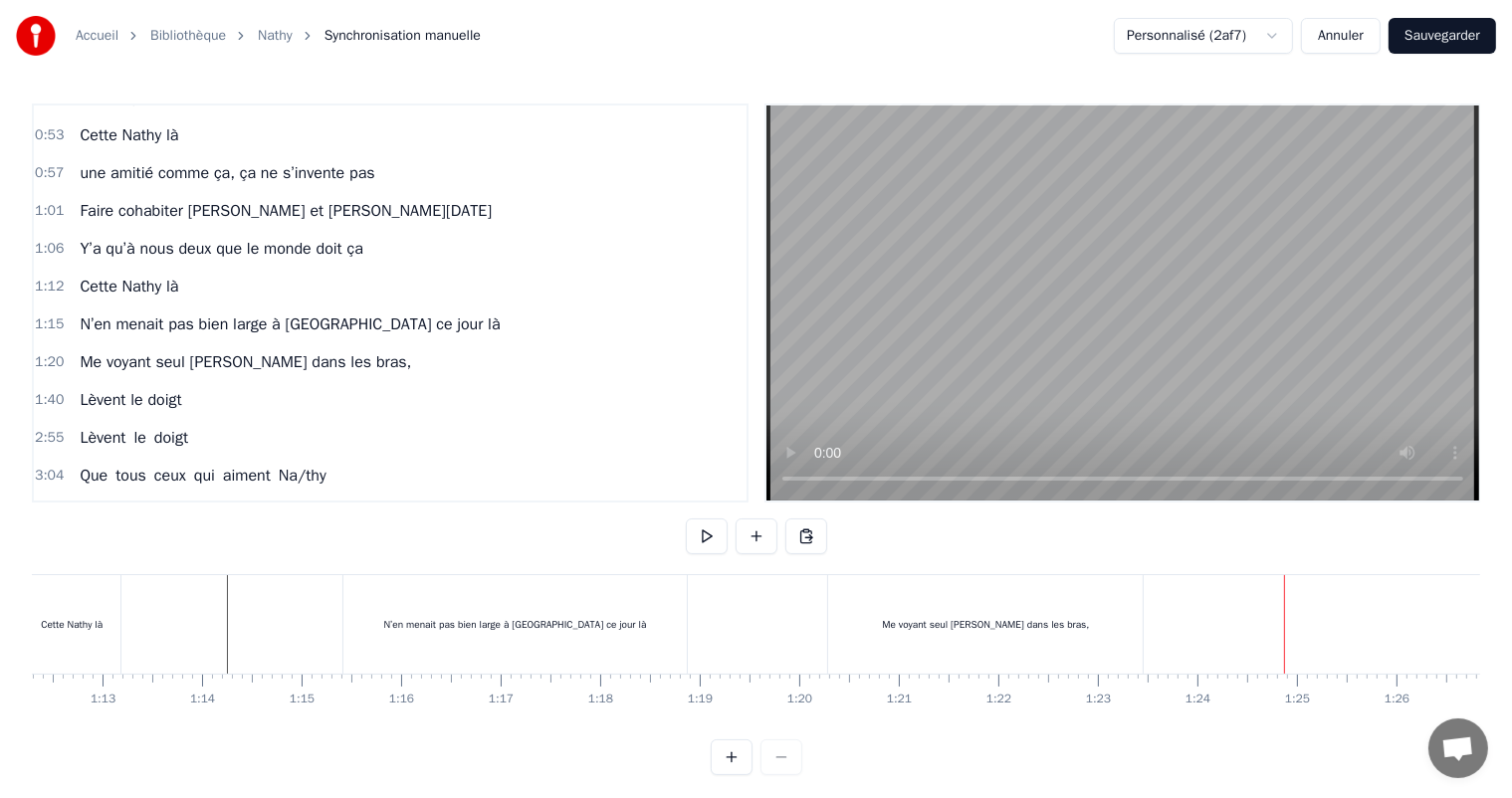 click on "Me voyant seul [PERSON_NAME] dans les bras," at bounding box center [985, 624] 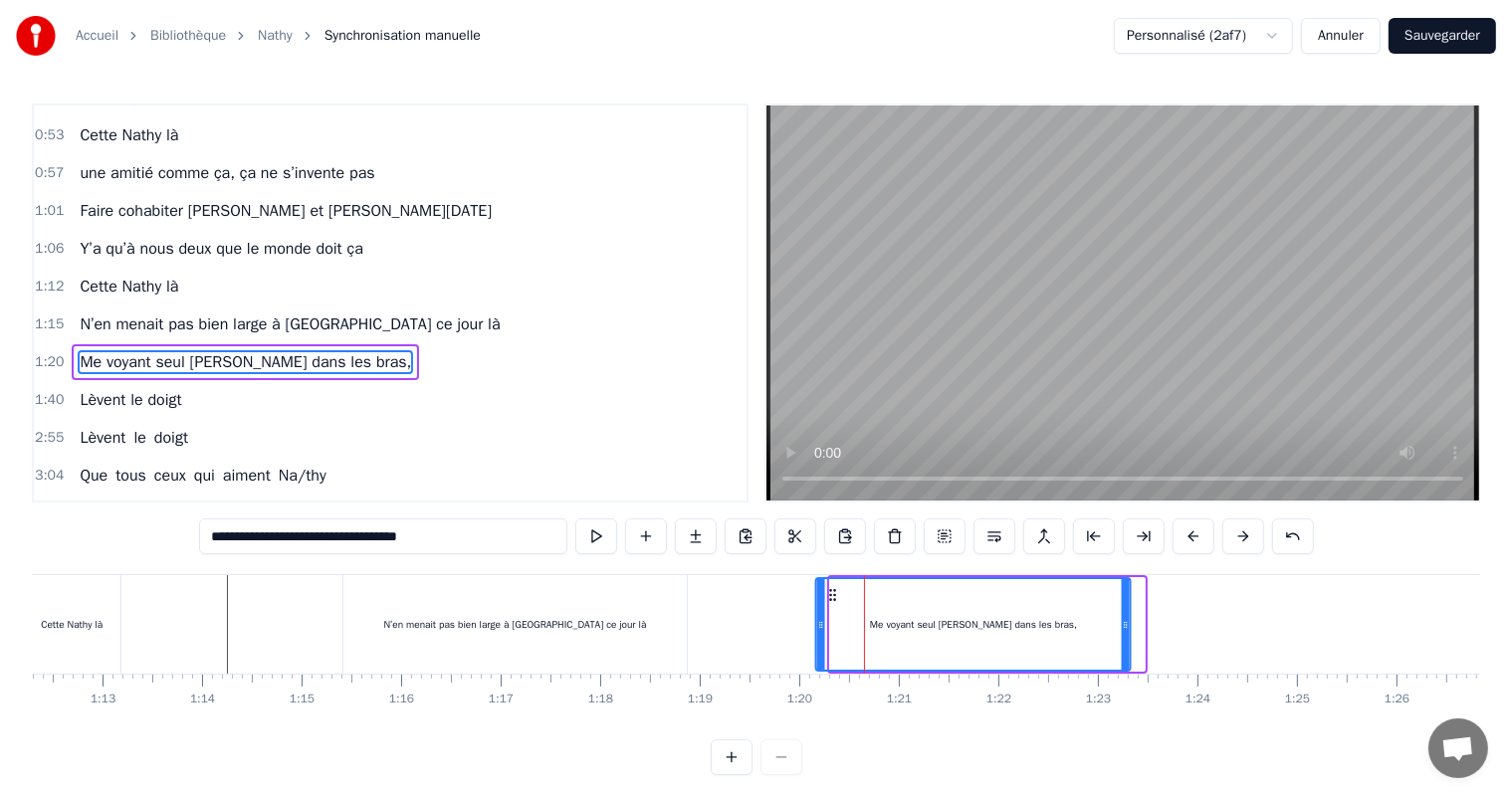 drag, startPoint x: 844, startPoint y: 590, endPoint x: 830, endPoint y: 589, distance: 14.035669 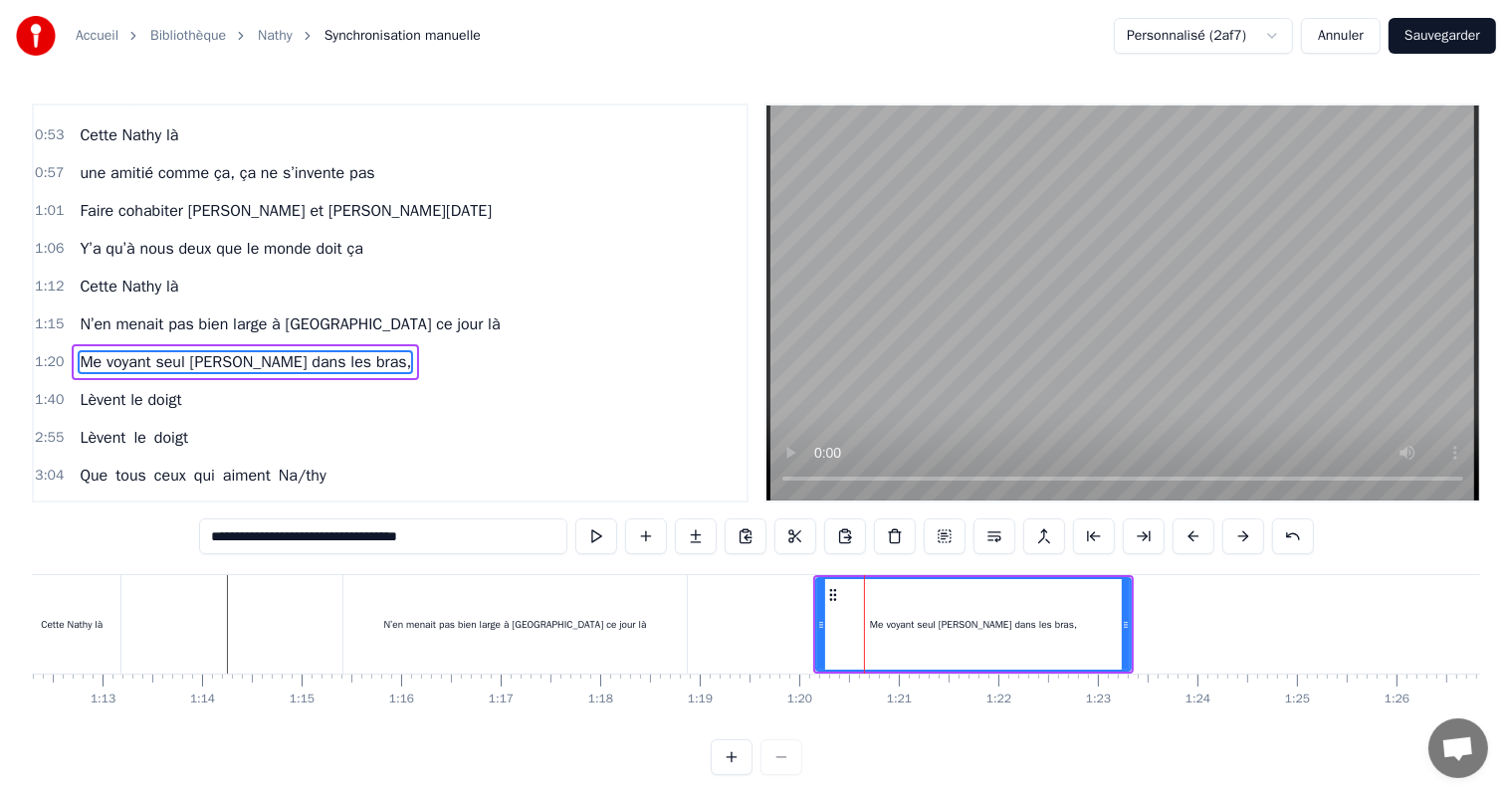 click at bounding box center [4785, 624] 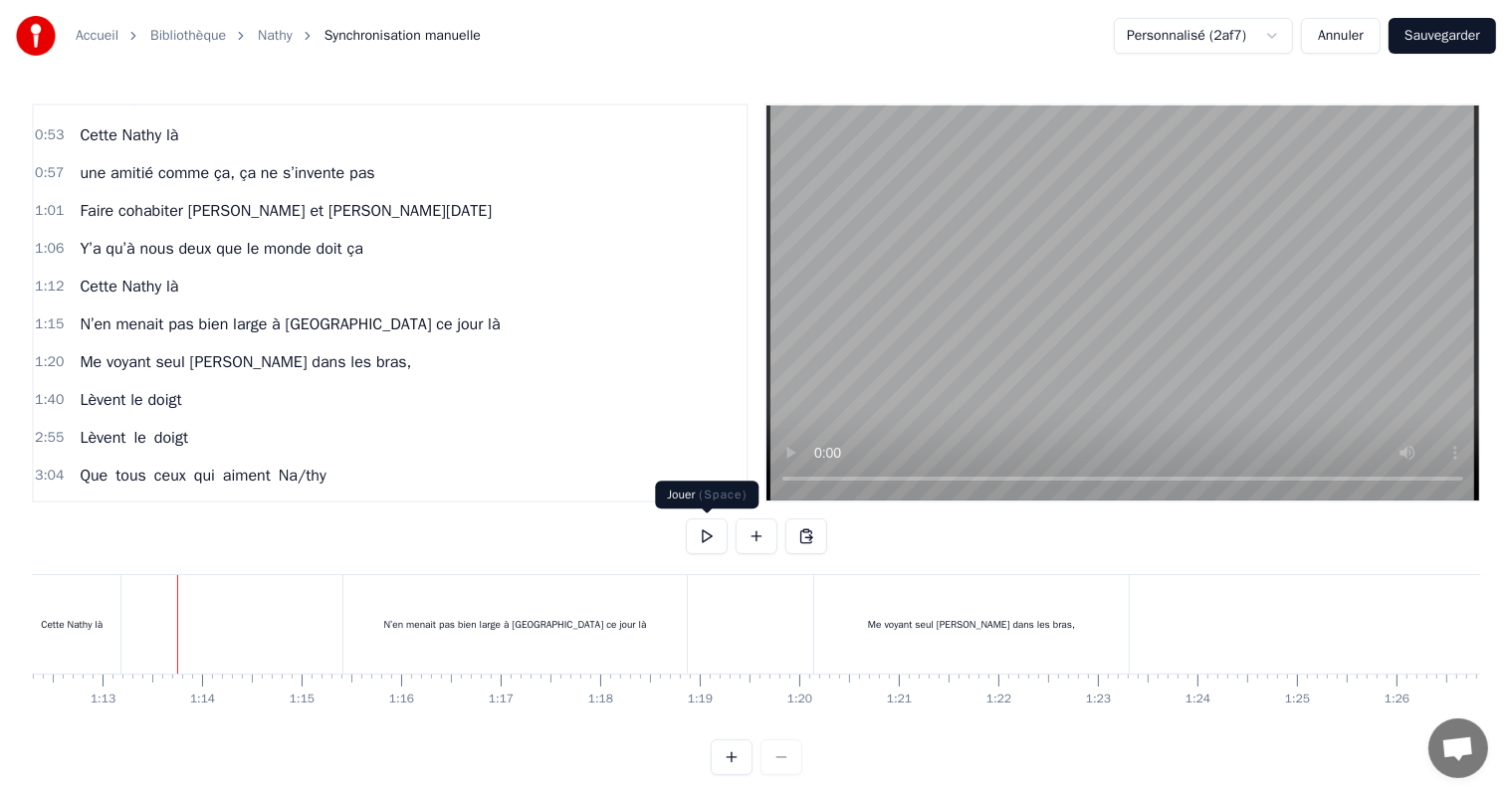 click at bounding box center [707, 536] 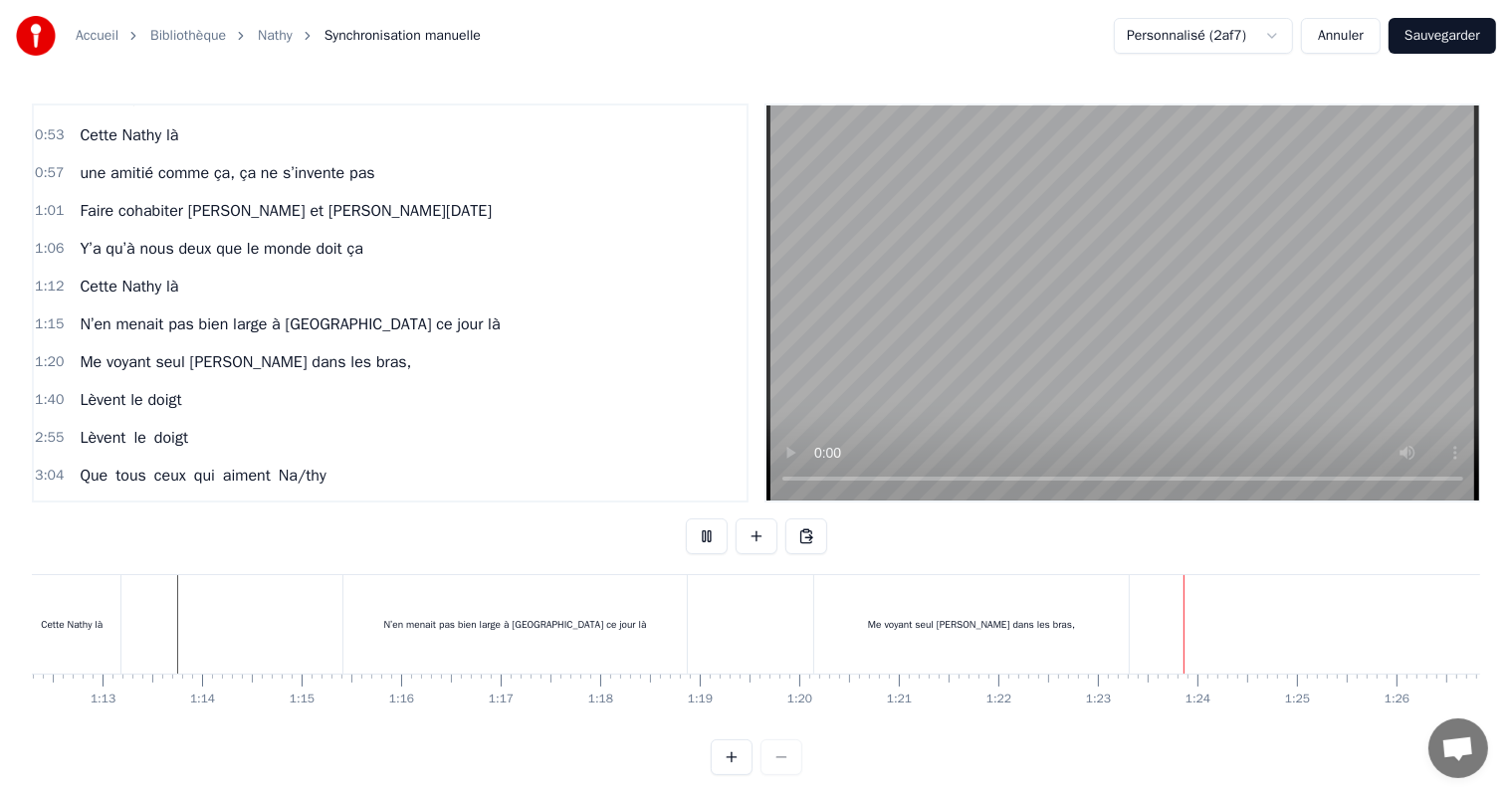 click at bounding box center (707, 536) 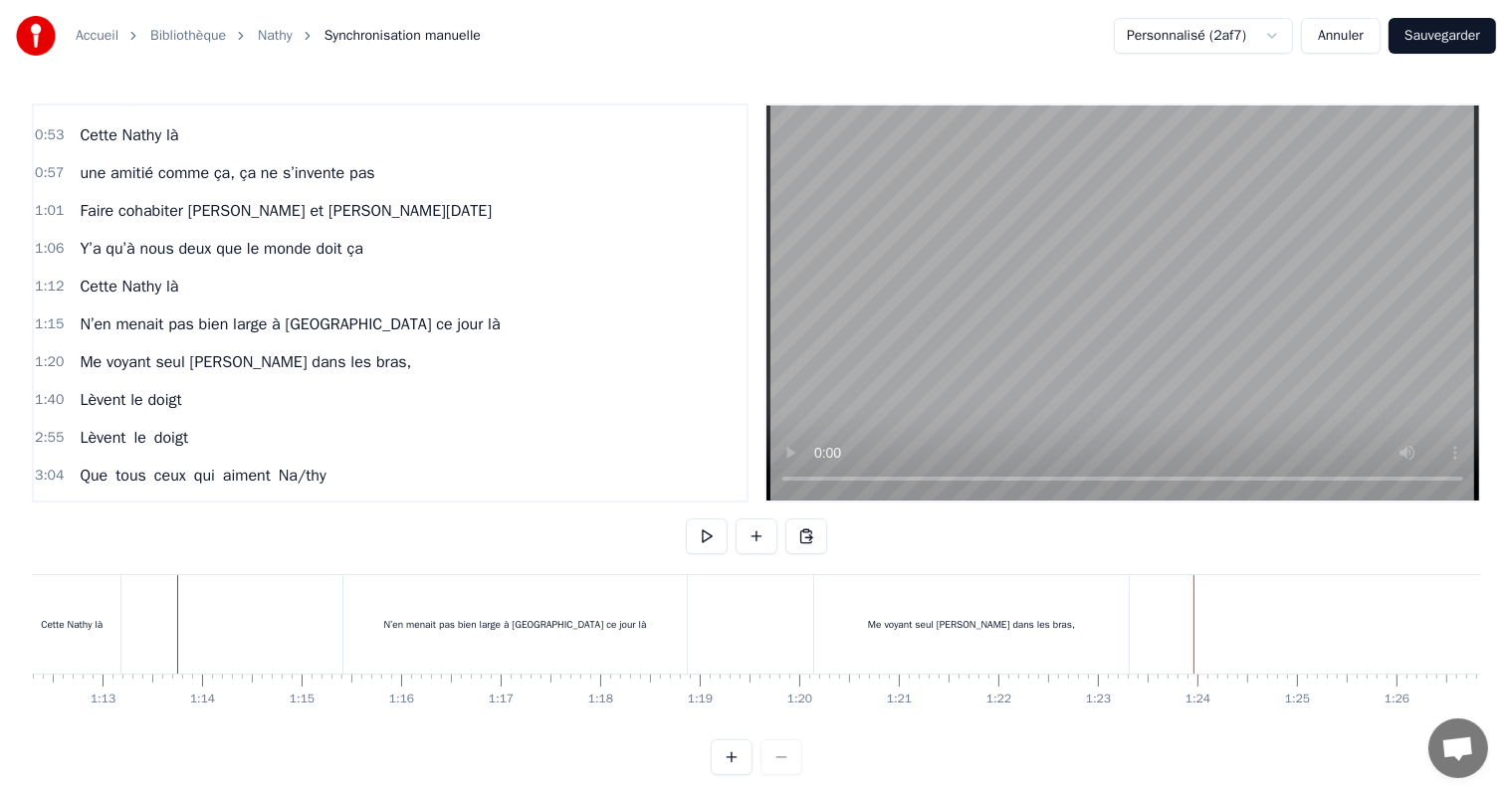 click on "Me voyant seul [PERSON_NAME] dans les bras," at bounding box center (972, 624) 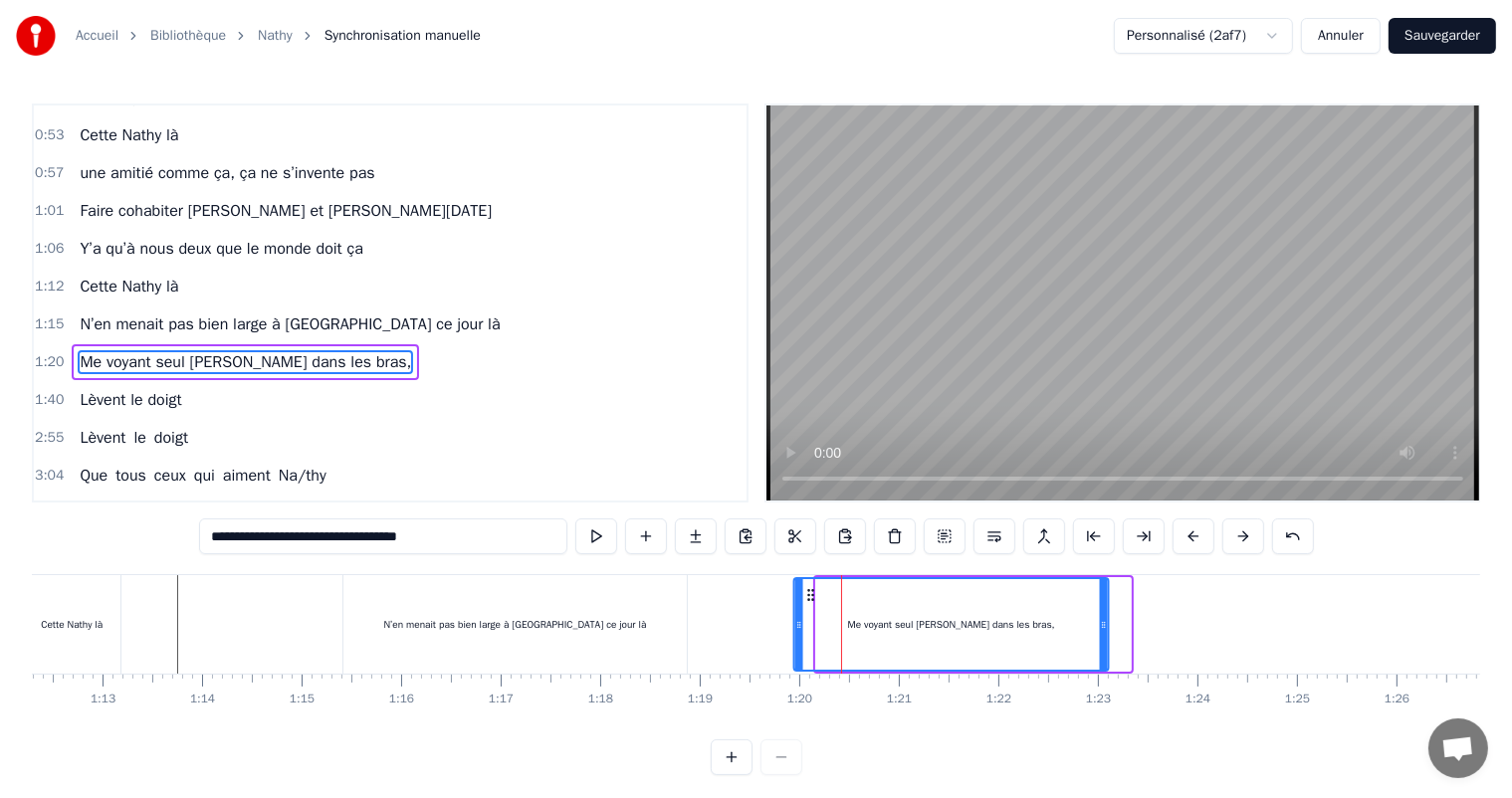 drag, startPoint x: 831, startPoint y: 589, endPoint x: 808, endPoint y: 591, distance: 23.086793 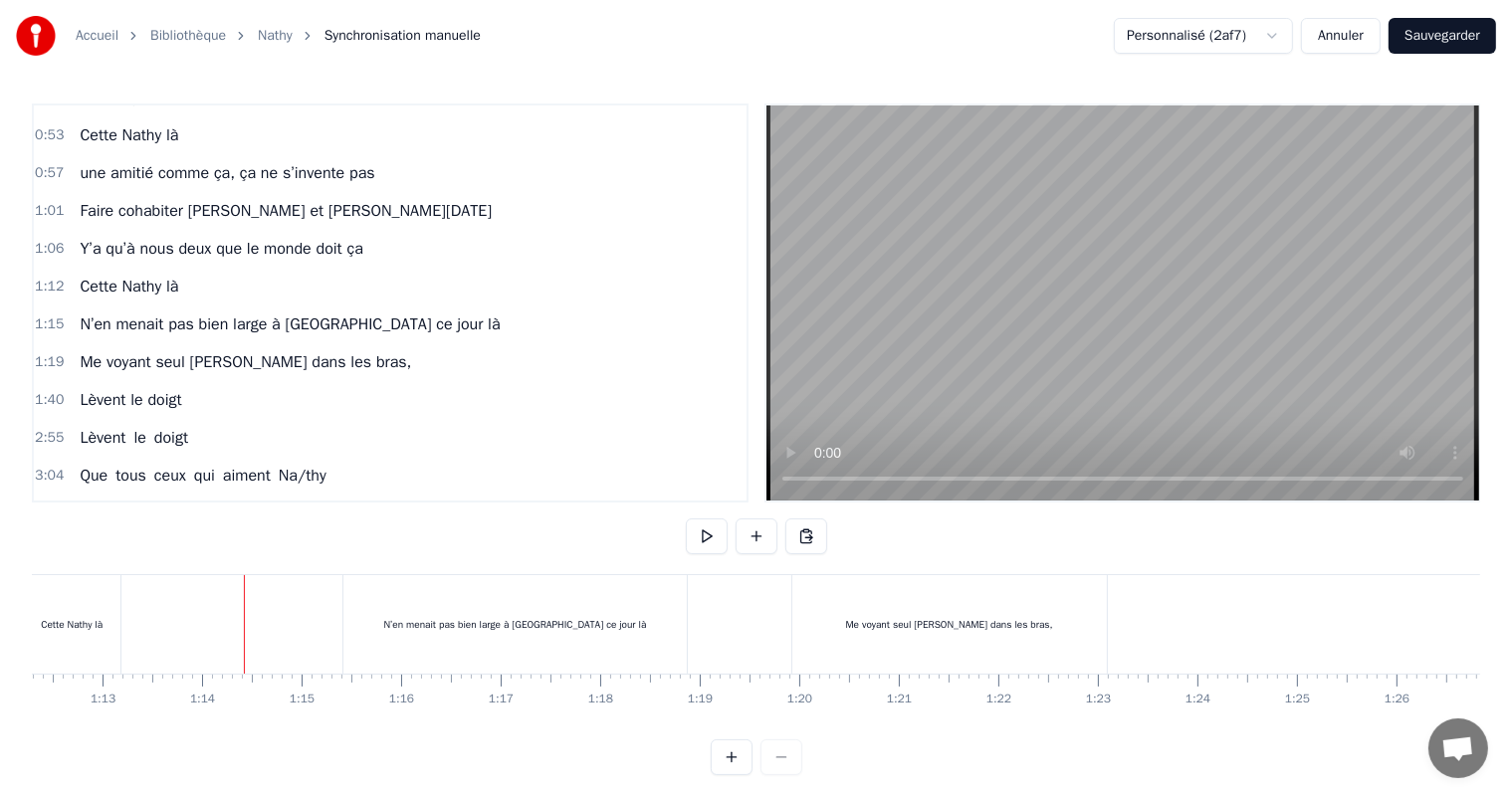click at bounding box center (707, 536) 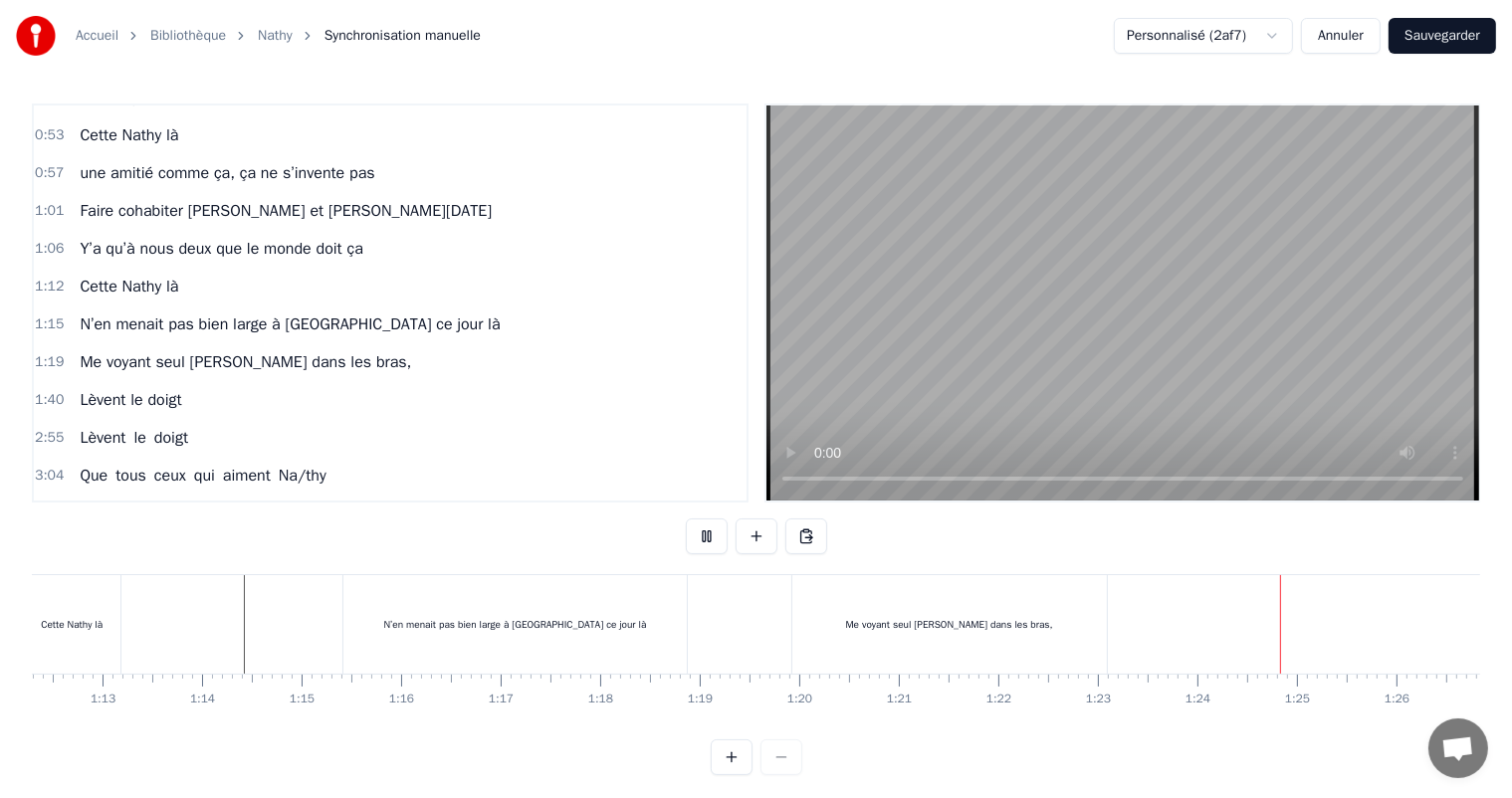 click at bounding box center [707, 536] 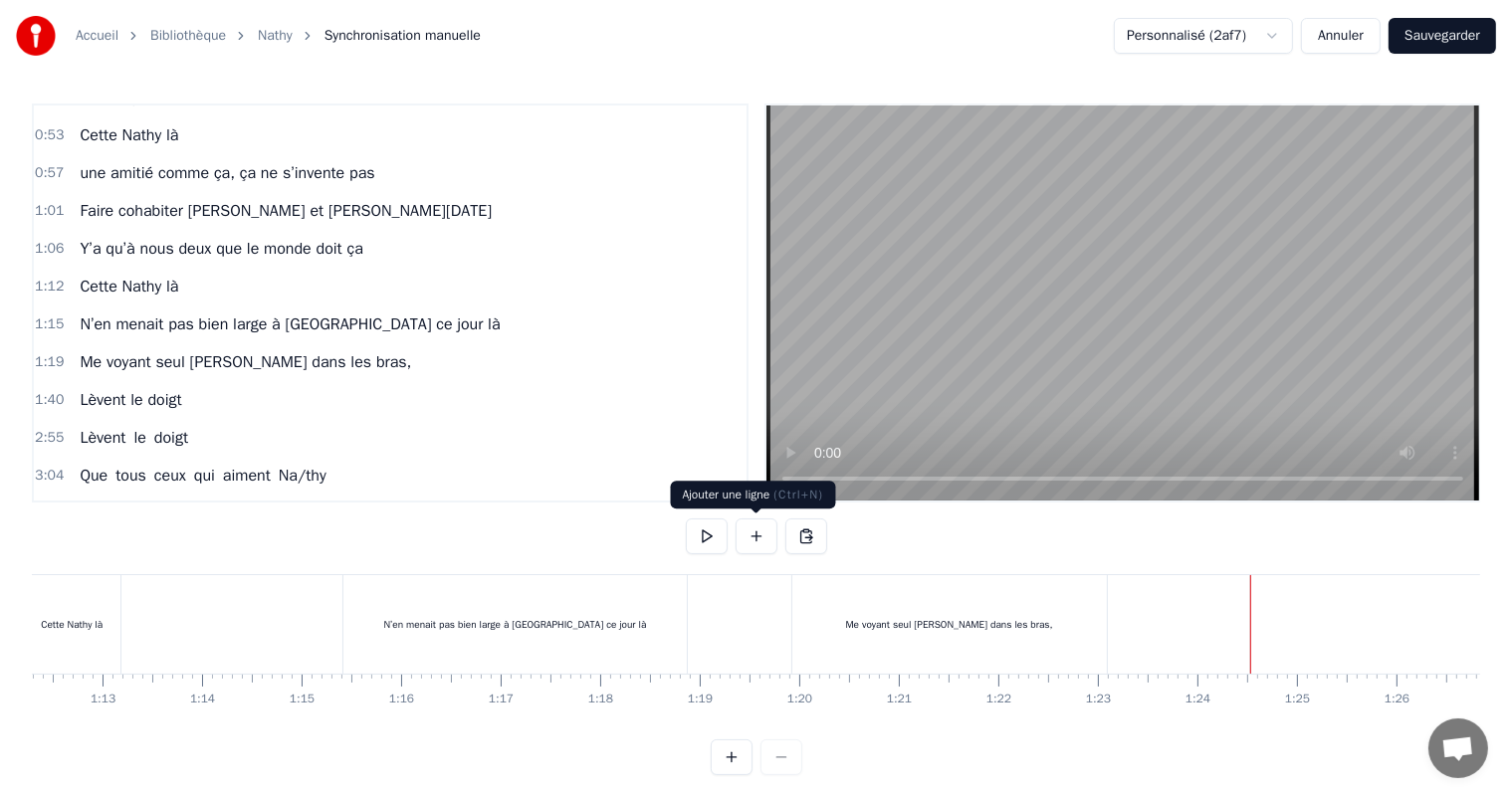 click at bounding box center [756, 536] 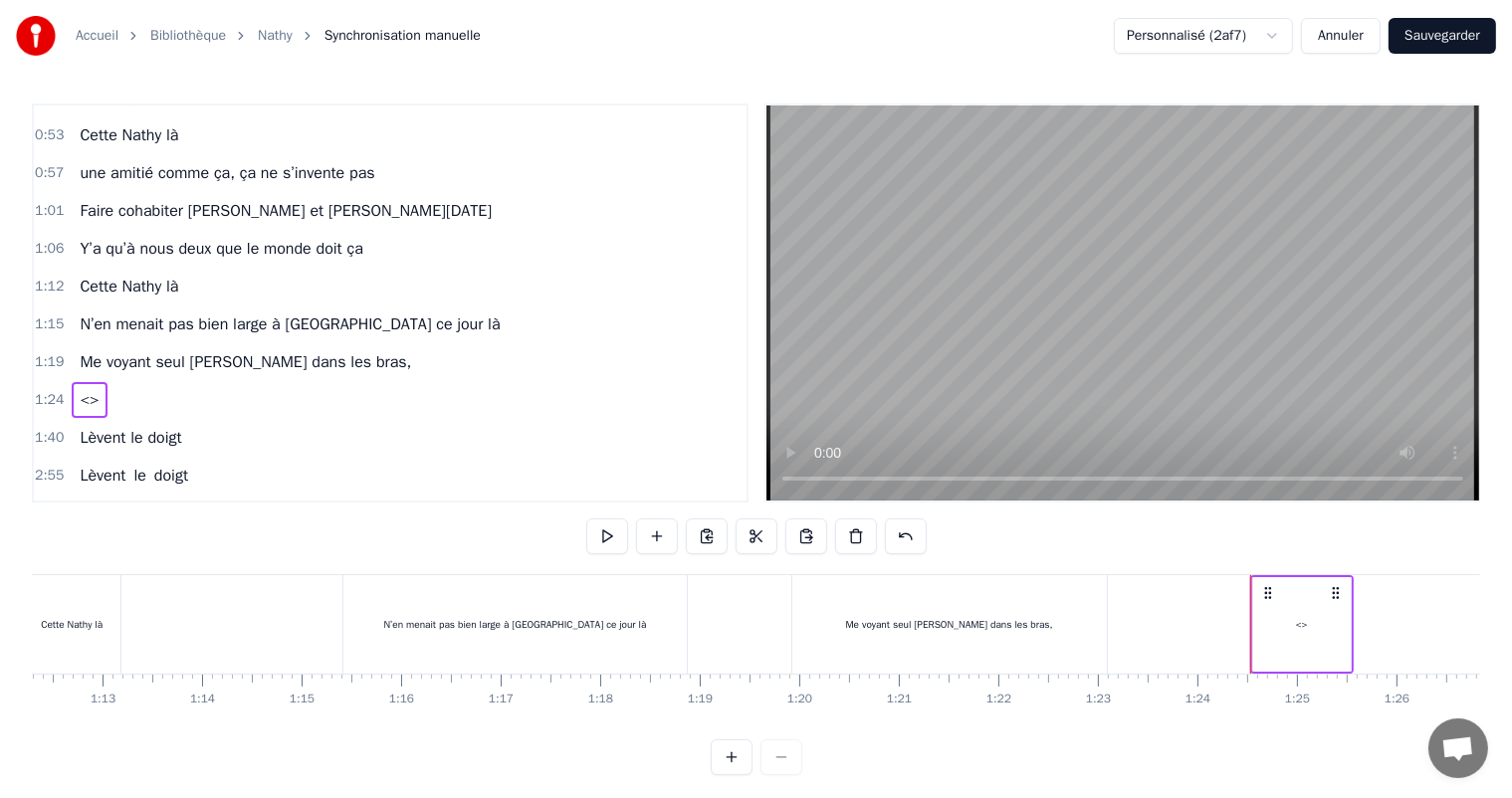 click on "<>" at bounding box center [1302, 624] 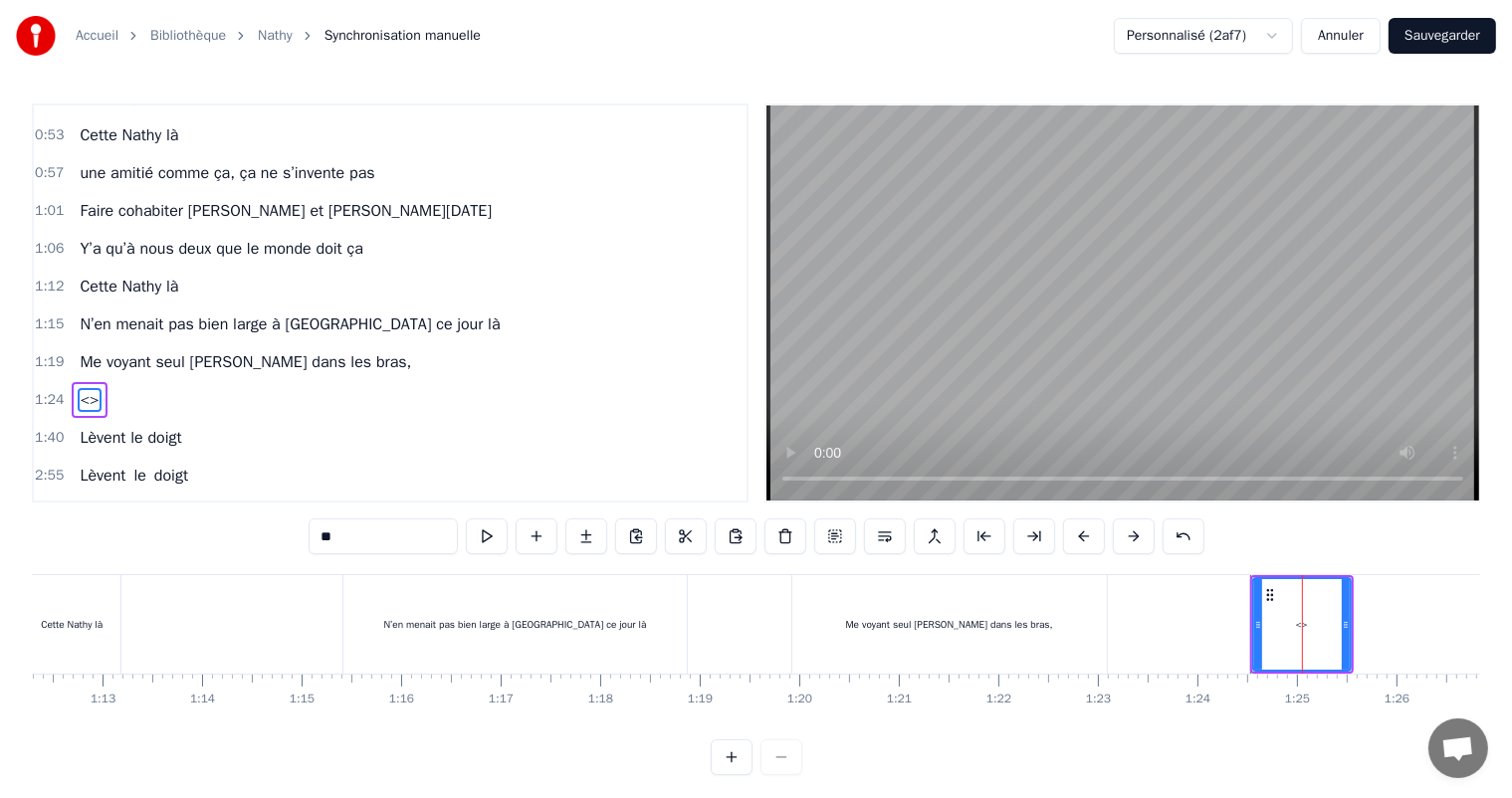 scroll, scrollTop: 593, scrollLeft: 0, axis: vertical 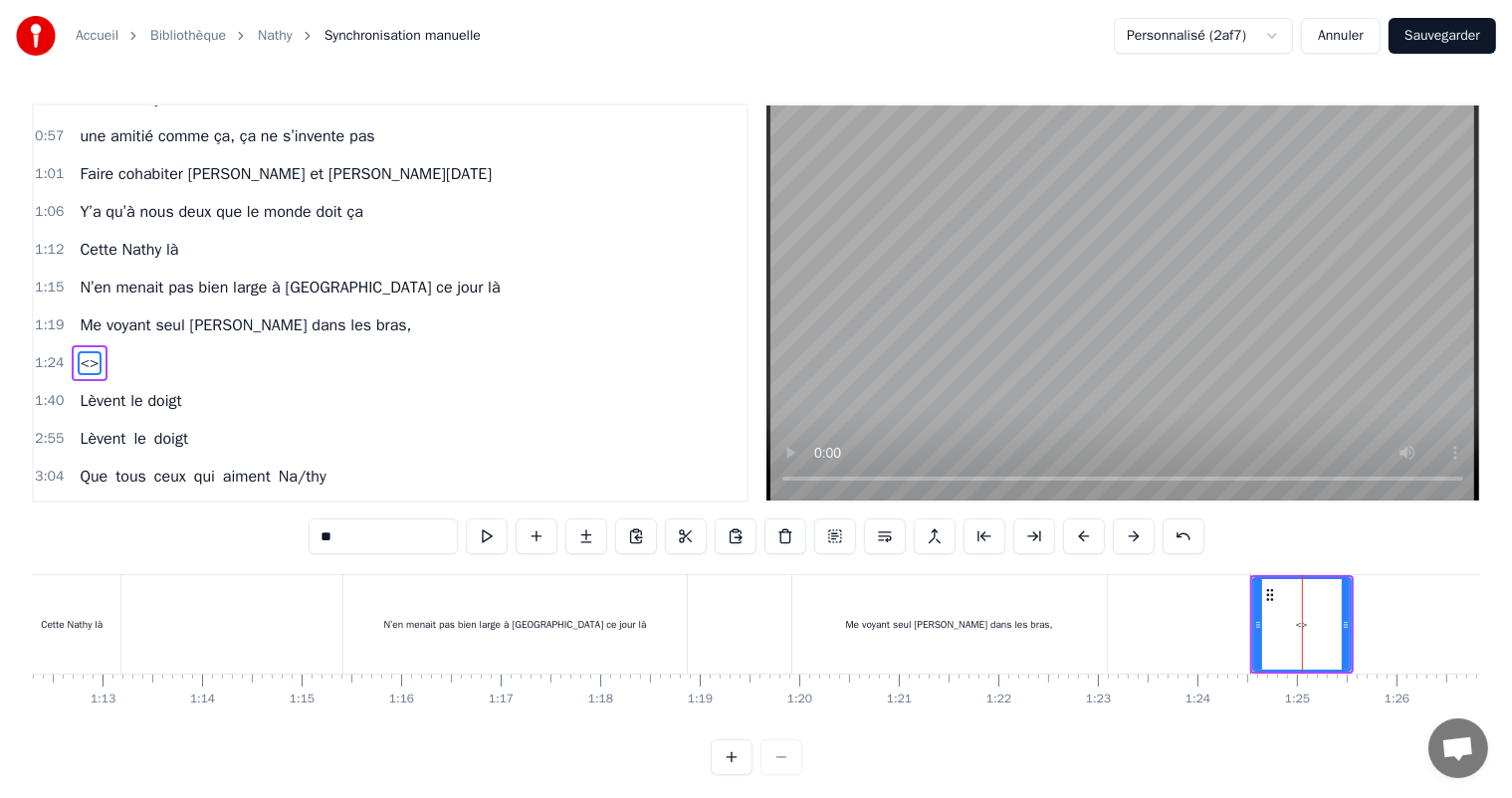 drag, startPoint x: 343, startPoint y: 545, endPoint x: 311, endPoint y: 545, distance: 32 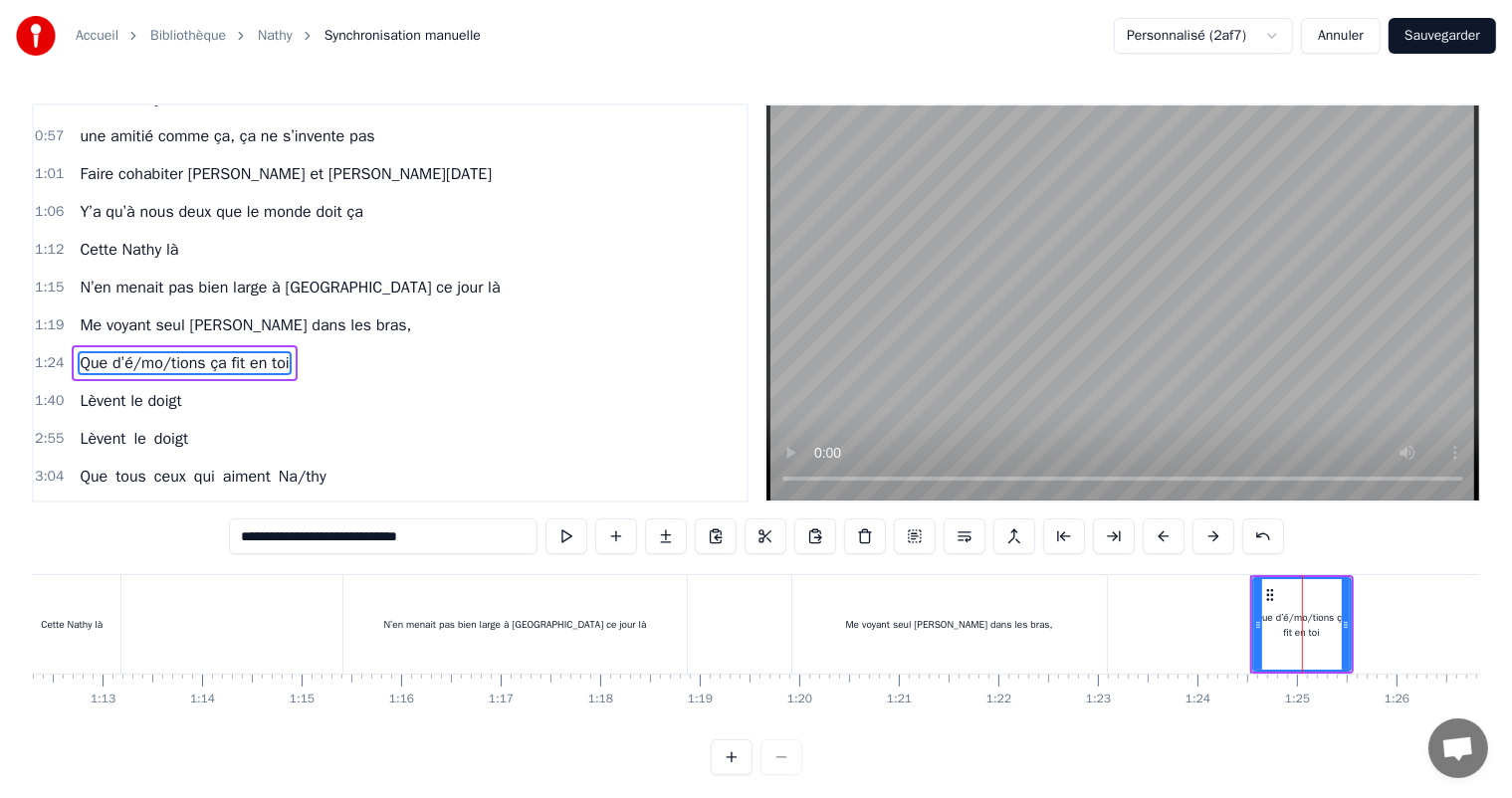 click on "**********" at bounding box center (383, 536) 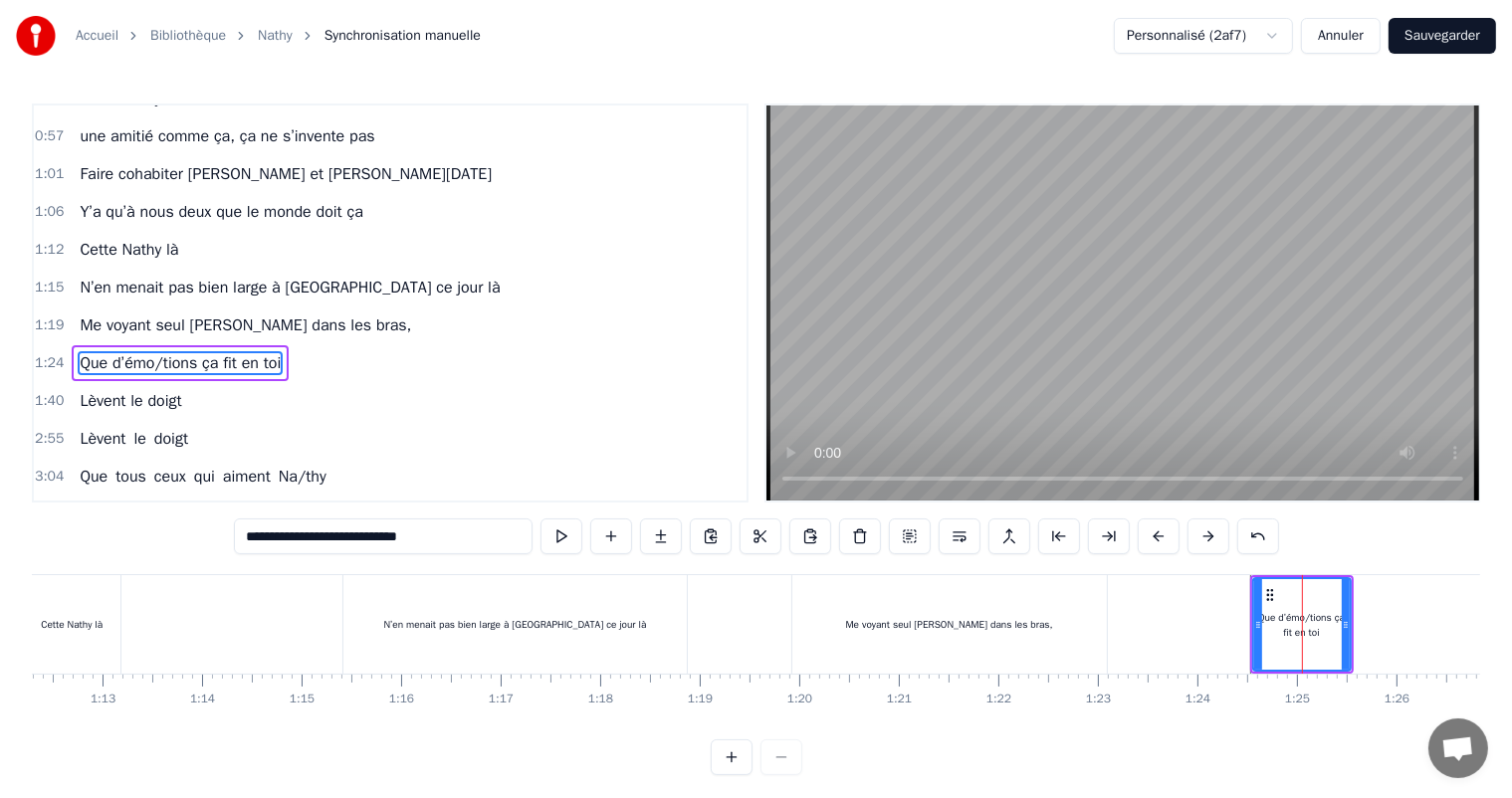 click on "**********" at bounding box center (383, 536) 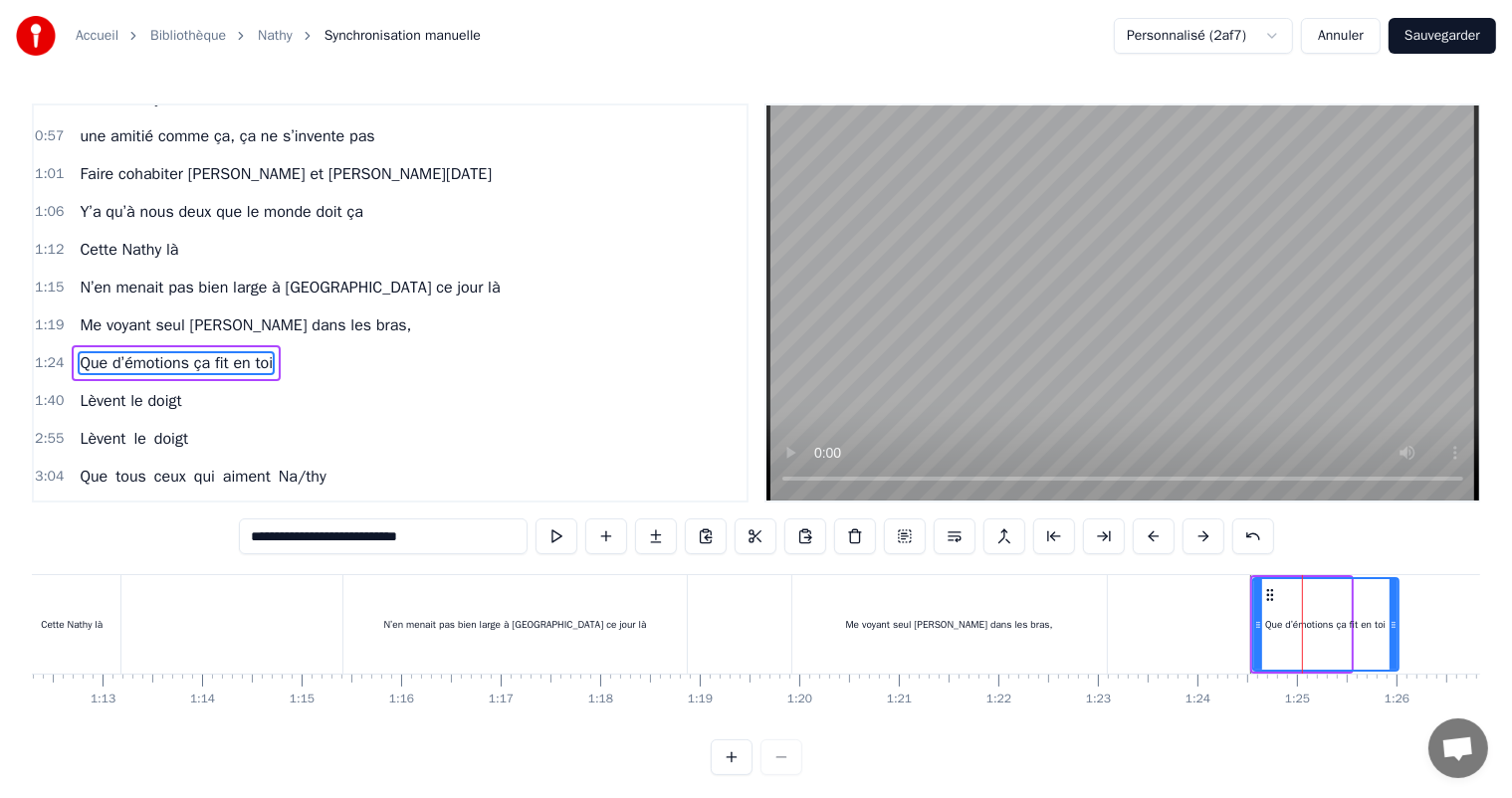 drag, startPoint x: 1347, startPoint y: 625, endPoint x: 1395, endPoint y: 633, distance: 48.6621 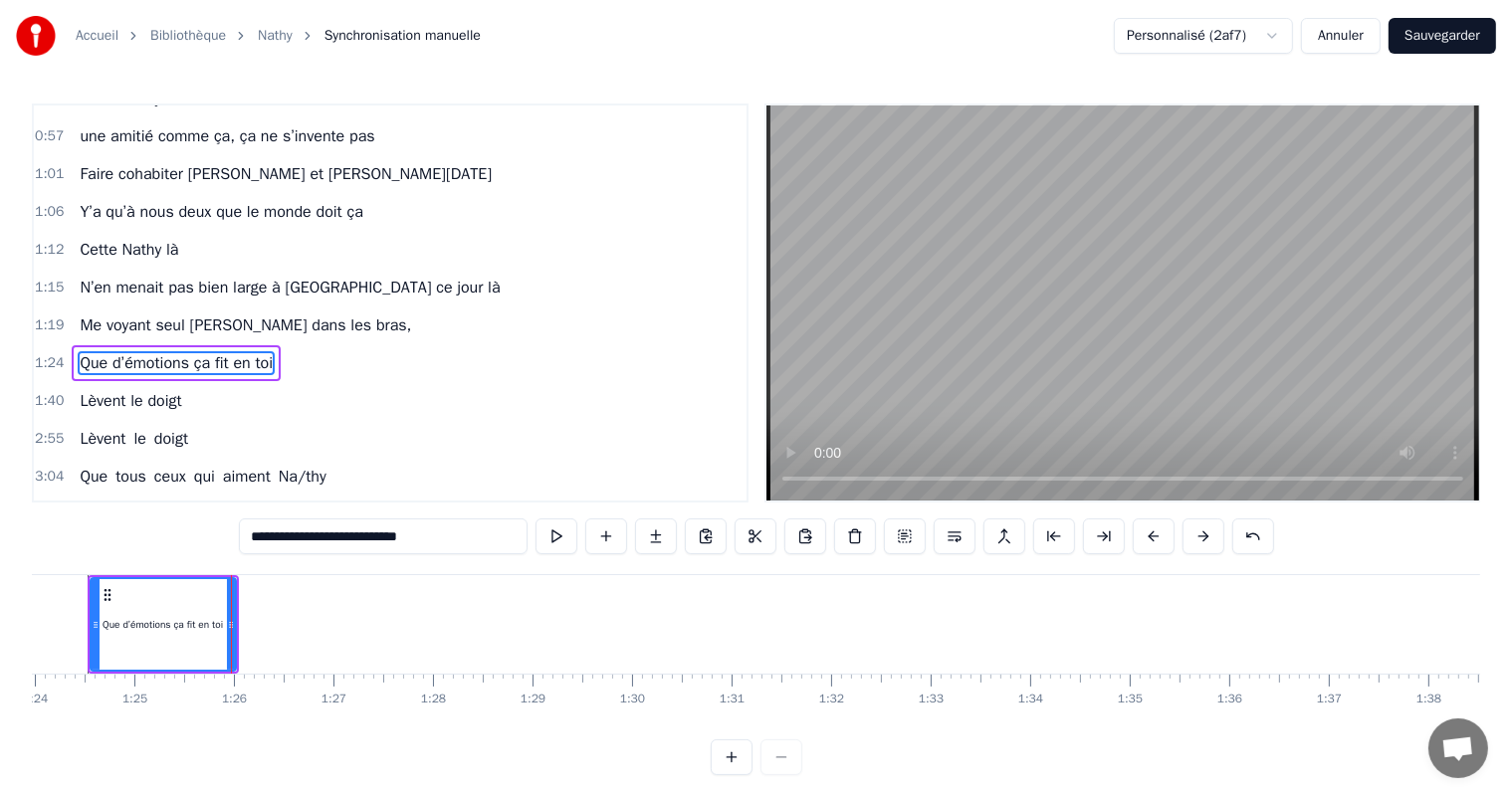 scroll, scrollTop: 0, scrollLeft: 8457, axis: horizontal 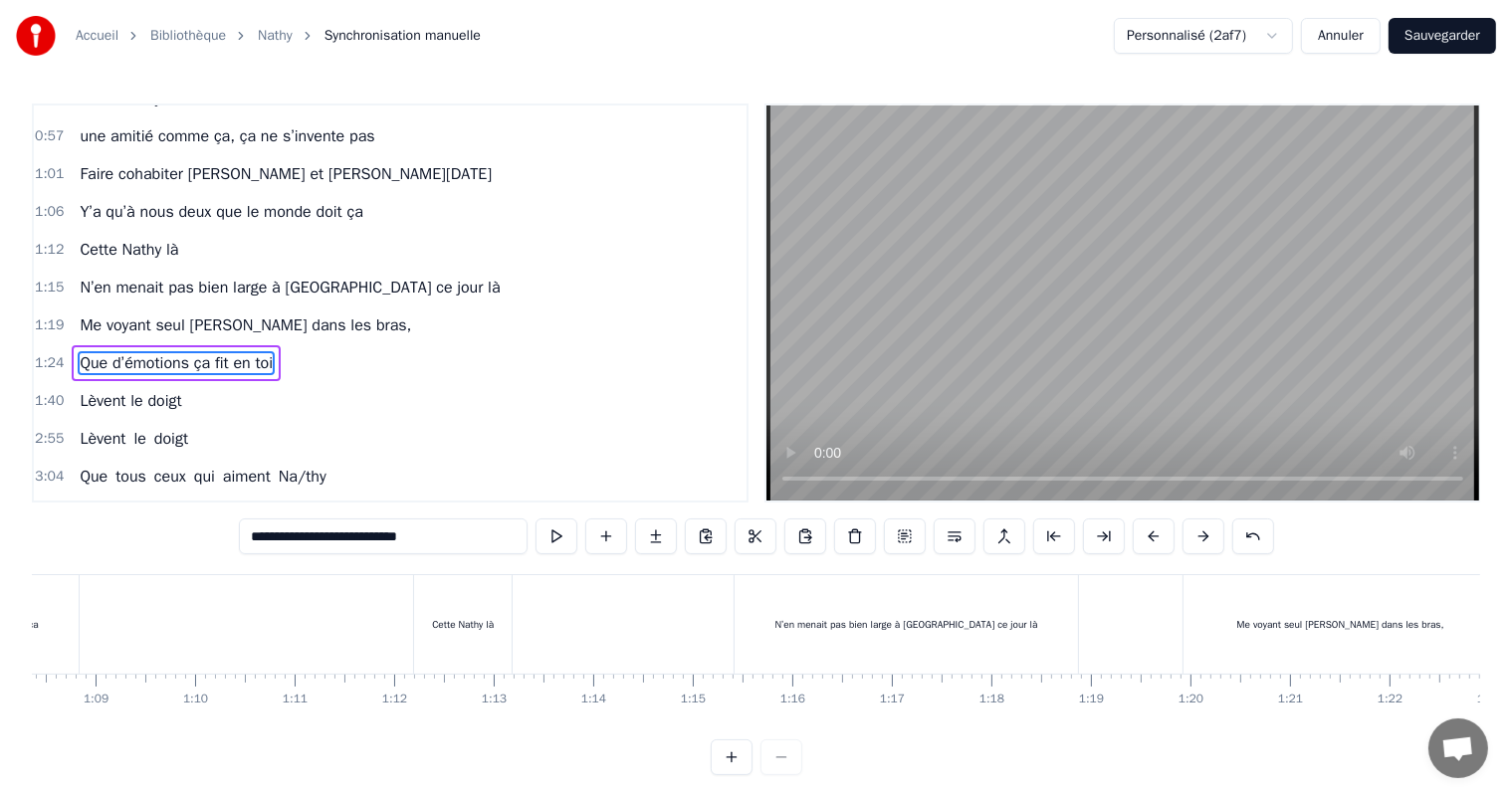 type on "**********" 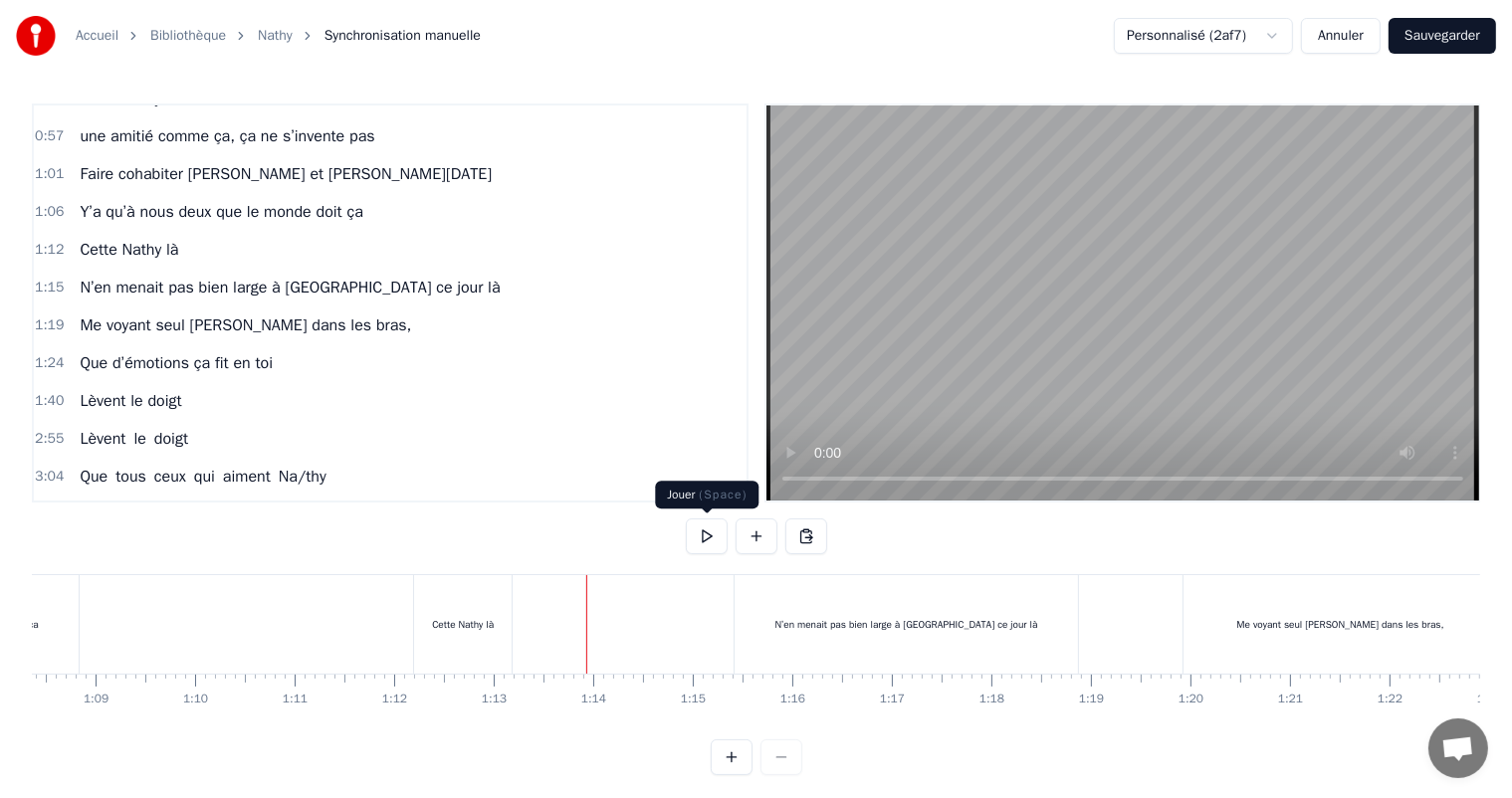 click at bounding box center [707, 536] 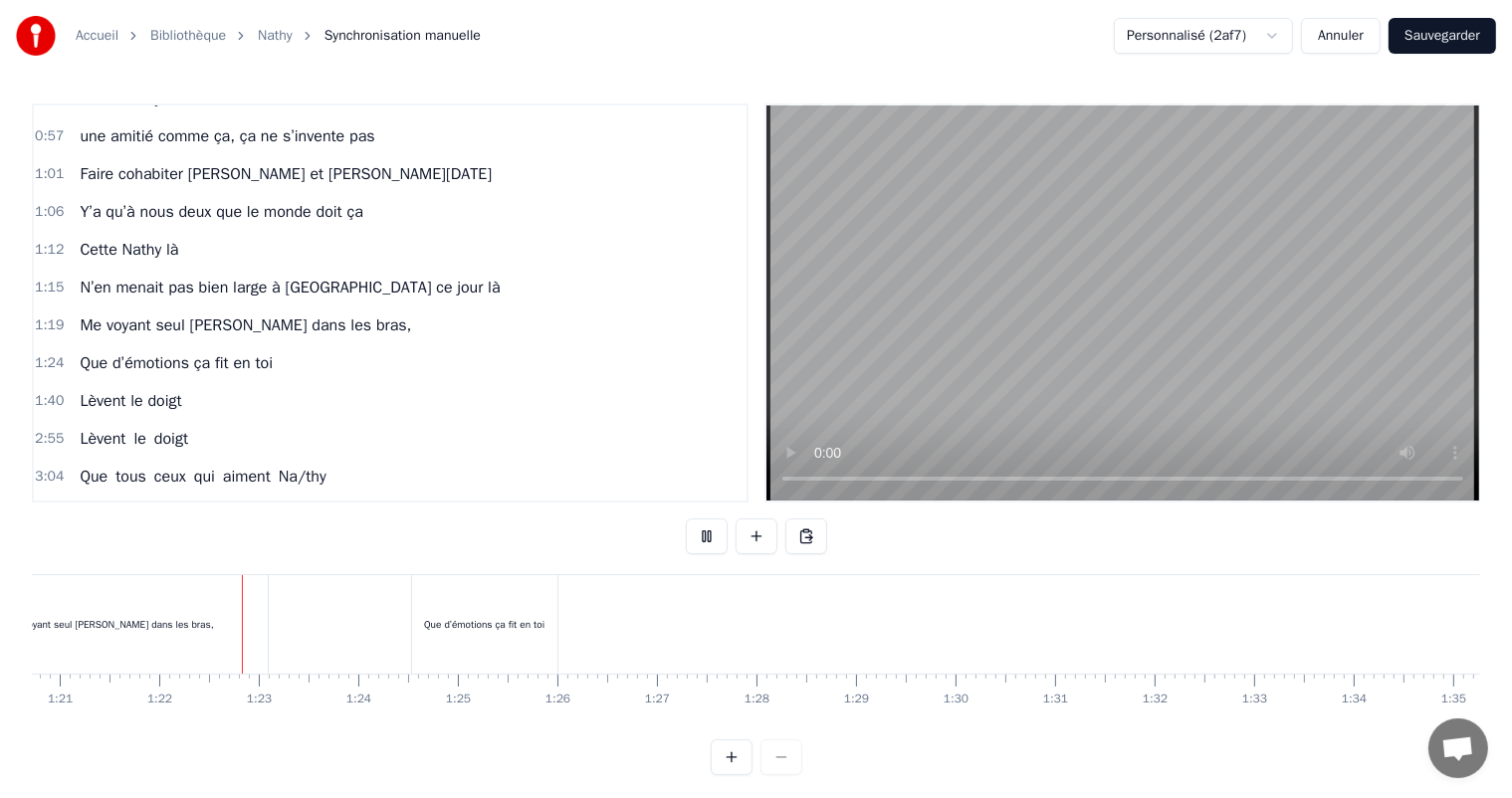 scroll, scrollTop: 0, scrollLeft: 8075, axis: horizontal 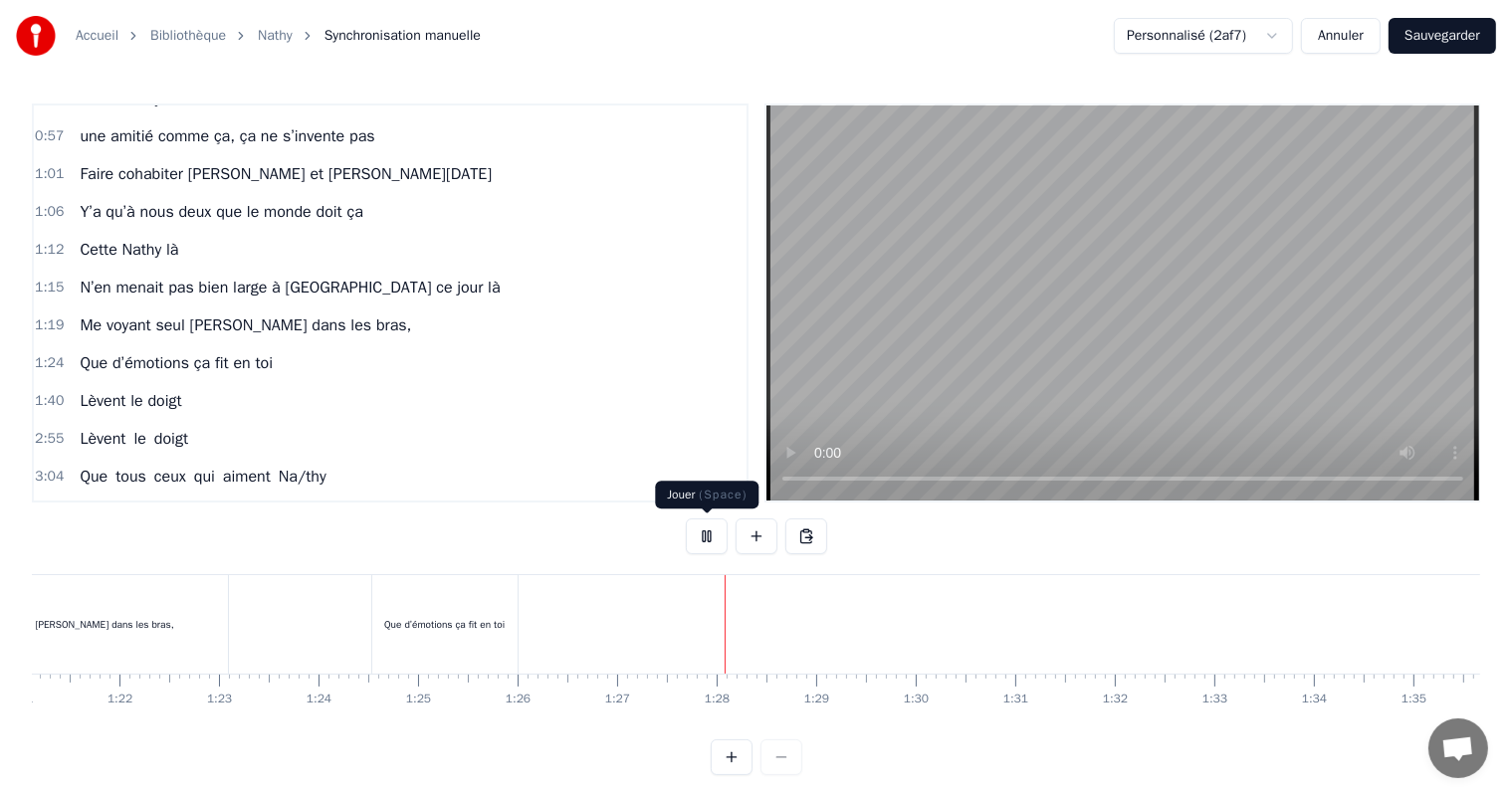 click at bounding box center (707, 536) 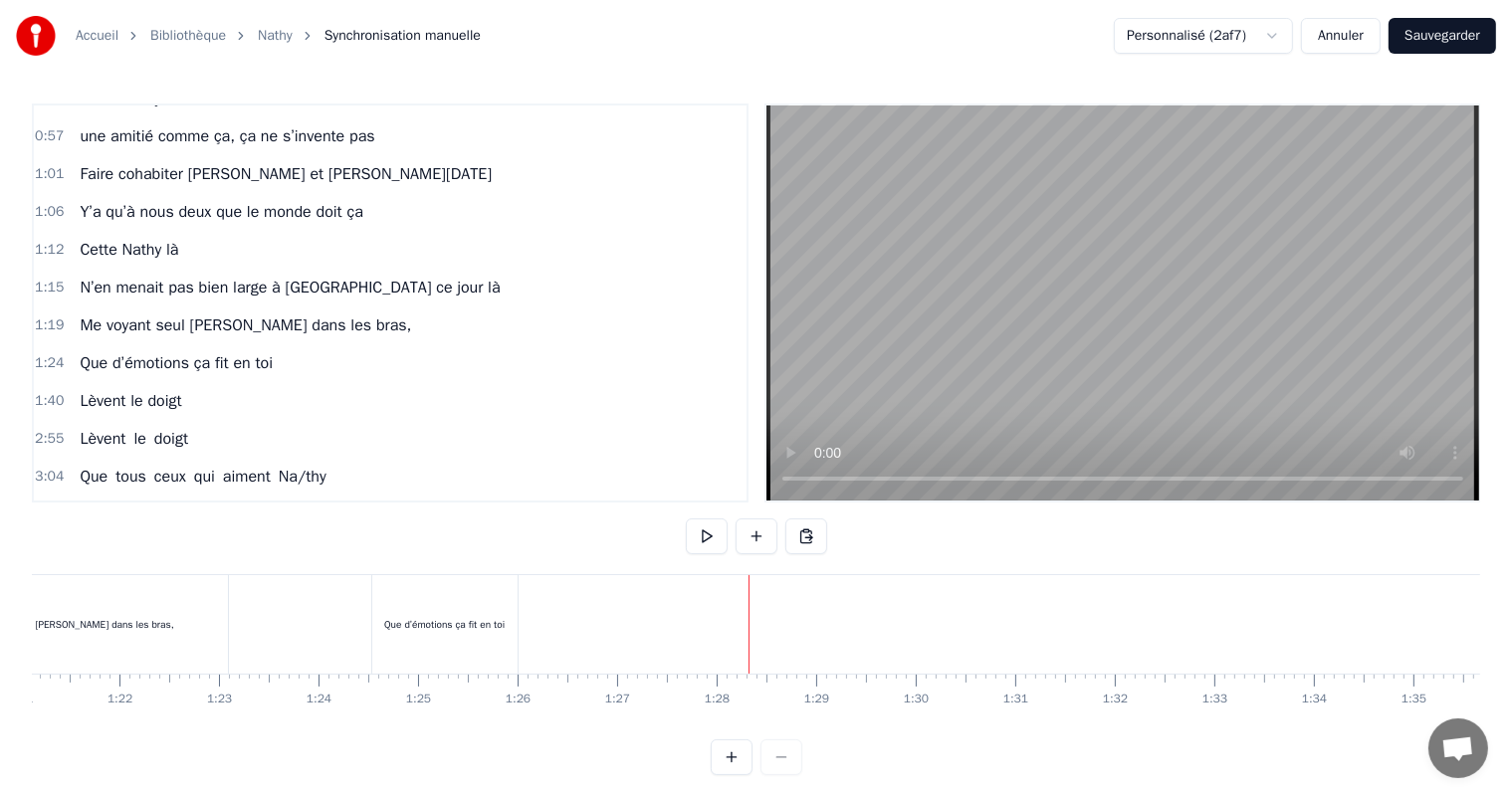 click on "Que d’émotions ça fit en toi" at bounding box center [445, 624] 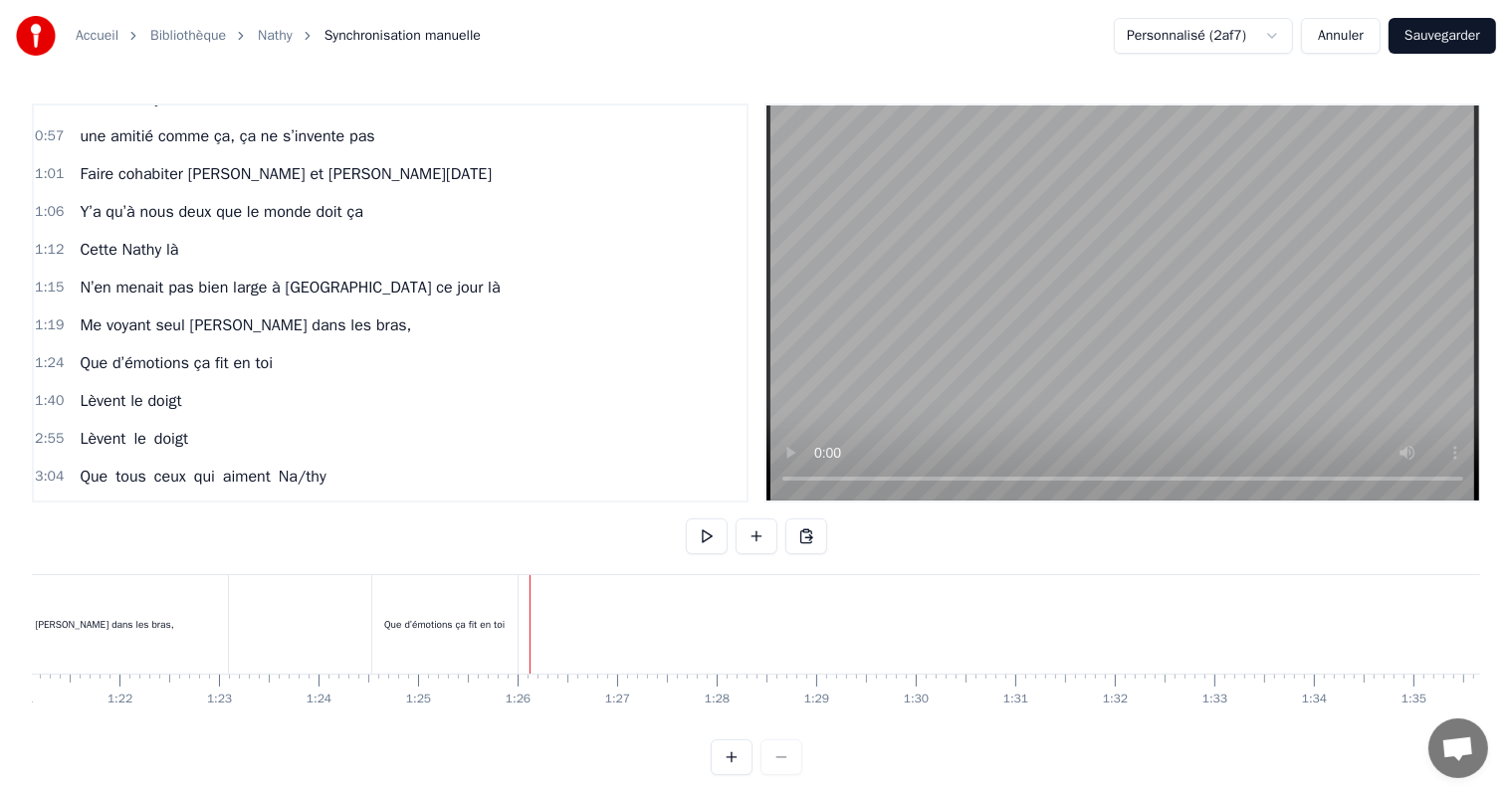 click on "Que d’émotions ça fit en toi" at bounding box center (444, 624) 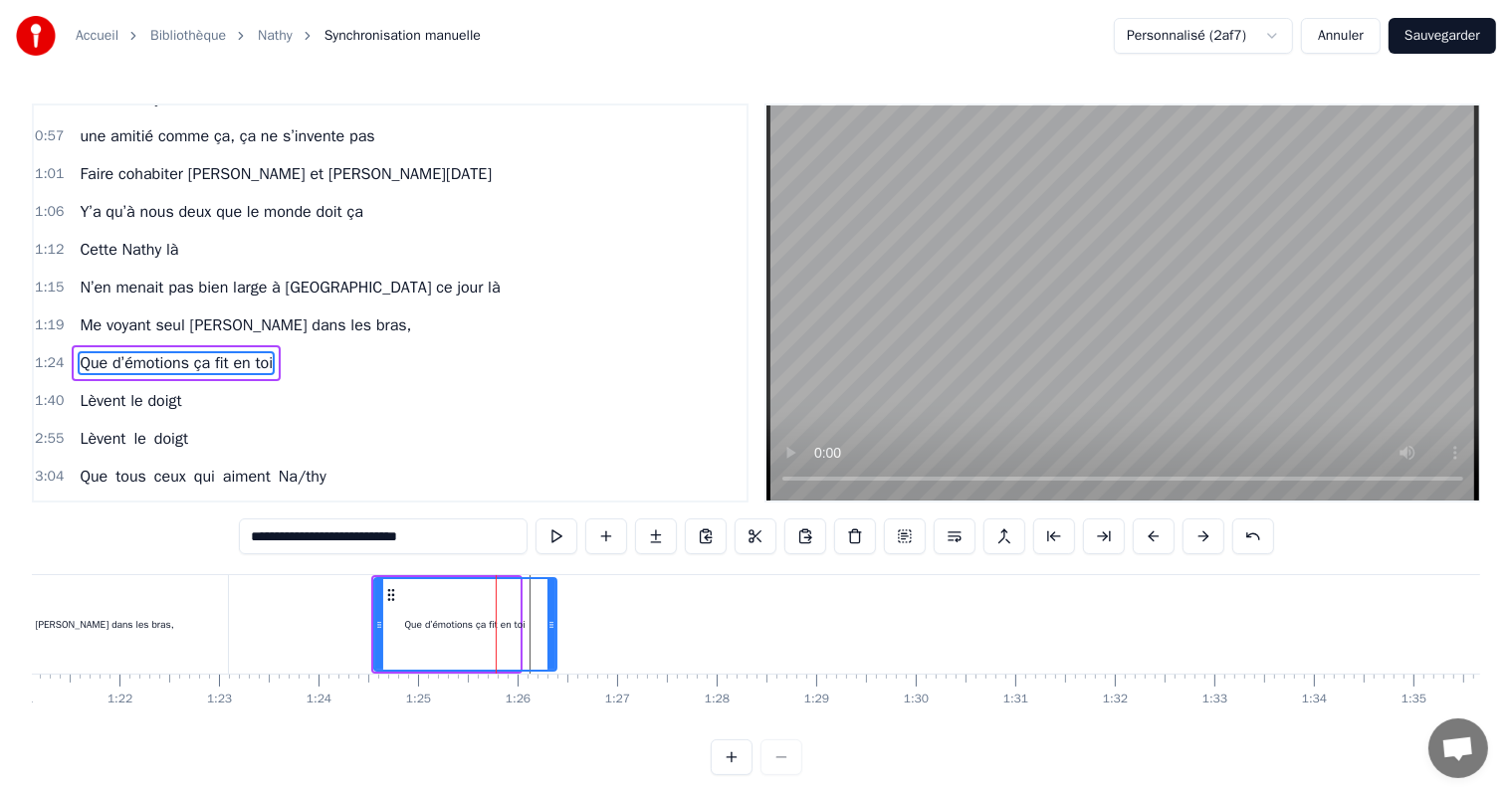 drag, startPoint x: 517, startPoint y: 625, endPoint x: 553, endPoint y: 626, distance: 36.01389 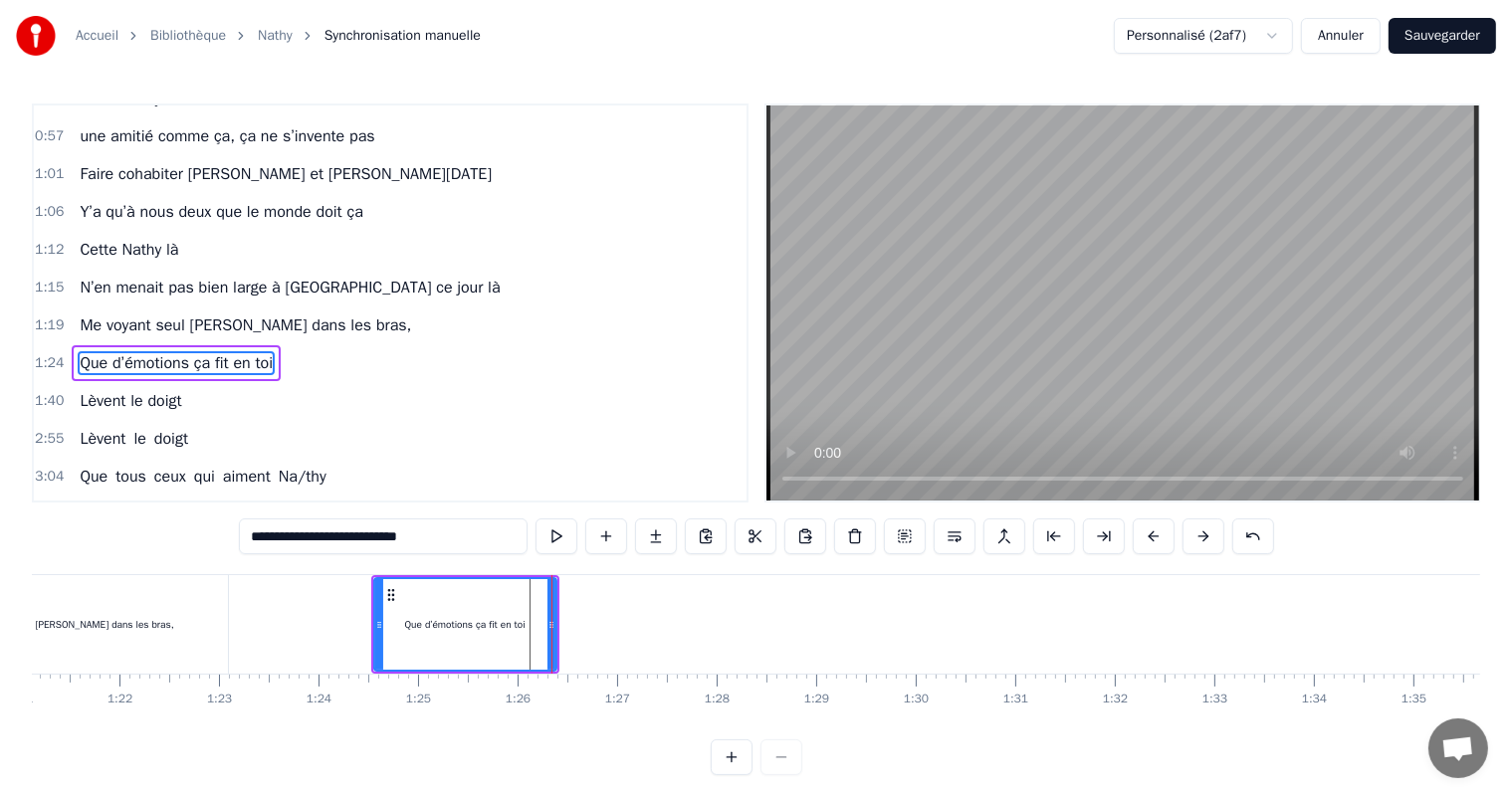 click on "Me voyant seul [PERSON_NAME] dans les bras," at bounding box center (71, 624) 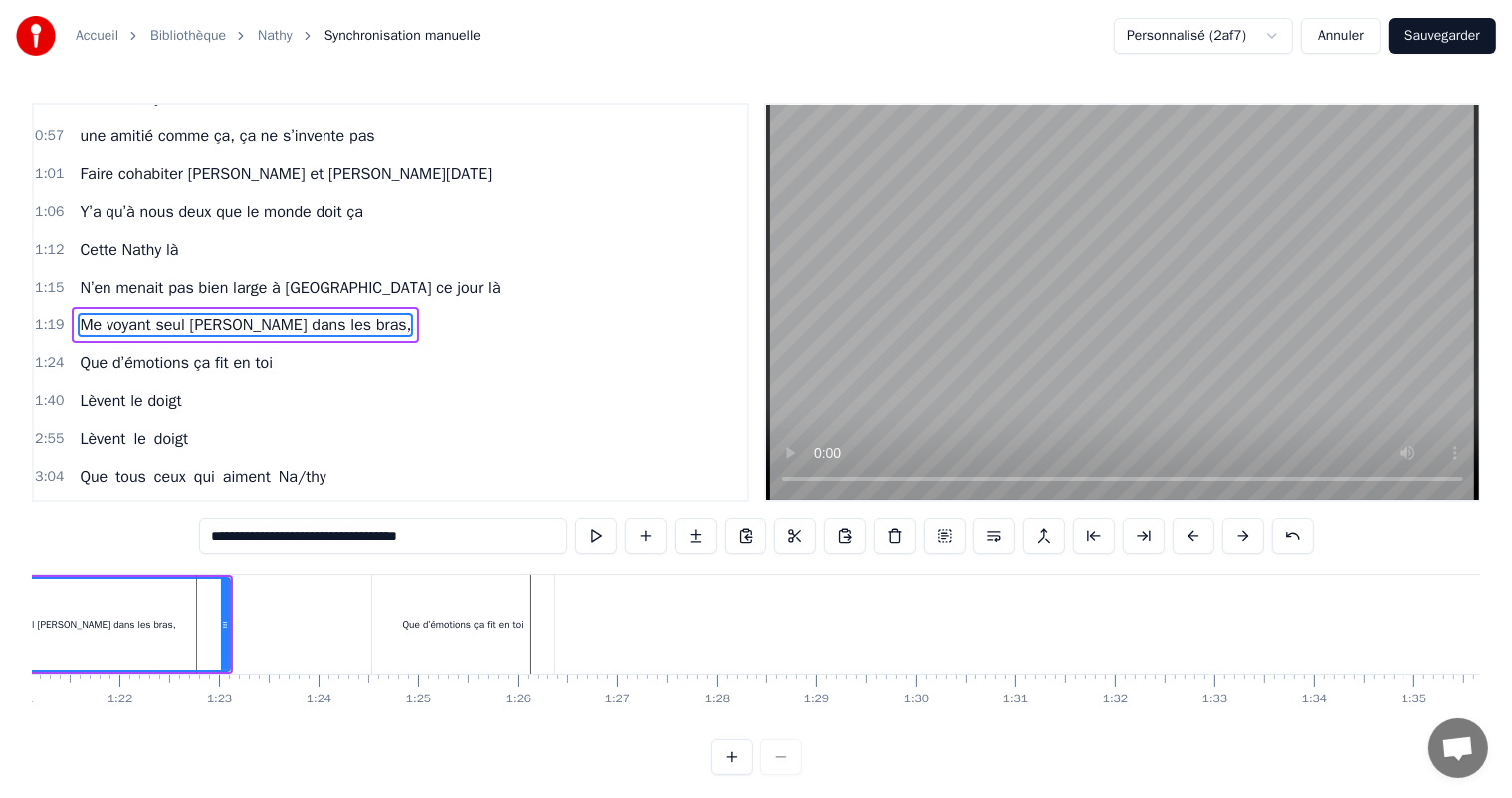 scroll, scrollTop: 589, scrollLeft: 0, axis: vertical 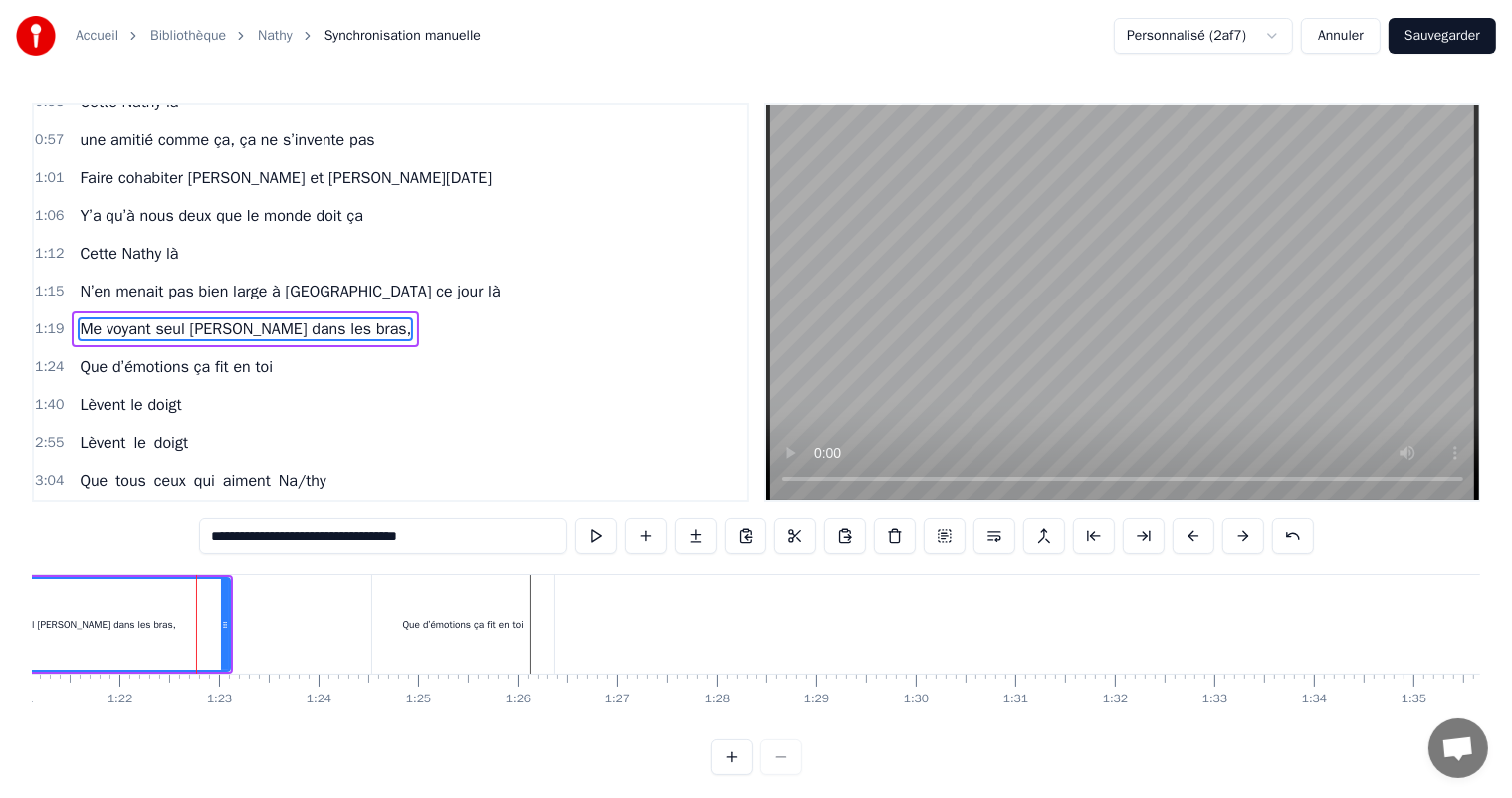 click at bounding box center (3906, 624) 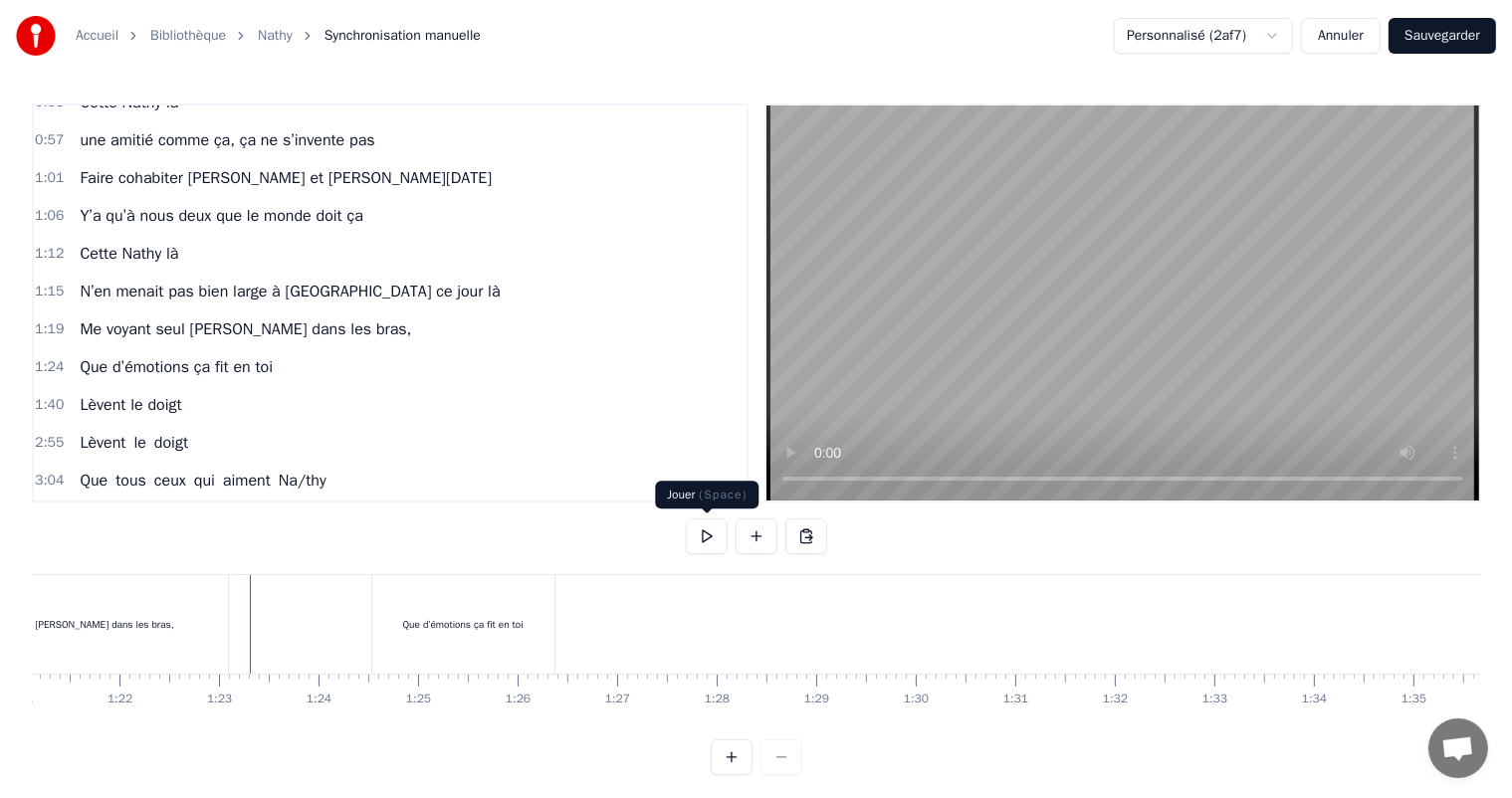 click at bounding box center (707, 536) 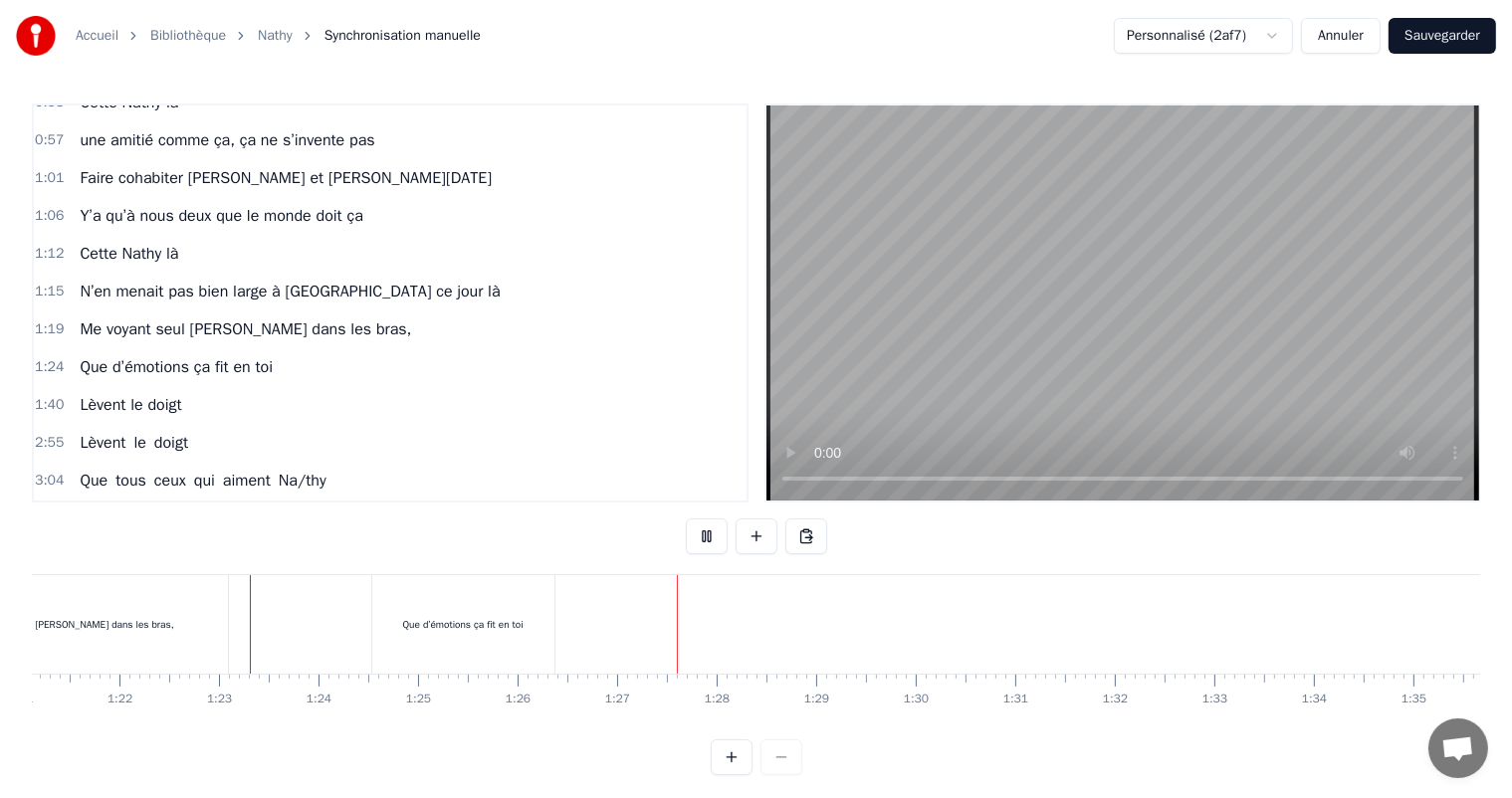 click at bounding box center (707, 536) 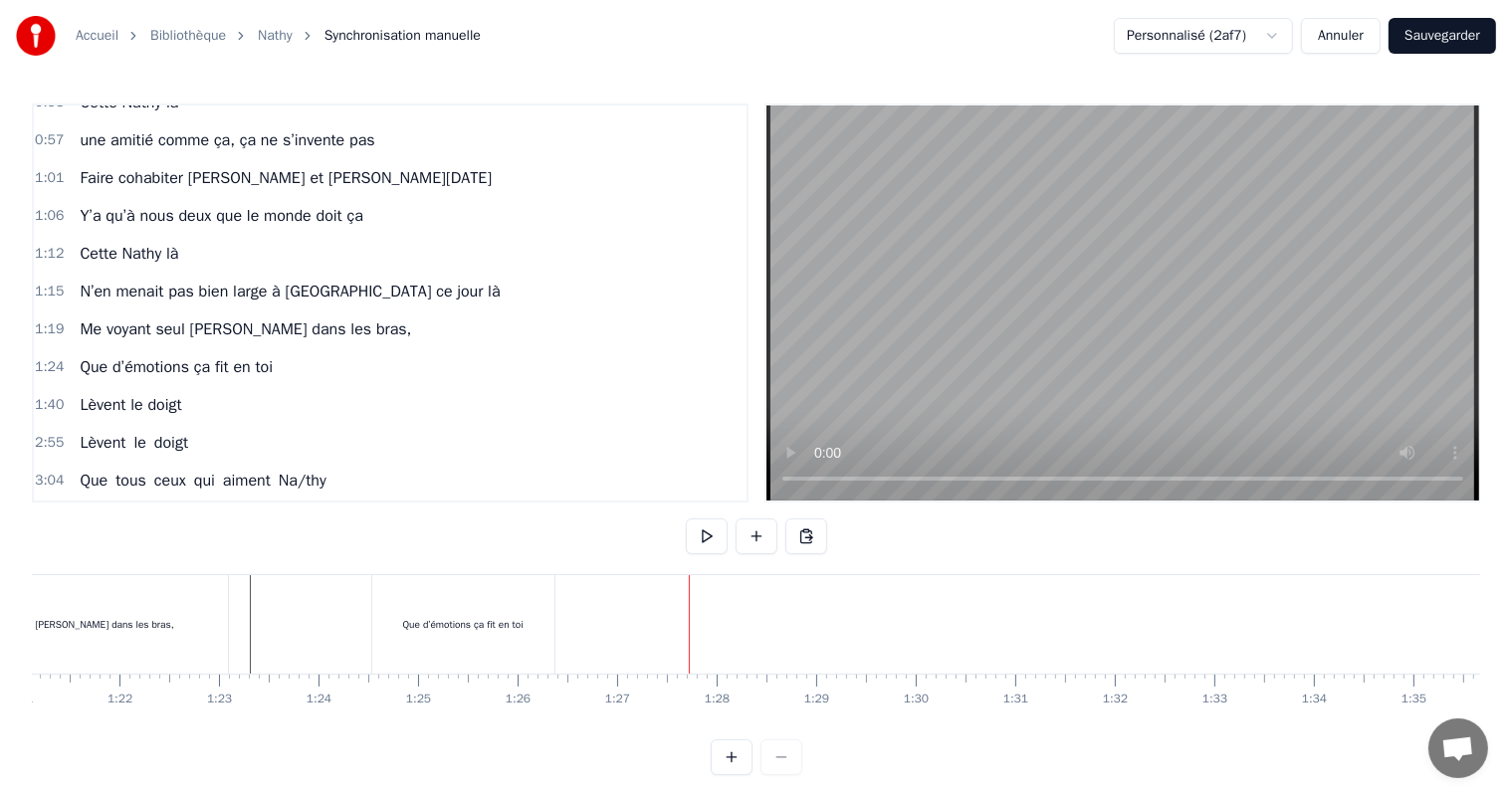 click on "Que d’émotions ça fit en toi" at bounding box center (463, 624) 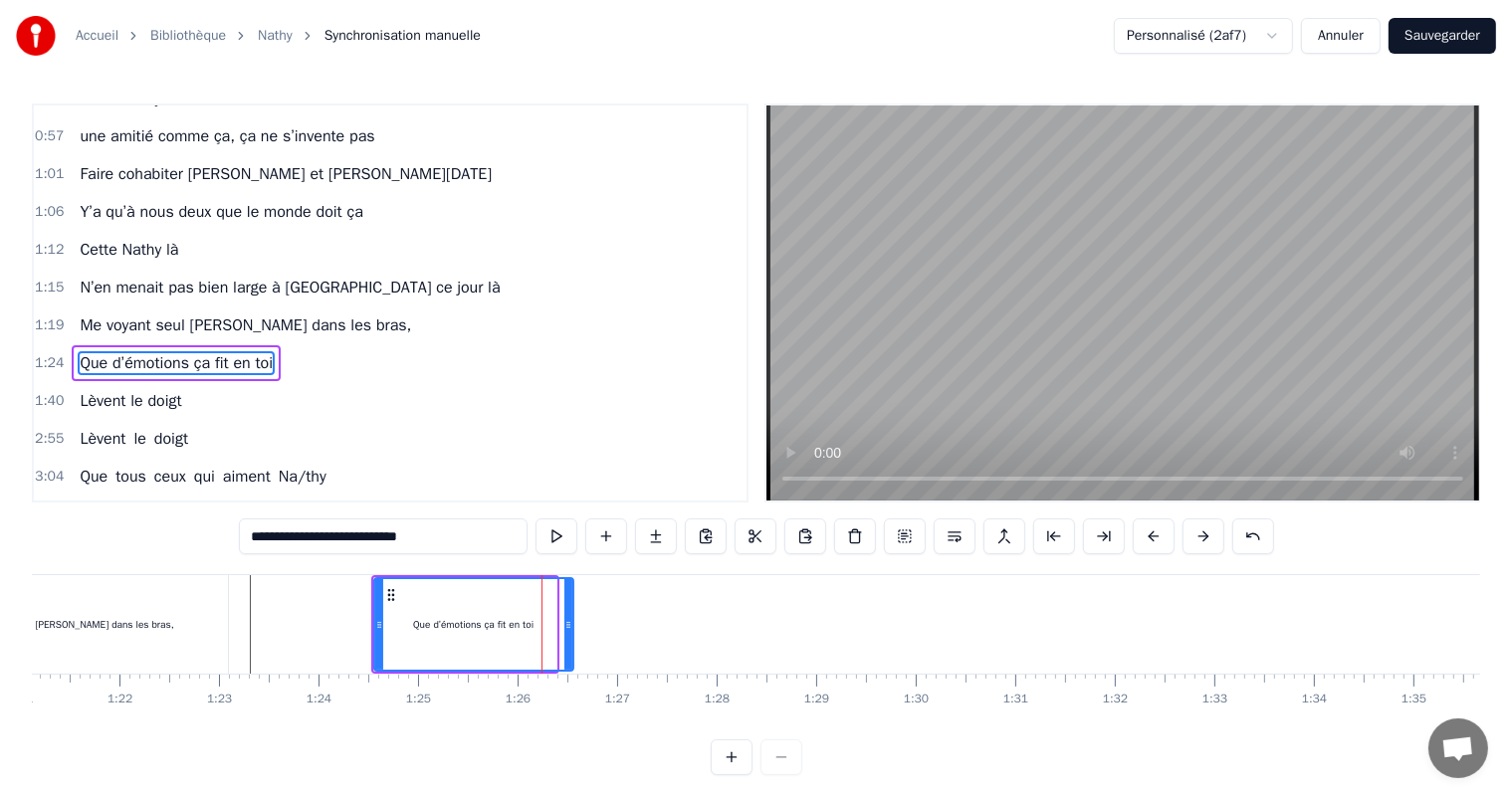drag, startPoint x: 552, startPoint y: 623, endPoint x: 569, endPoint y: 622, distance: 17.029386 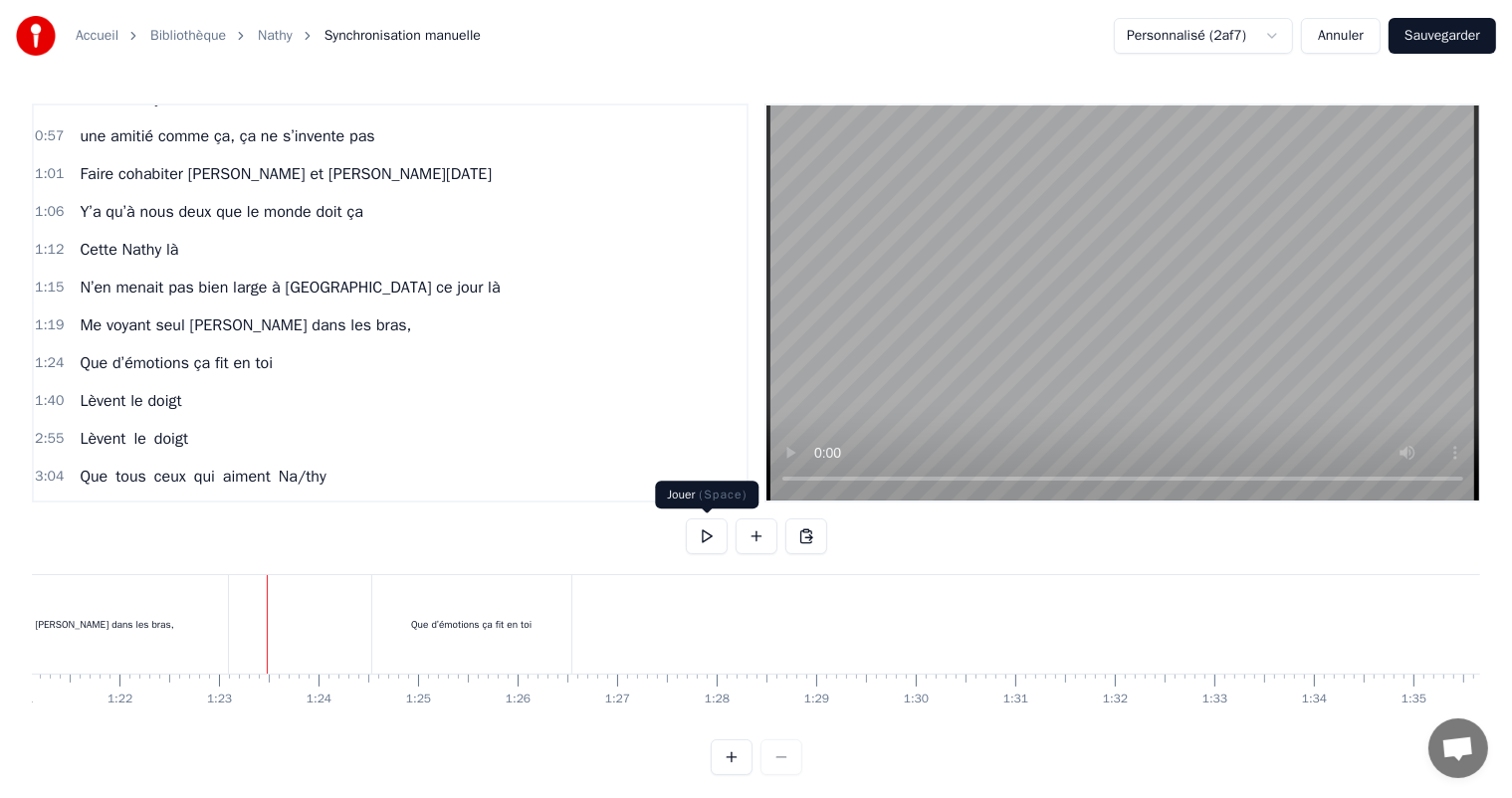 click at bounding box center [707, 536] 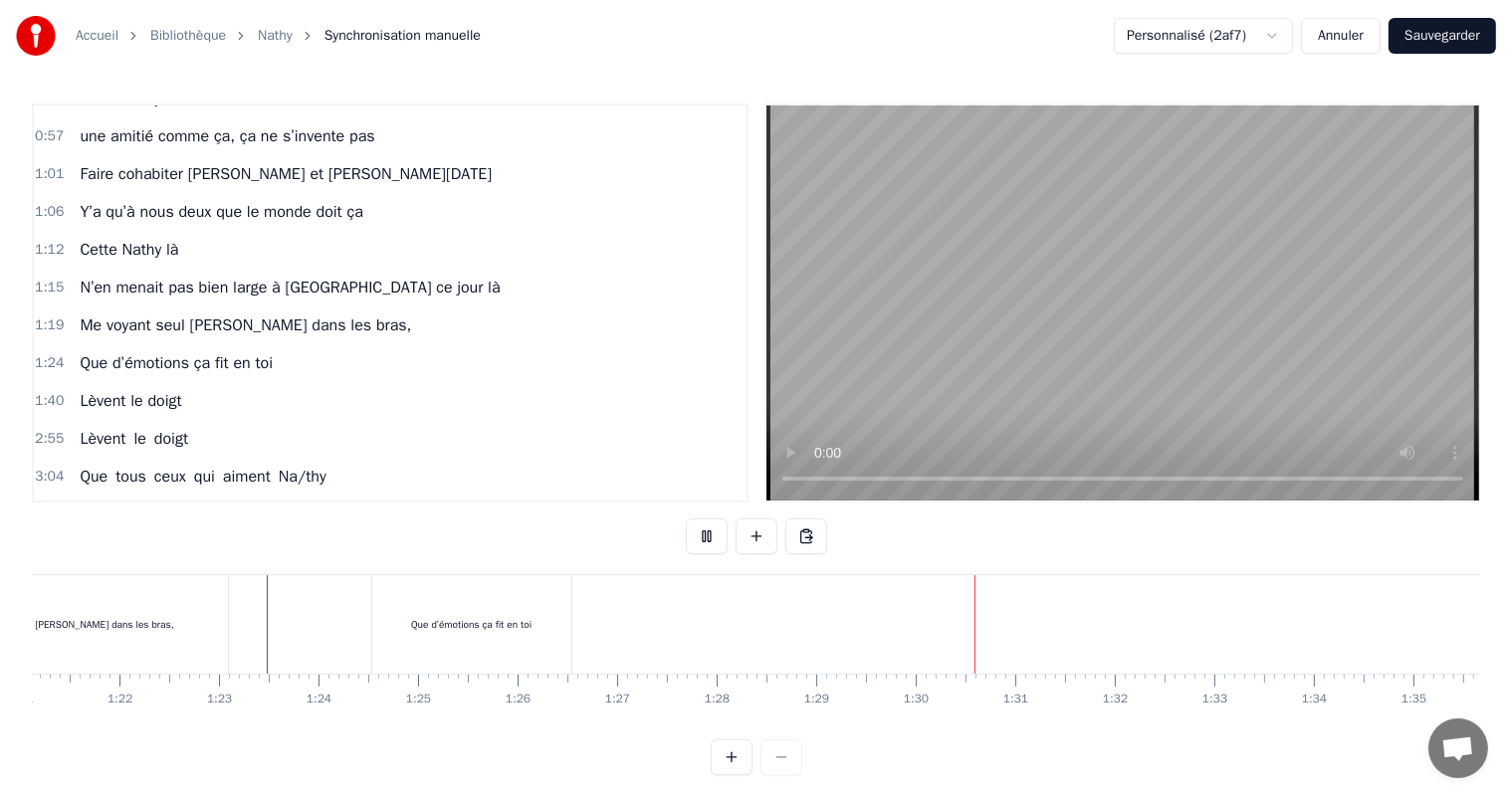 click on "Que d’émotions ça fit en toi" at bounding box center (472, 624) 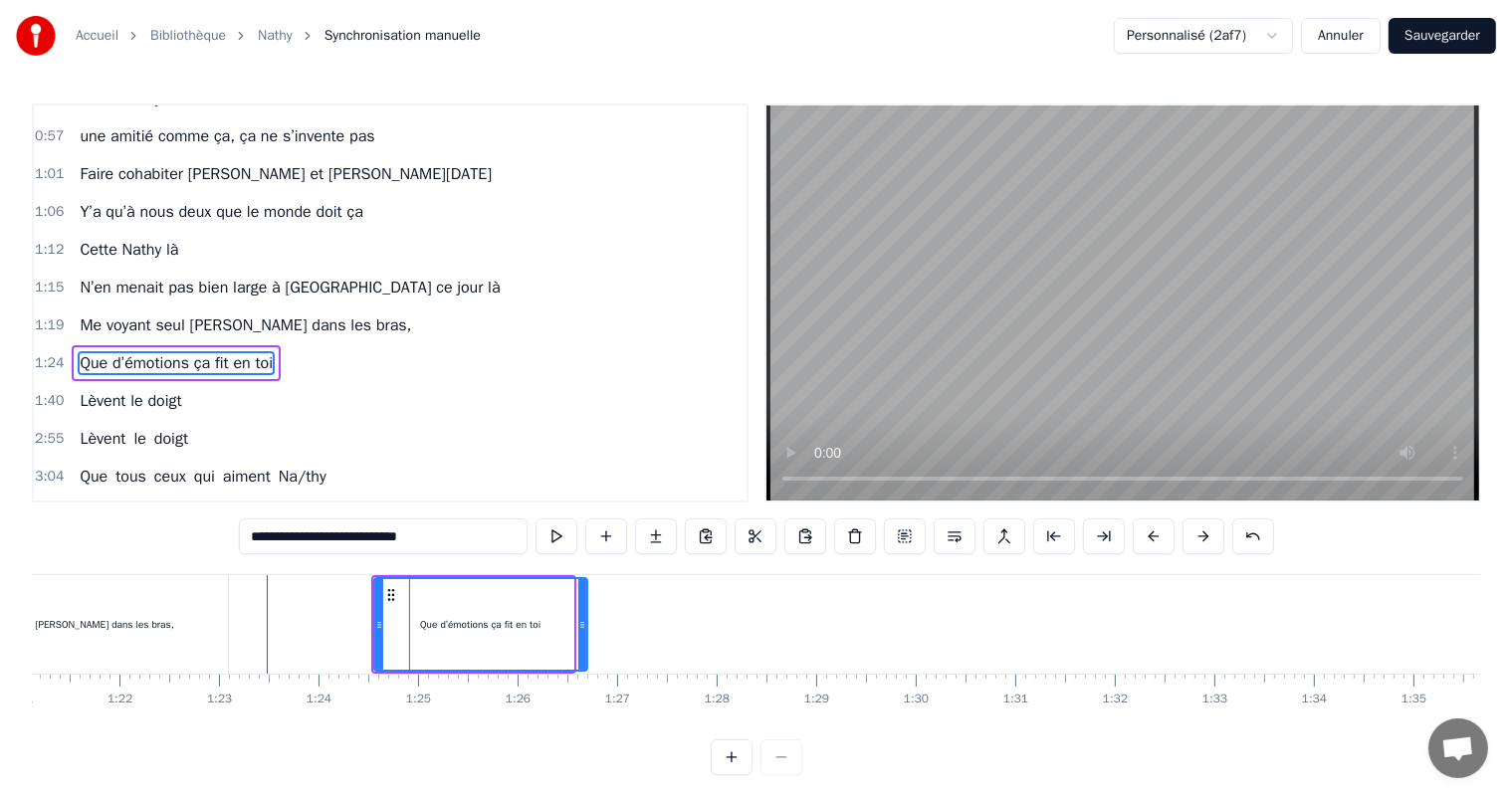 drag, startPoint x: 573, startPoint y: 619, endPoint x: 584, endPoint y: 617, distance: 11.18034 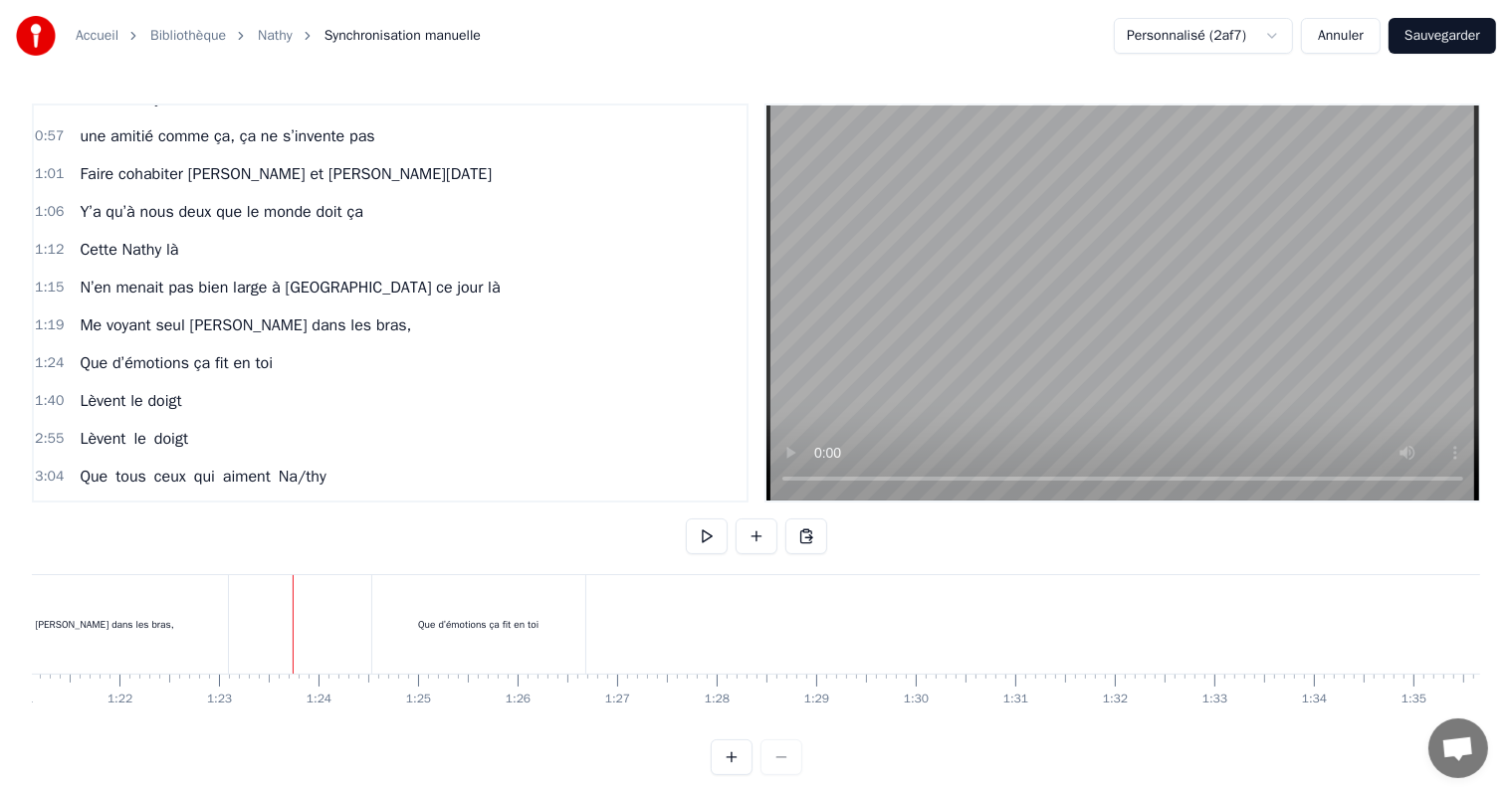 click on "Me voyant seul [PERSON_NAME] dans les bras," at bounding box center (73, 624) 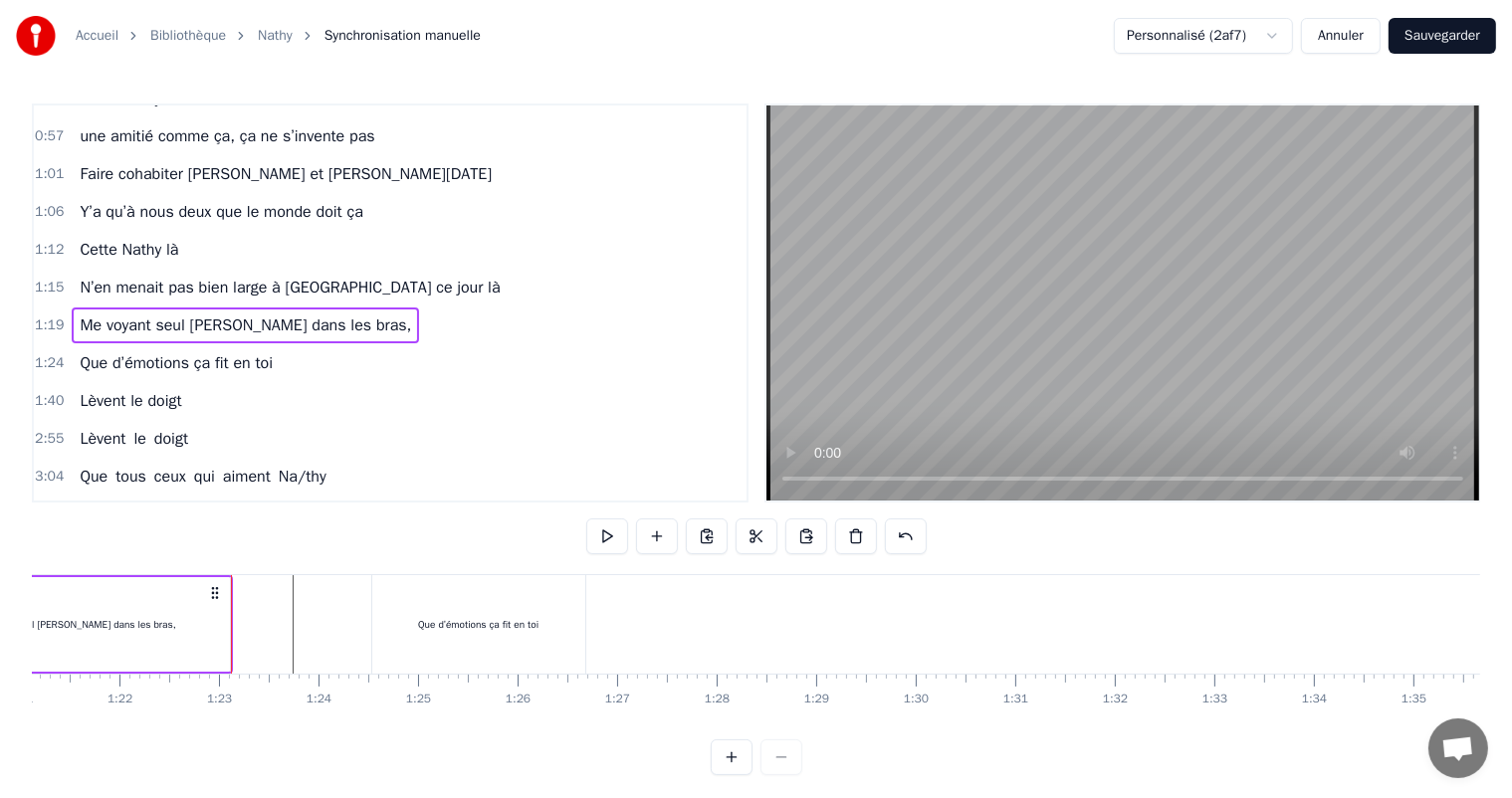 click at bounding box center (3906, 624) 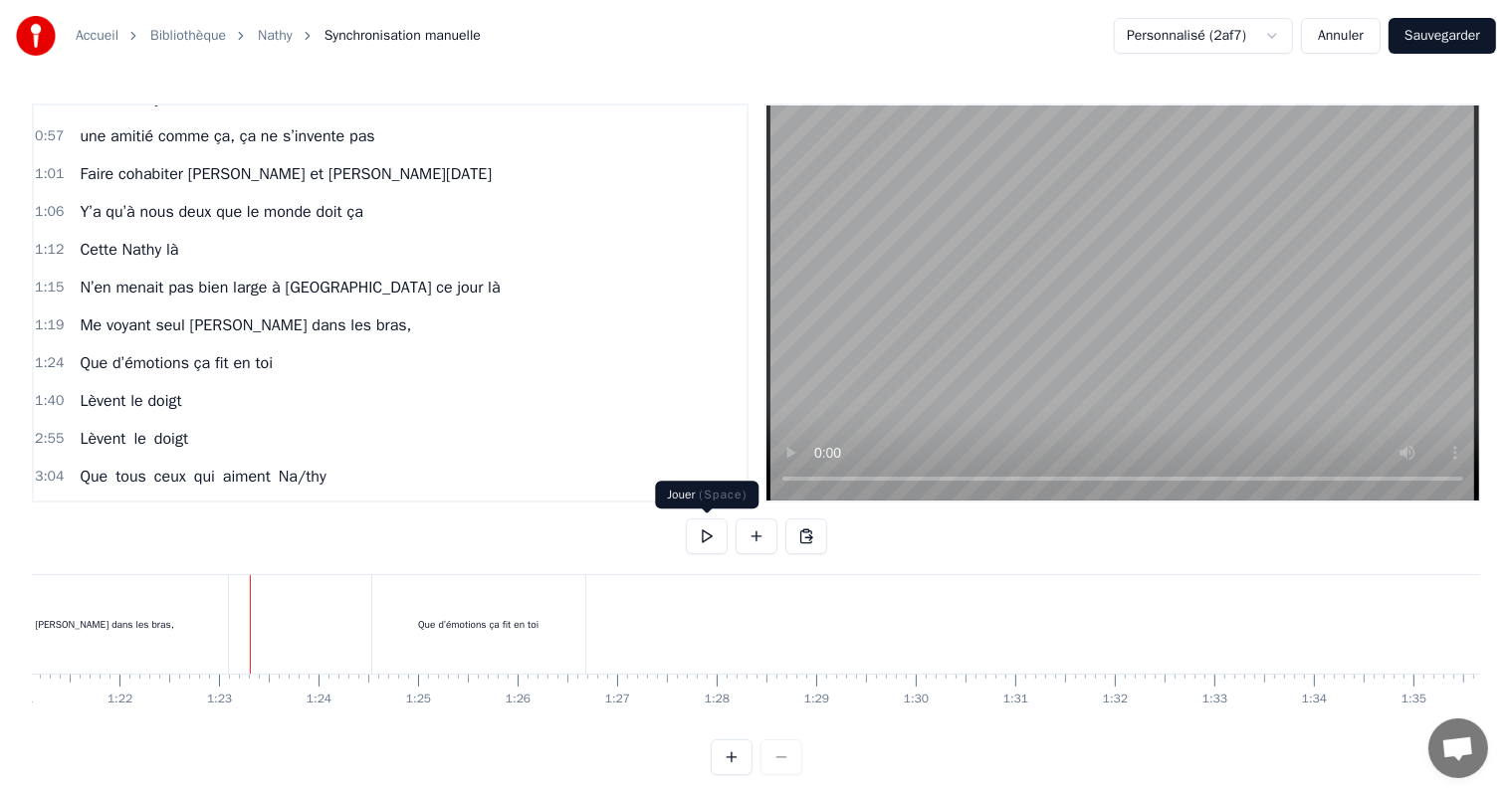 click at bounding box center [707, 536] 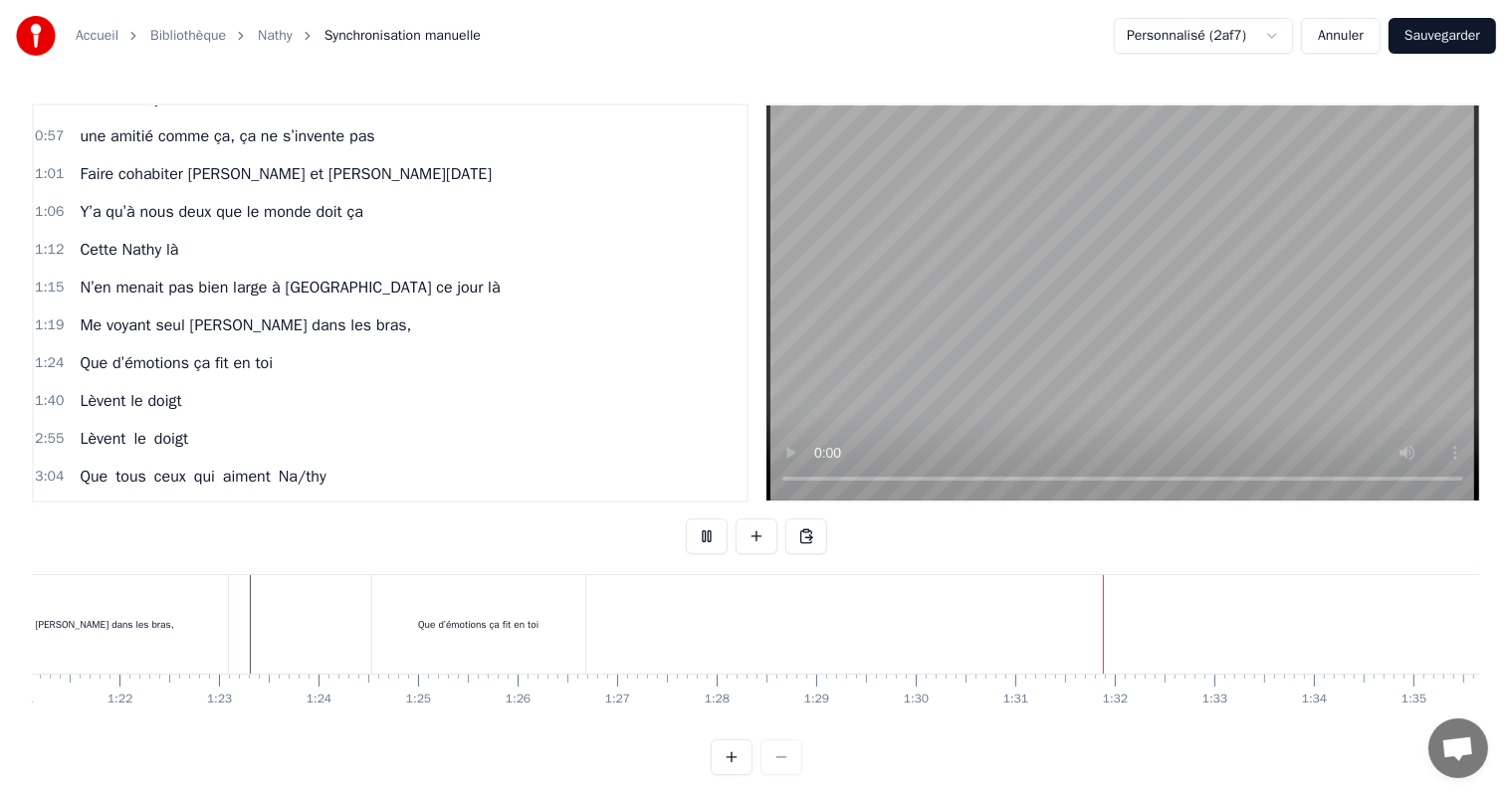click at bounding box center (707, 536) 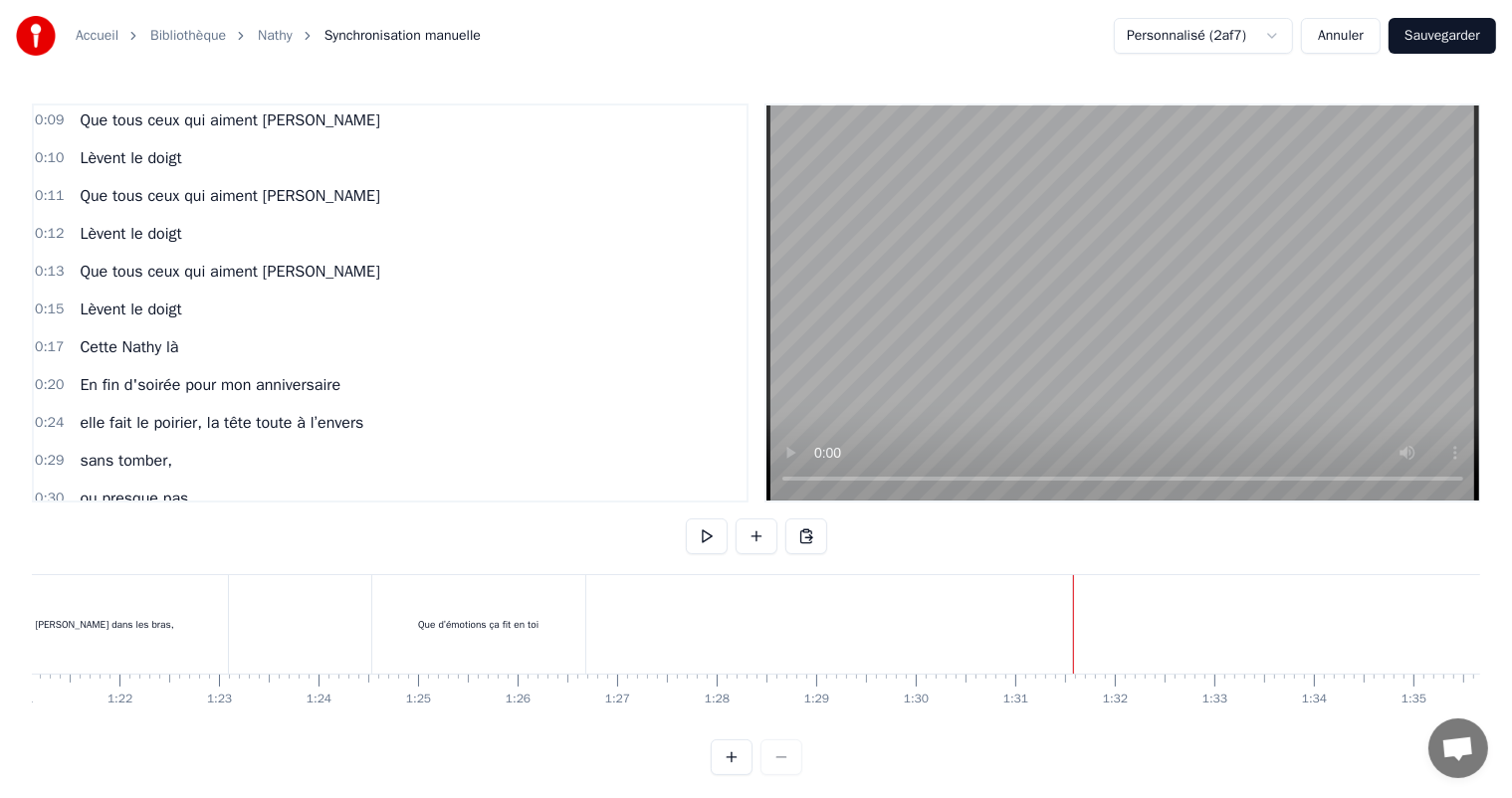 scroll, scrollTop: 0, scrollLeft: 0, axis: both 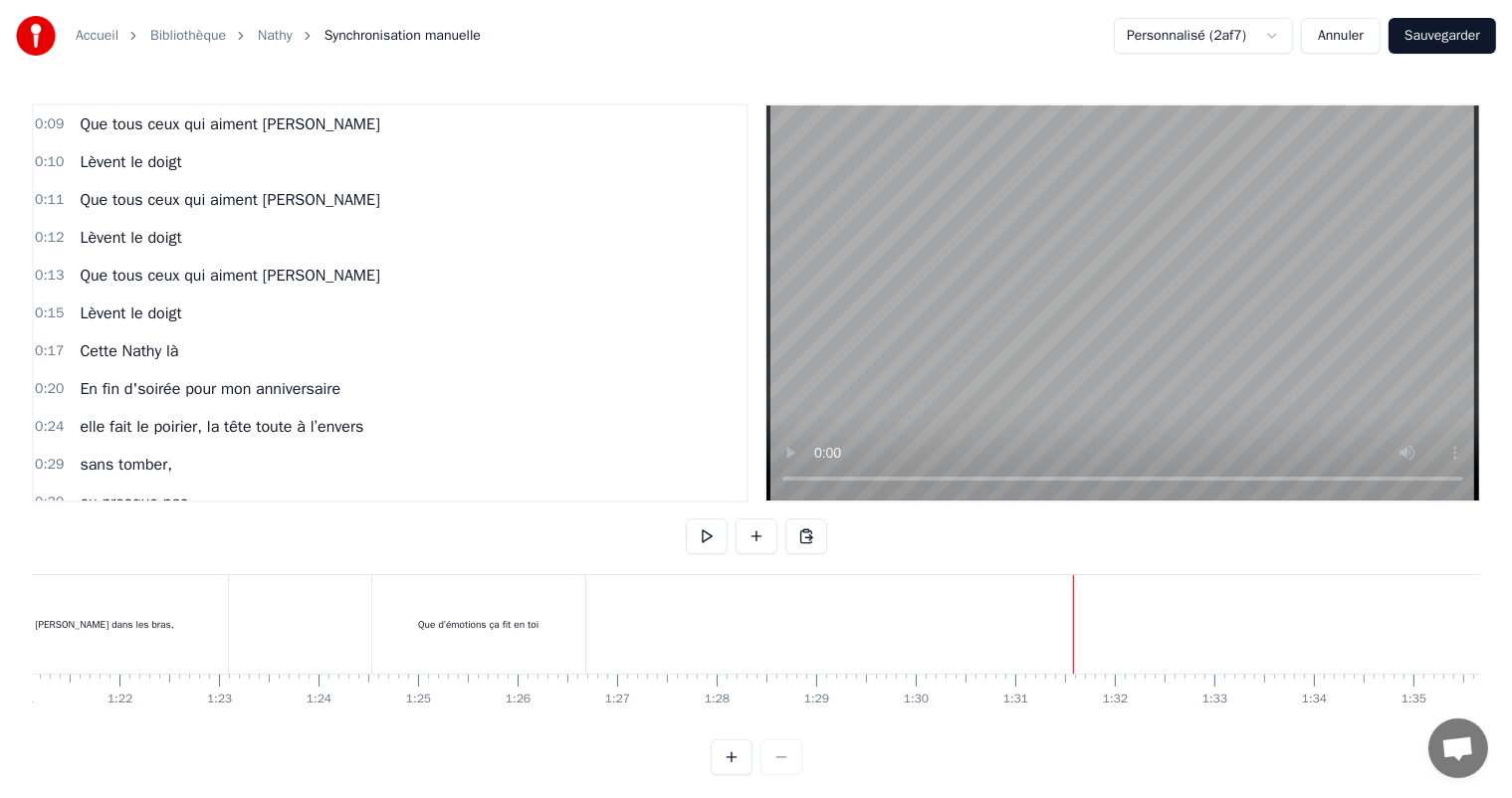 click on "Que tous ceux qui aiment [PERSON_NAME]" at bounding box center (229, 124) 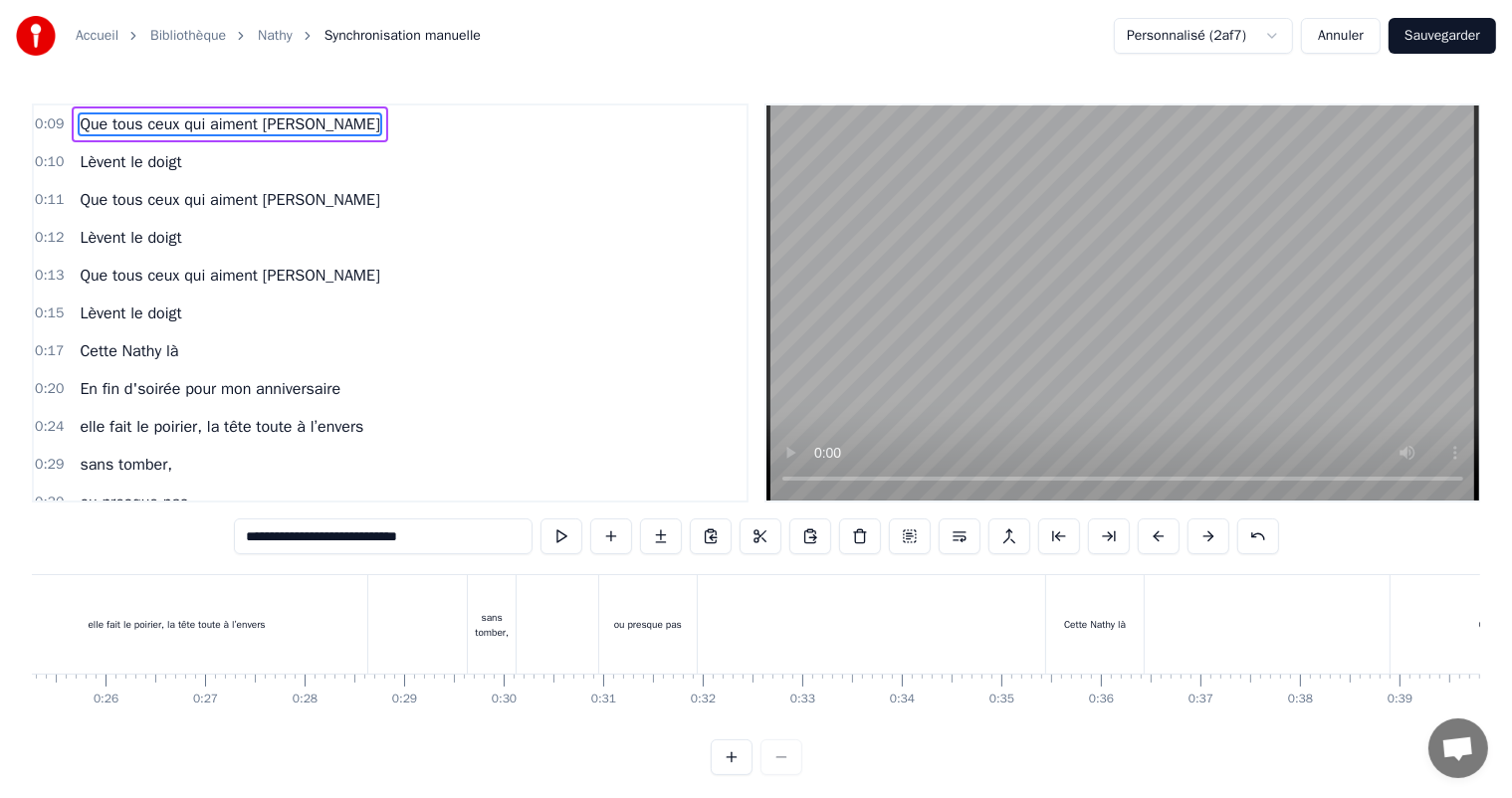 scroll, scrollTop: 0, scrollLeft: 833, axis: horizontal 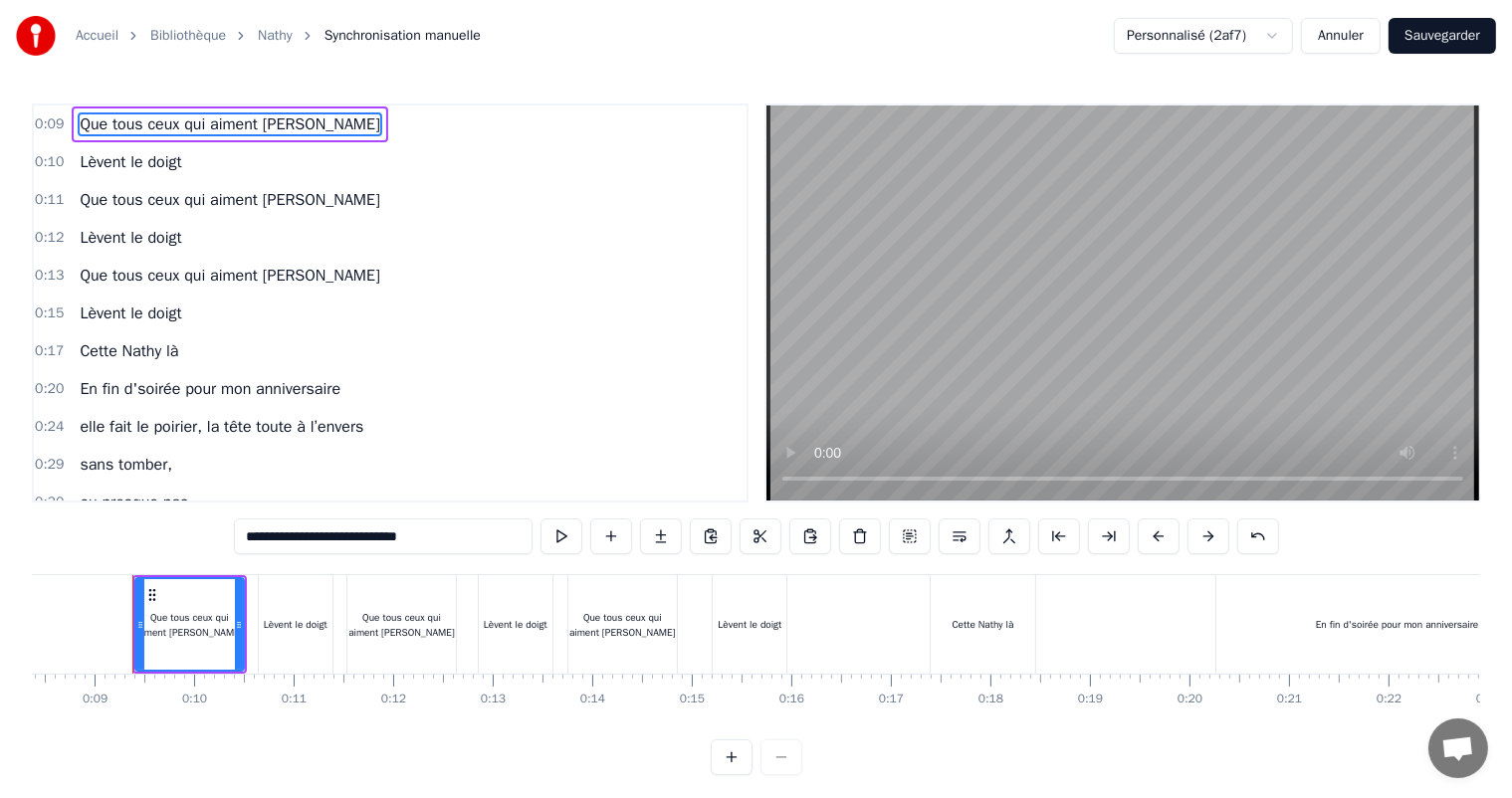 click on "Que tous ceux qui aiment [PERSON_NAME]" at bounding box center [229, 124] 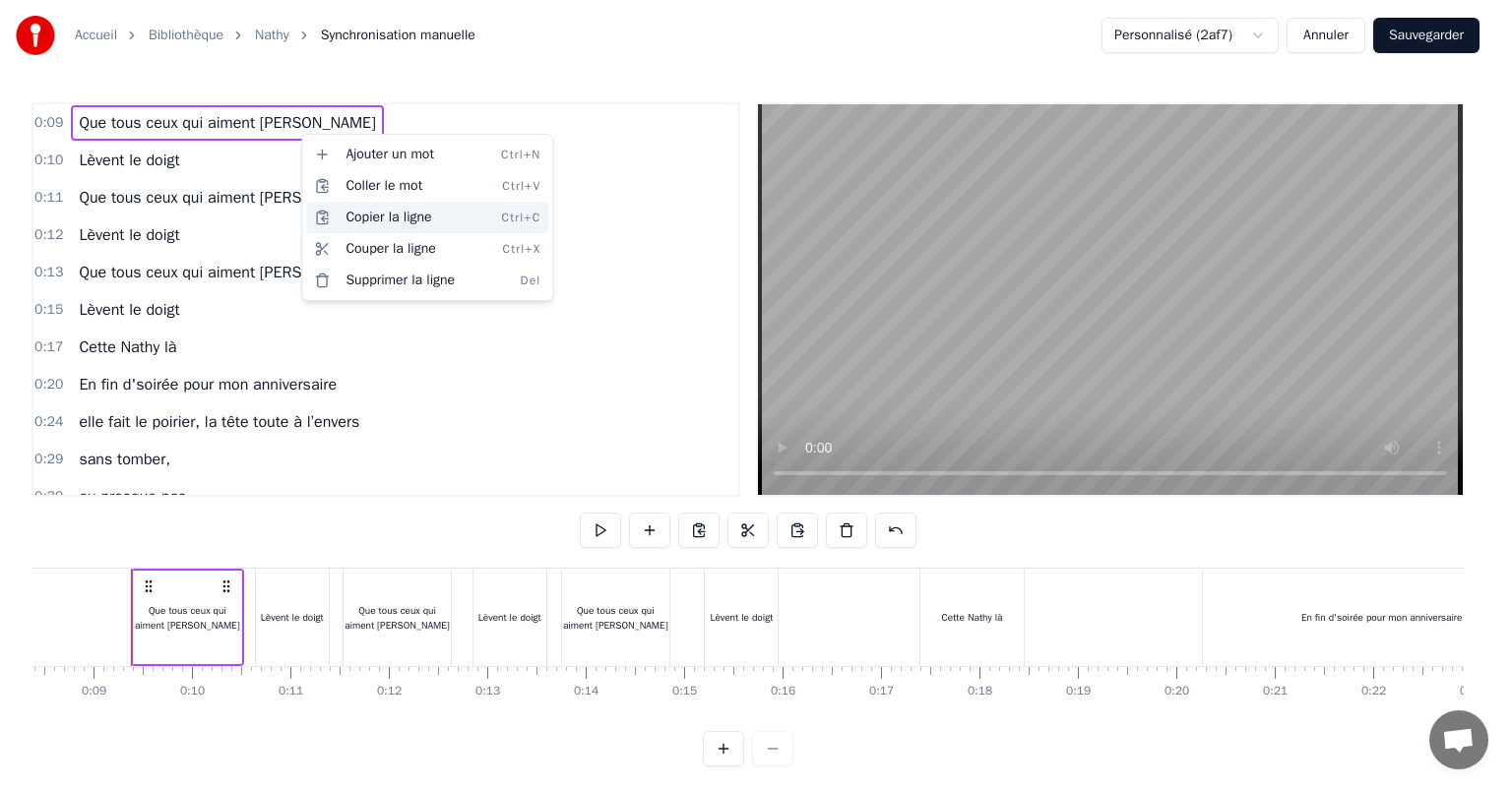 click on "Copier la ligne Ctrl+C" at bounding box center (427, 217) 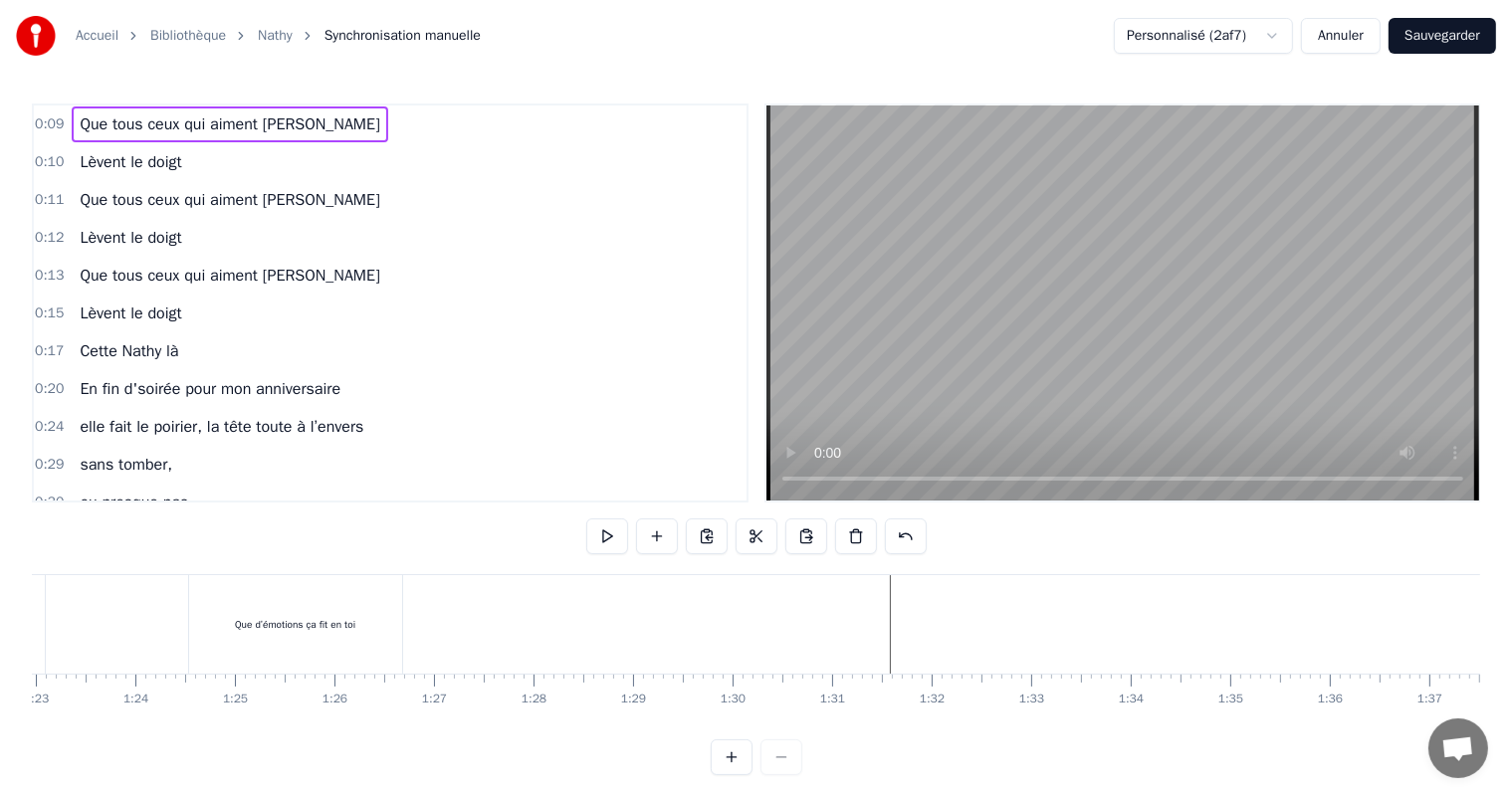 scroll, scrollTop: 0, scrollLeft: 8594, axis: horizontal 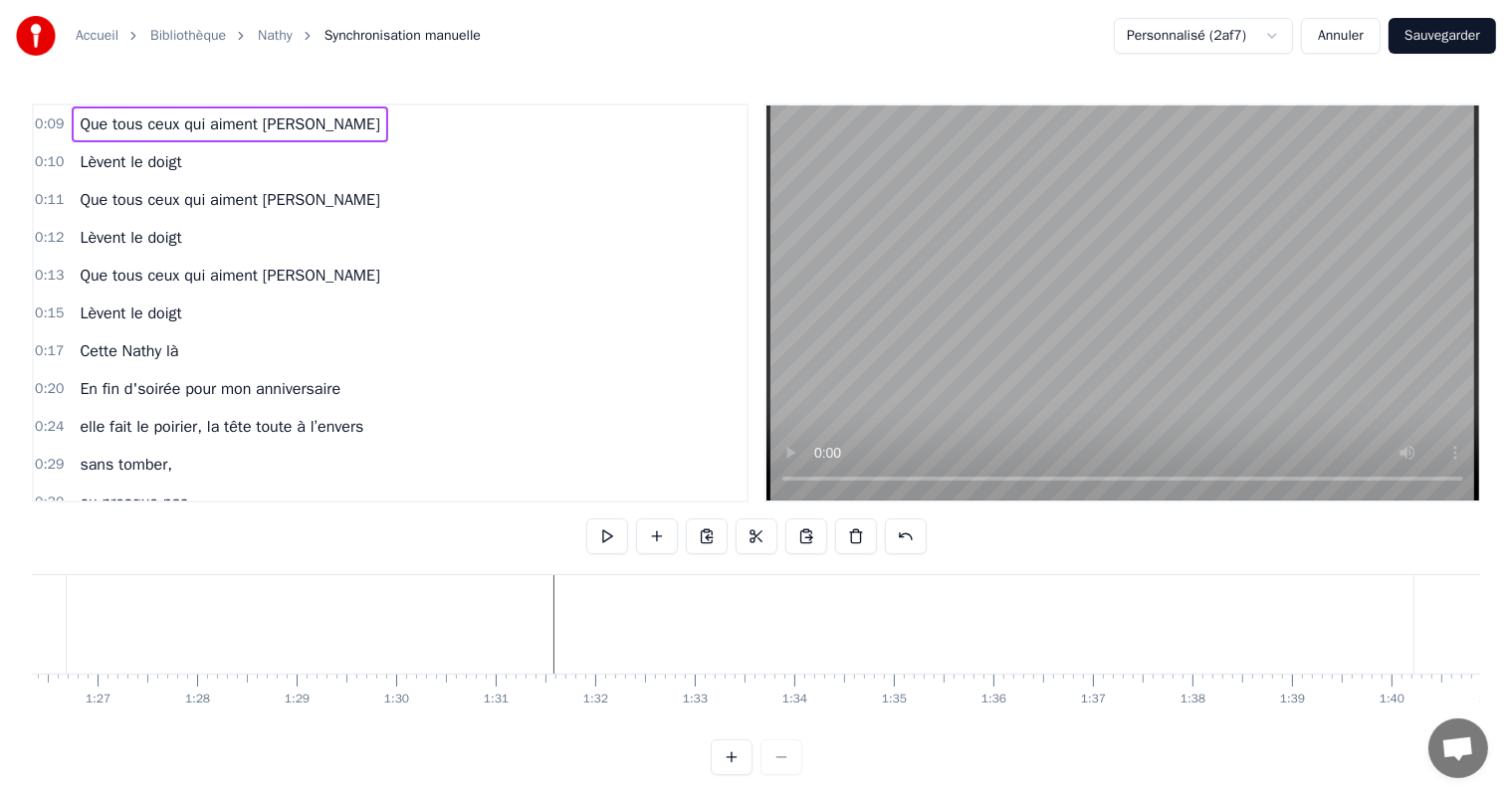 click at bounding box center (3386, 624) 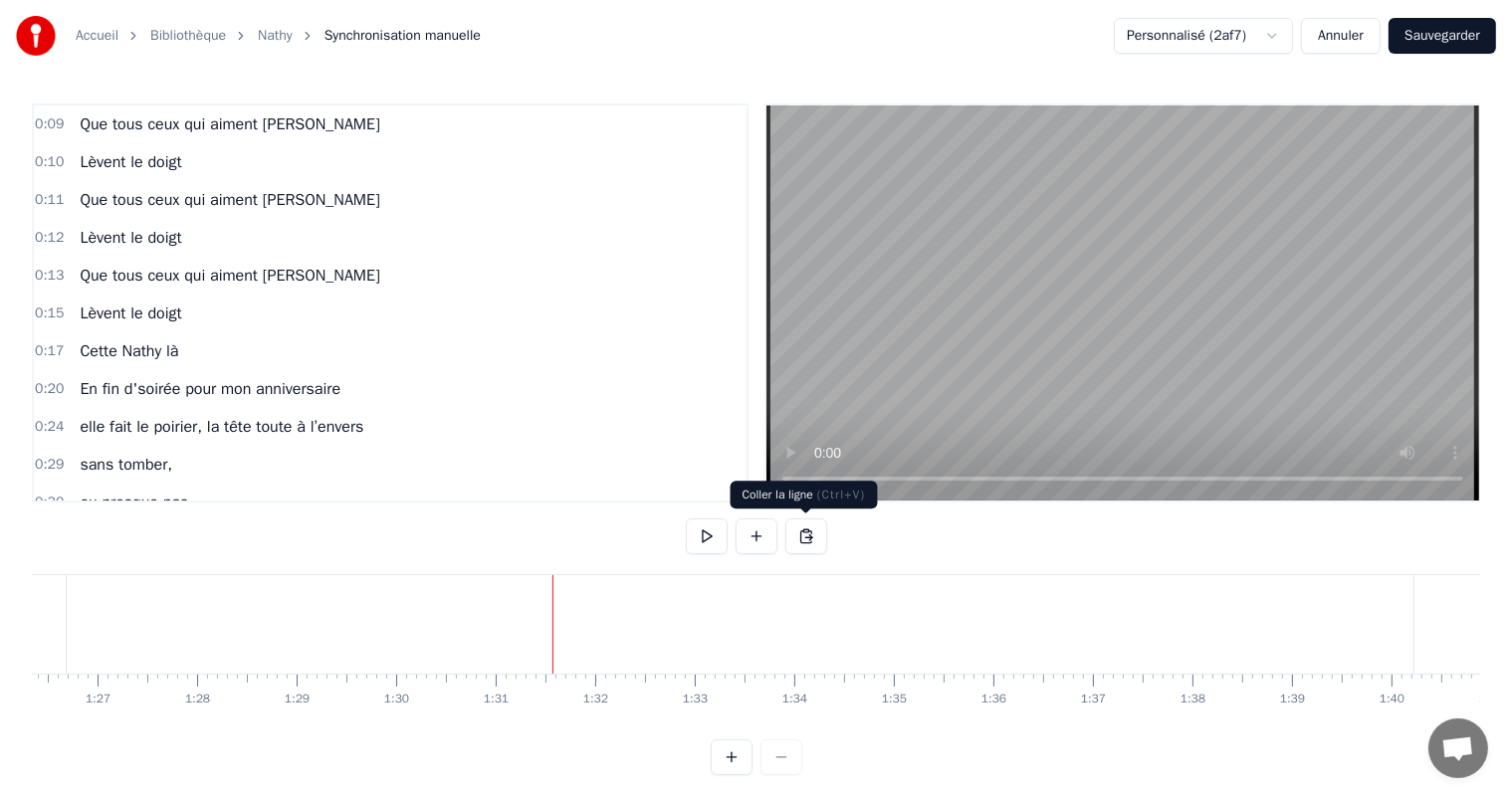 click at bounding box center [806, 536] 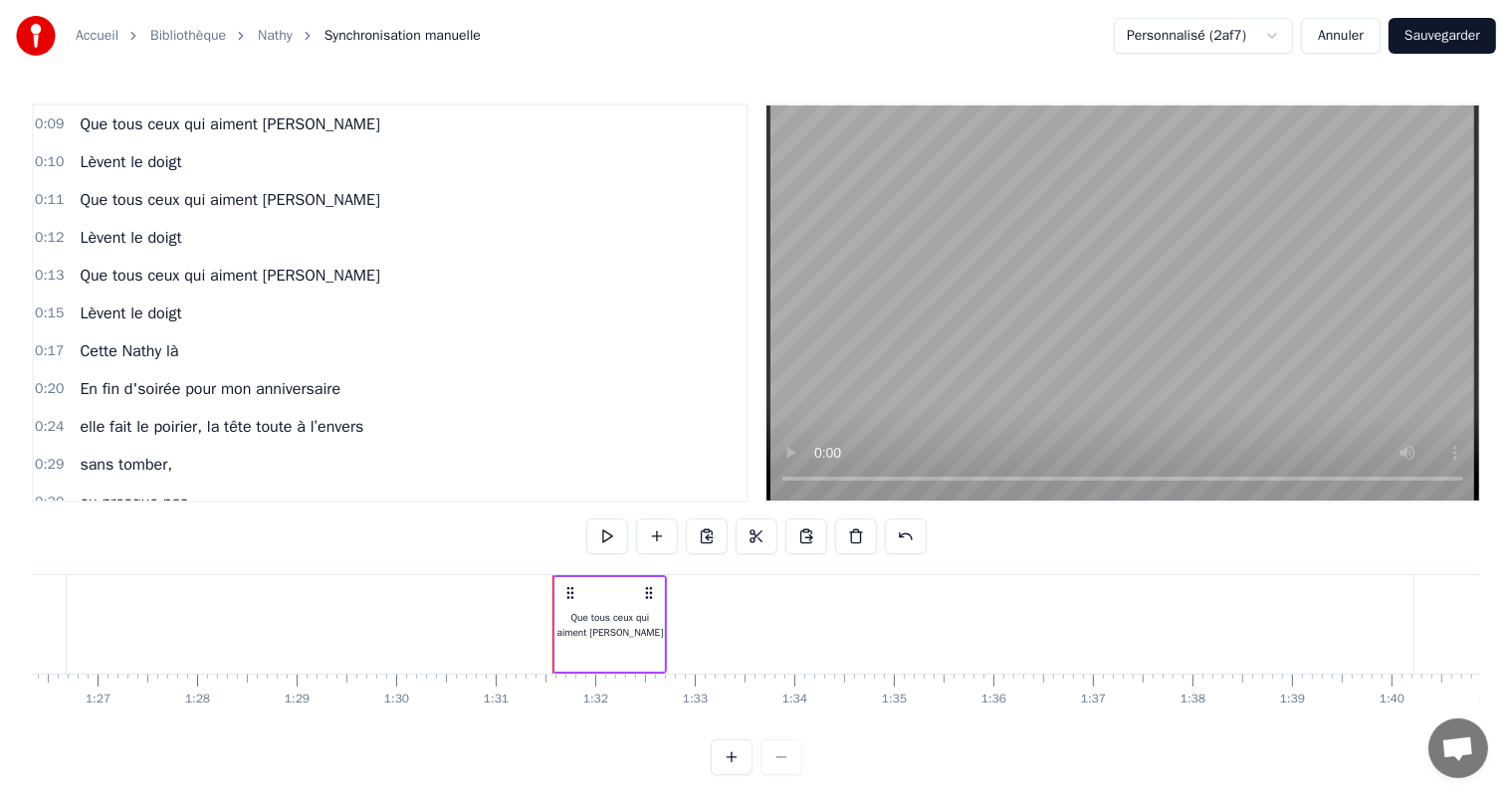 click at bounding box center [3386, 624] 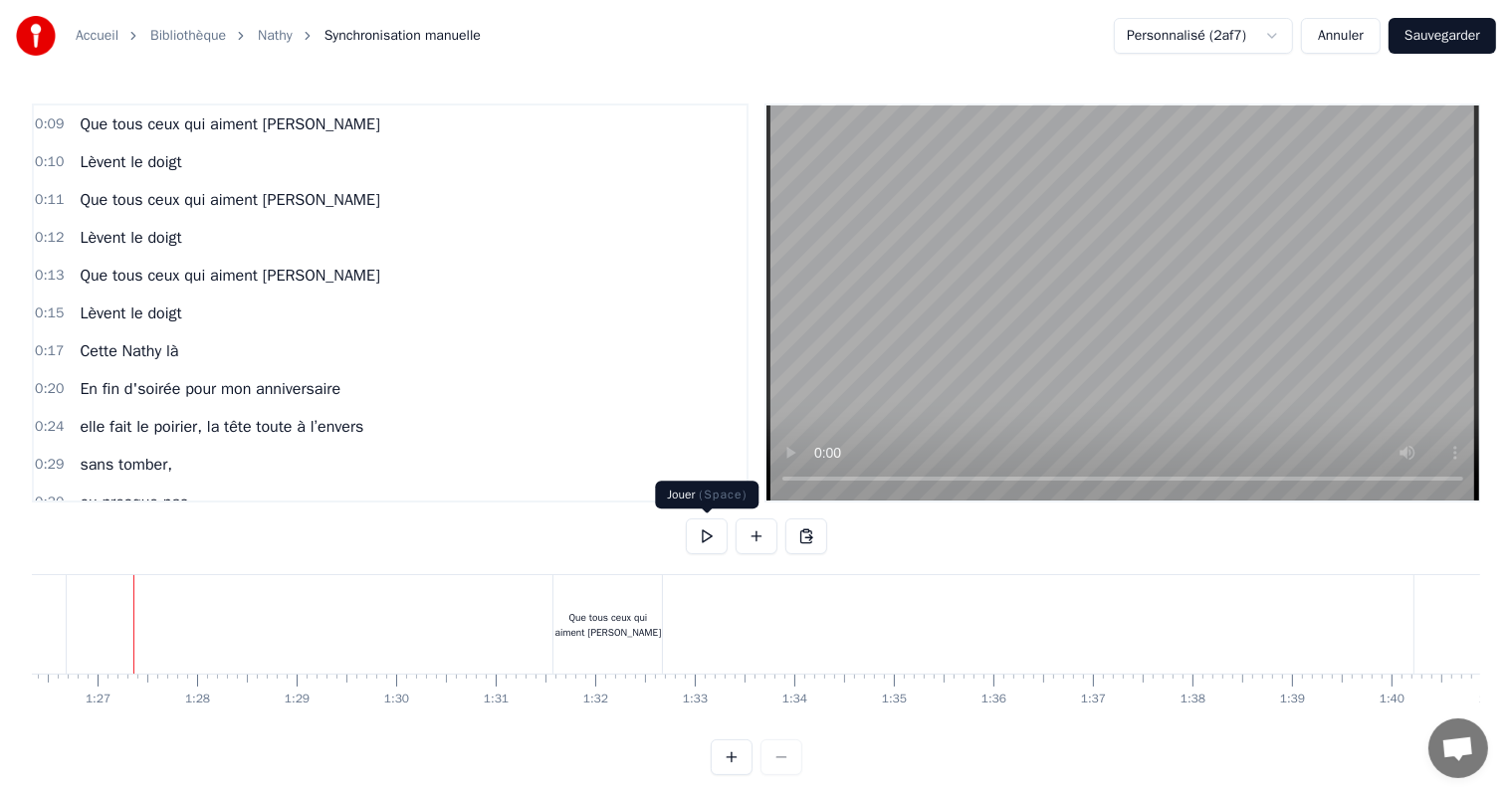 click at bounding box center [707, 536] 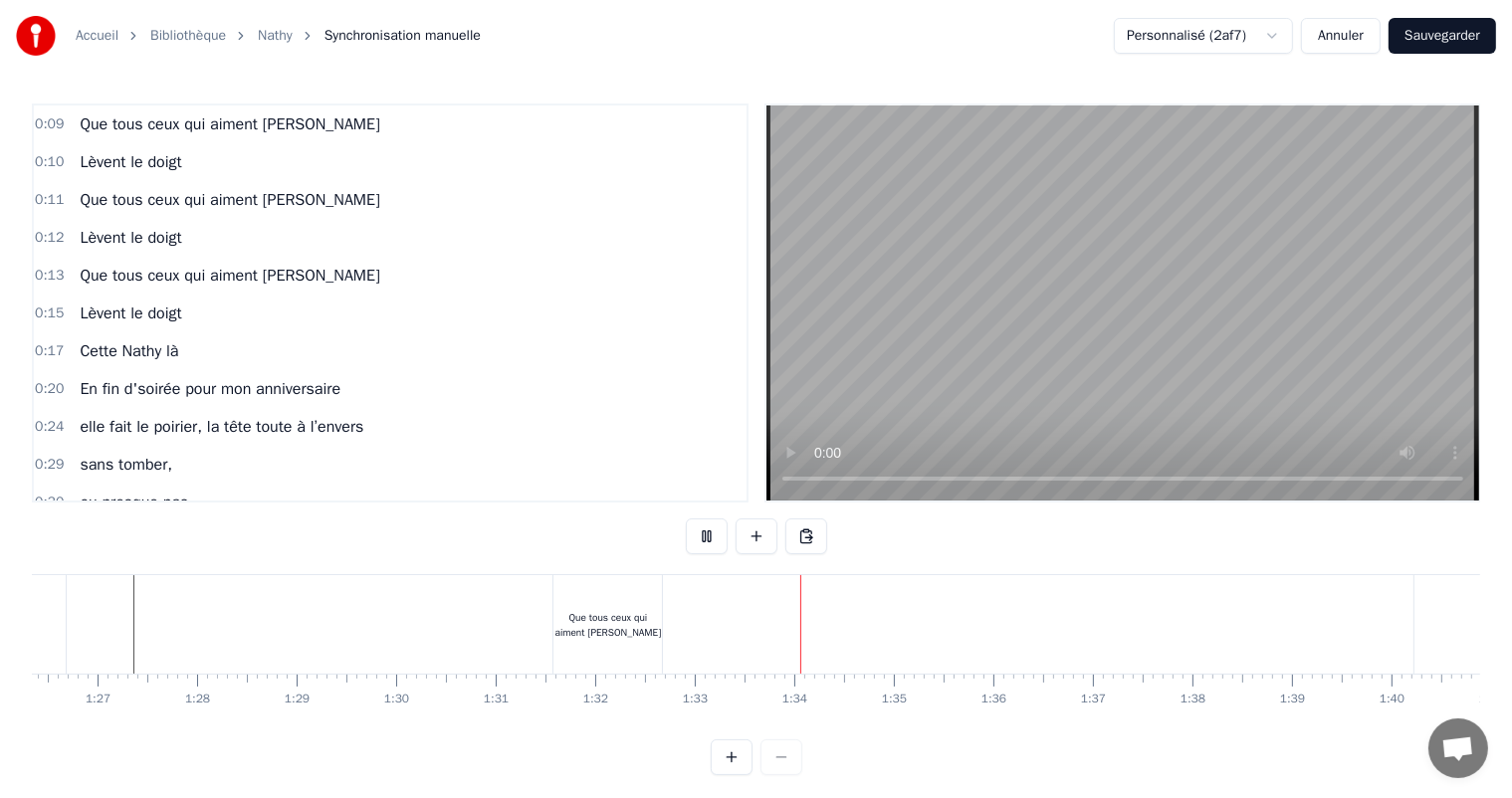 click at bounding box center (707, 536) 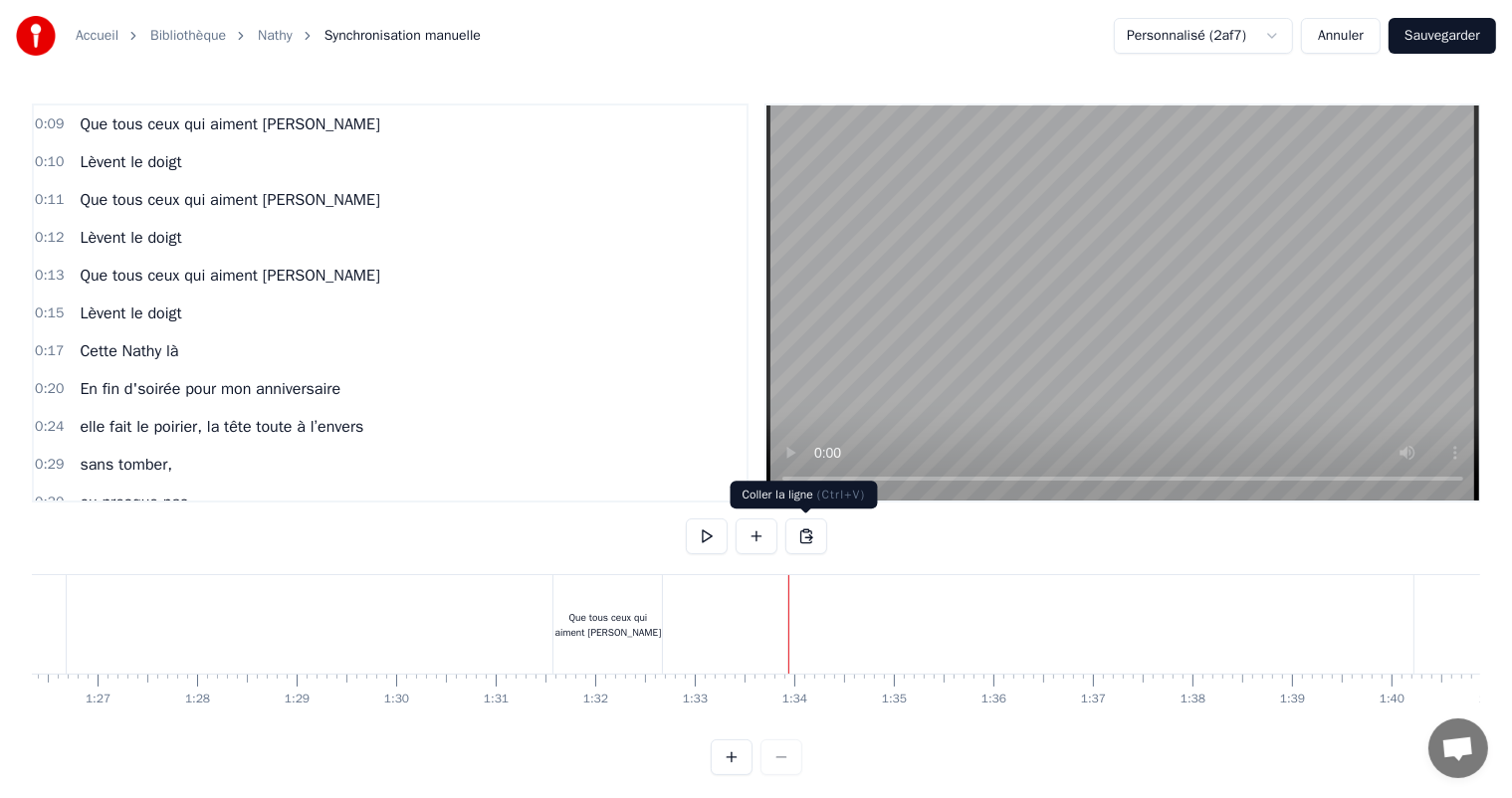 click at bounding box center (806, 536) 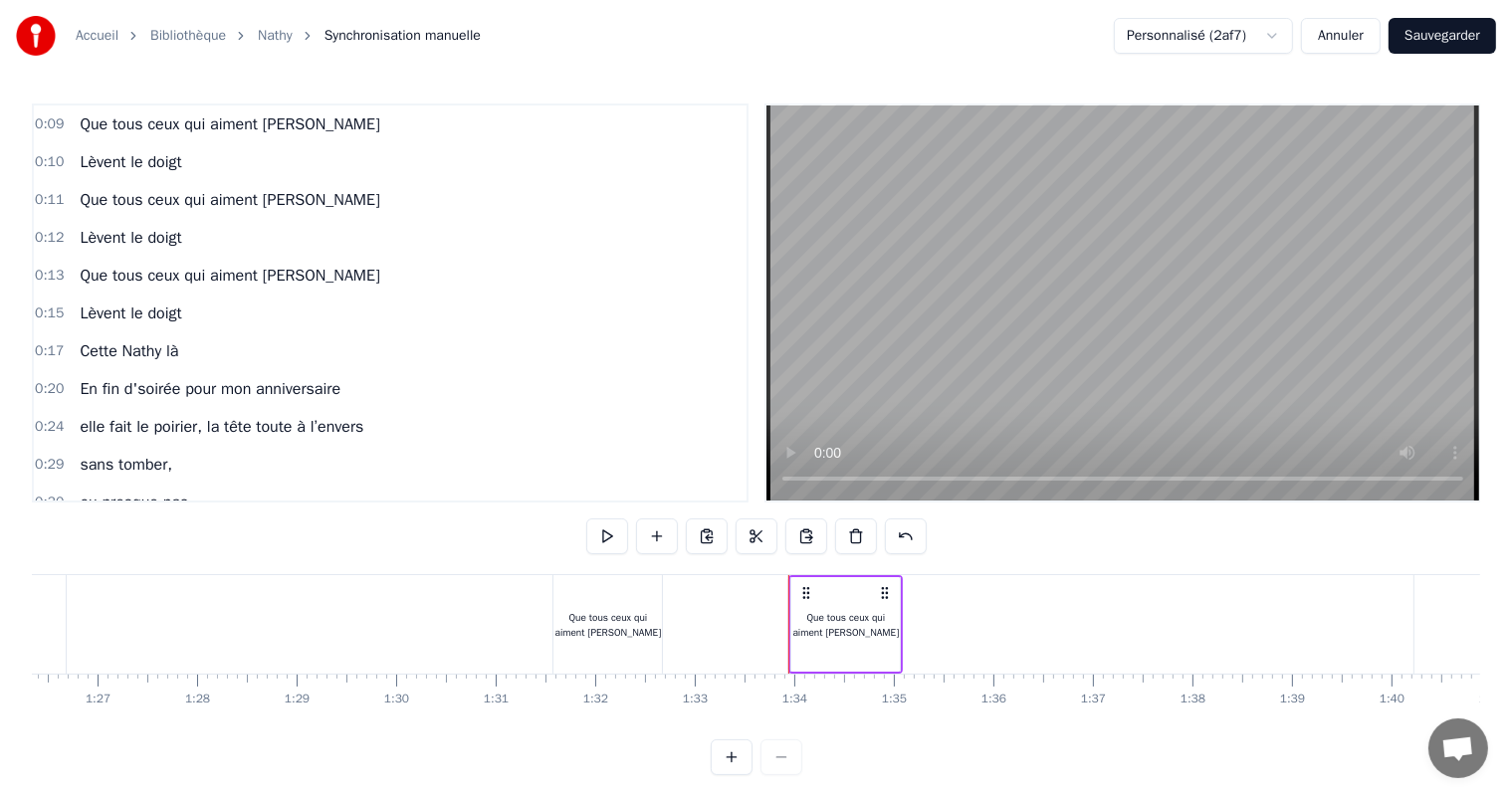 click at bounding box center (3386, 624) 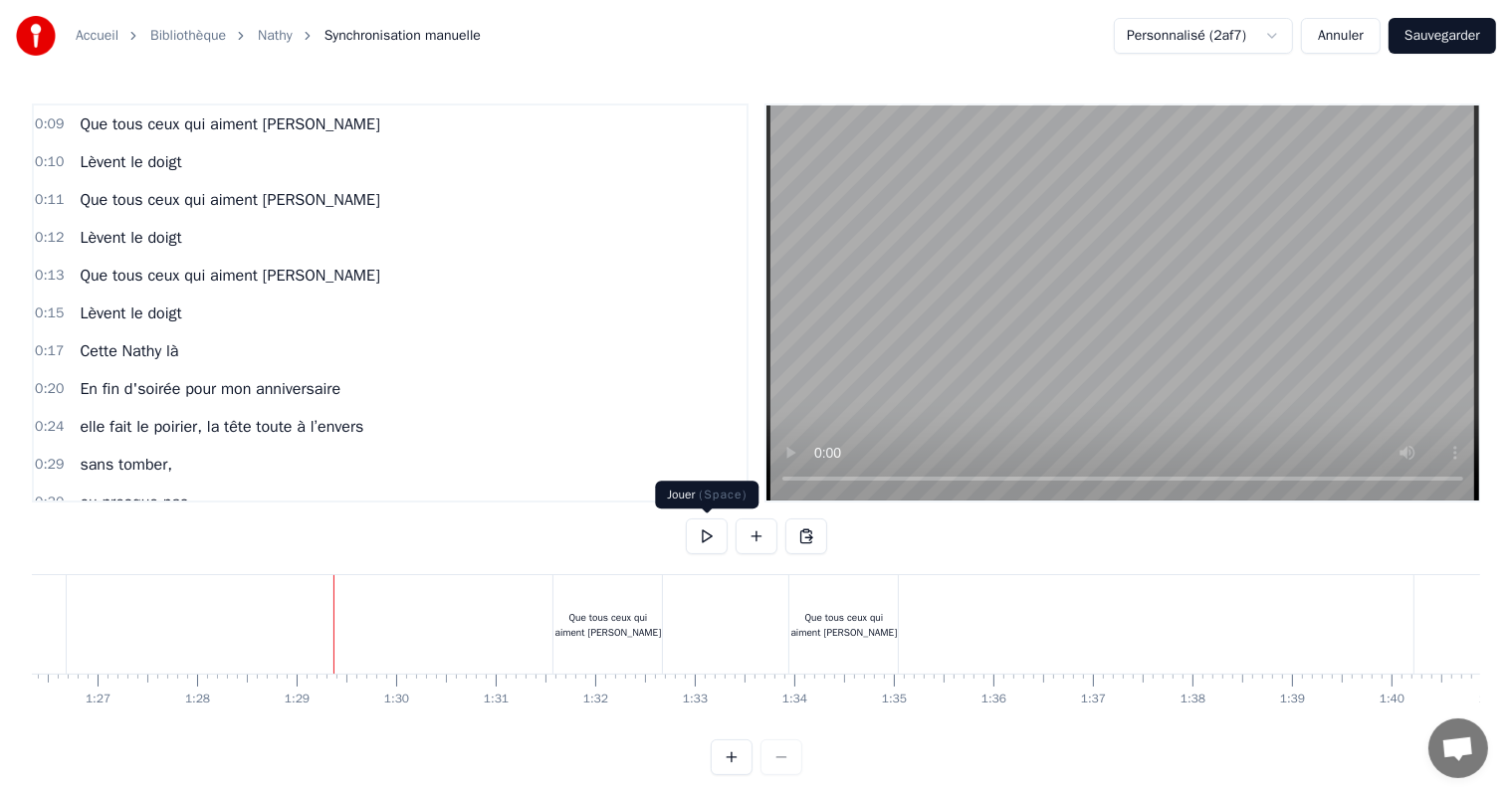 click at bounding box center [707, 536] 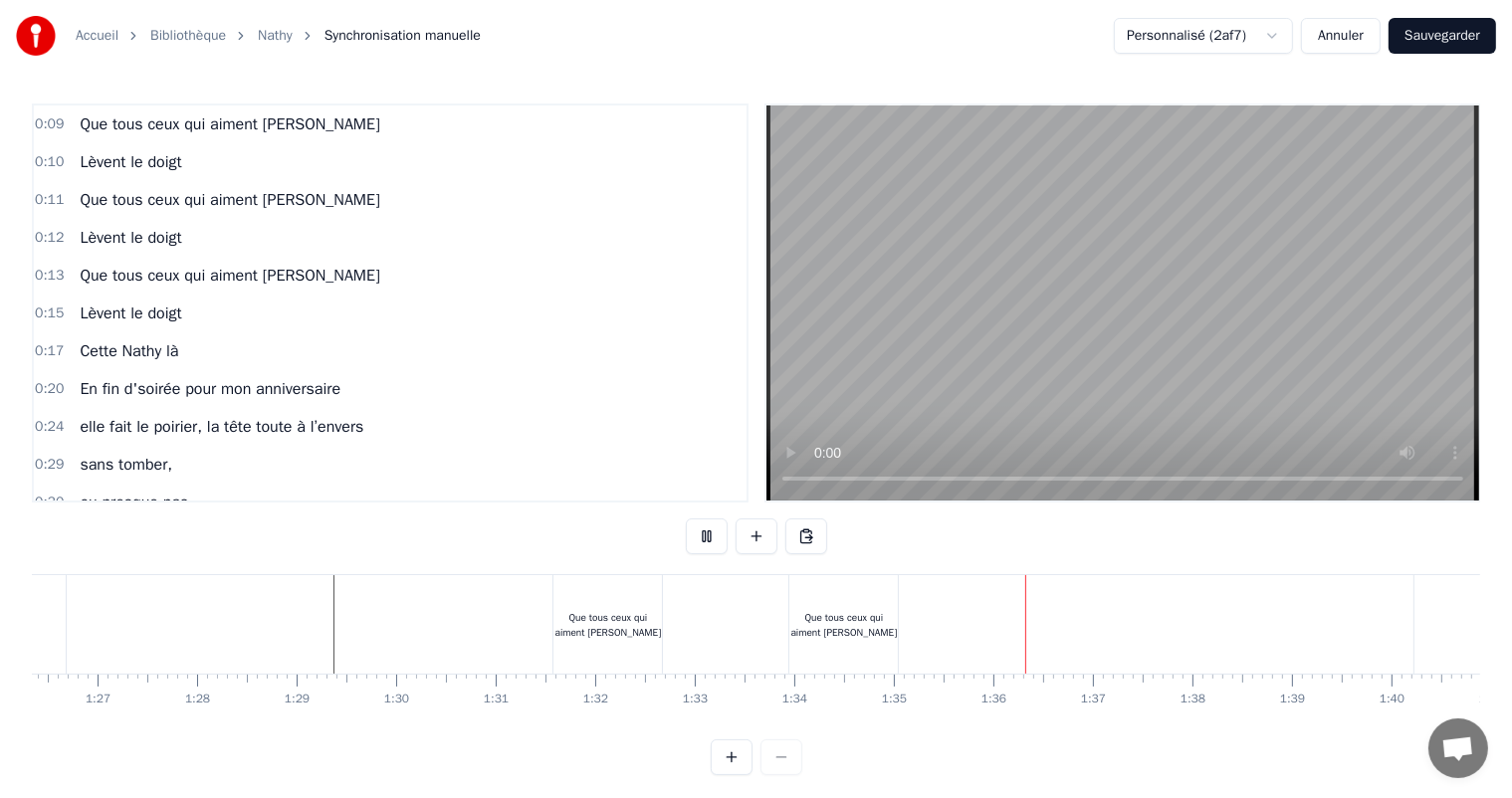 click at bounding box center [707, 536] 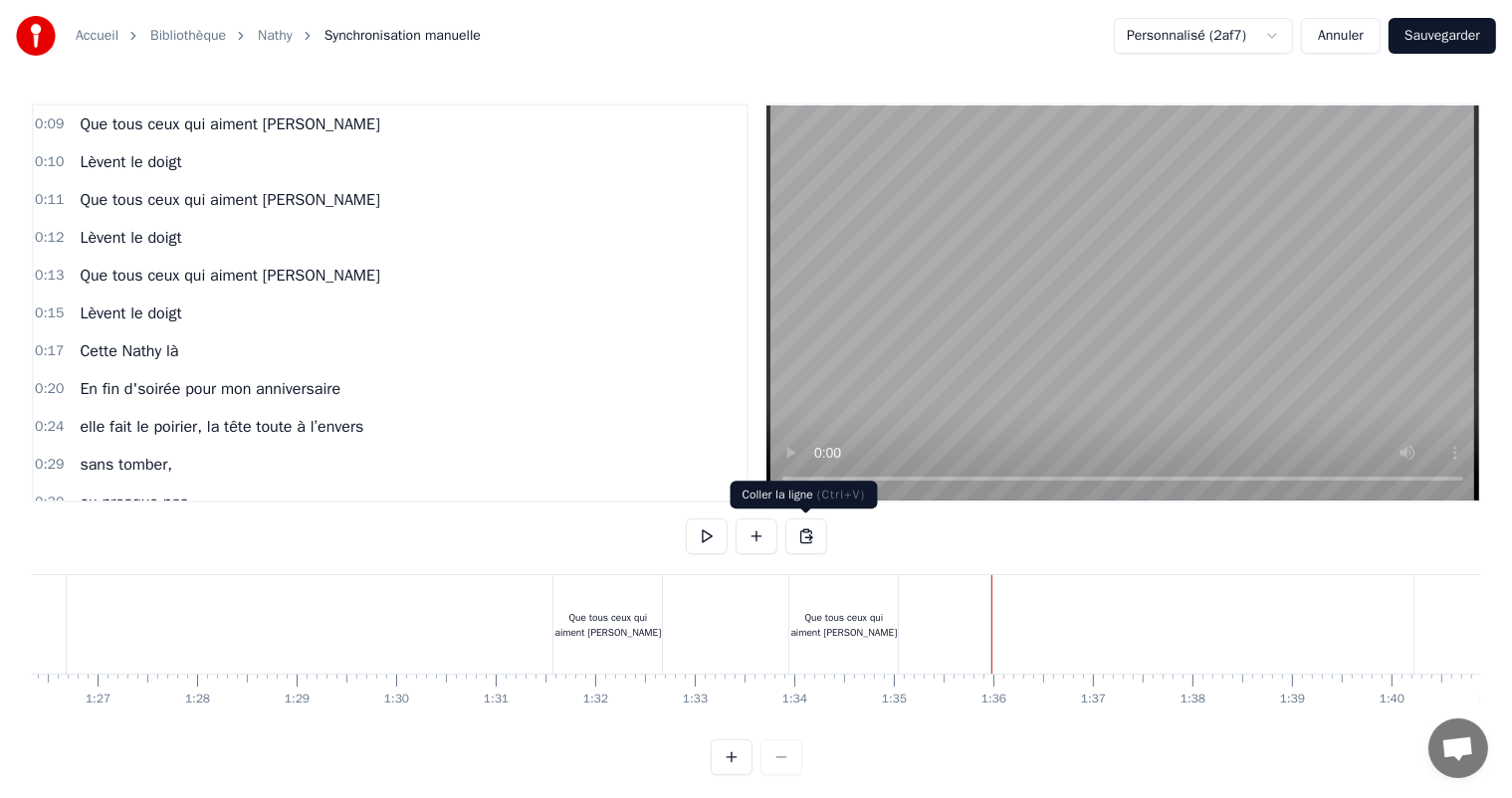 click at bounding box center (806, 536) 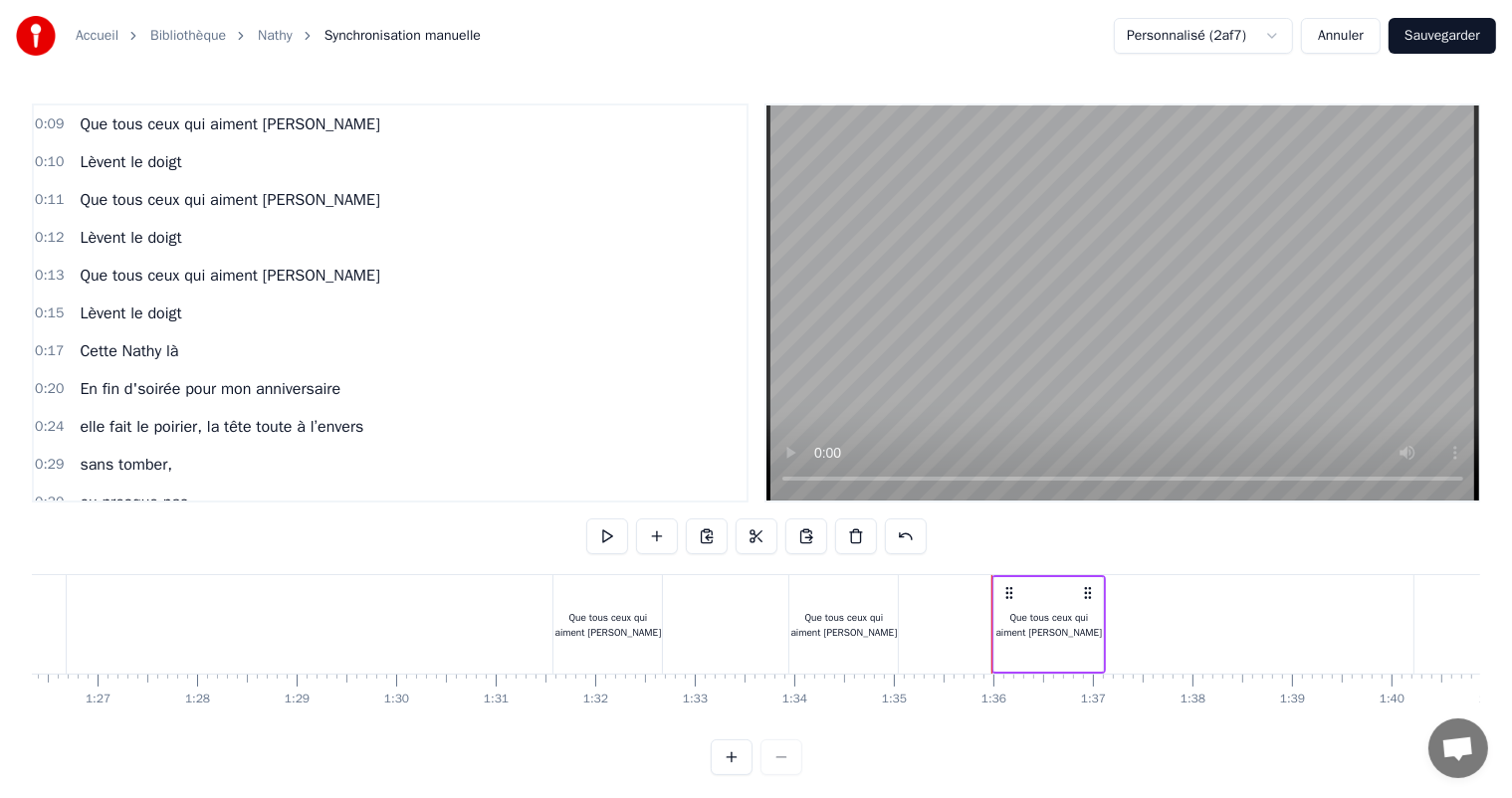 click at bounding box center [3386, 624] 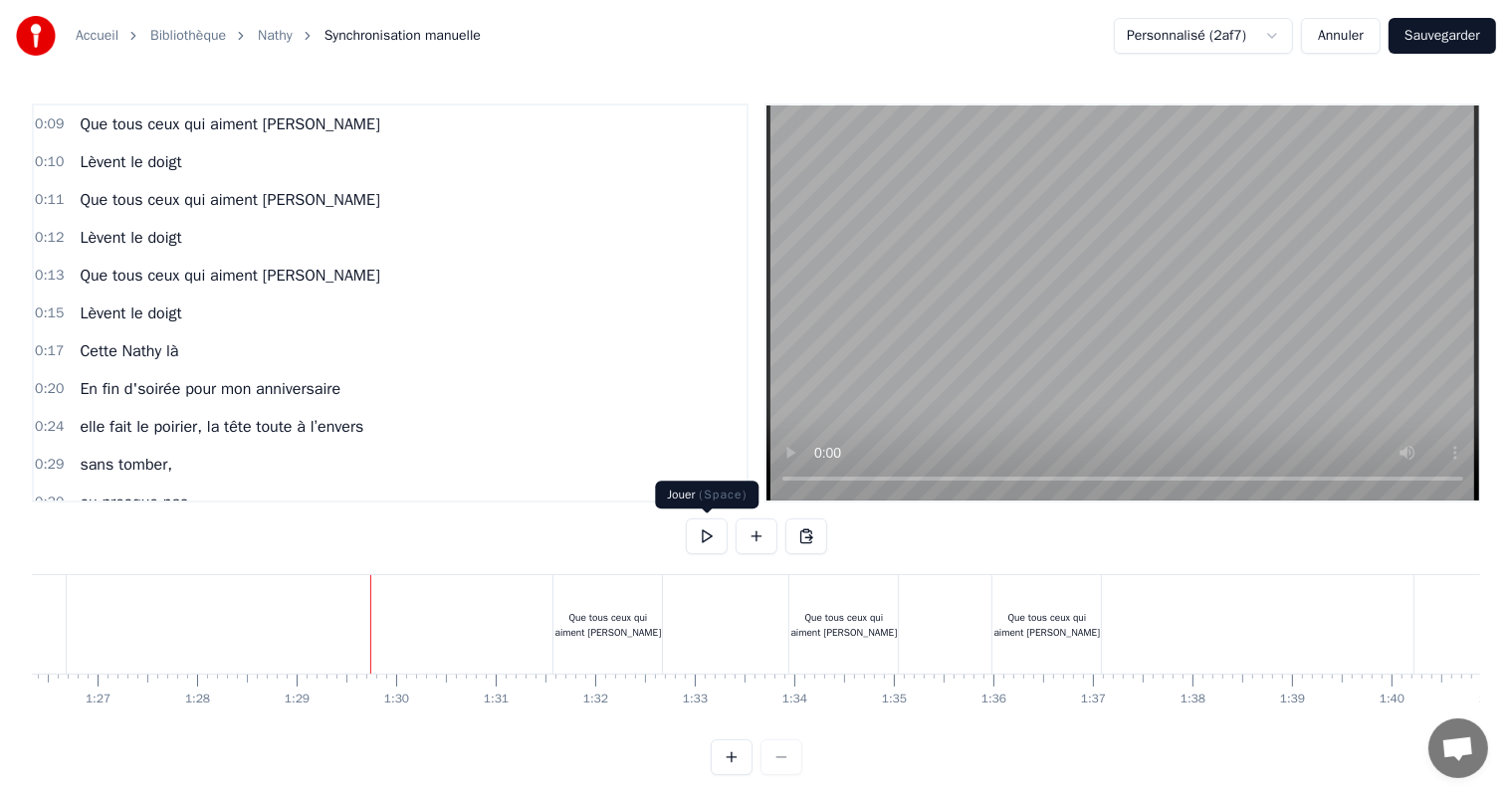 click at bounding box center [707, 536] 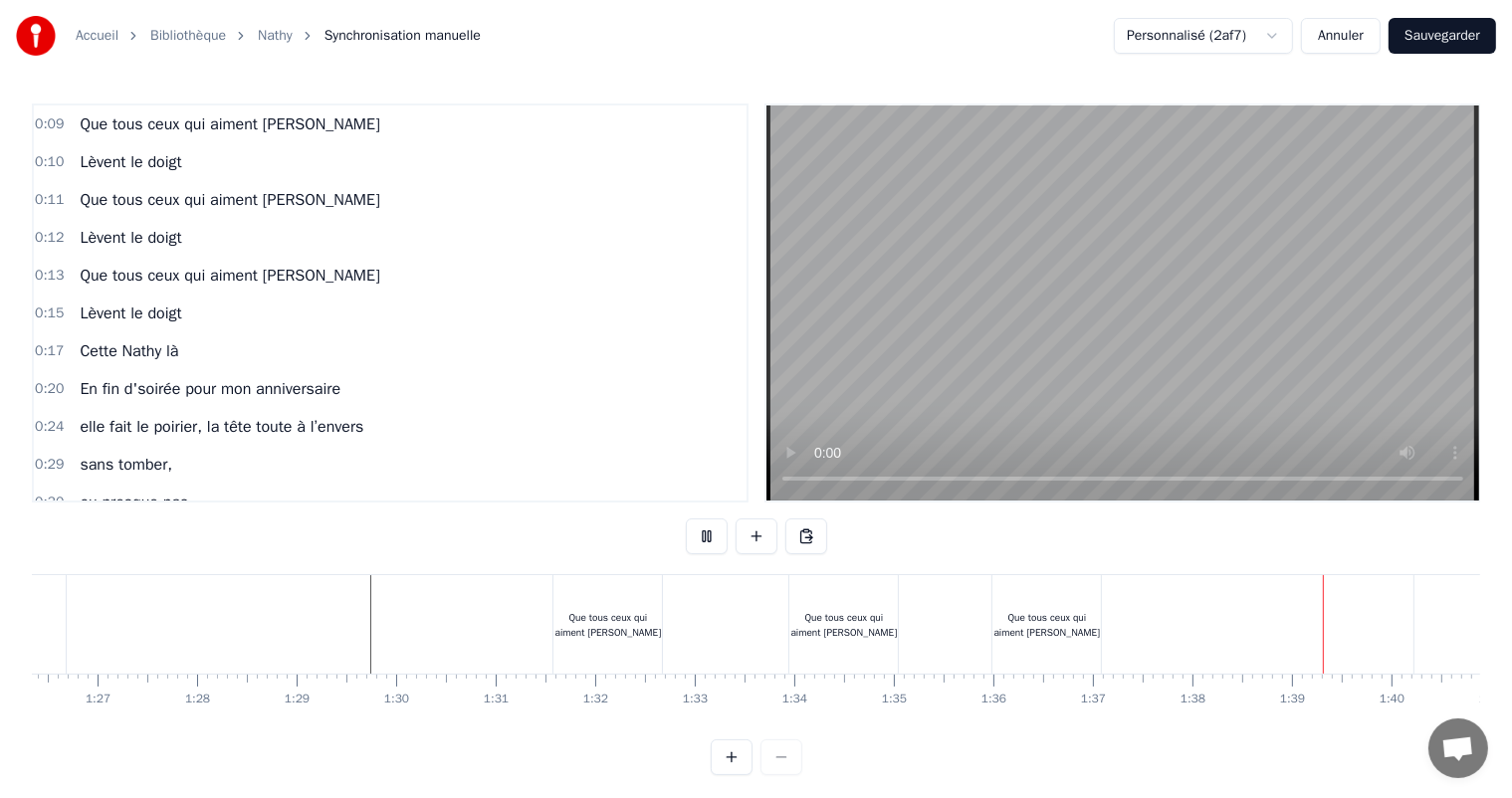 click at bounding box center [707, 536] 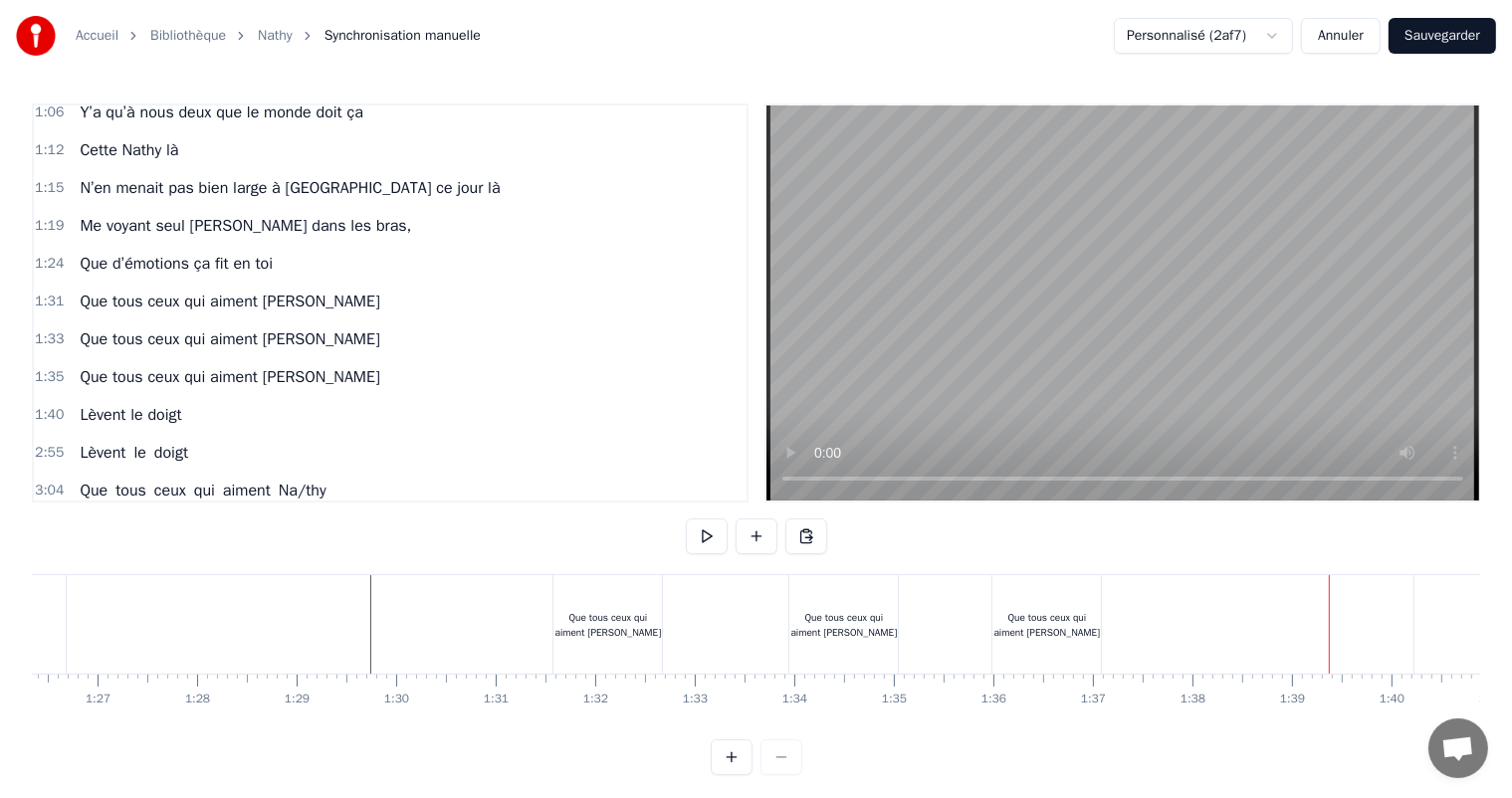 scroll, scrollTop: 702, scrollLeft: 0, axis: vertical 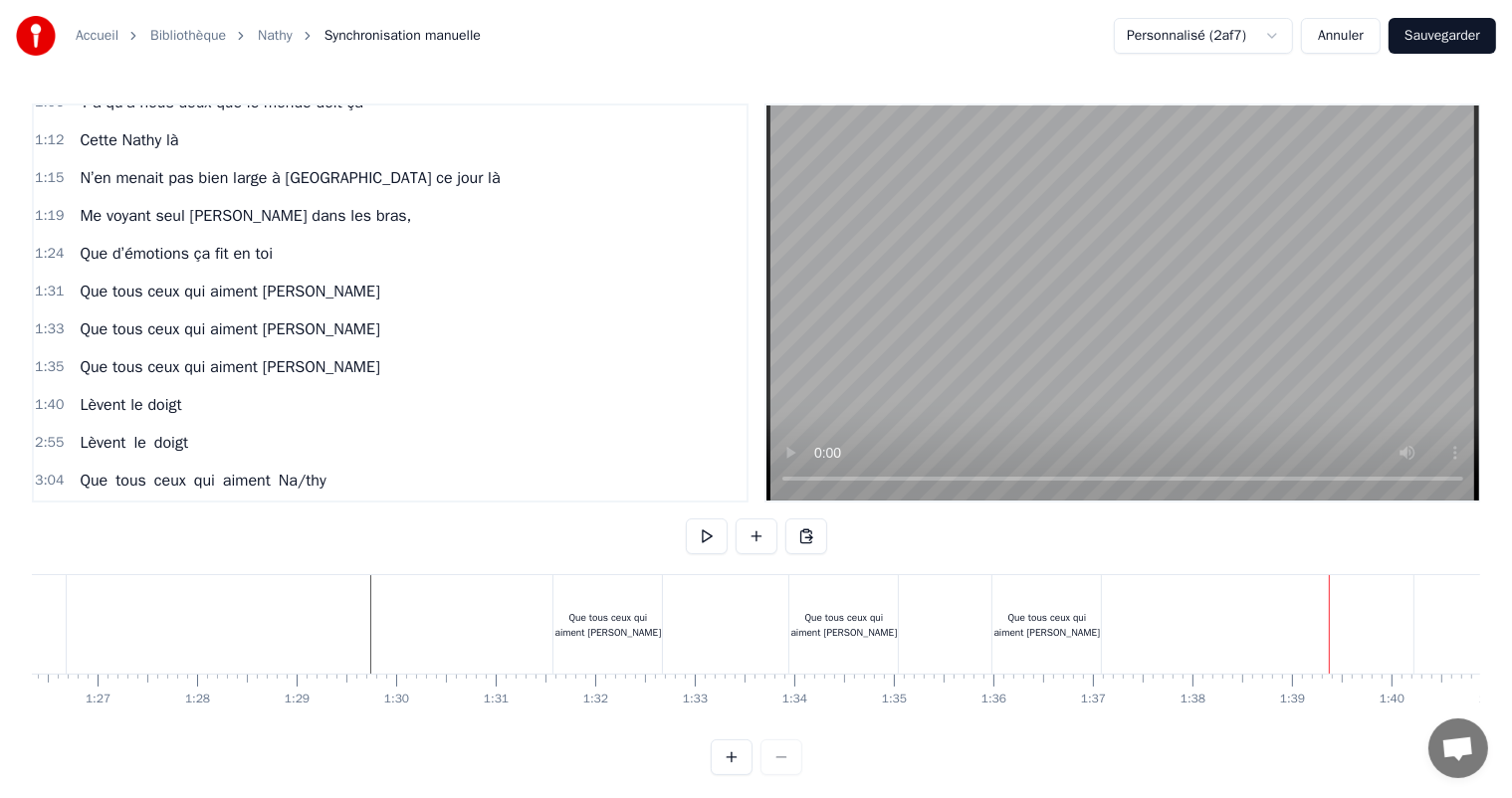click on "Lèvent le doigt" at bounding box center [130, 405] 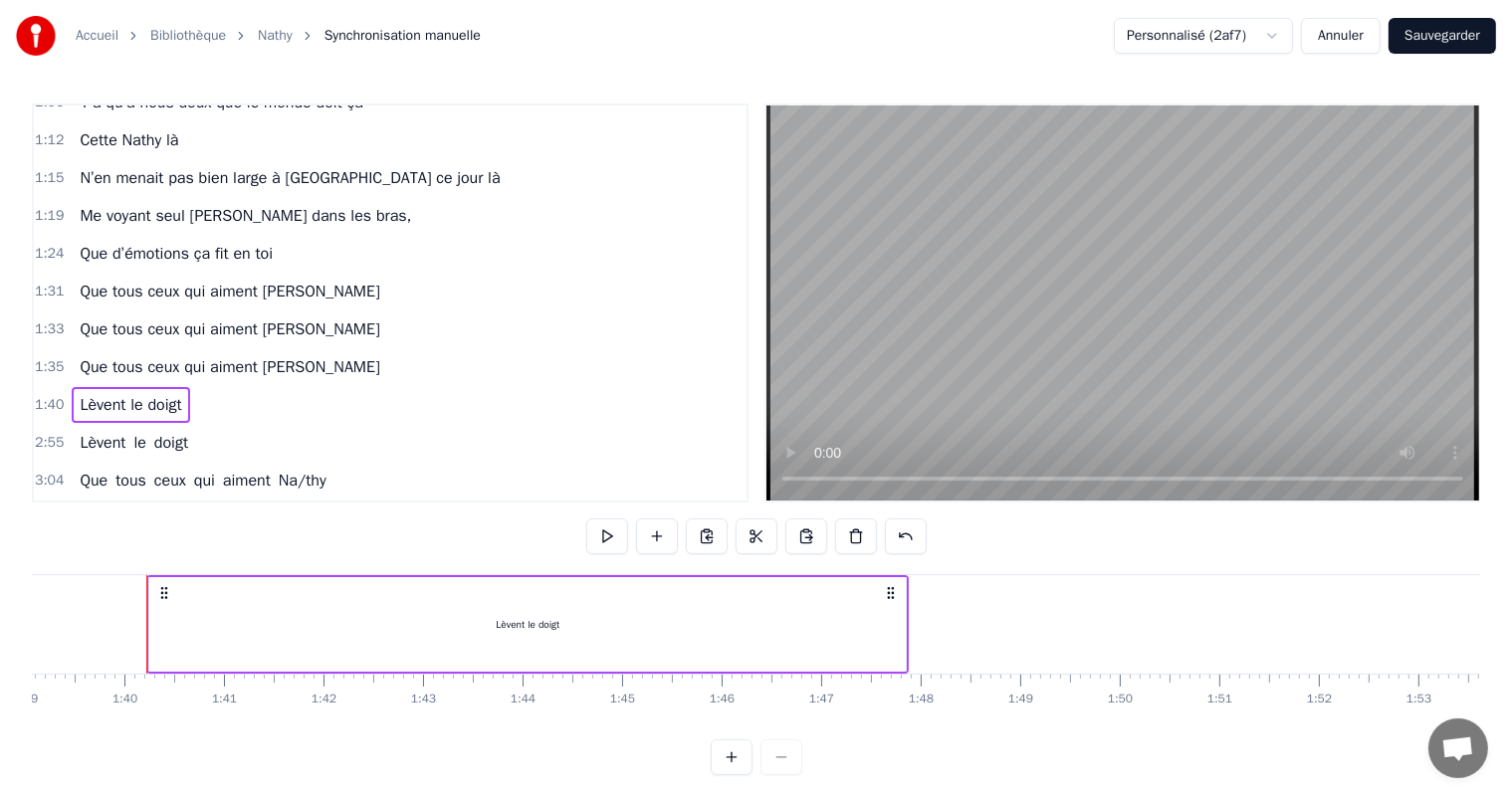 scroll, scrollTop: 0, scrollLeft: 9875, axis: horizontal 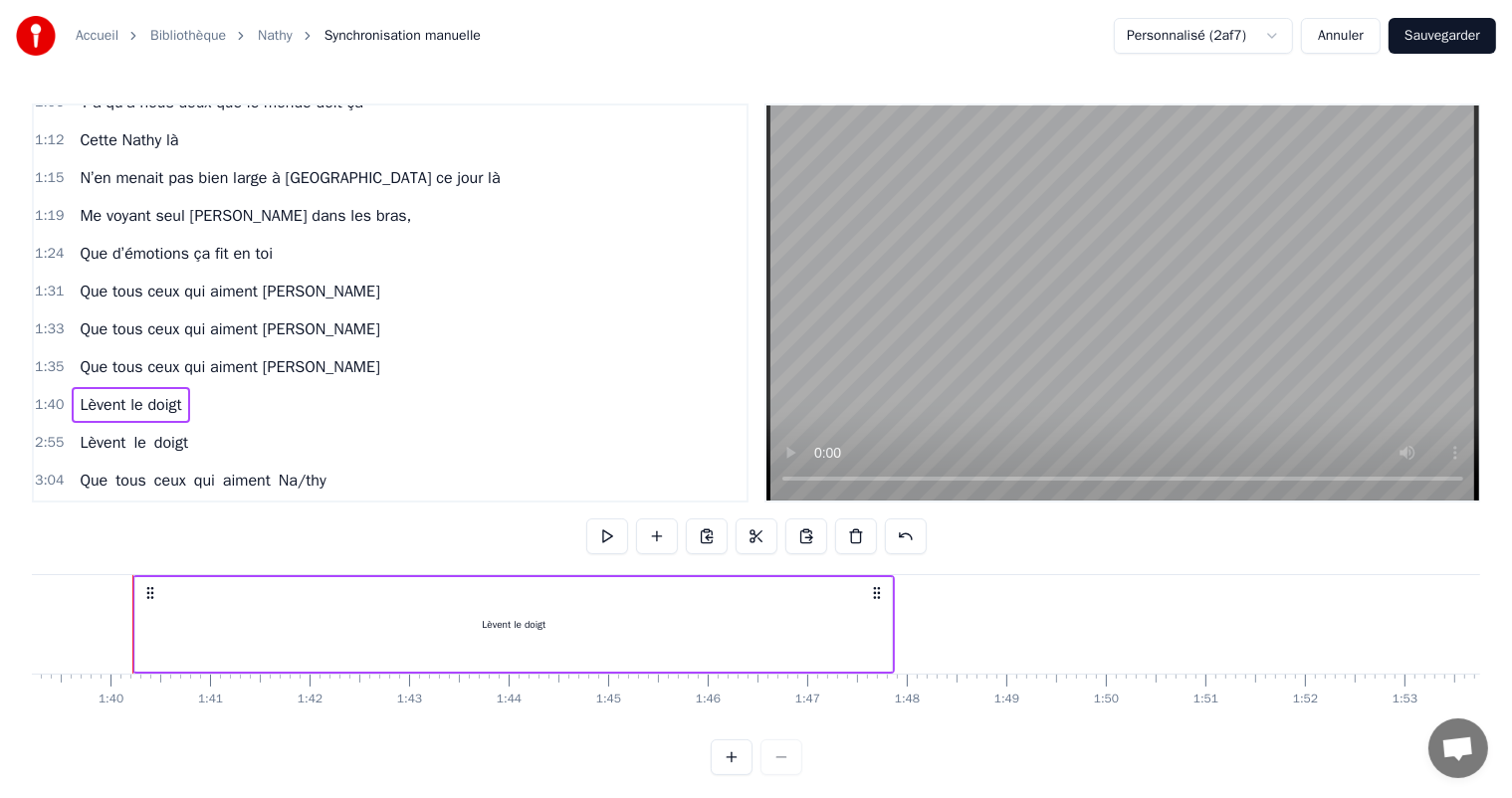 click on "Lèvent le doigt" at bounding box center (514, 624) 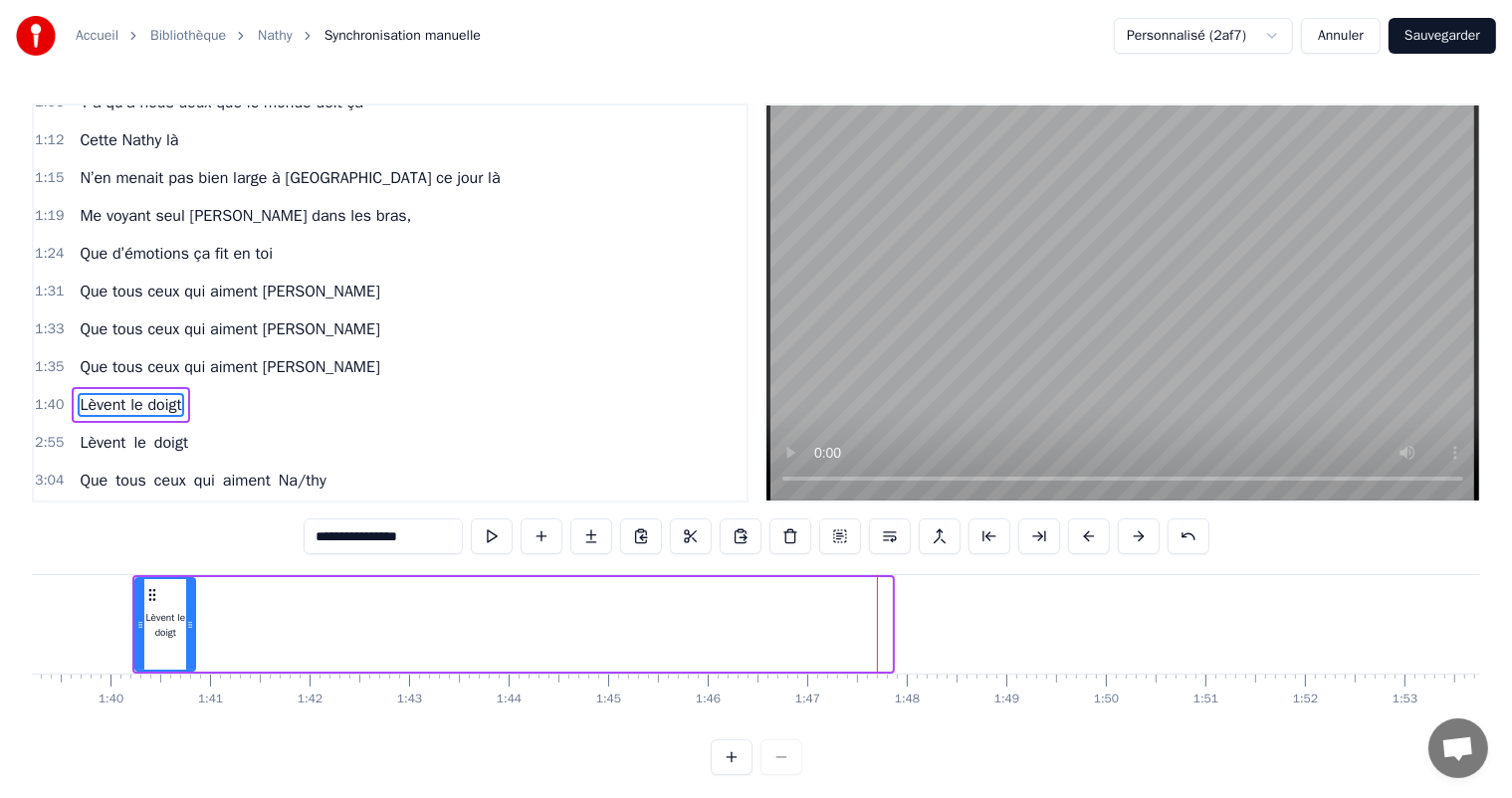 drag, startPoint x: 889, startPoint y: 625, endPoint x: 192, endPoint y: 593, distance: 697.734 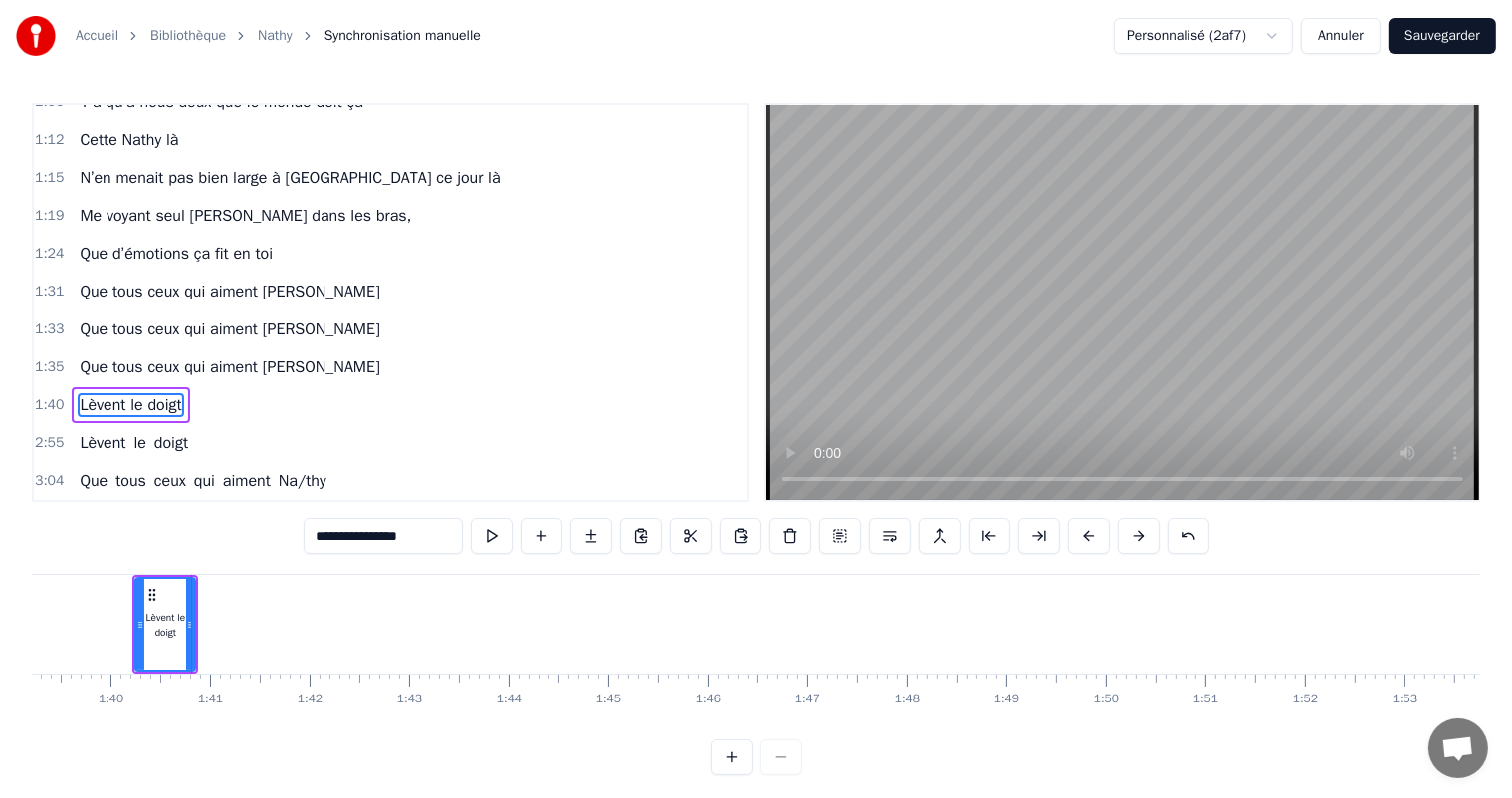 click on "1:40  Lèvent le doigt" at bounding box center [390, 405] 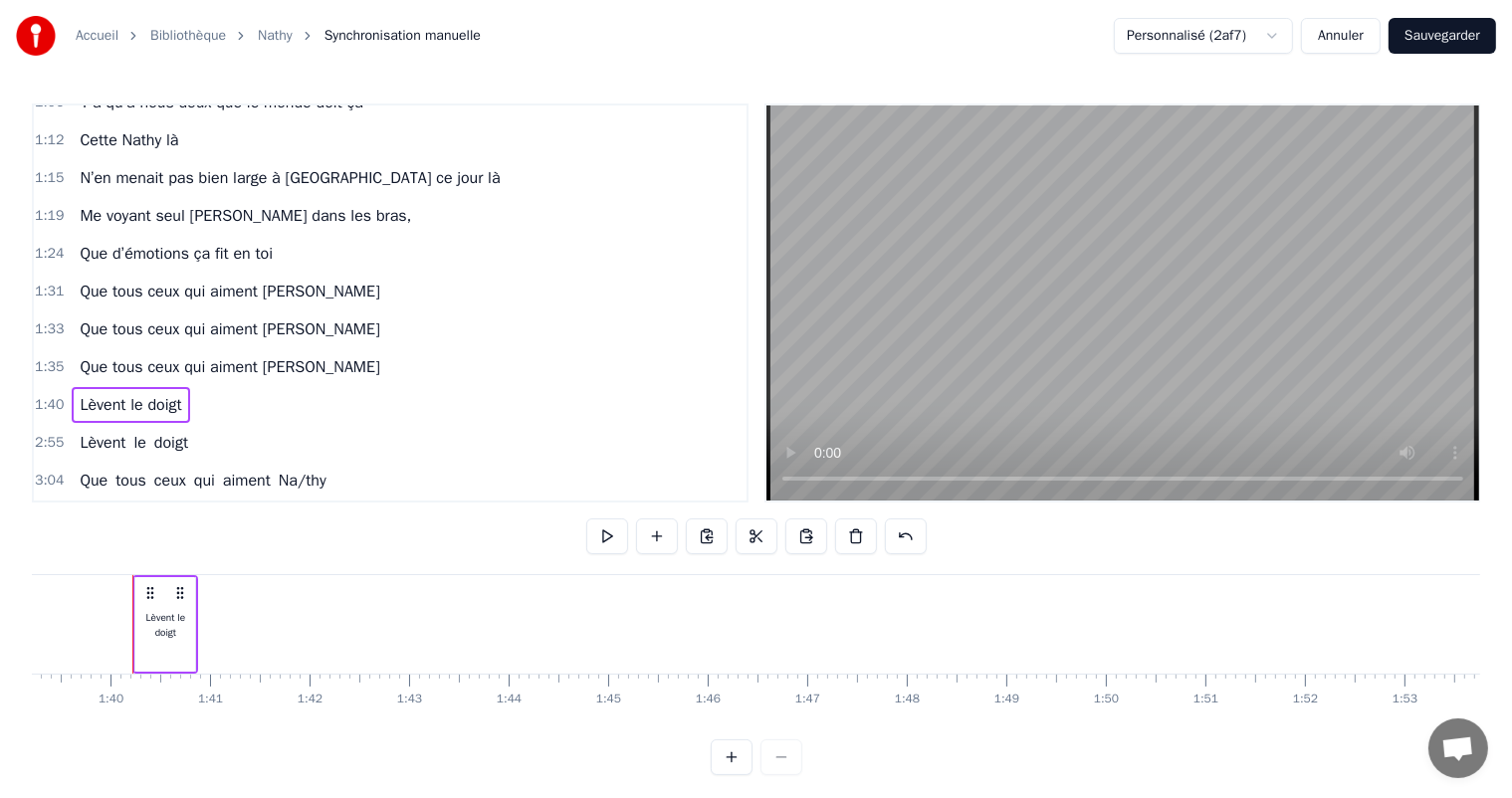 click on "Lèvent le doigt" at bounding box center [130, 405] 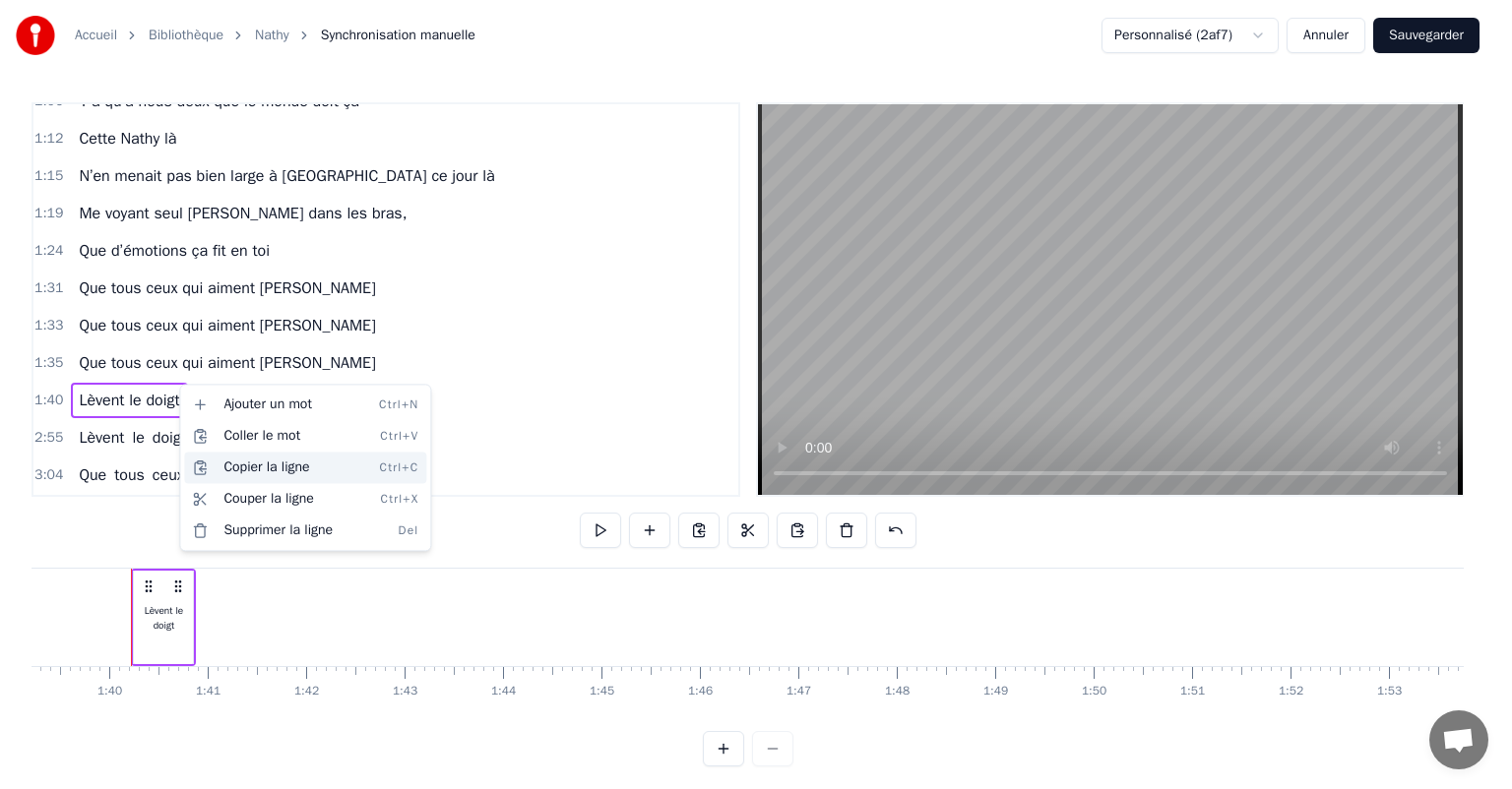 click on "Copier la ligne Ctrl+C" at bounding box center [305, 467] 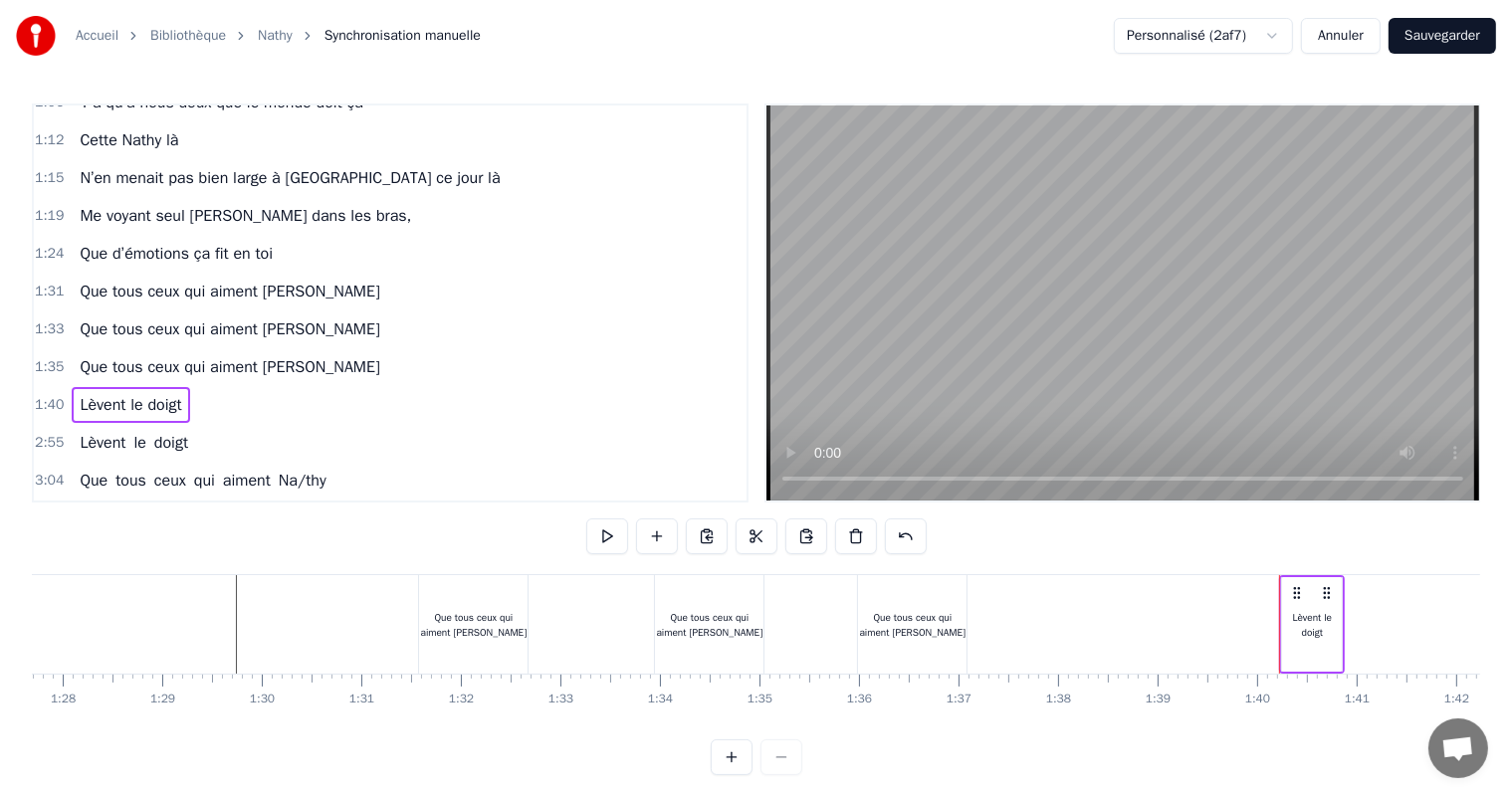 scroll, scrollTop: 0, scrollLeft: 8567, axis: horizontal 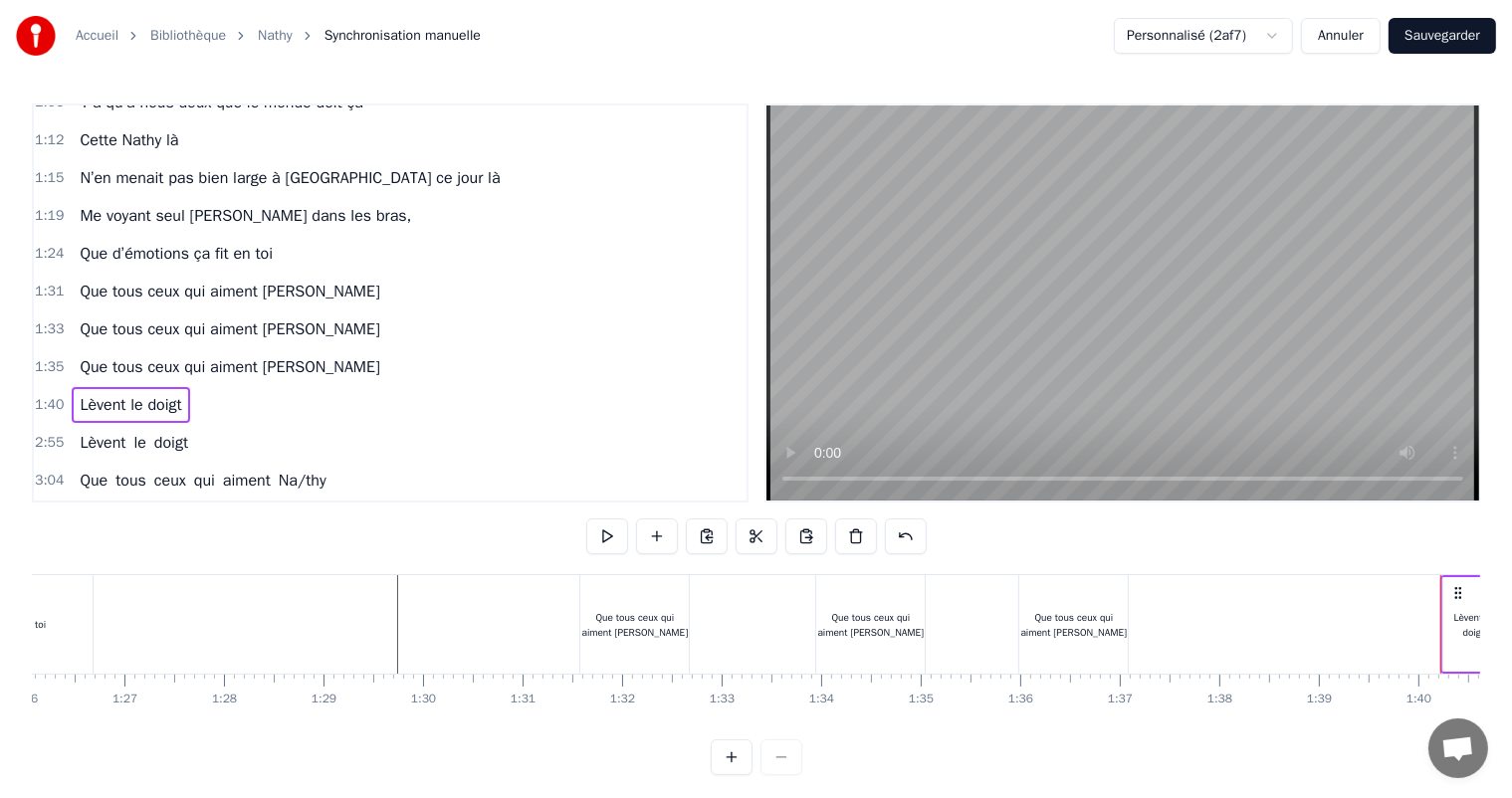 click at bounding box center [3413, 624] 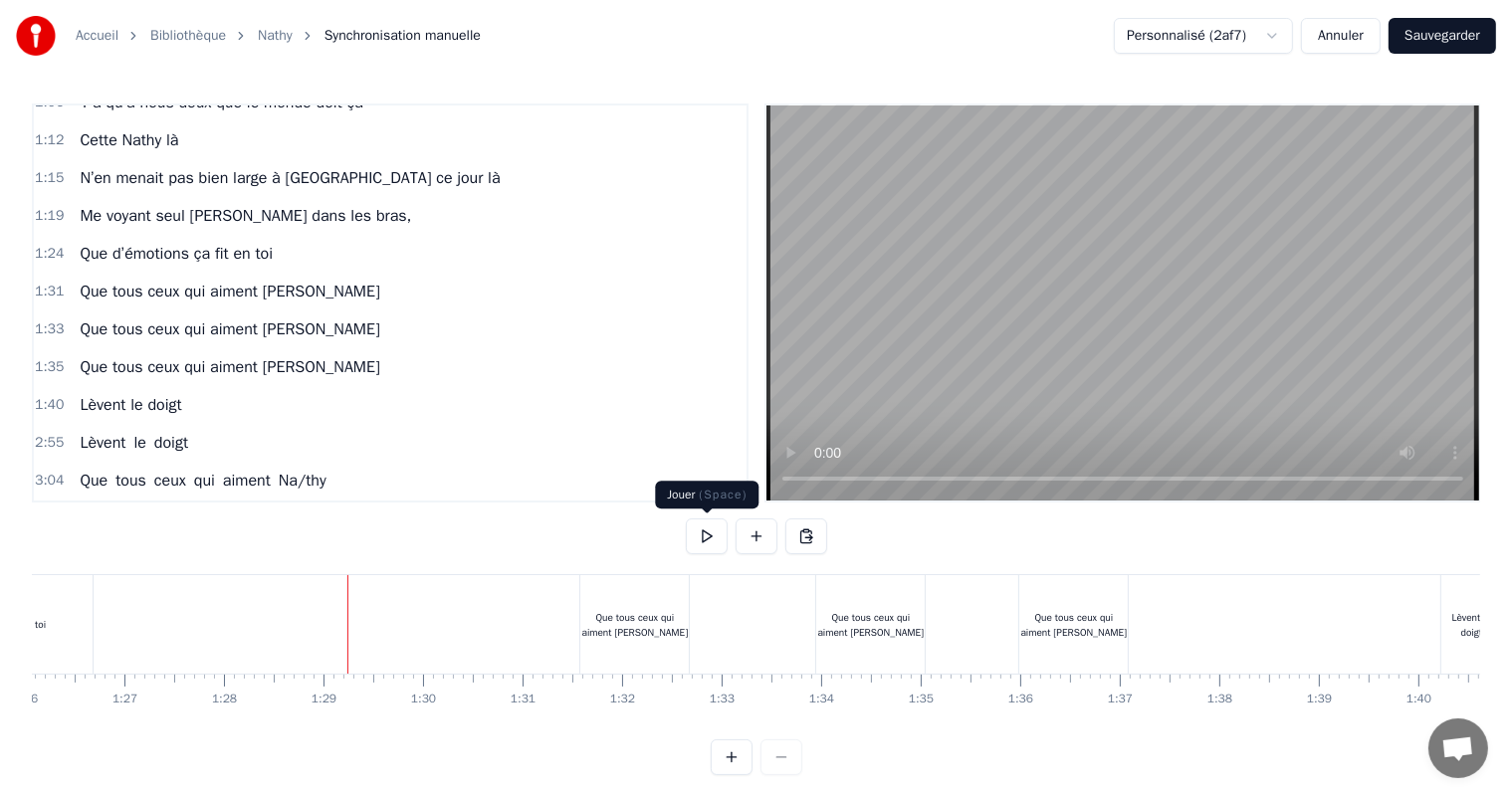 click at bounding box center [707, 536] 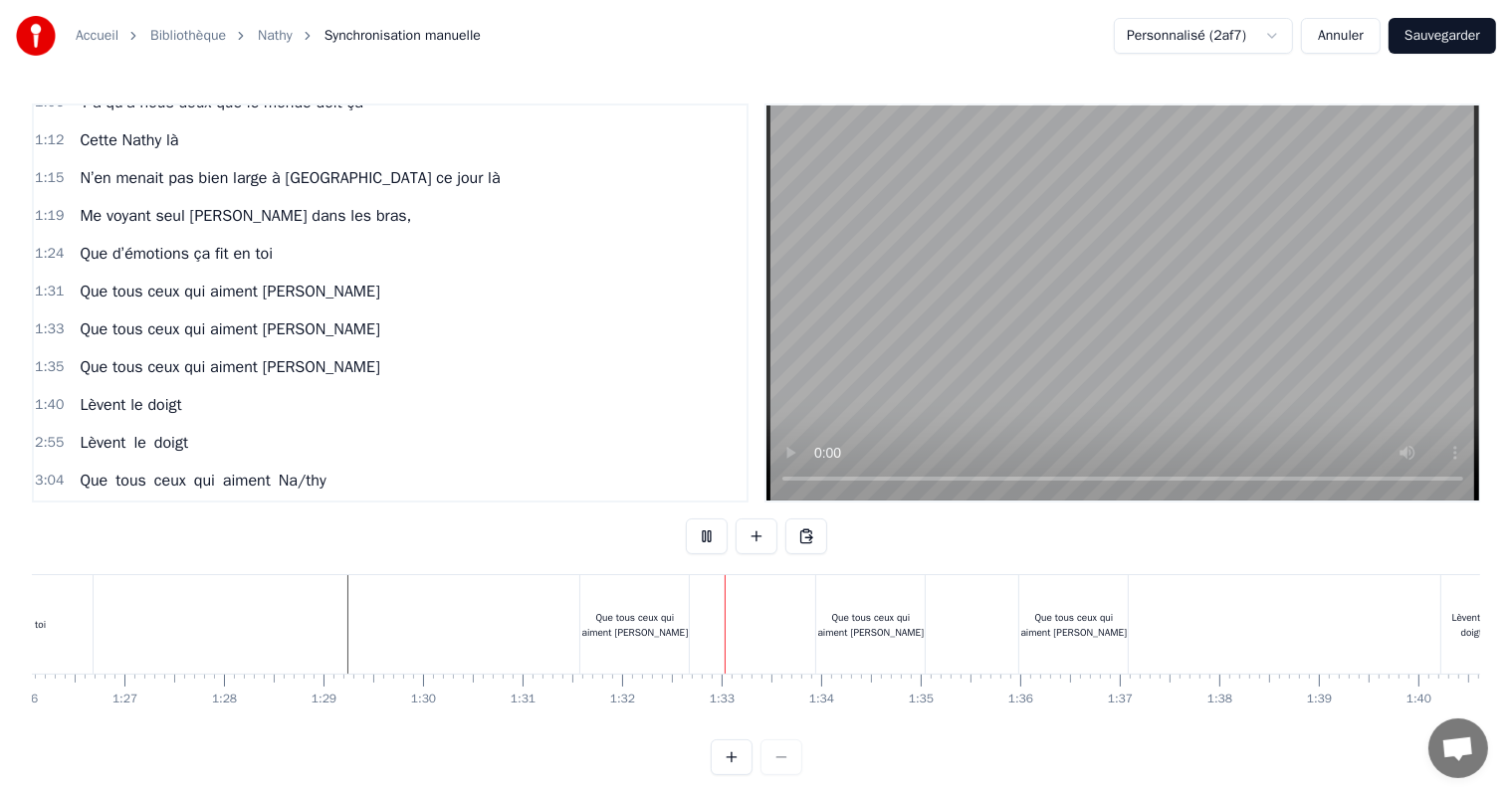 click at bounding box center [707, 536] 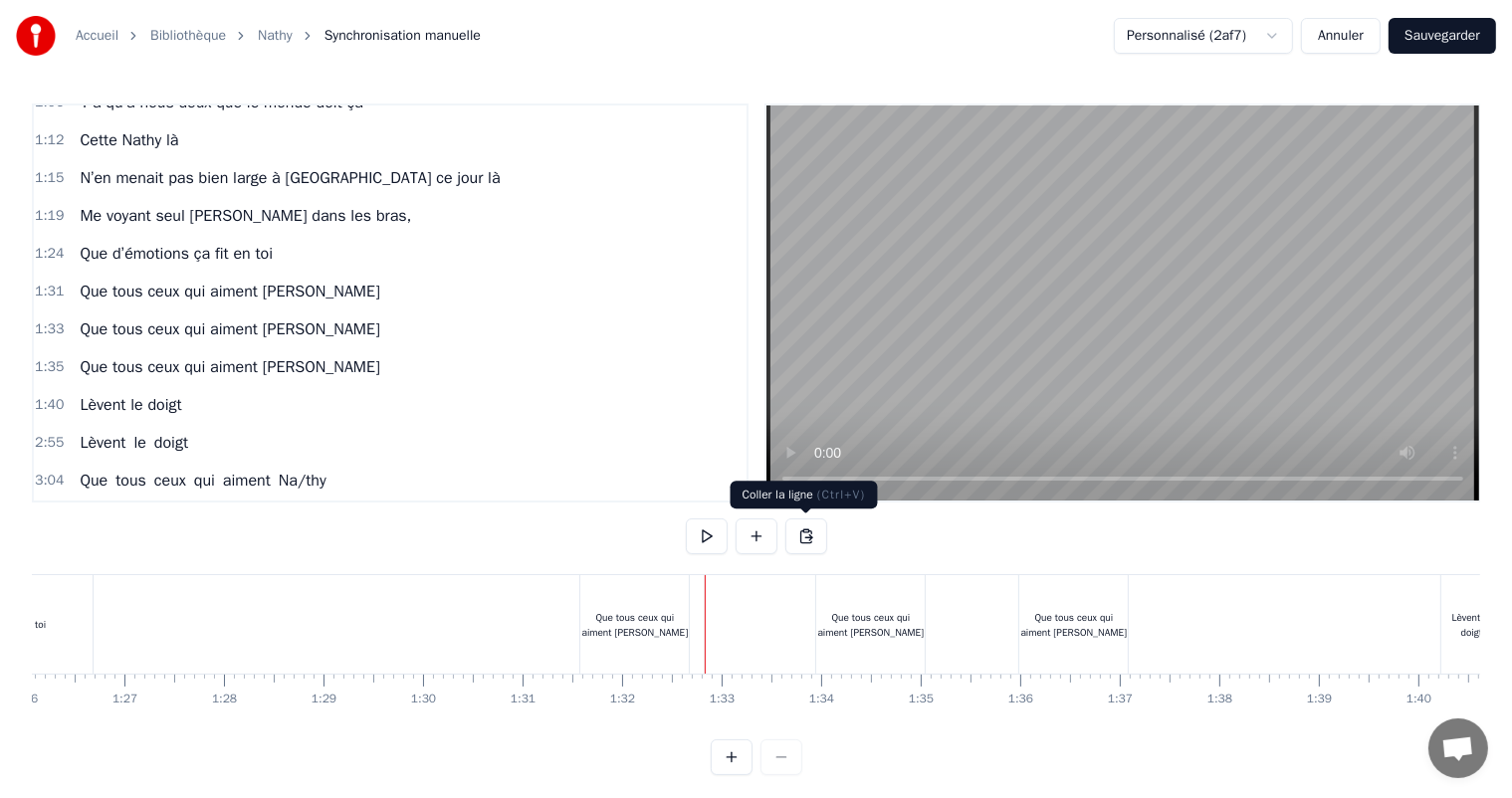 click at bounding box center [806, 536] 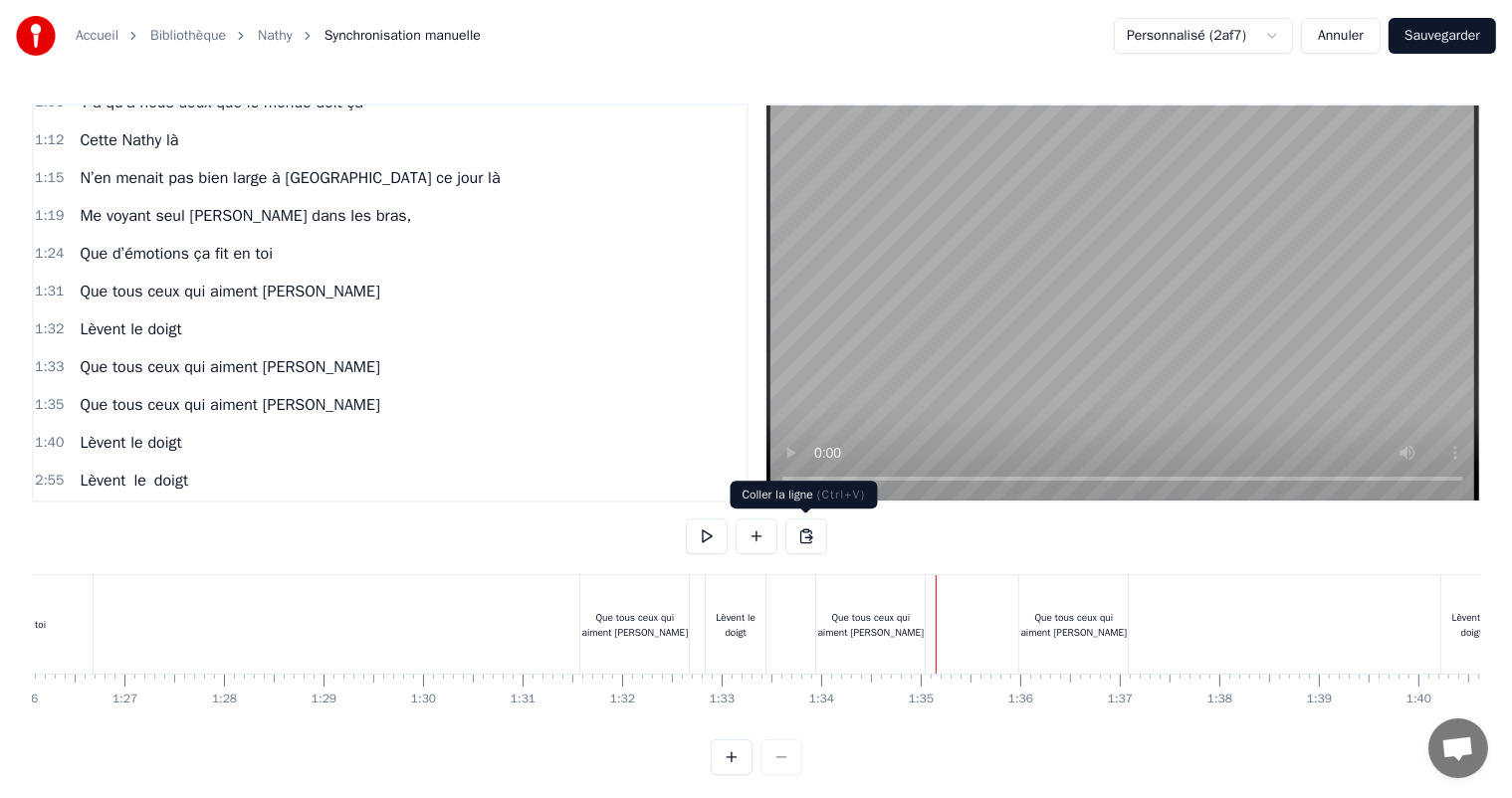 click at bounding box center [806, 536] 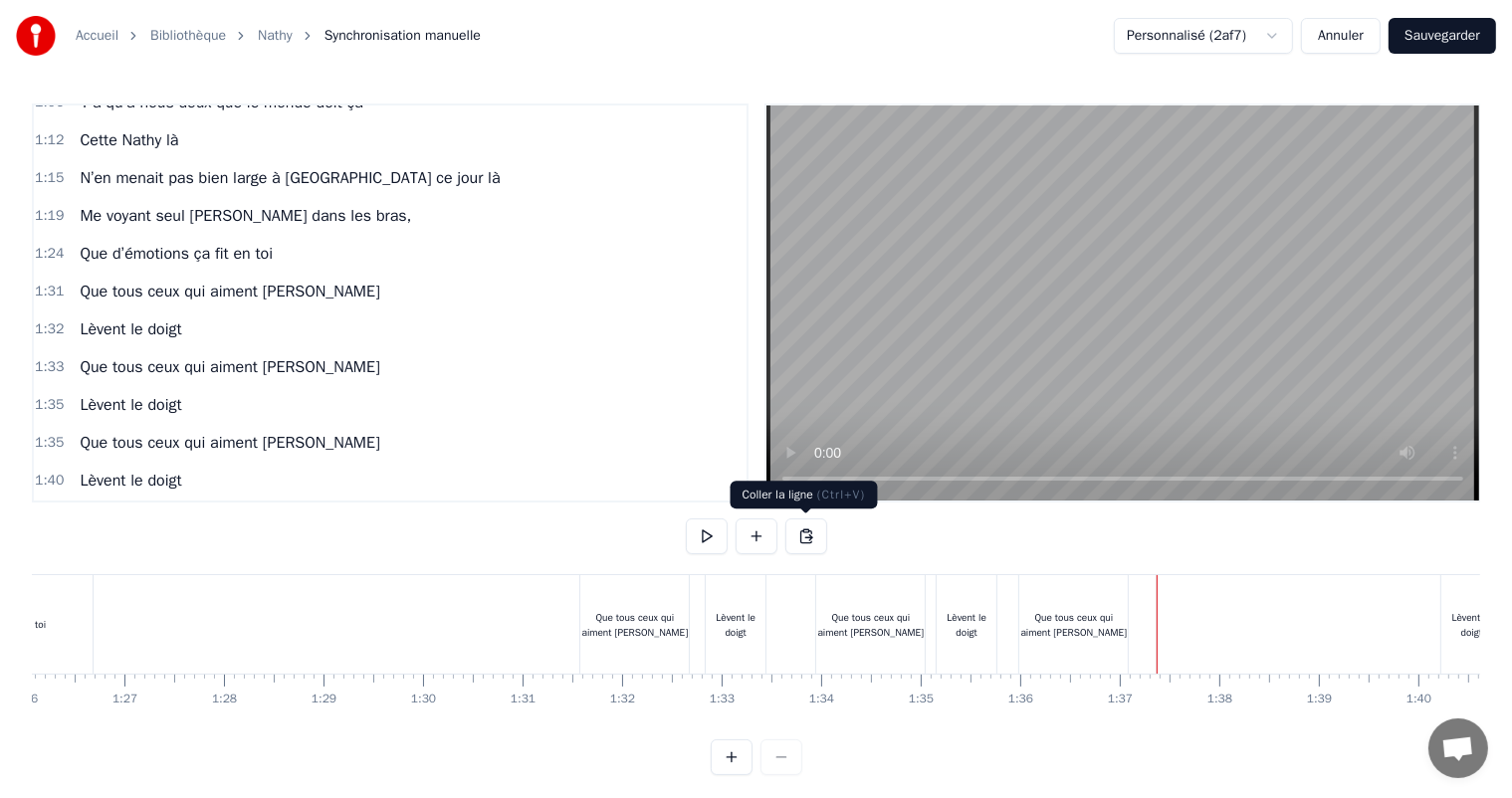 click at bounding box center (806, 536) 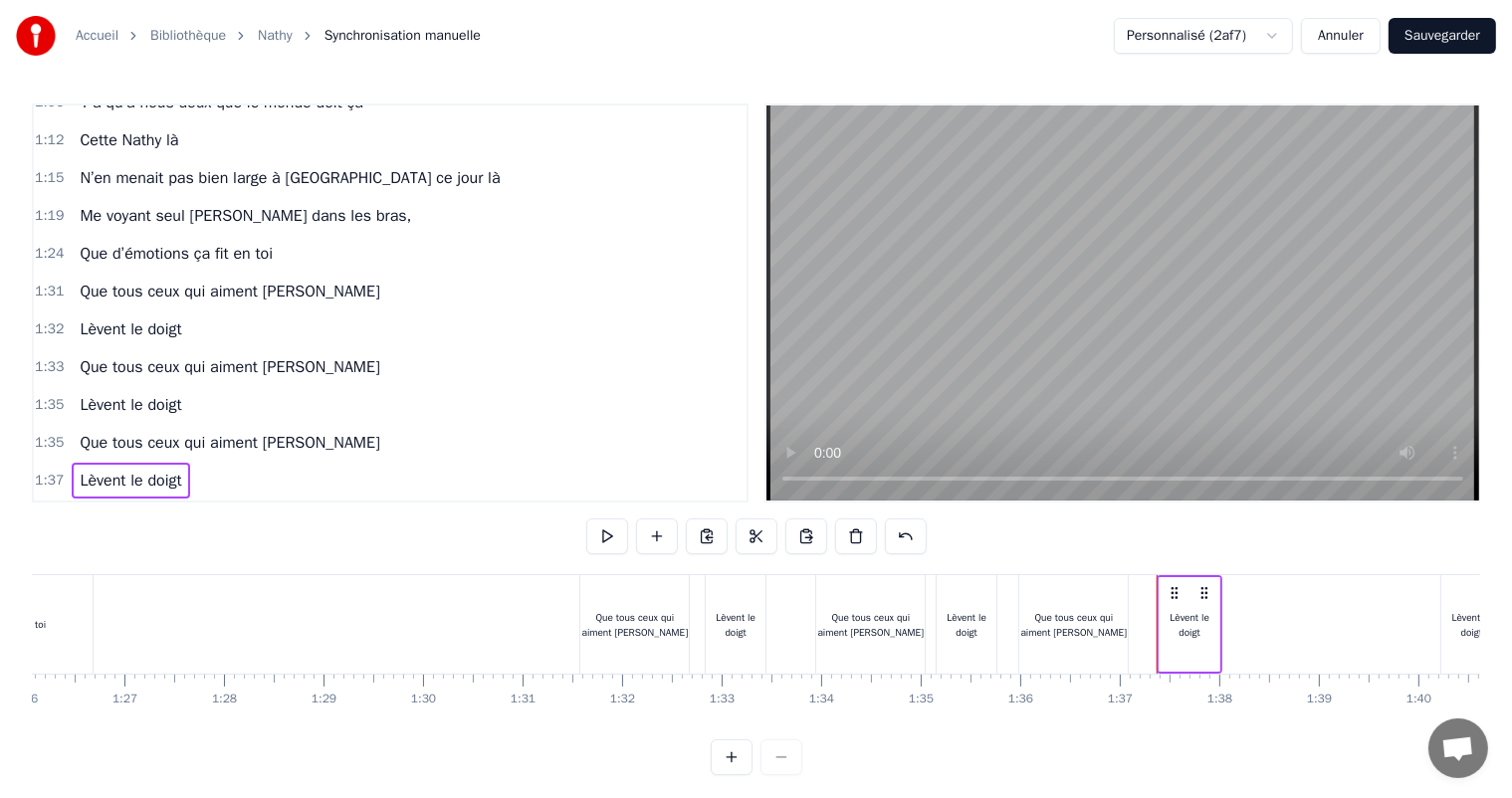 click at bounding box center (3413, 624) 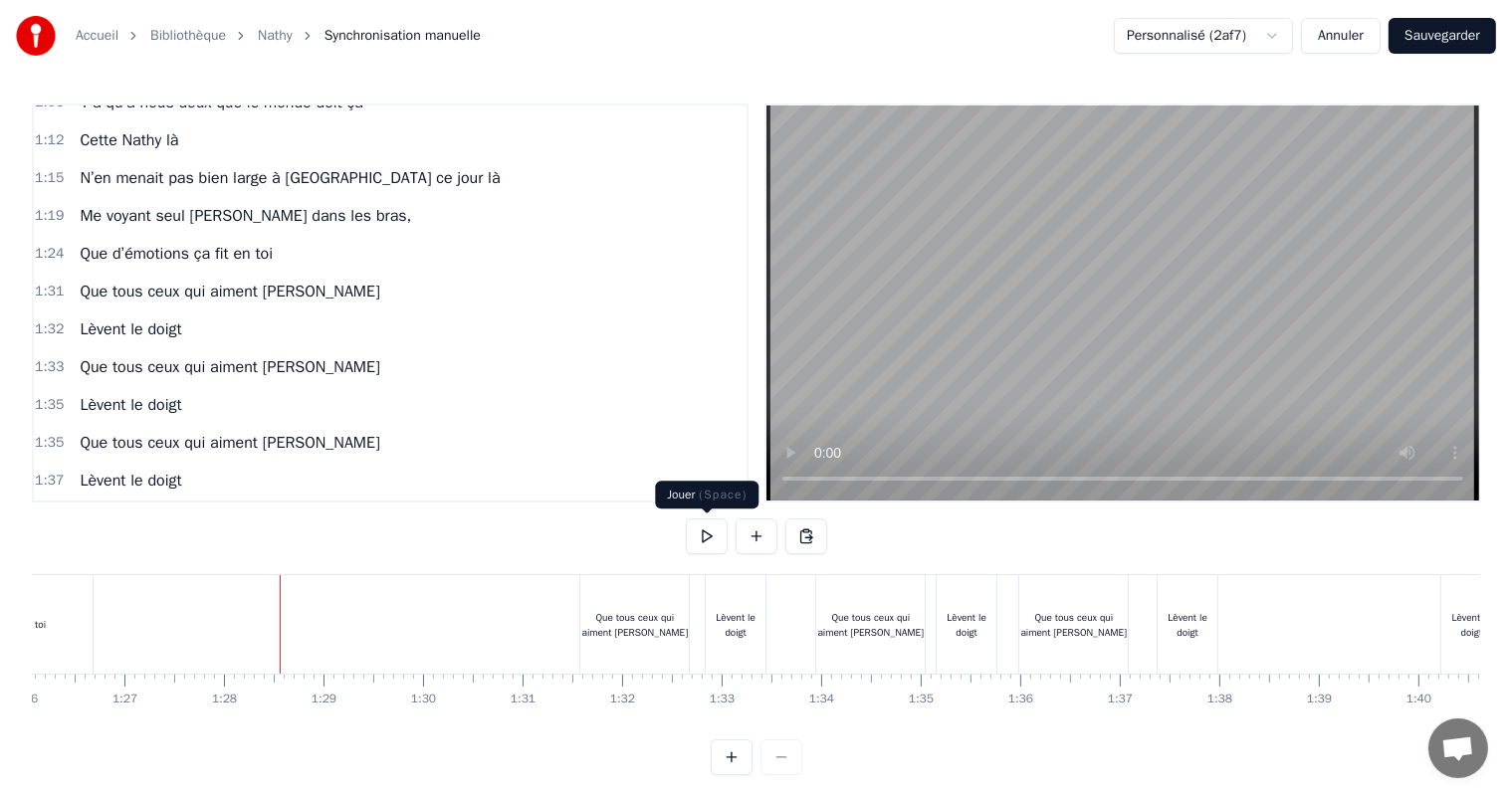 click at bounding box center (707, 536) 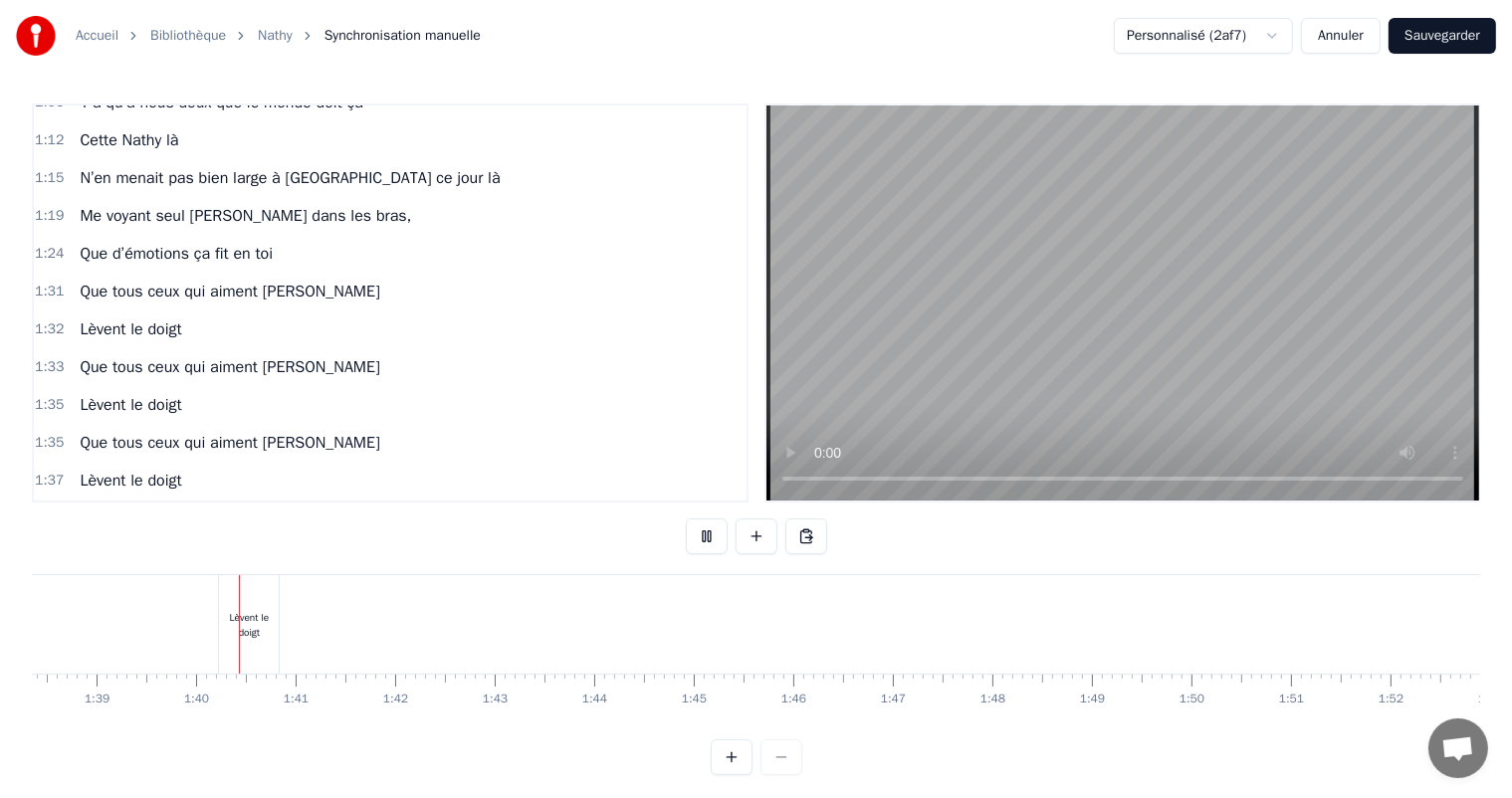 scroll, scrollTop: 0, scrollLeft: 9826, axis: horizontal 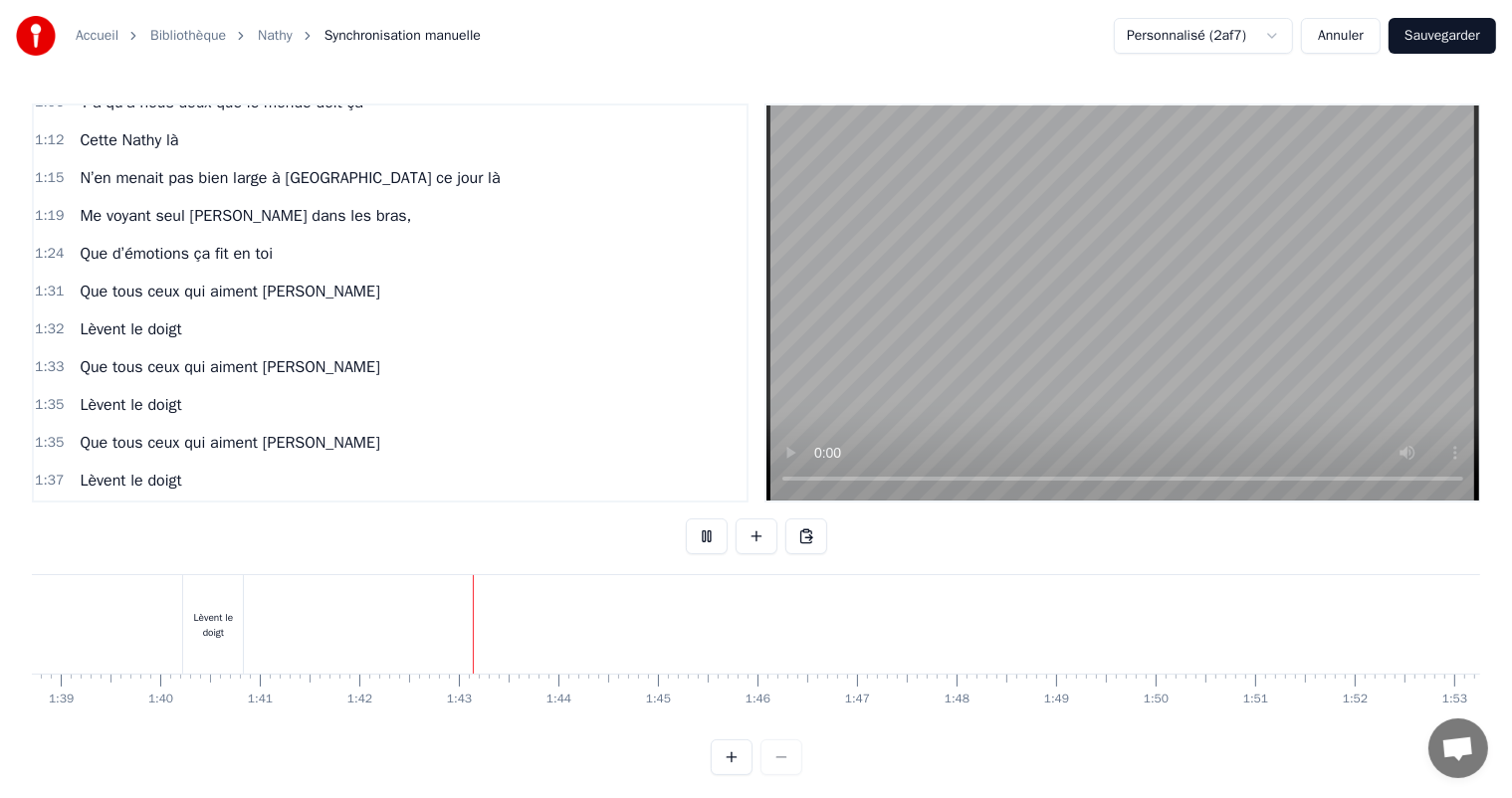 click on "Lèvent le doigt" at bounding box center [213, 625] 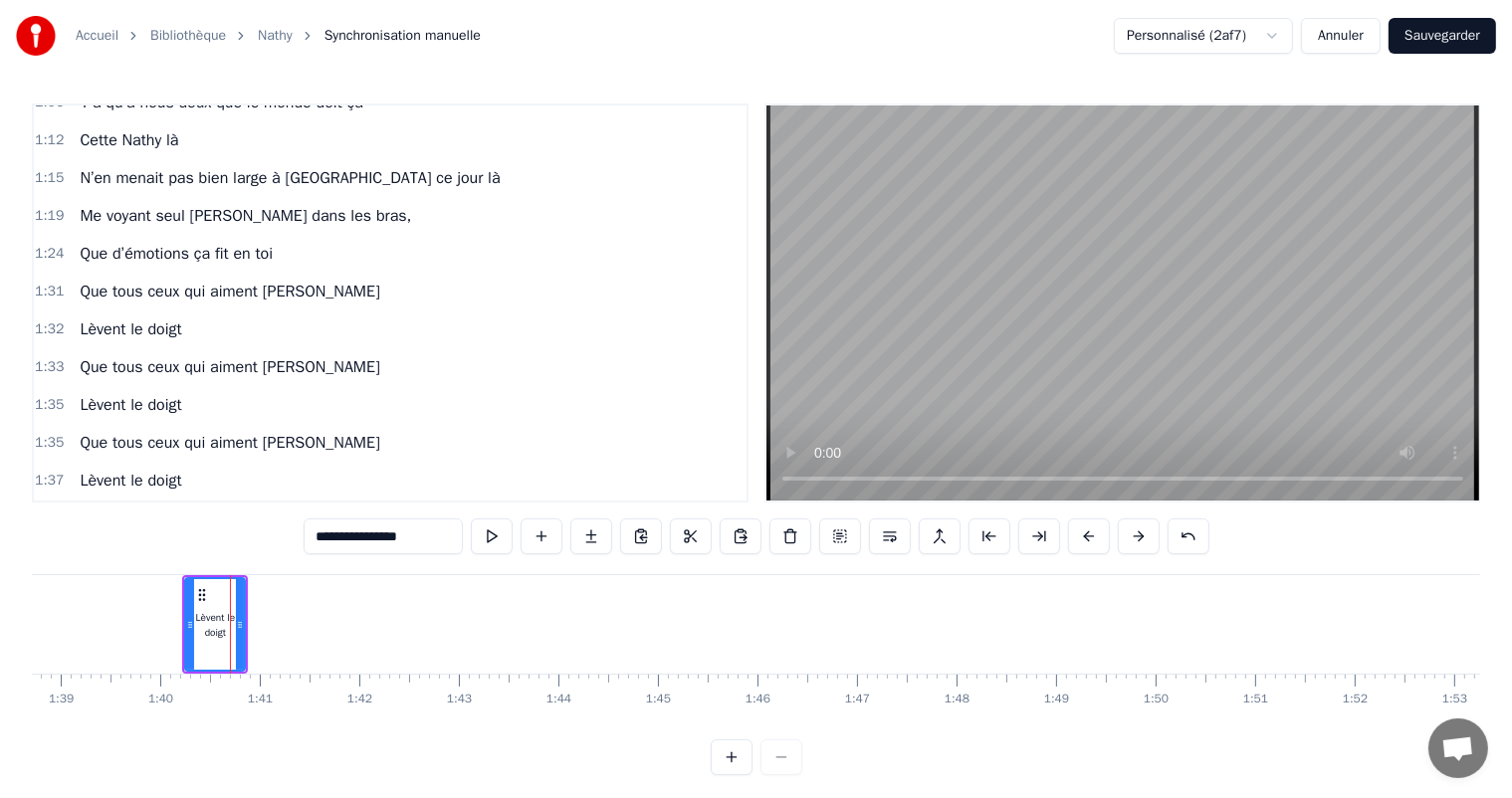 scroll, scrollTop: 812, scrollLeft: 0, axis: vertical 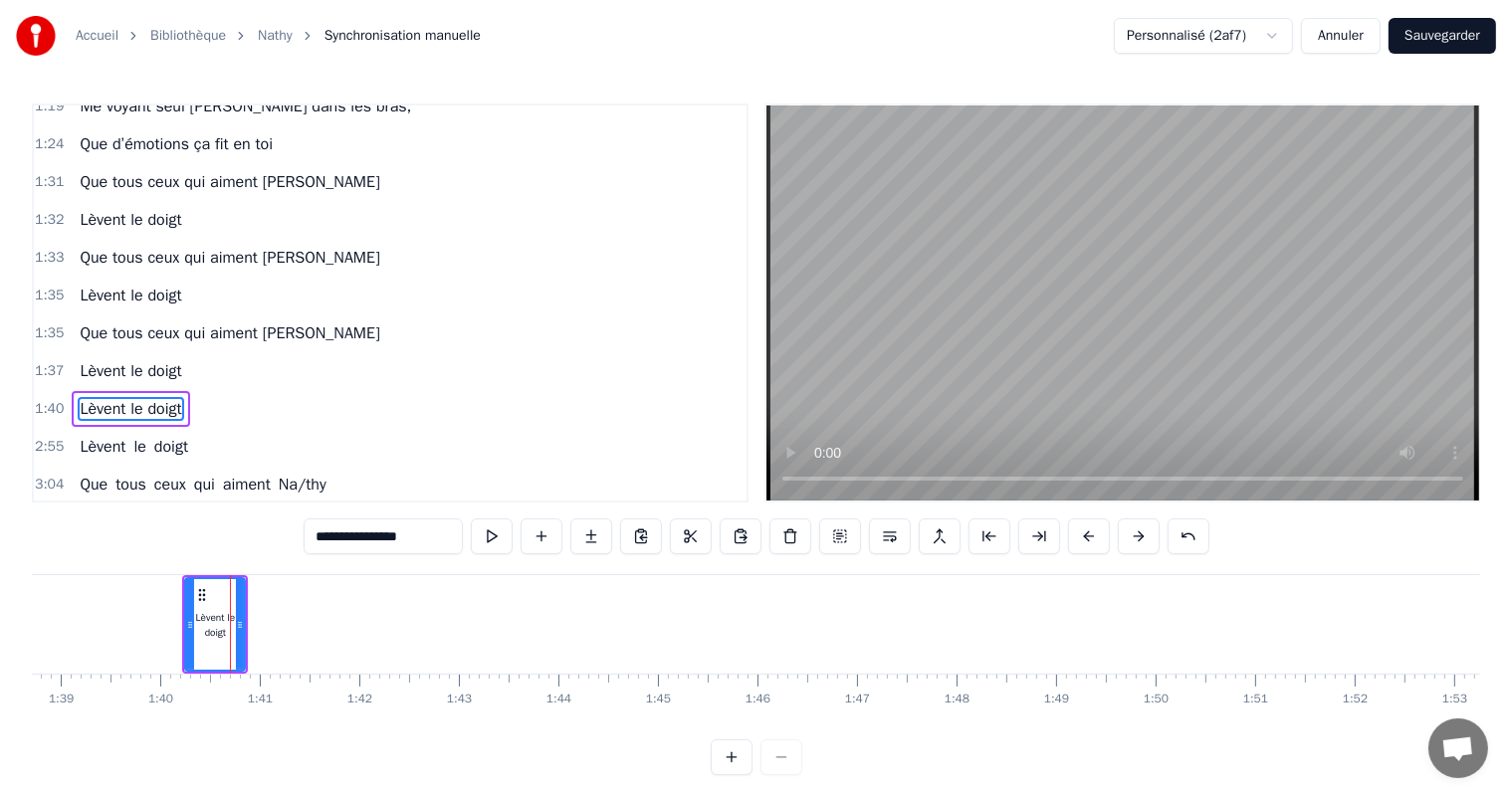 drag, startPoint x: 421, startPoint y: 531, endPoint x: 314, endPoint y: 531, distance: 107 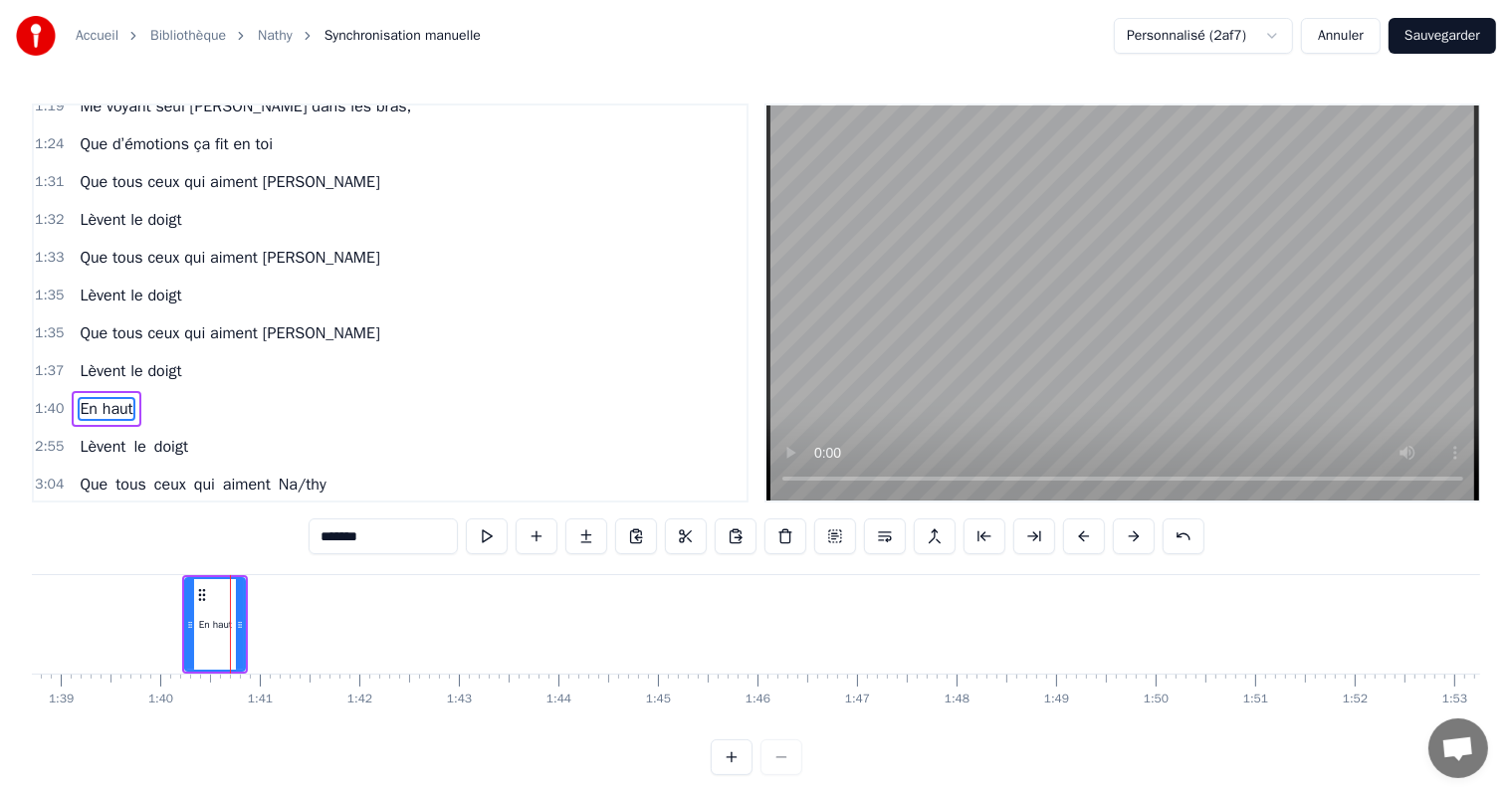 type on "*******" 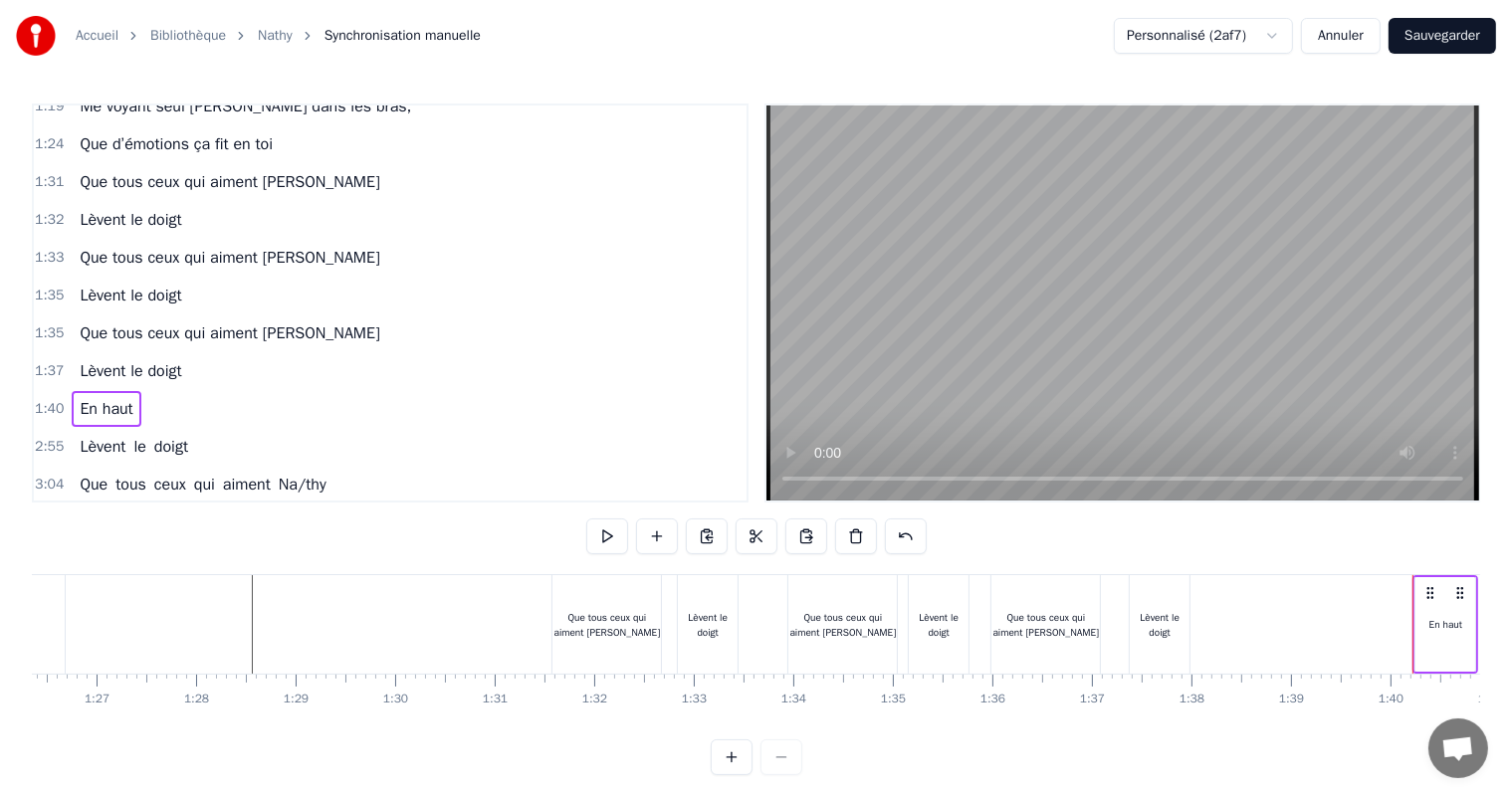 scroll, scrollTop: 0, scrollLeft: 8405, axis: horizontal 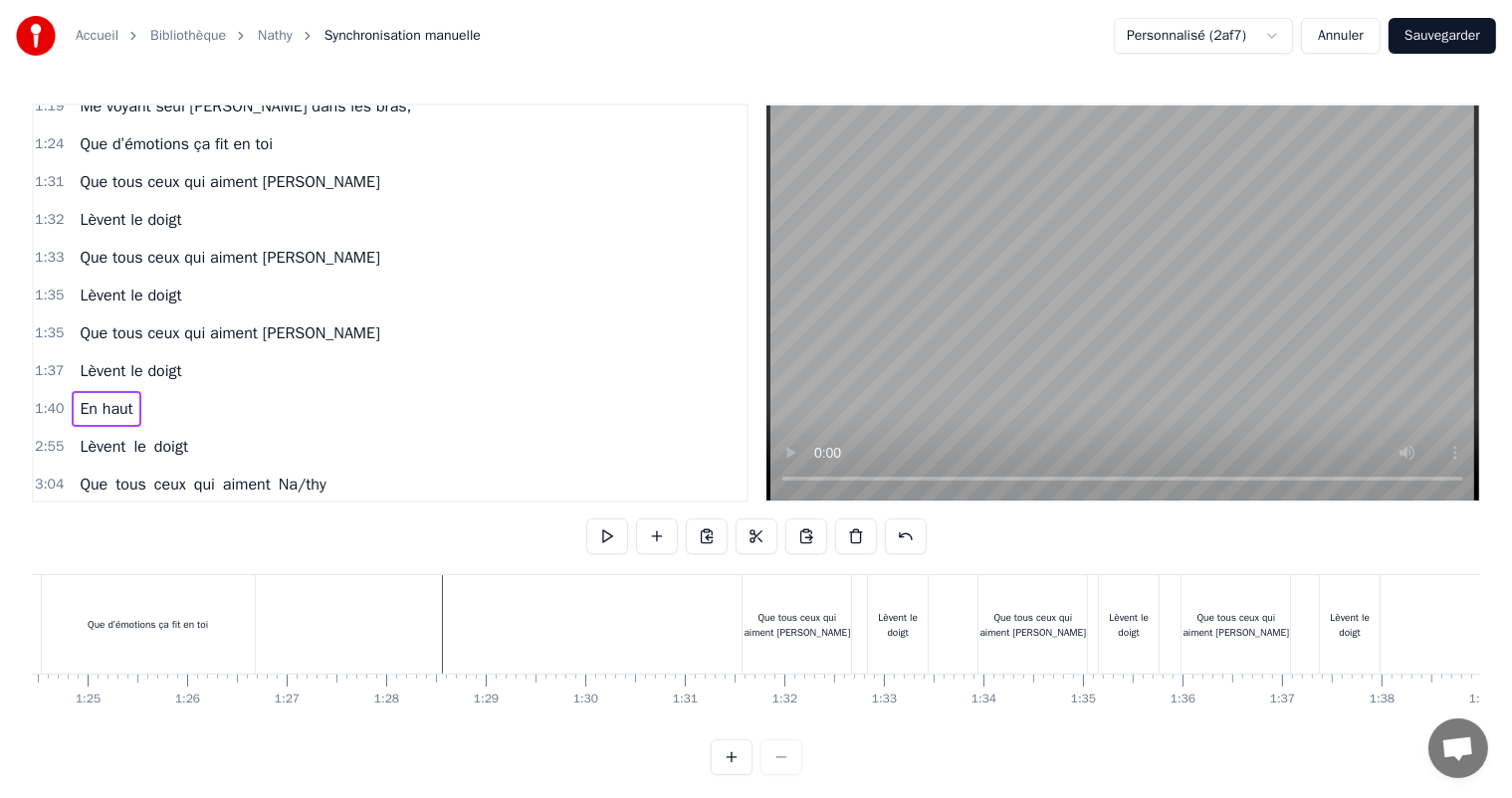 click at bounding box center [3575, 624] 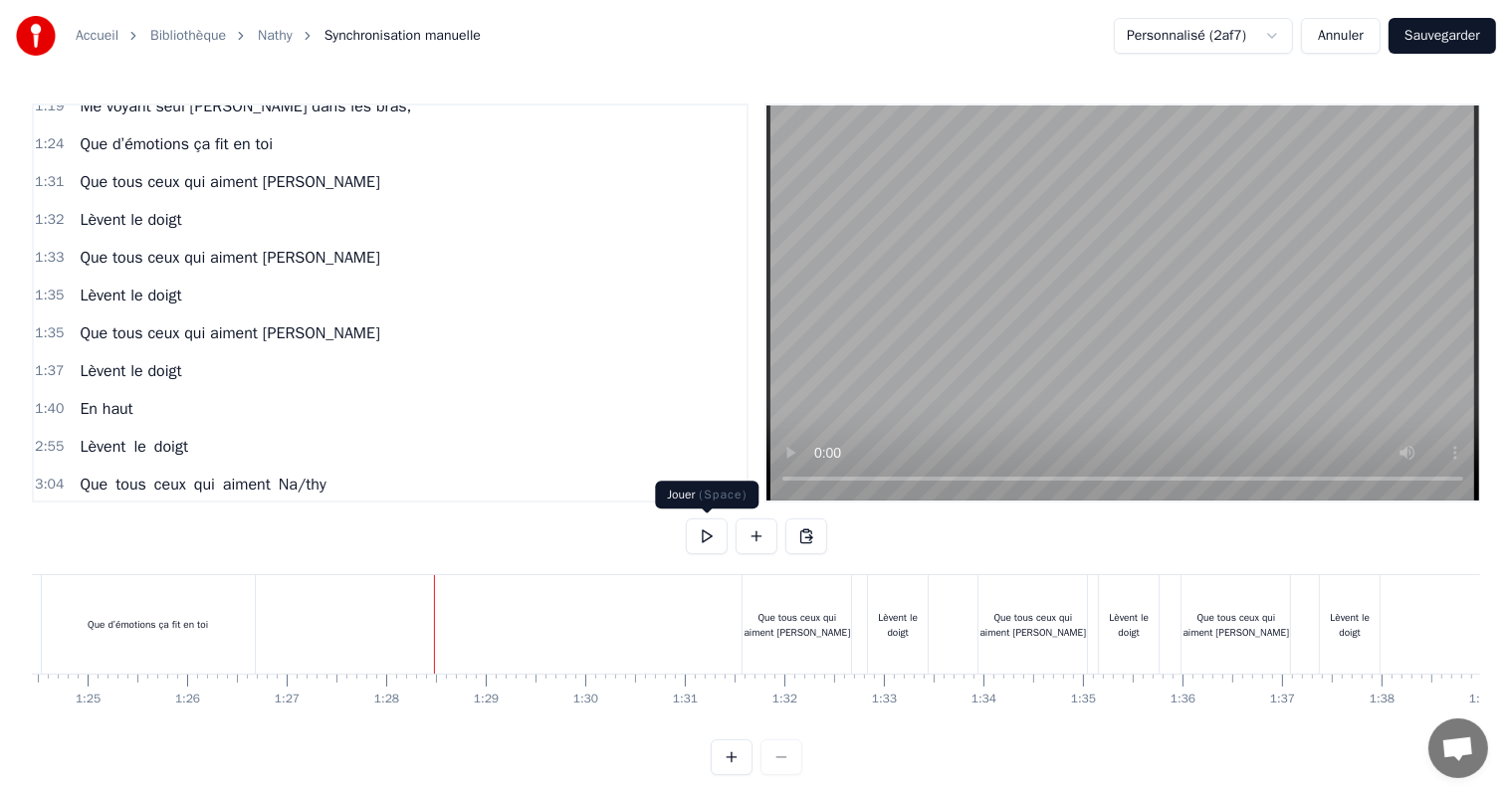 click at bounding box center [707, 536] 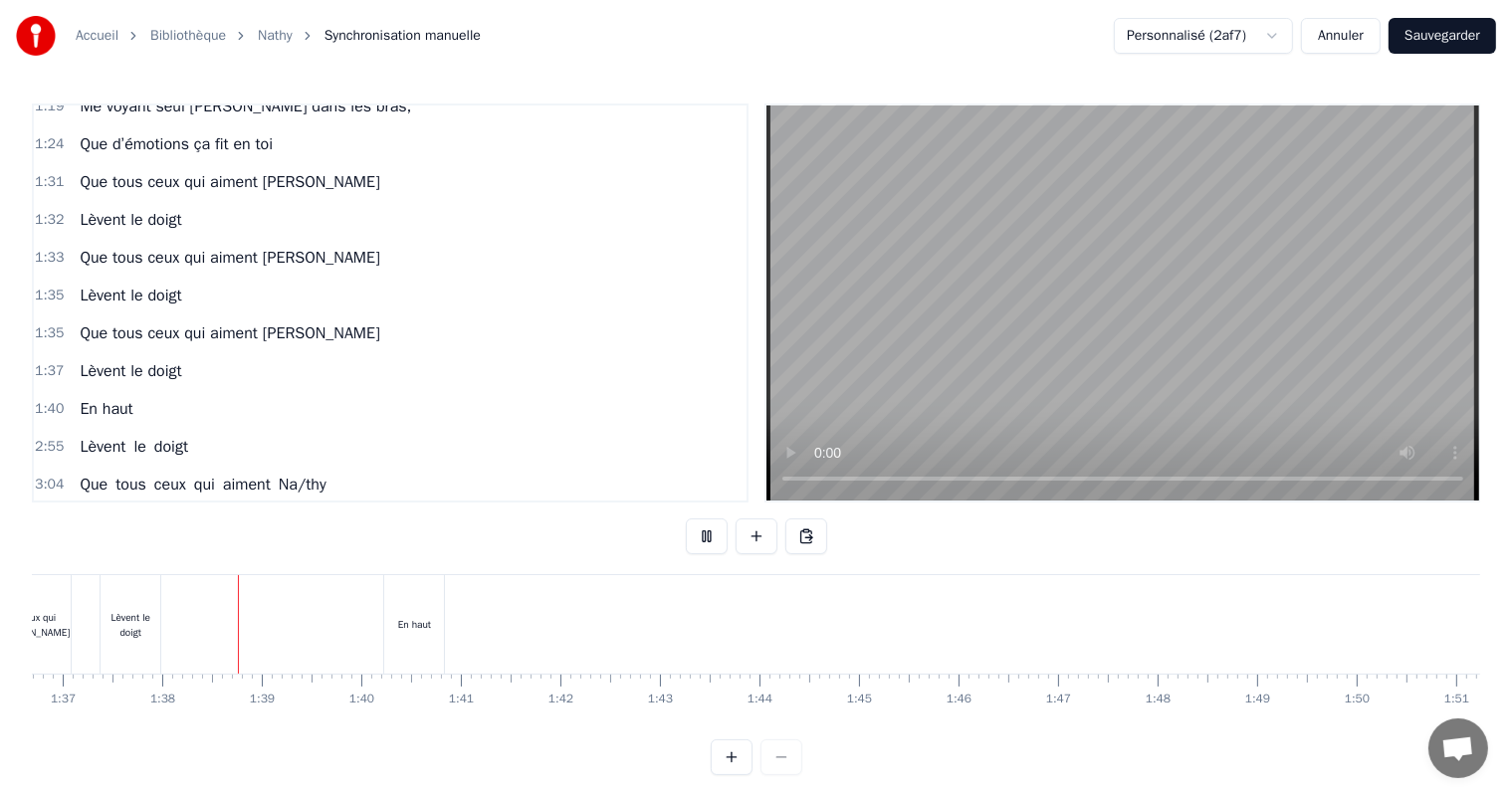 scroll, scrollTop: 0, scrollLeft: 9659, axis: horizontal 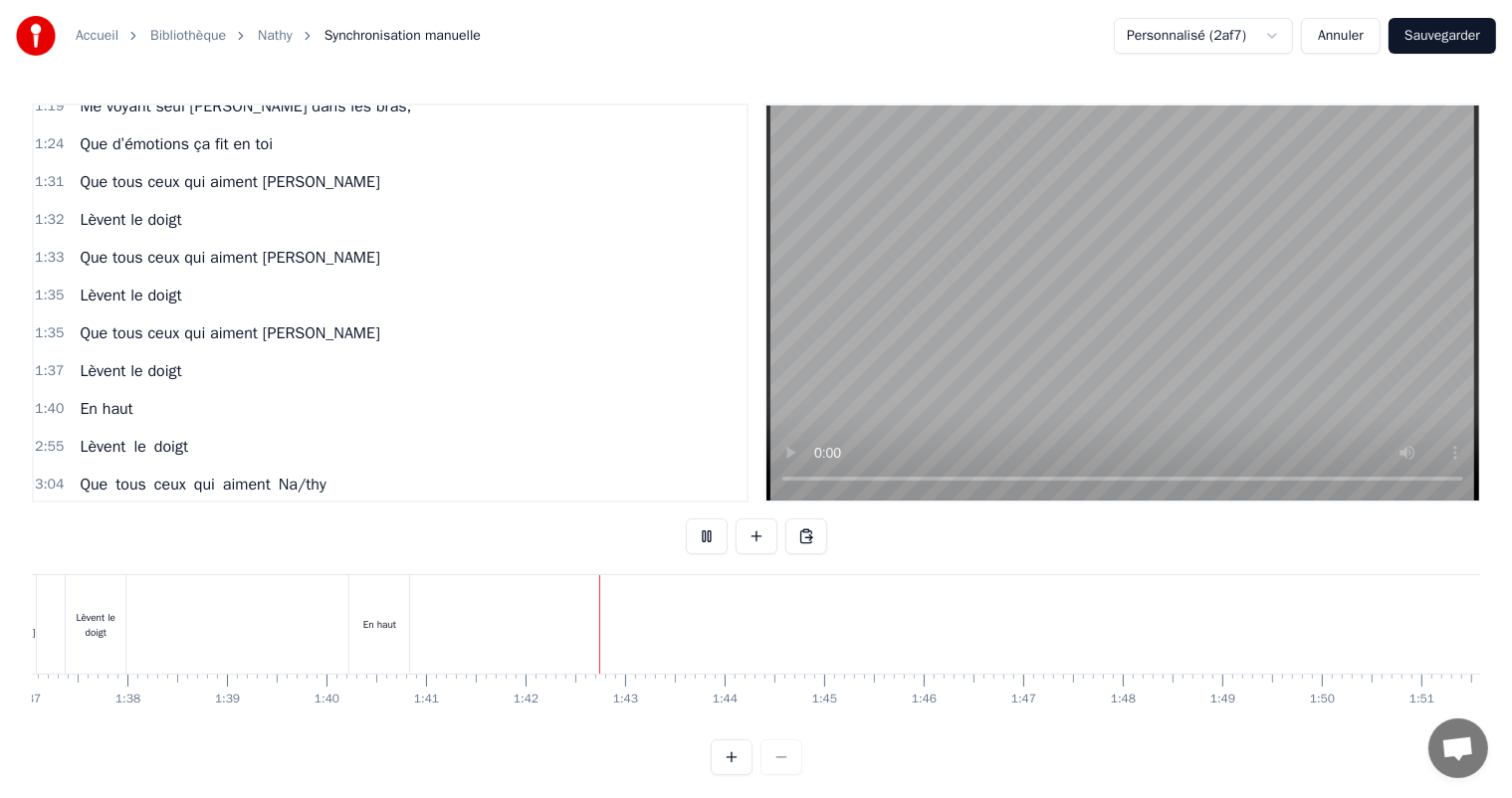 click at bounding box center [707, 536] 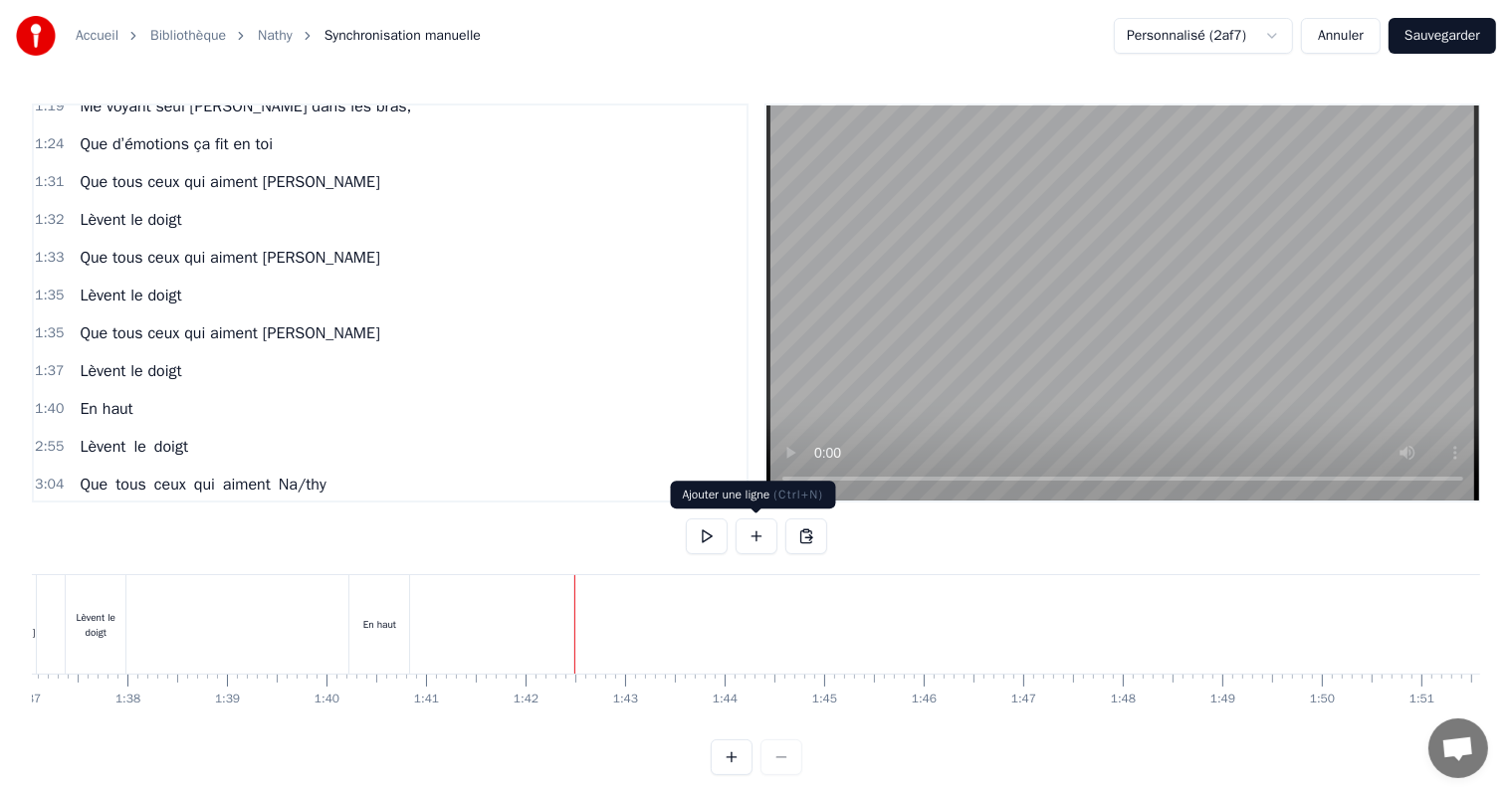 click at bounding box center (756, 536) 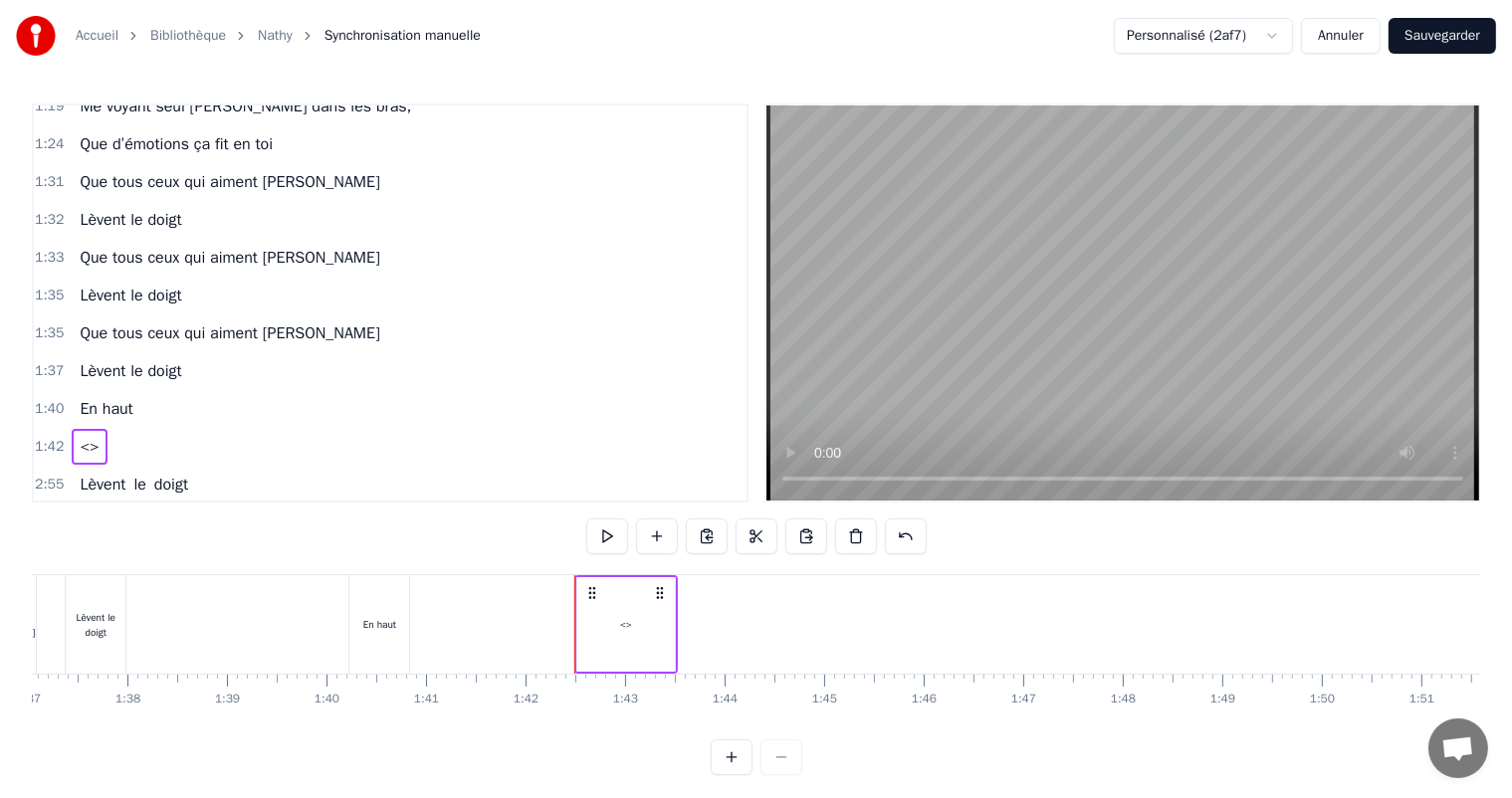 click on "<>" at bounding box center (626, 624) 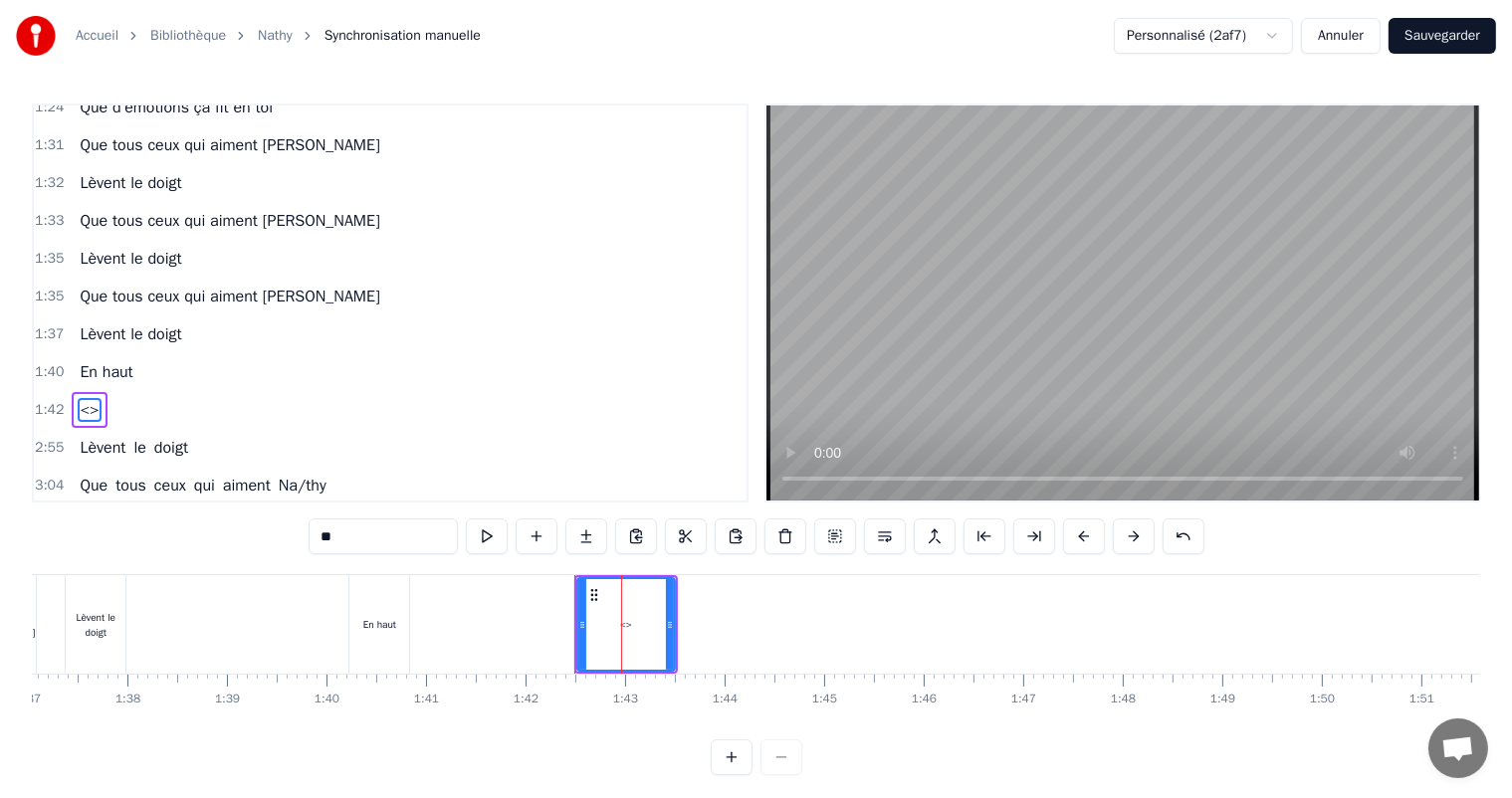 drag, startPoint x: 361, startPoint y: 538, endPoint x: 311, endPoint y: 534, distance: 50.159745 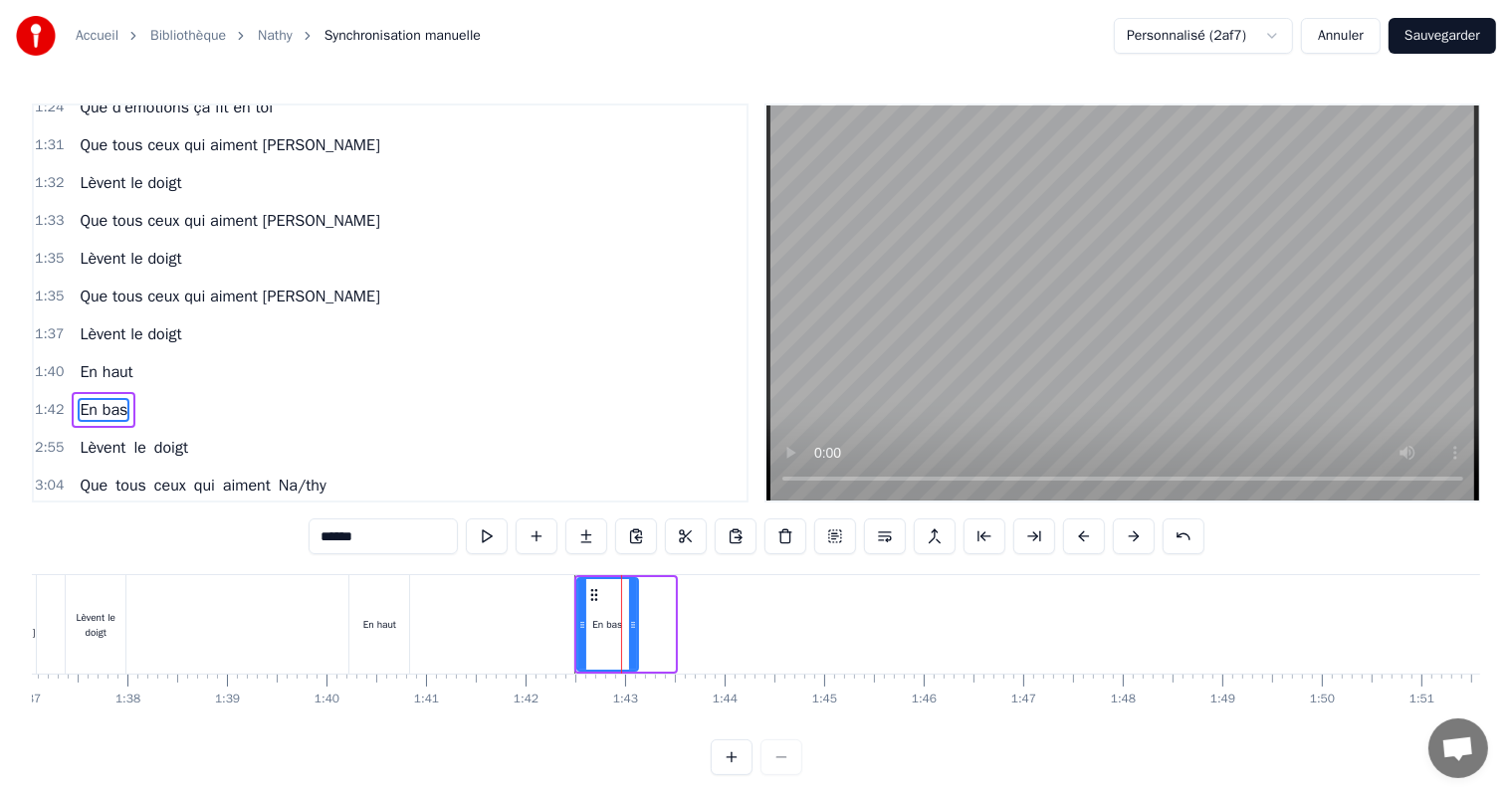 drag, startPoint x: 666, startPoint y: 623, endPoint x: 631, endPoint y: 622, distance: 35.014283 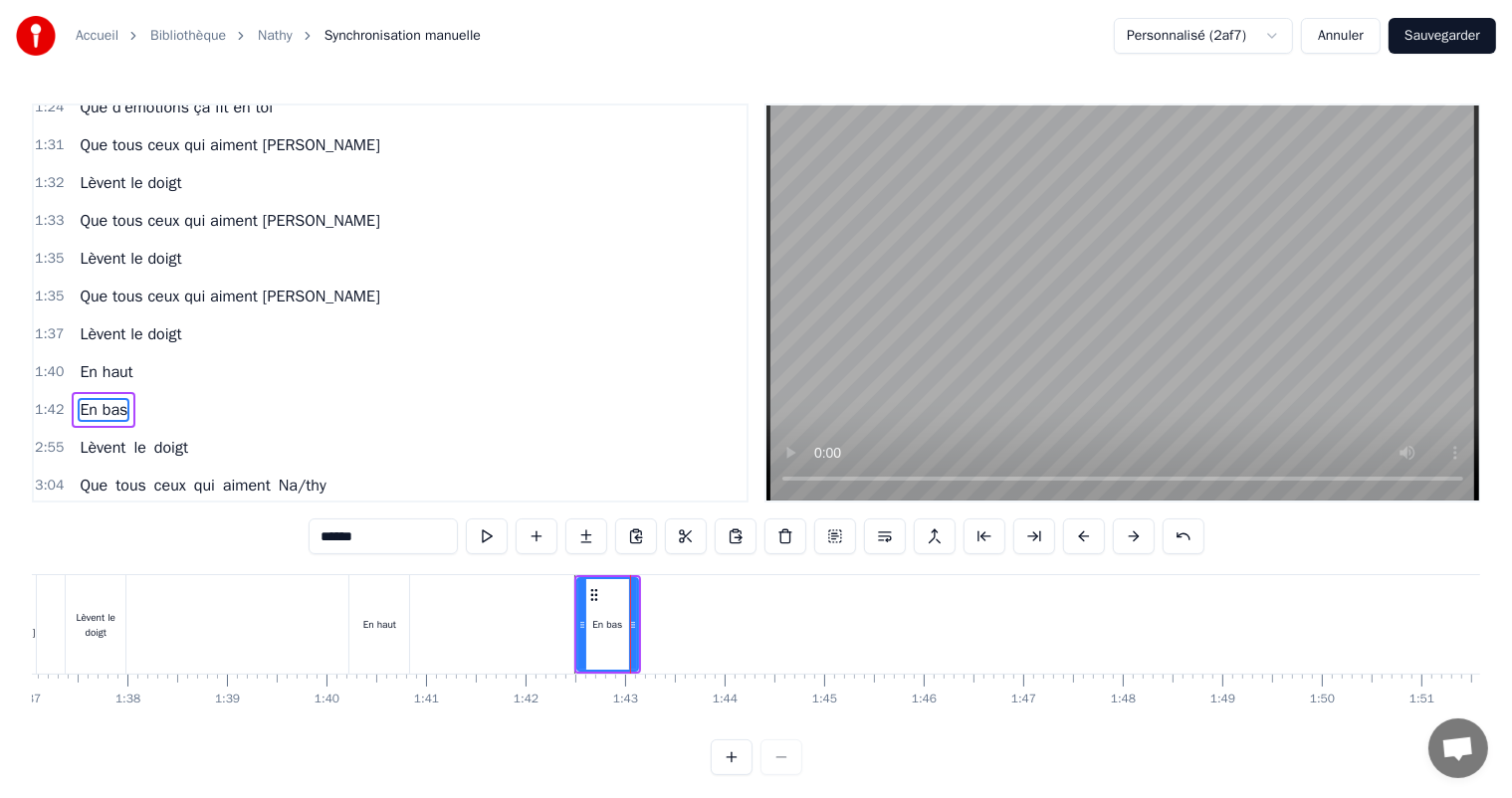 type on "******" 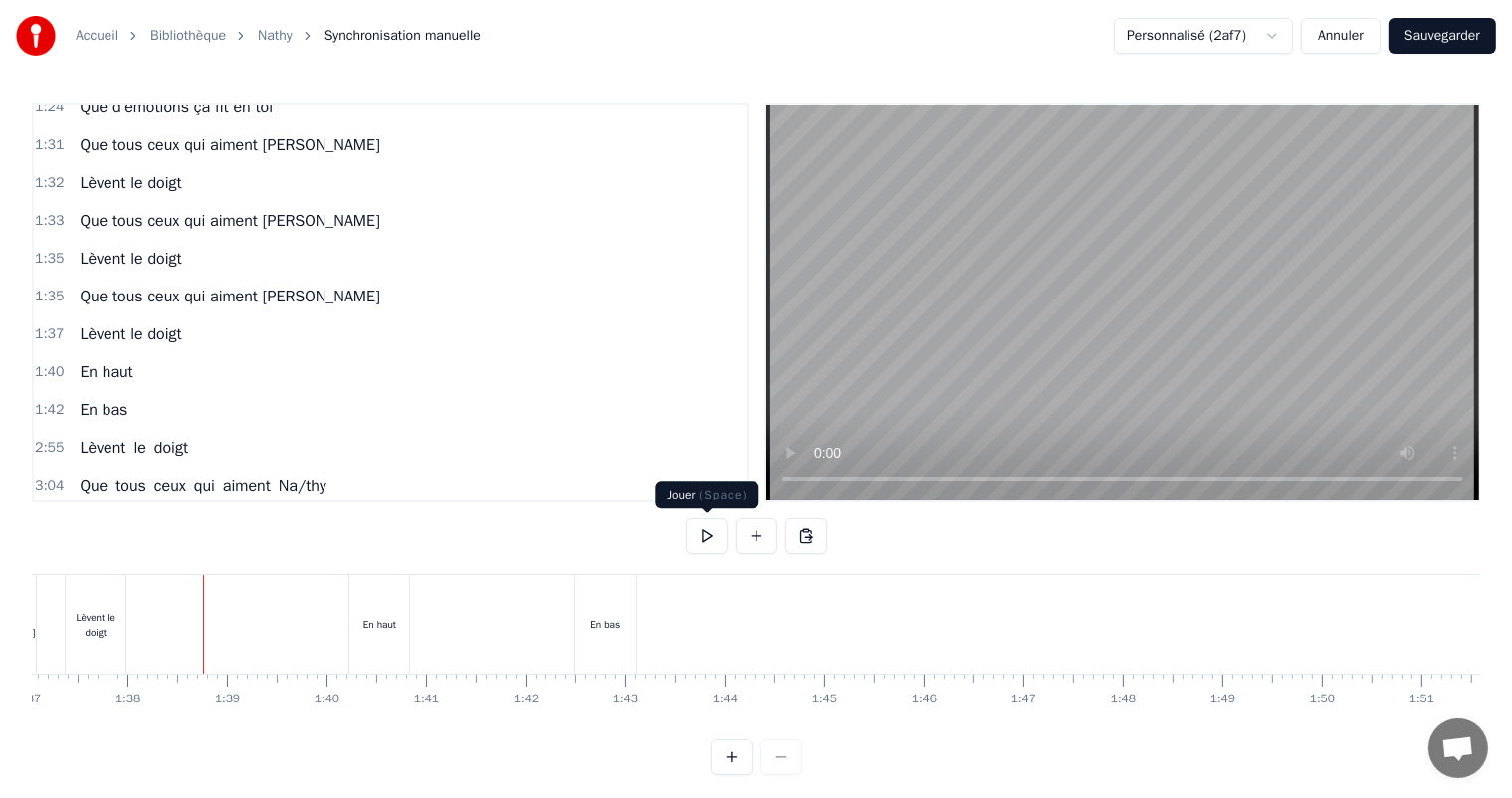 click at bounding box center (707, 536) 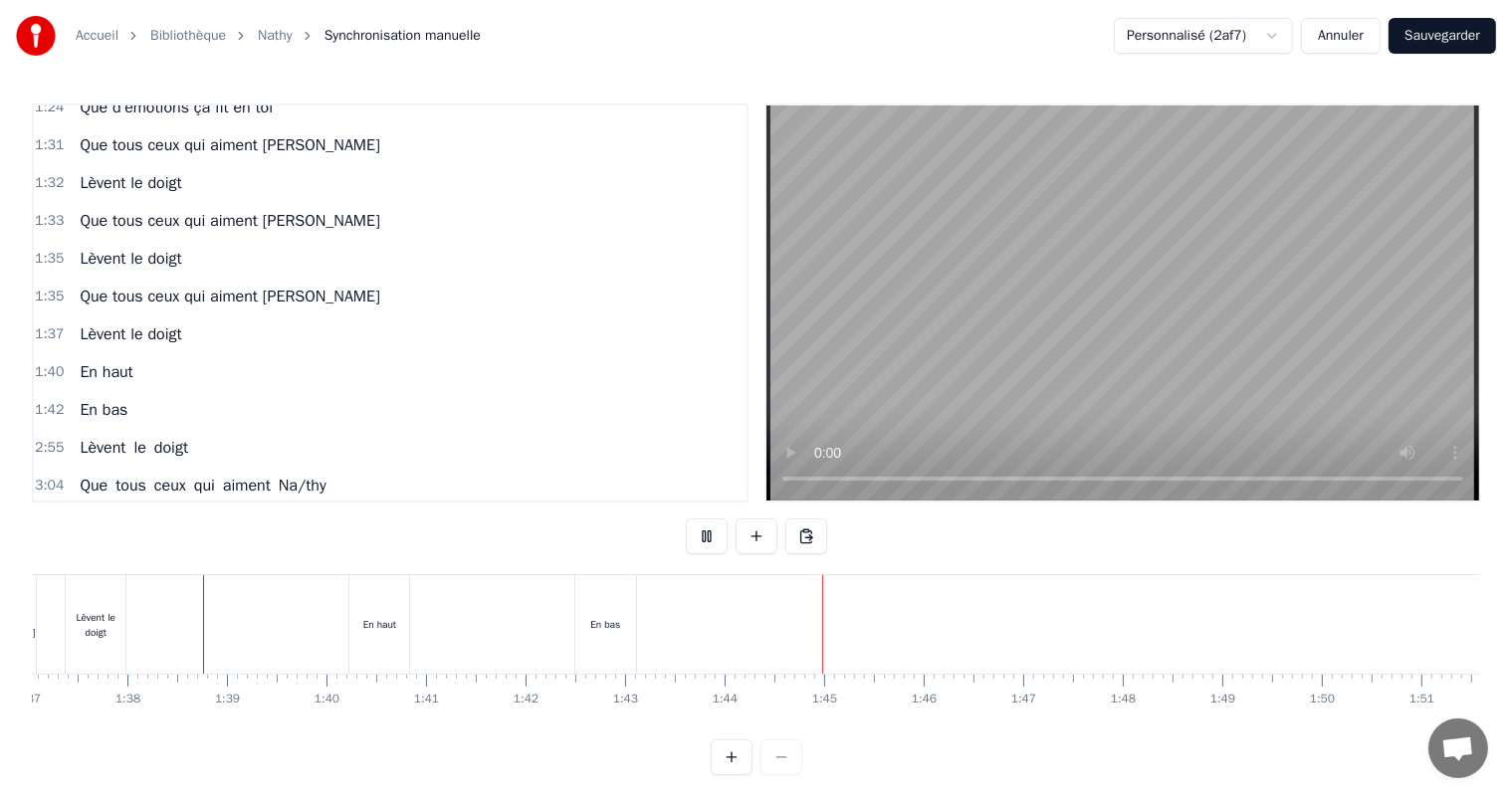 click at bounding box center [707, 536] 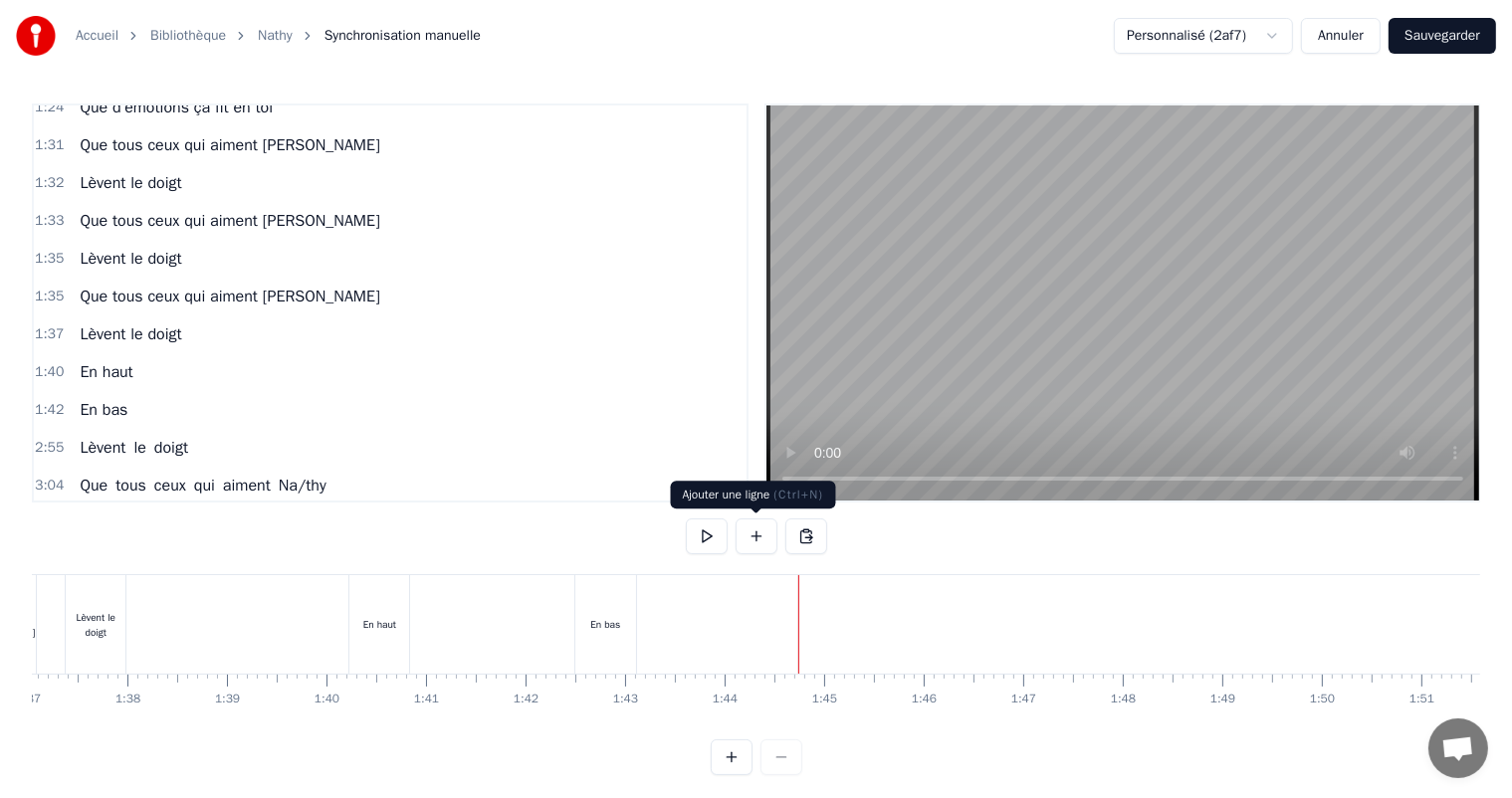 click at bounding box center [756, 536] 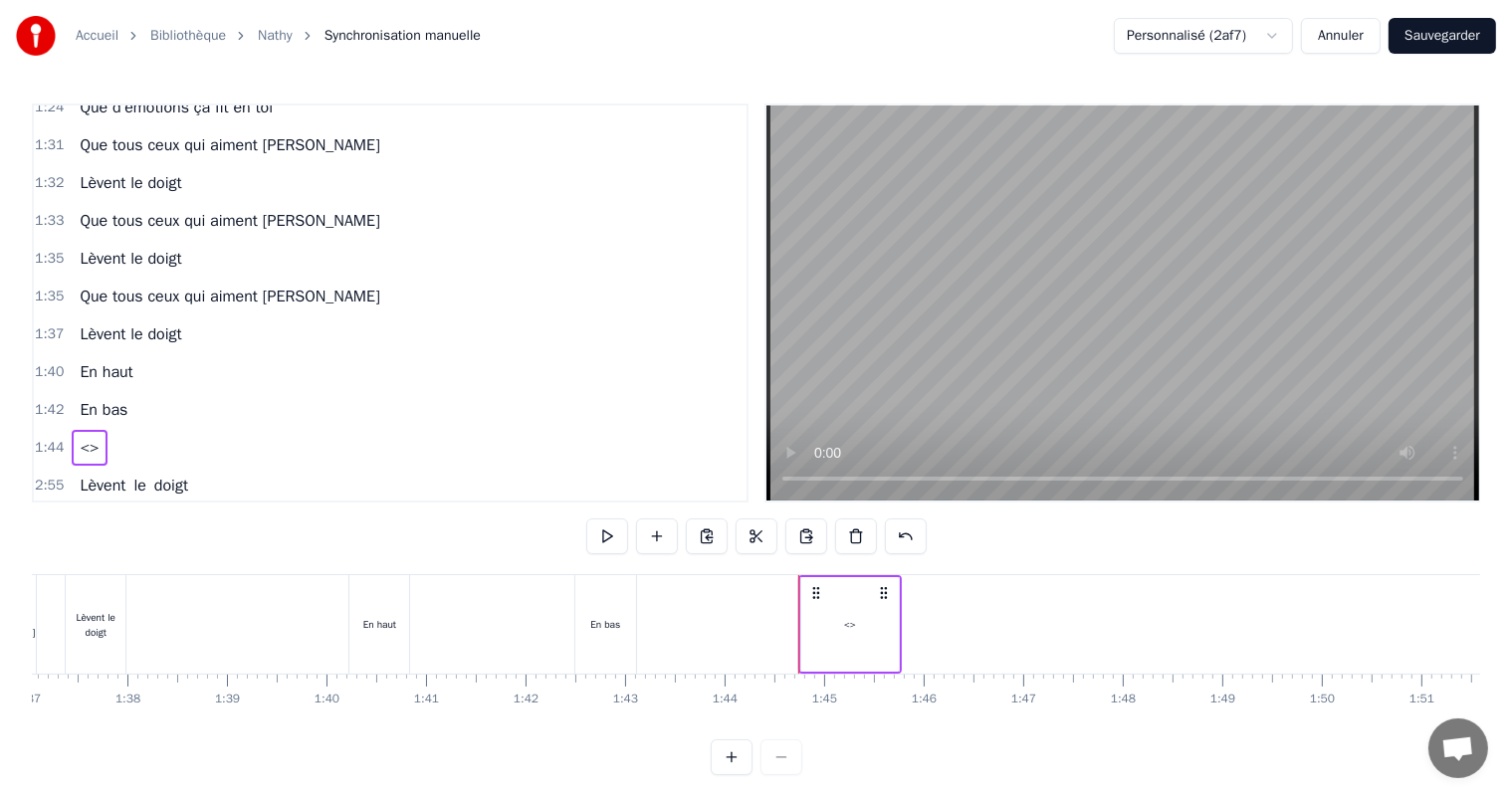 click on "<>" at bounding box center [850, 624] 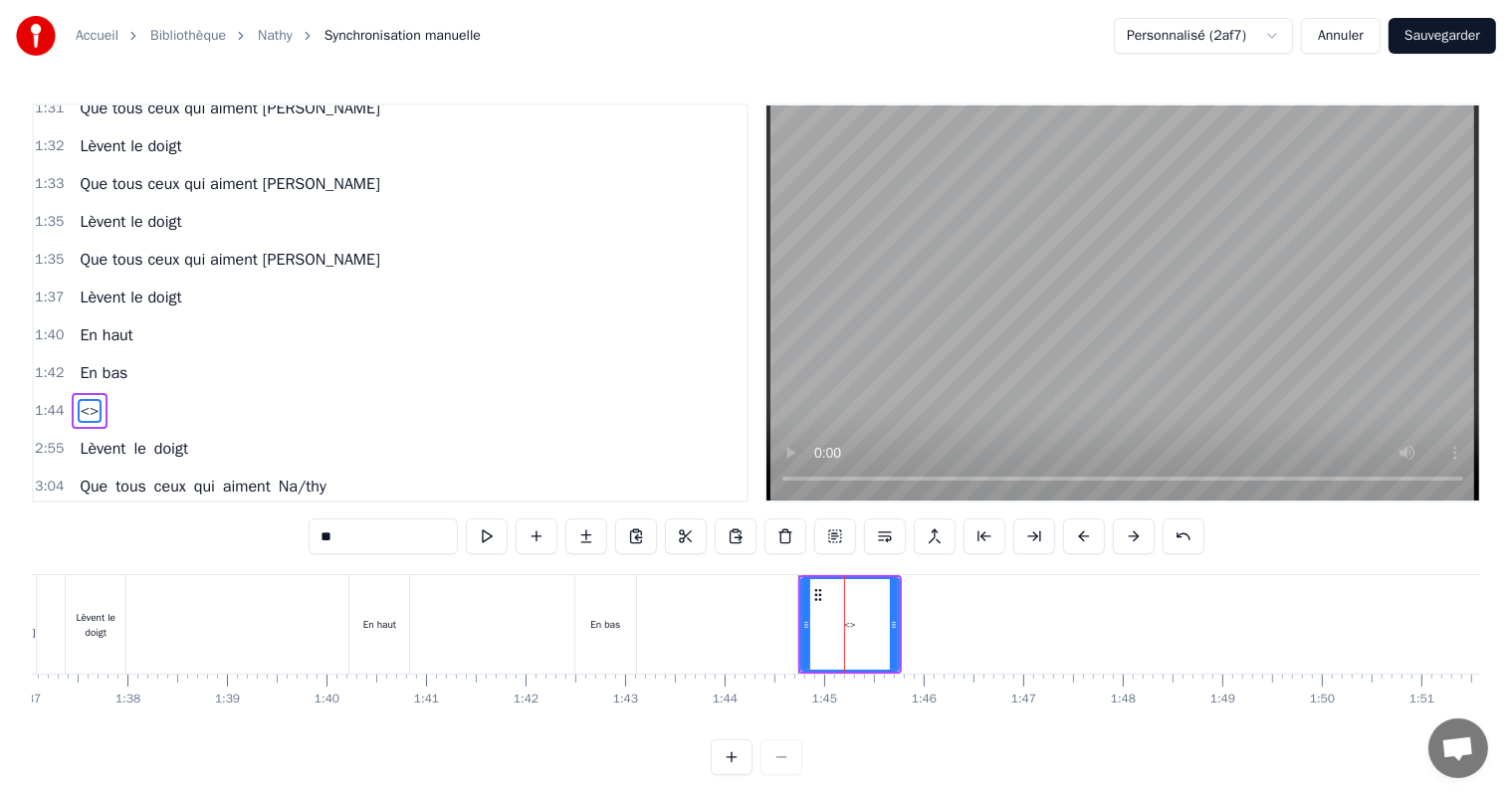 drag, startPoint x: 394, startPoint y: 528, endPoint x: 293, endPoint y: 545, distance: 102.4207 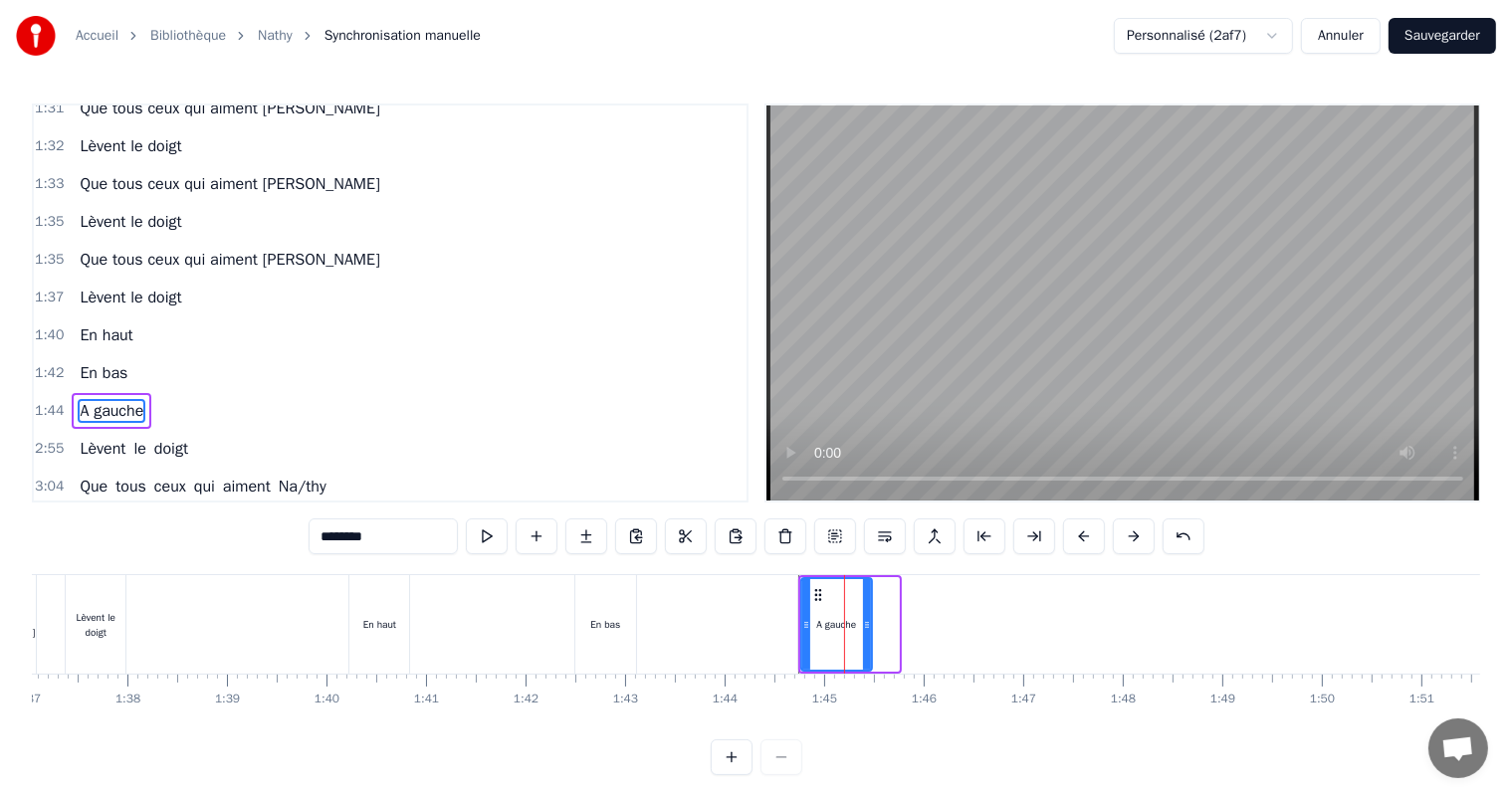drag, startPoint x: 893, startPoint y: 624, endPoint x: 866, endPoint y: 627, distance: 27.166155 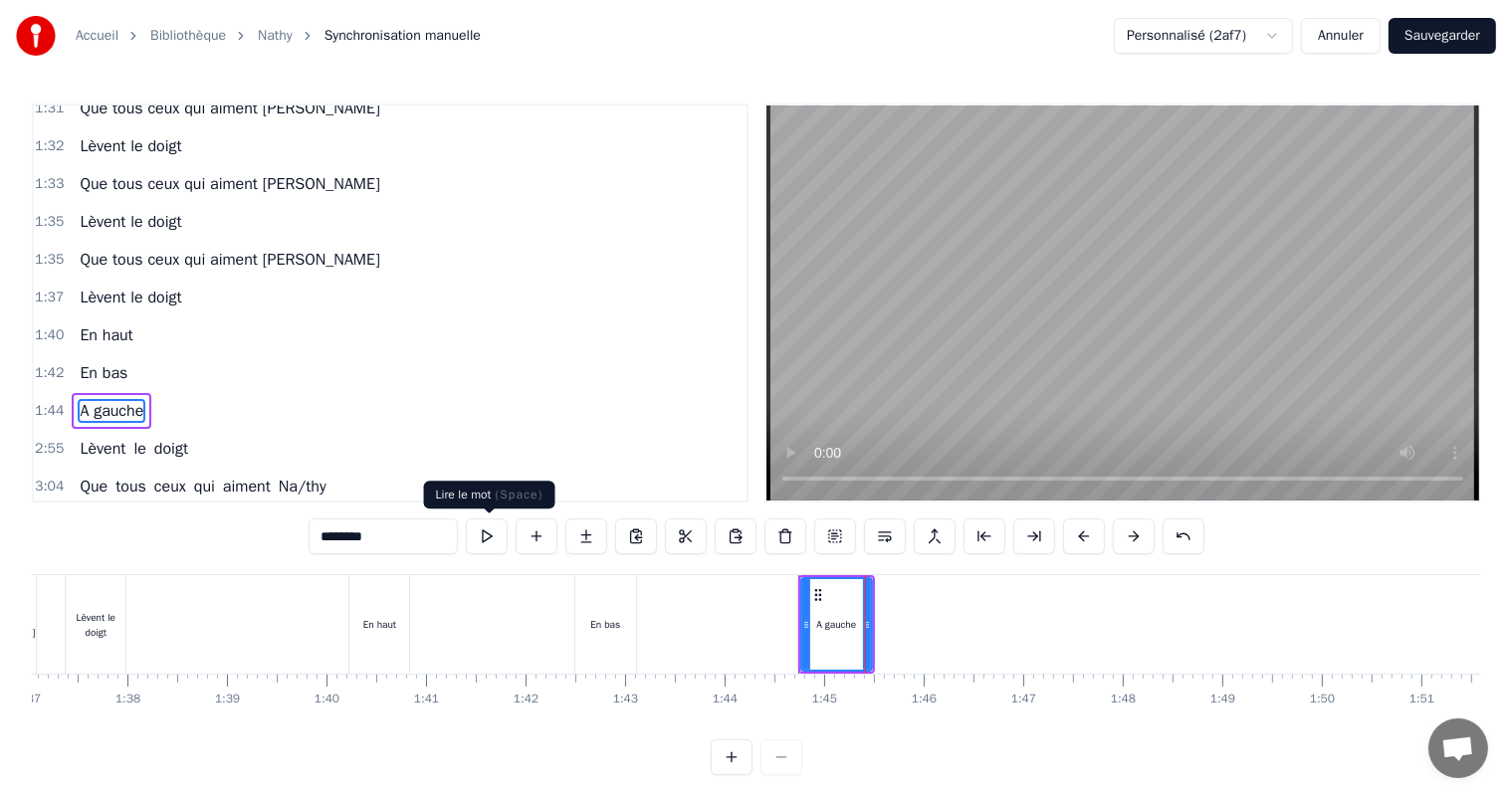 type on "********" 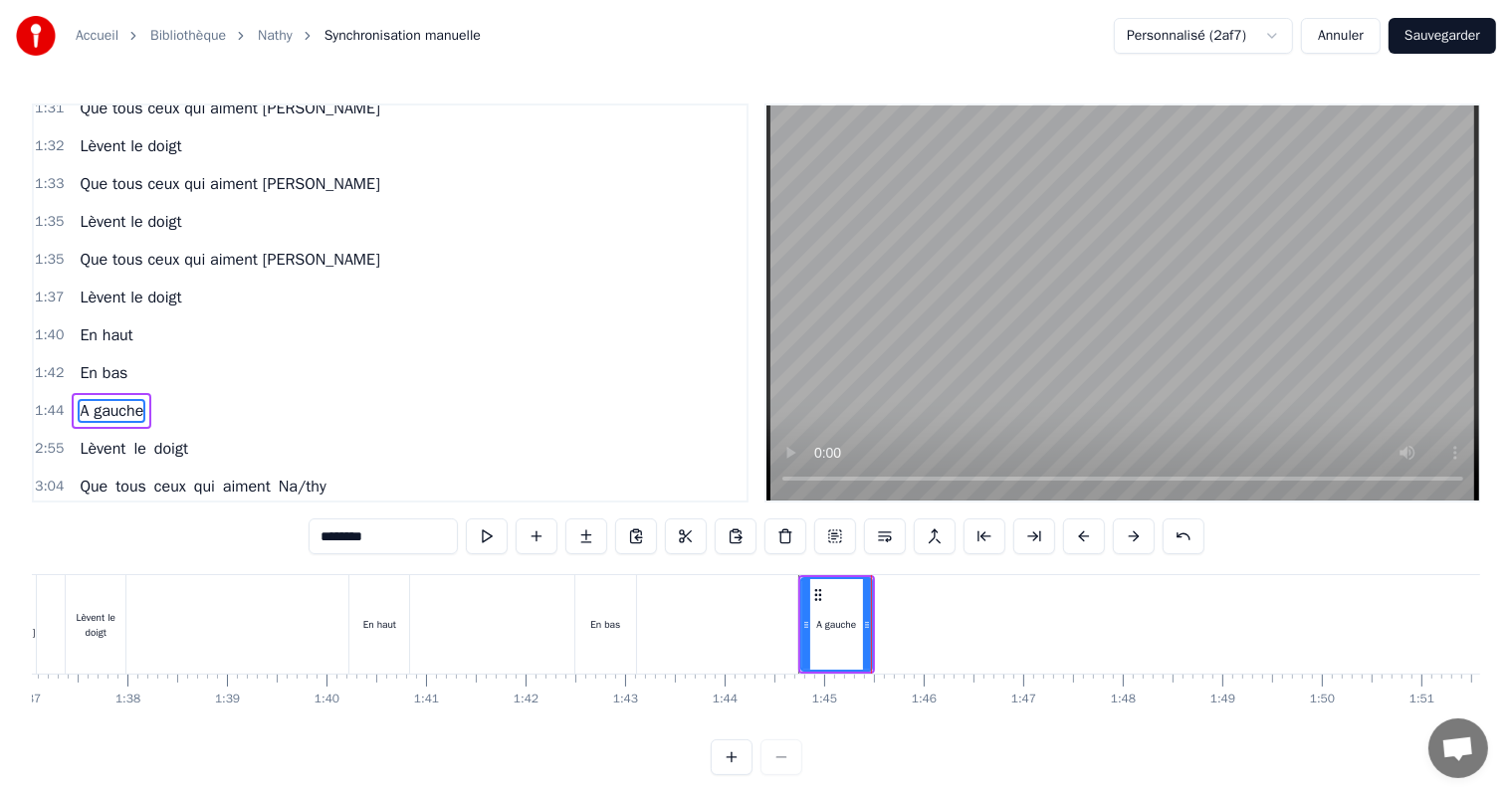 click at bounding box center [2321, 624] 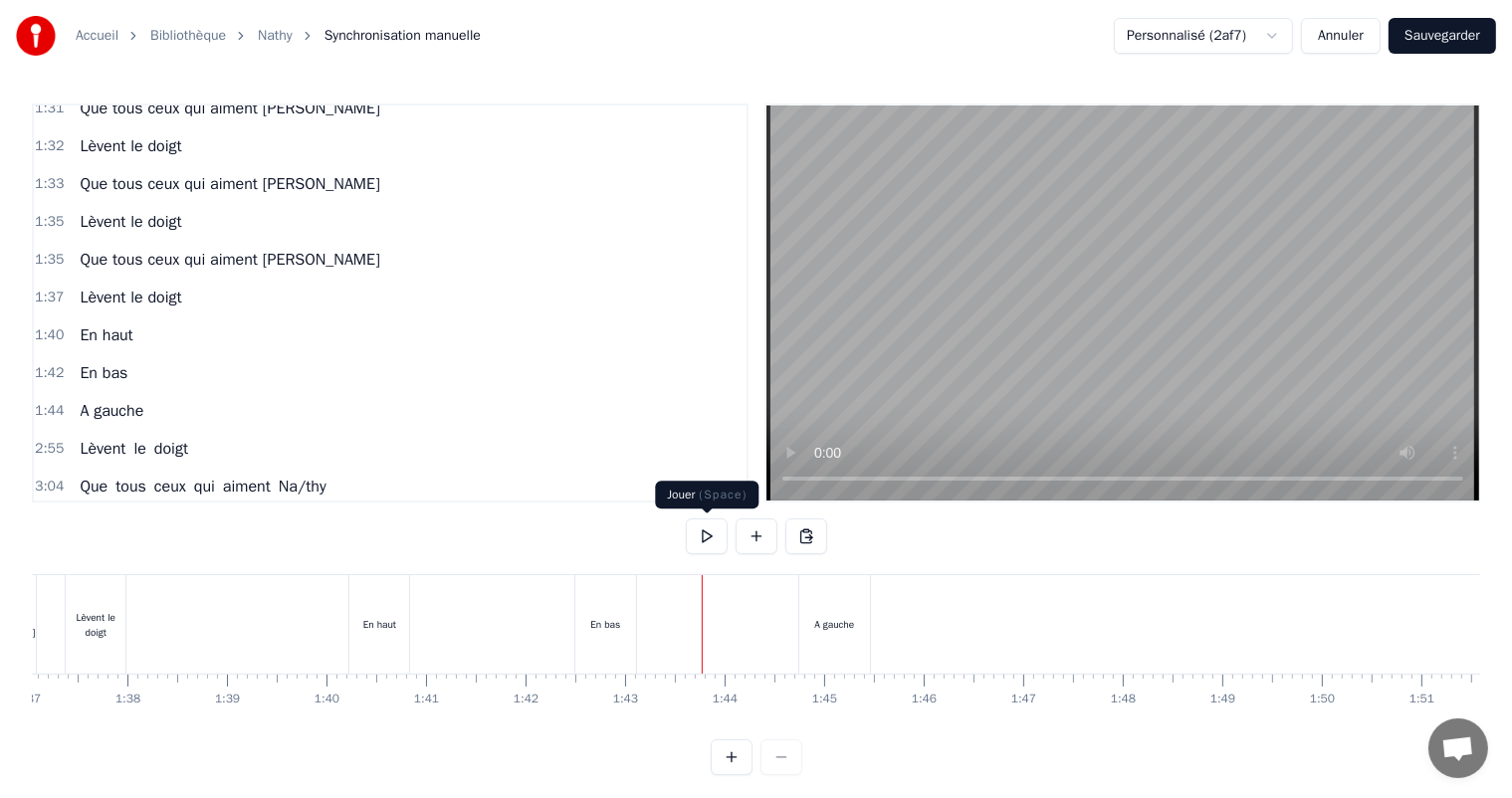 click at bounding box center (707, 536) 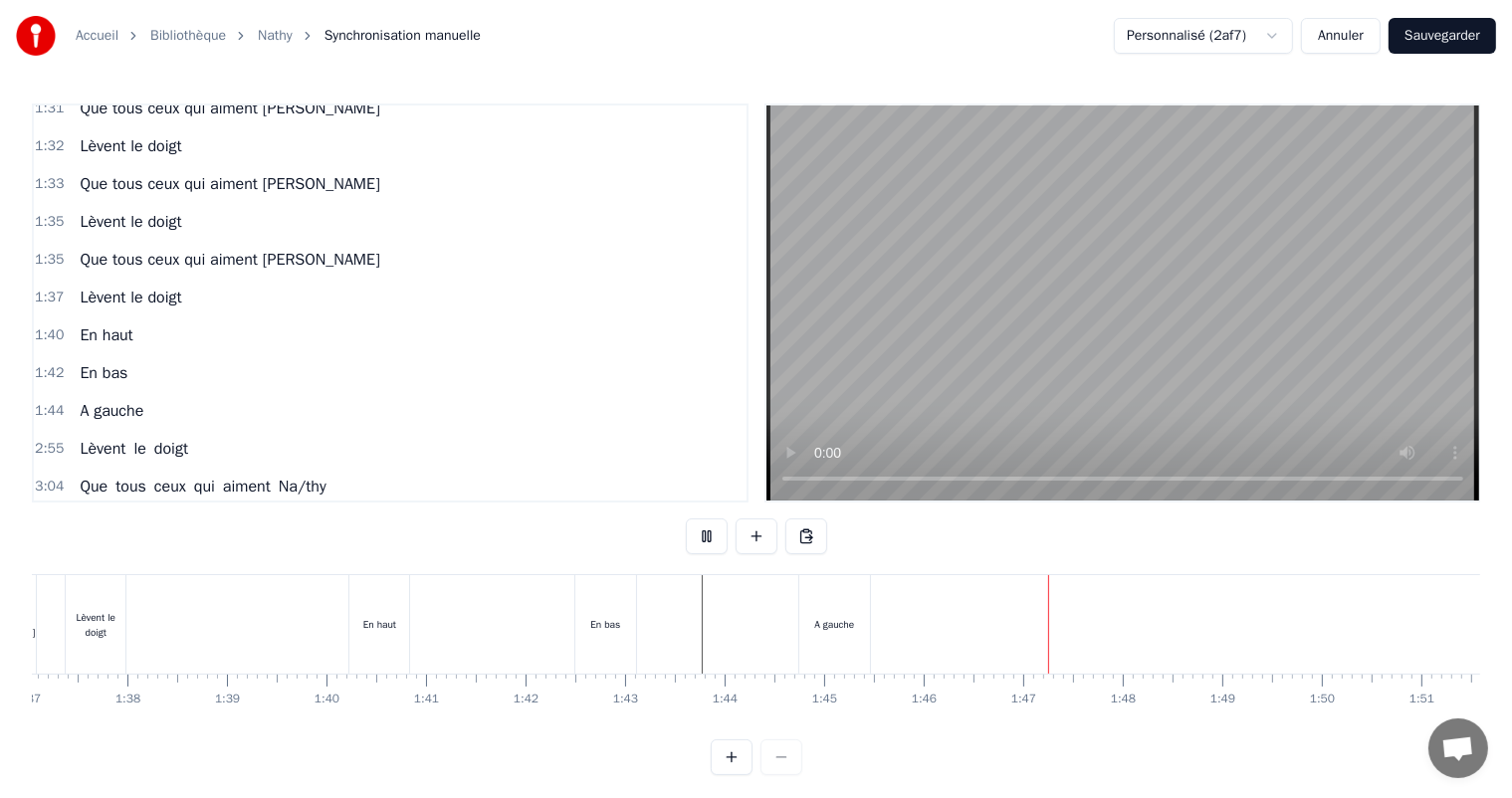 click at bounding box center (707, 536) 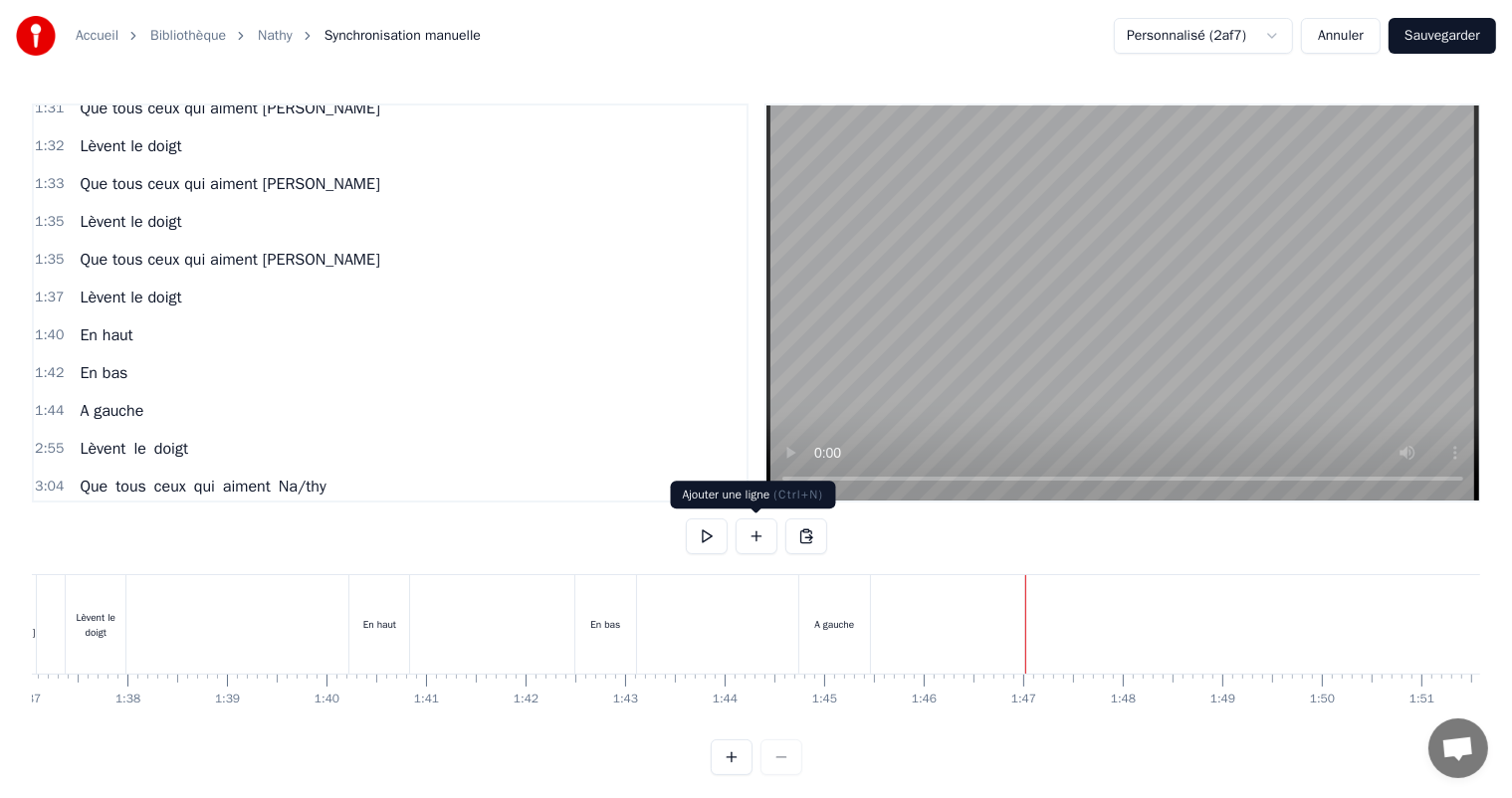 click at bounding box center [756, 536] 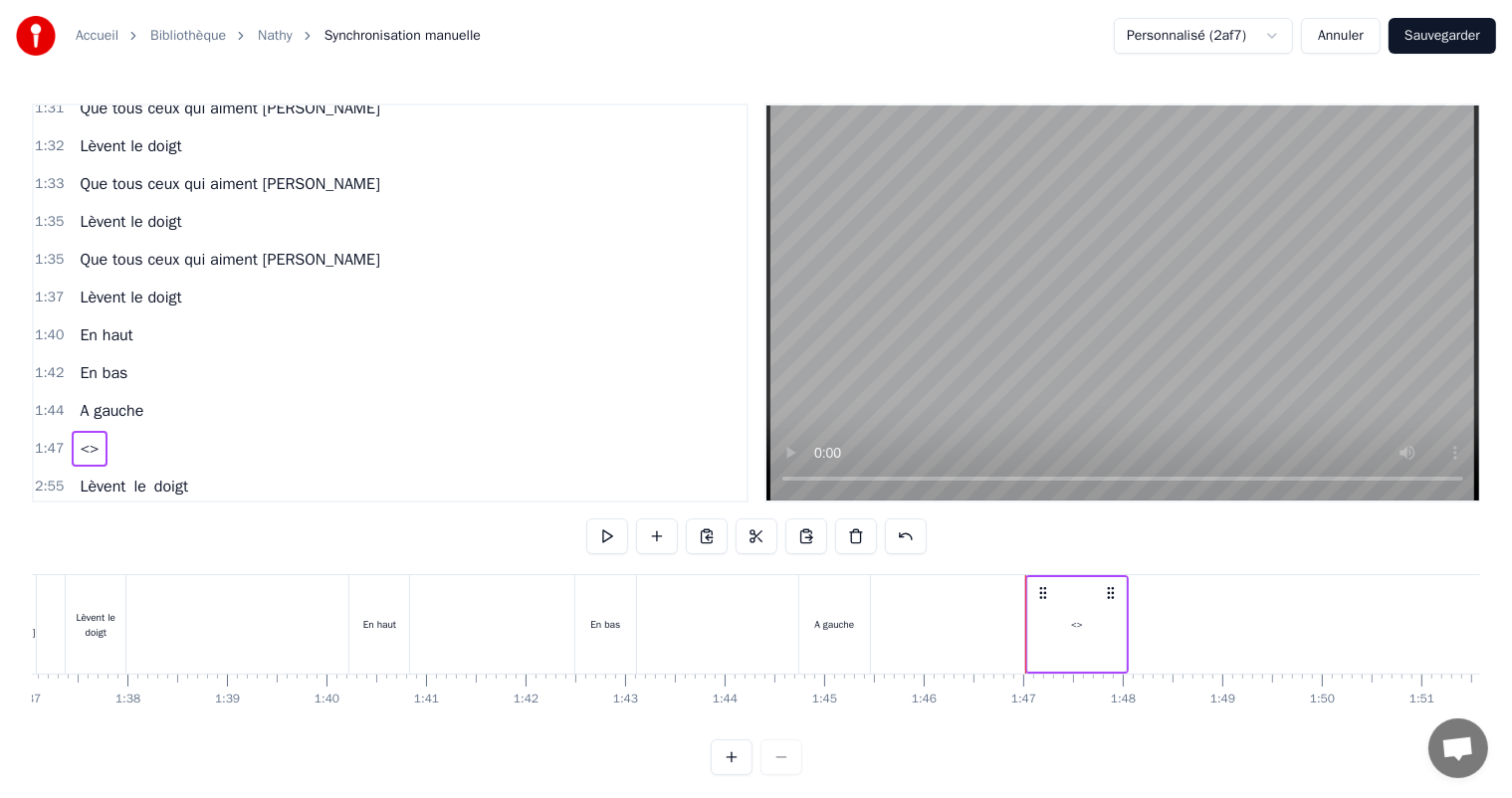 click on "<>" at bounding box center [1077, 624] 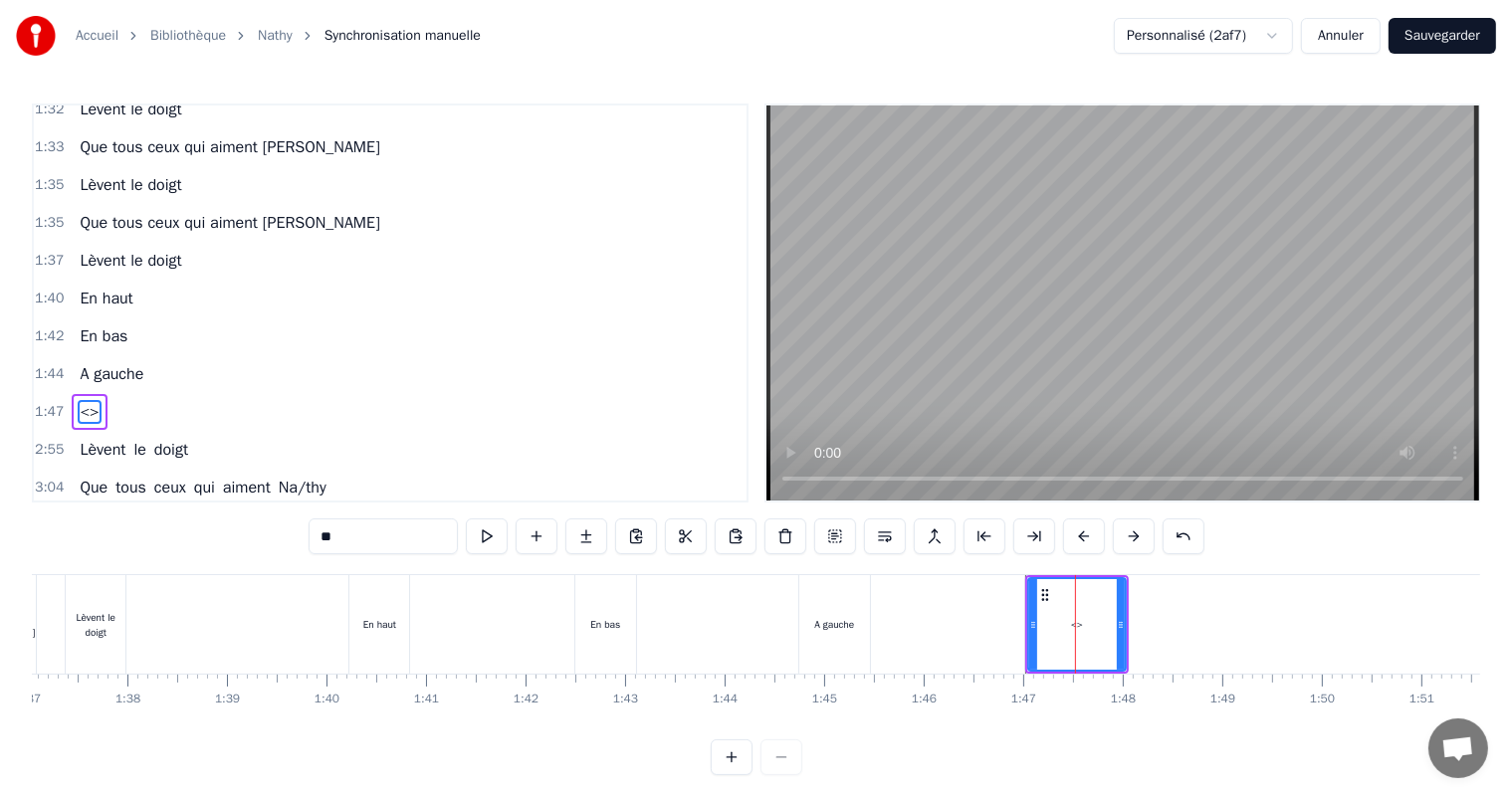drag, startPoint x: 387, startPoint y: 534, endPoint x: 311, endPoint y: 533, distance: 76.00658 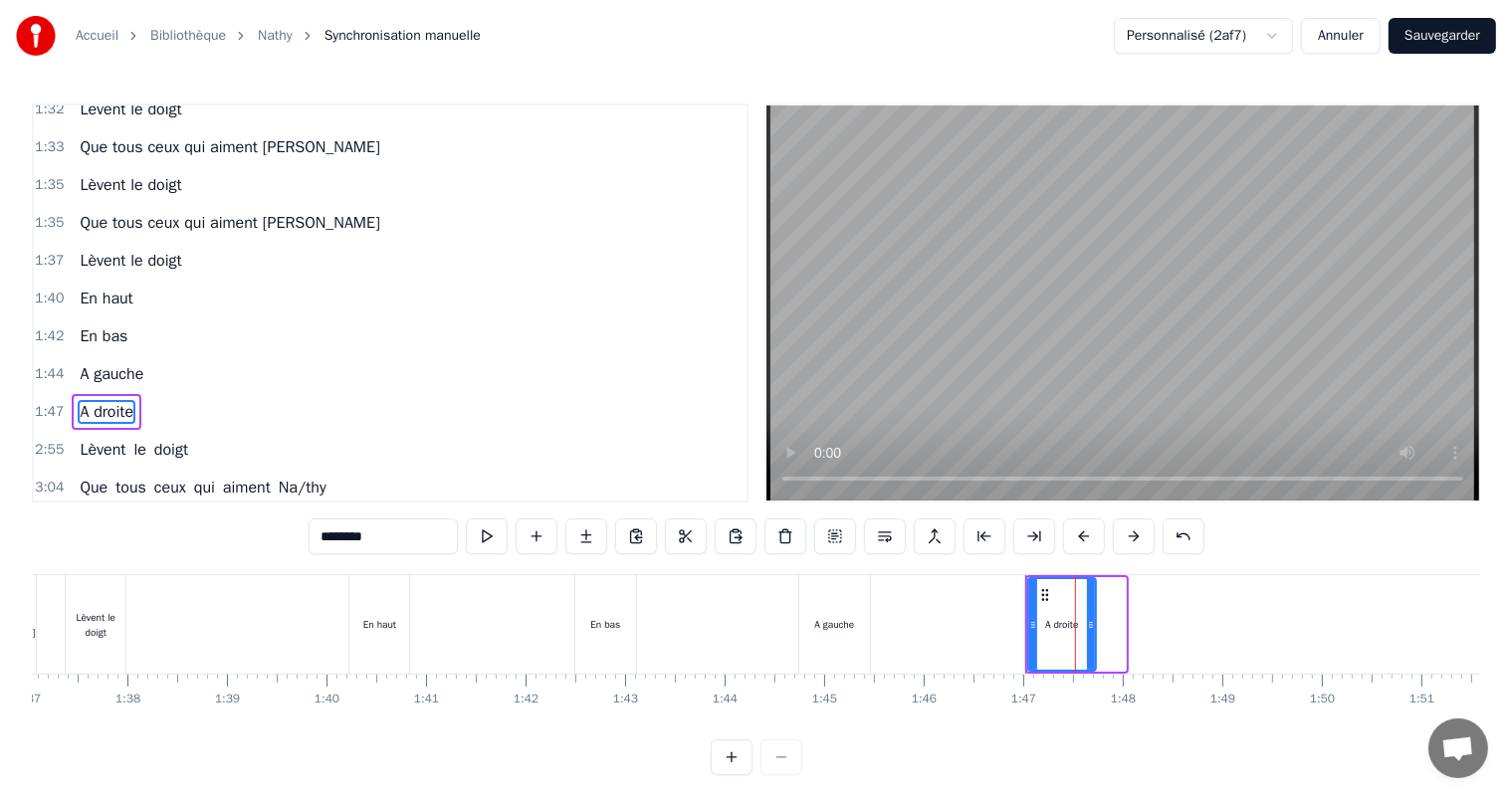 drag, startPoint x: 1123, startPoint y: 622, endPoint x: 1093, endPoint y: 625, distance: 30.149627 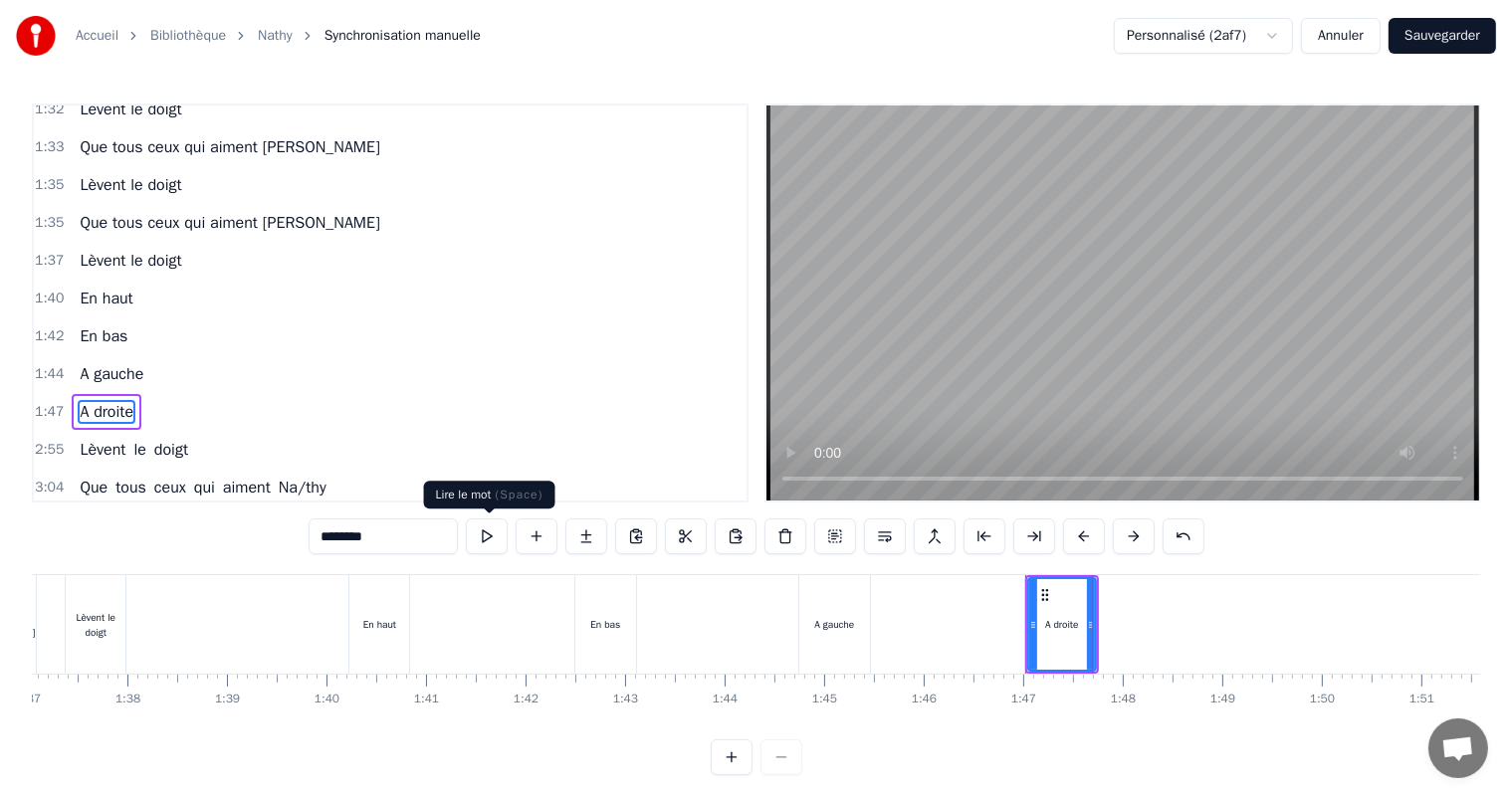 type on "********" 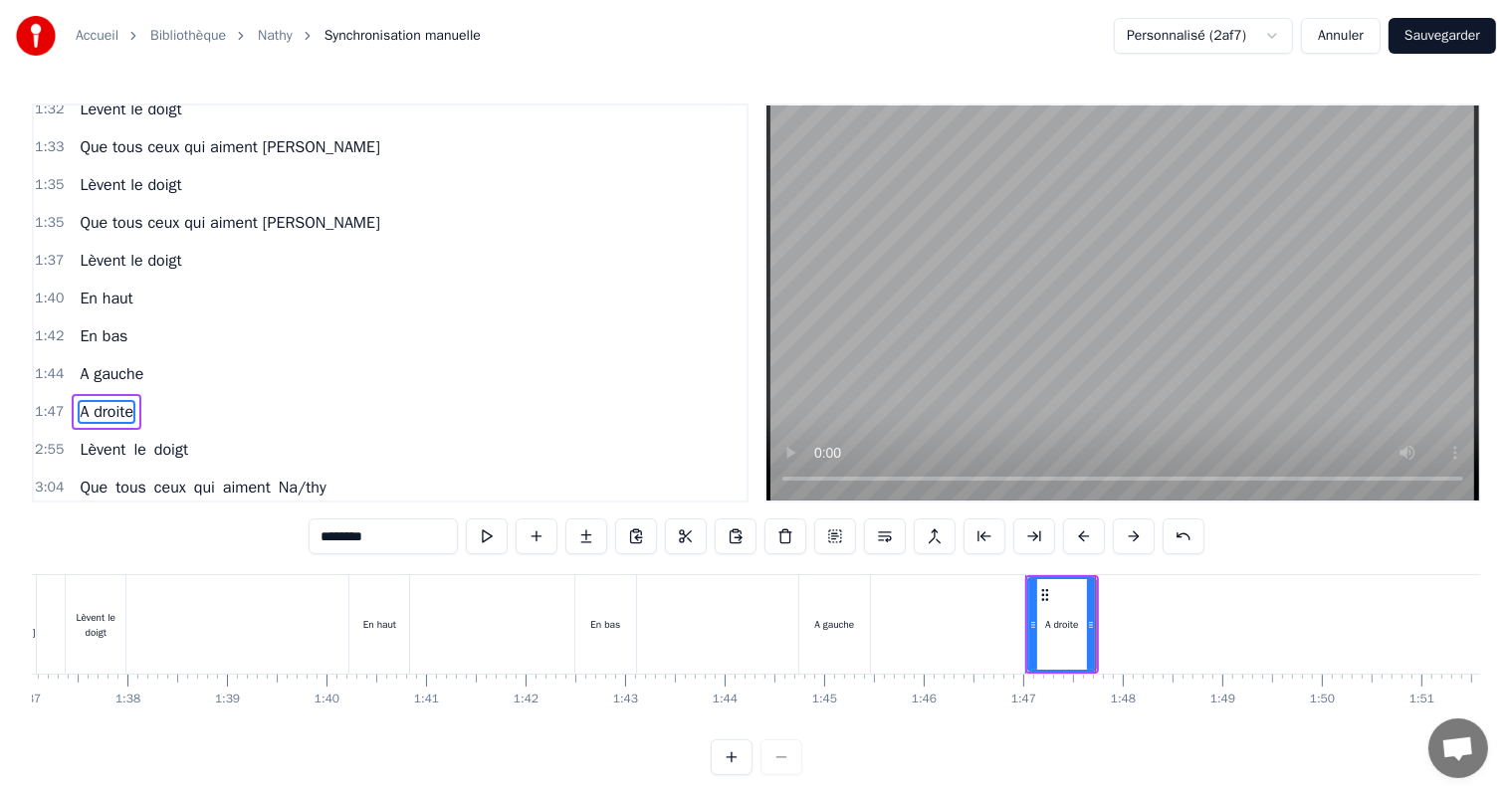 click at bounding box center [2321, 624] 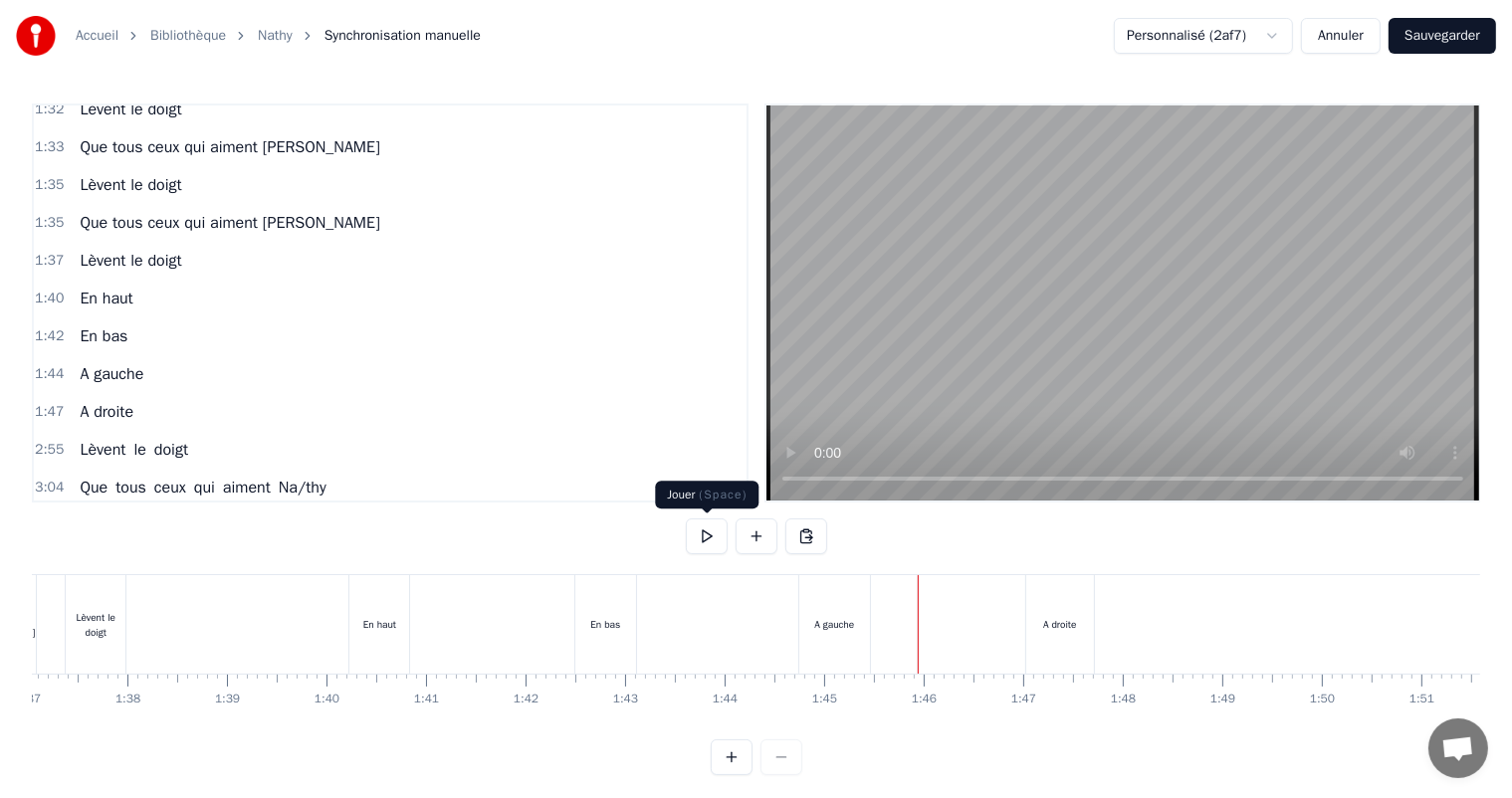 click at bounding box center [707, 536] 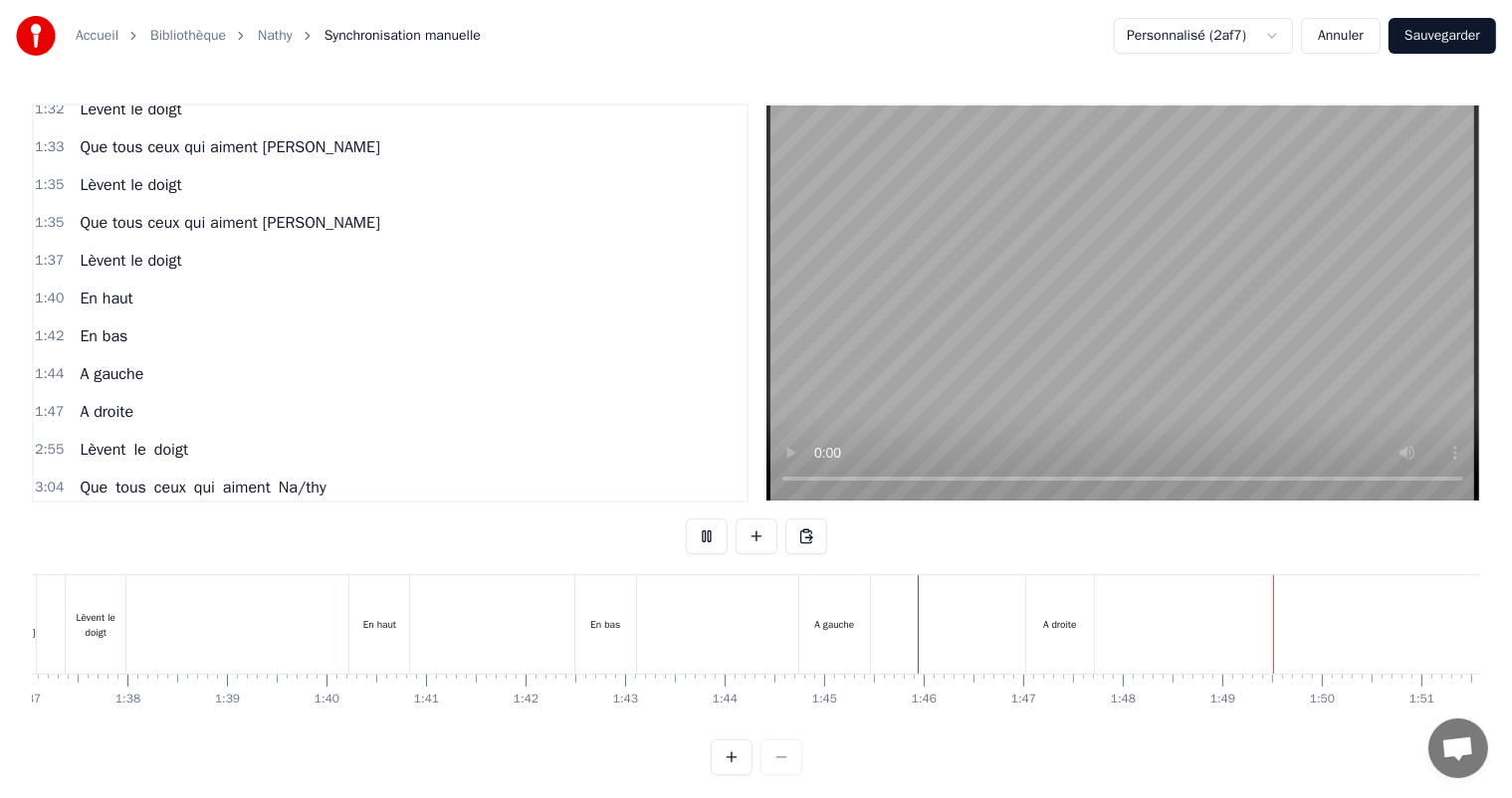 click at bounding box center (707, 536) 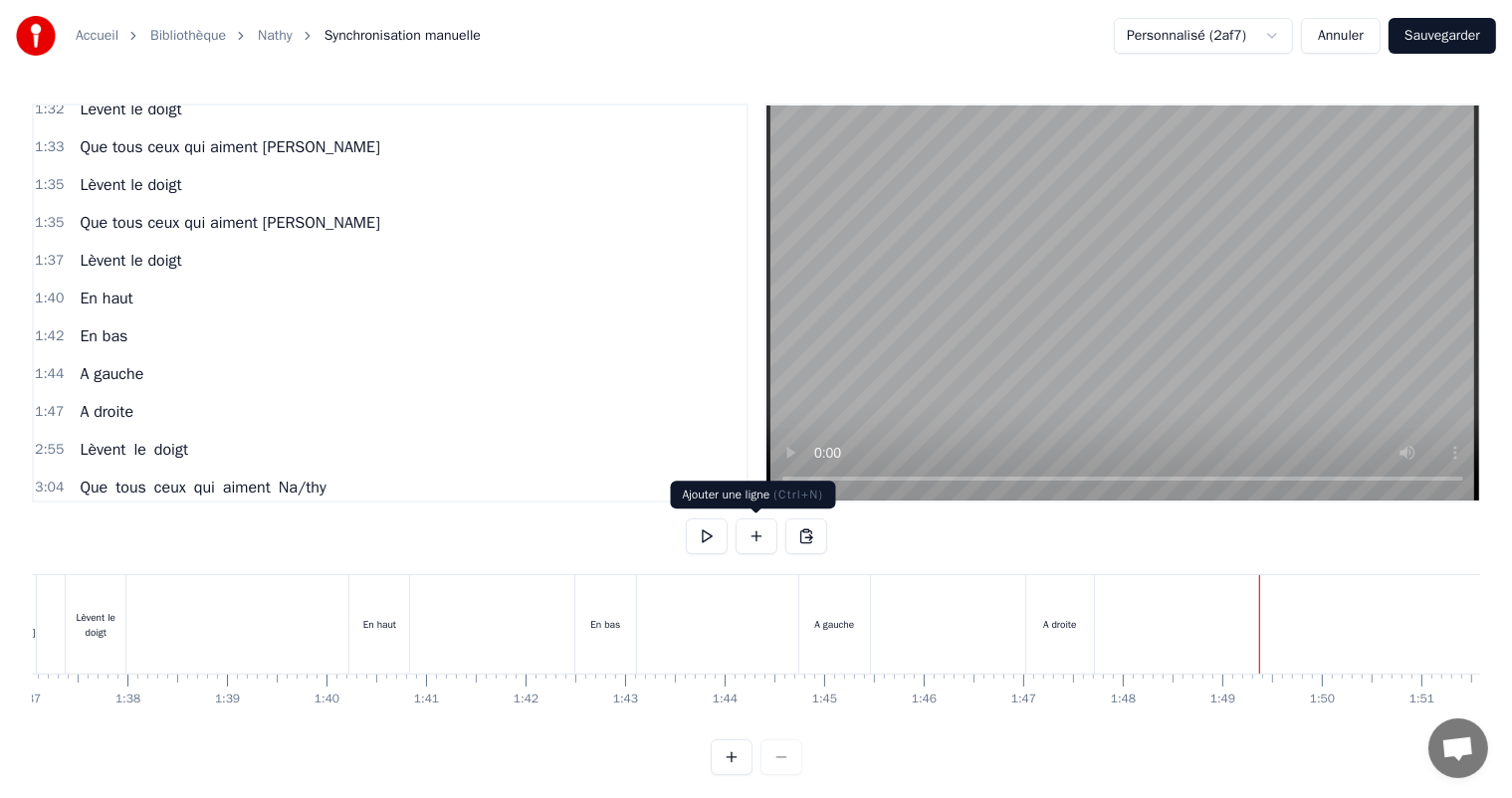 click at bounding box center [756, 536] 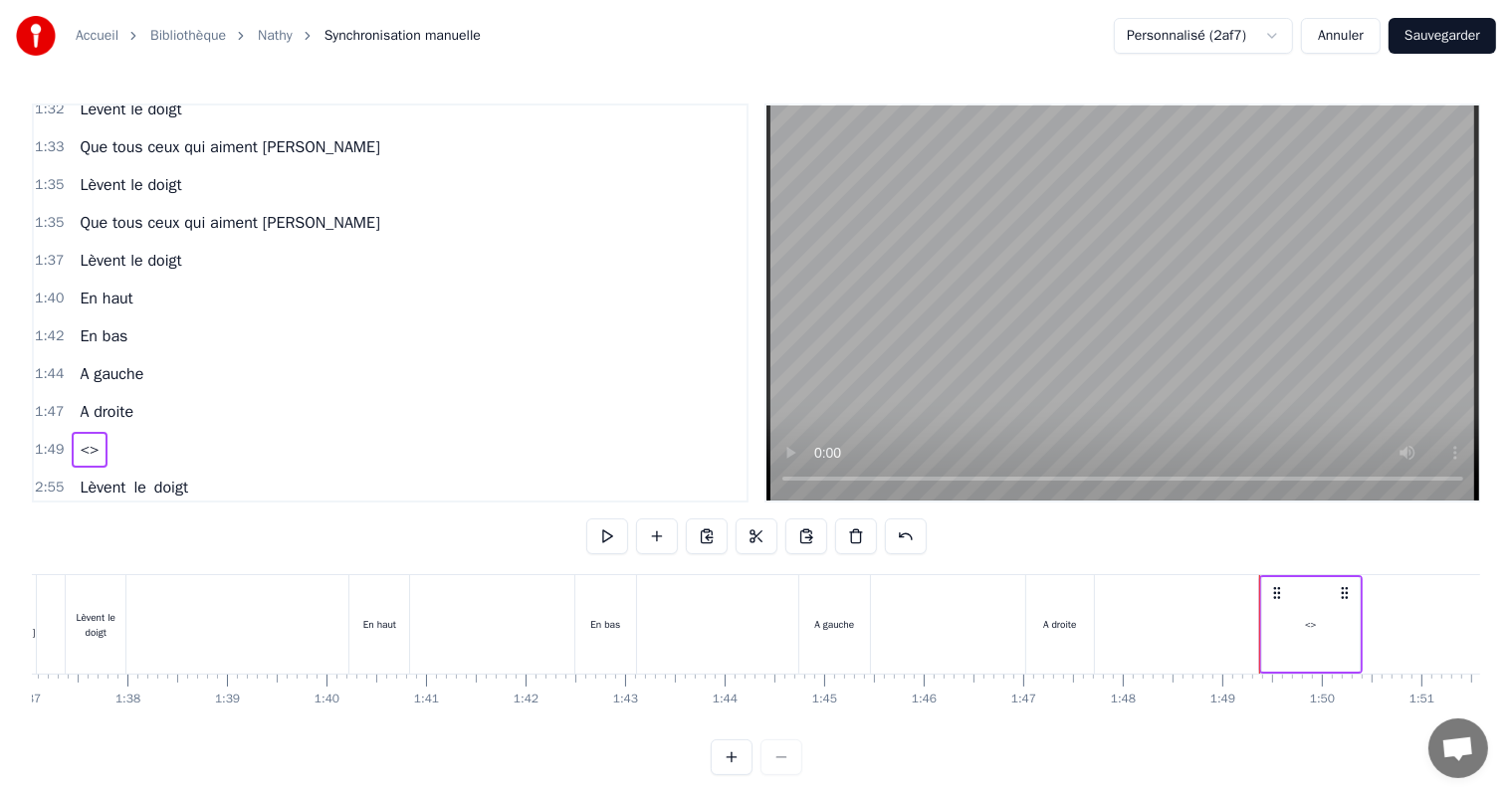 click on "<>" at bounding box center (1311, 624) 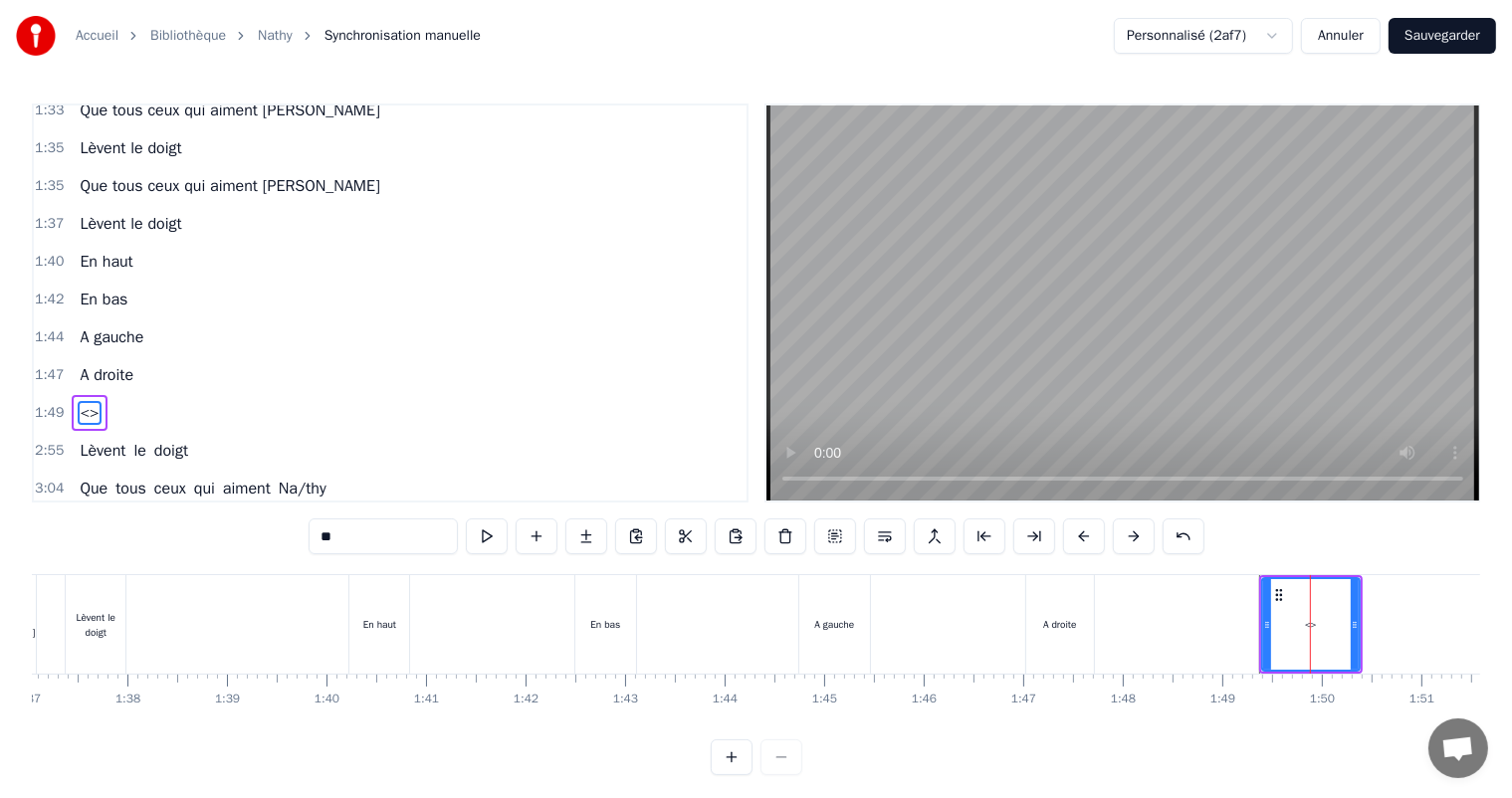 drag, startPoint x: 377, startPoint y: 539, endPoint x: 289, endPoint y: 535, distance: 88.09086 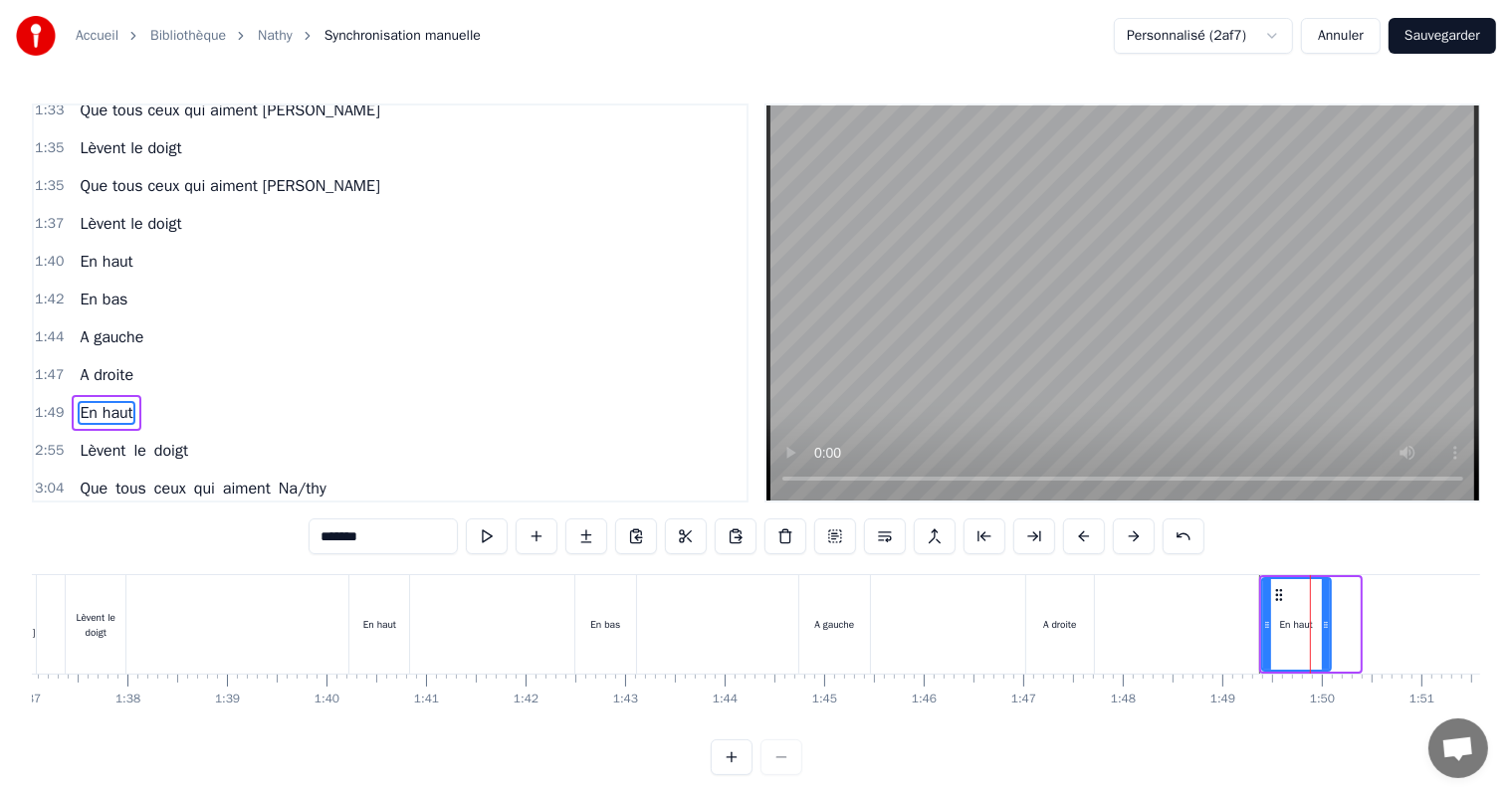 drag, startPoint x: 1355, startPoint y: 621, endPoint x: 1326, endPoint y: 621, distance: 29 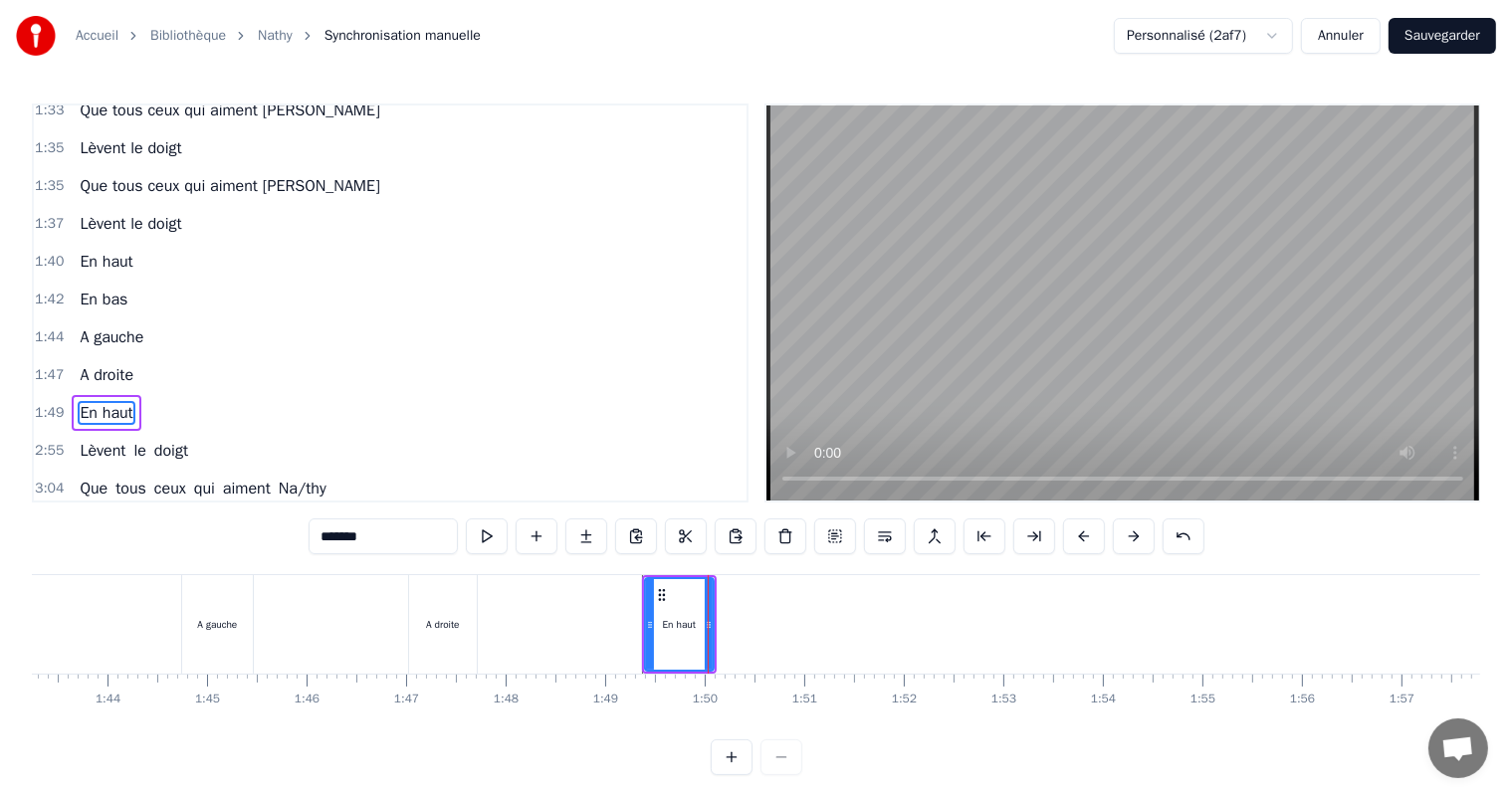 scroll, scrollTop: 0, scrollLeft: 10316, axis: horizontal 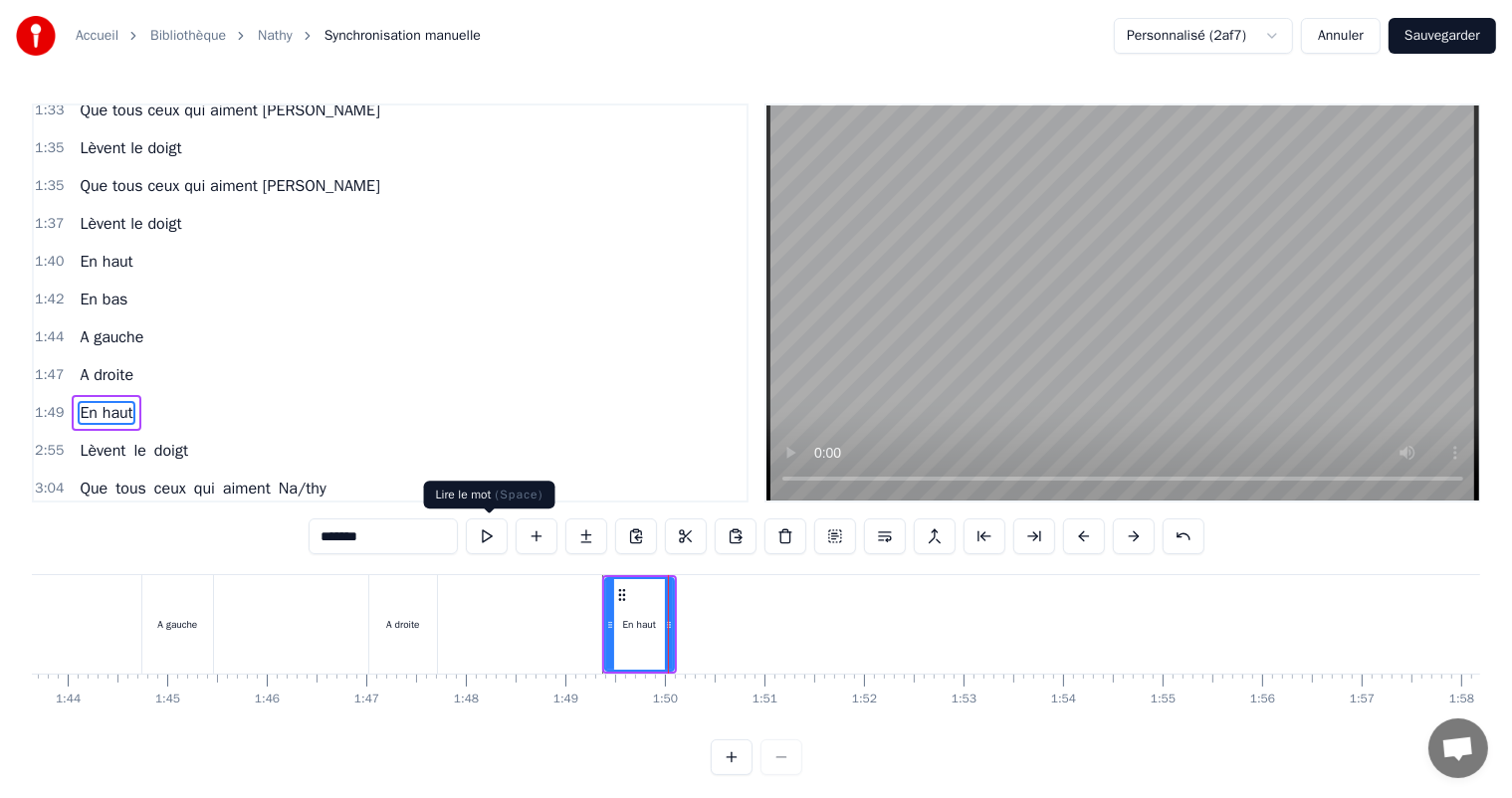 type on "*******" 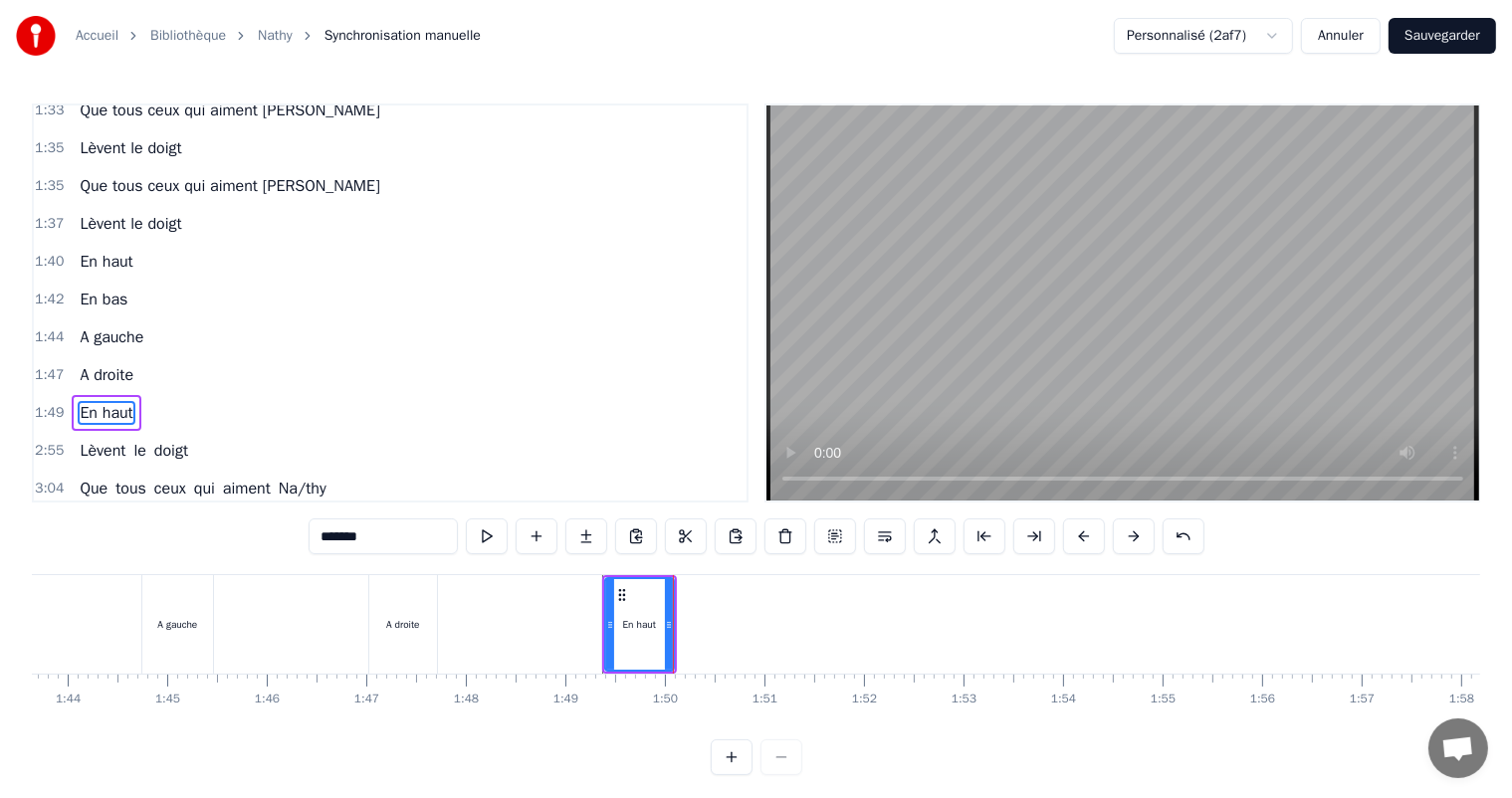 click at bounding box center [1664, 624] 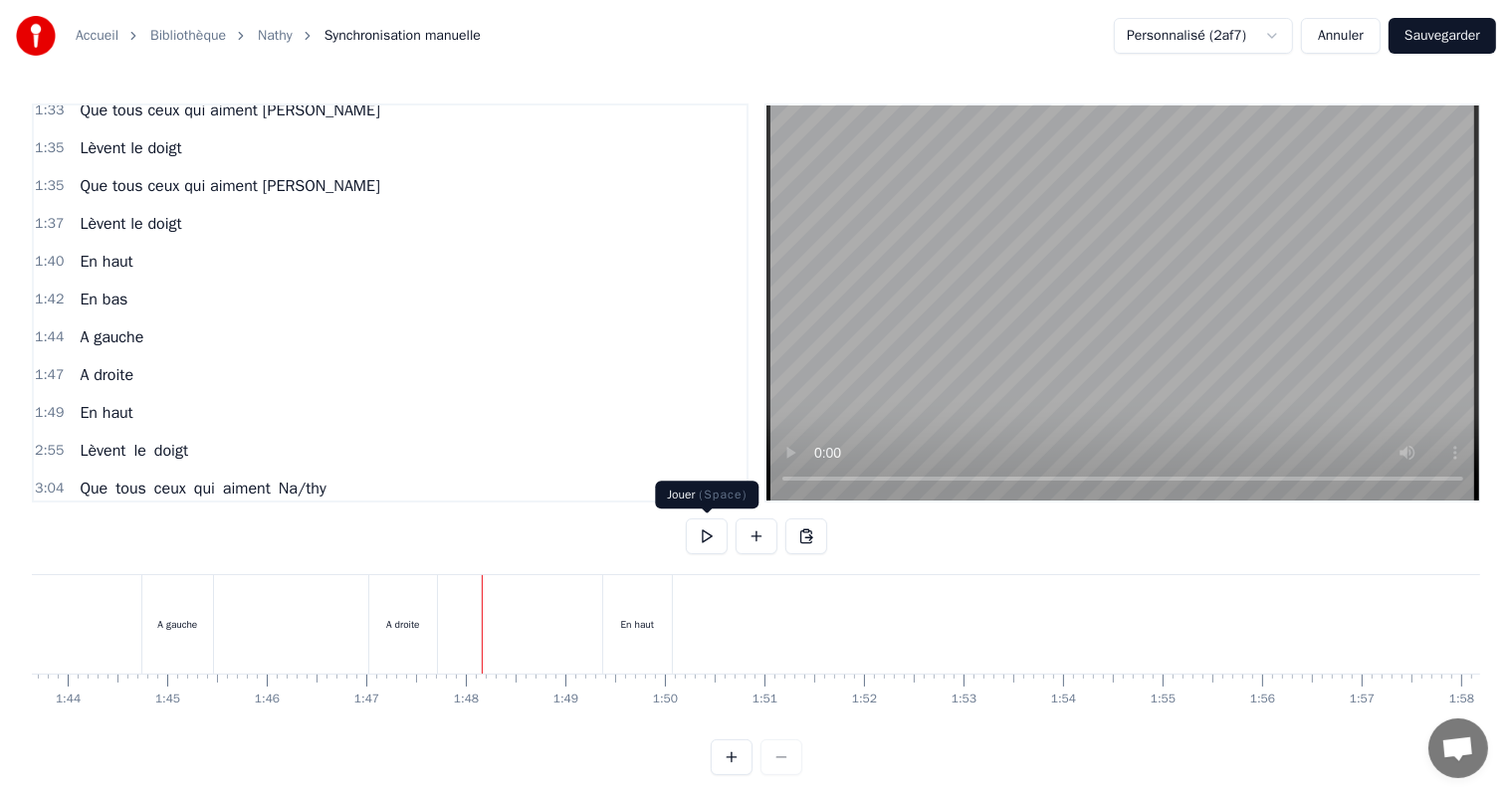 click at bounding box center (707, 536) 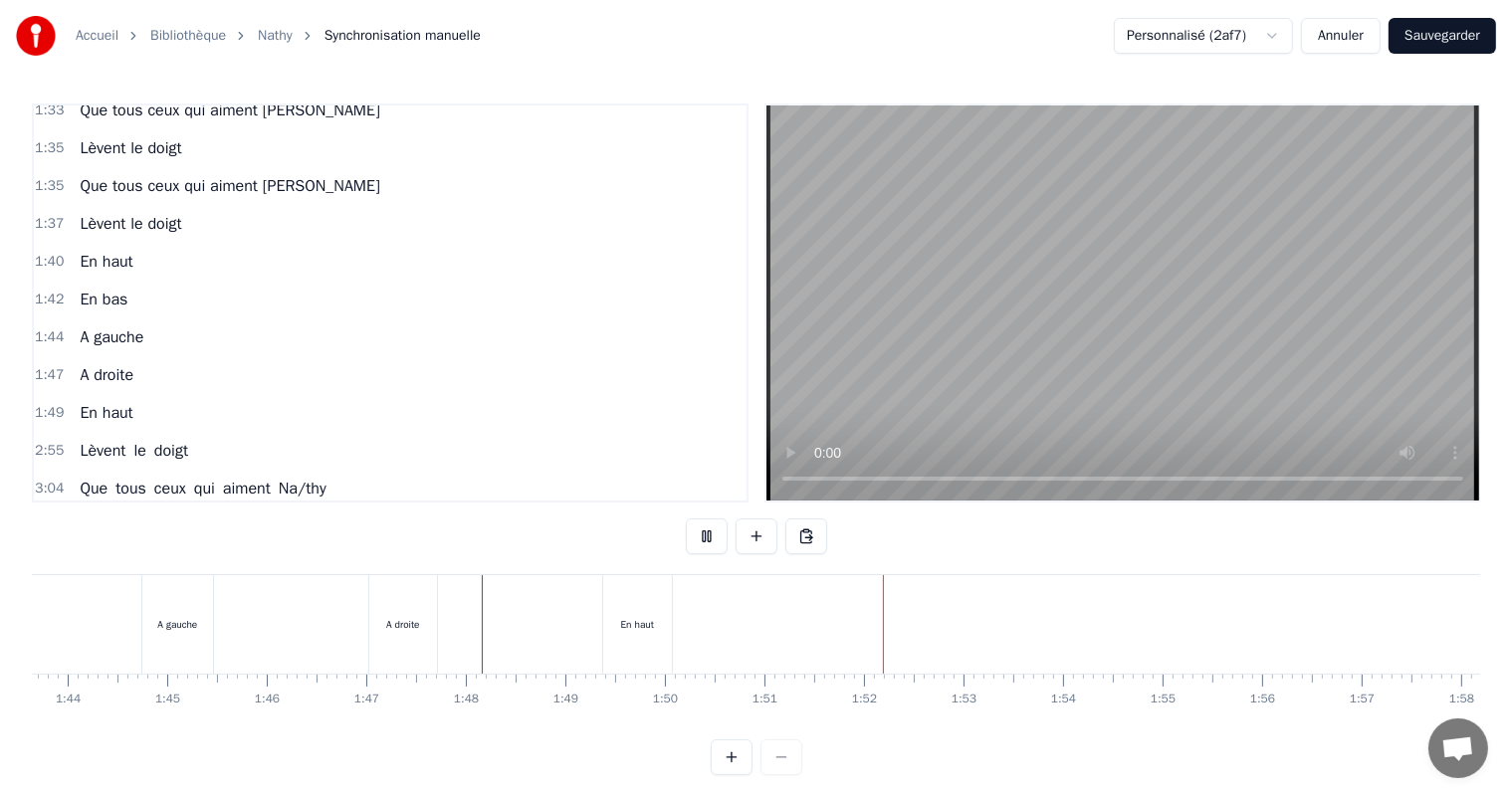 click at bounding box center (707, 536) 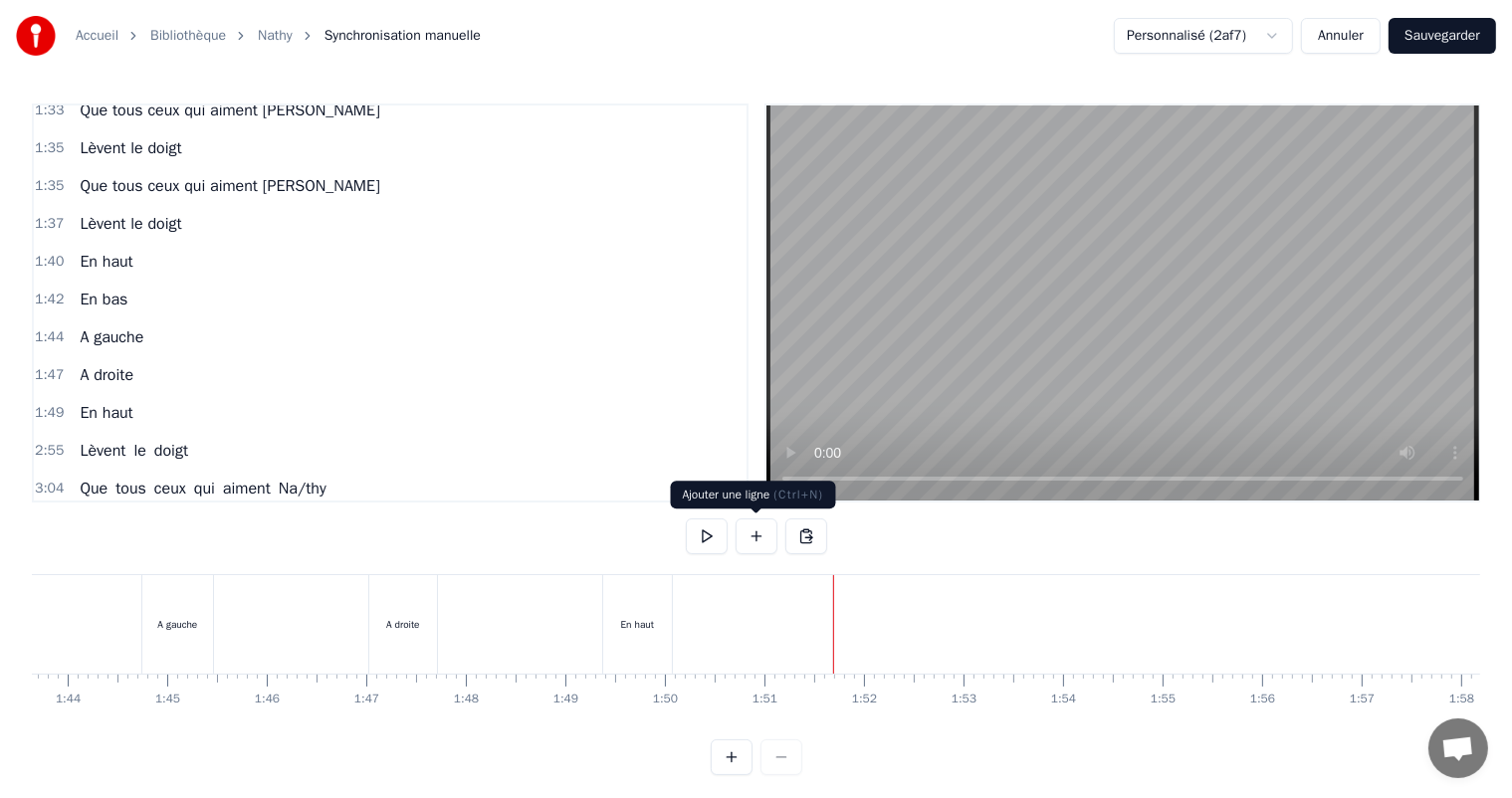 click at bounding box center [756, 536] 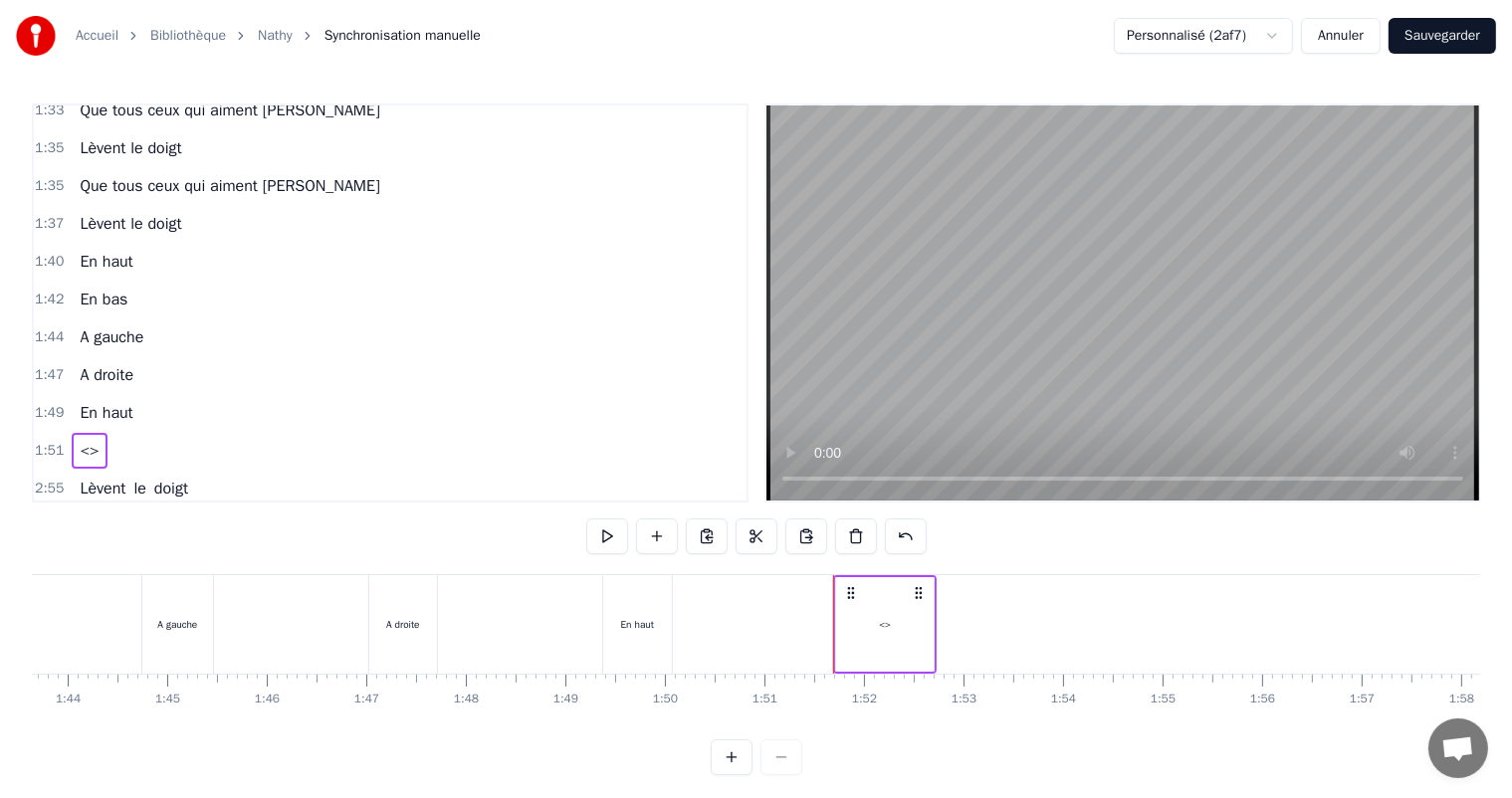 click on "<>" at bounding box center [885, 624] 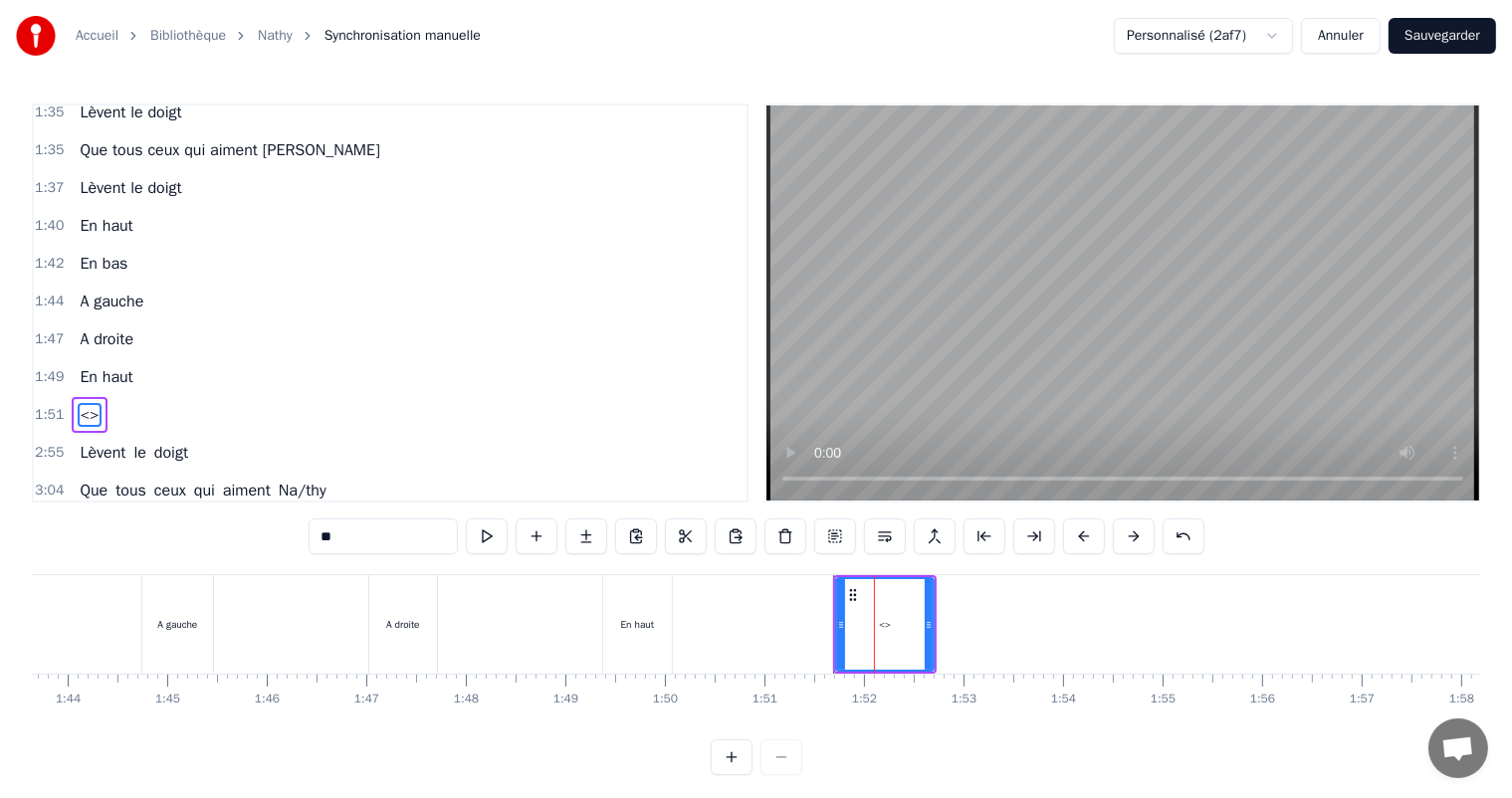 drag, startPoint x: 381, startPoint y: 523, endPoint x: 307, endPoint y: 529, distance: 74.24284 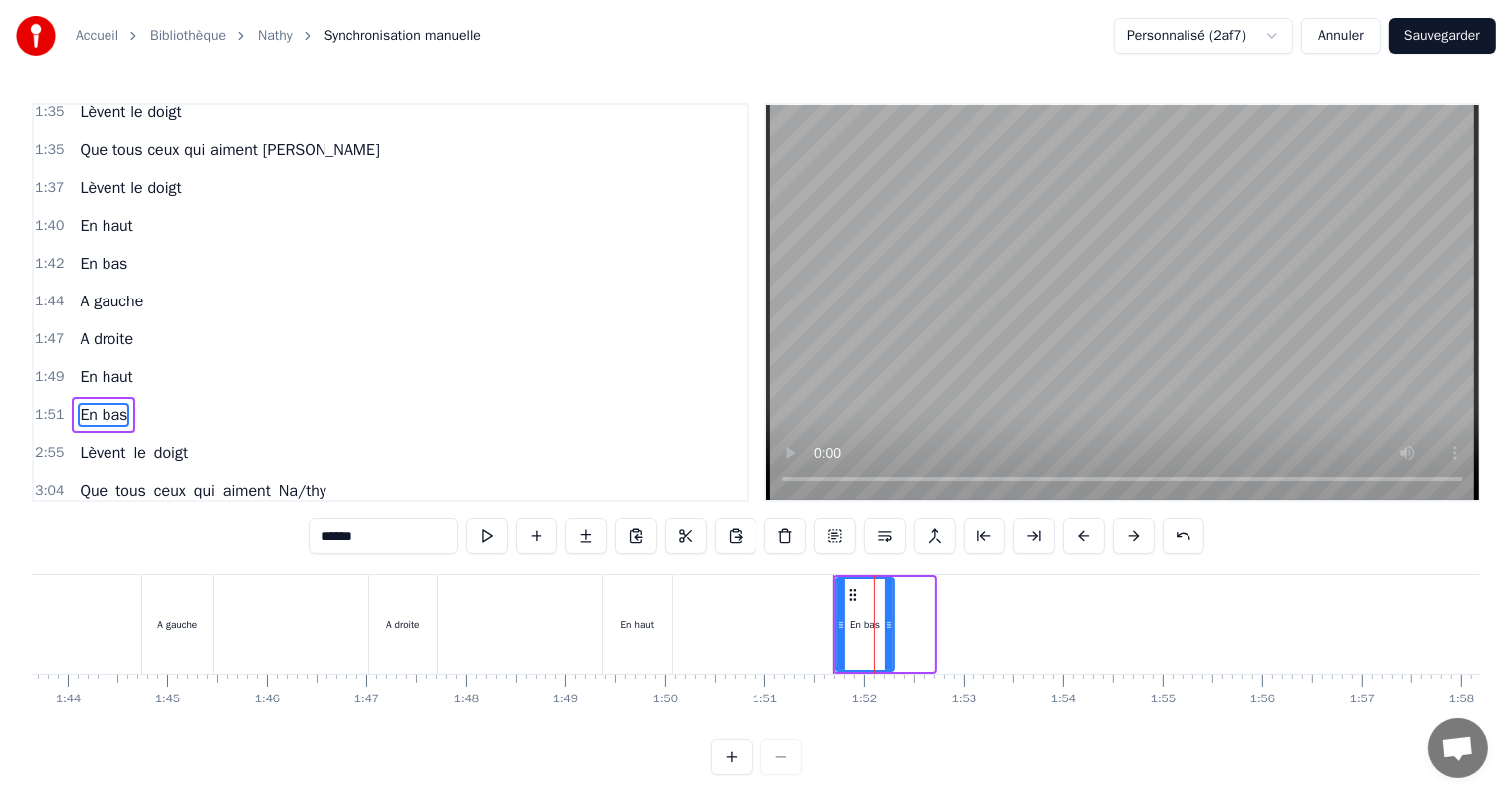 drag, startPoint x: 932, startPoint y: 625, endPoint x: 892, endPoint y: 622, distance: 40.112342 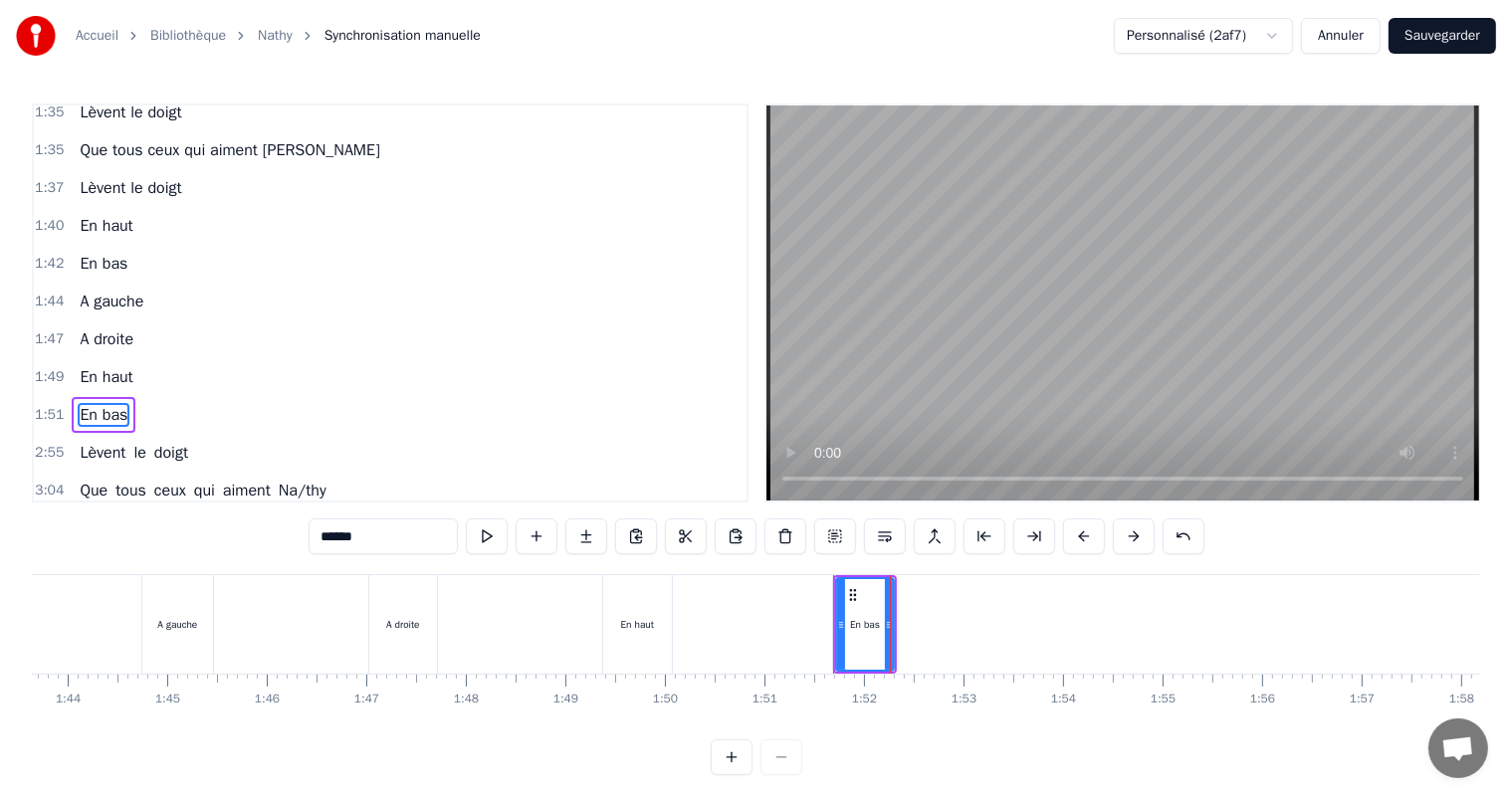 type on "******" 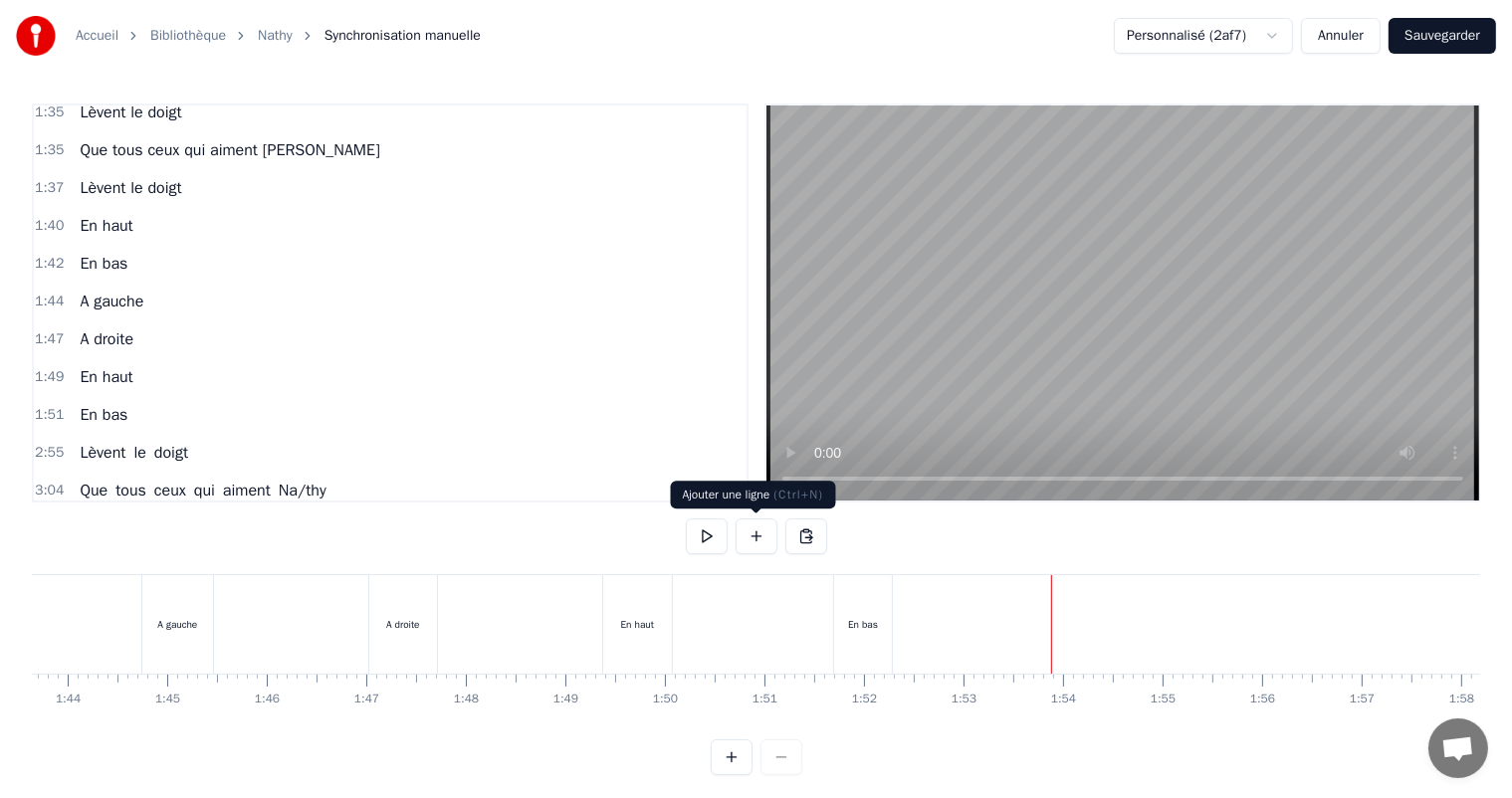 click at bounding box center [756, 536] 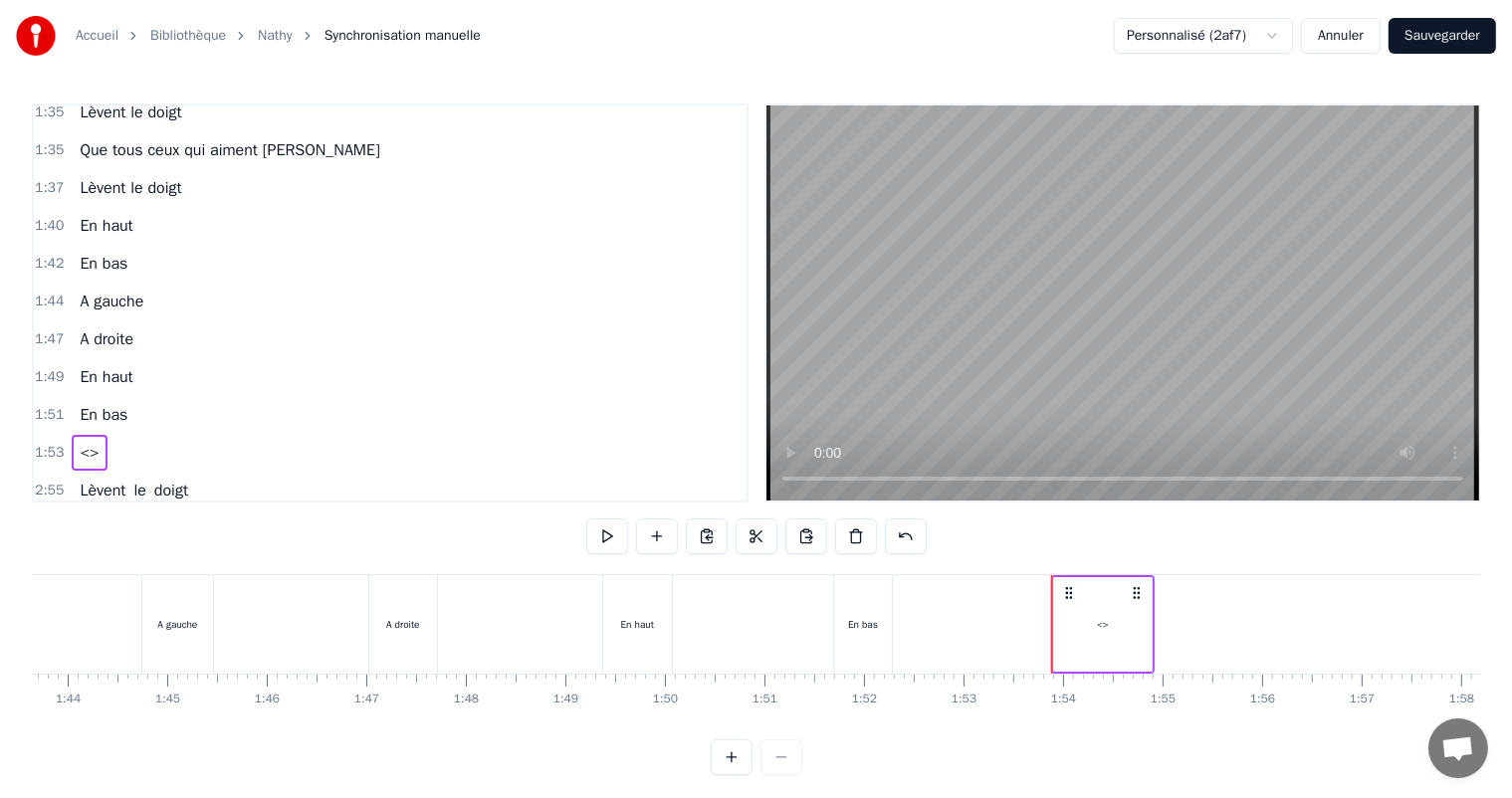 click on "<>" at bounding box center [1103, 624] 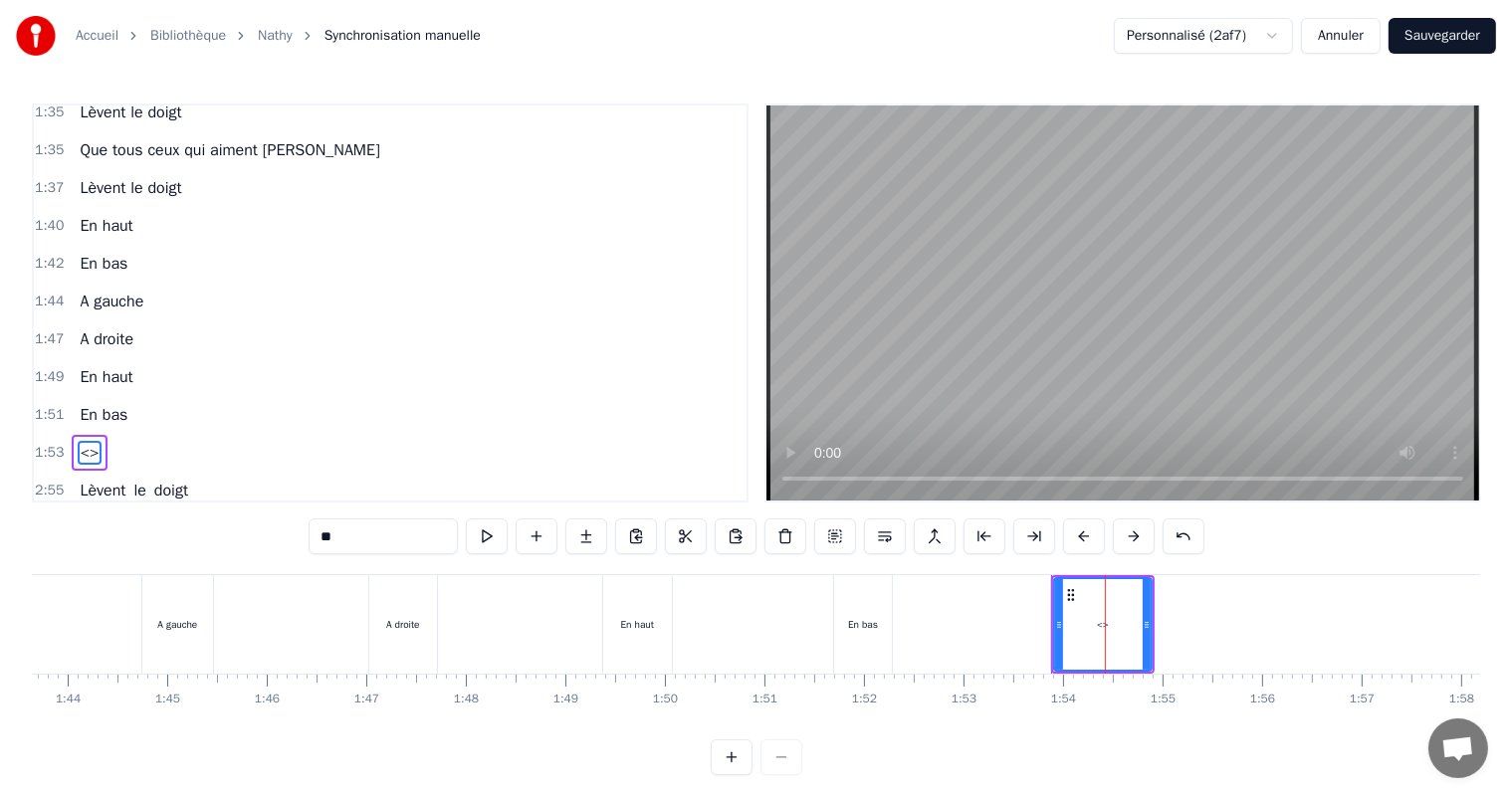 scroll, scrollTop: 1032, scrollLeft: 0, axis: vertical 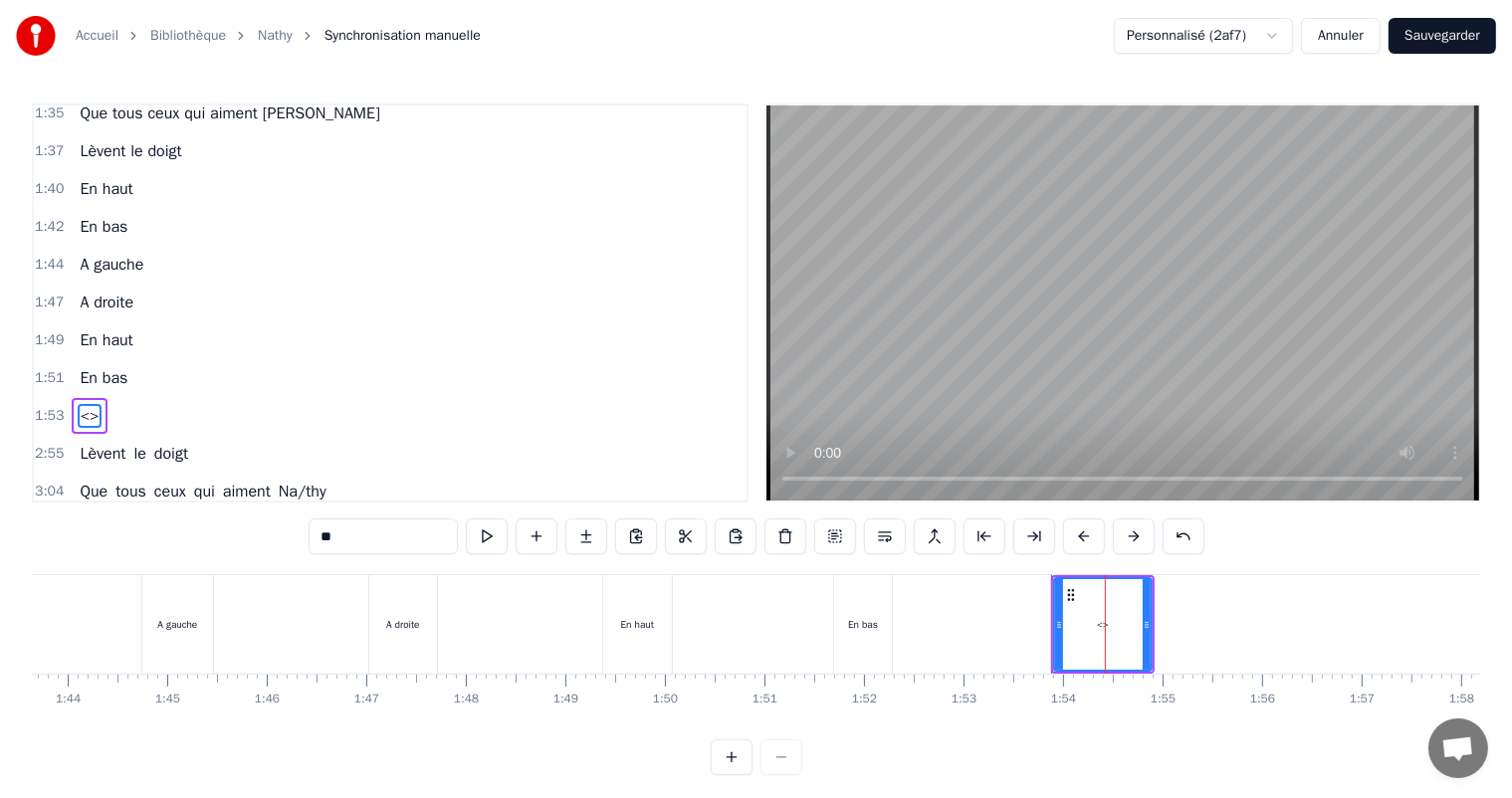 drag, startPoint x: 369, startPoint y: 529, endPoint x: 300, endPoint y: 536, distance: 69.35416 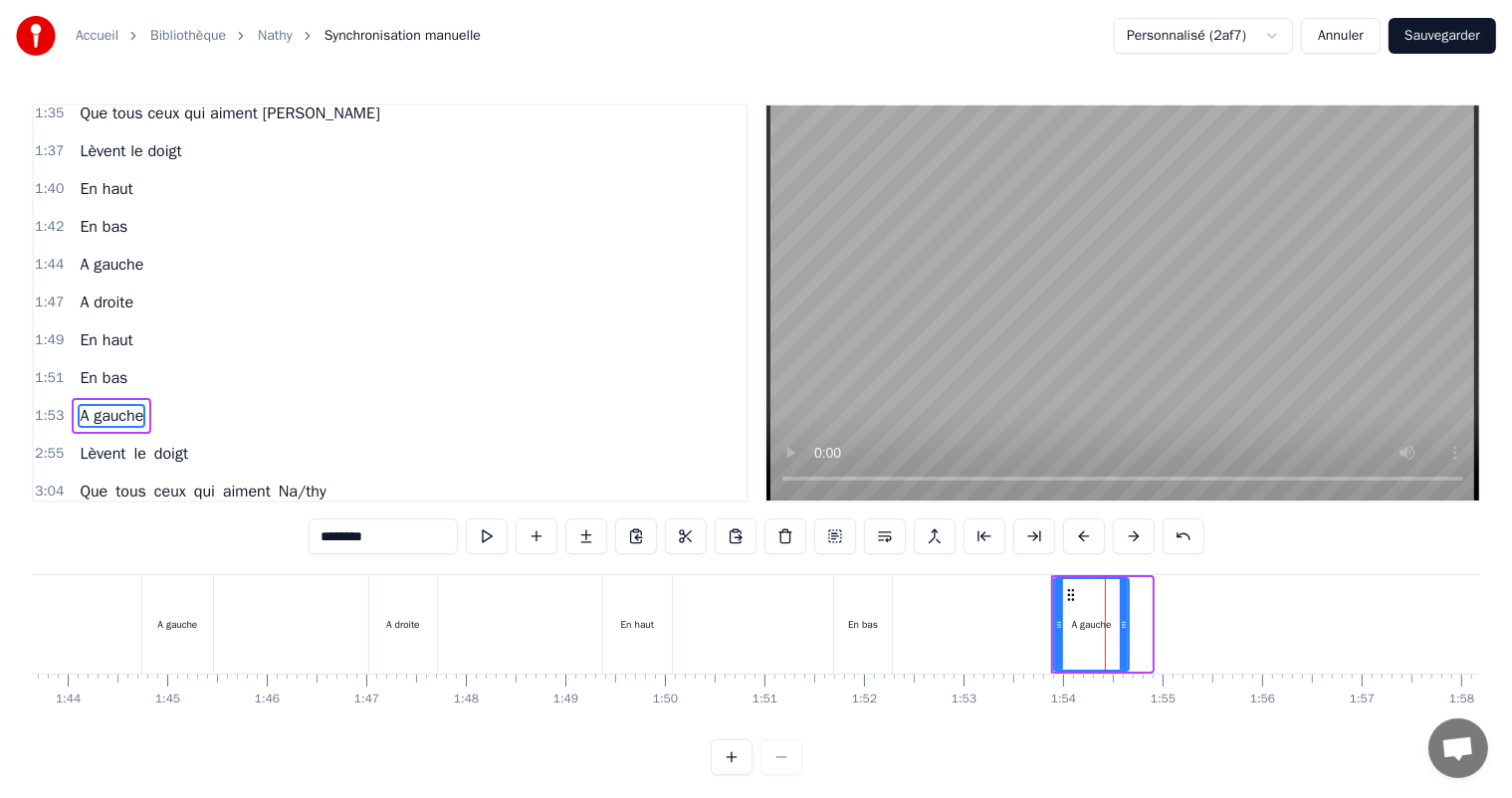 drag, startPoint x: 1149, startPoint y: 619, endPoint x: 1126, endPoint y: 619, distance: 23 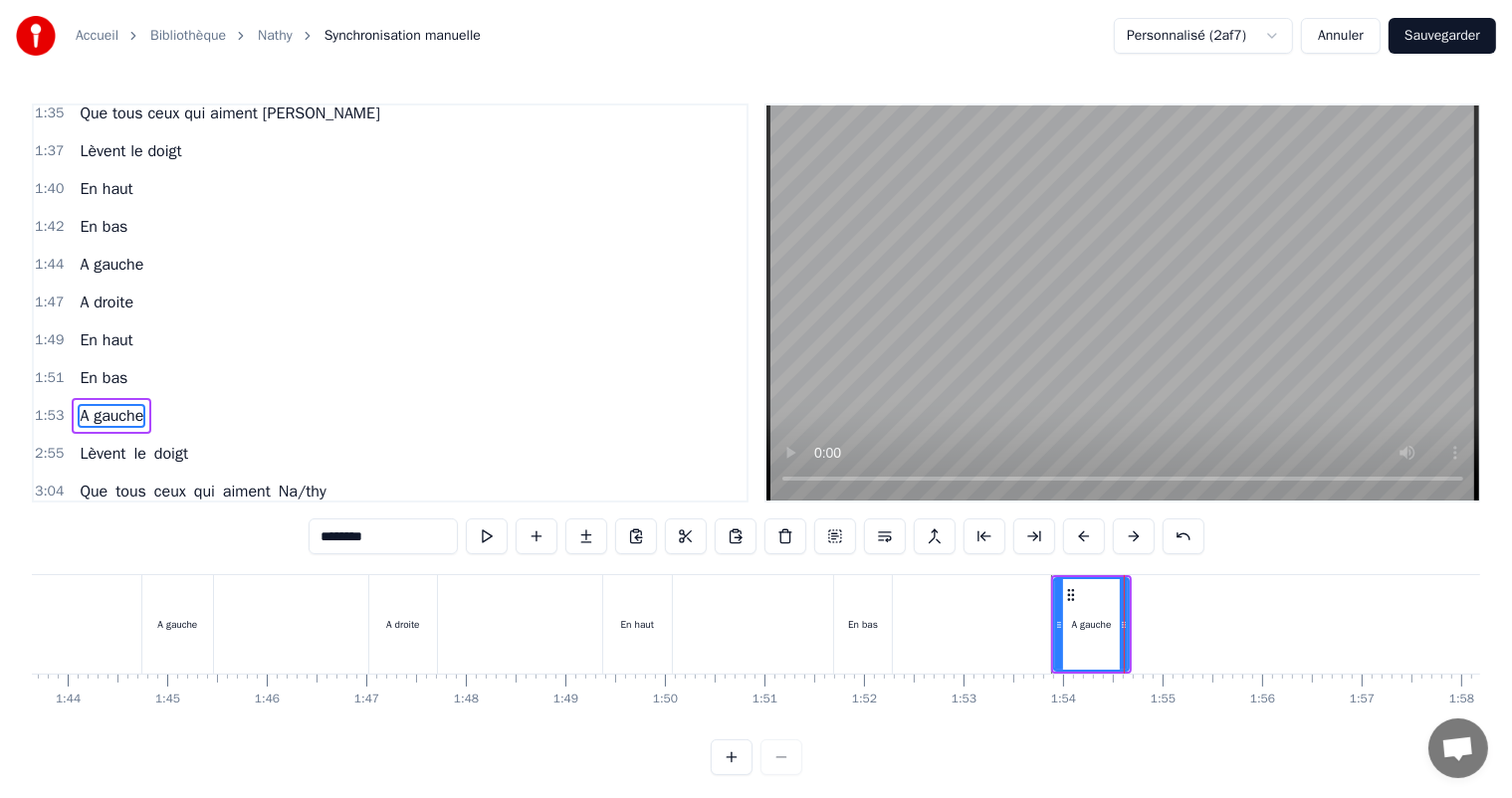 type on "********" 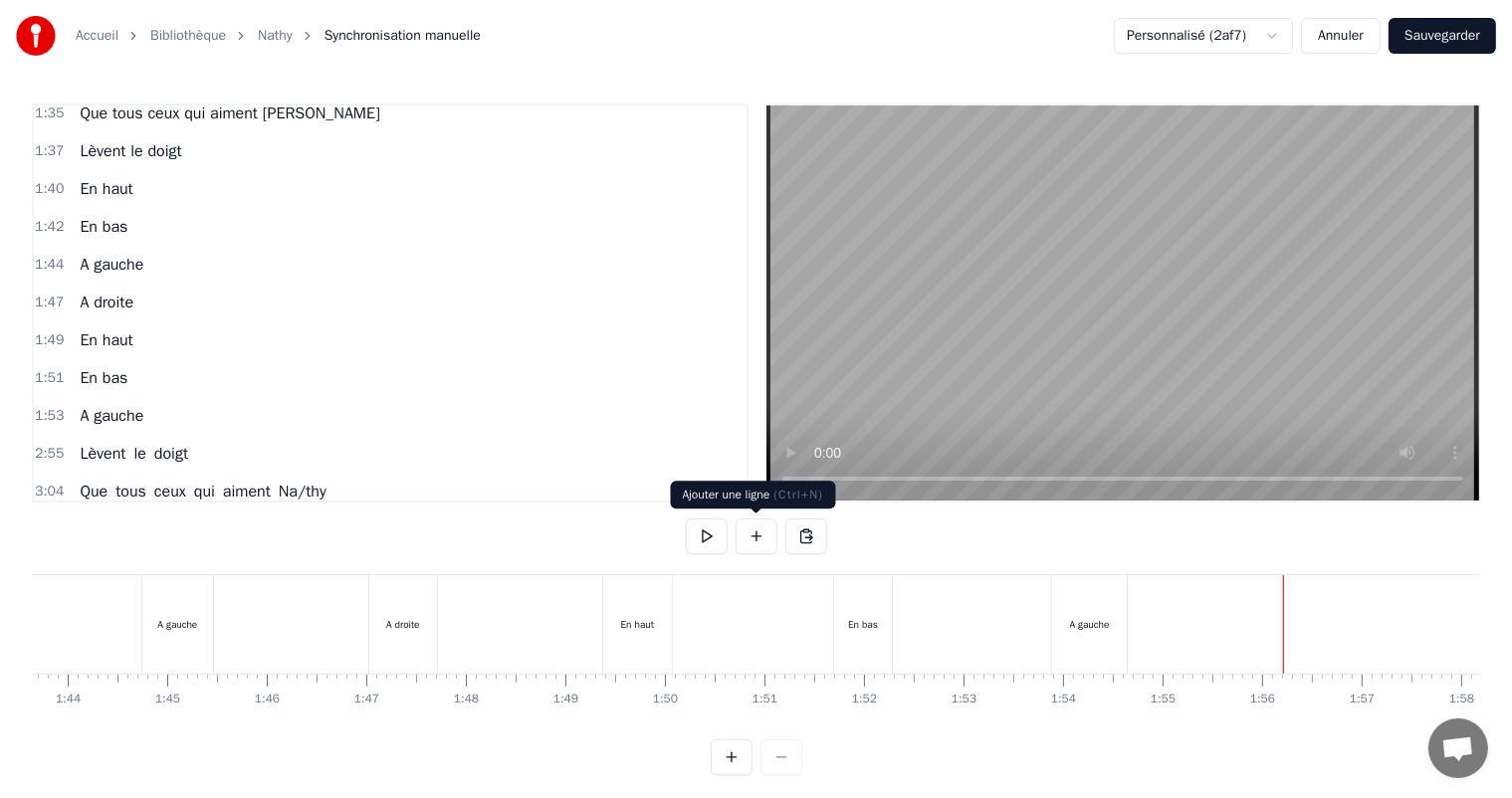 click at bounding box center [756, 536] 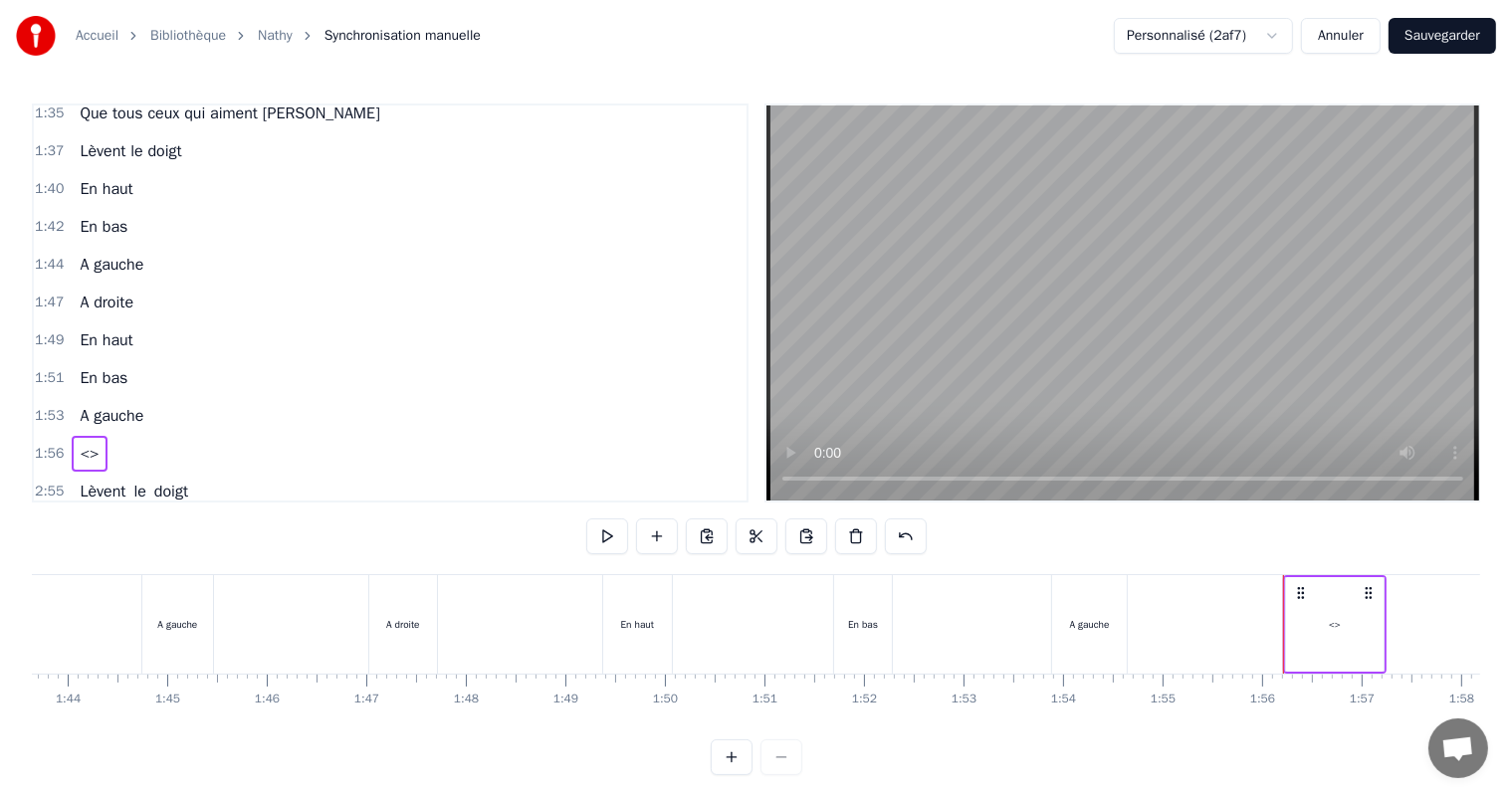click on "<>" at bounding box center [1335, 624] 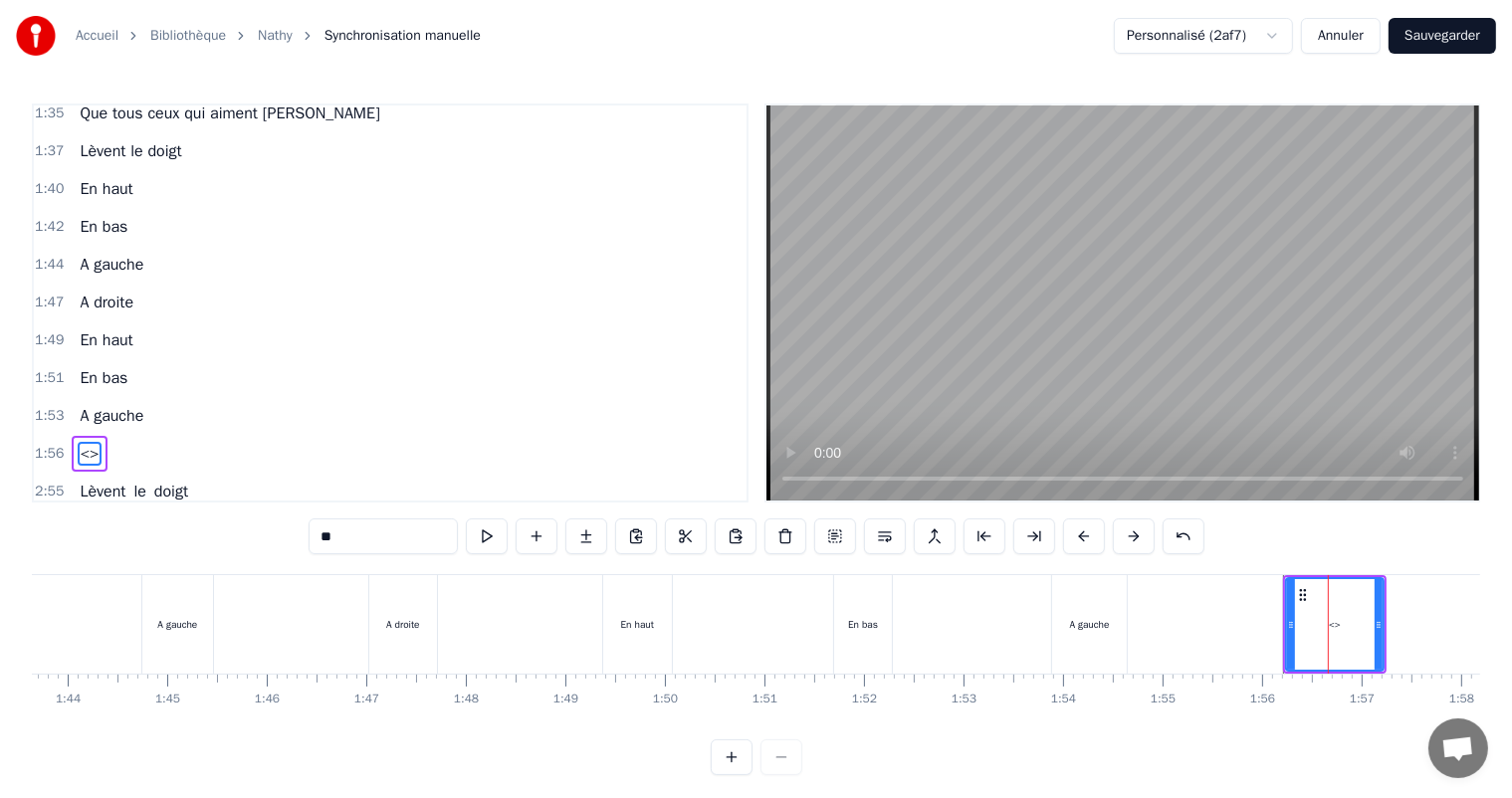 scroll, scrollTop: 1069, scrollLeft: 0, axis: vertical 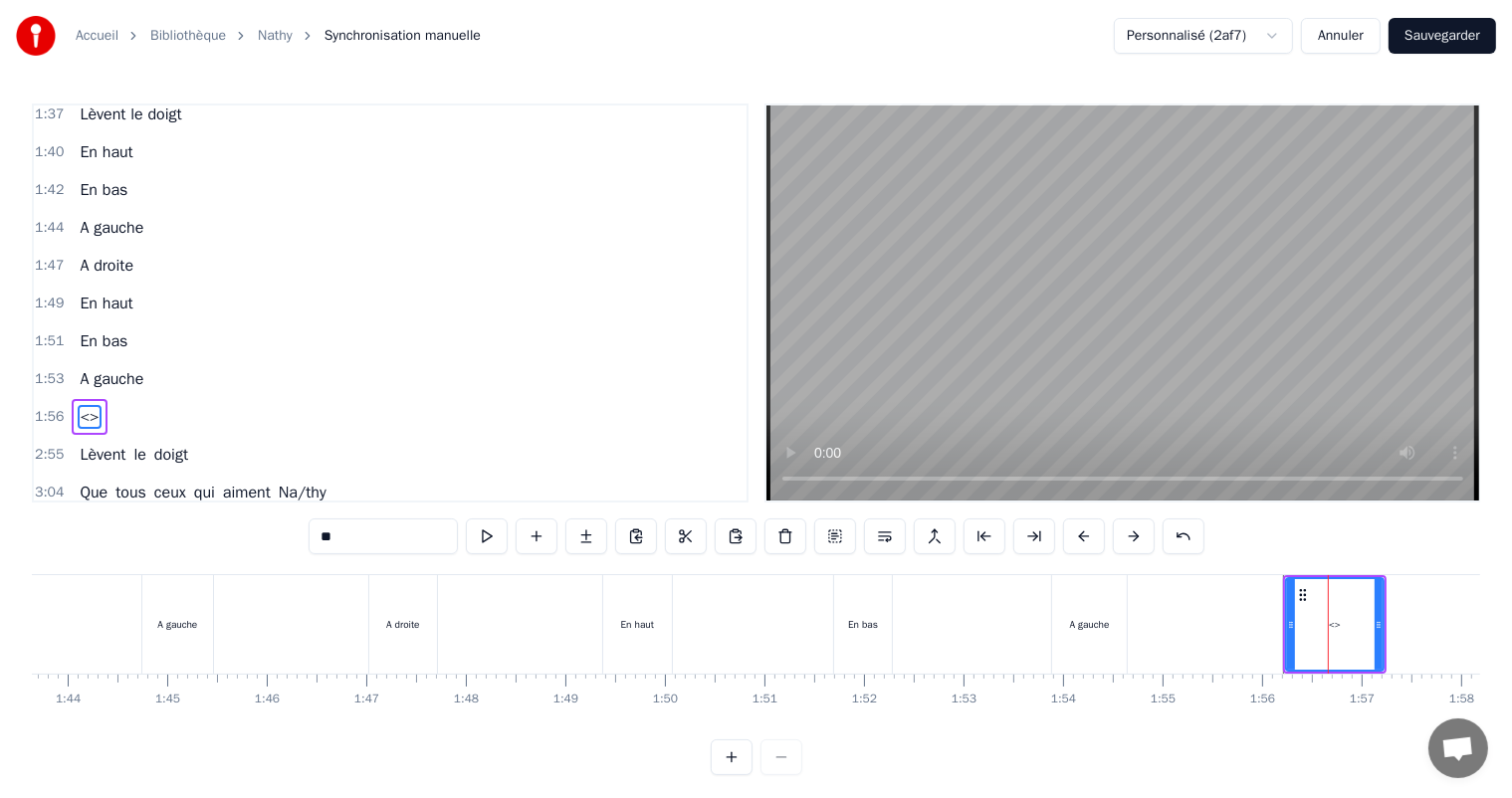 drag, startPoint x: 329, startPoint y: 536, endPoint x: 306, endPoint y: 536, distance: 23 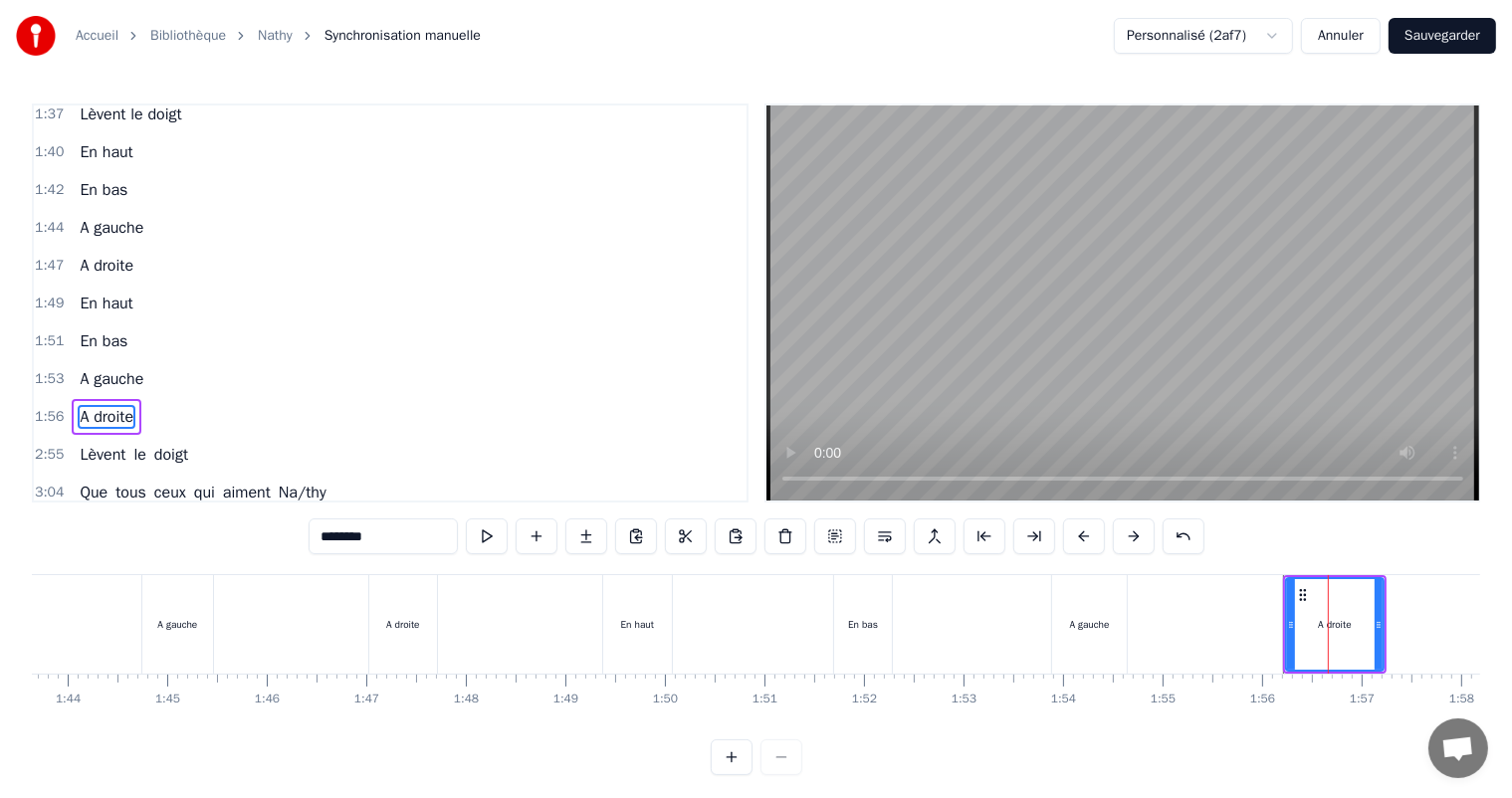 type on "********" 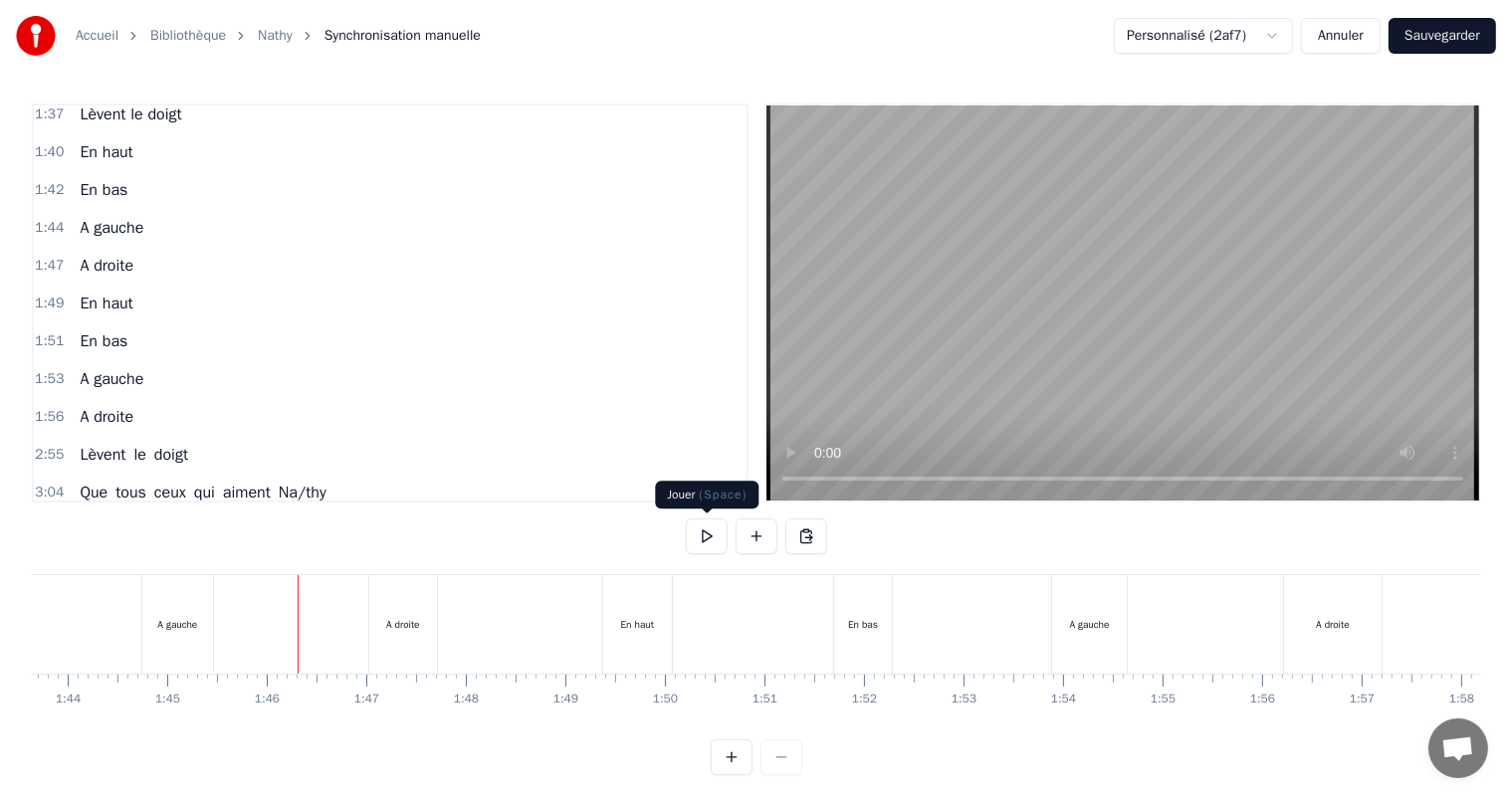 click at bounding box center (707, 536) 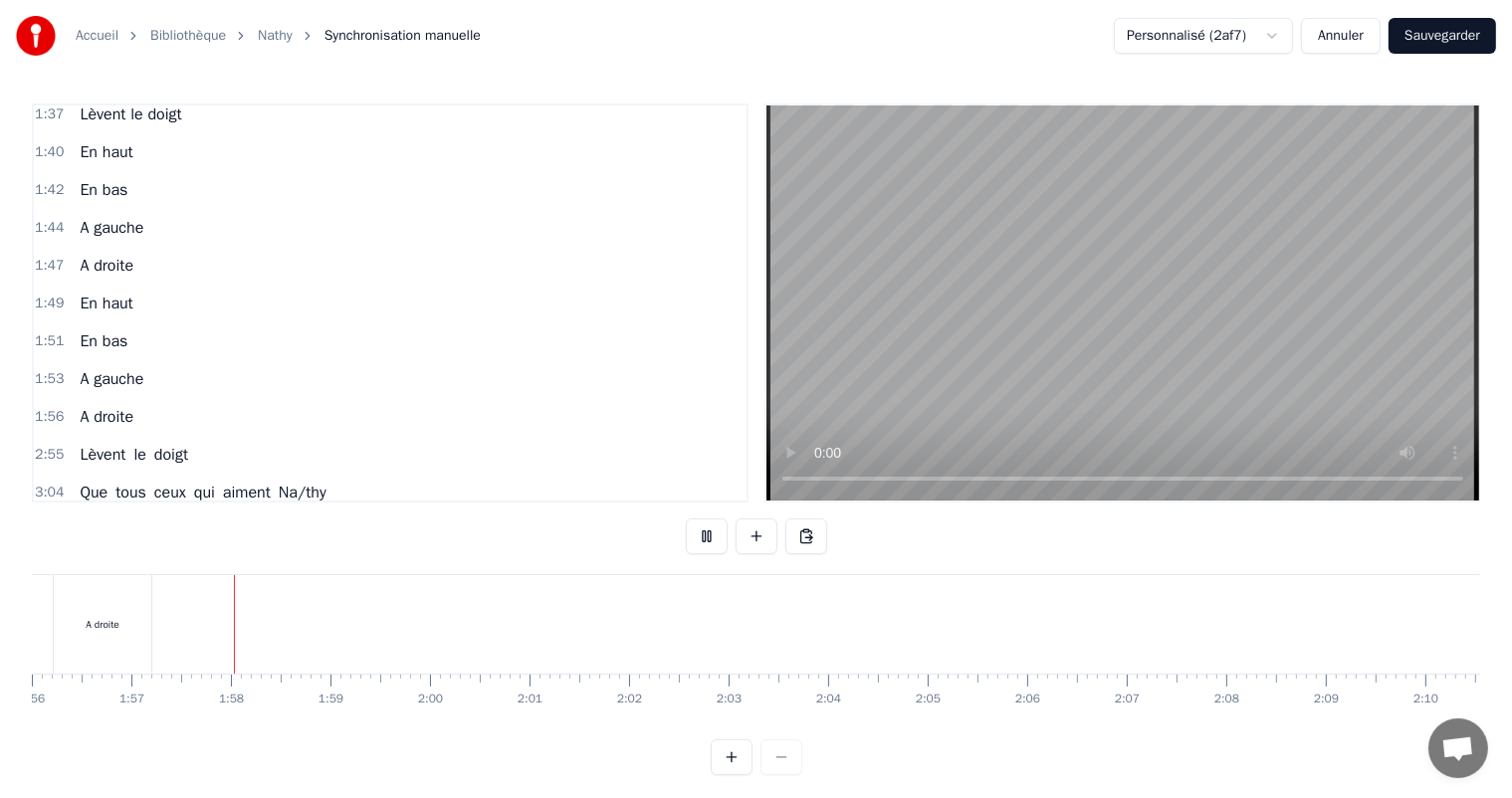 scroll, scrollTop: 0, scrollLeft: 11586, axis: horizontal 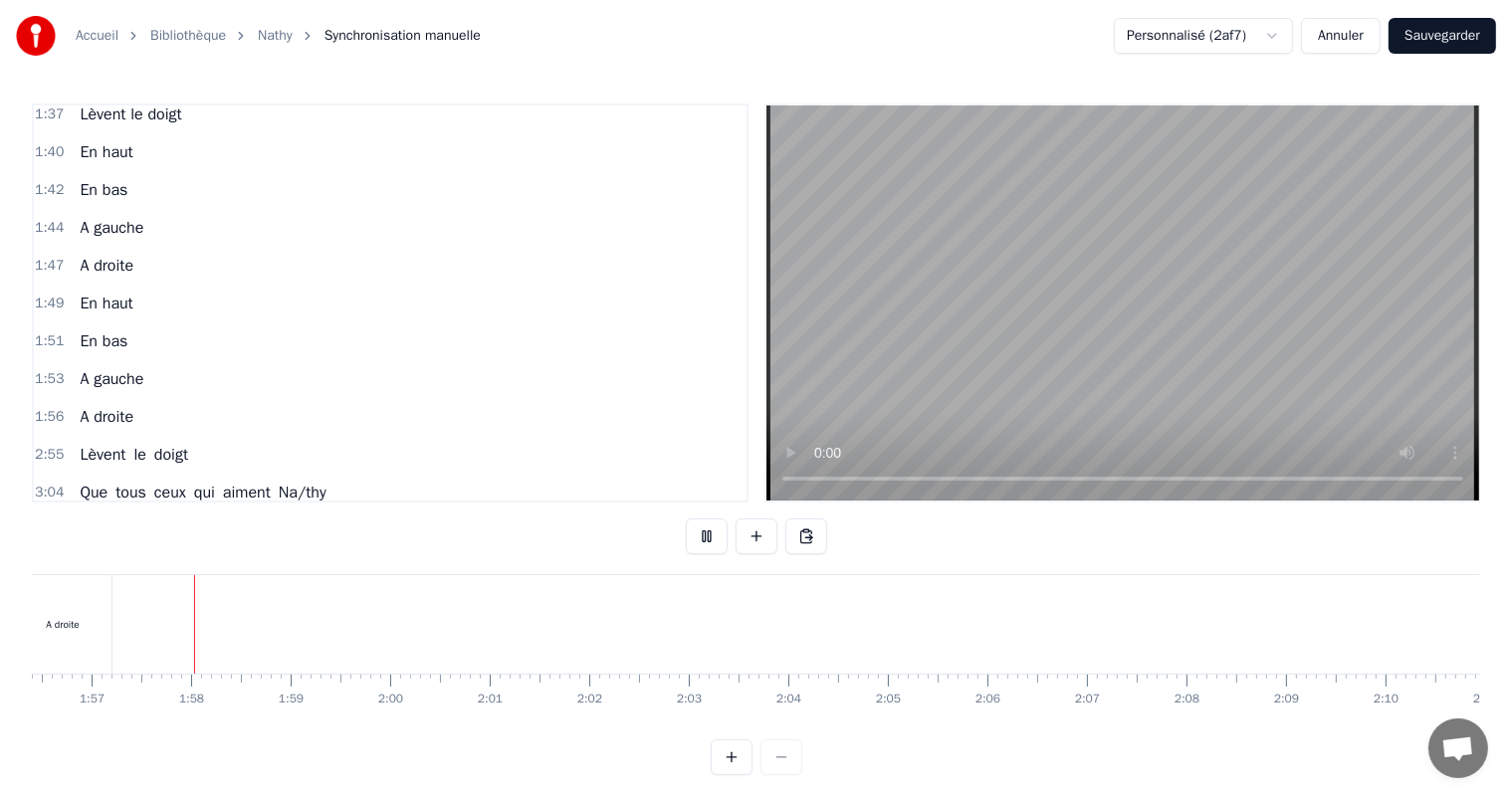 click at bounding box center [707, 536] 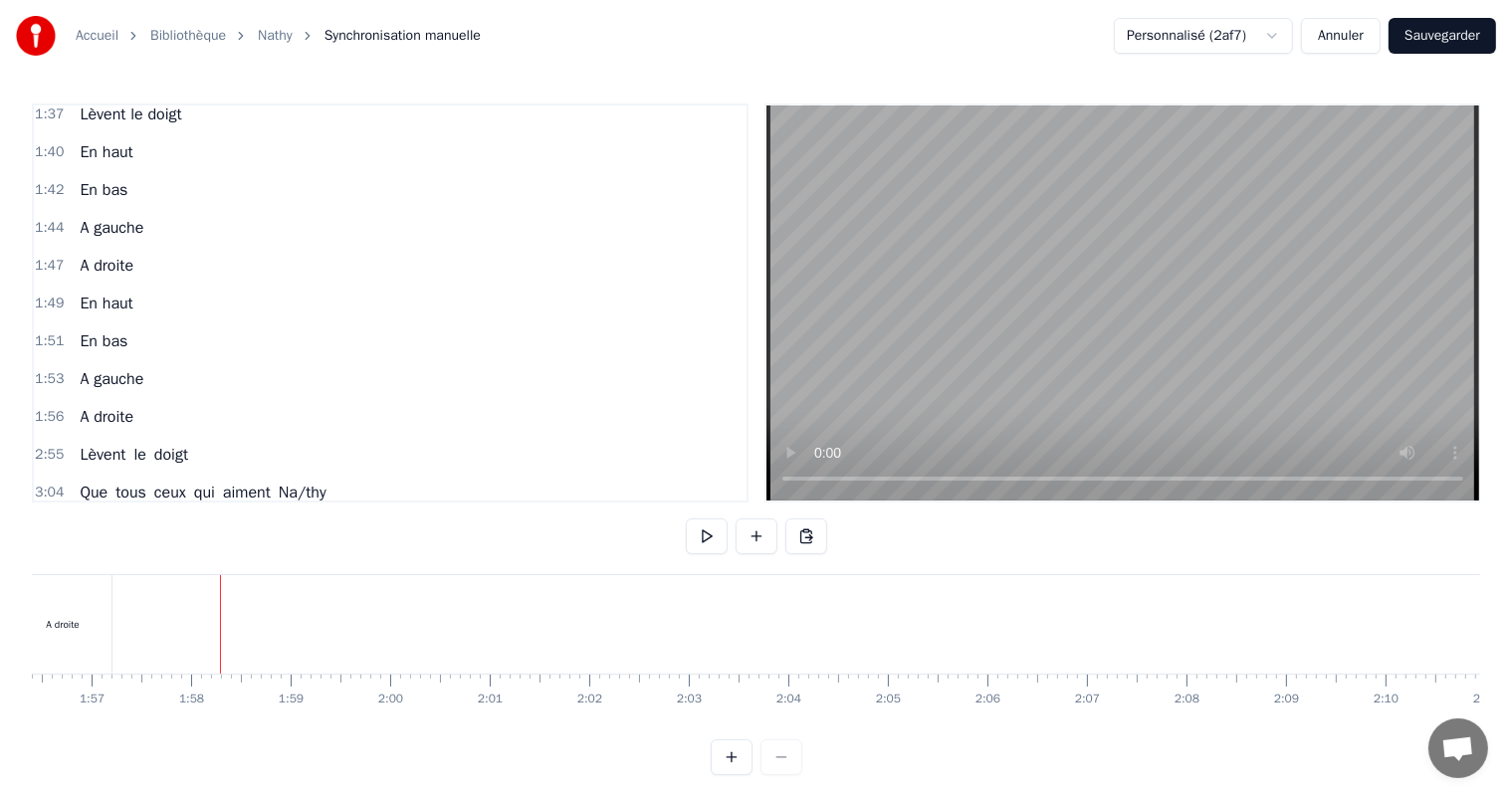 scroll, scrollTop: 0, scrollLeft: 11578, axis: horizontal 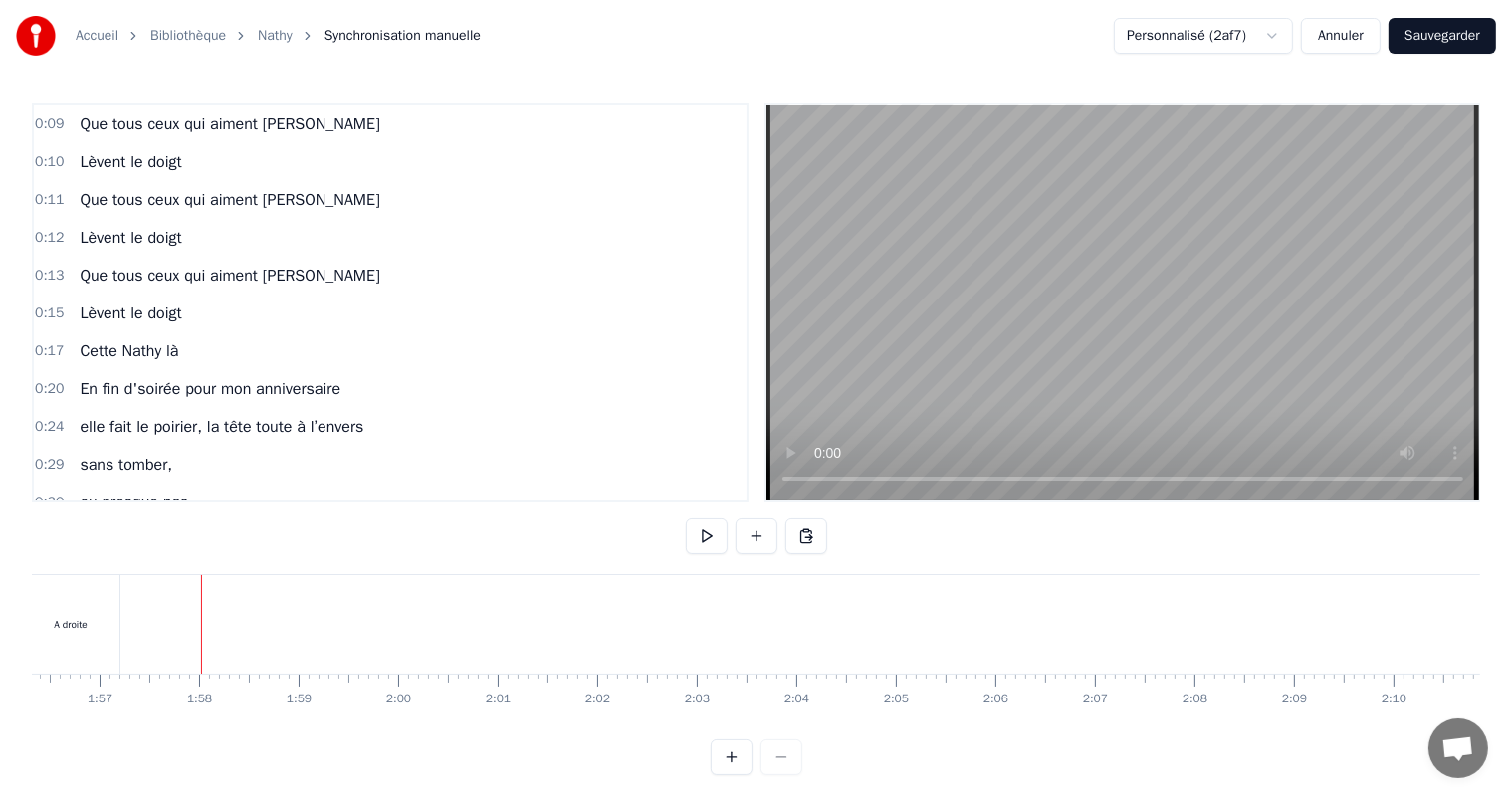 click on "0:17 Cette Nathy là" at bounding box center [390, 351] 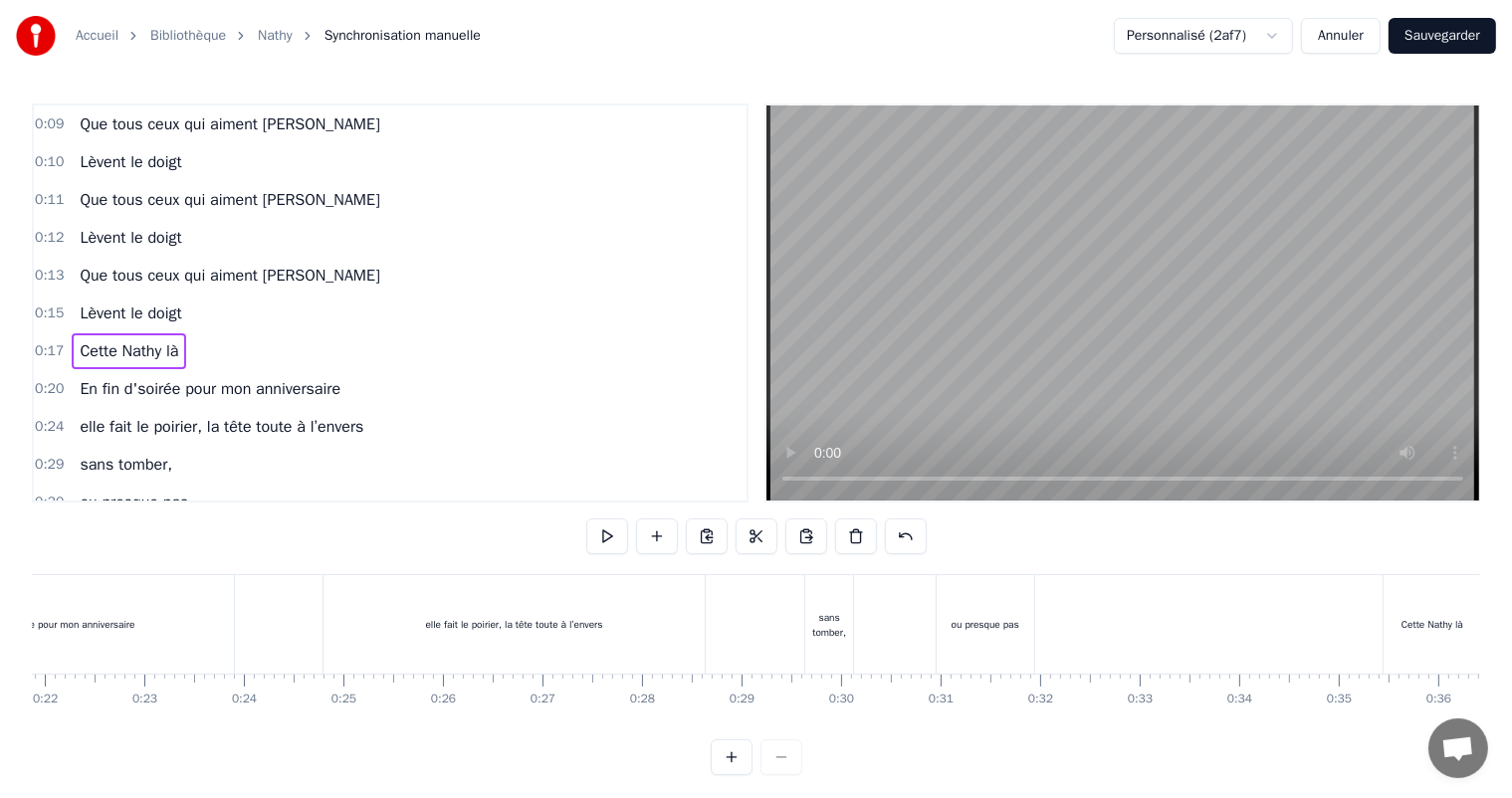 scroll, scrollTop: 0, scrollLeft: 1630, axis: horizontal 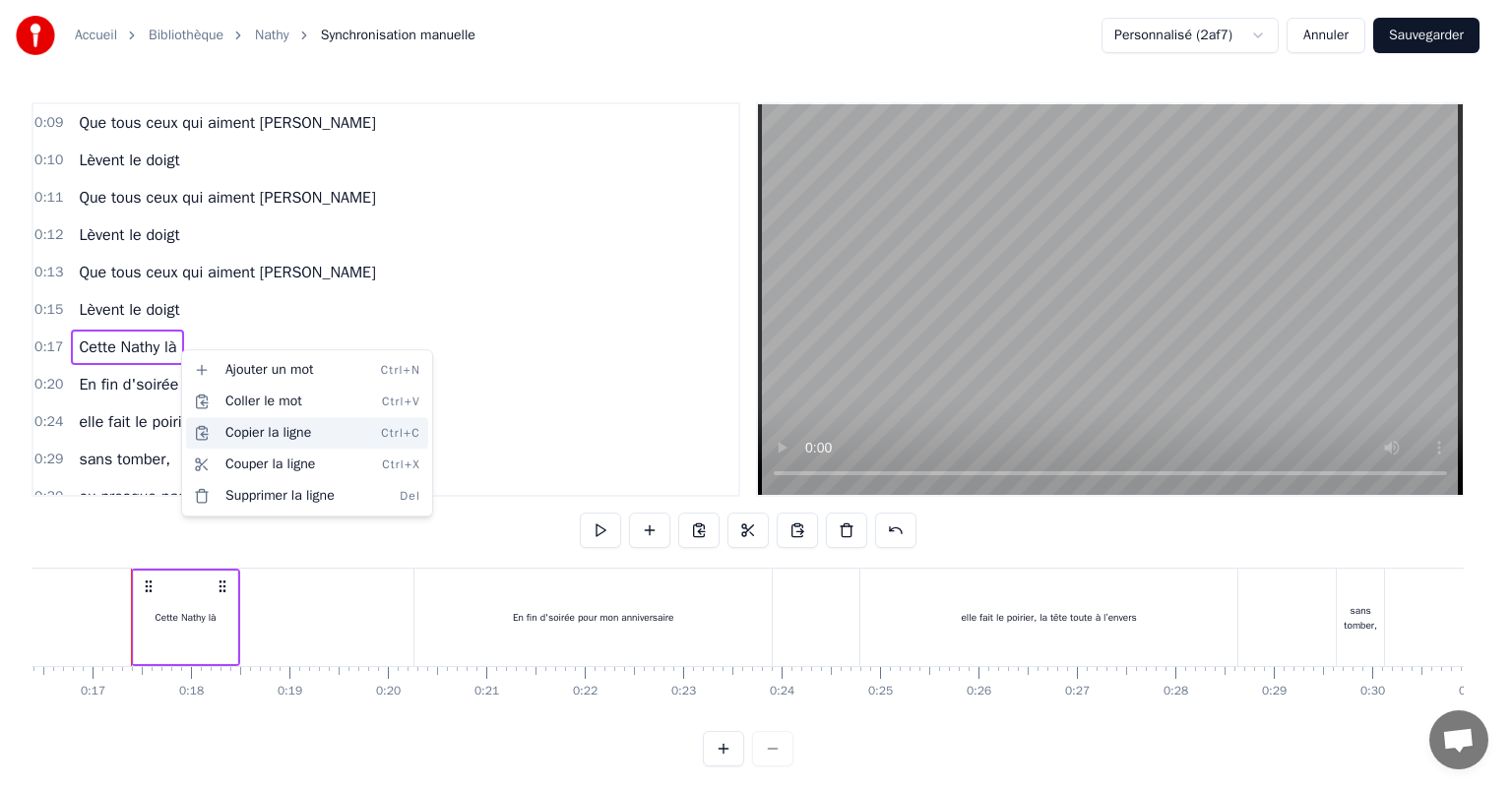 click on "Copier la ligne Ctrl+C" at bounding box center (307, 433) 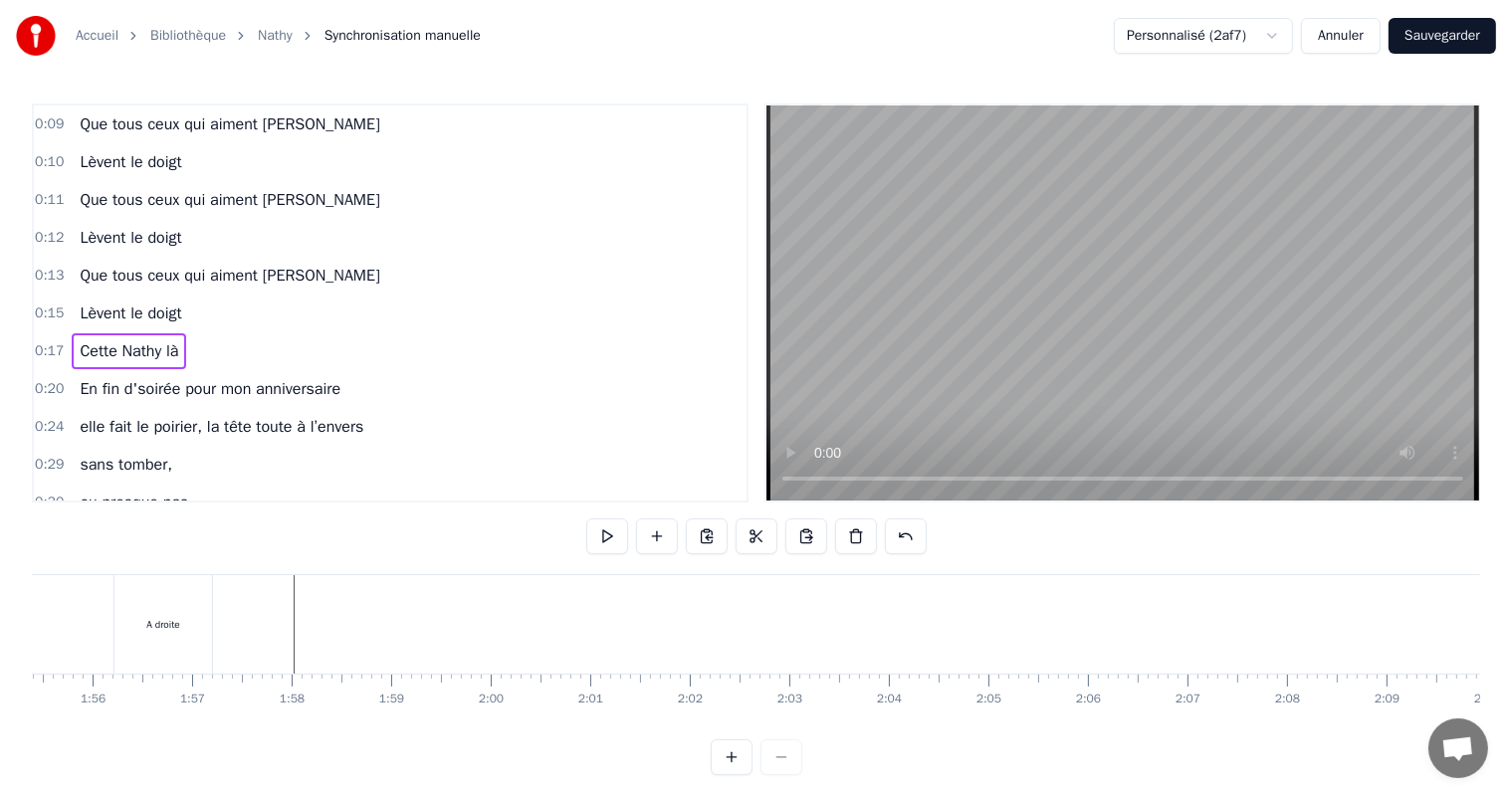 scroll, scrollTop: 0, scrollLeft: 11460, axis: horizontal 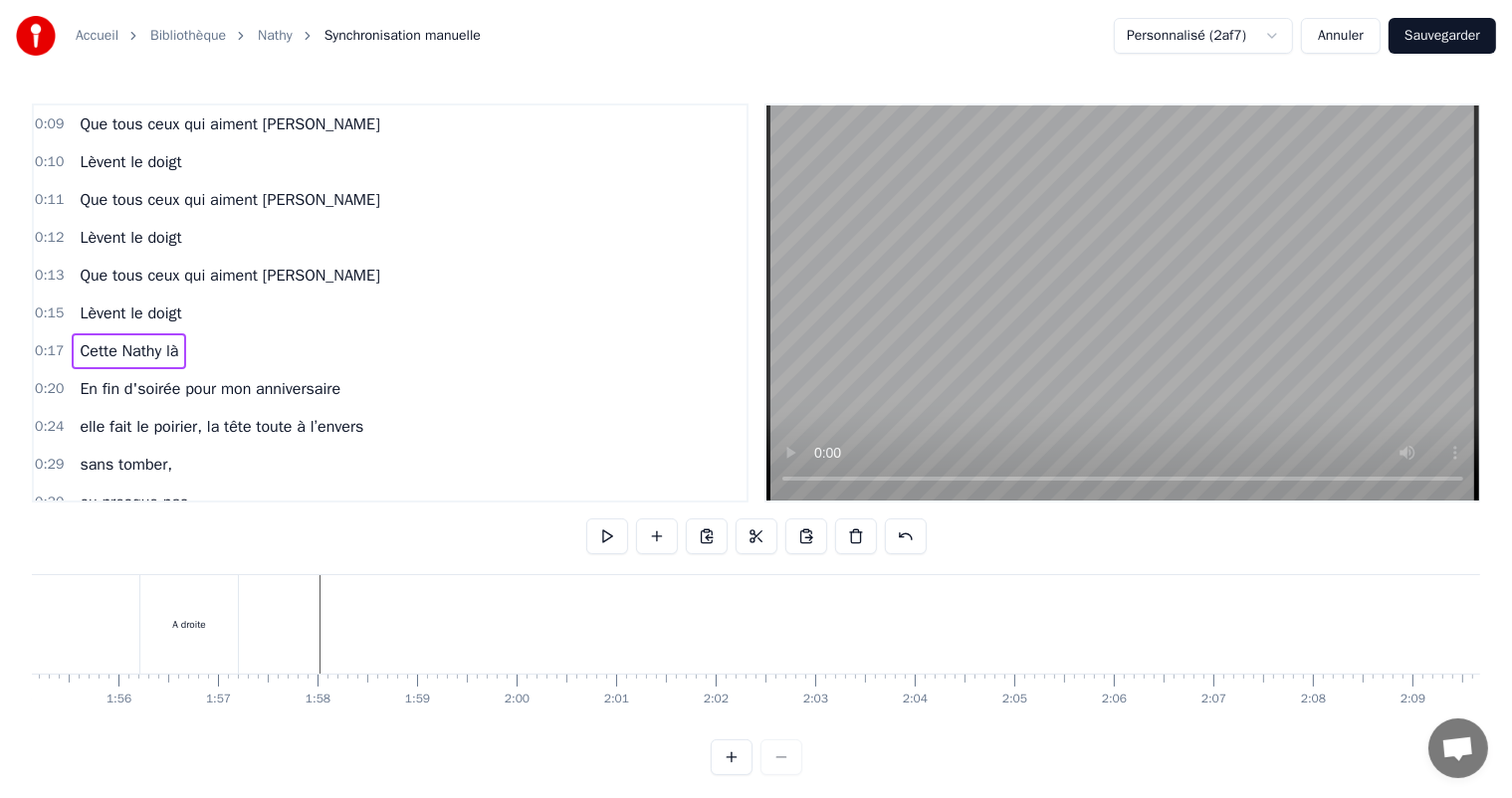click at bounding box center [521, 624] 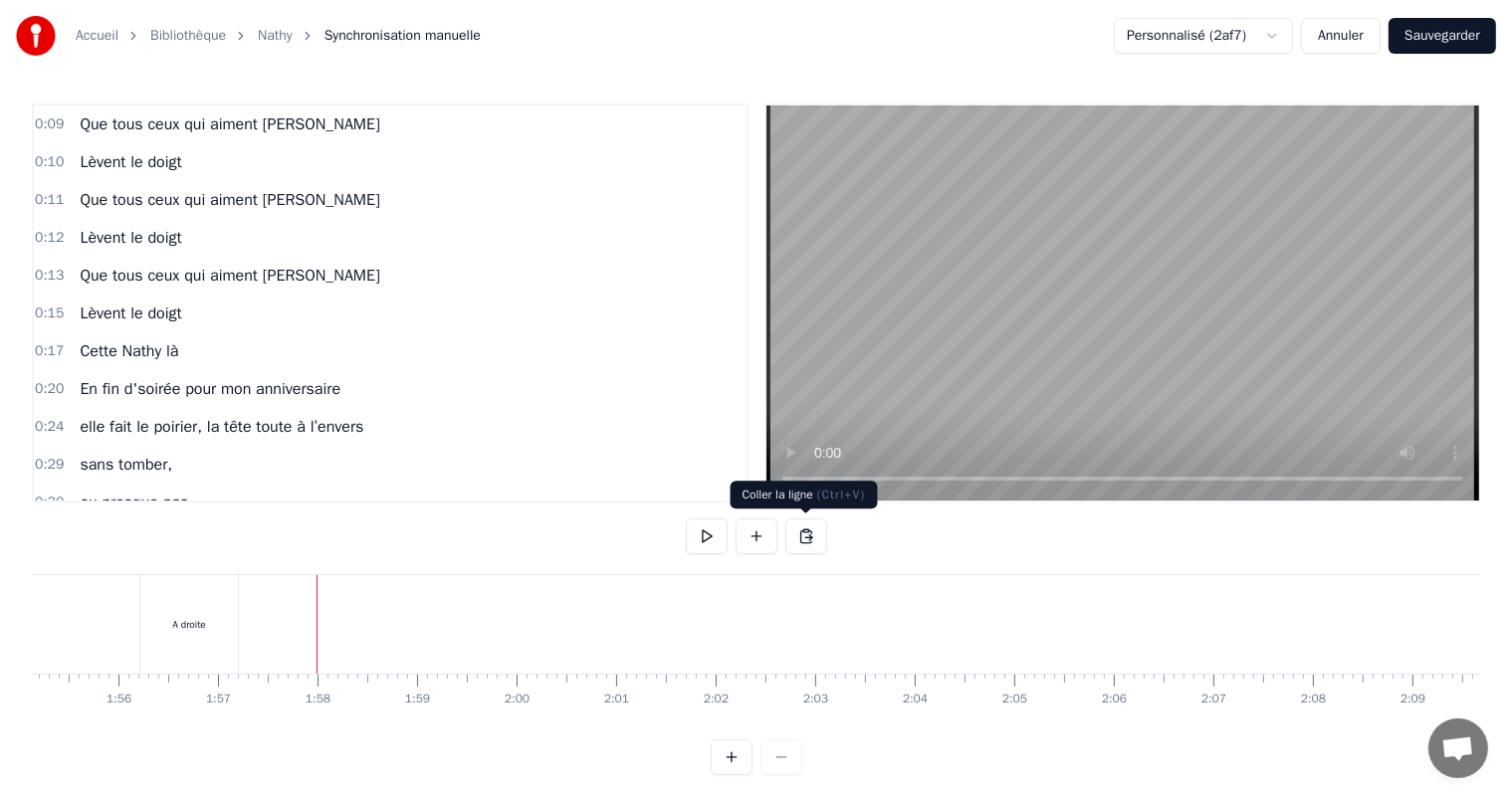 click at bounding box center [806, 536] 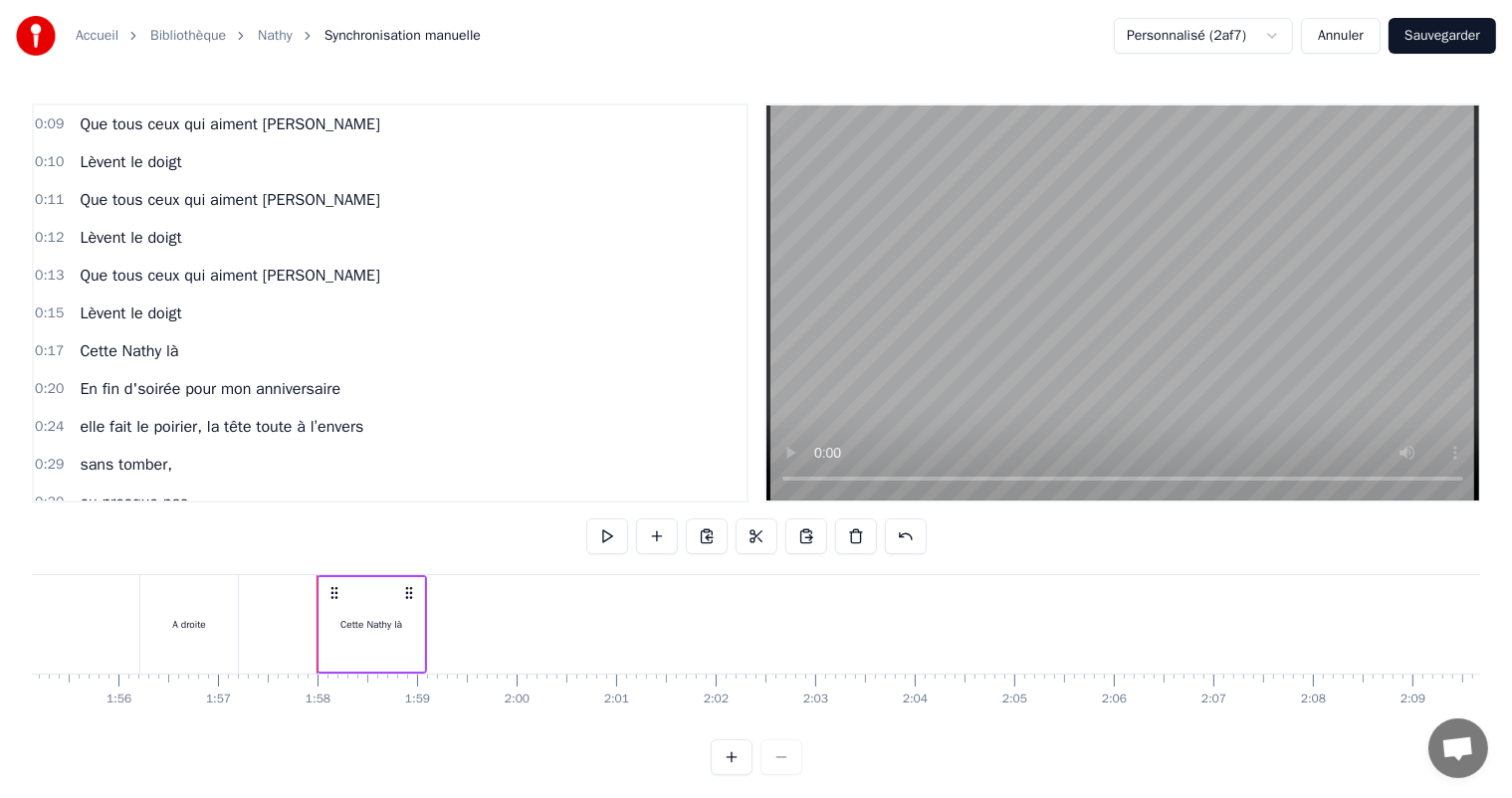 click at bounding box center [521, 624] 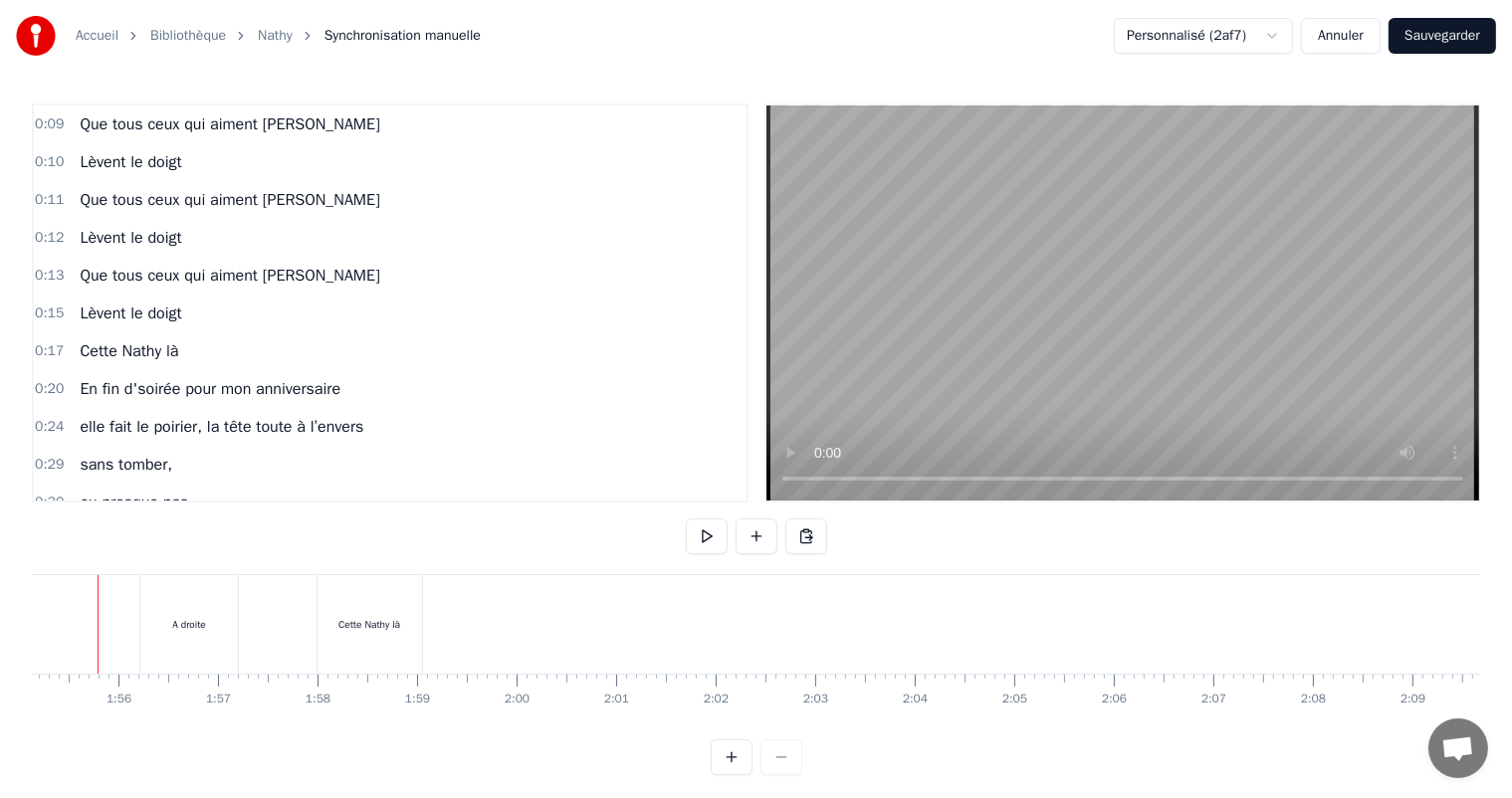 scroll, scrollTop: 0, scrollLeft: 11425, axis: horizontal 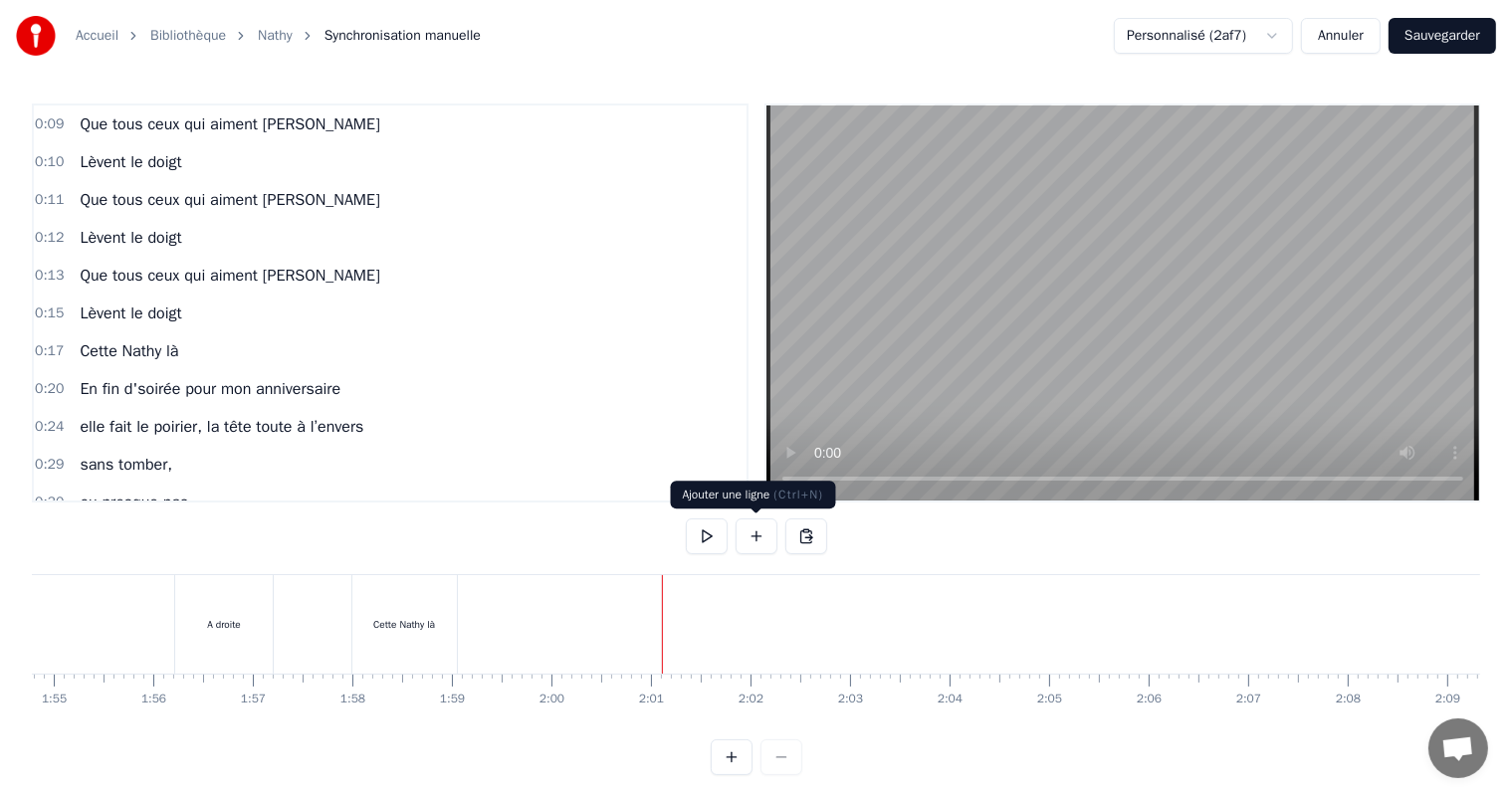 click at bounding box center (756, 536) 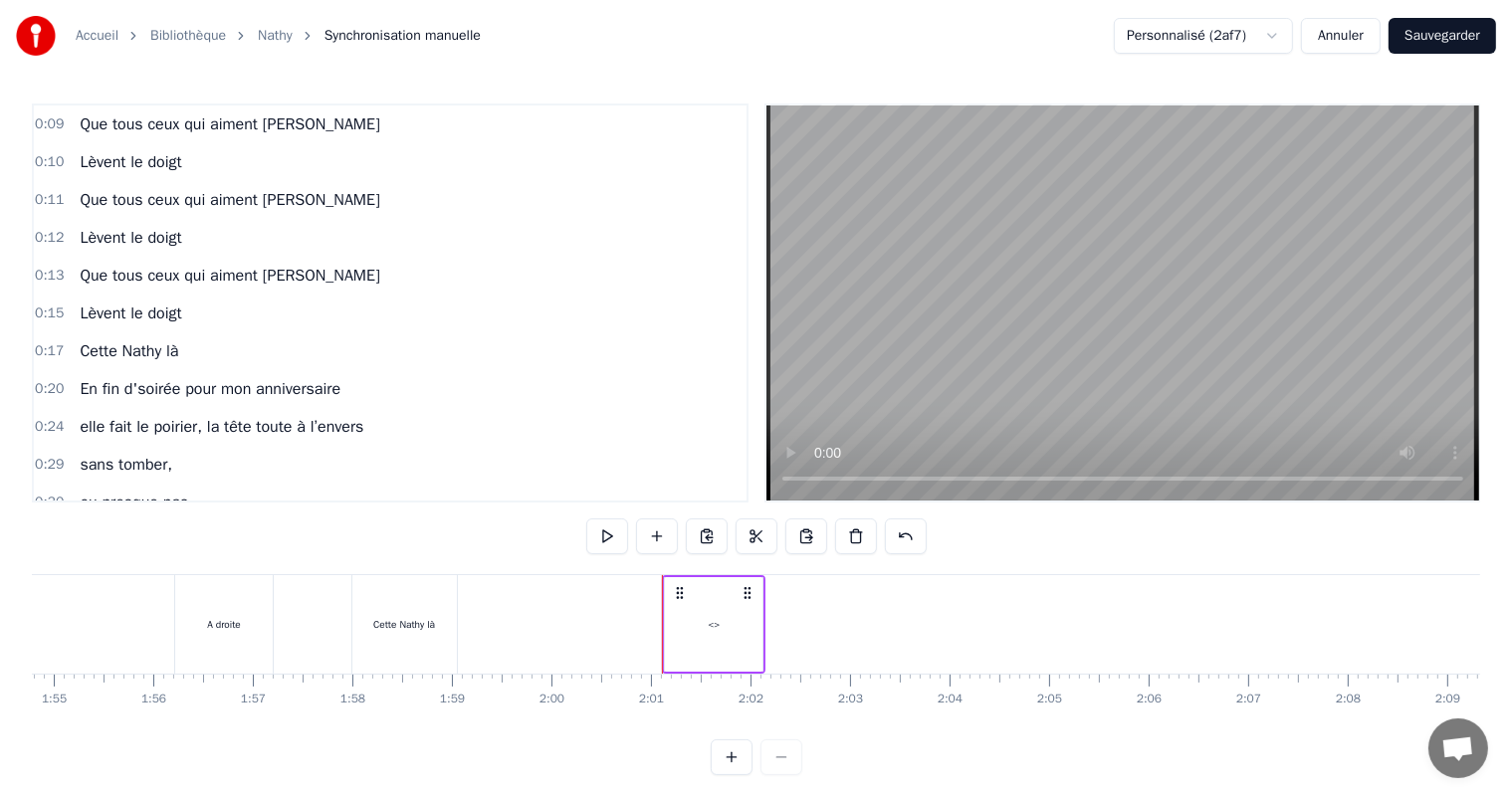 click on "<>" at bounding box center (714, 624) 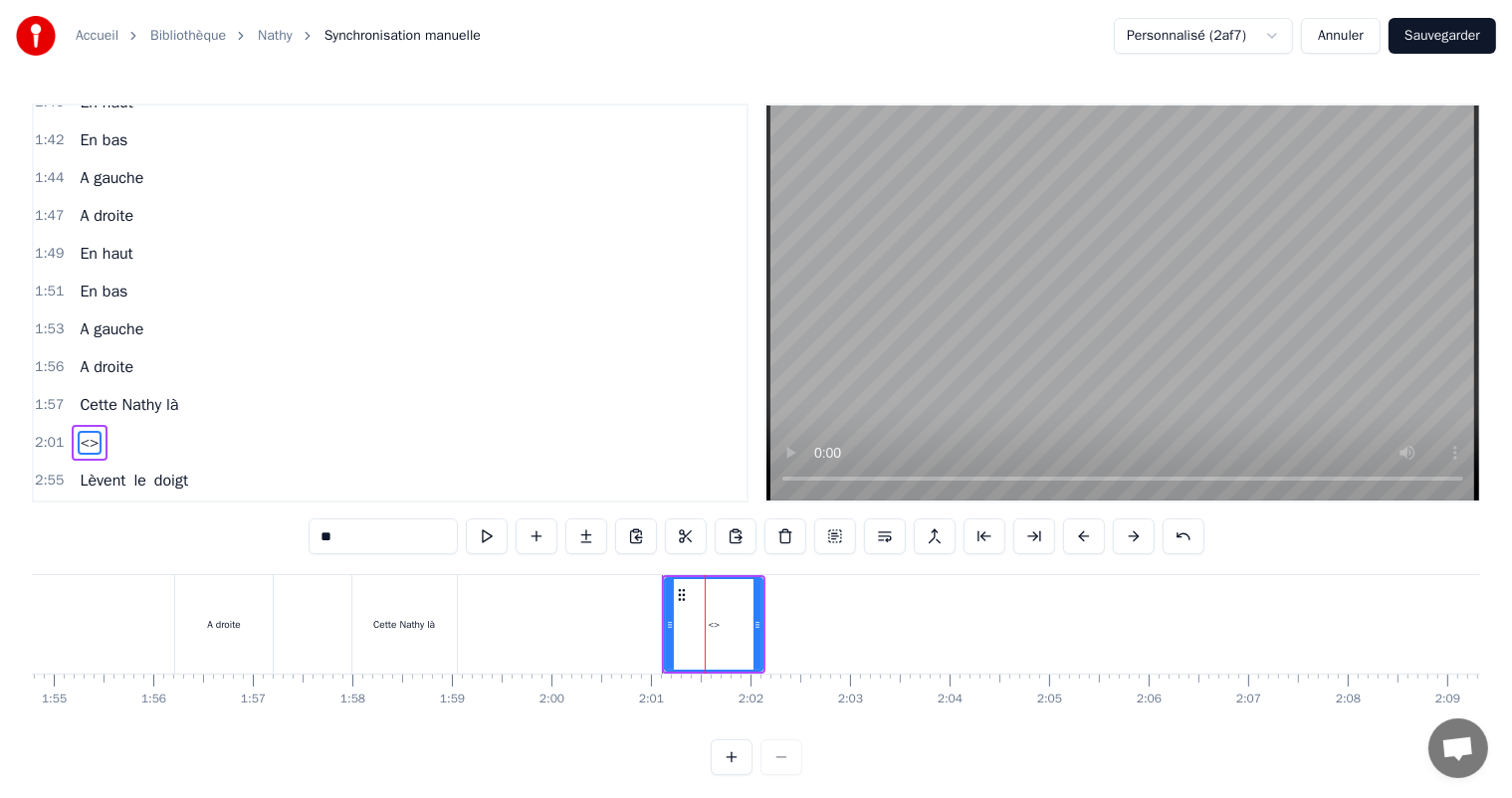 scroll, scrollTop: 1142, scrollLeft: 0, axis: vertical 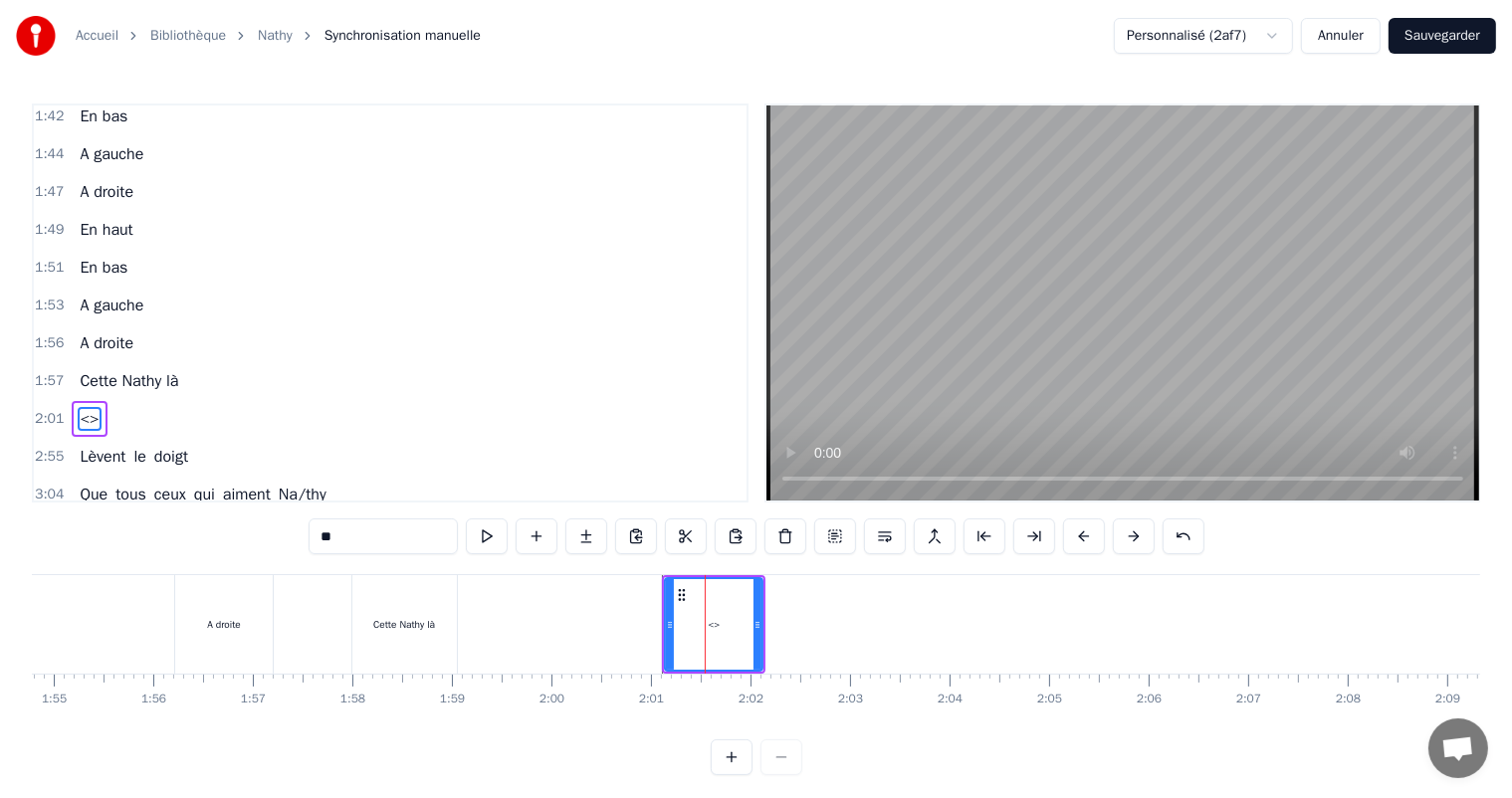 drag, startPoint x: 394, startPoint y: 537, endPoint x: 288, endPoint y: 527, distance: 106.47065 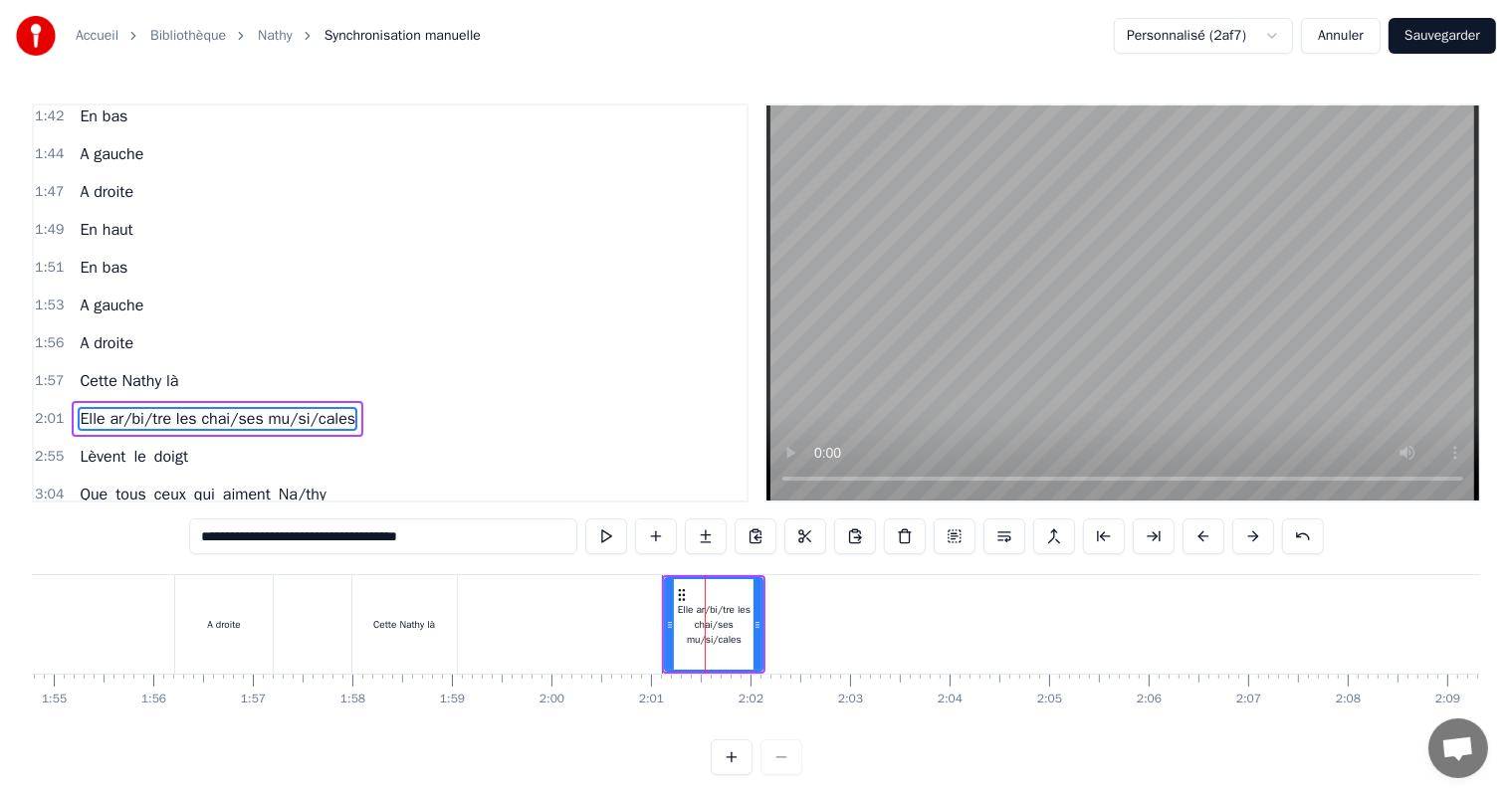 click on "**********" at bounding box center [383, 536] 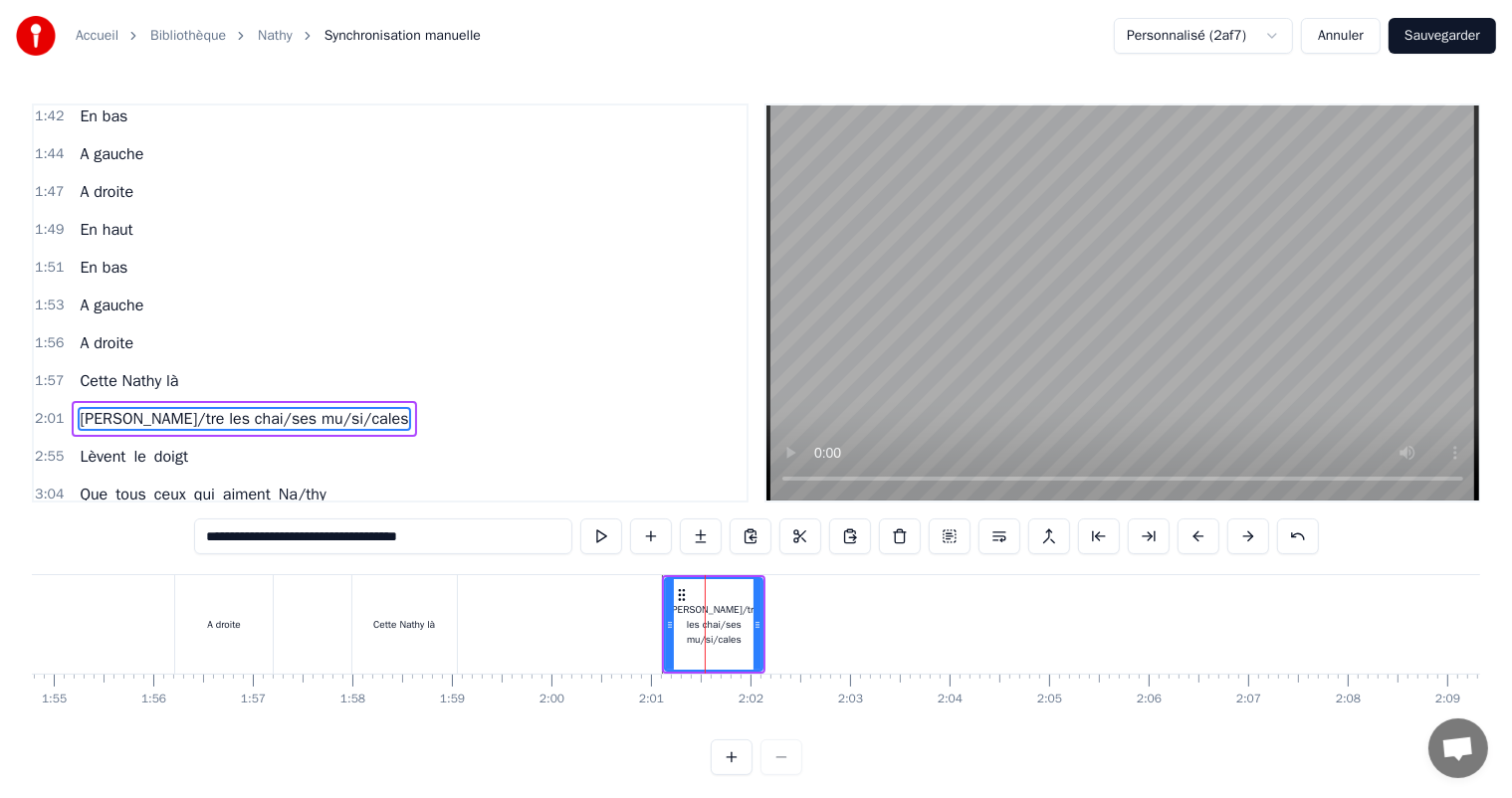 click on "**********" at bounding box center [383, 536] 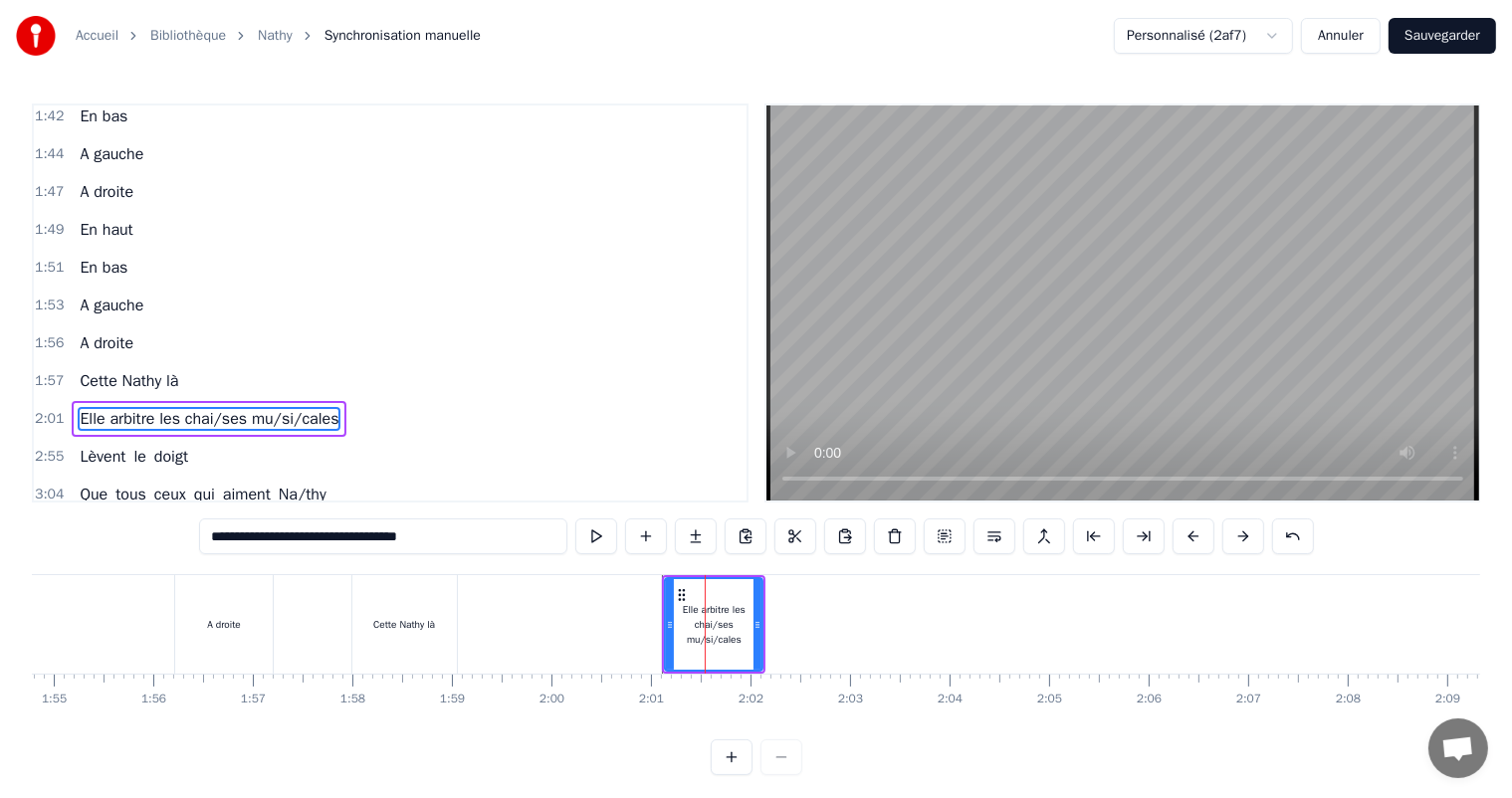 click on "**********" at bounding box center (383, 536) 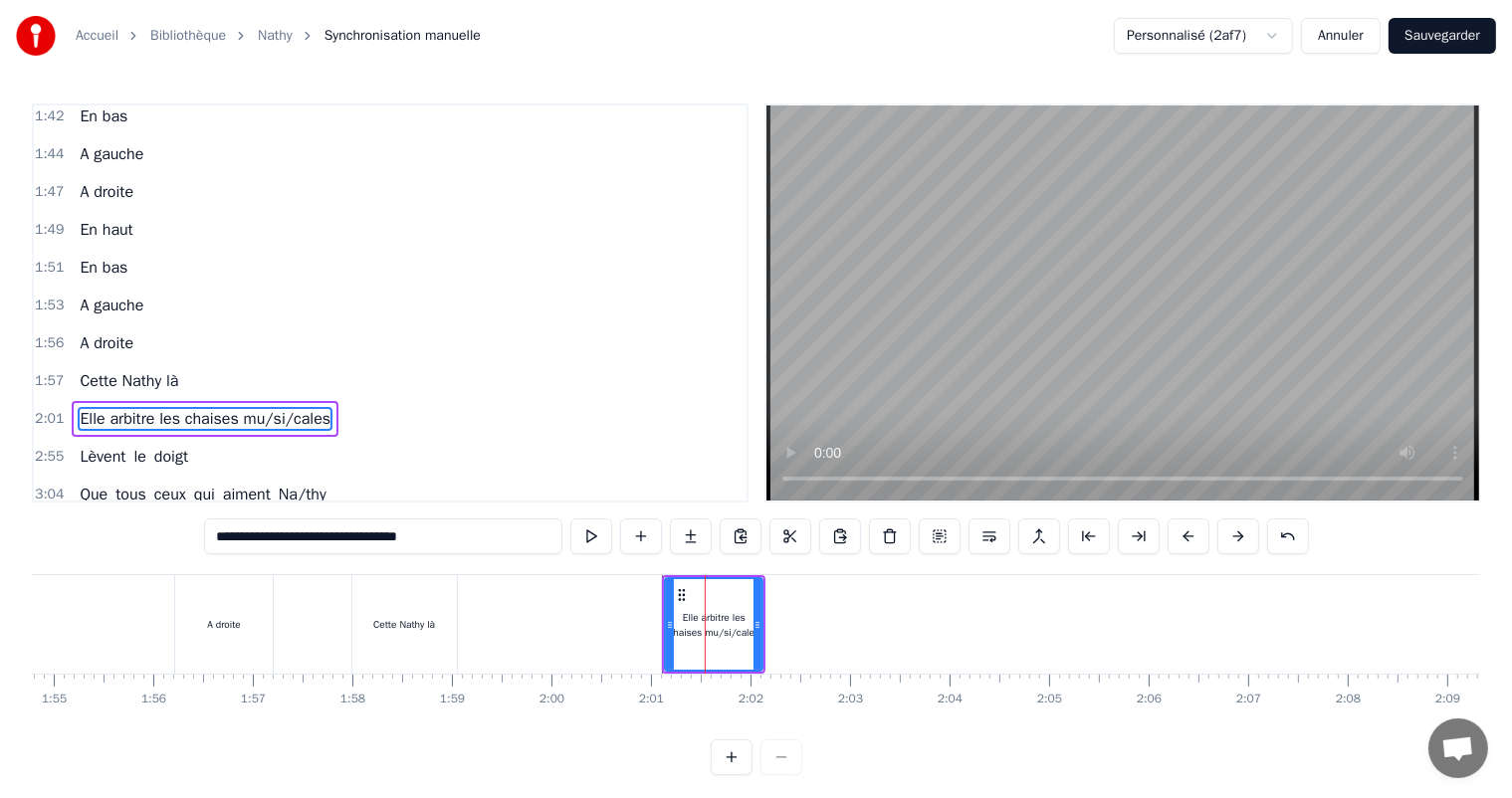 click on "**********" at bounding box center [383, 536] 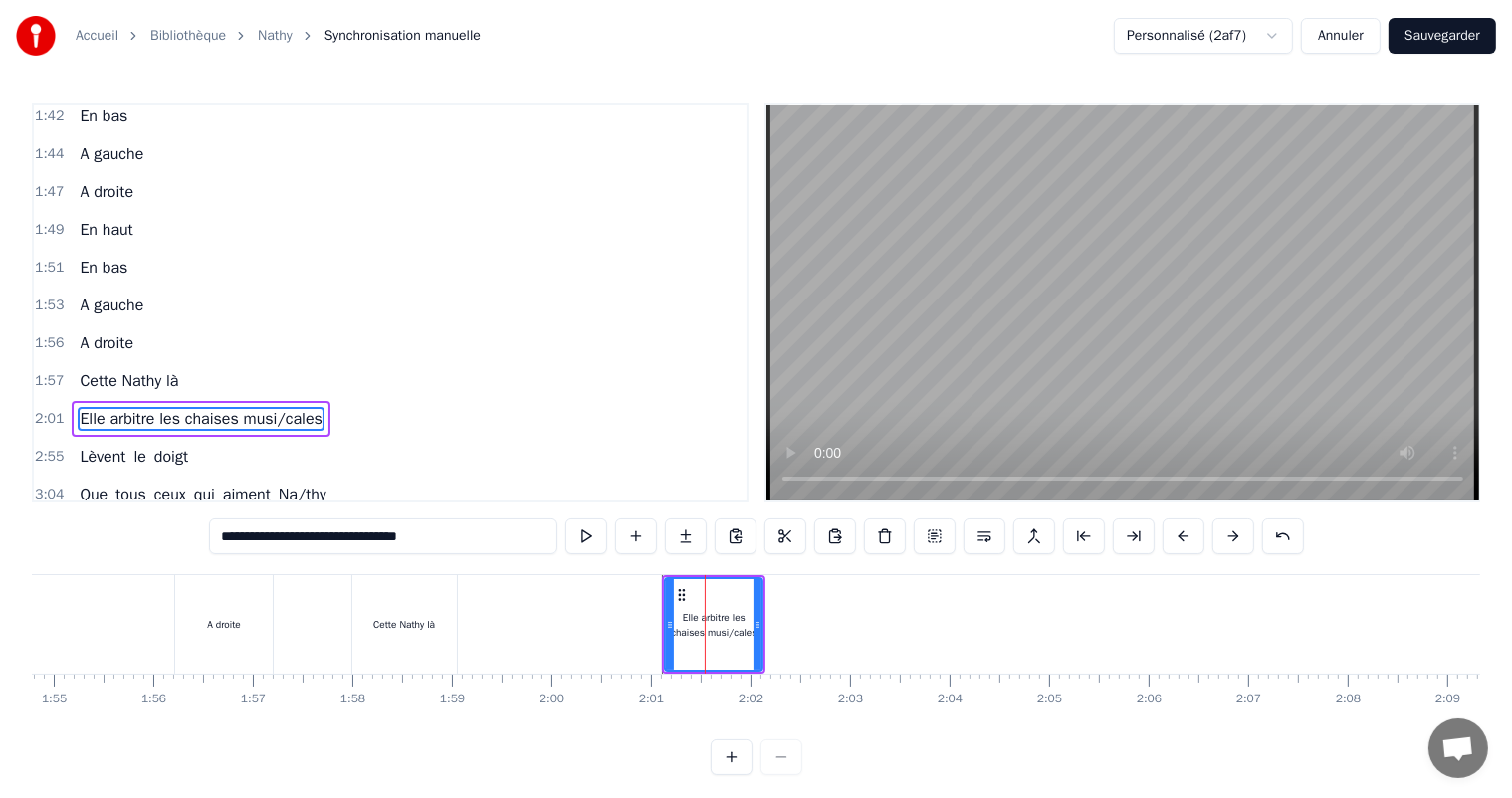 click on "**********" at bounding box center [383, 536] 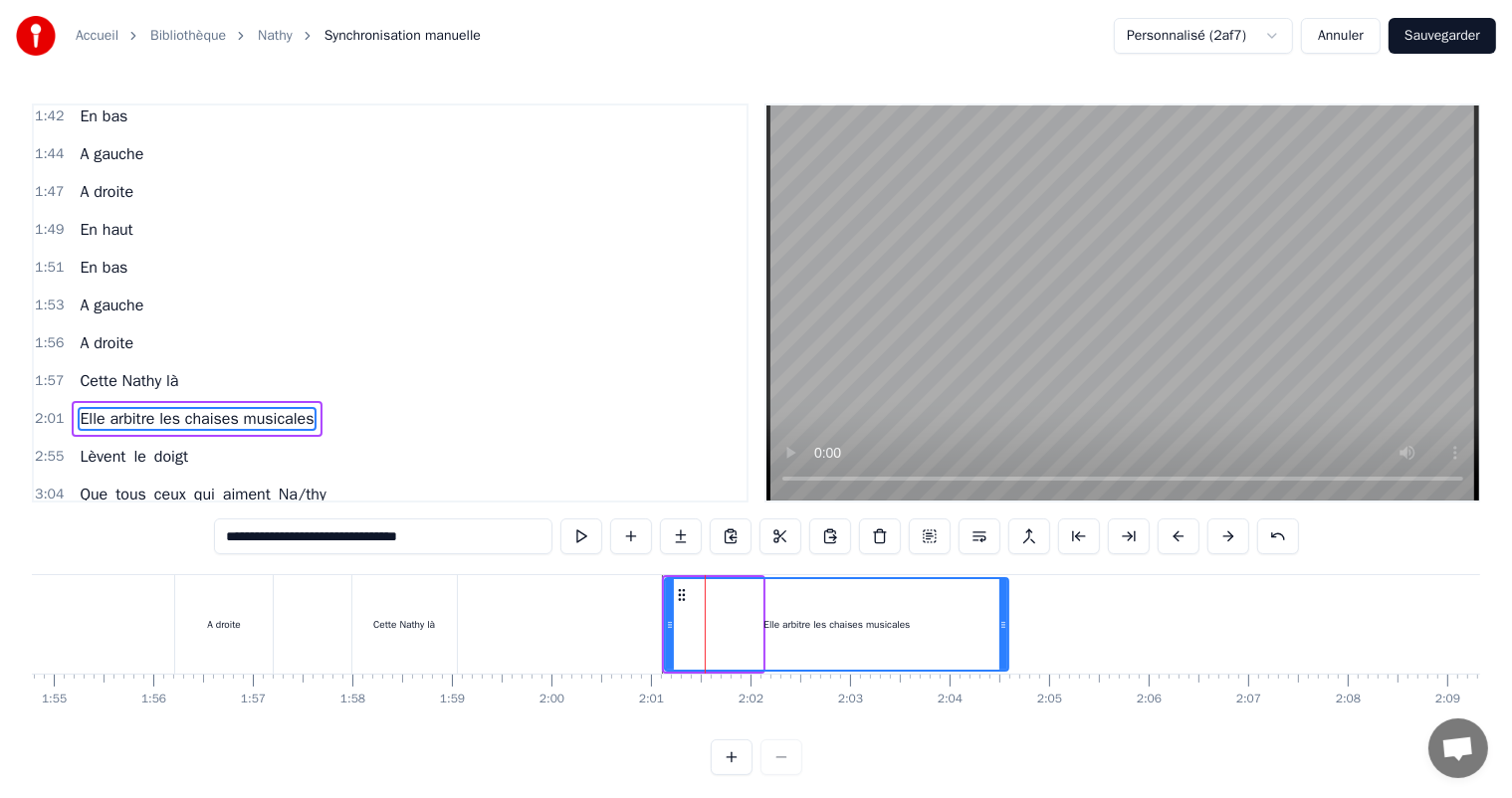 drag, startPoint x: 760, startPoint y: 624, endPoint x: 1006, endPoint y: 624, distance: 246 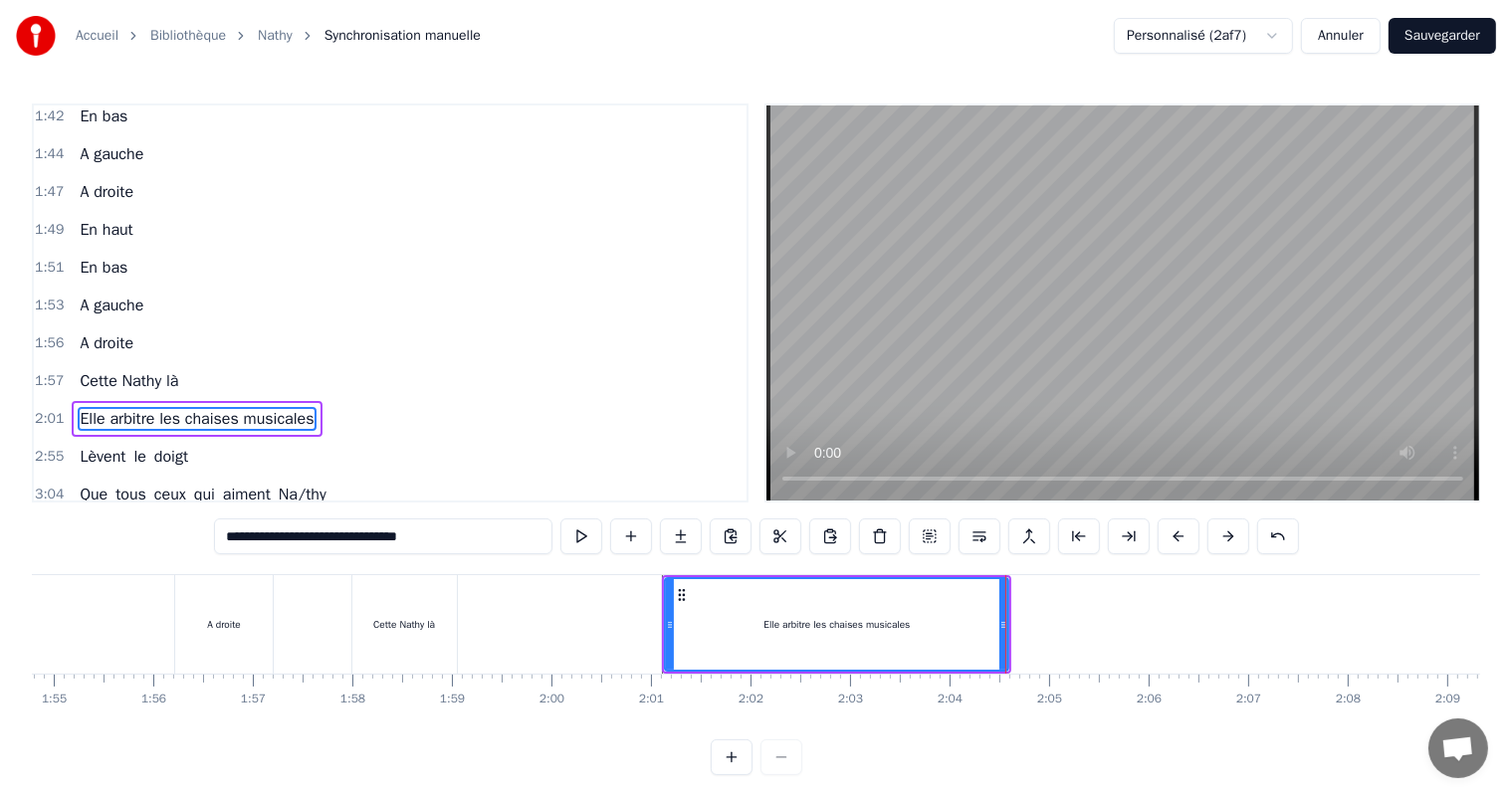 type on "**********" 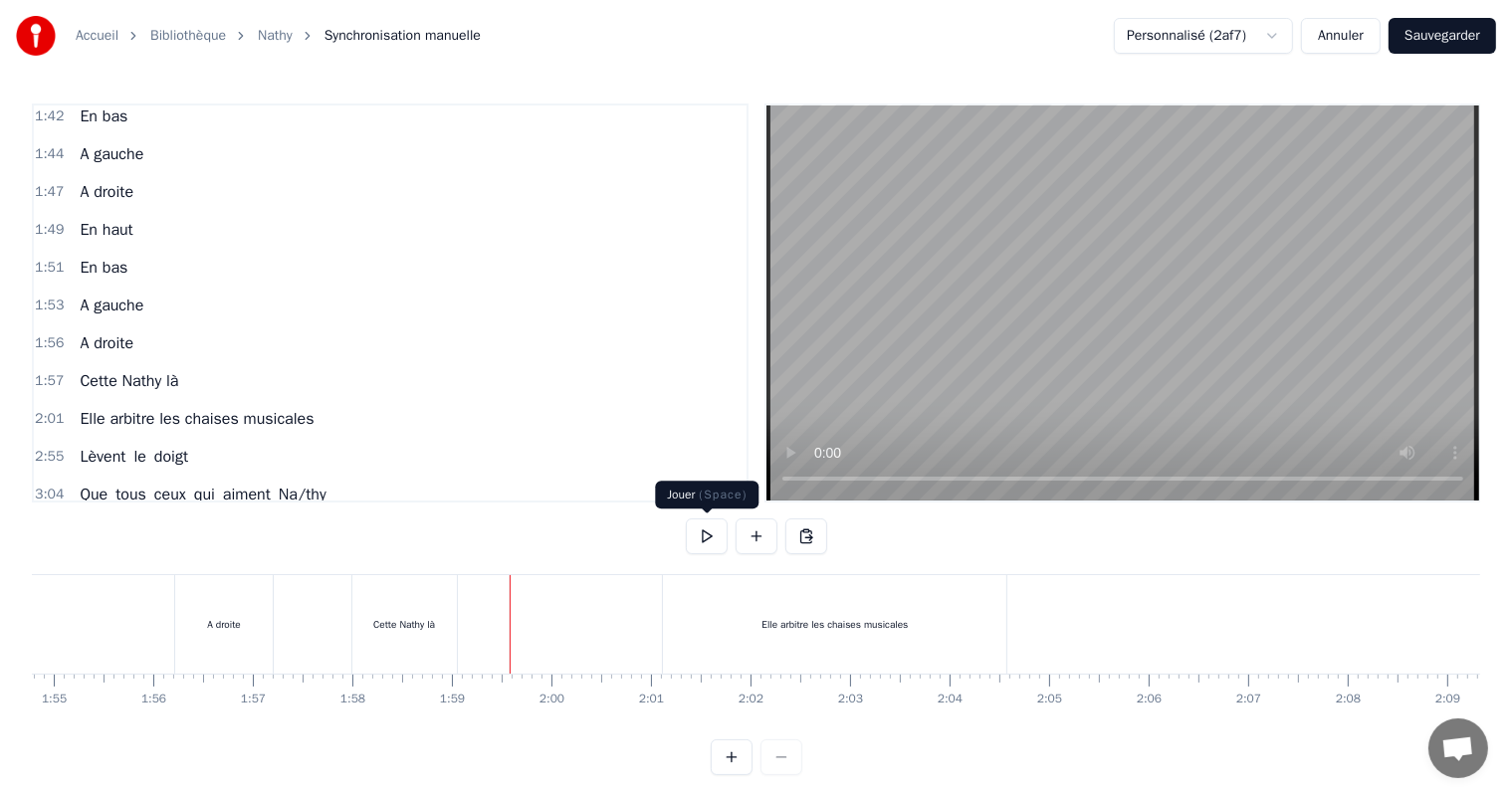click at bounding box center [707, 536] 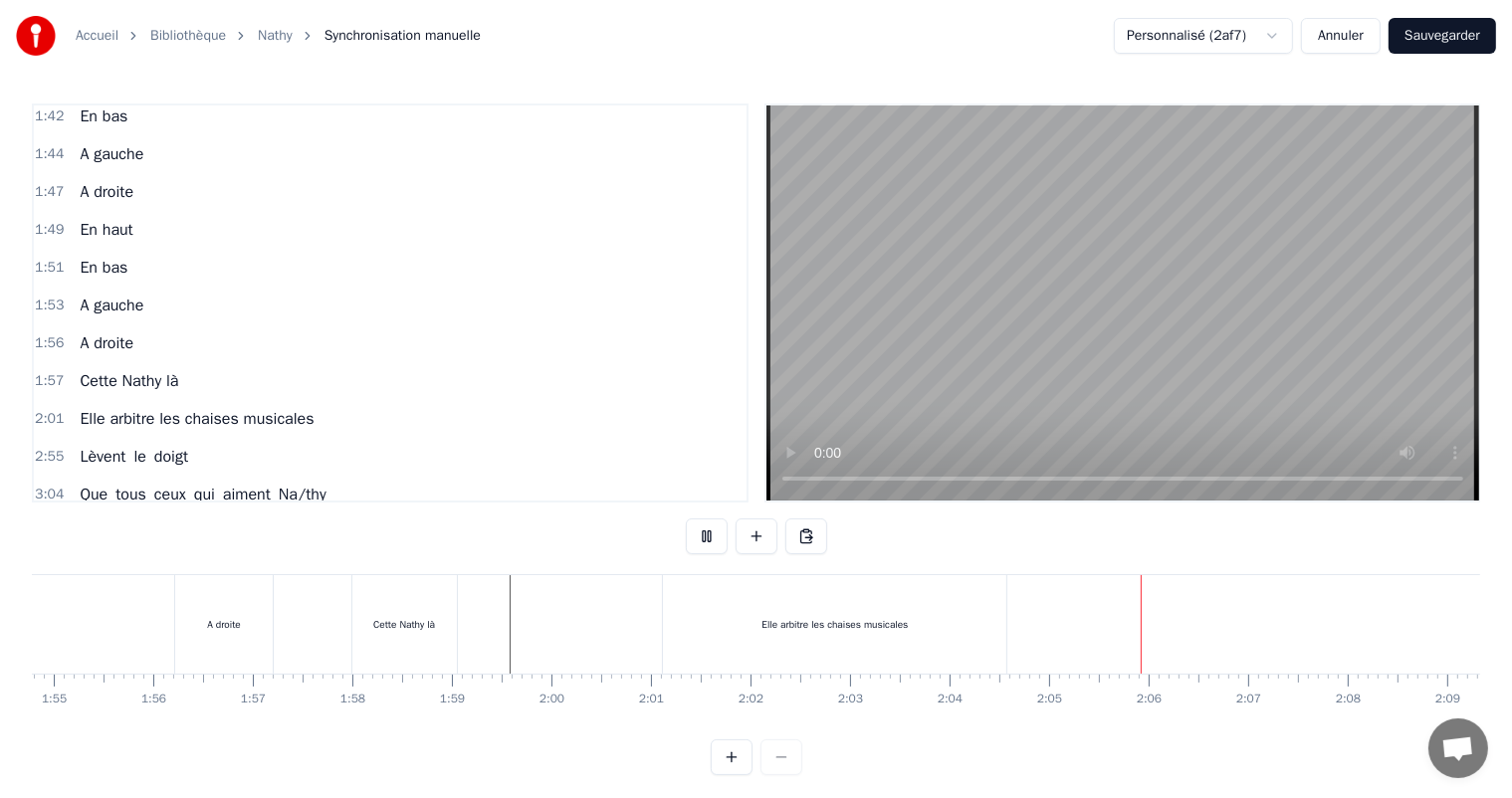 click at bounding box center [707, 536] 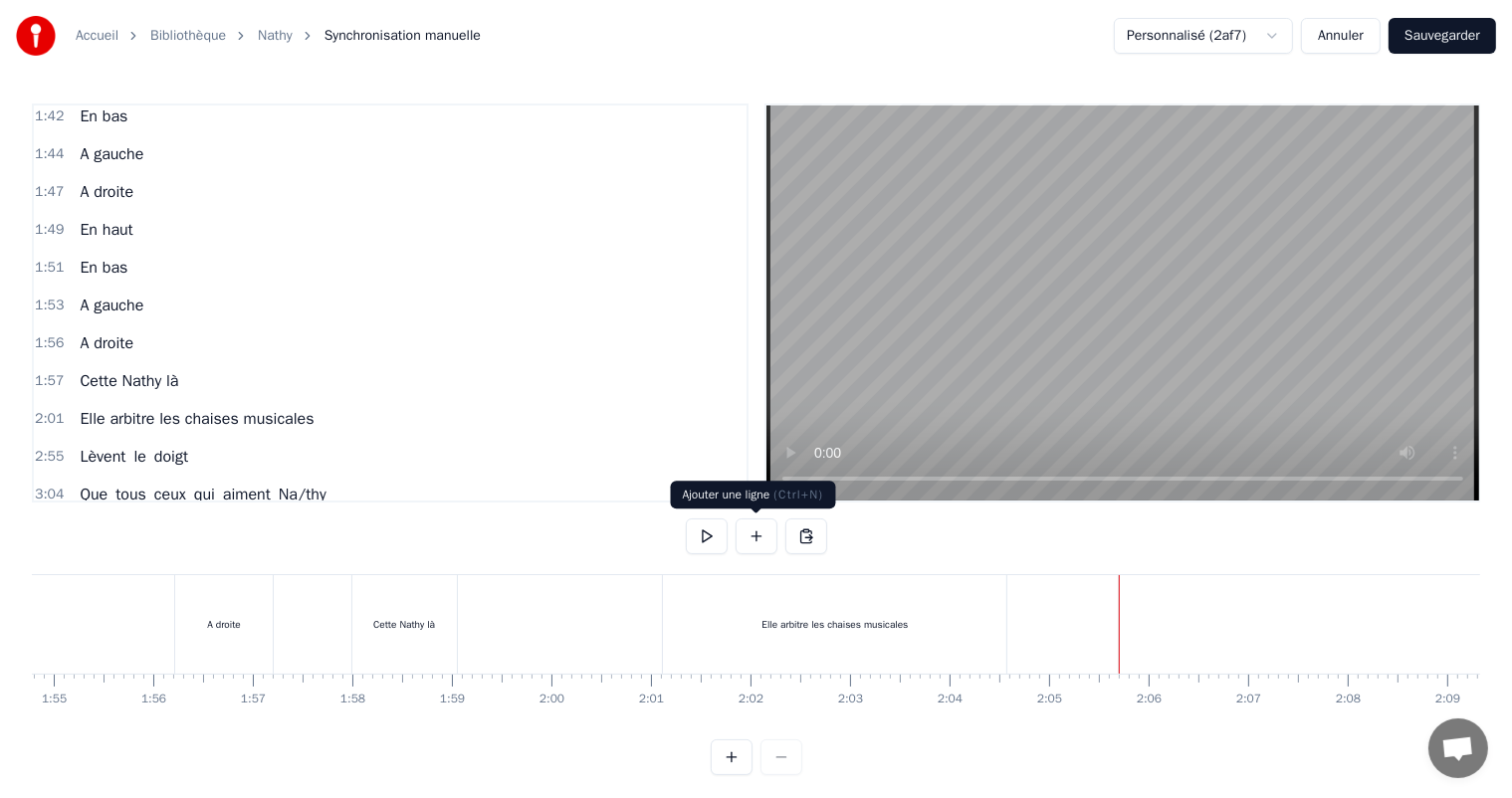 click at bounding box center [756, 536] 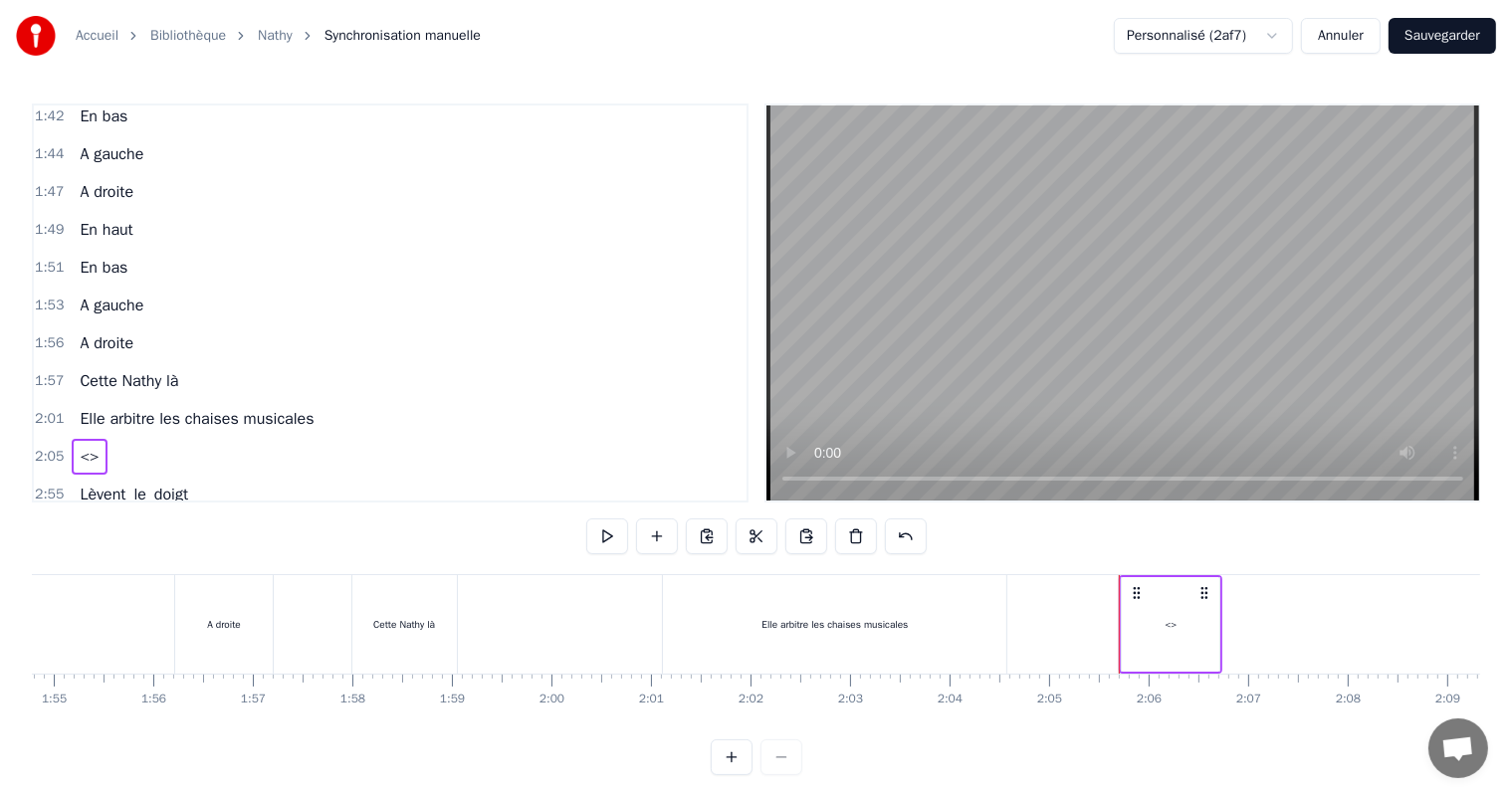 click on "<>" at bounding box center (1171, 624) 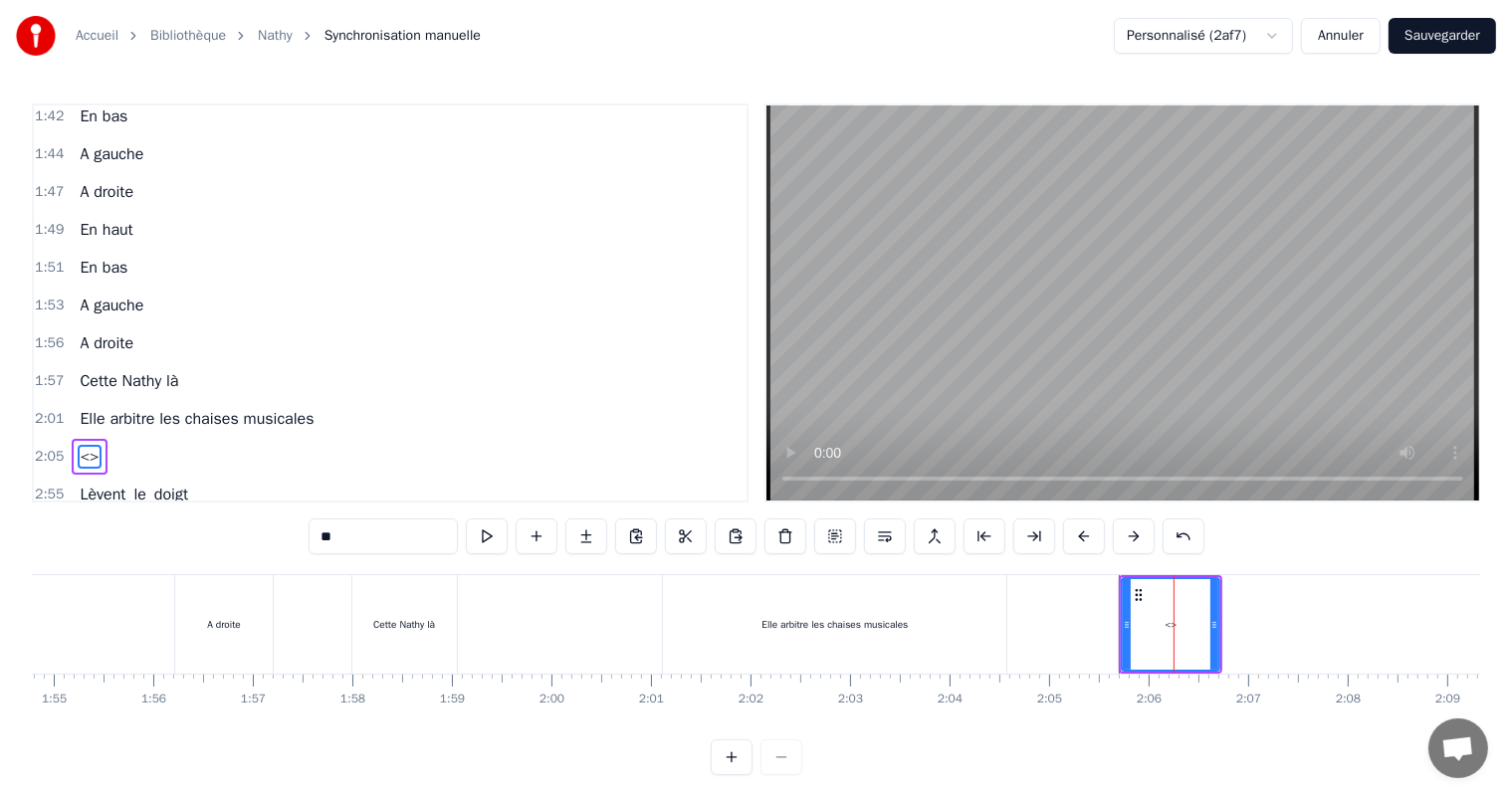scroll, scrollTop: 1178, scrollLeft: 0, axis: vertical 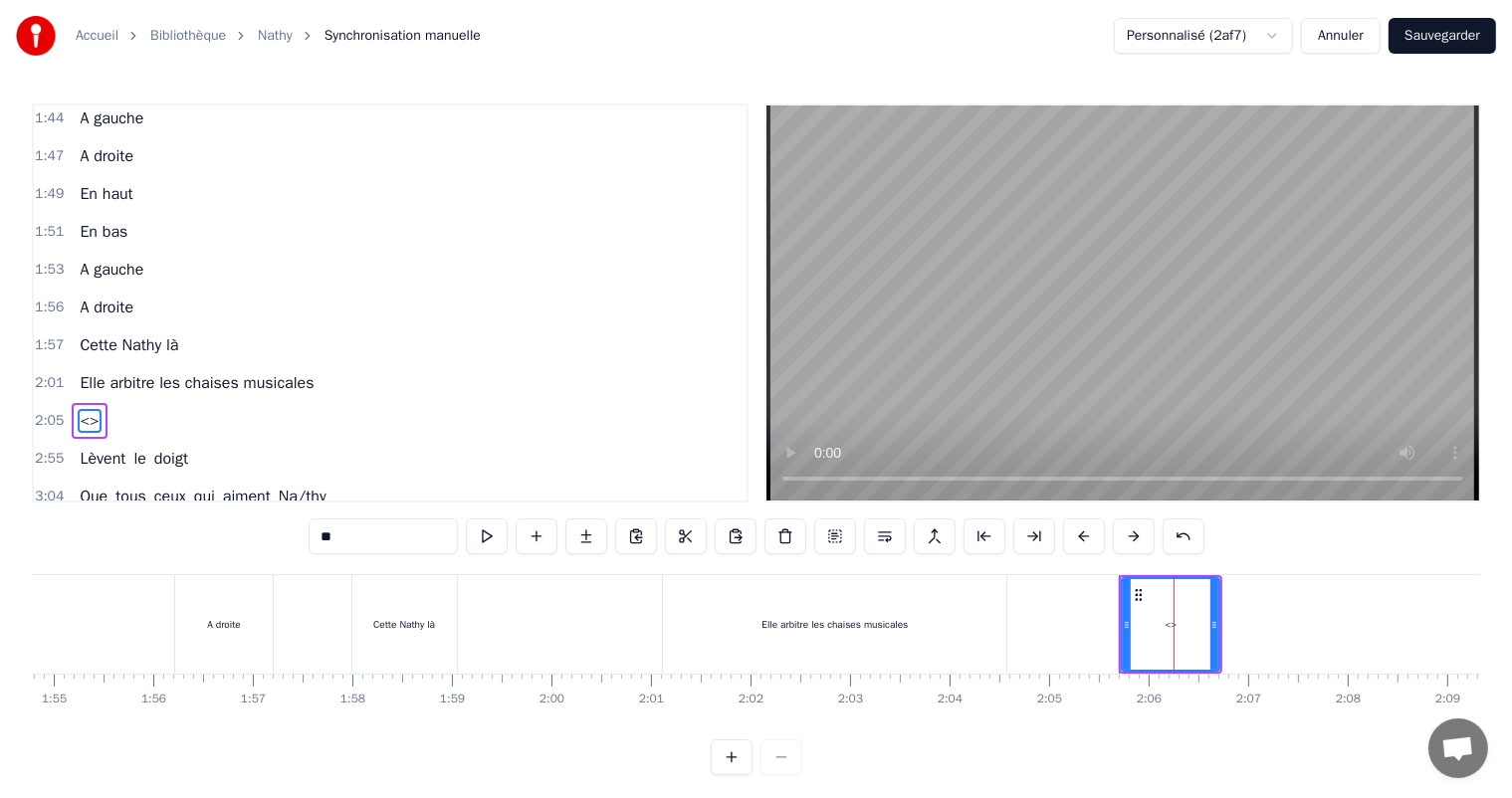 drag, startPoint x: 370, startPoint y: 543, endPoint x: 278, endPoint y: 536, distance: 92.26592 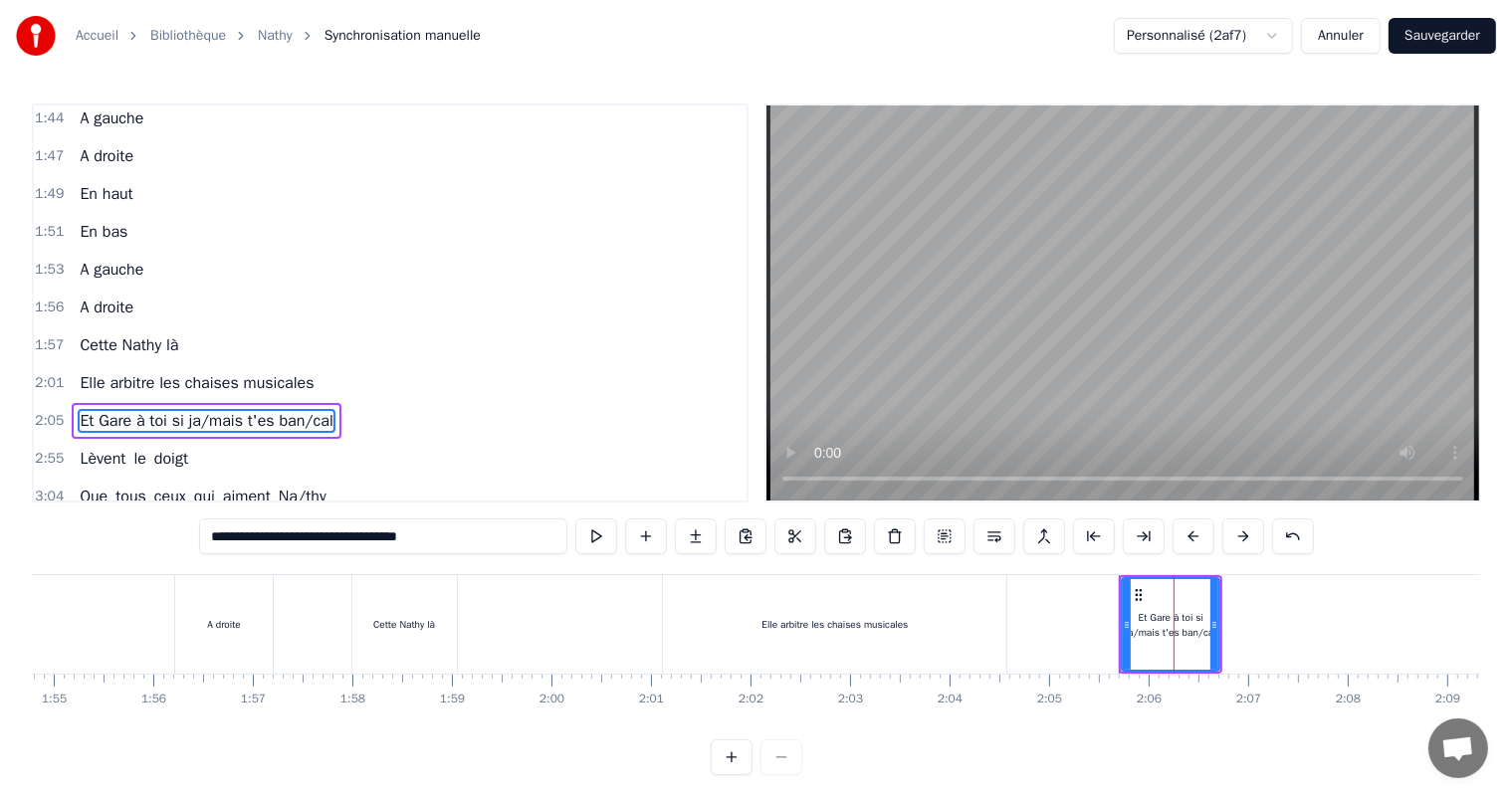 click on "**********" at bounding box center (383, 536) 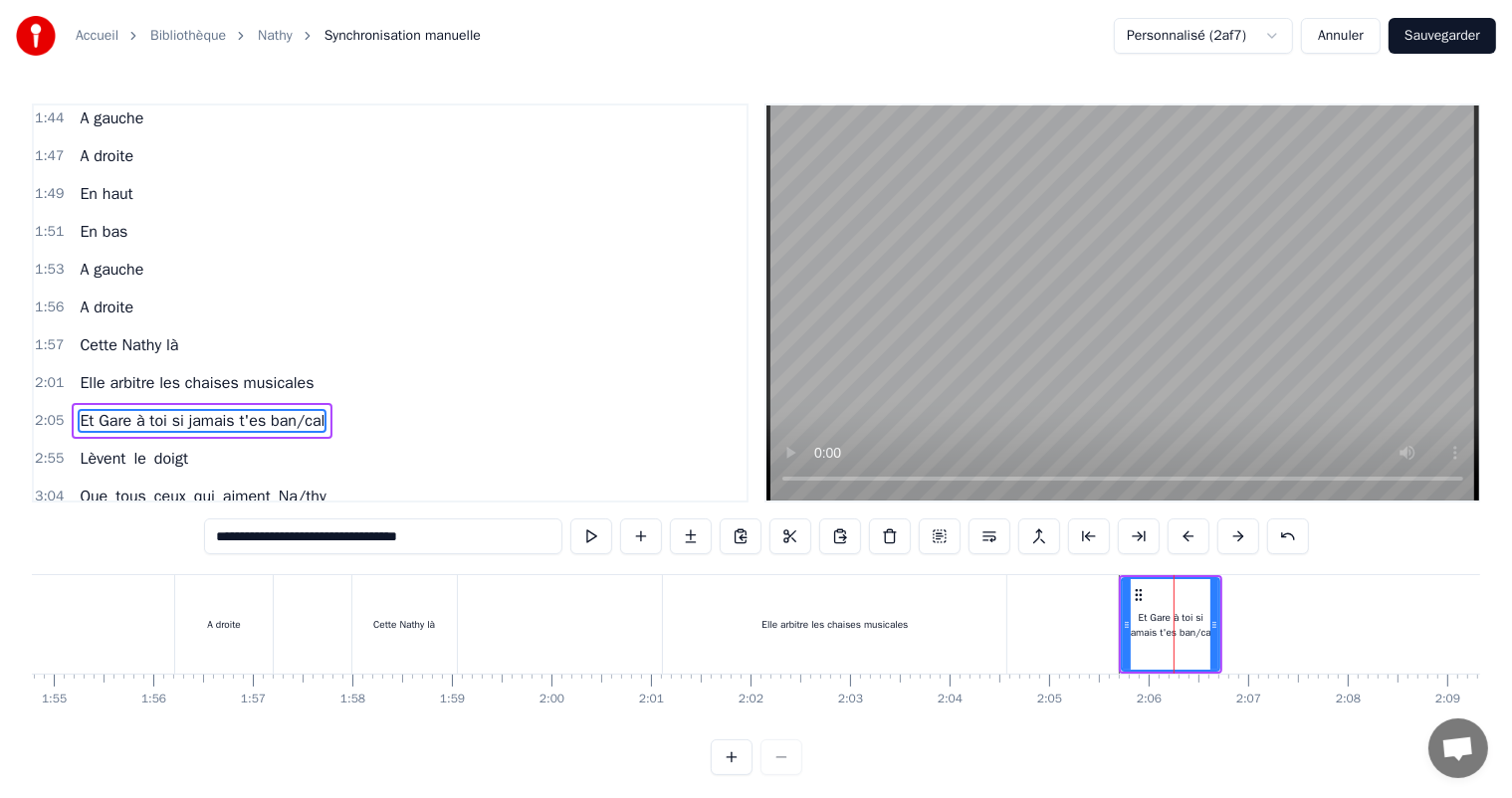 click on "**********" at bounding box center (383, 536) 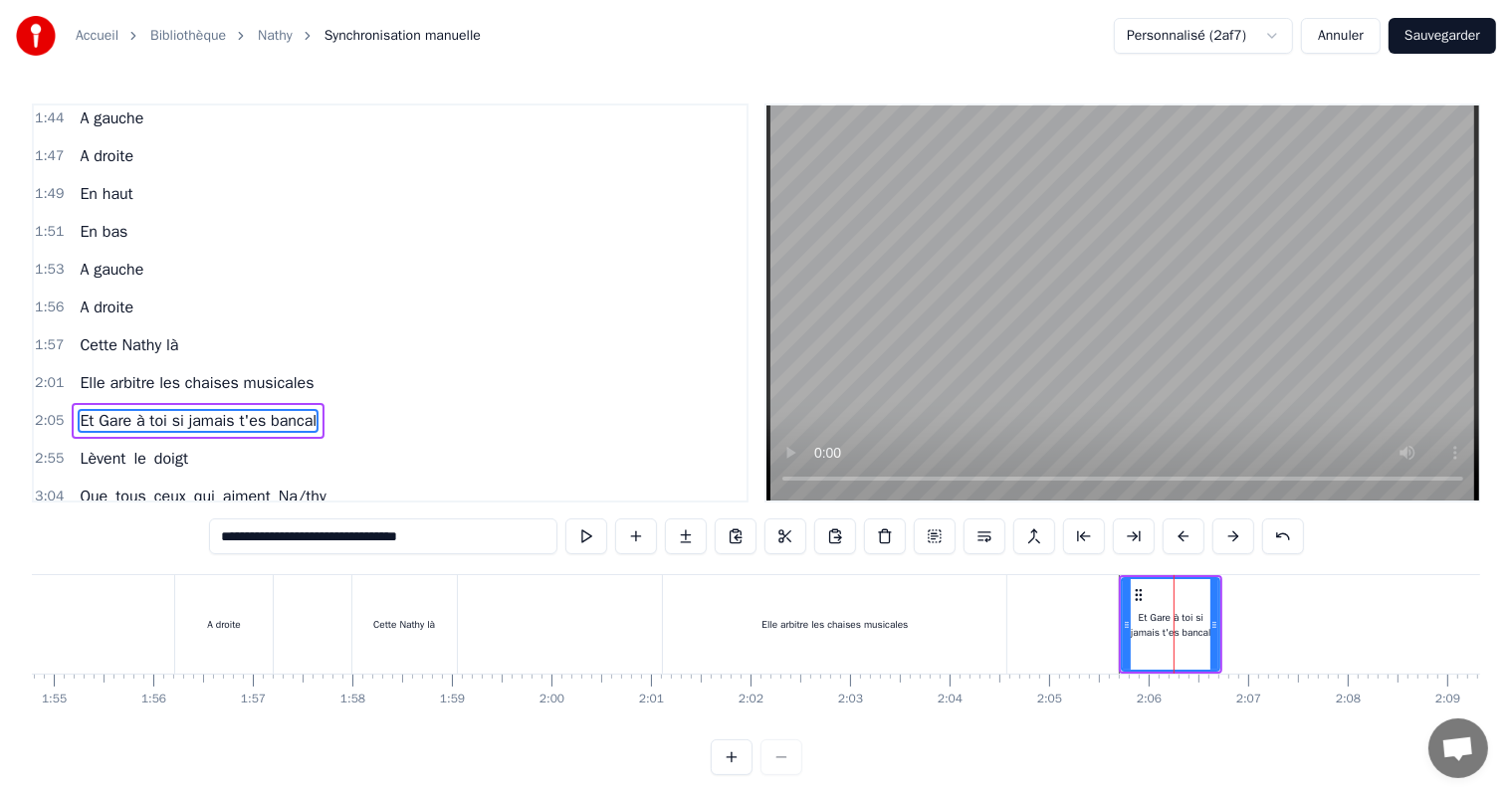 click on "**********" at bounding box center [383, 536] 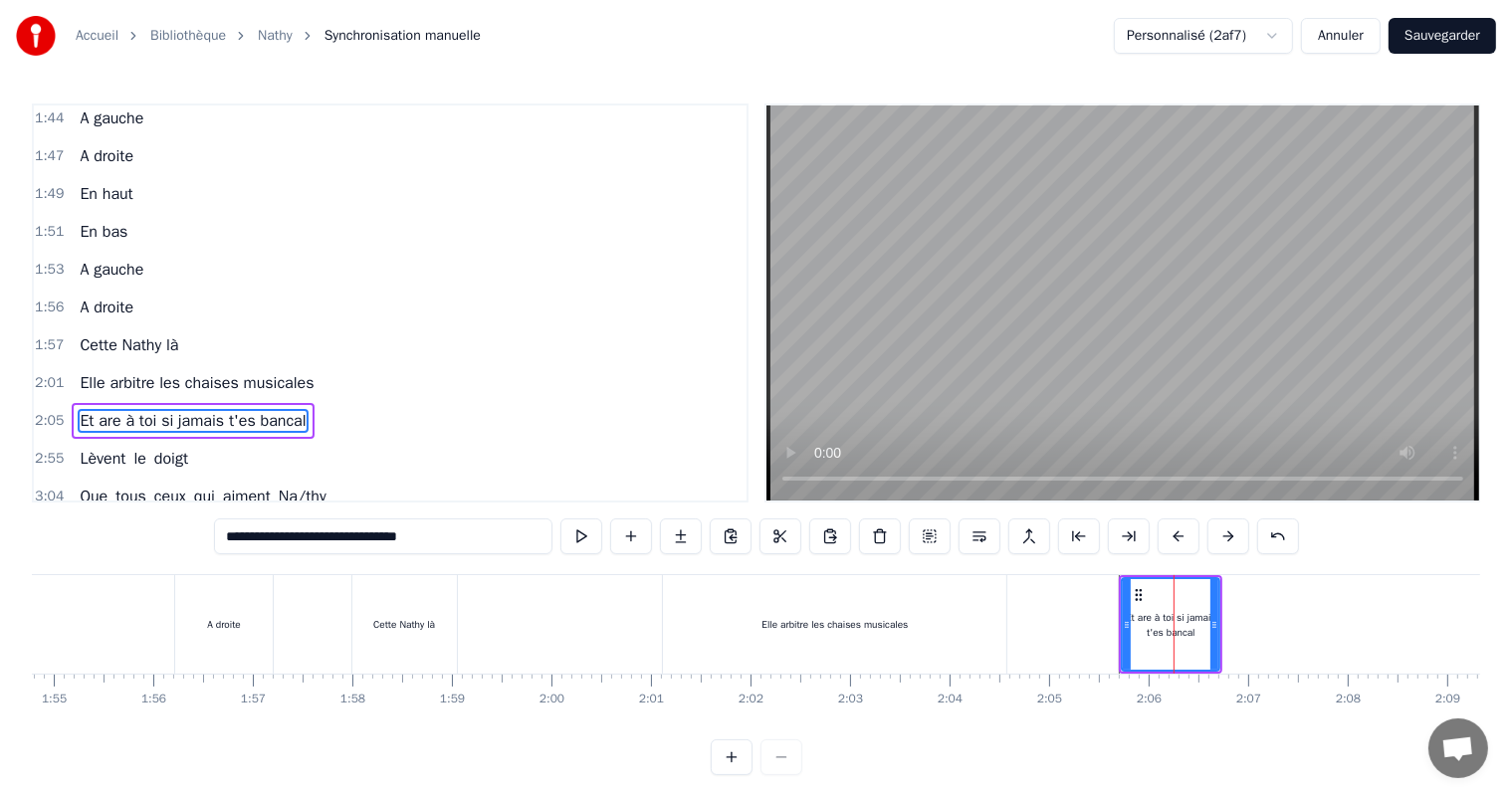 click on "**********" at bounding box center [383, 536] 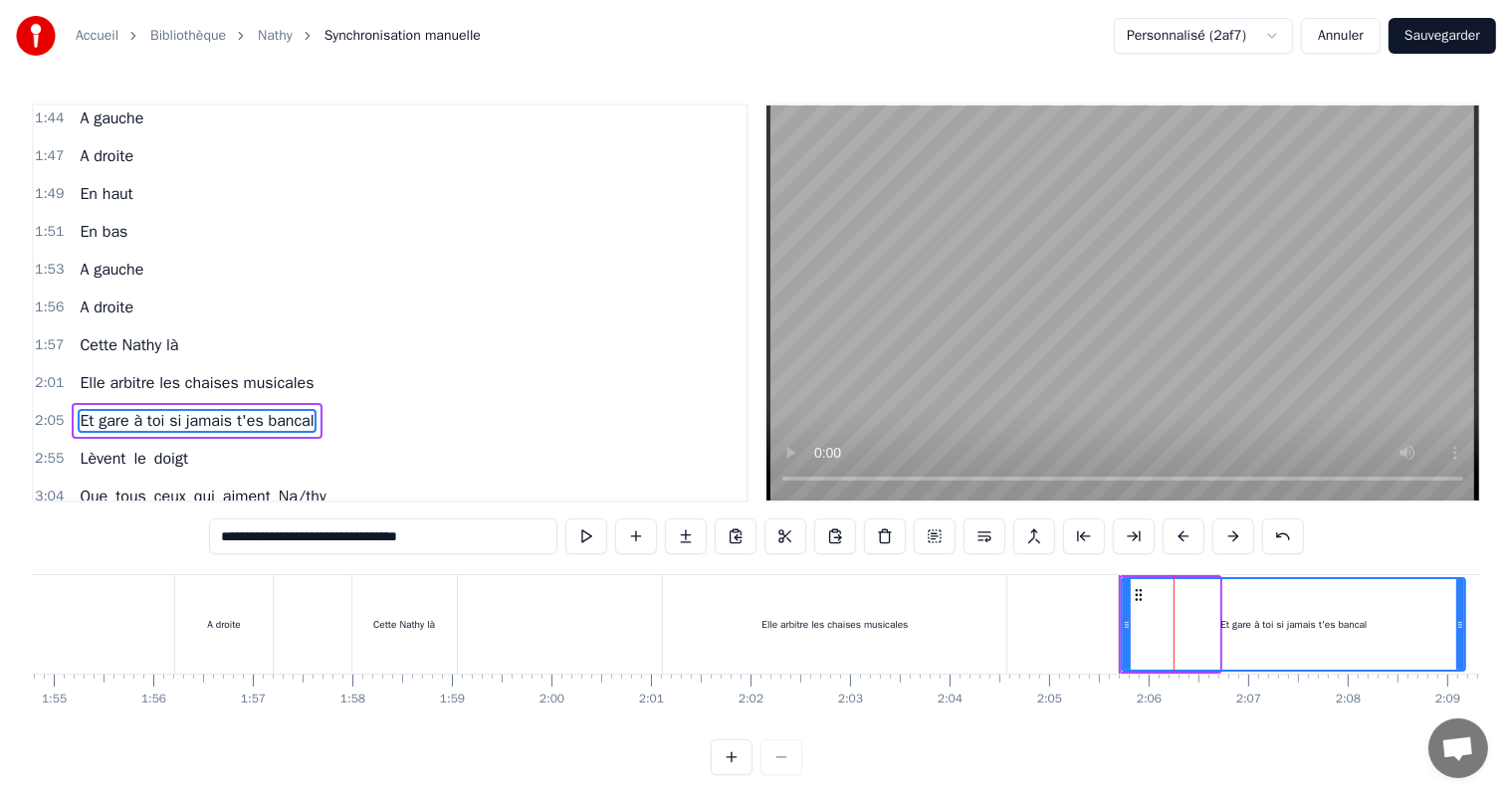 drag, startPoint x: 1214, startPoint y: 627, endPoint x: 1460, endPoint y: 634, distance: 246.09957 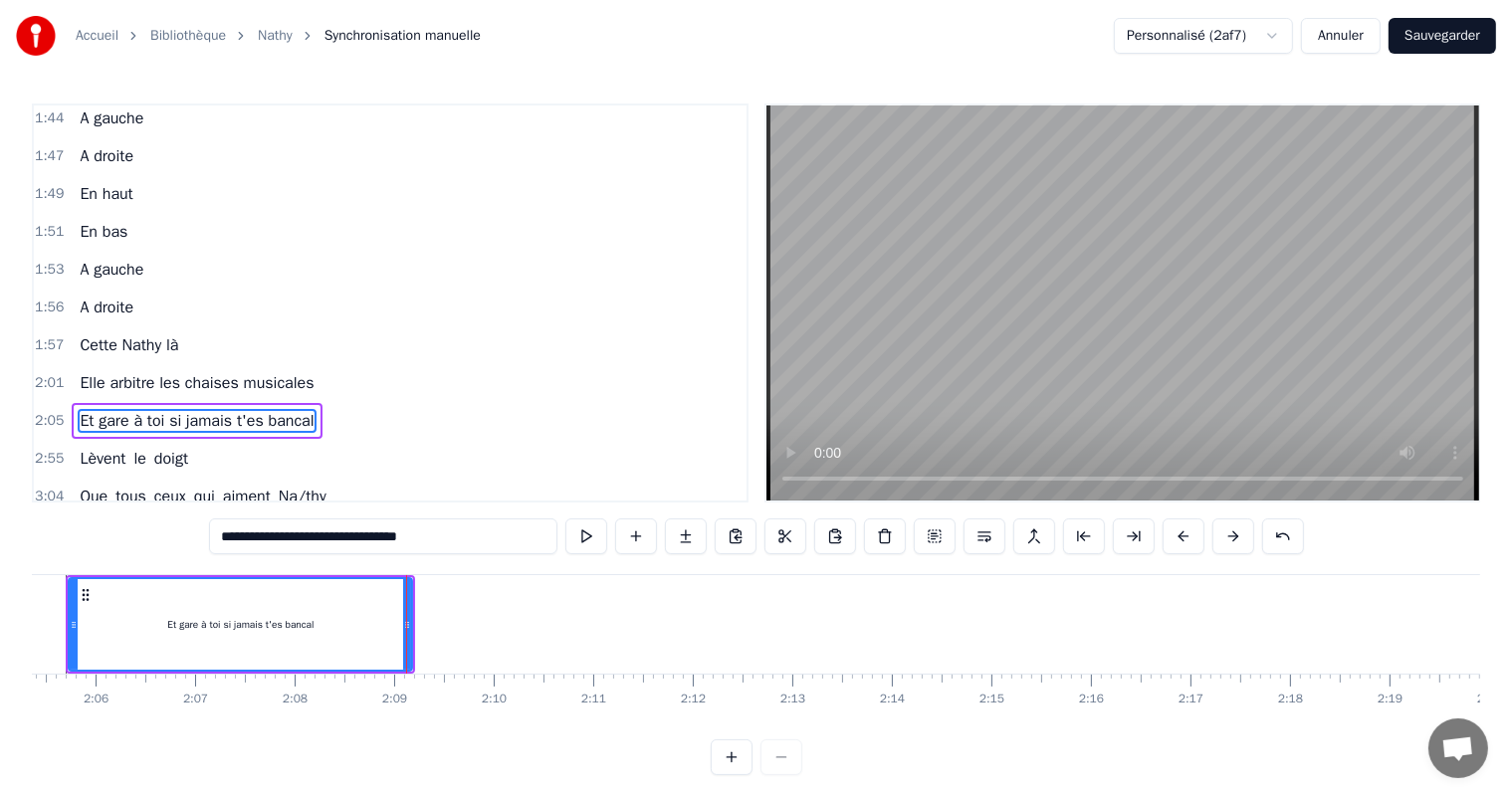 scroll, scrollTop: 0, scrollLeft: 12752, axis: horizontal 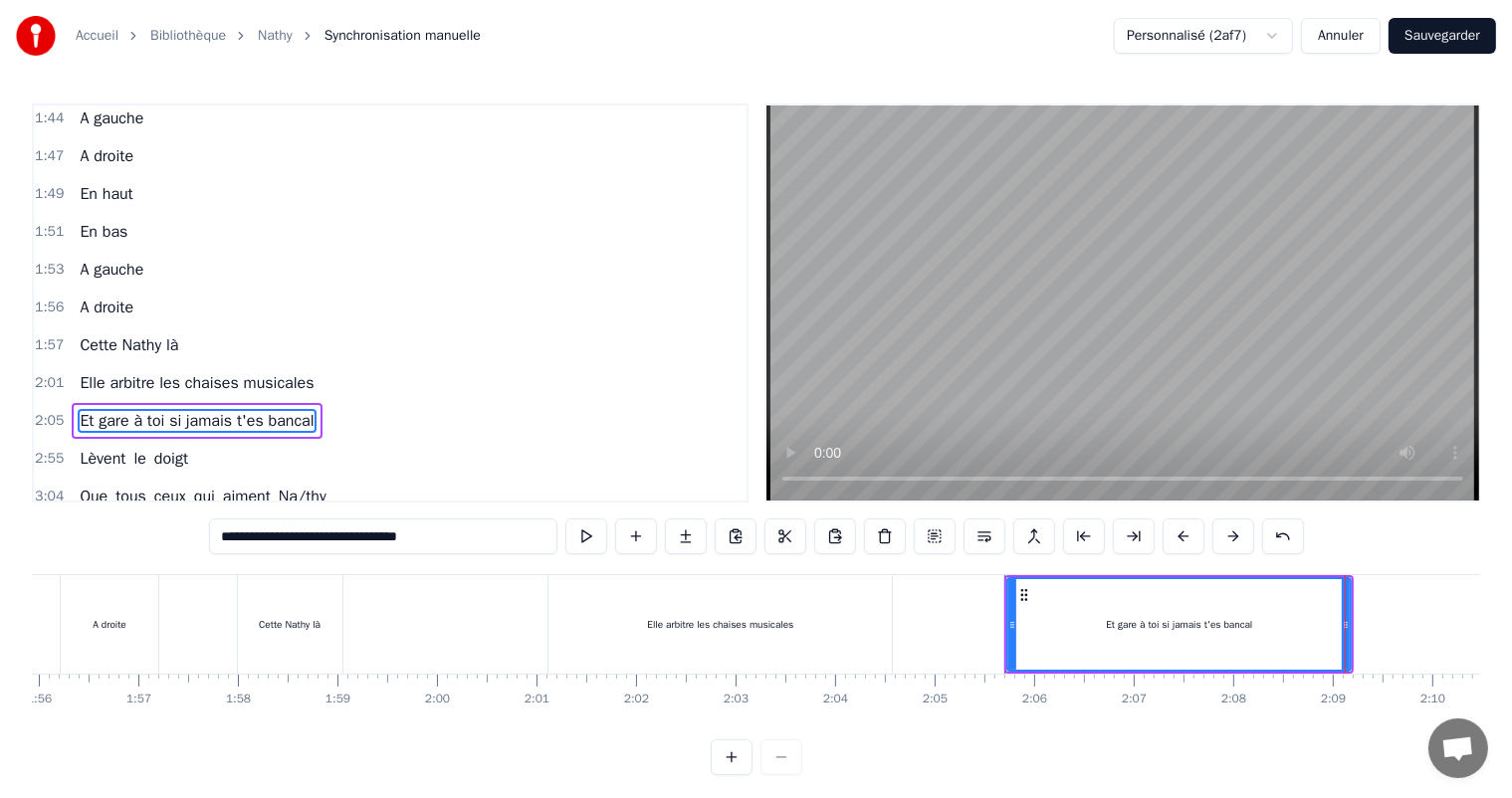 type on "**********" 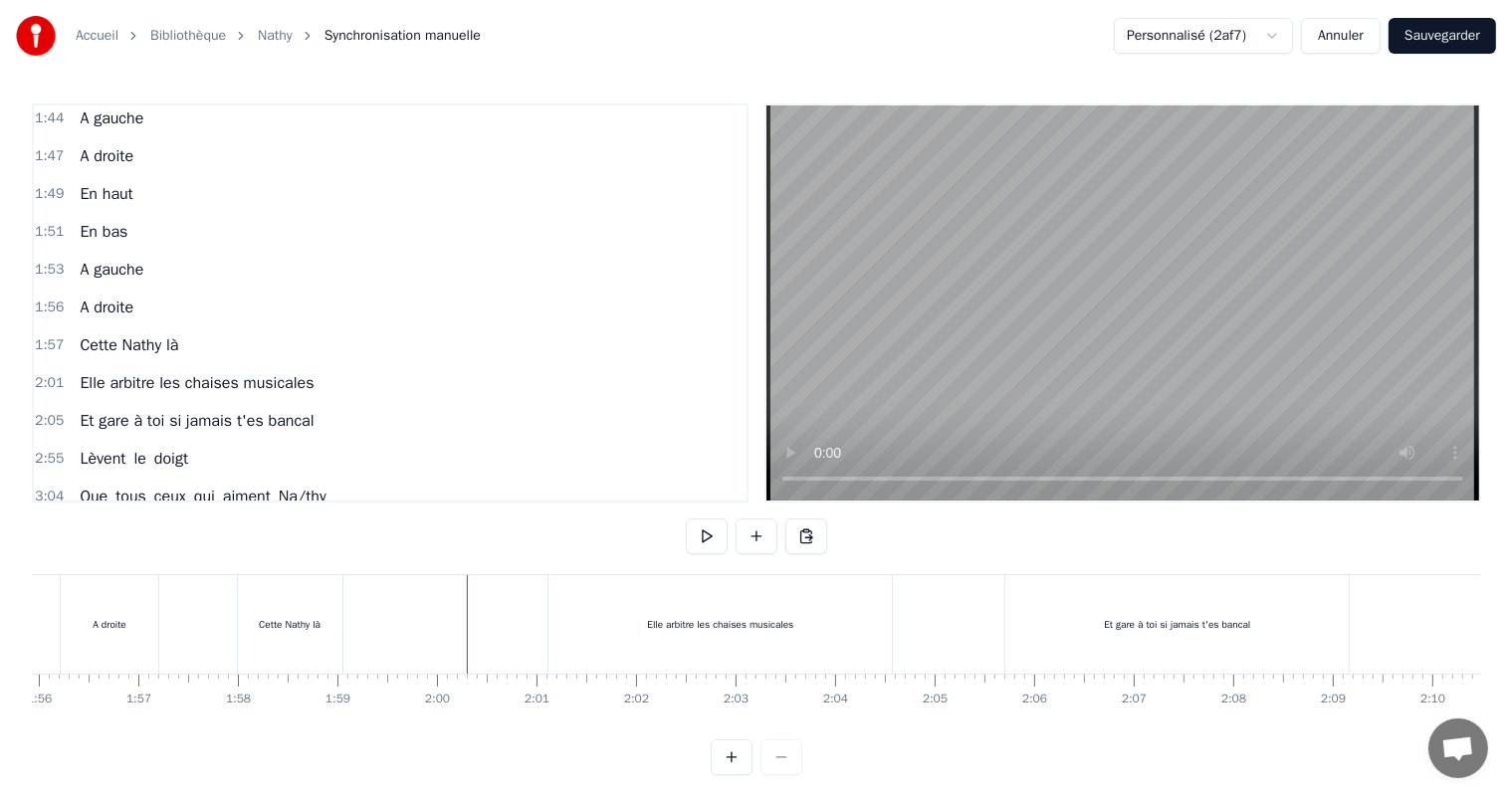 click at bounding box center [707, 536] 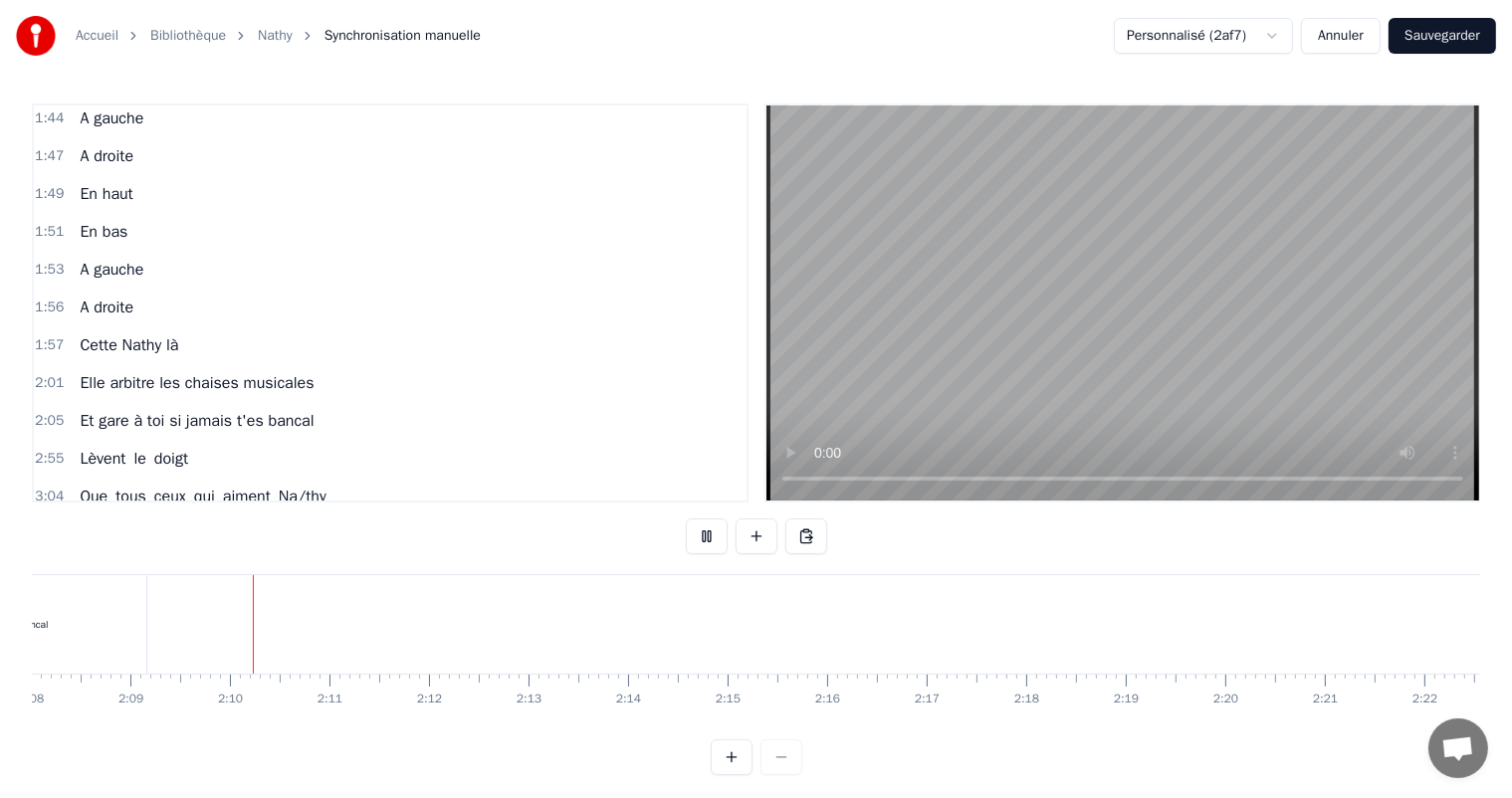 scroll, scrollTop: 0, scrollLeft: 12794, axis: horizontal 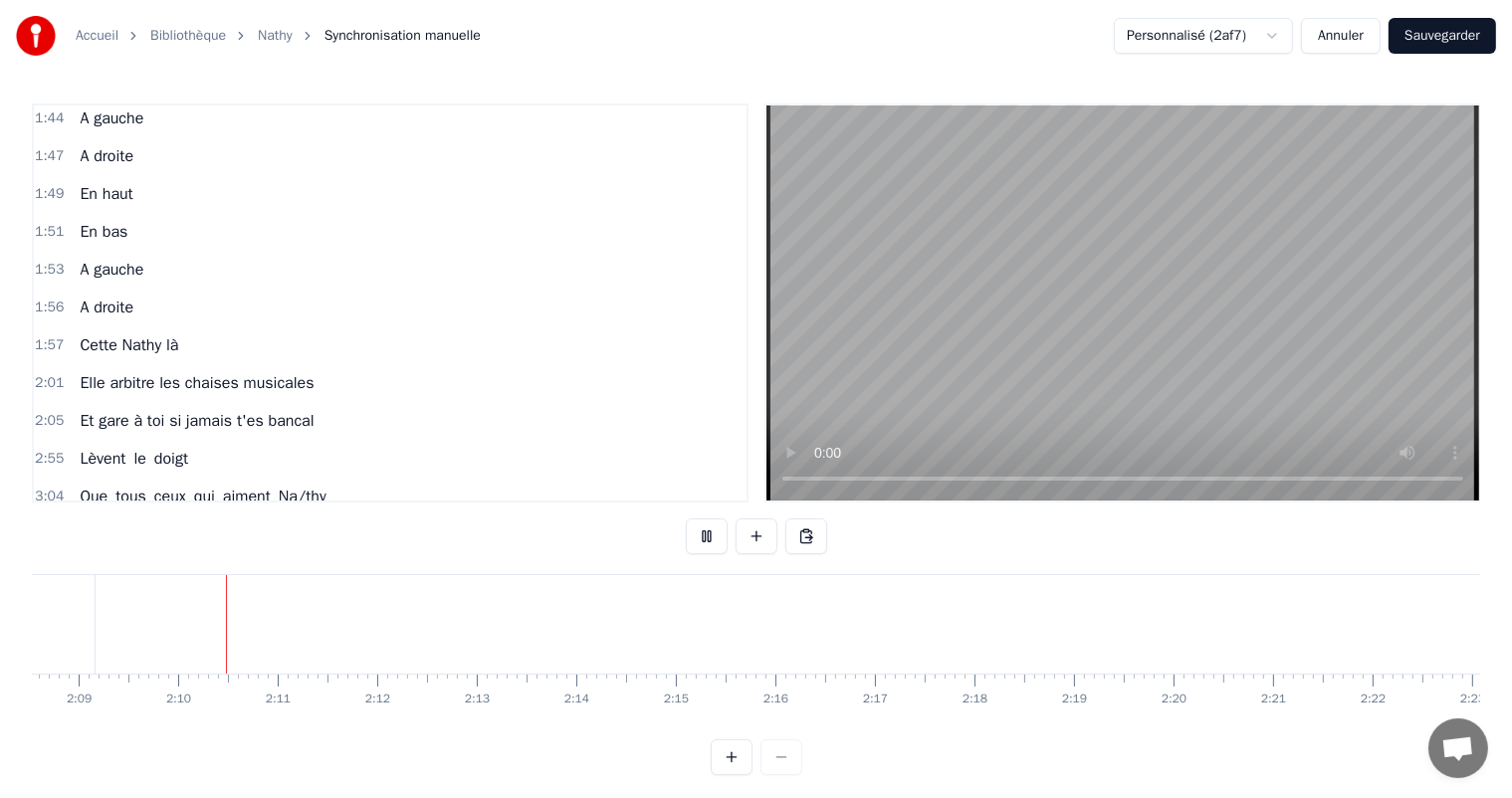 click at bounding box center [707, 536] 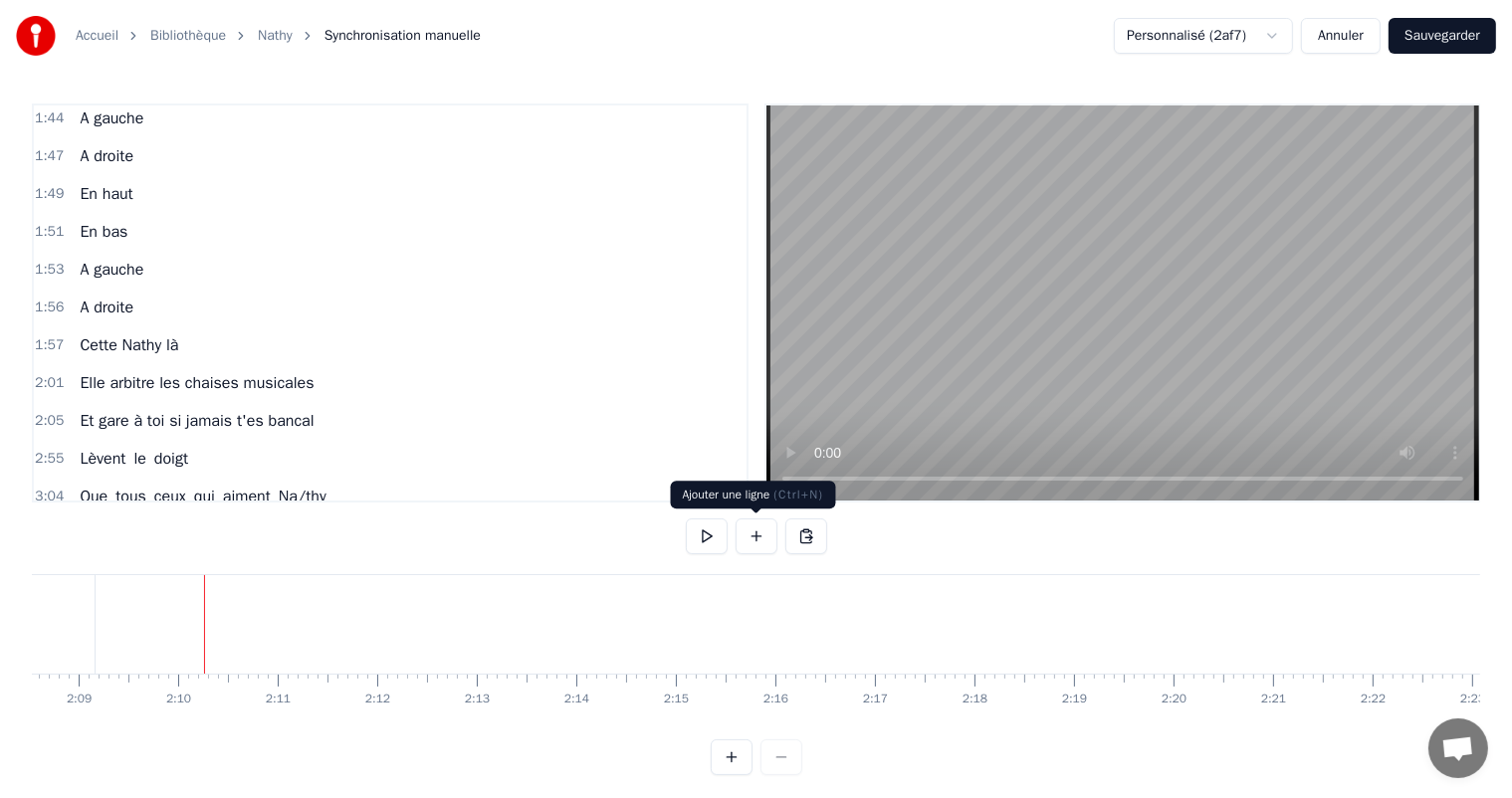 click at bounding box center (756, 536) 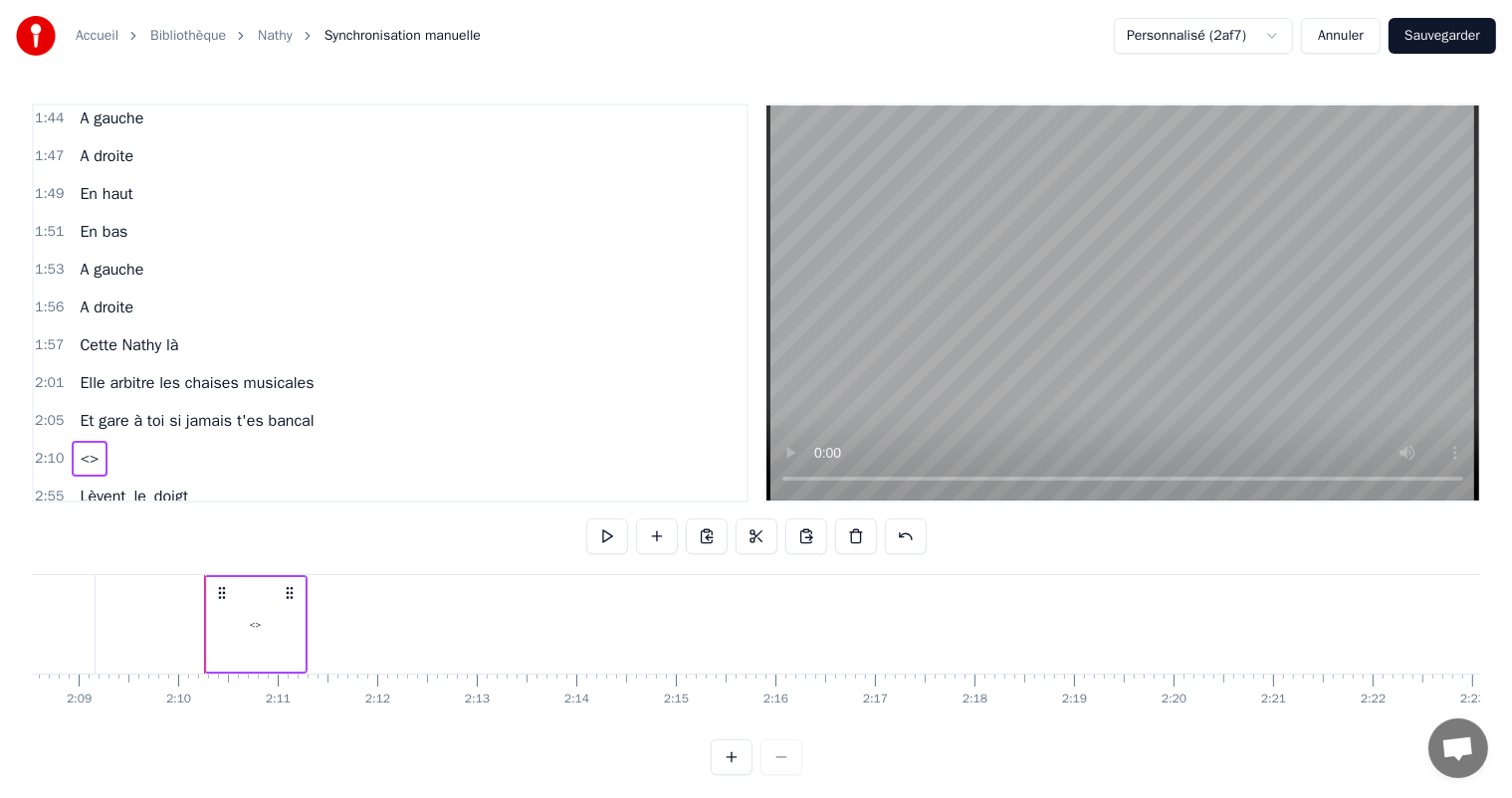click on "<>" at bounding box center [256, 624] 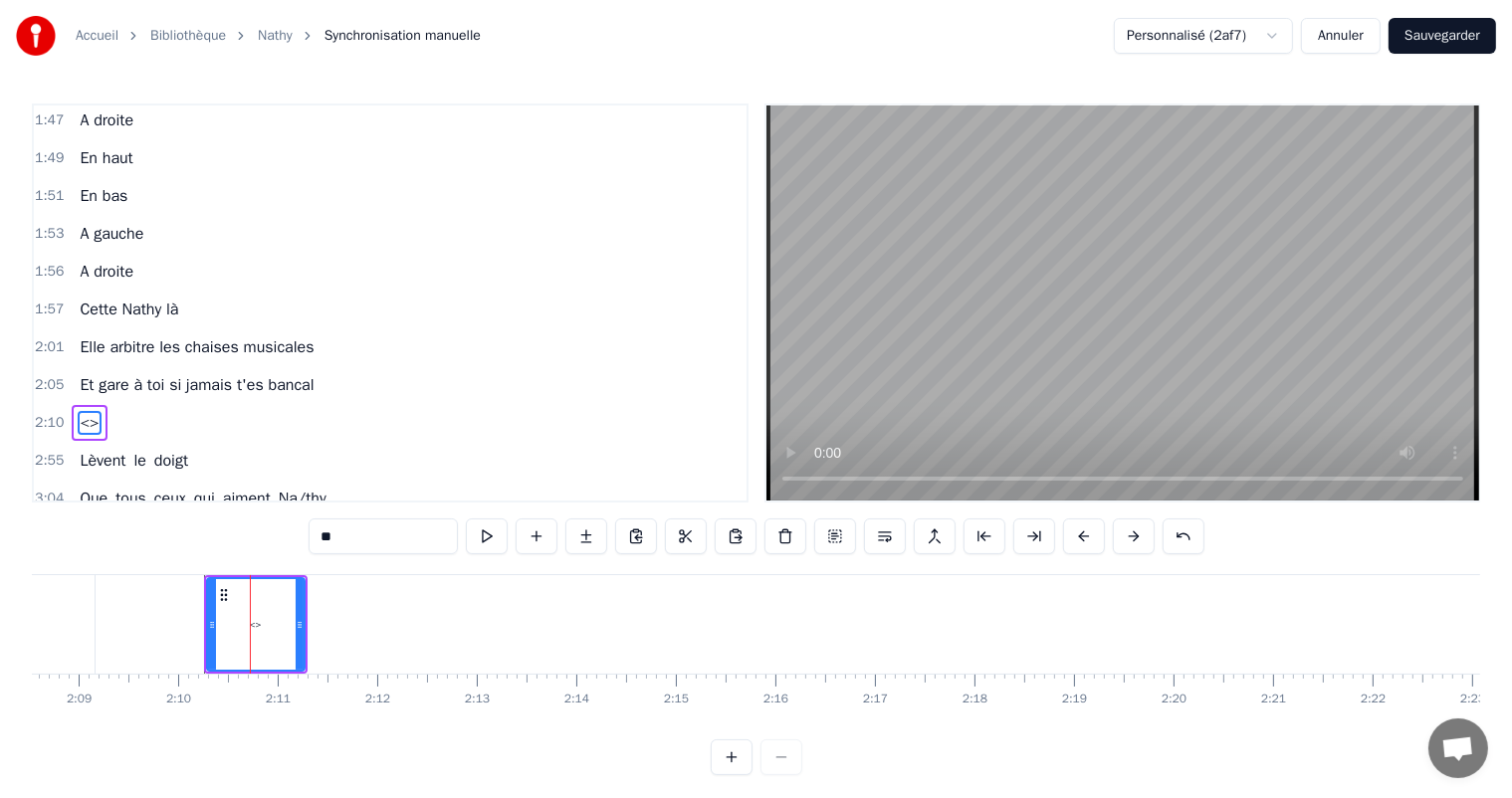 scroll, scrollTop: 1215, scrollLeft: 0, axis: vertical 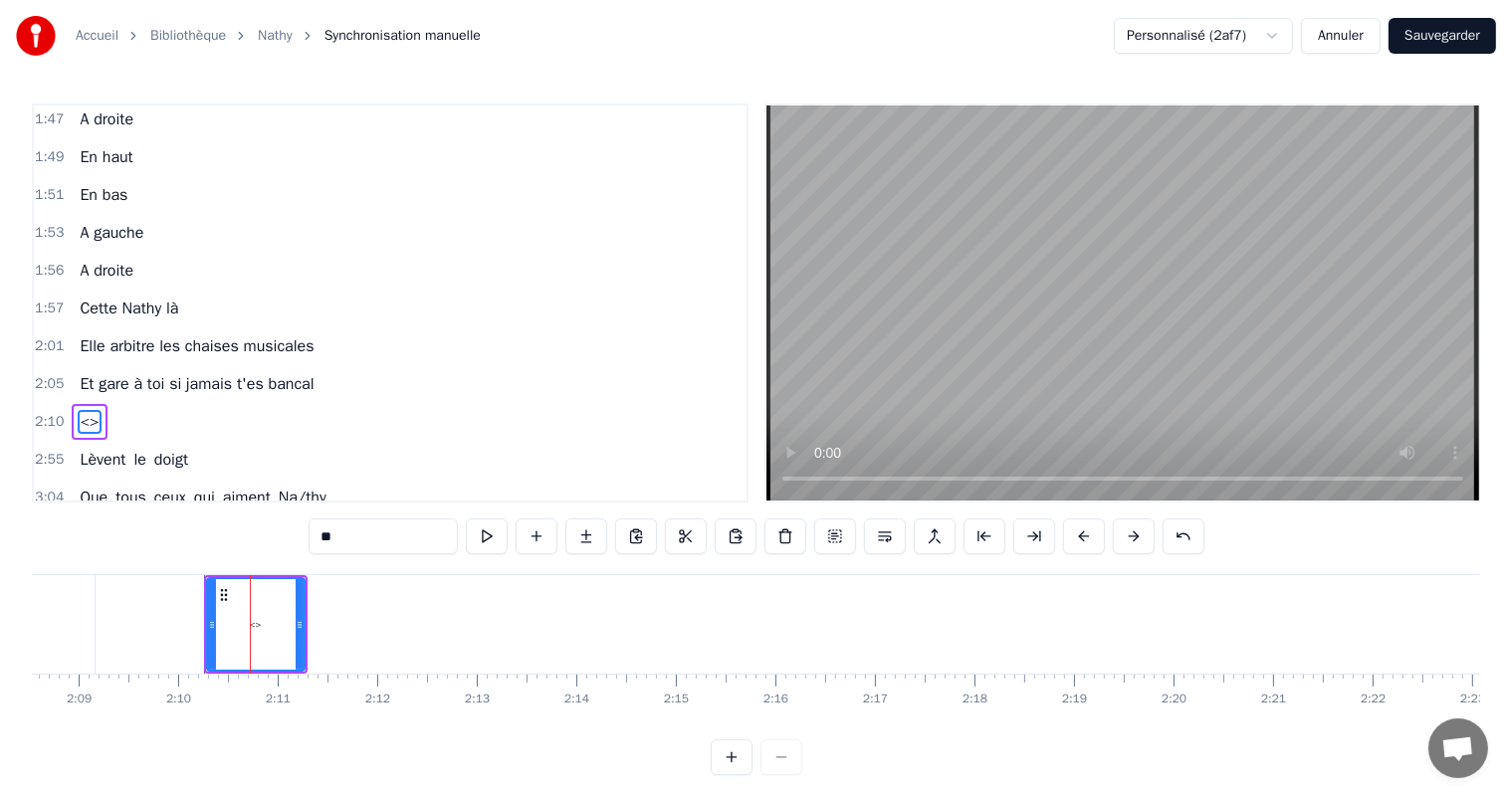 drag, startPoint x: 335, startPoint y: 536, endPoint x: 315, endPoint y: 537, distance: 20.024984 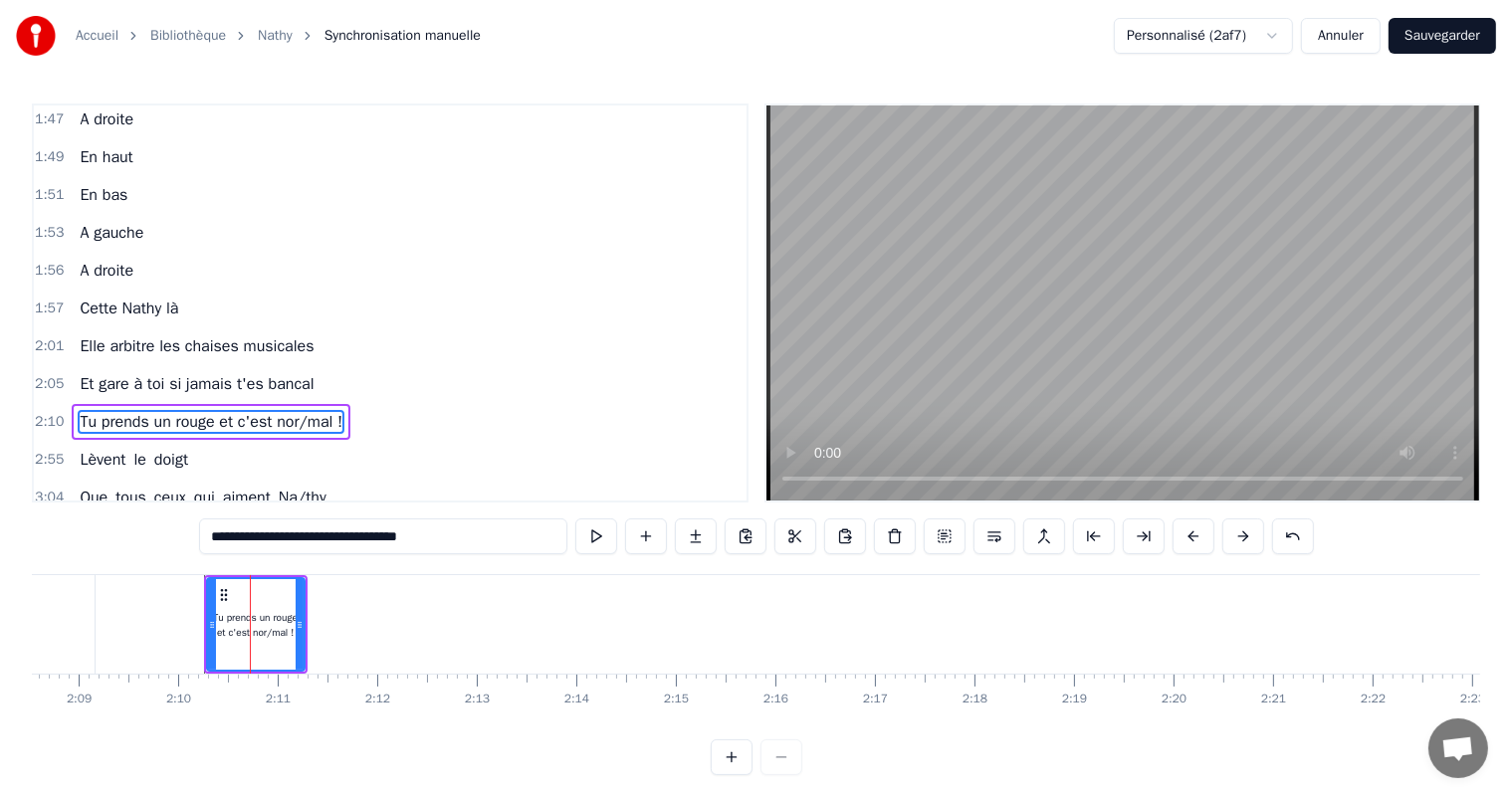 click on "**********" at bounding box center (383, 536) 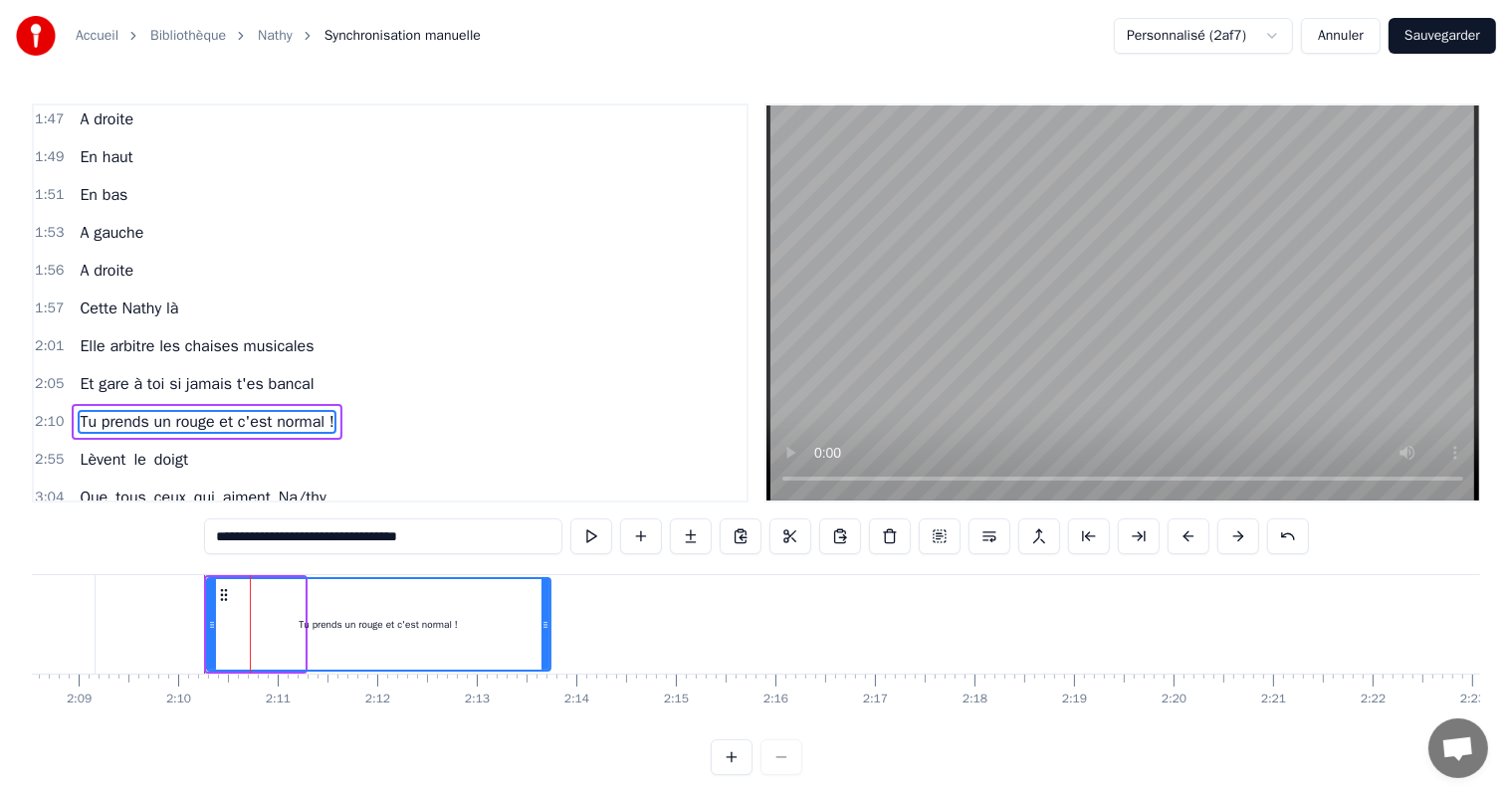 drag, startPoint x: 301, startPoint y: 627, endPoint x: 546, endPoint y: 622, distance: 245.051 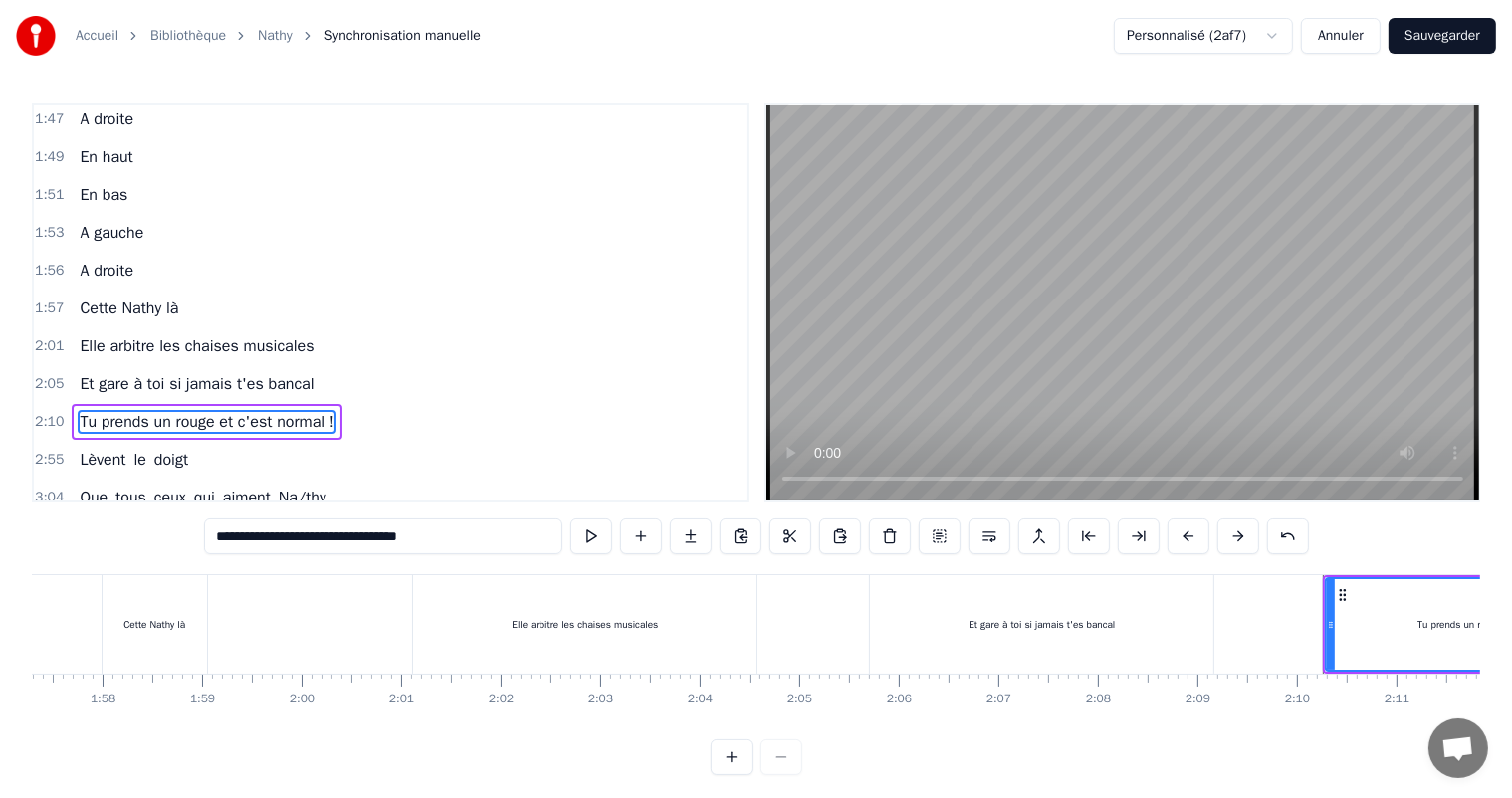 scroll, scrollTop: 0, scrollLeft: 11607, axis: horizontal 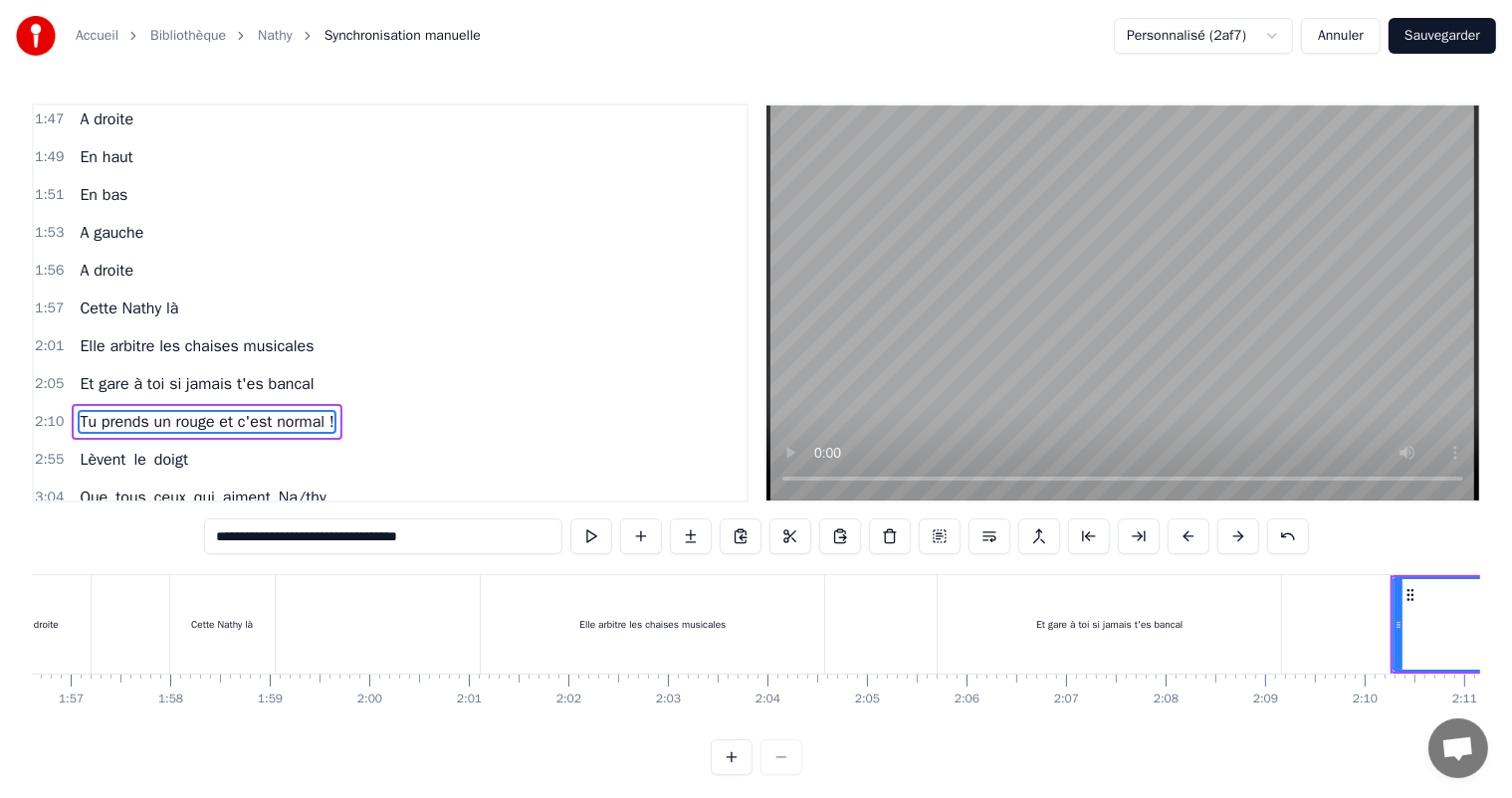 type on "**********" 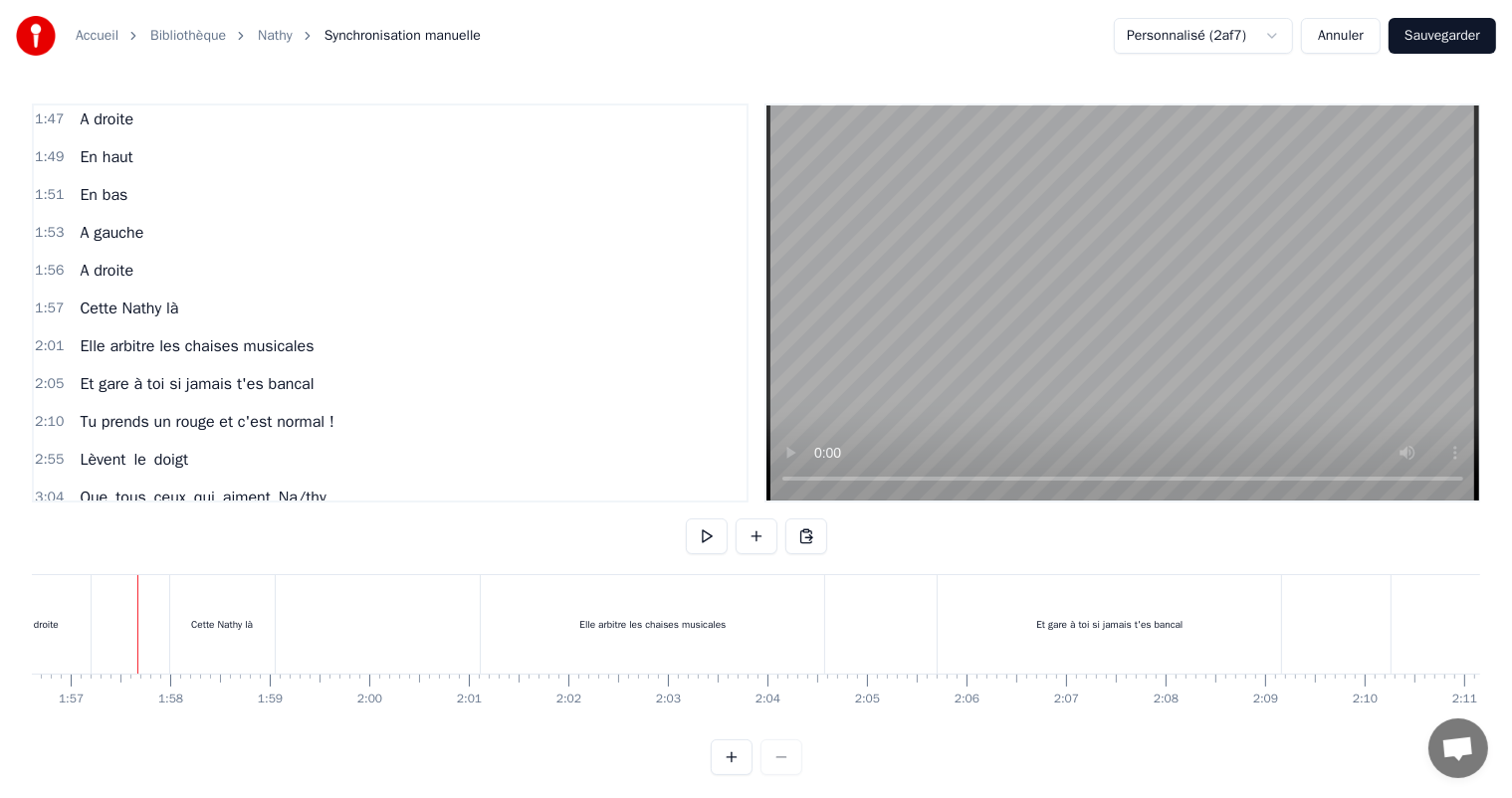 click at bounding box center [707, 536] 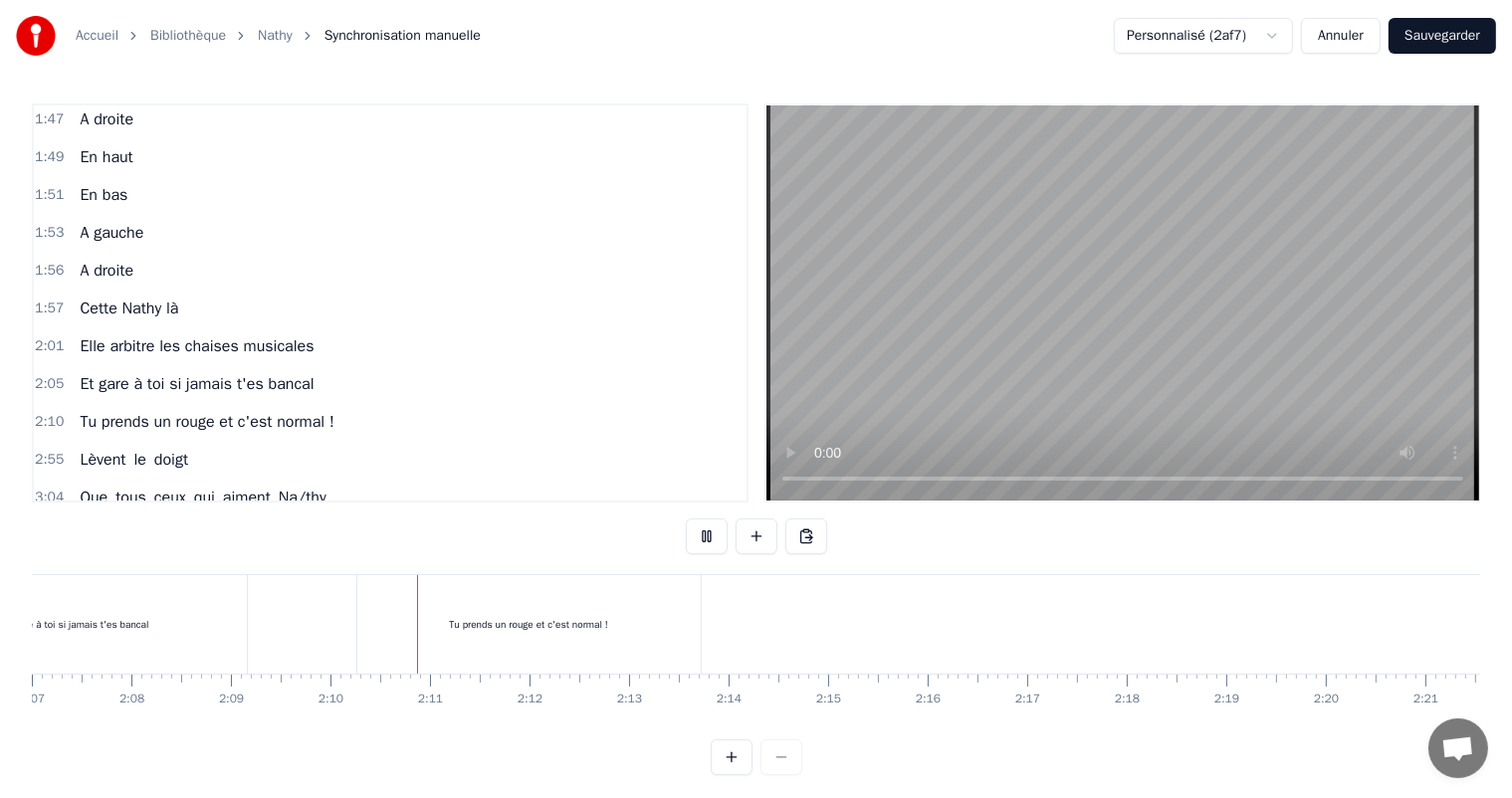 scroll, scrollTop: 0, scrollLeft: 12877, axis: horizontal 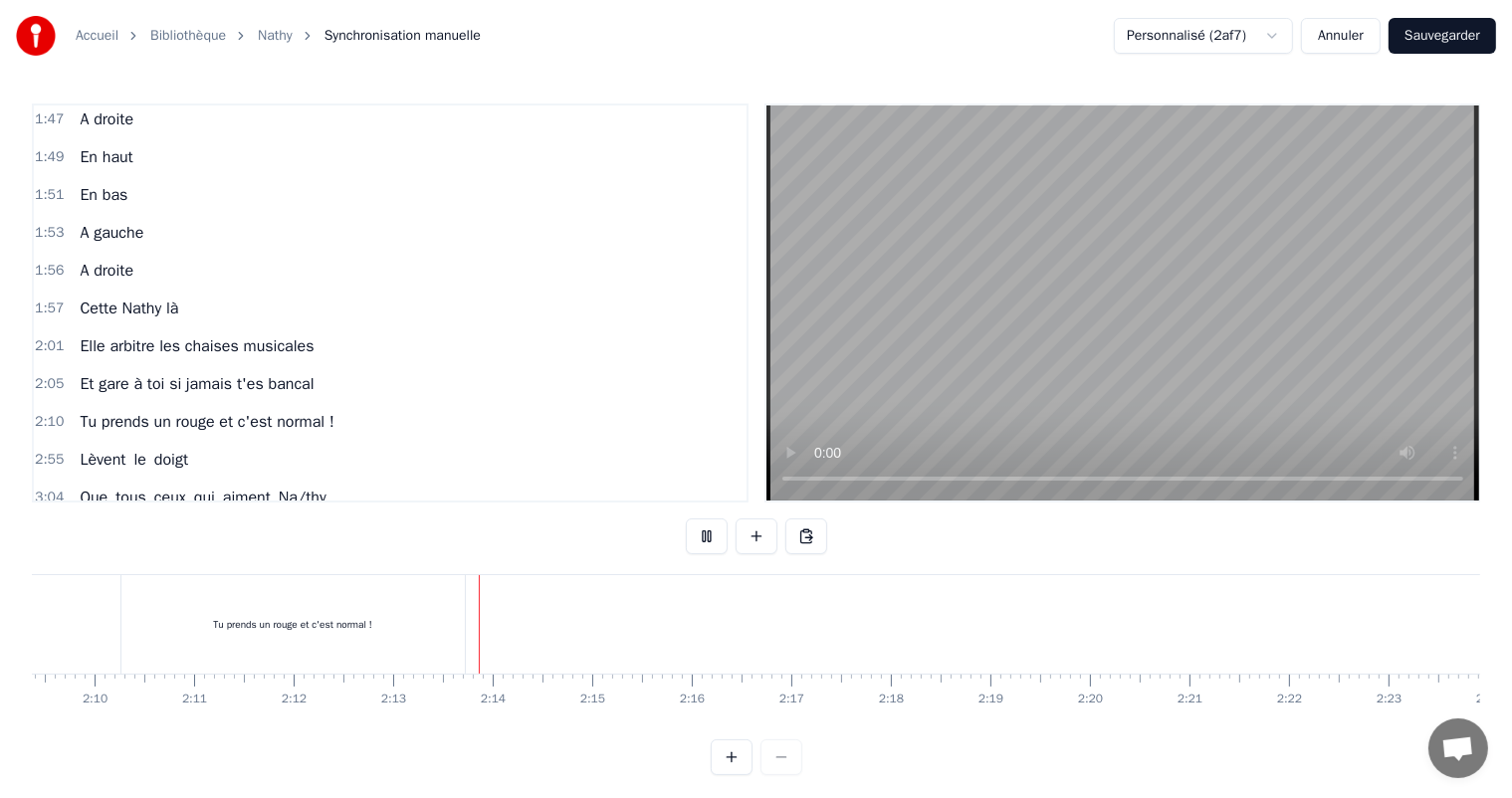 click at bounding box center [707, 536] 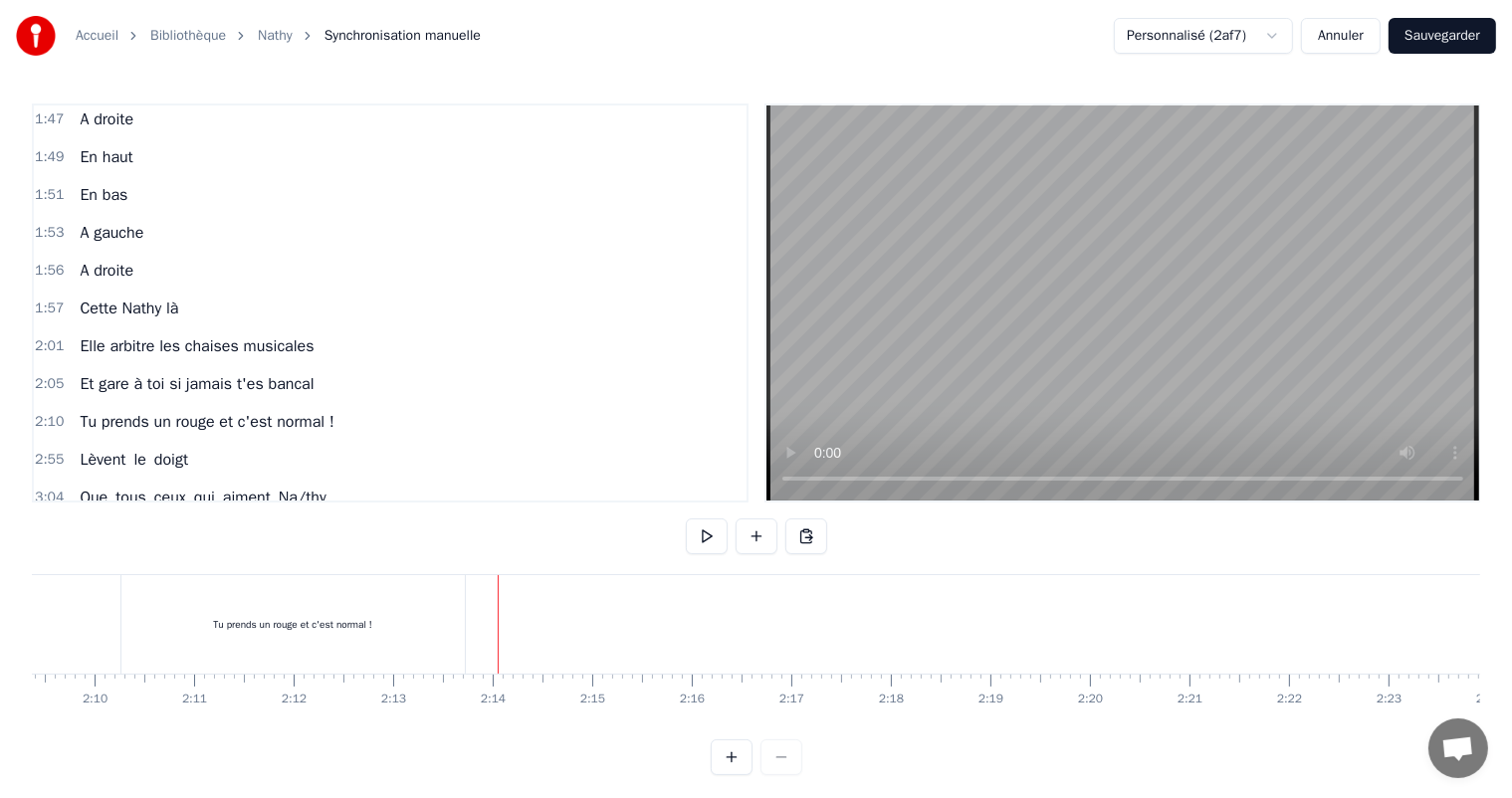 click on "Tu prends un rouge et c'est normal !" at bounding box center (293, 624) 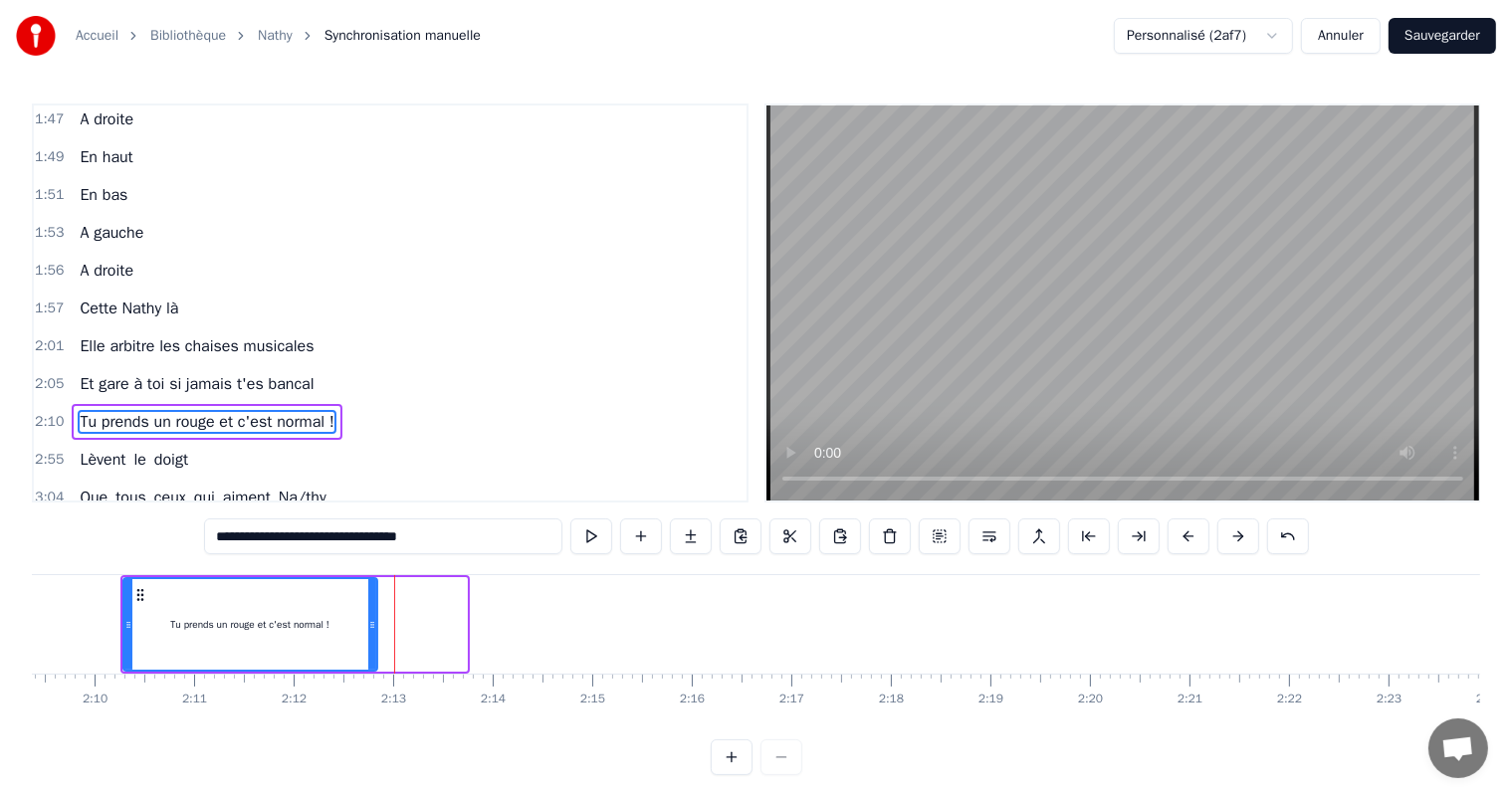 drag, startPoint x: 462, startPoint y: 627, endPoint x: 372, endPoint y: 650, distance: 92.89241 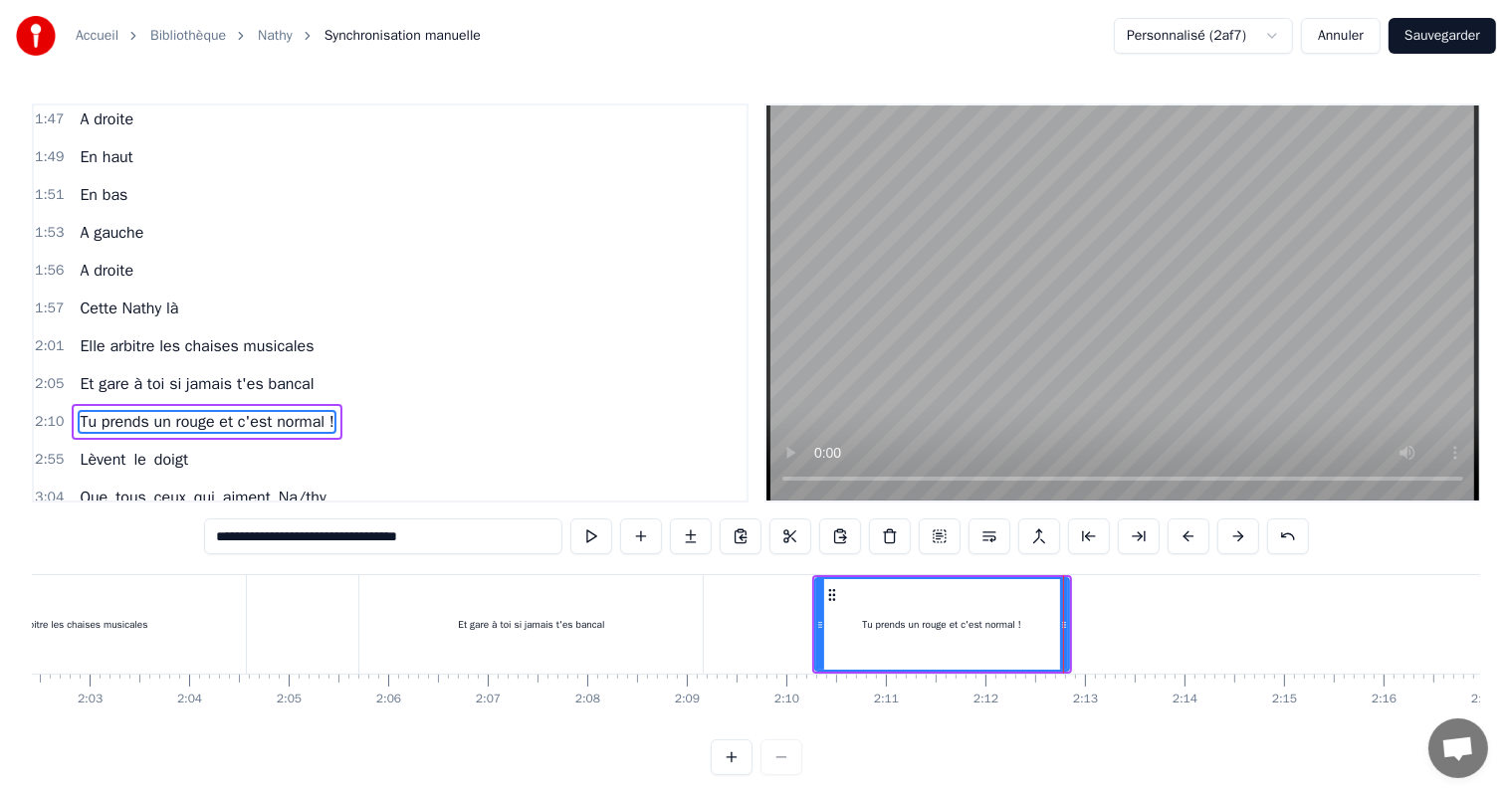 scroll, scrollTop: 0, scrollLeft: 12104, axis: horizontal 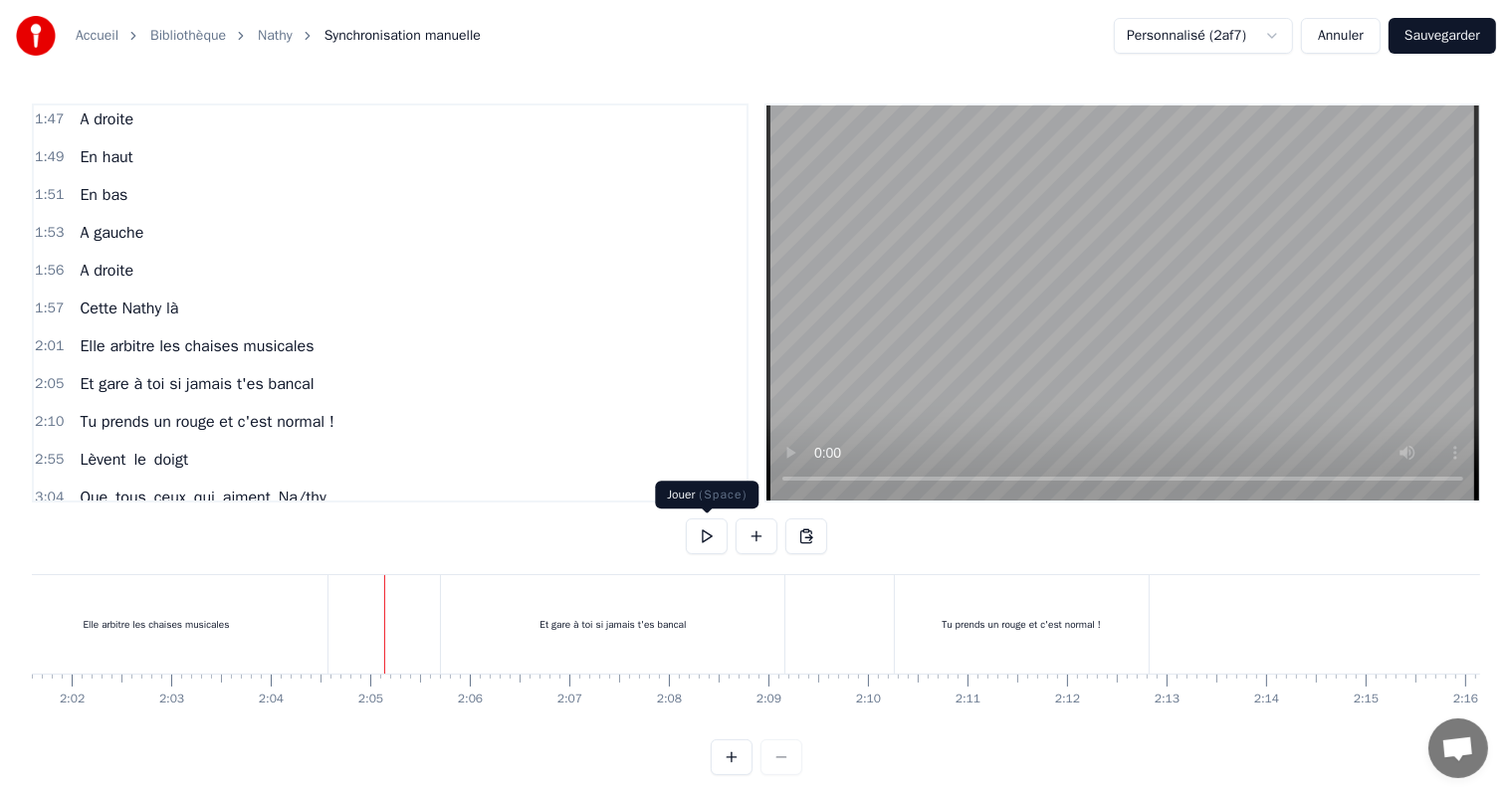 click at bounding box center [707, 536] 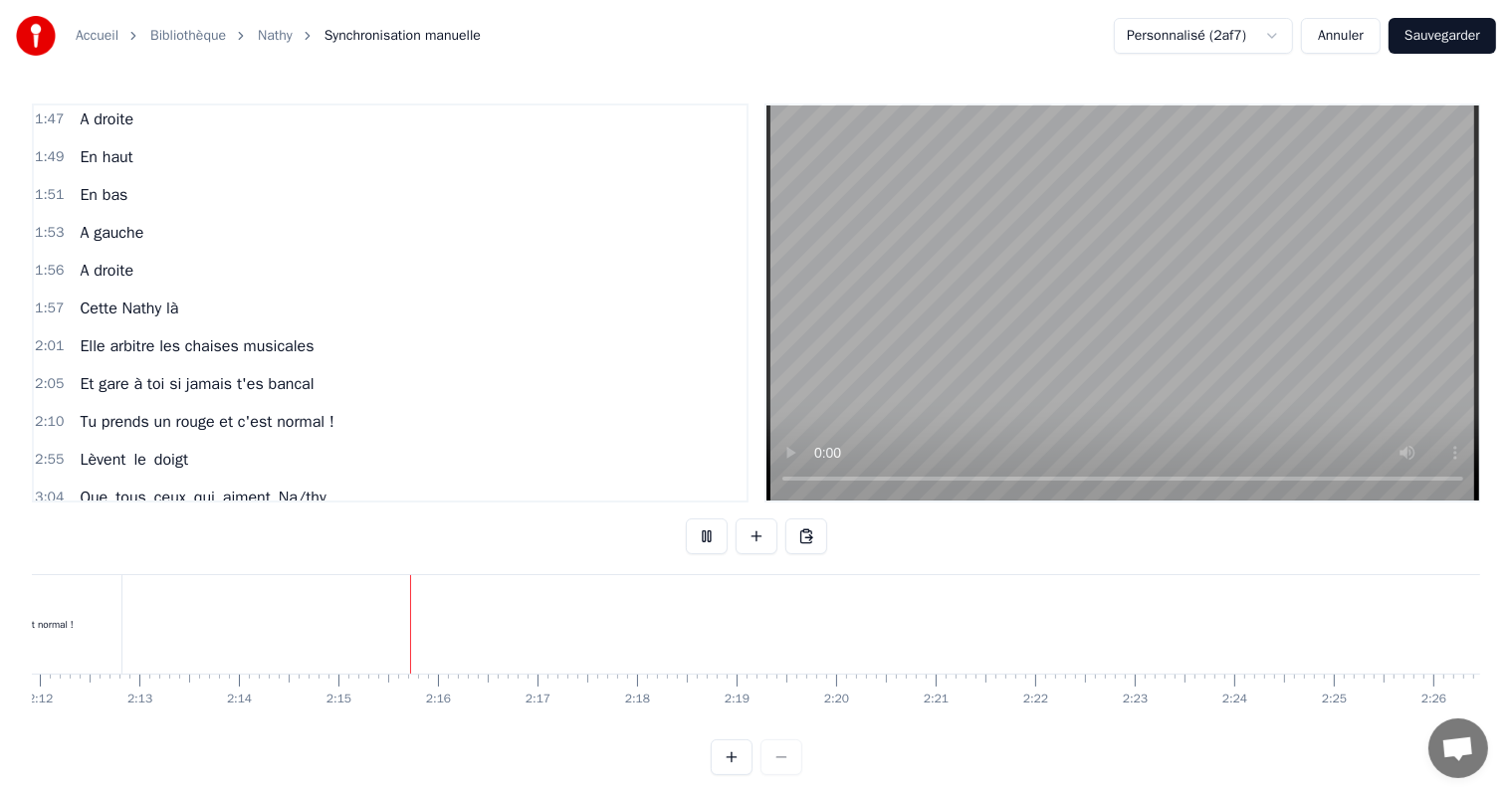 scroll, scrollTop: 0, scrollLeft: 13358, axis: horizontal 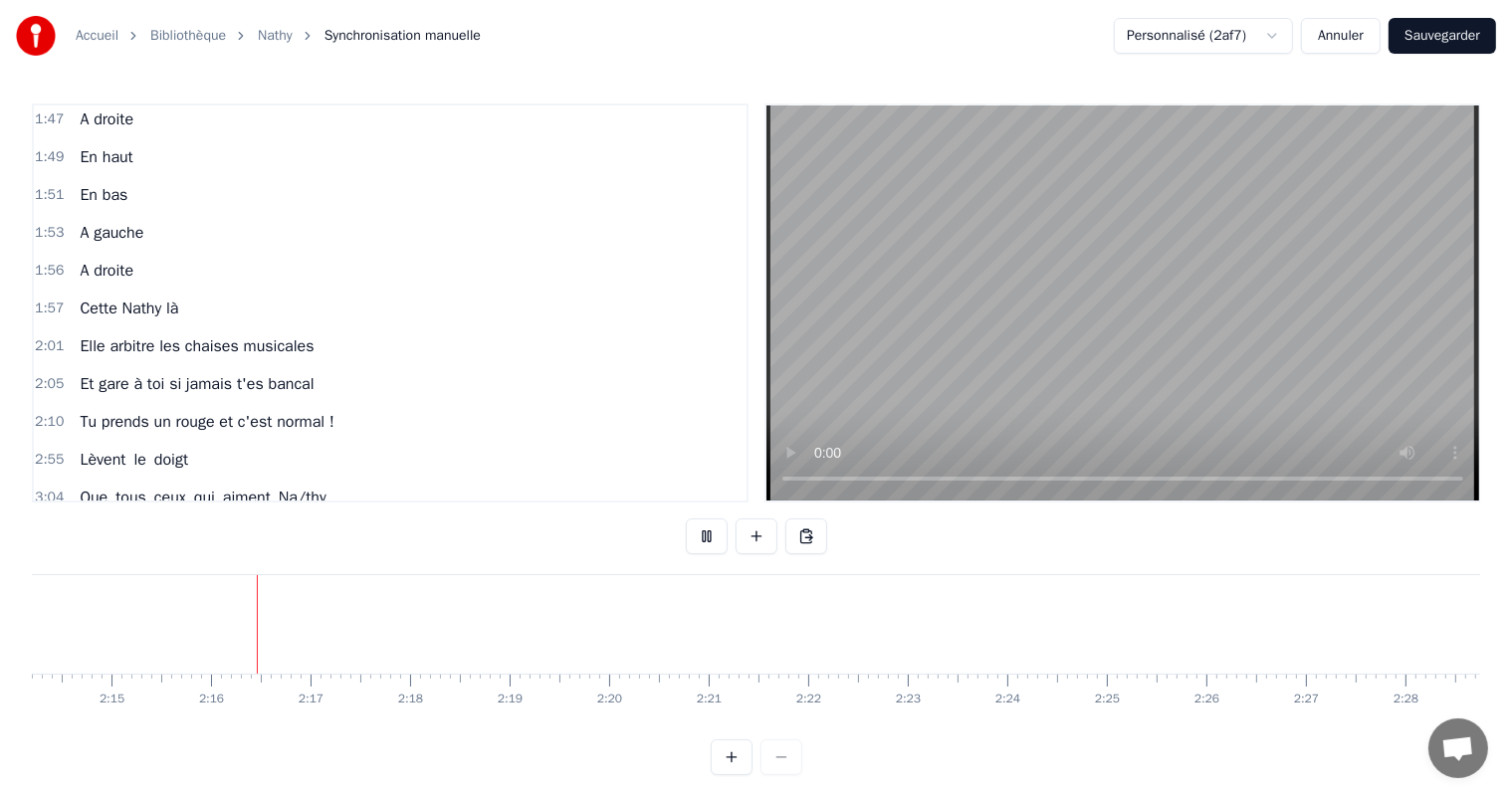 click at bounding box center (707, 536) 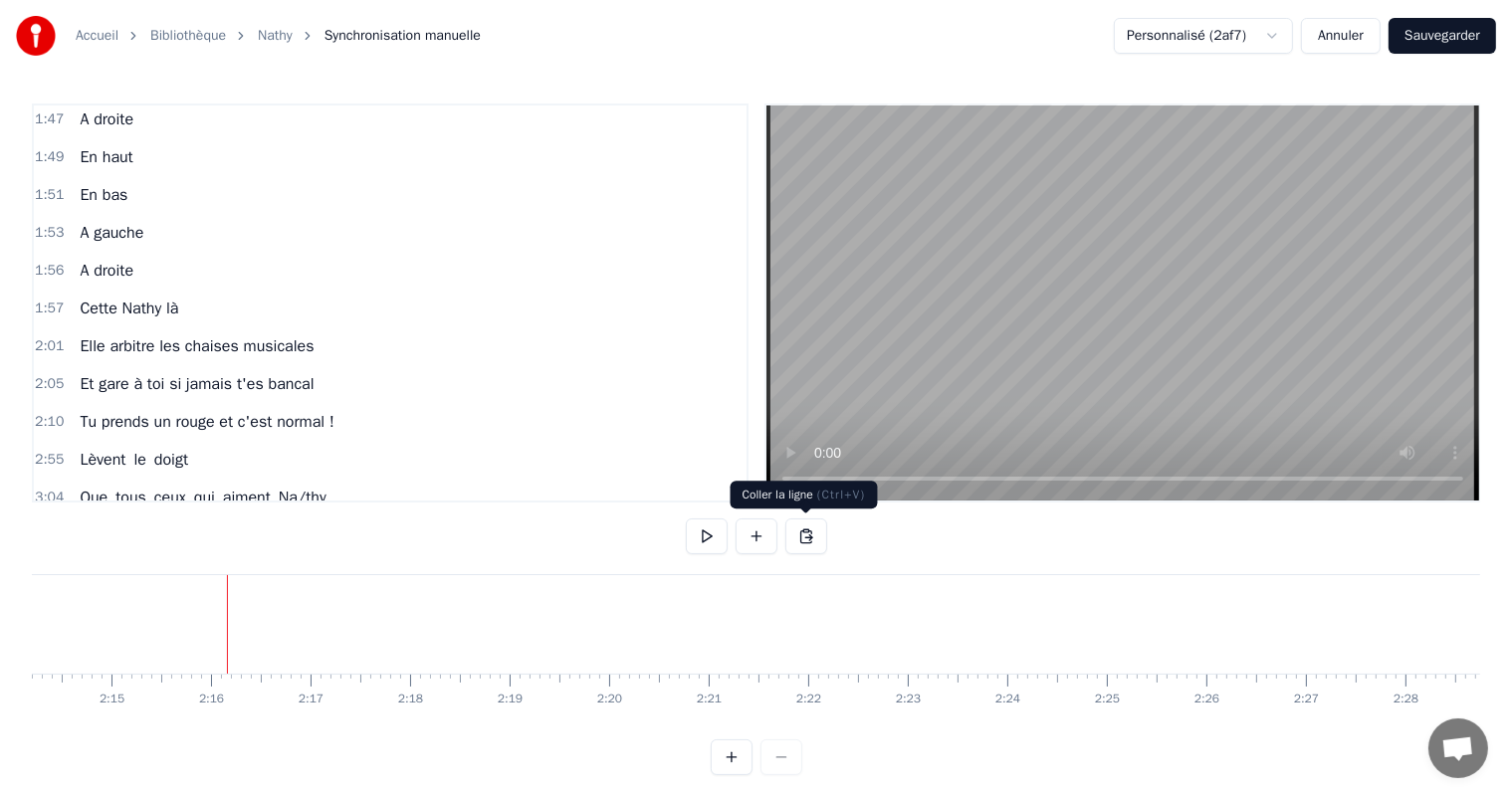 click at bounding box center (806, 536) 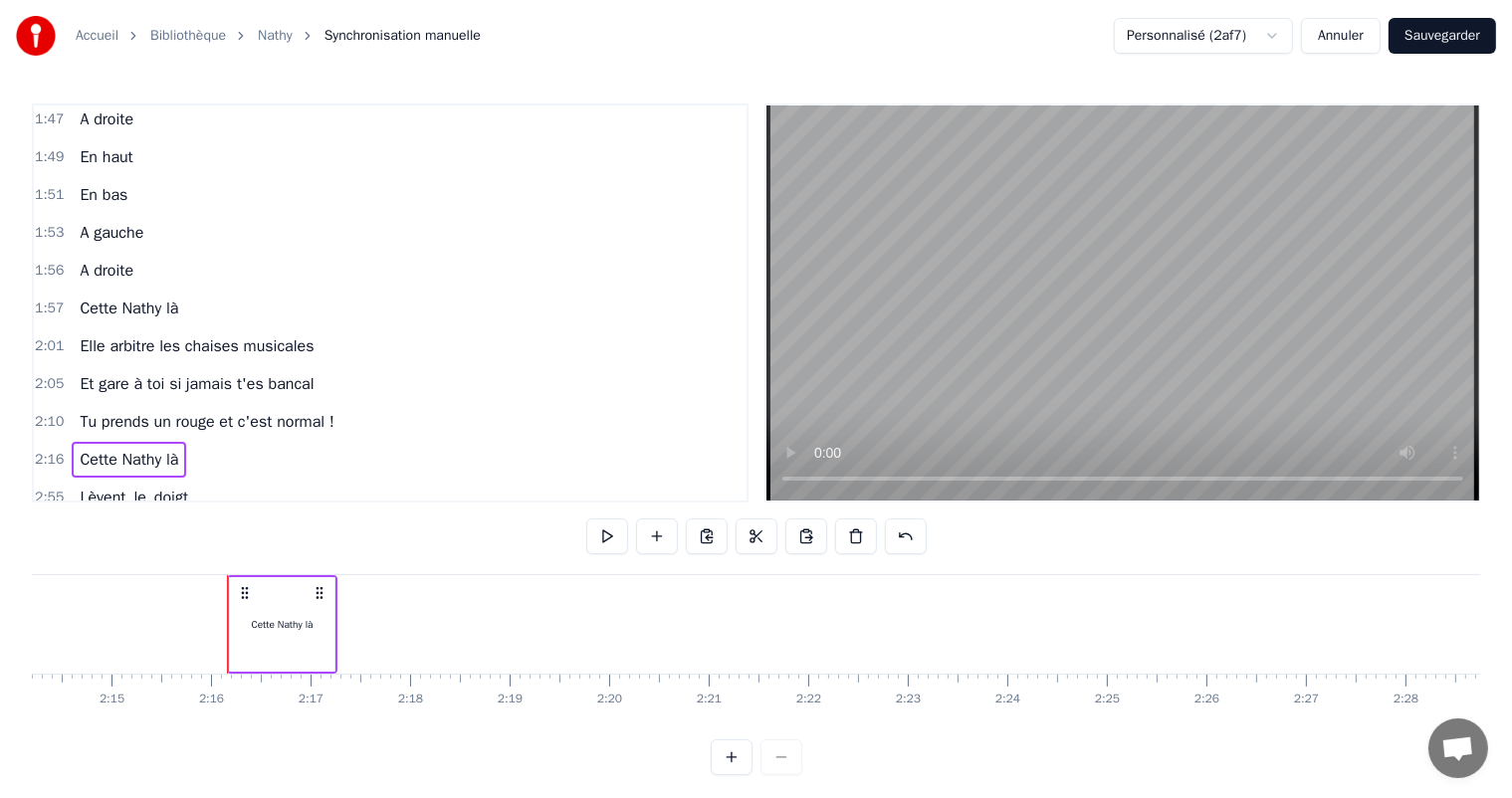 click at bounding box center [-1378, 624] 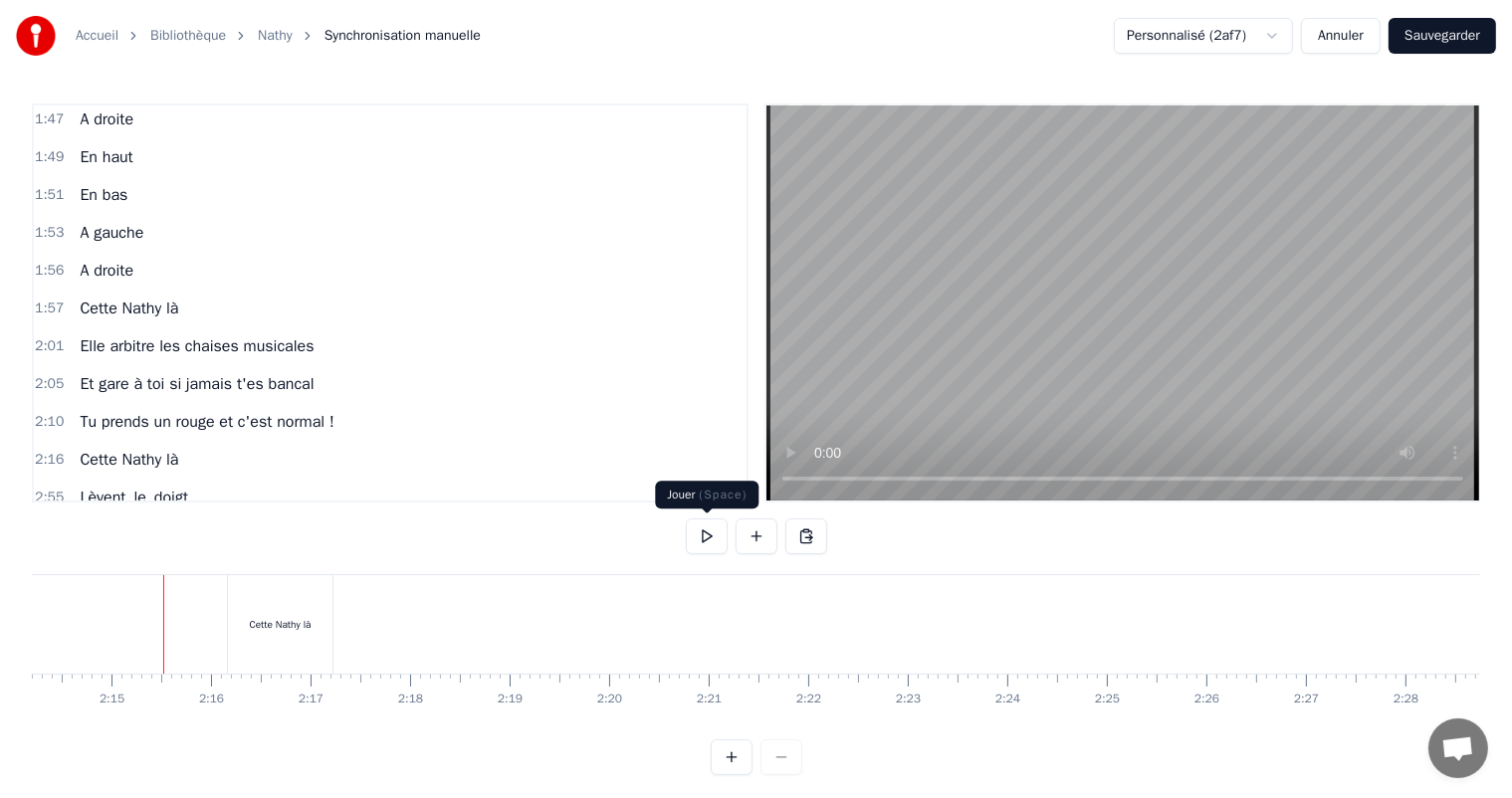 click at bounding box center [707, 536] 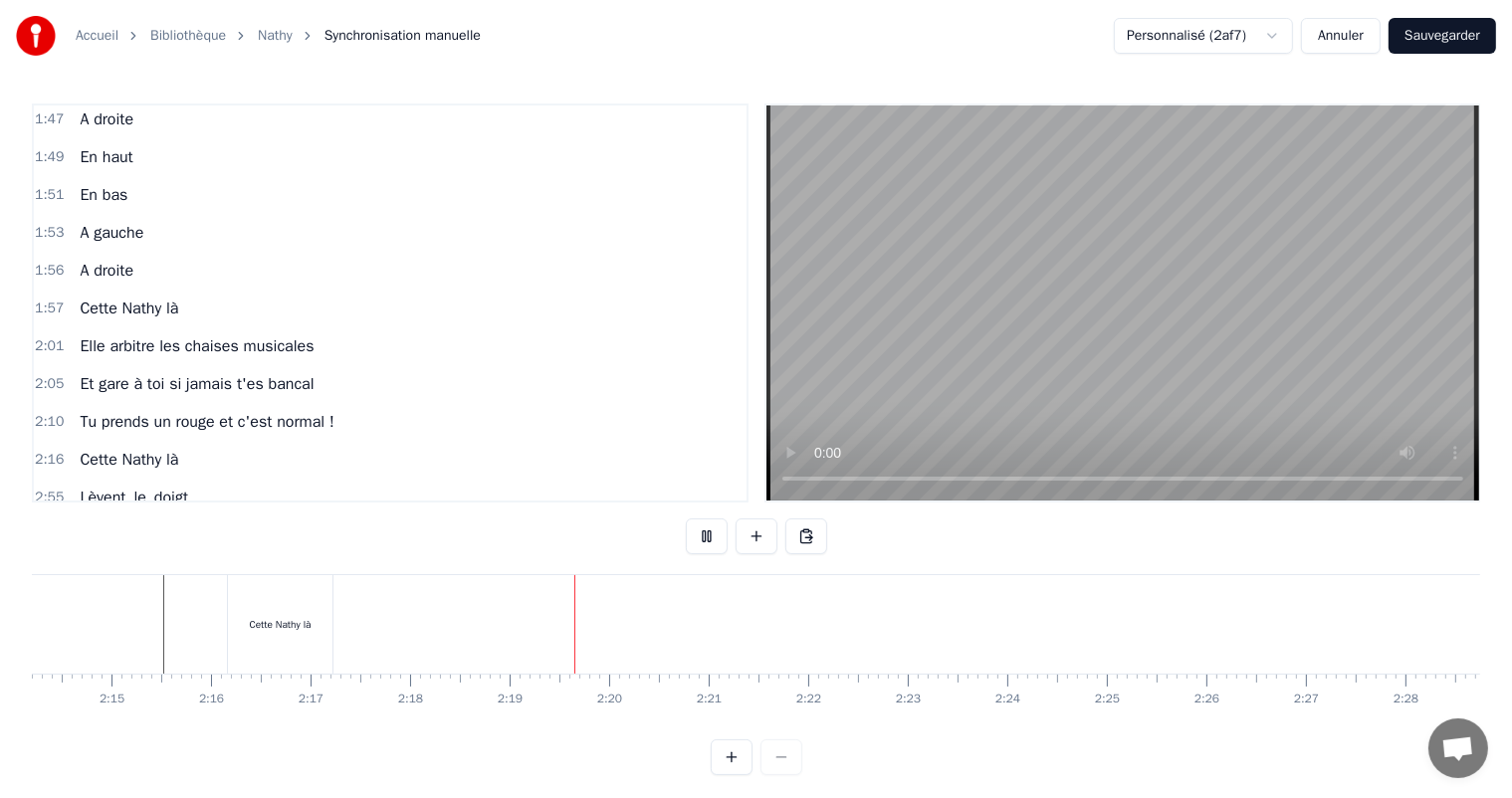click at bounding box center [707, 536] 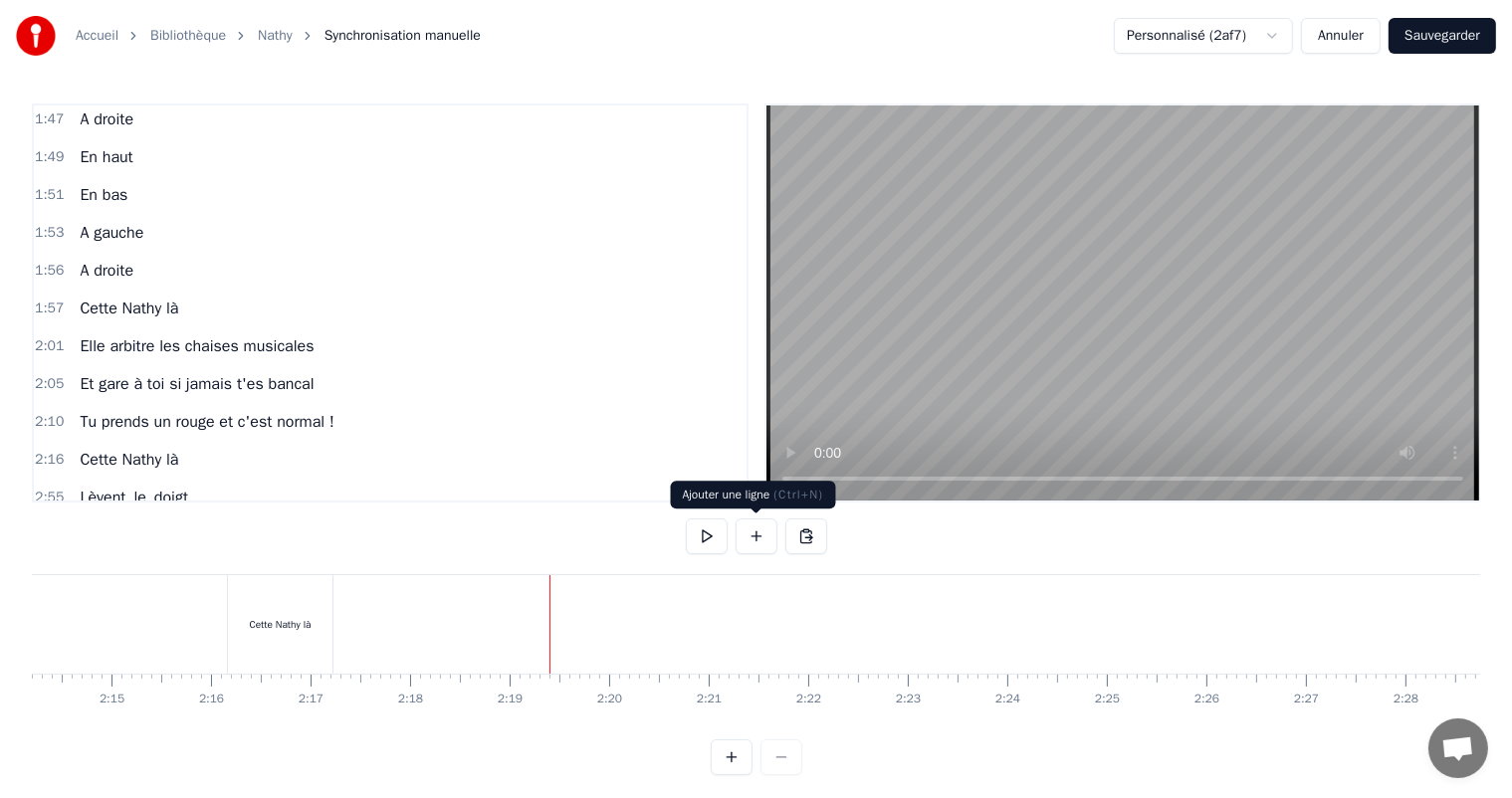 click at bounding box center (756, 536) 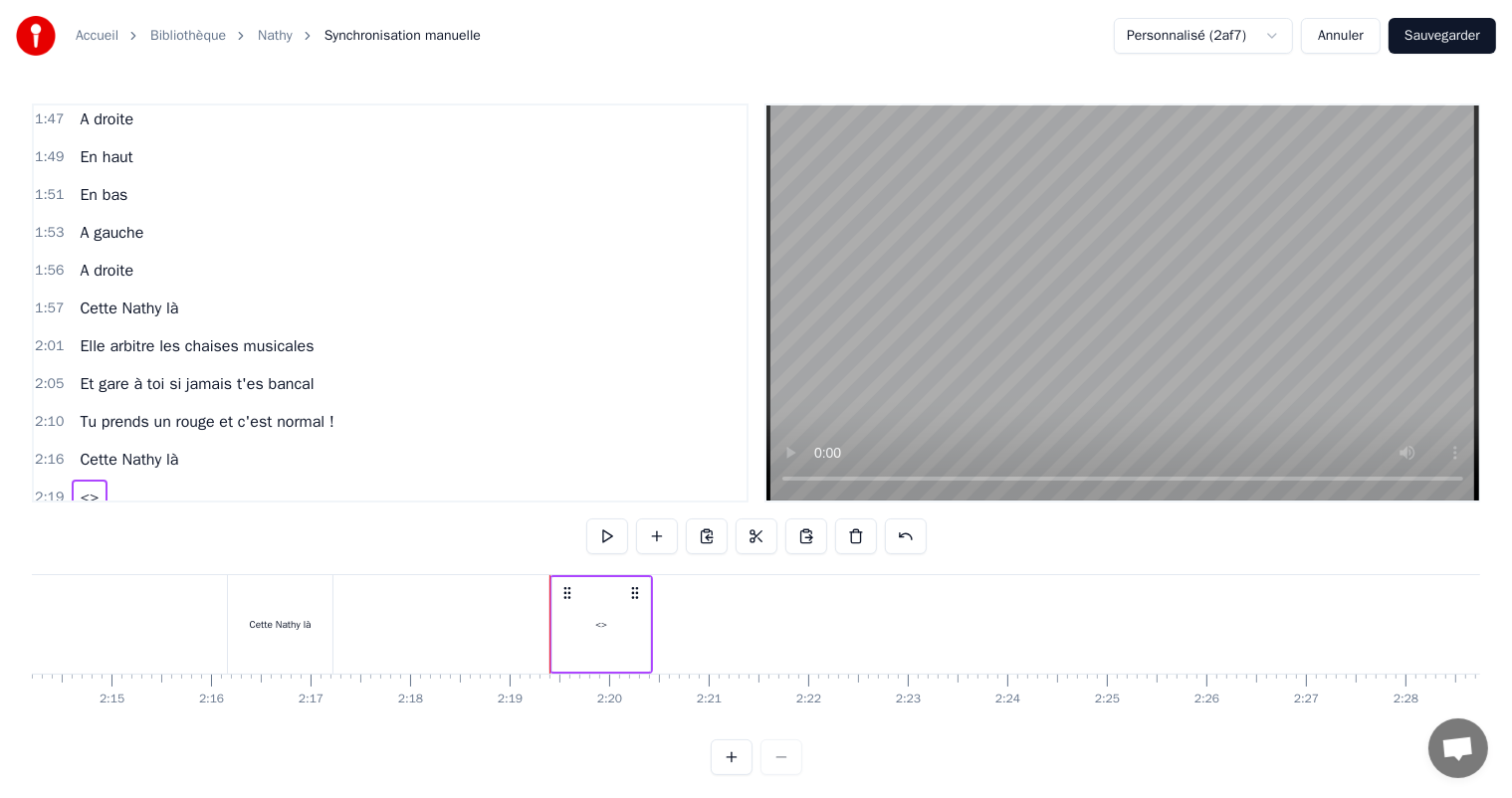 click on "<>" at bounding box center [601, 624] 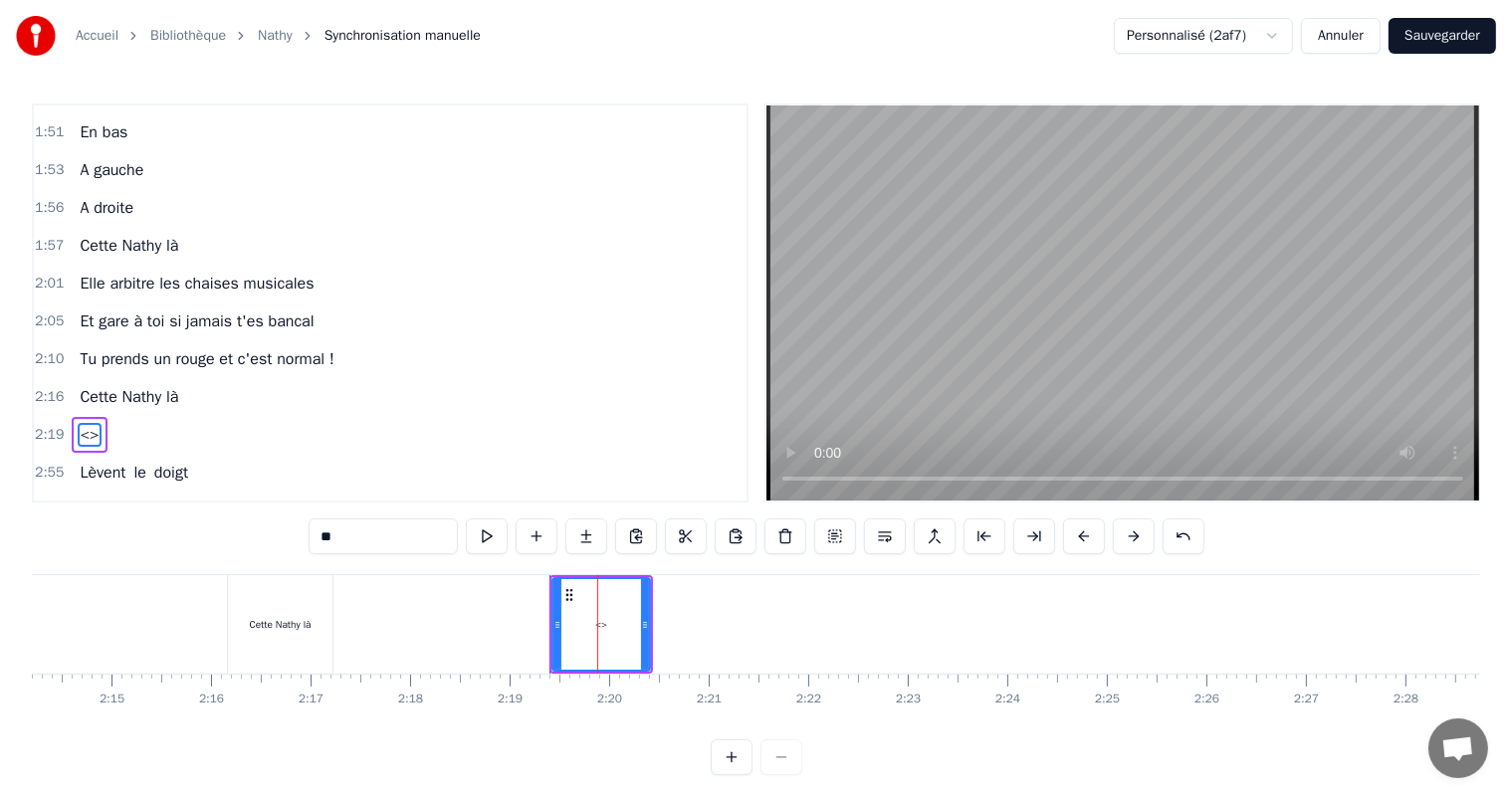 scroll, scrollTop: 1289, scrollLeft: 0, axis: vertical 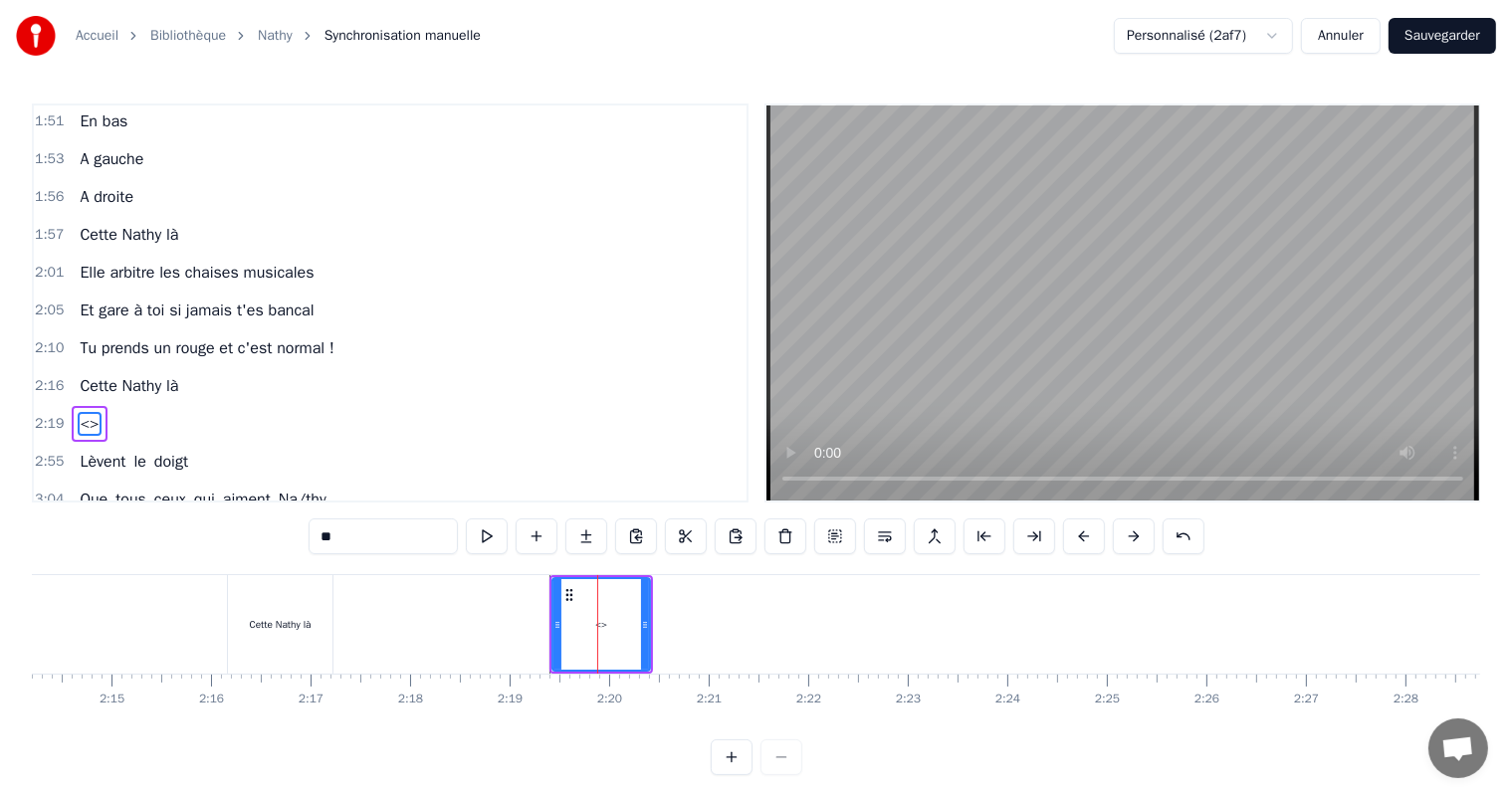 drag, startPoint x: 360, startPoint y: 542, endPoint x: 315, endPoint y: 530, distance: 46.572524 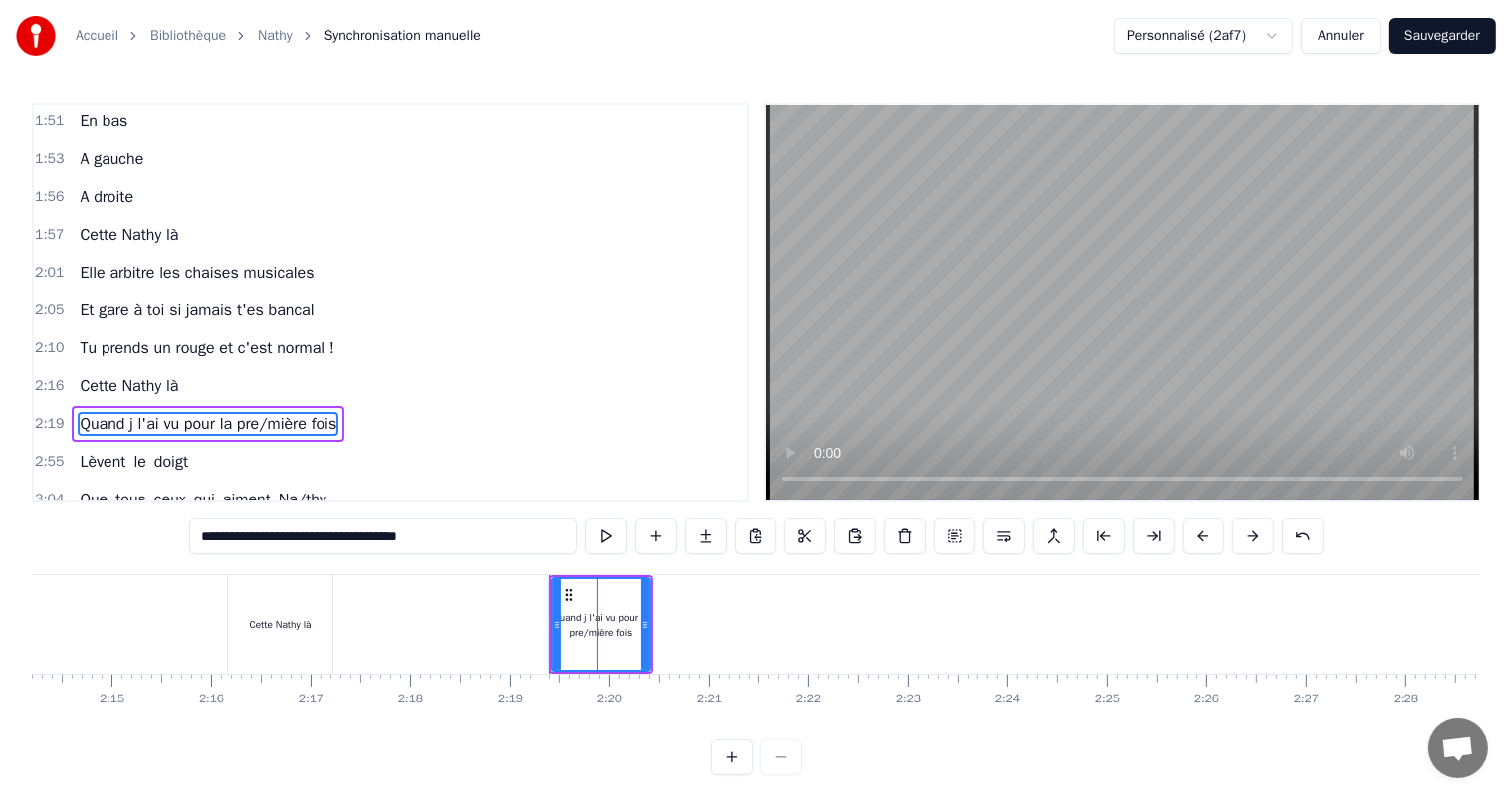 click on "**********" at bounding box center (383, 536) 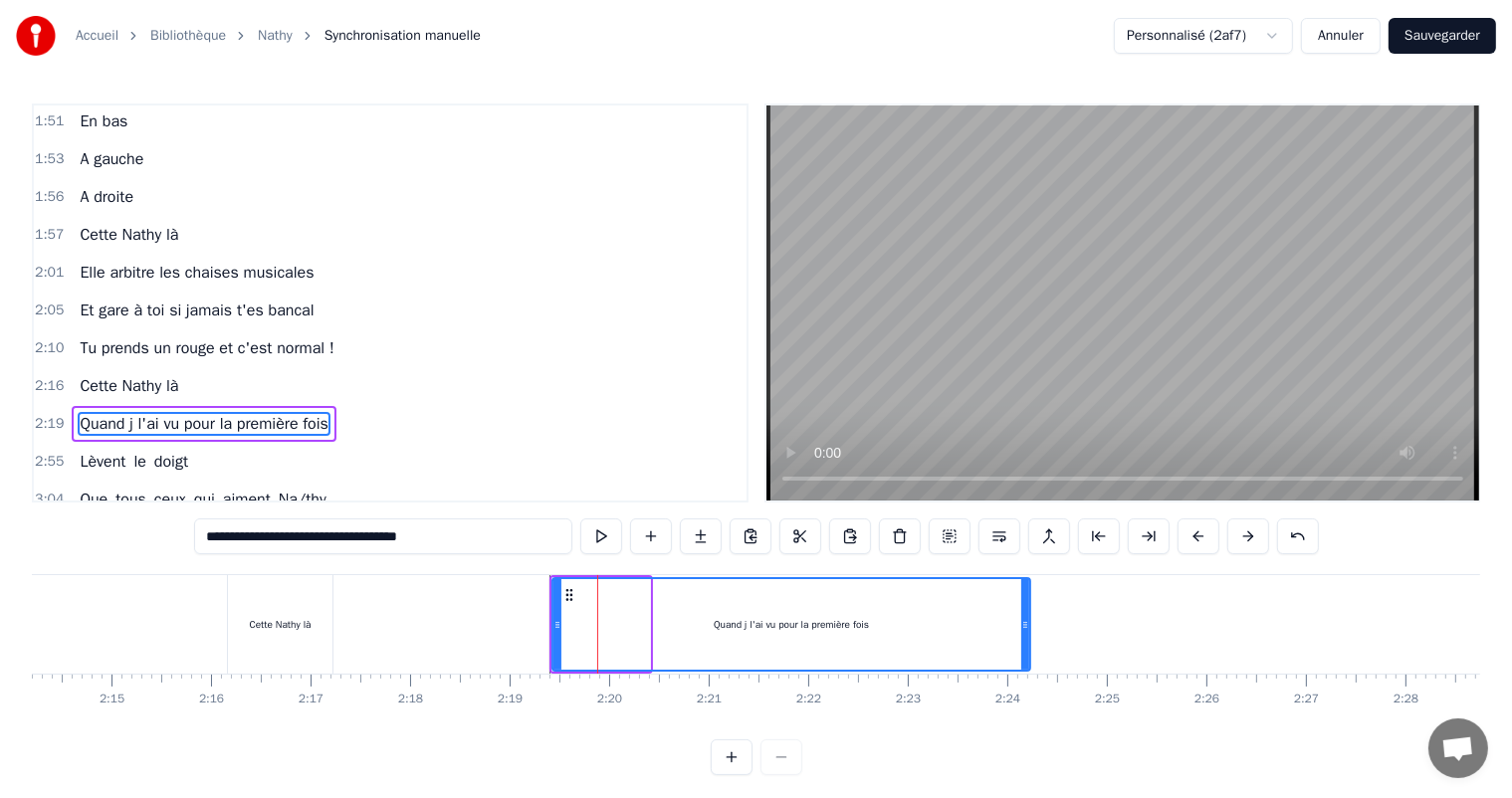 drag, startPoint x: 645, startPoint y: 621, endPoint x: 1025, endPoint y: 636, distance: 380.2959 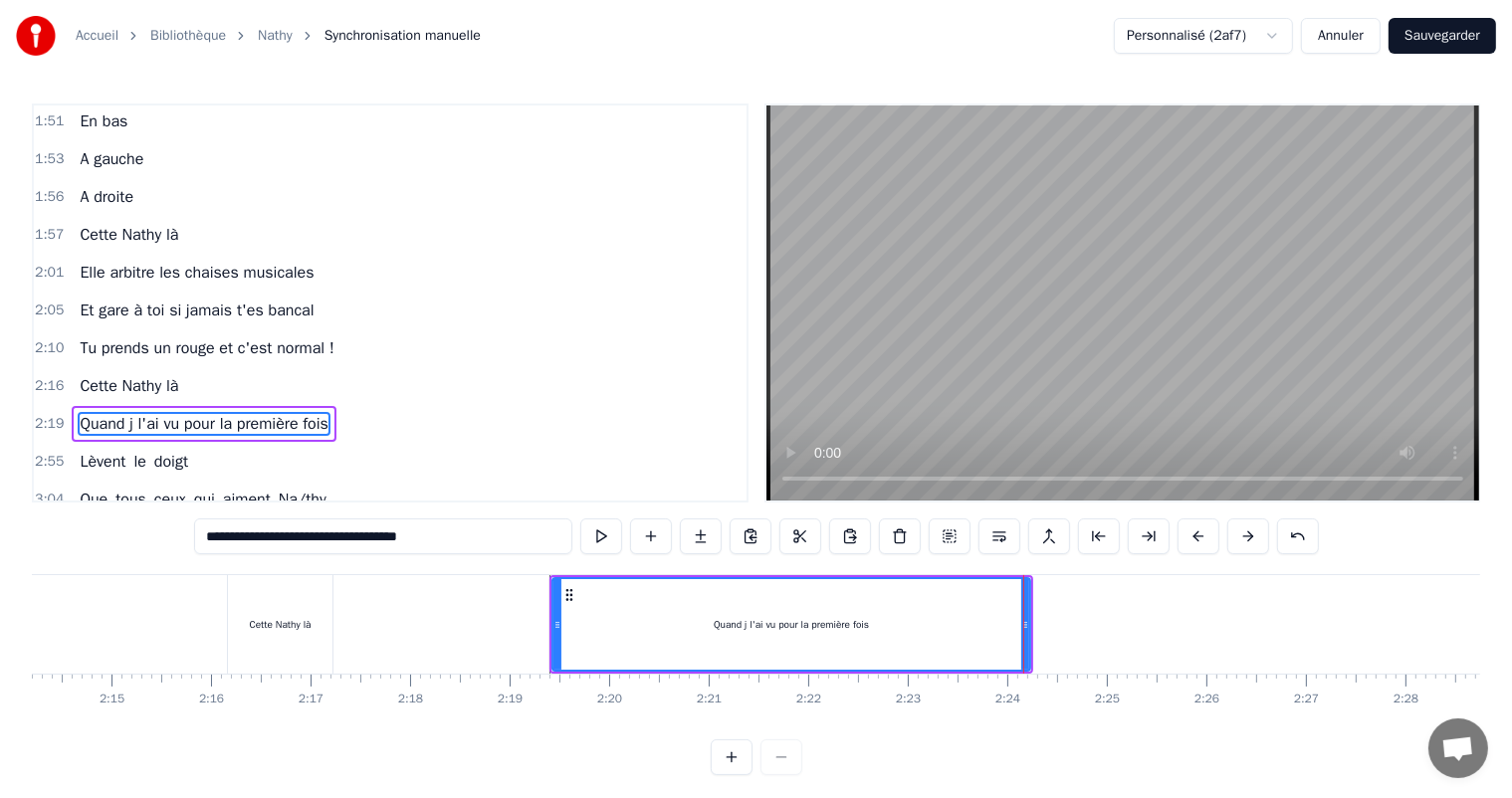 type on "**********" 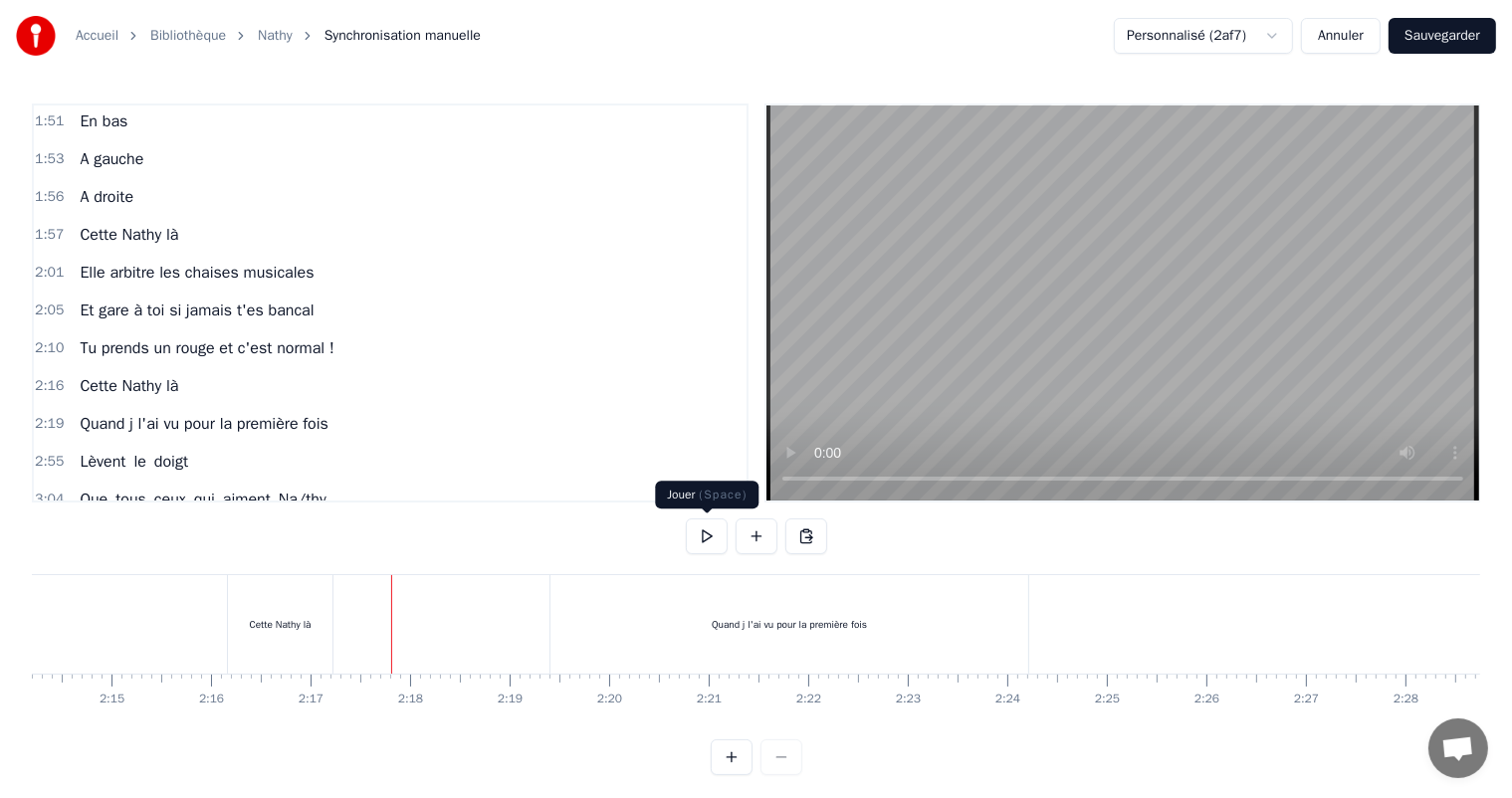 click at bounding box center [707, 536] 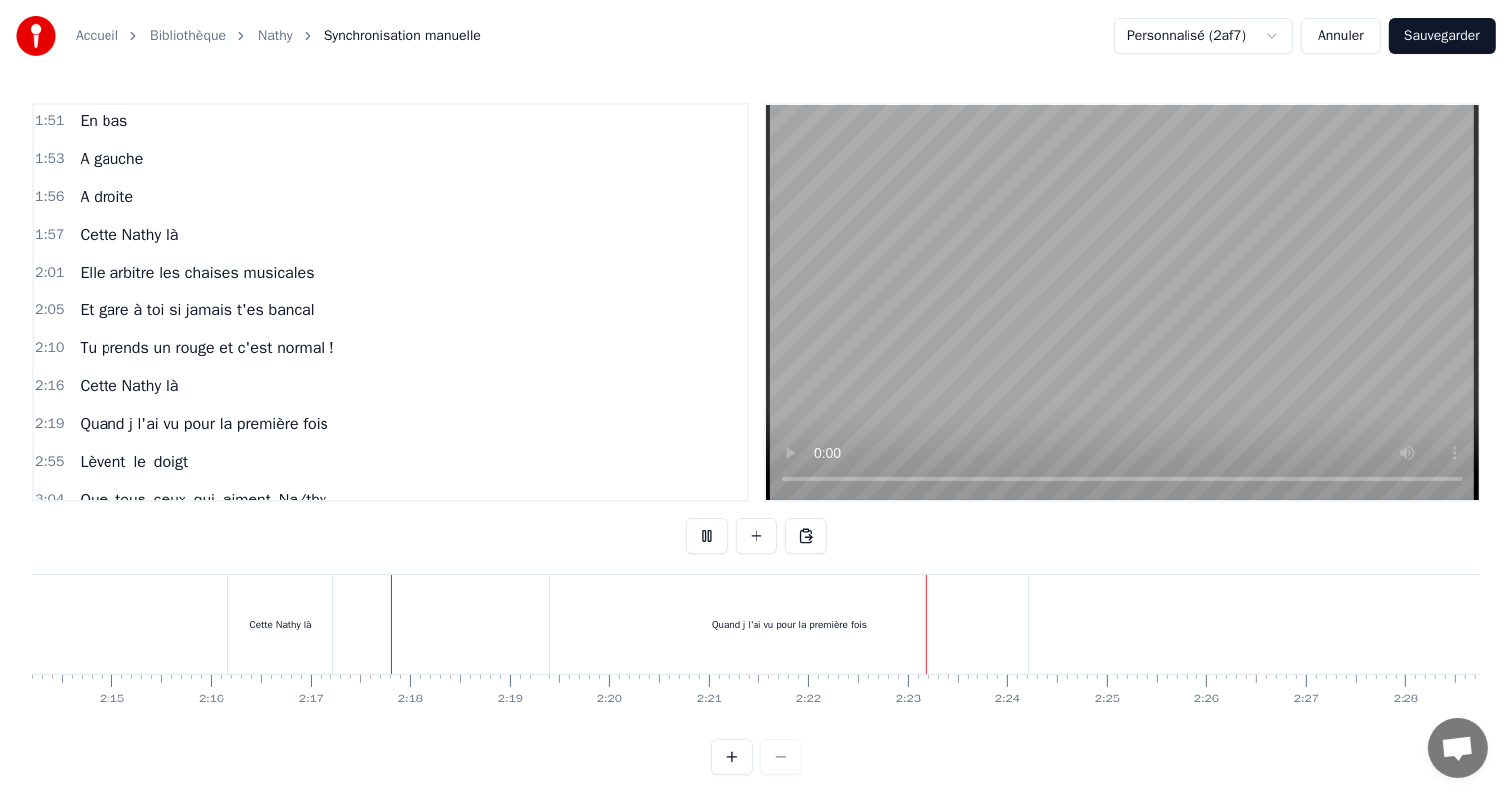 click at bounding box center (707, 536) 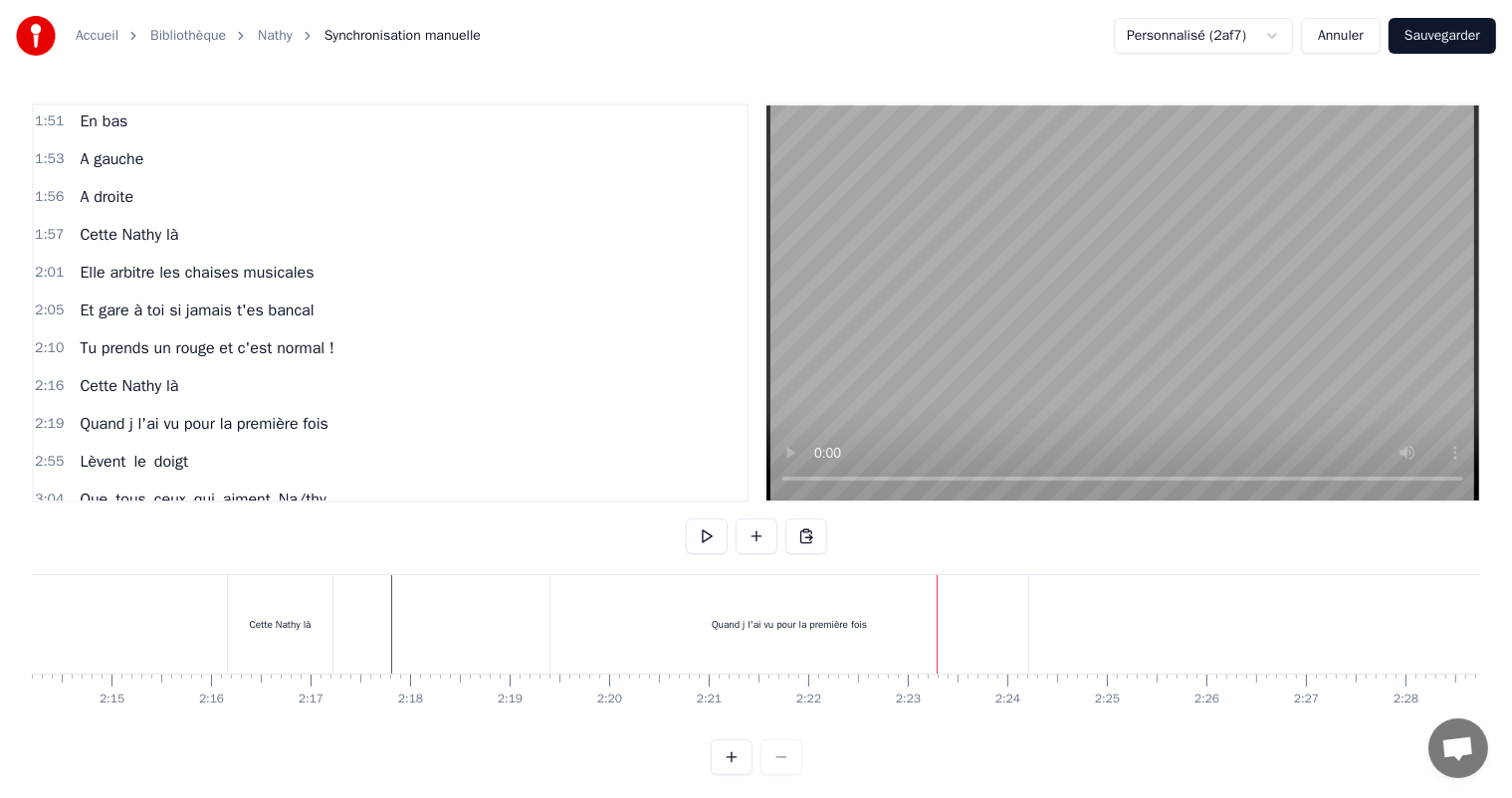 click on "Quand j l'ai vu pour la première fois" at bounding box center (789, 624) 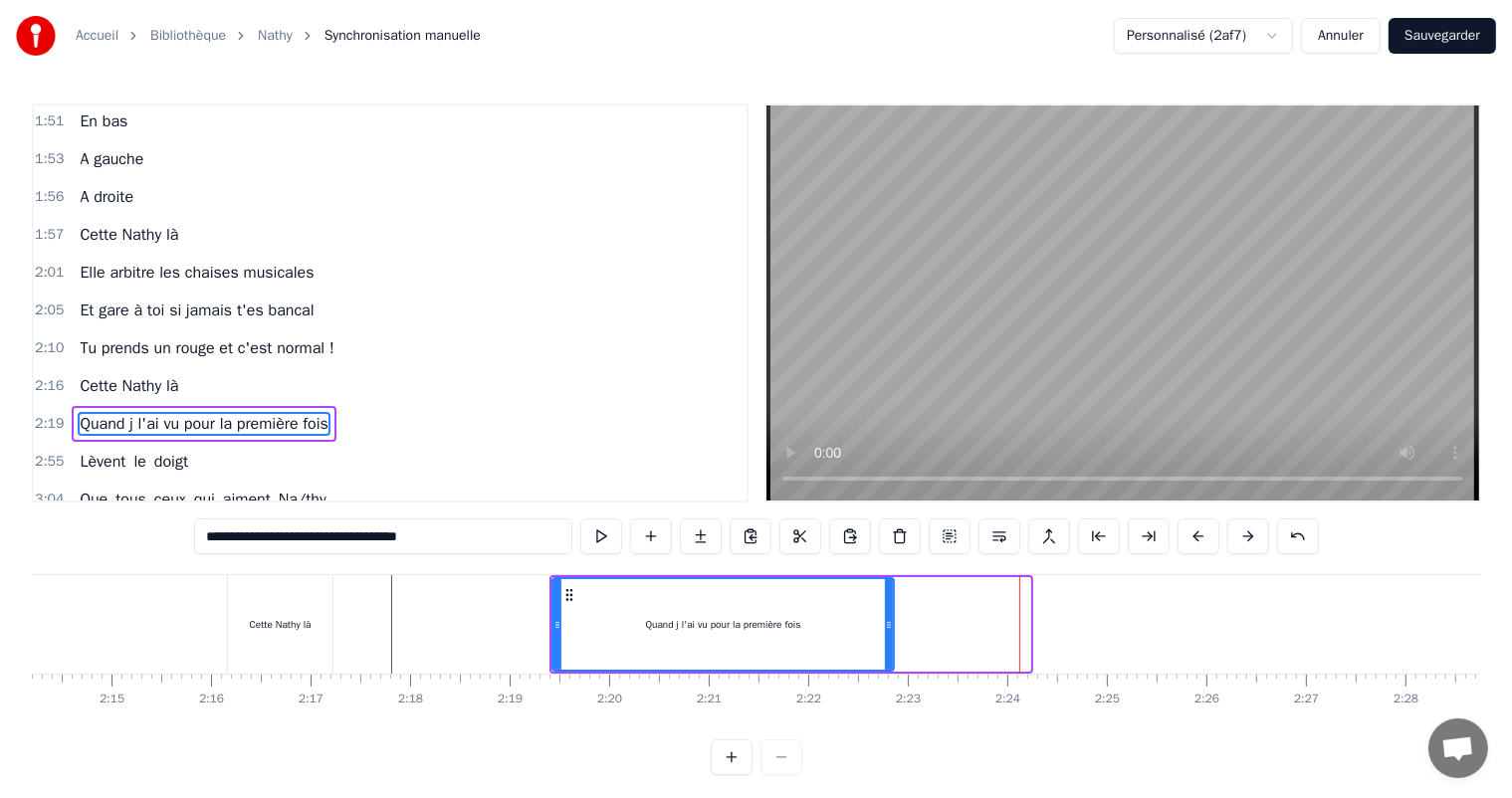 drag, startPoint x: 1028, startPoint y: 623, endPoint x: 892, endPoint y: 621, distance: 136.0147 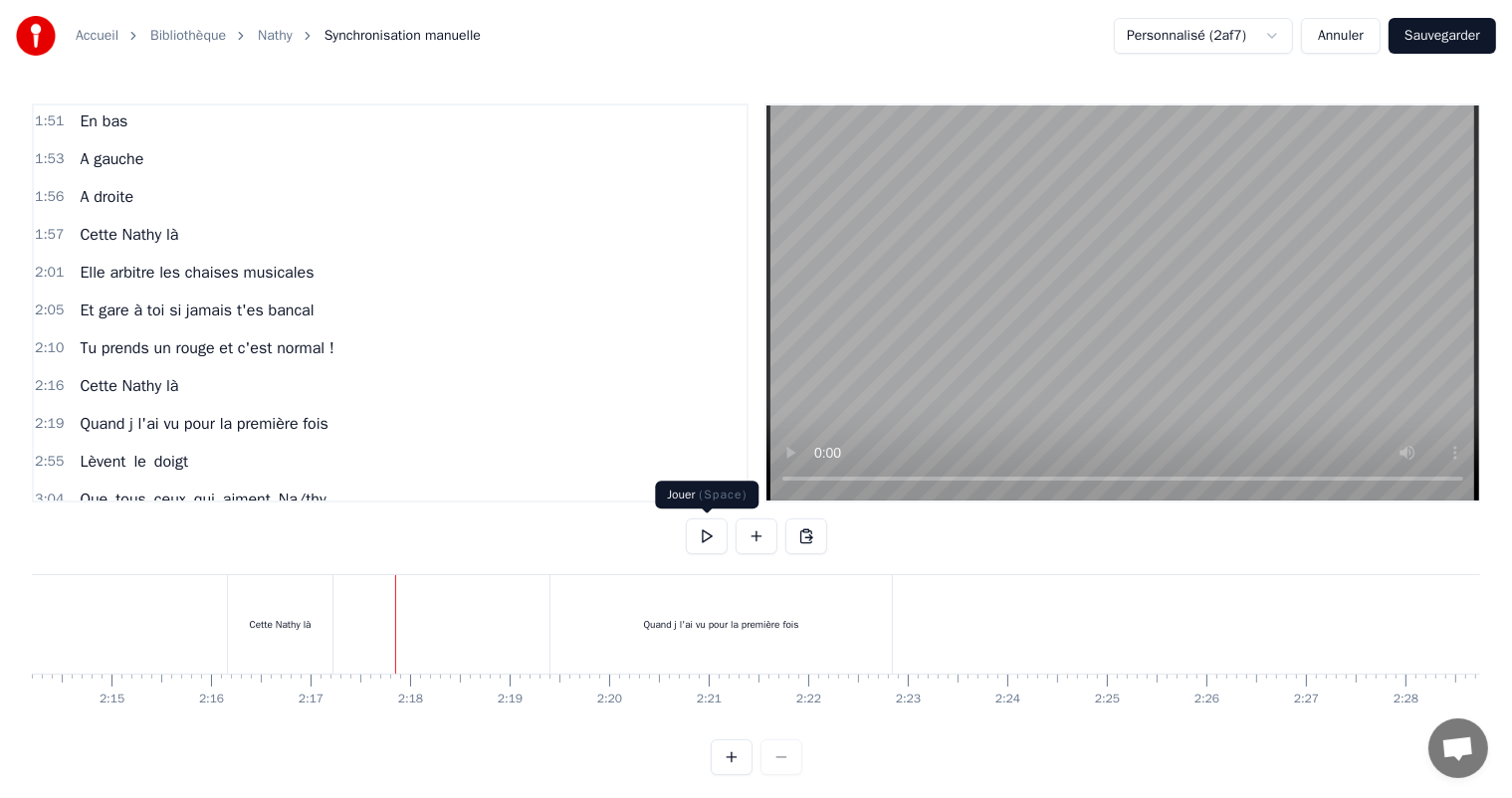 click at bounding box center [707, 536] 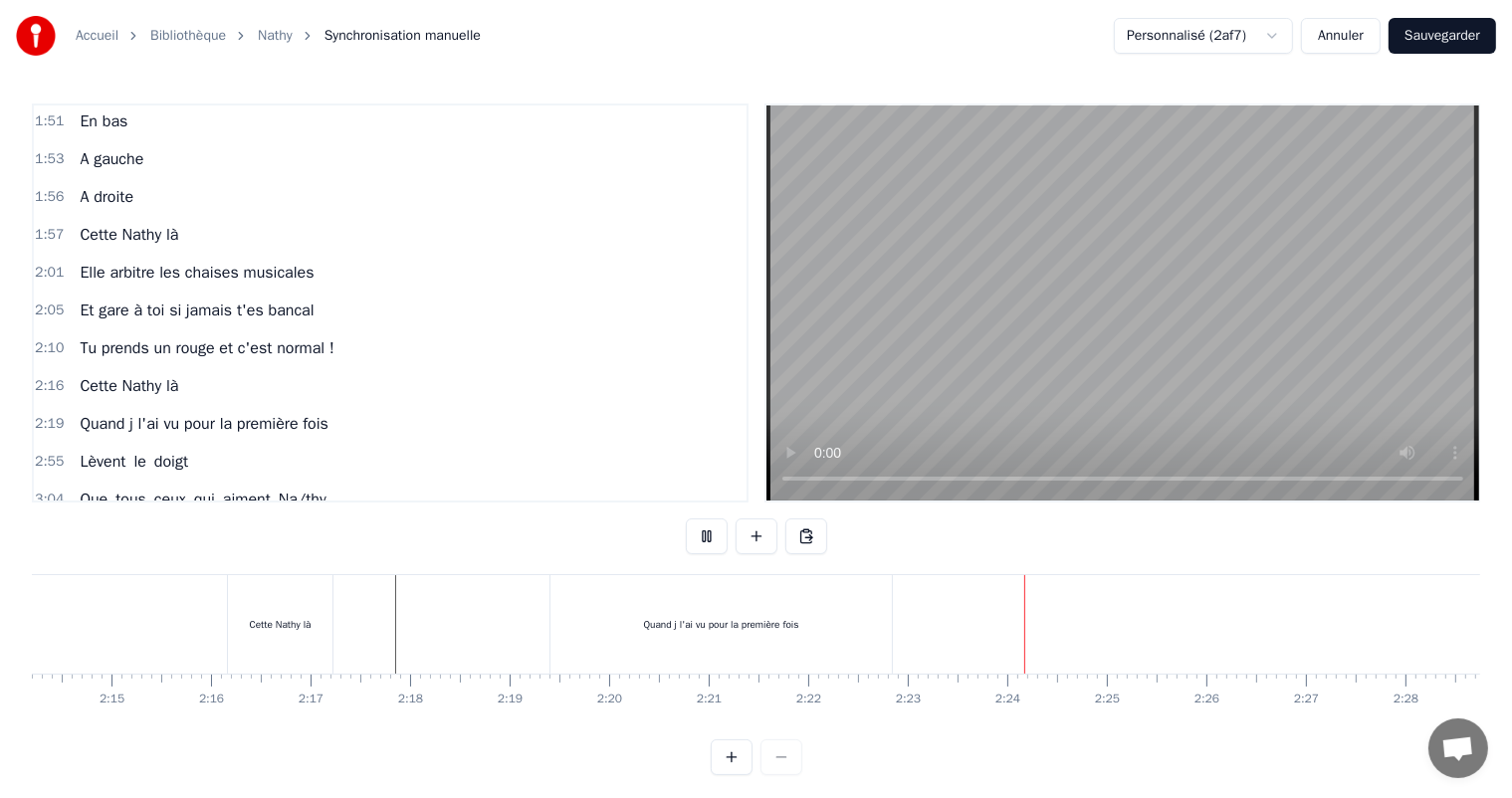 click at bounding box center [707, 536] 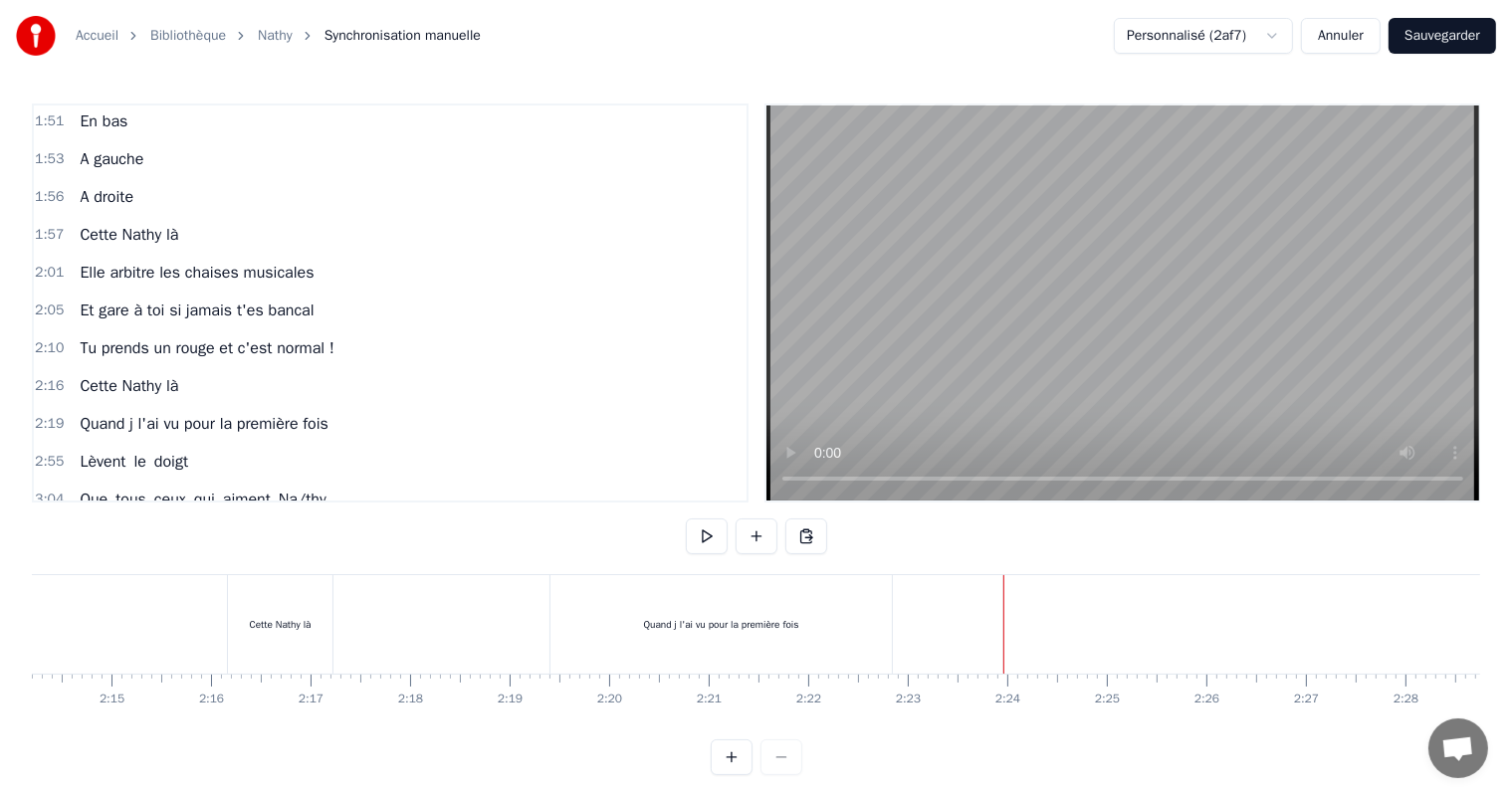 click at bounding box center [756, 536] 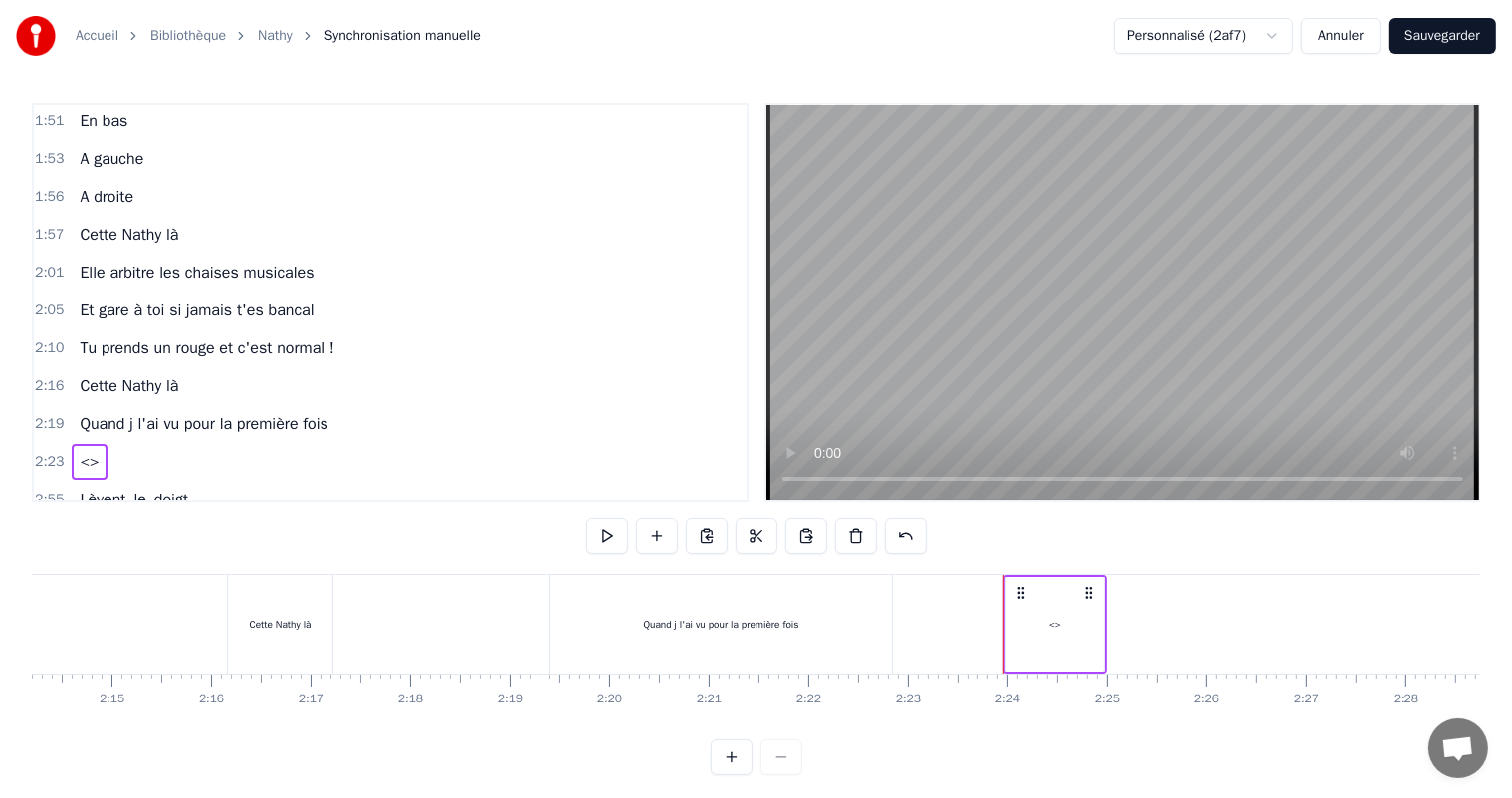 click on "<>" at bounding box center (1055, 624) 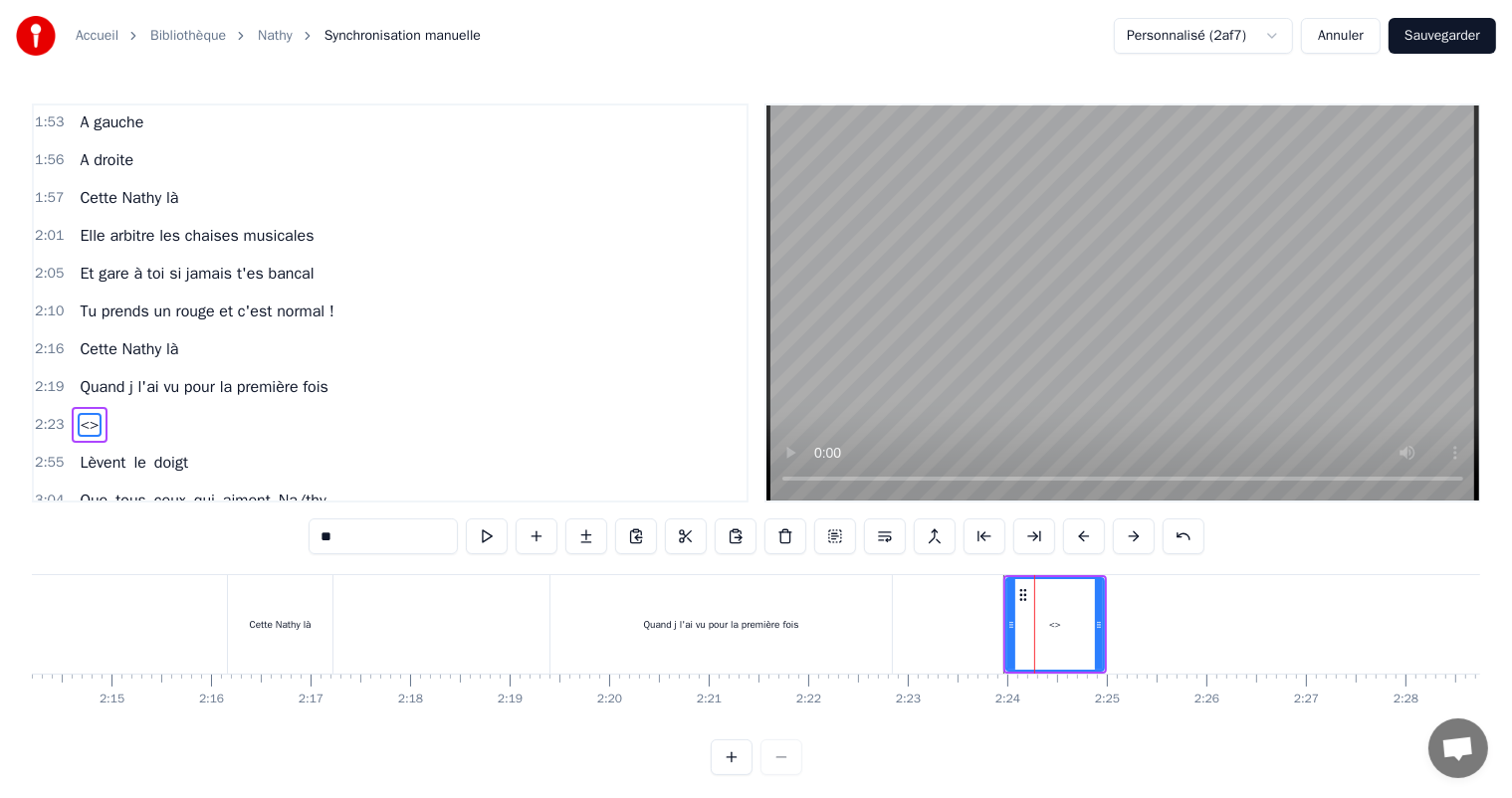 drag, startPoint x: 359, startPoint y: 534, endPoint x: 290, endPoint y: 531, distance: 69.065187 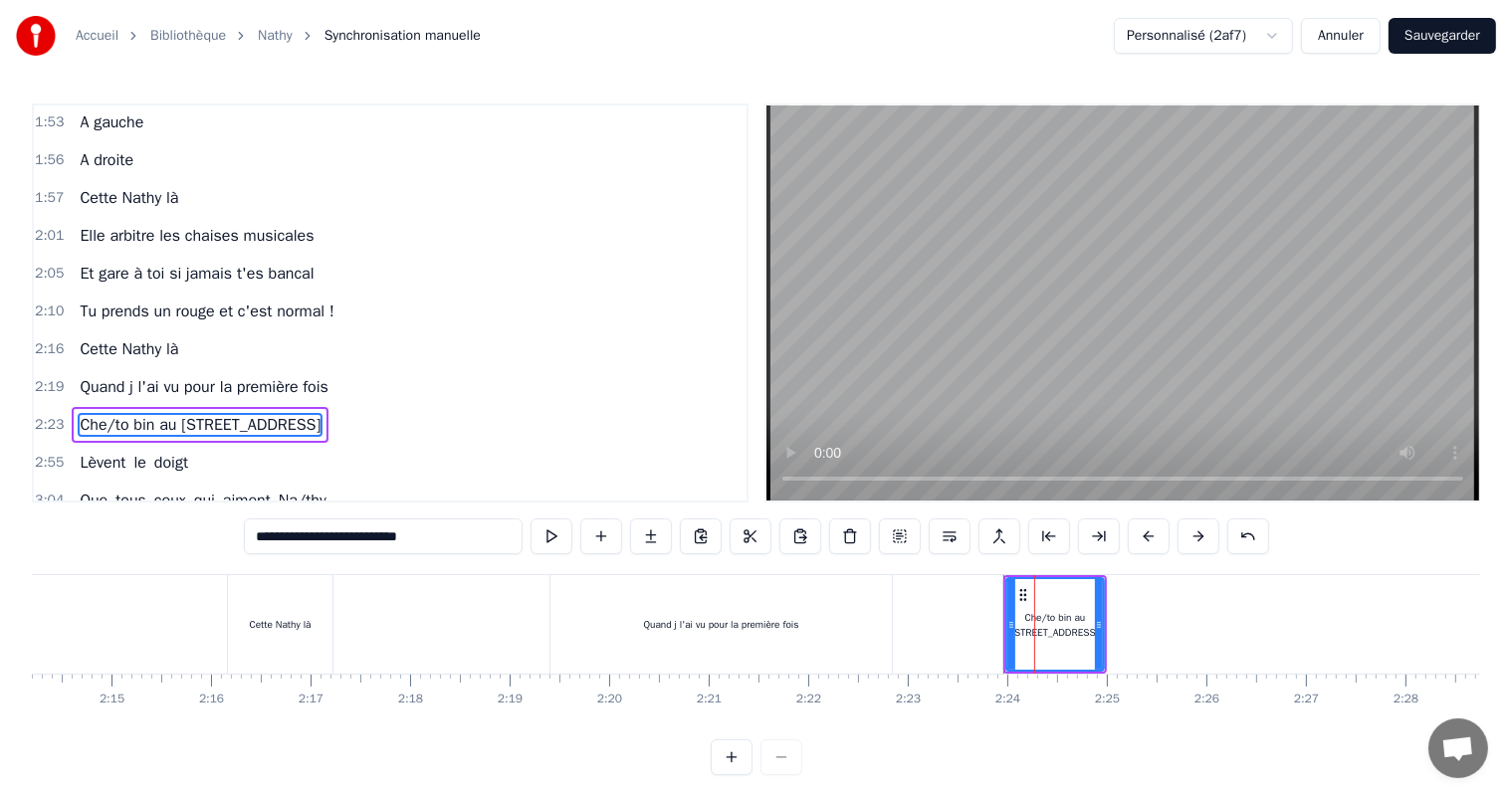click on "**********" at bounding box center (383, 536) 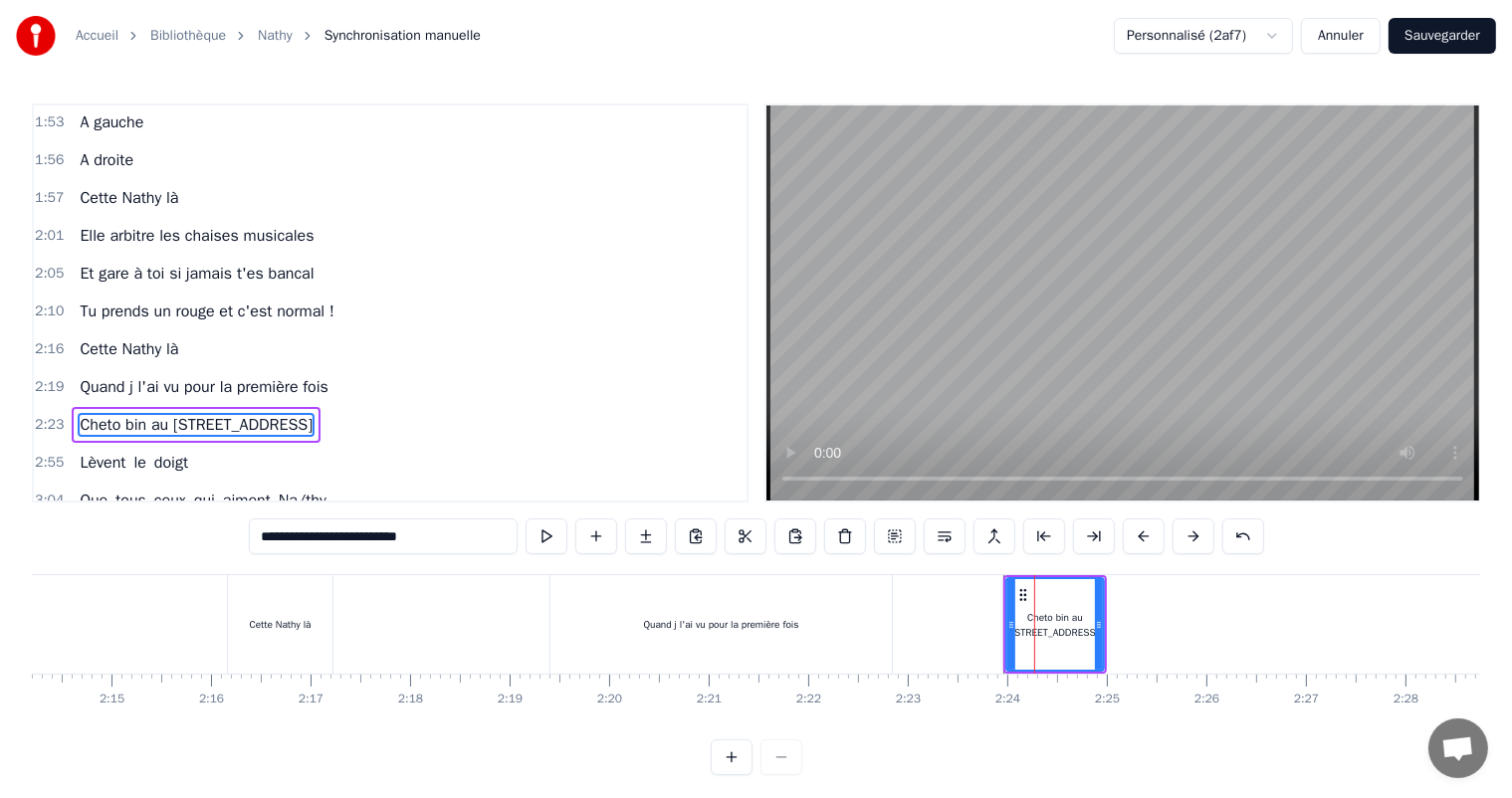 click on "**********" at bounding box center [383, 536] 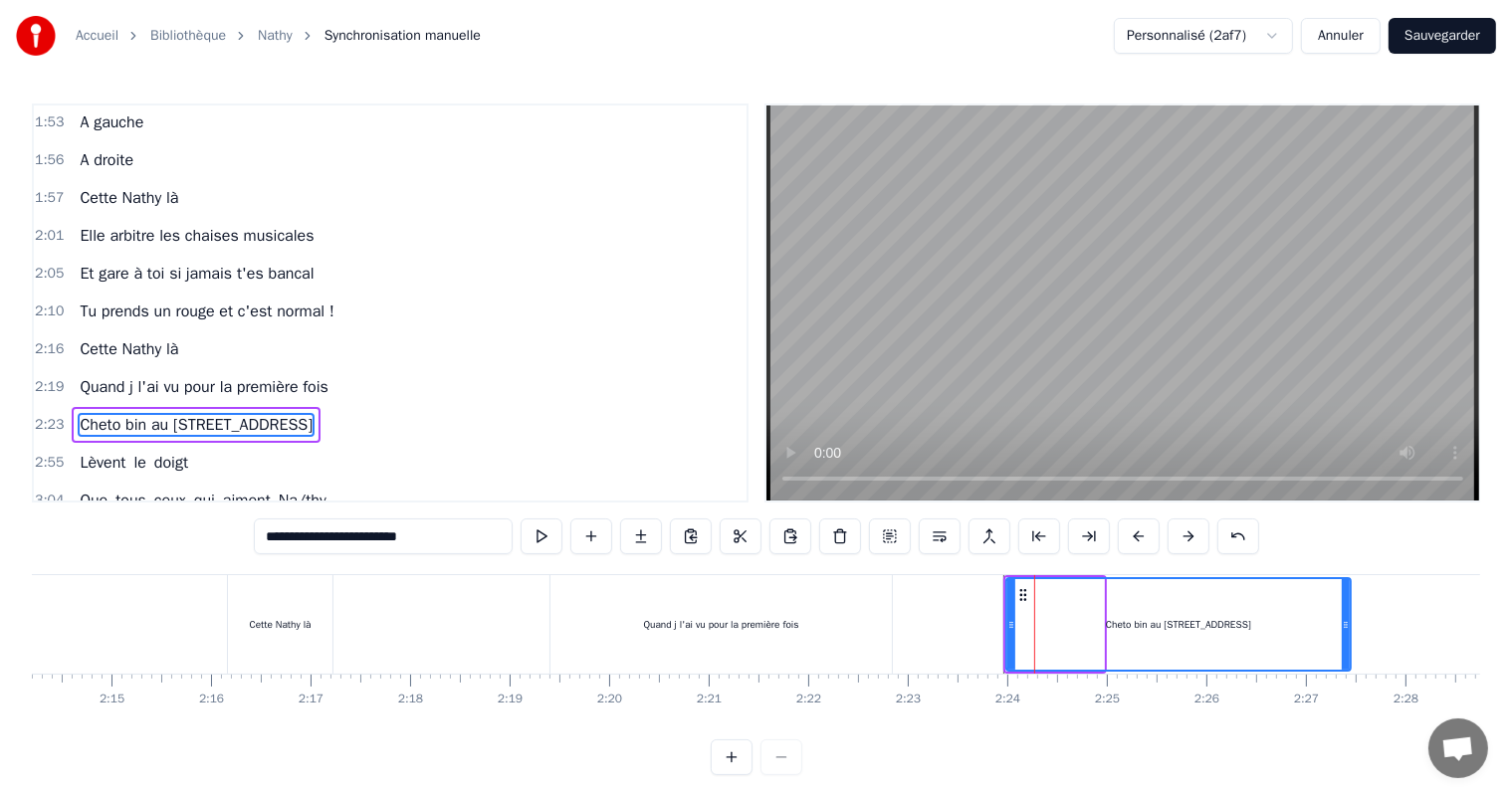 drag, startPoint x: 1096, startPoint y: 626, endPoint x: 1343, endPoint y: 642, distance: 247.5177 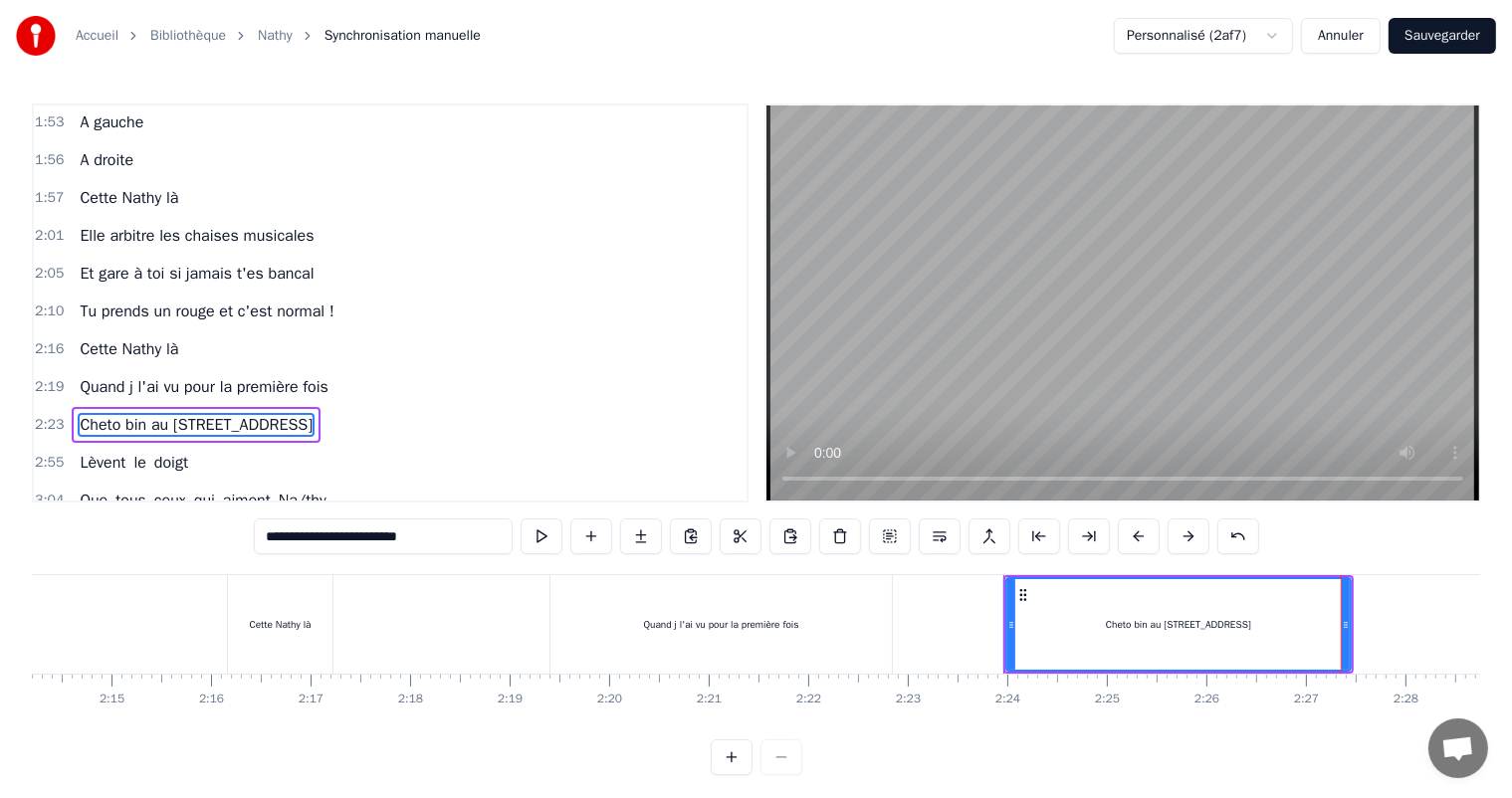 type on "**********" 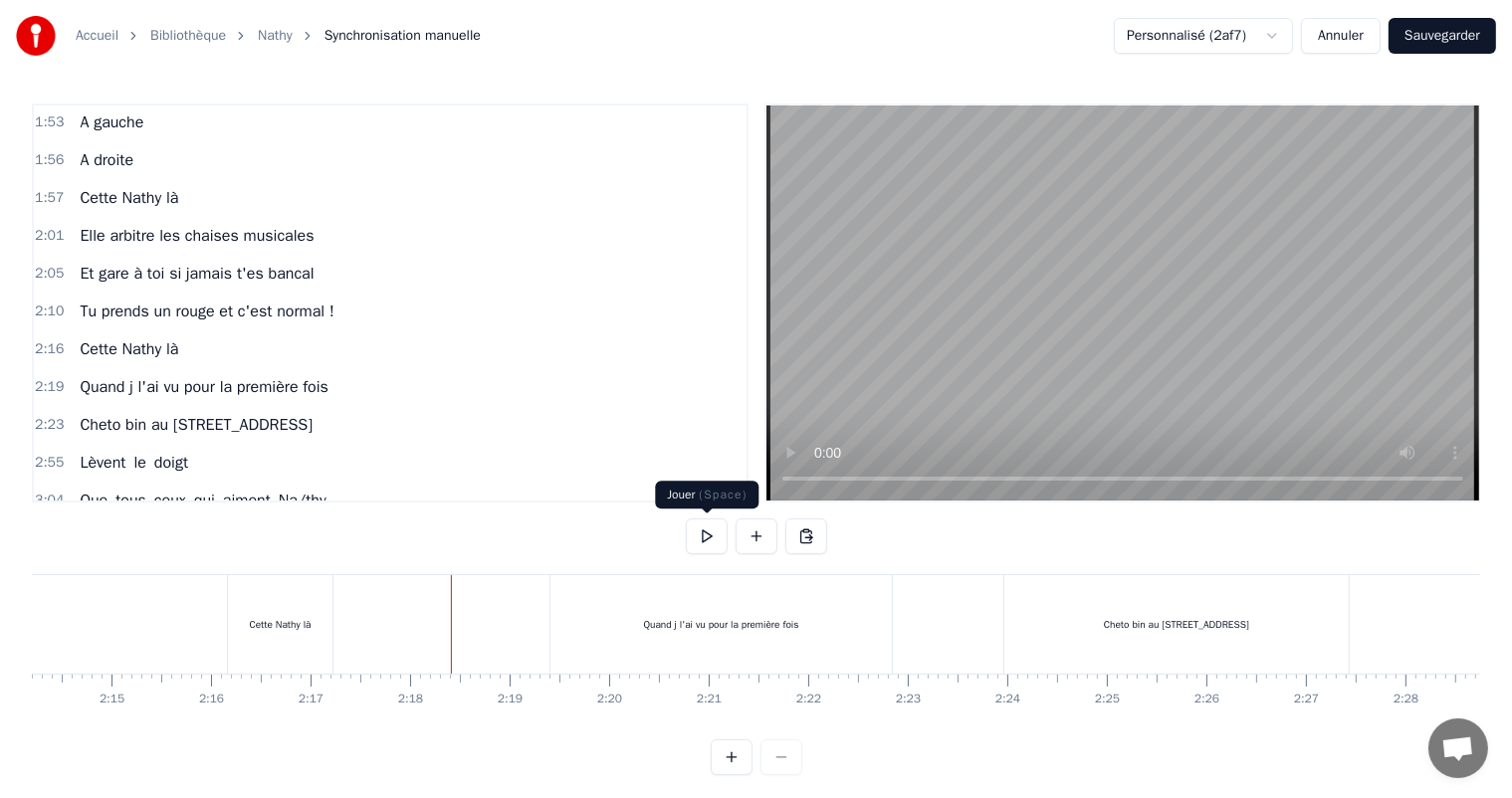 click at bounding box center (707, 536) 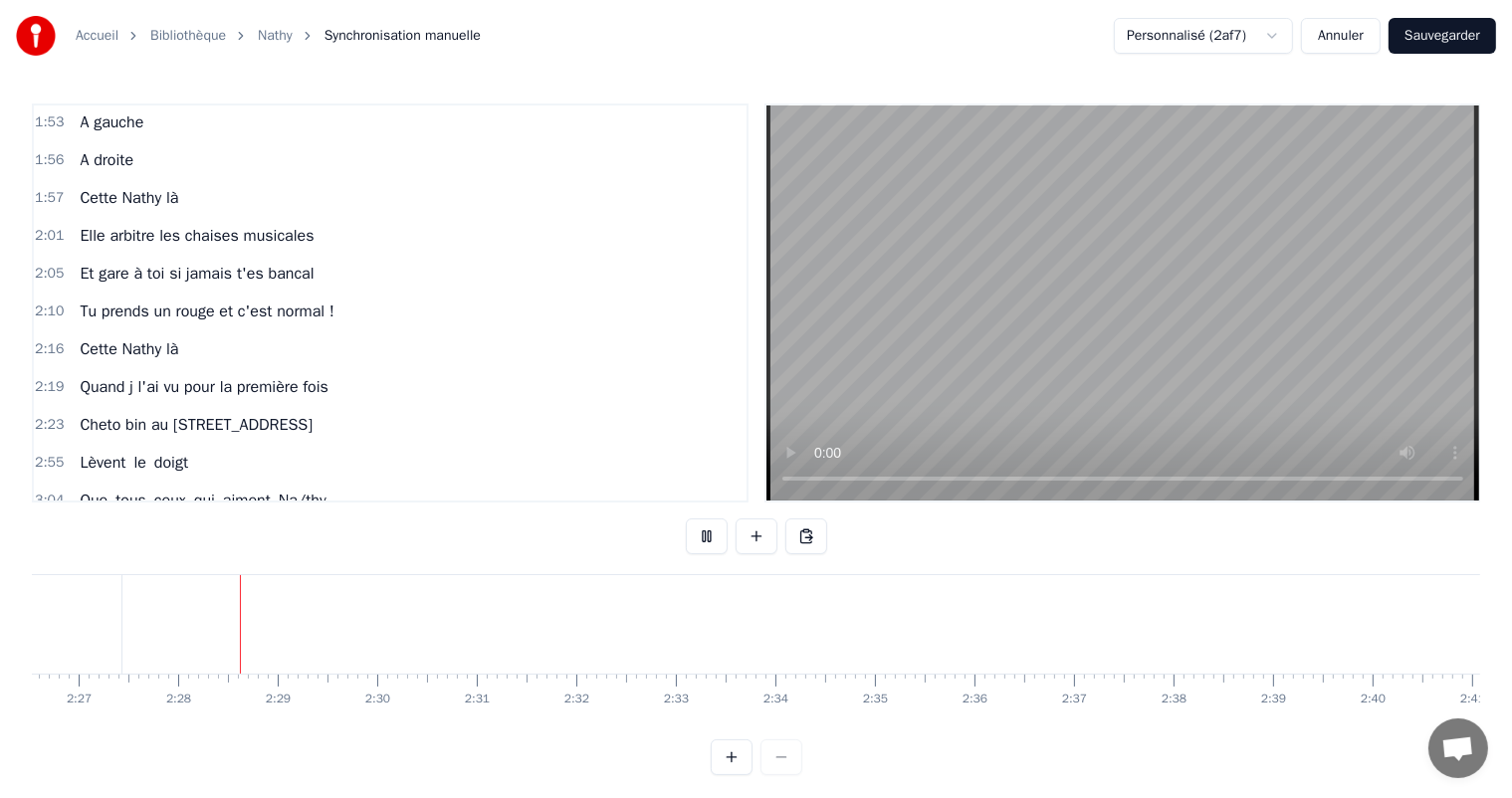 scroll, scrollTop: 0, scrollLeft: 14623, axis: horizontal 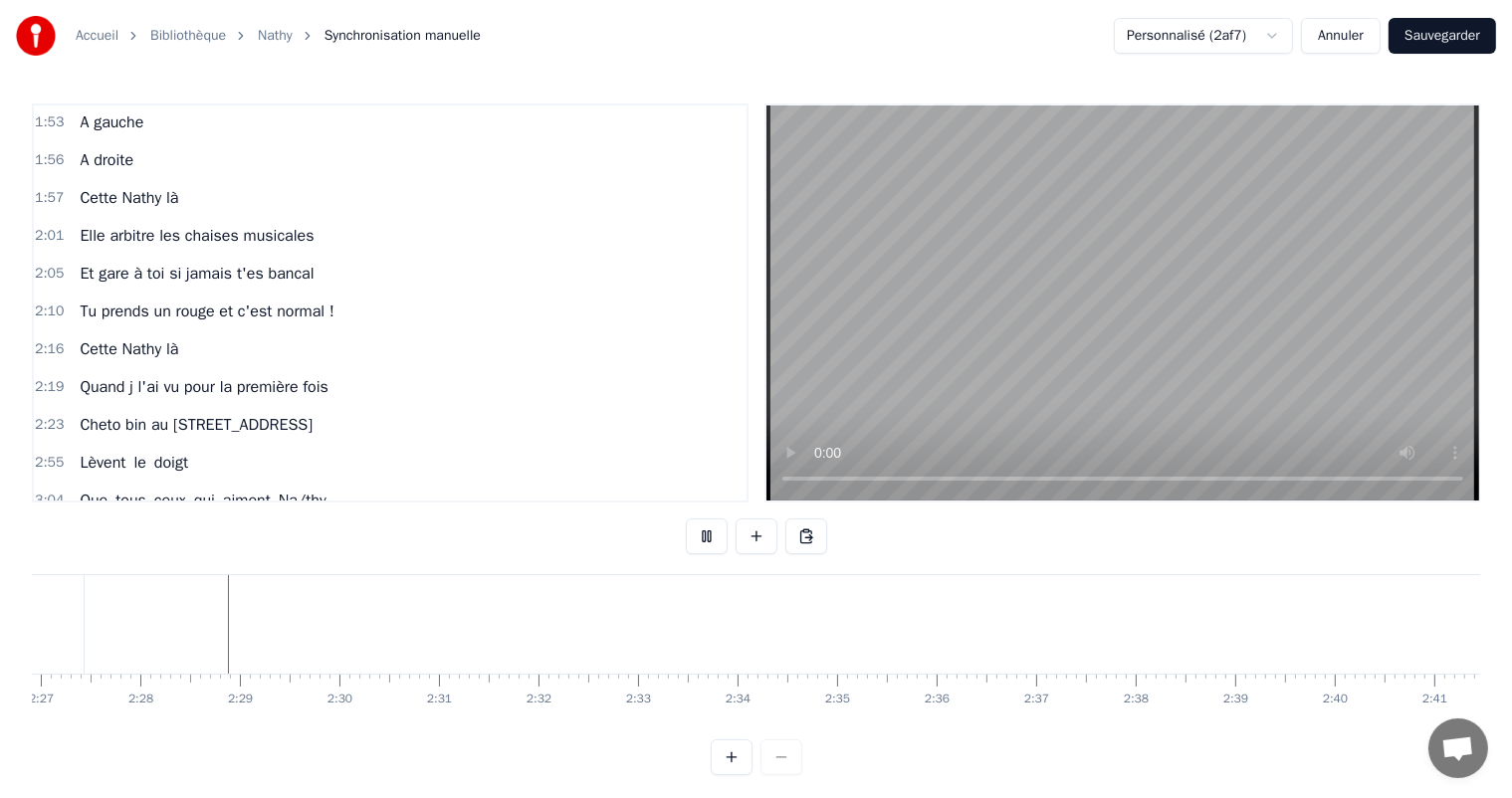 click at bounding box center (707, 536) 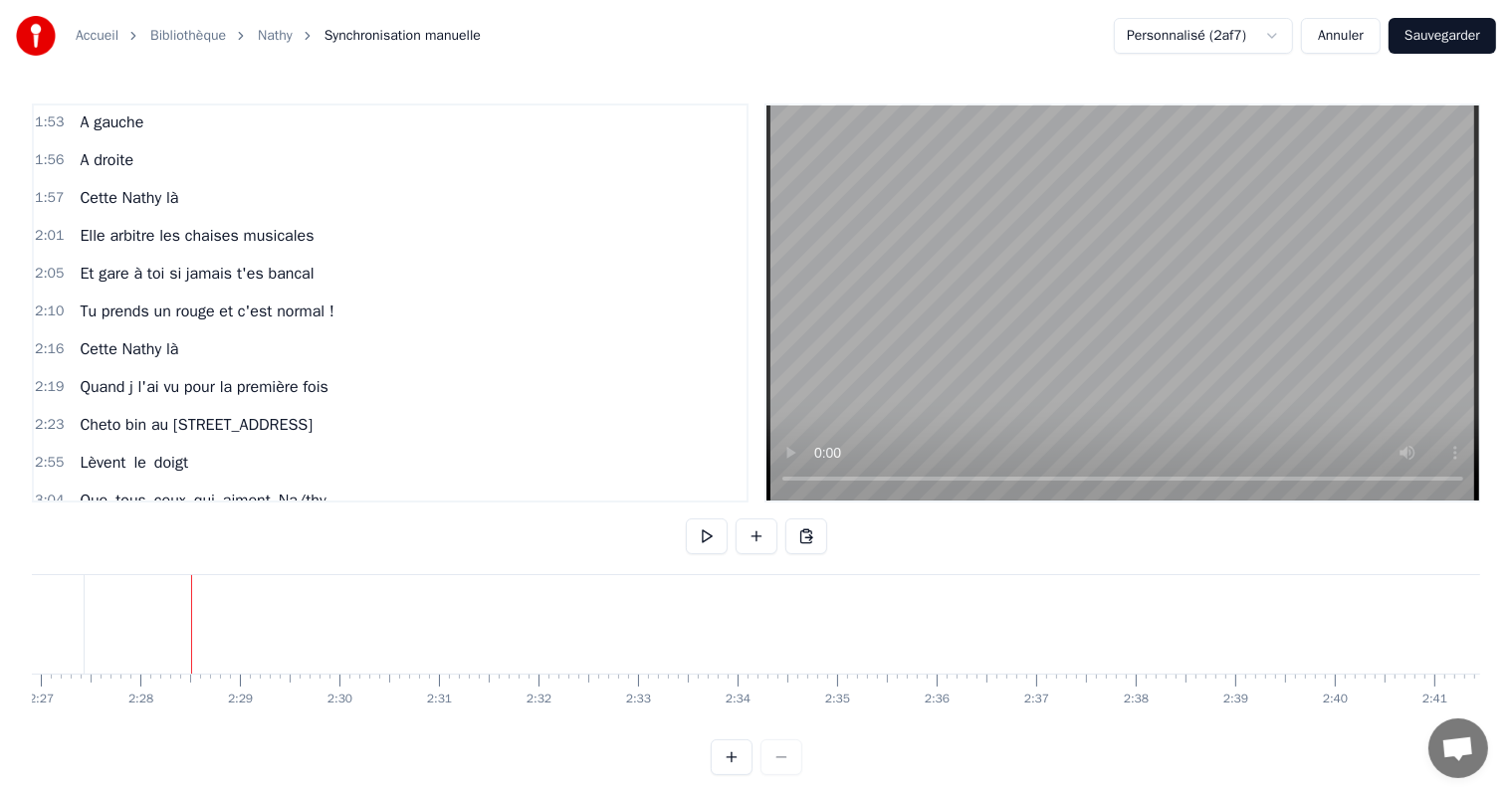 click at bounding box center (756, 536) 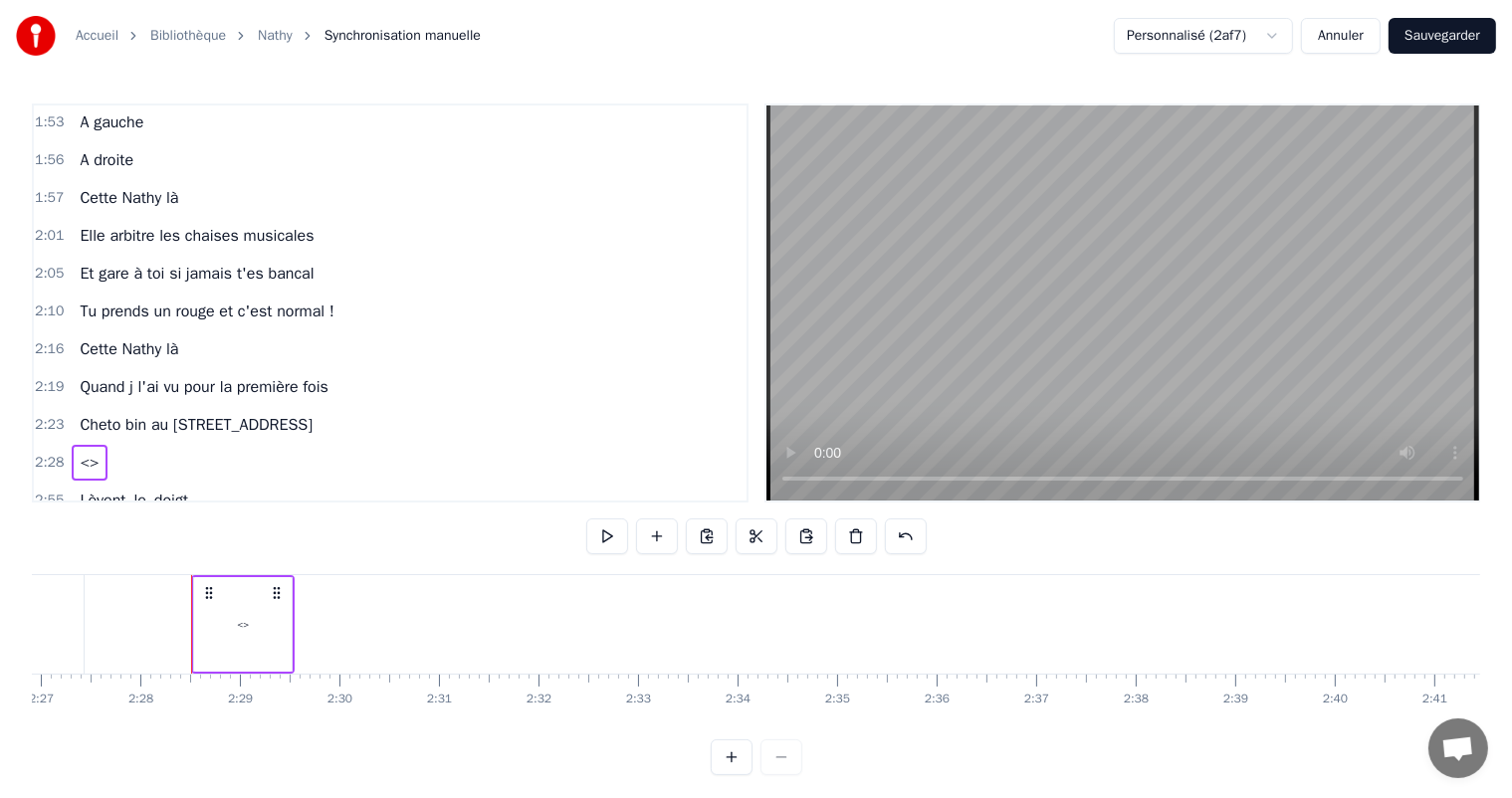 click on "<>" at bounding box center (243, 624) 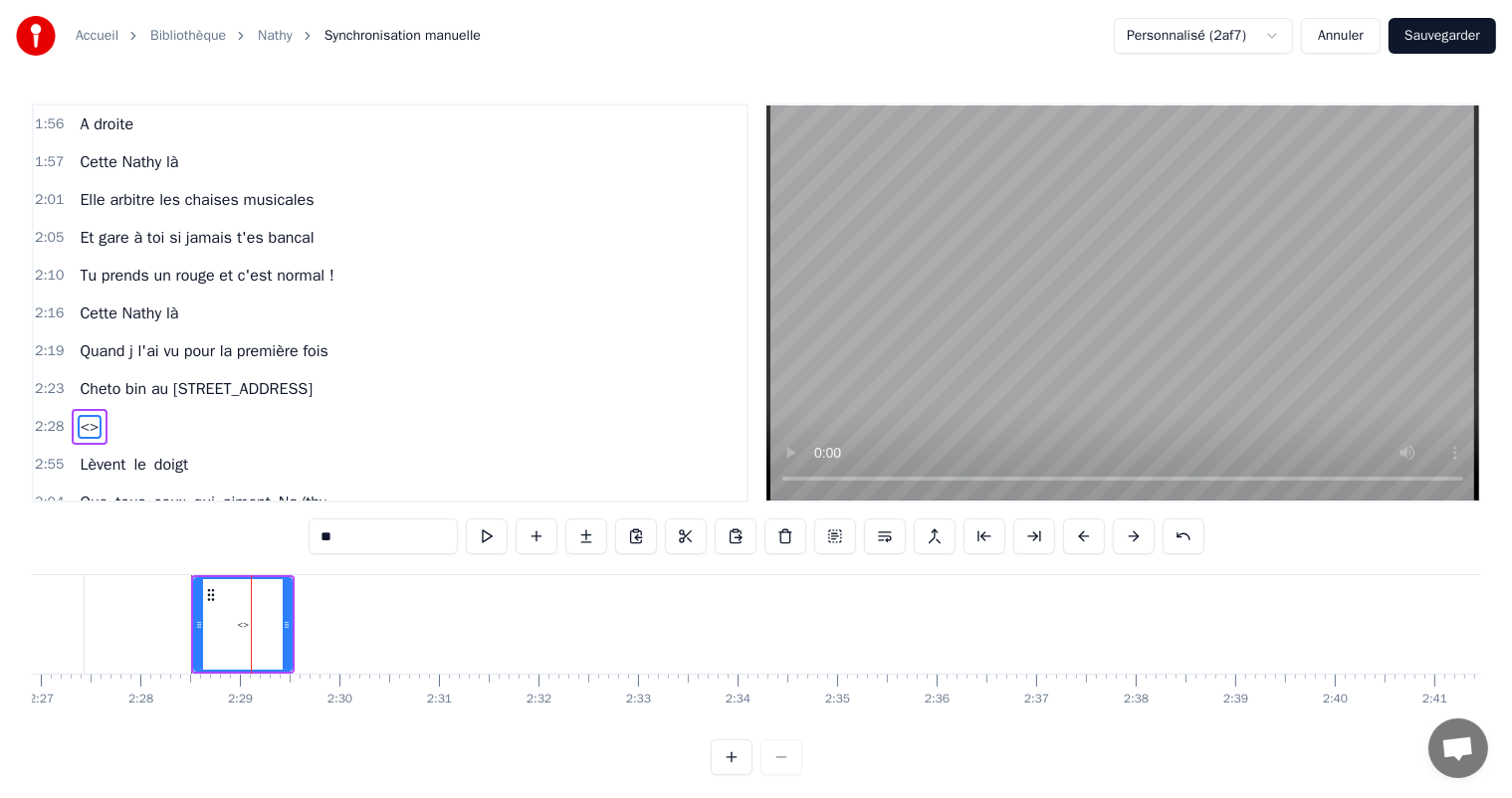drag, startPoint x: 360, startPoint y: 532, endPoint x: 307, endPoint y: 537, distance: 53.235327 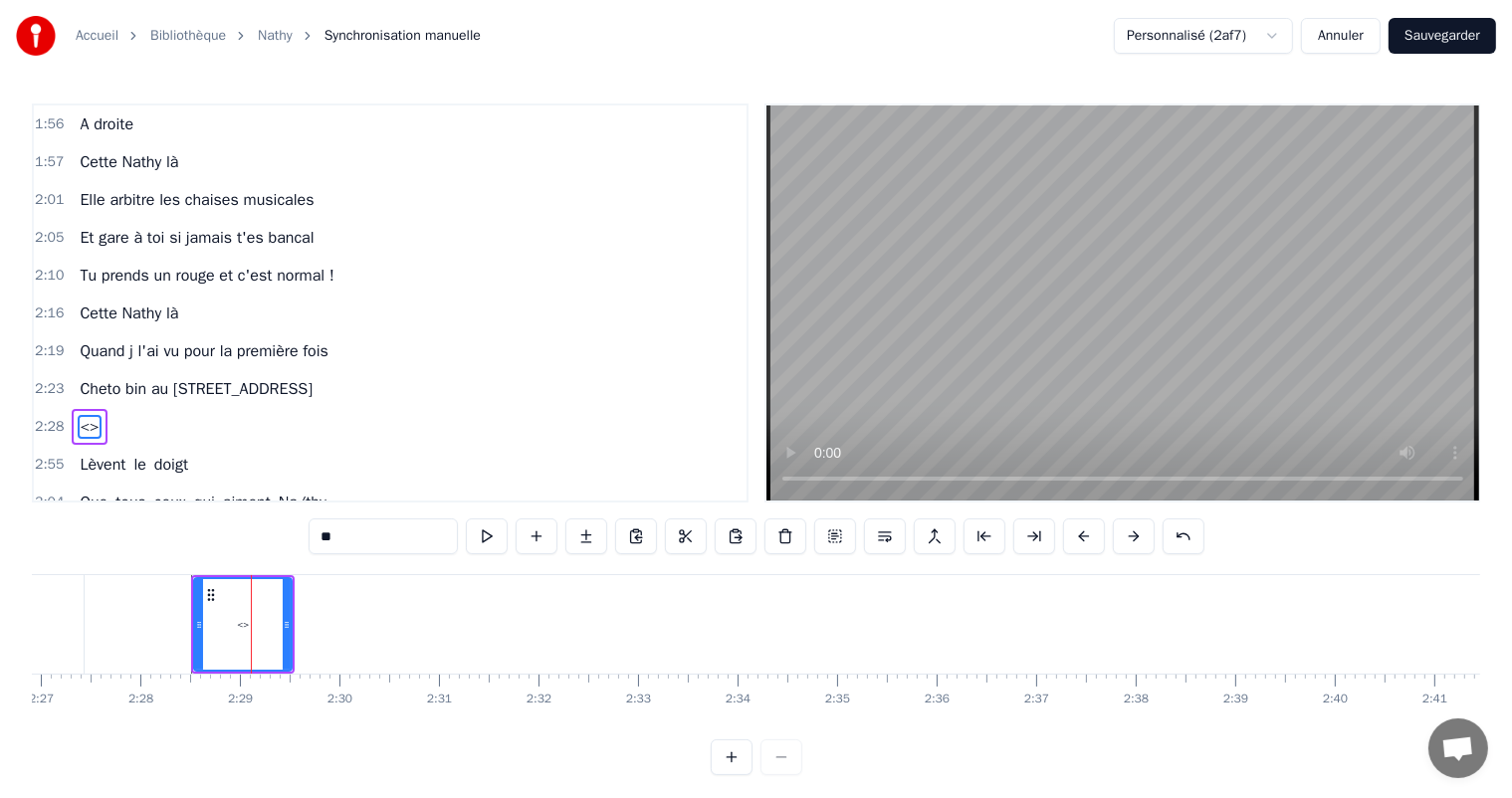 paste on "**********" 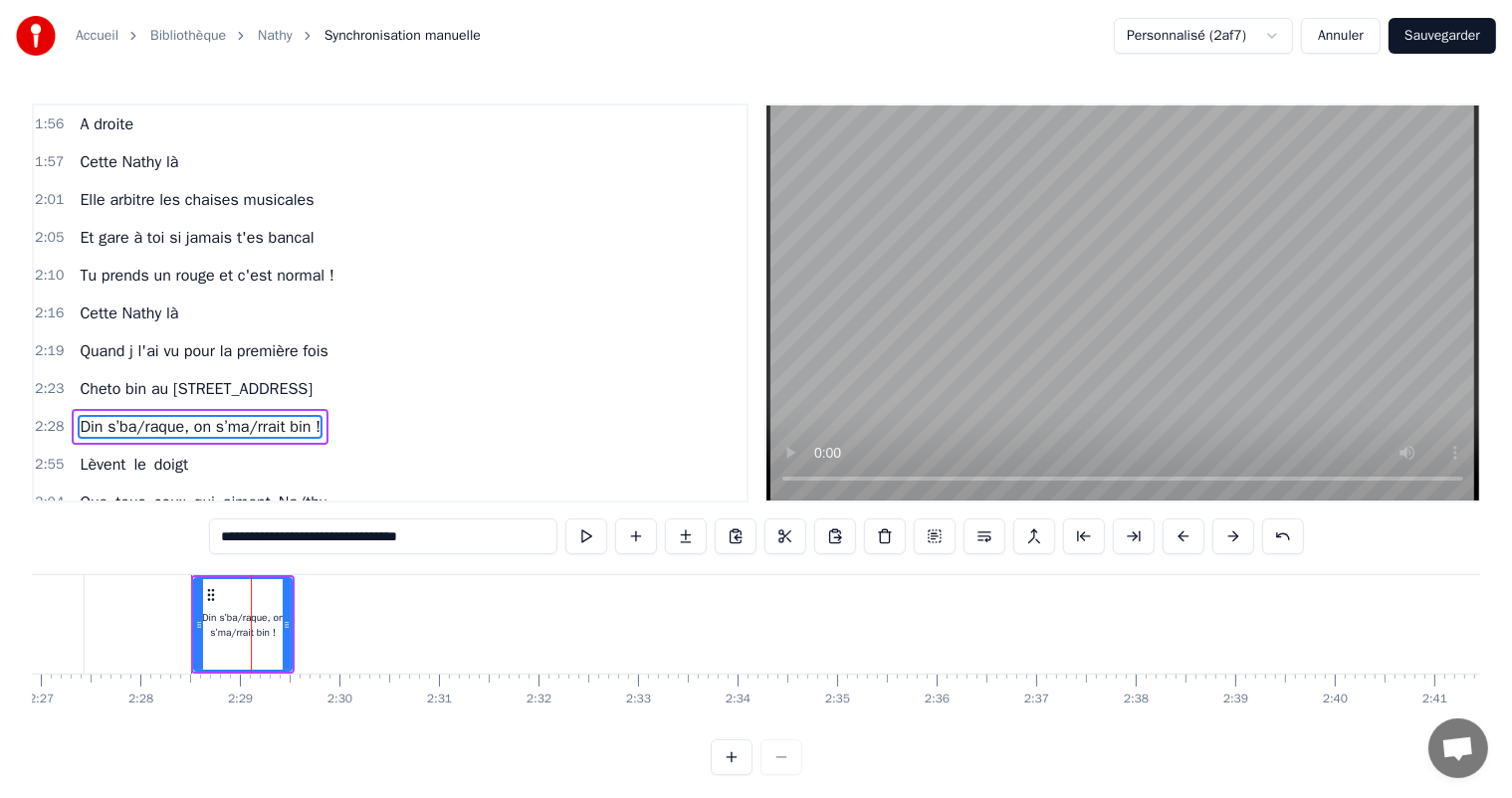click on "**********" at bounding box center (383, 536) 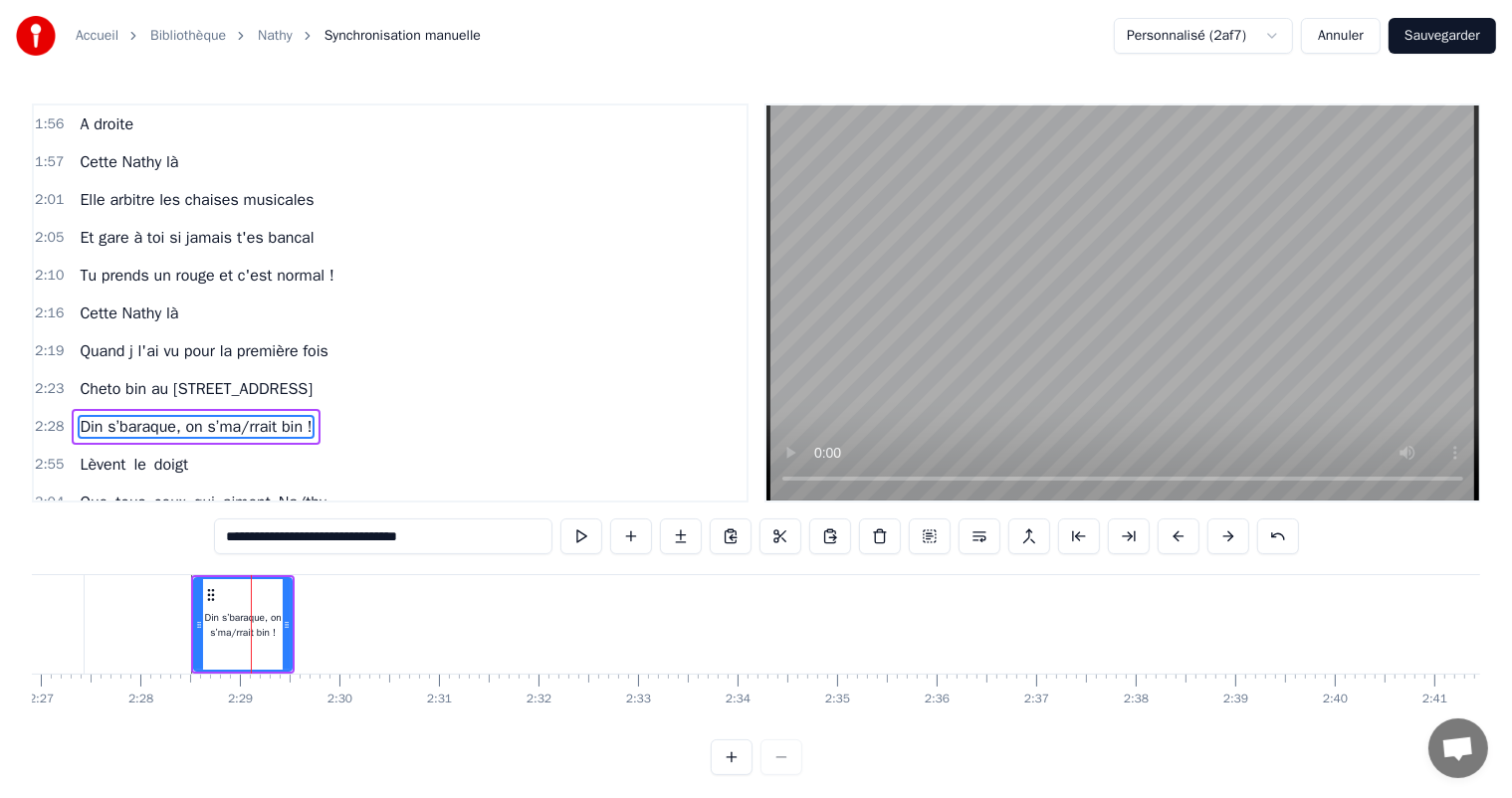 click on "**********" at bounding box center (383, 536) 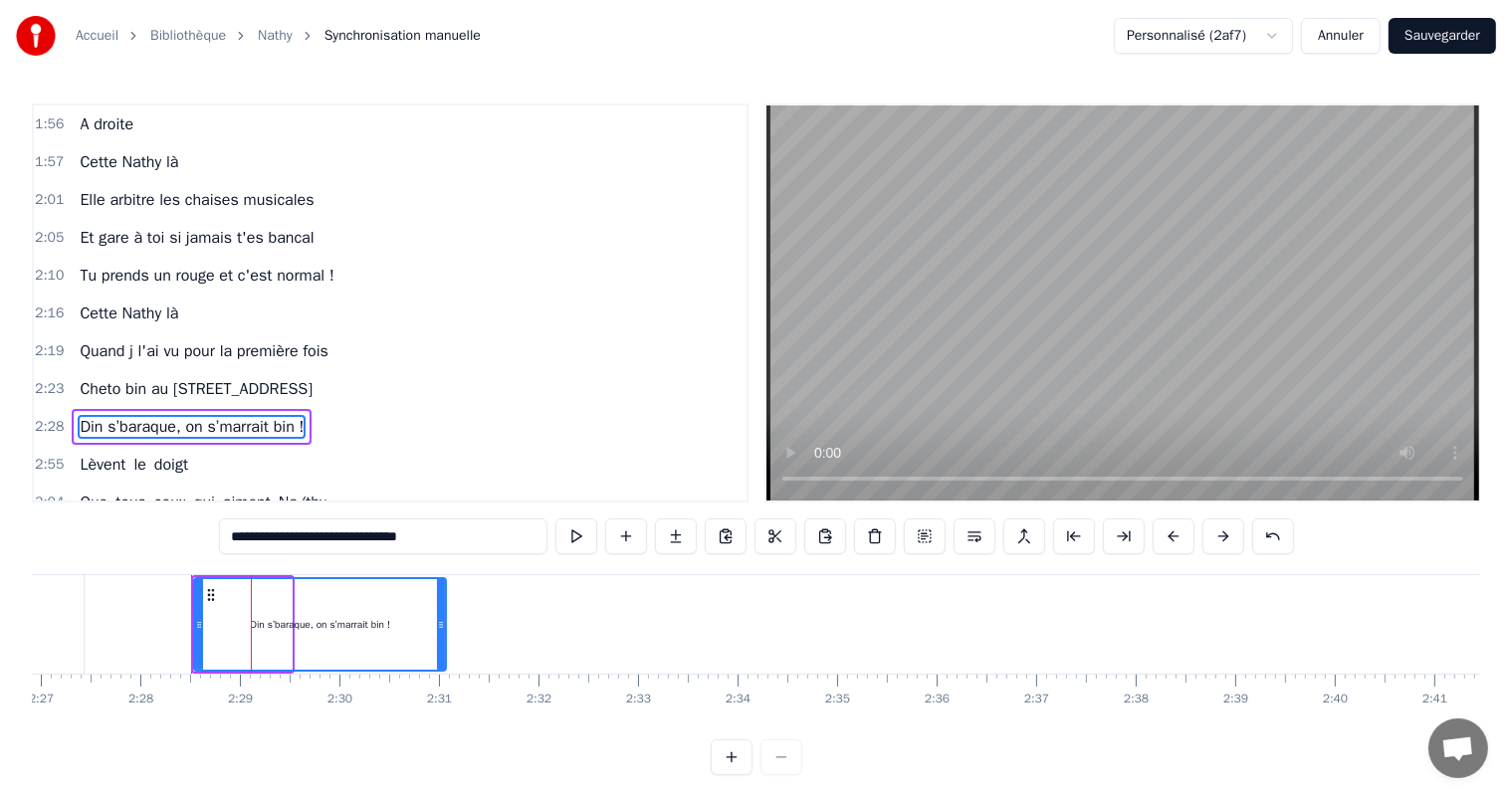 drag, startPoint x: 283, startPoint y: 626, endPoint x: 437, endPoint y: 625, distance: 154.00325 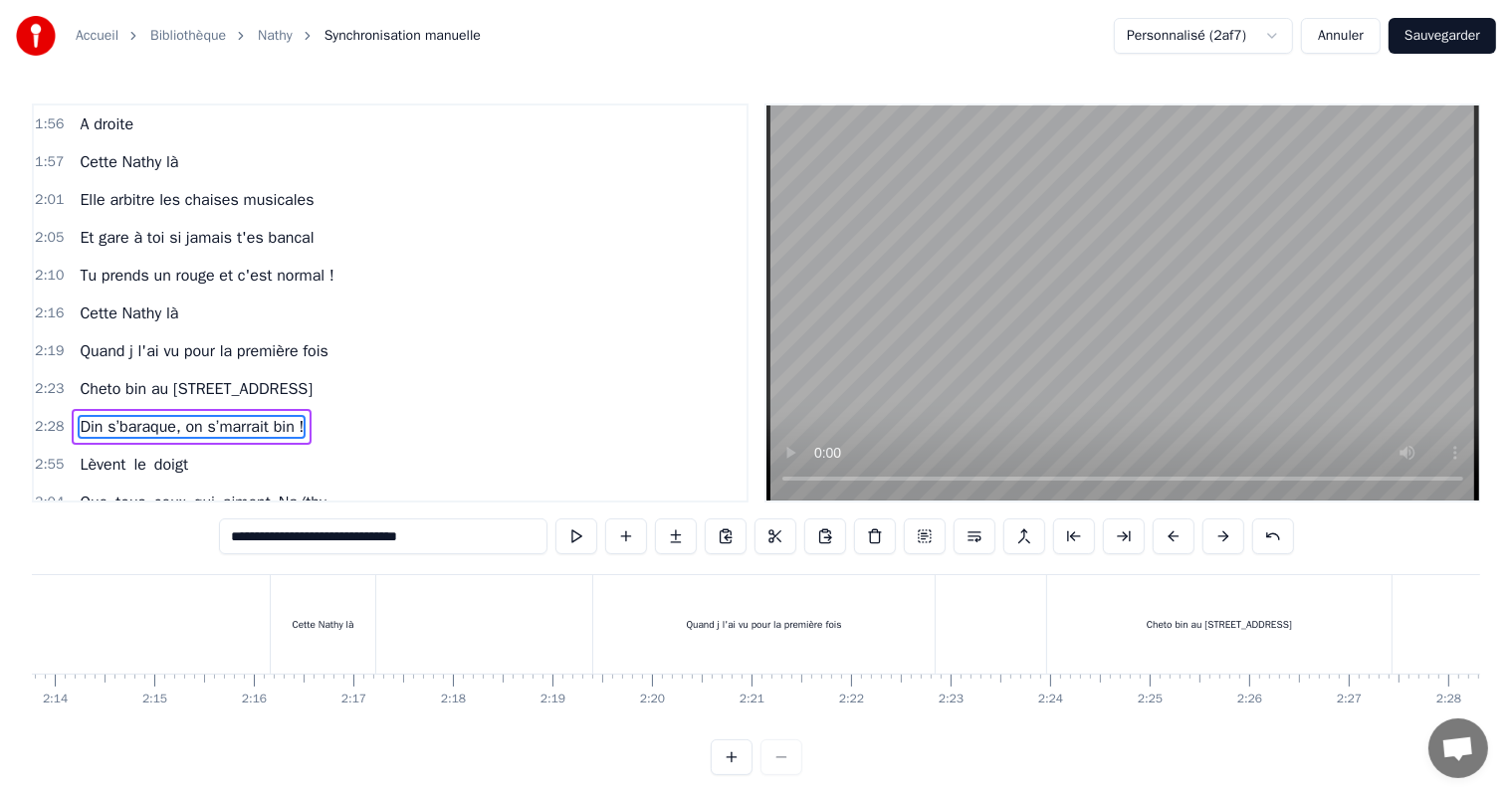 scroll, scrollTop: 0, scrollLeft: 13288, axis: horizontal 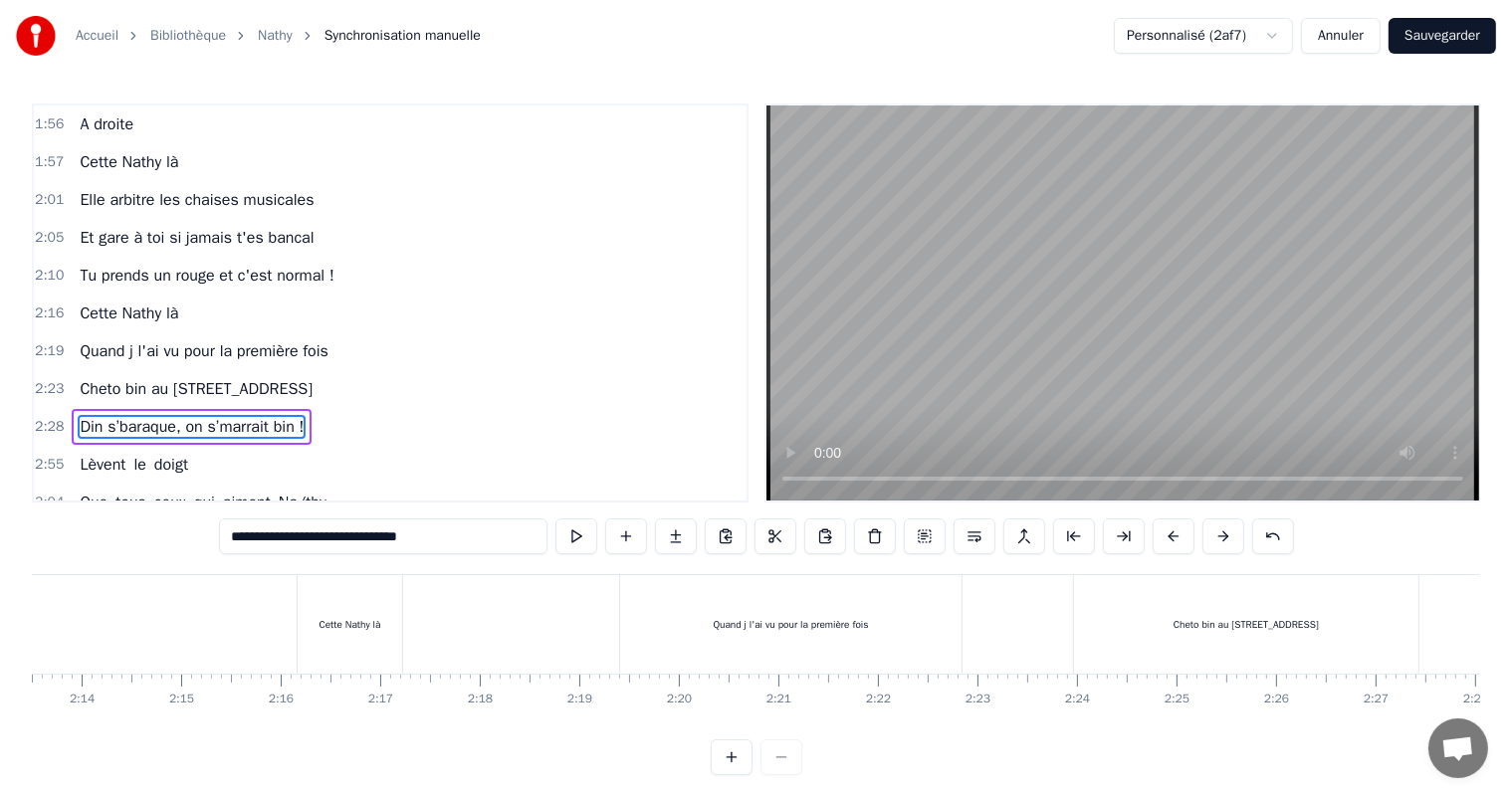 type on "**********" 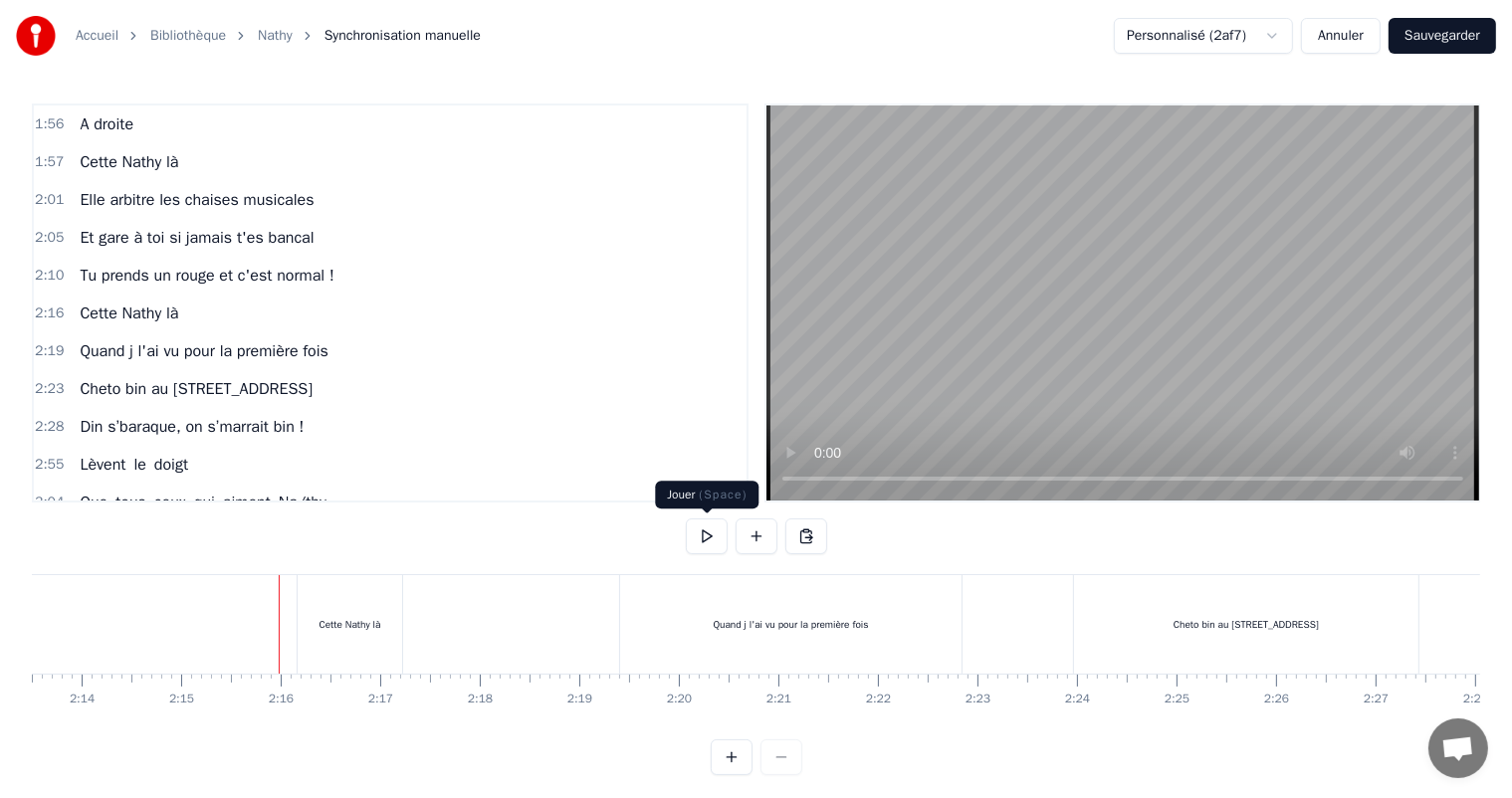 click at bounding box center (707, 536) 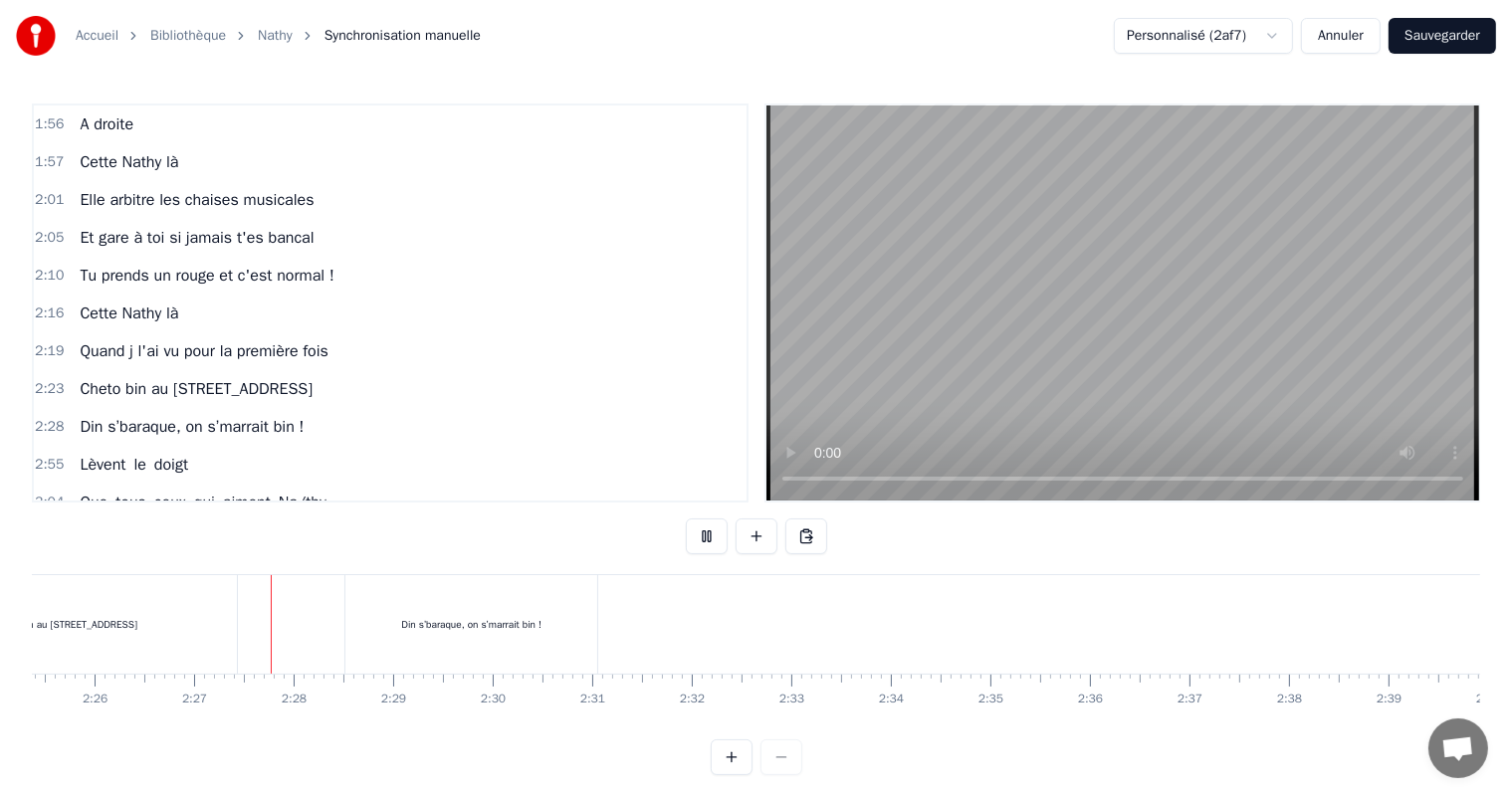 scroll, scrollTop: 0, scrollLeft: 14543, axis: horizontal 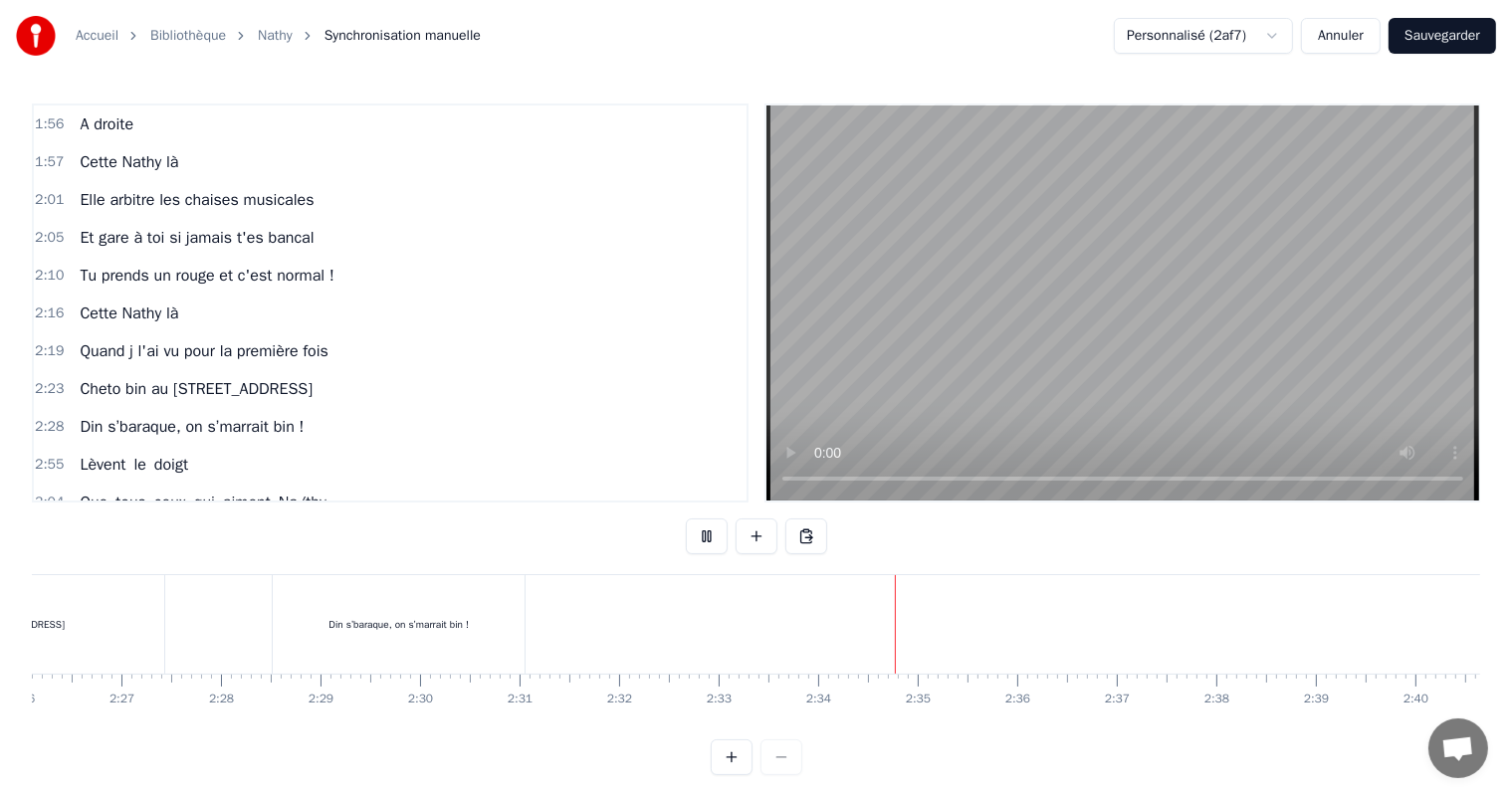 click at bounding box center [707, 536] 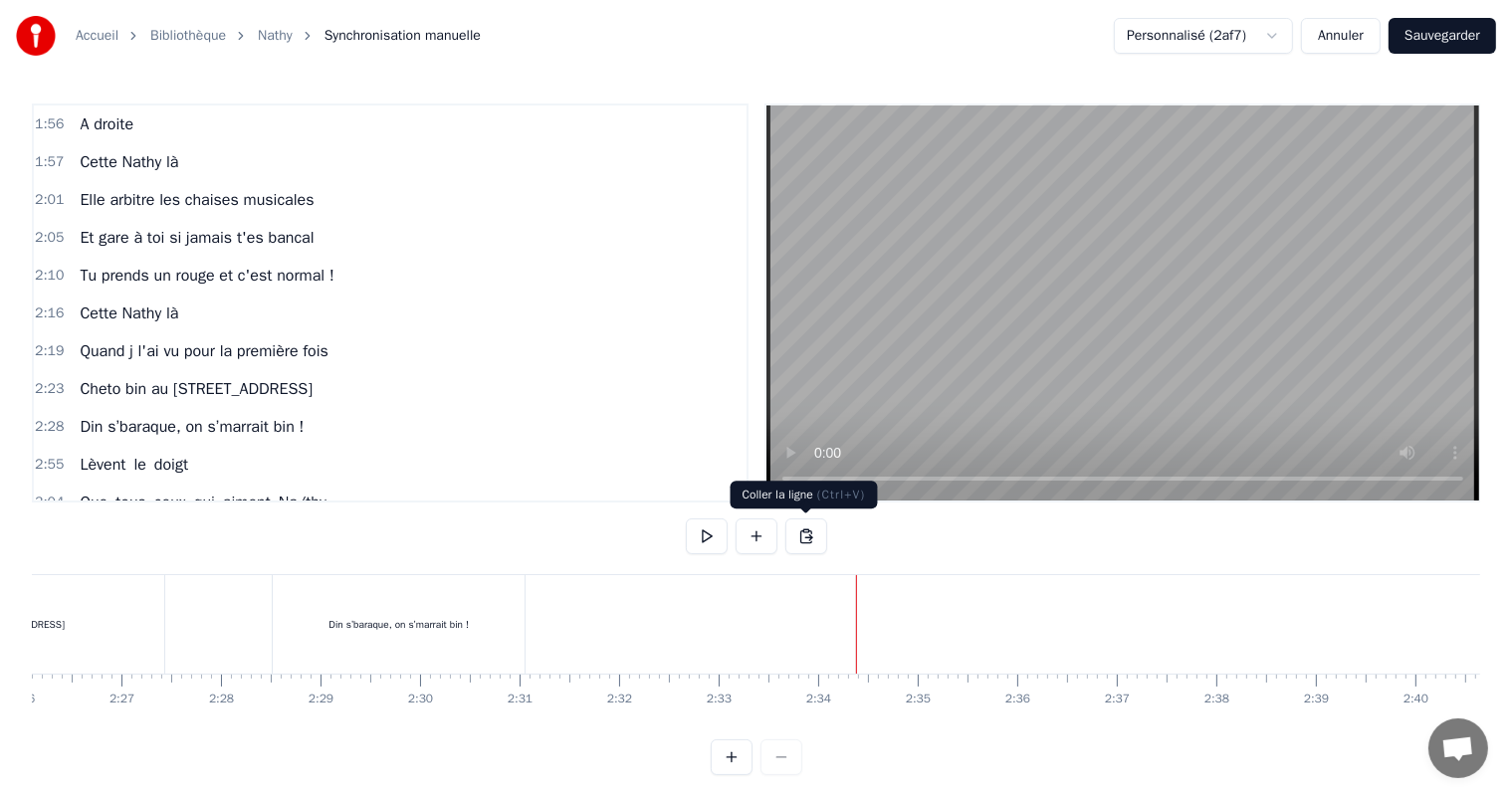 click at bounding box center (806, 536) 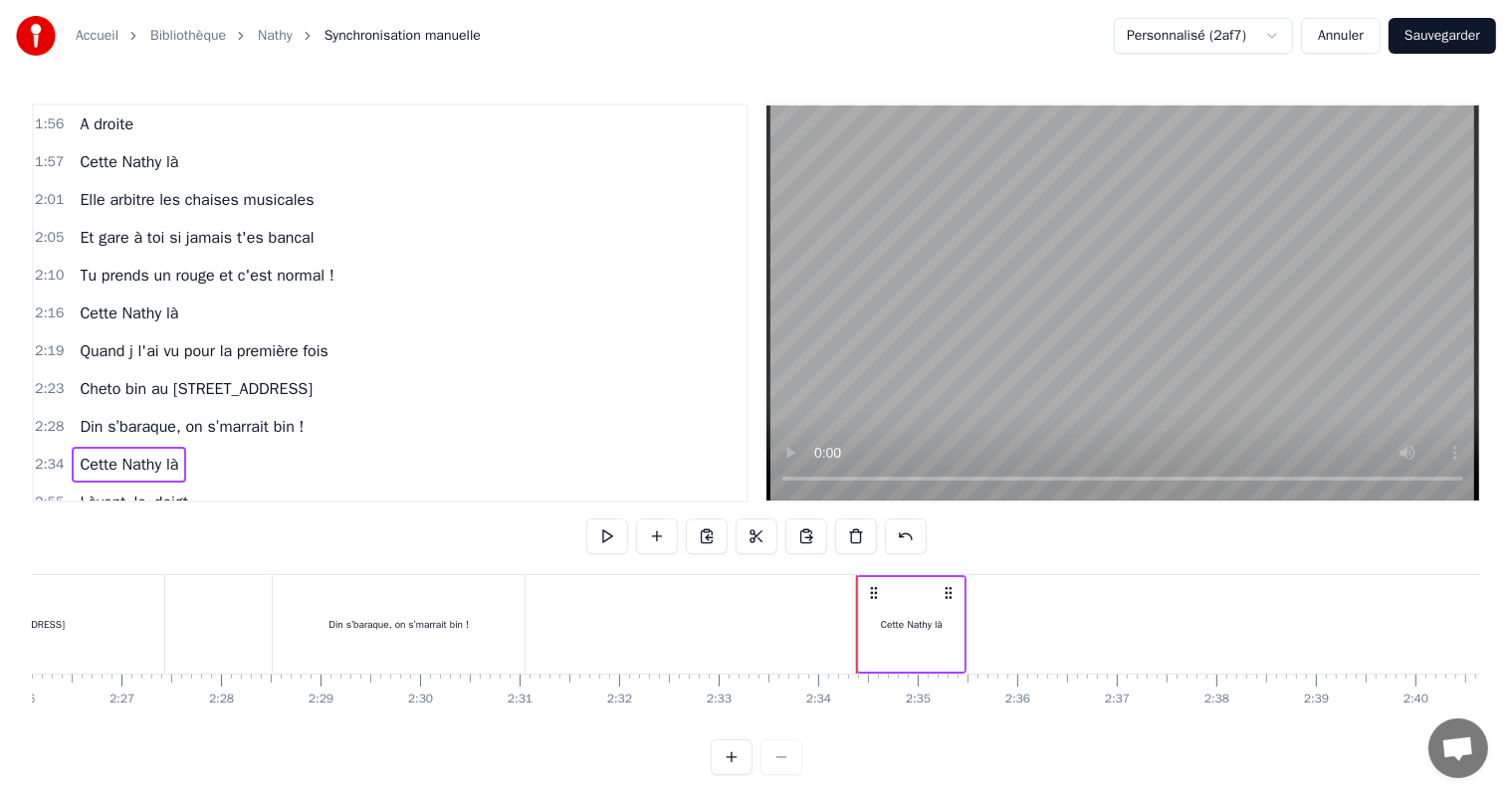 click at bounding box center [-2562, 624] 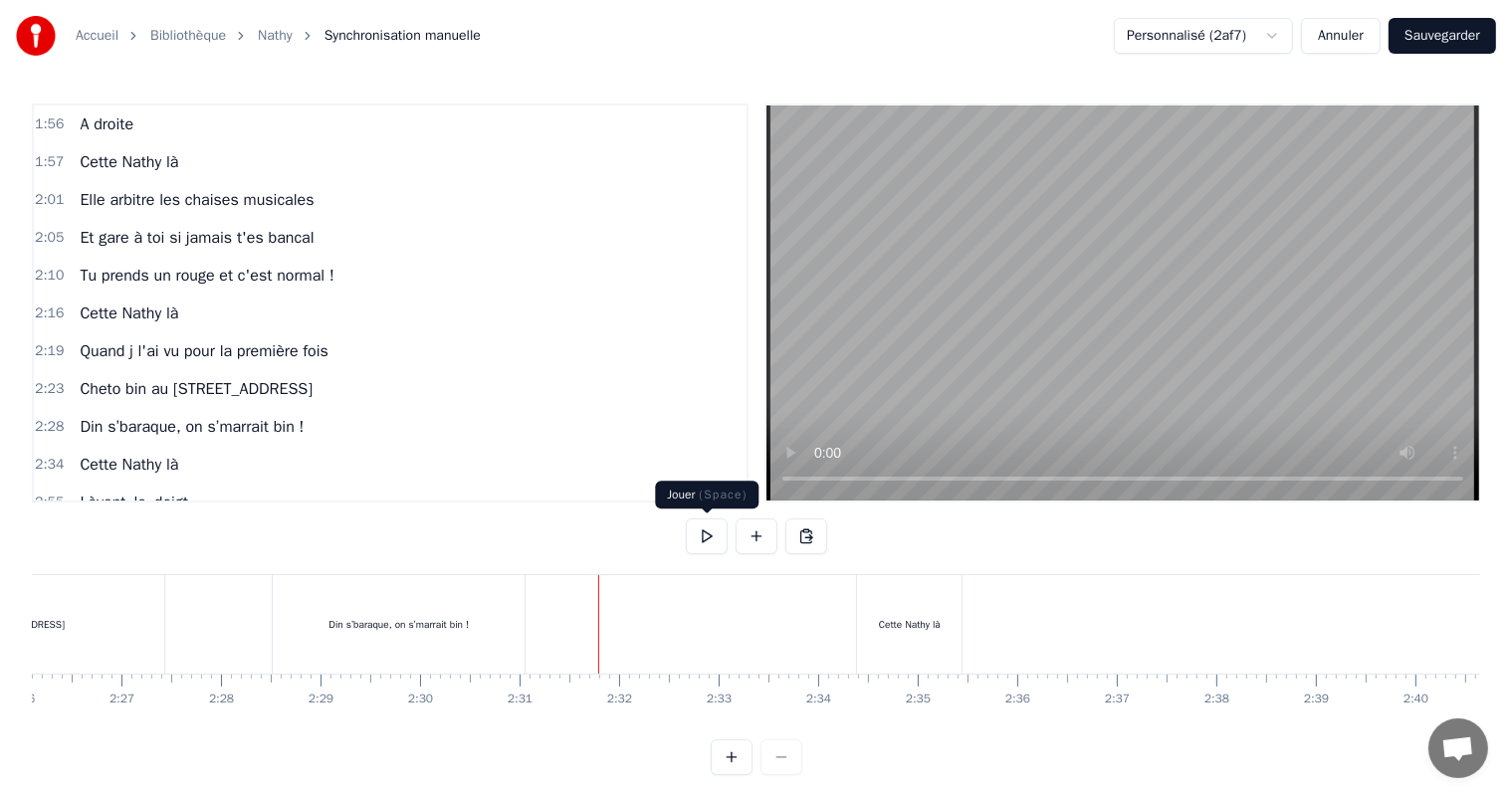 click at bounding box center [707, 536] 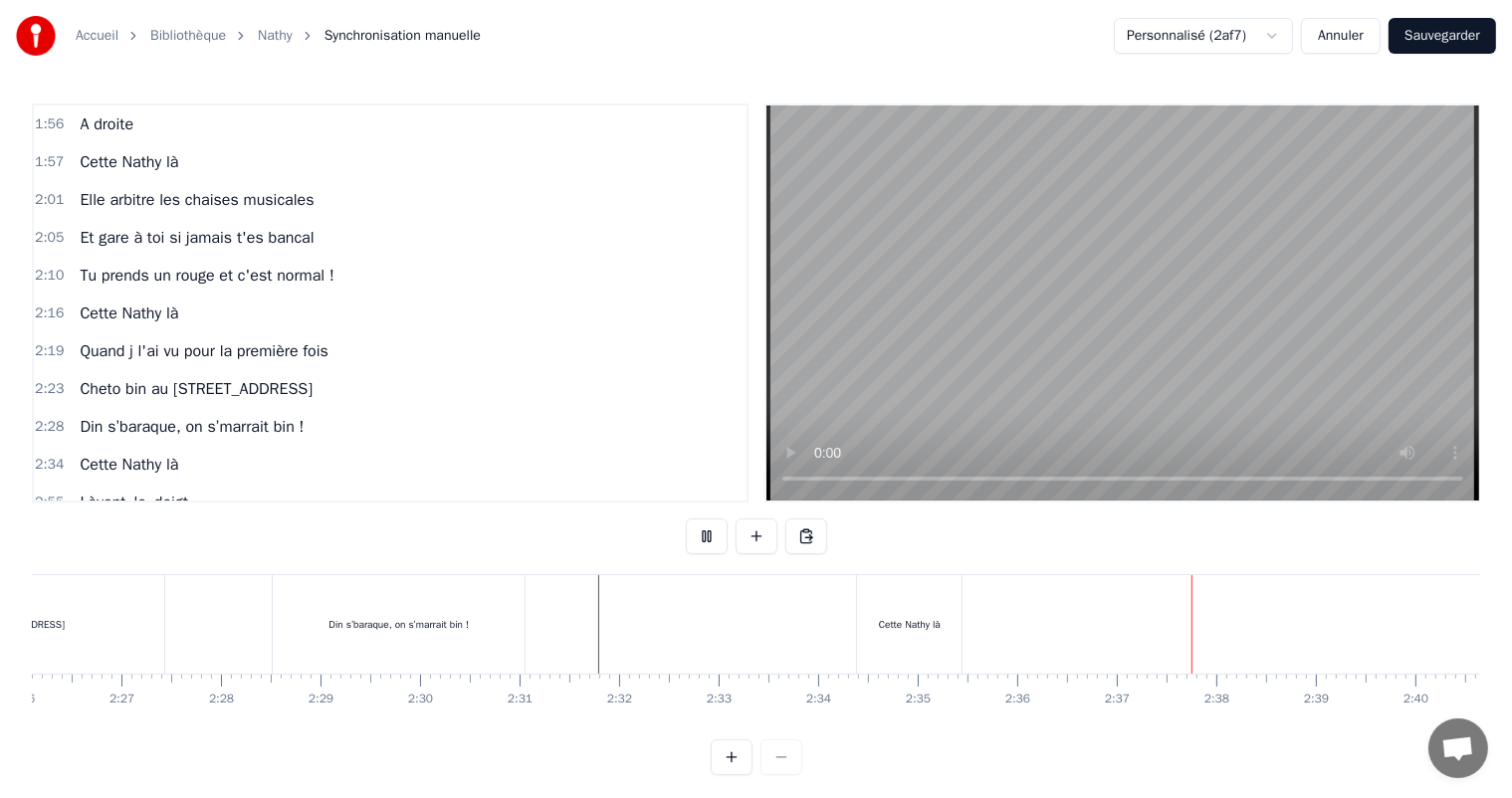 click at bounding box center (707, 536) 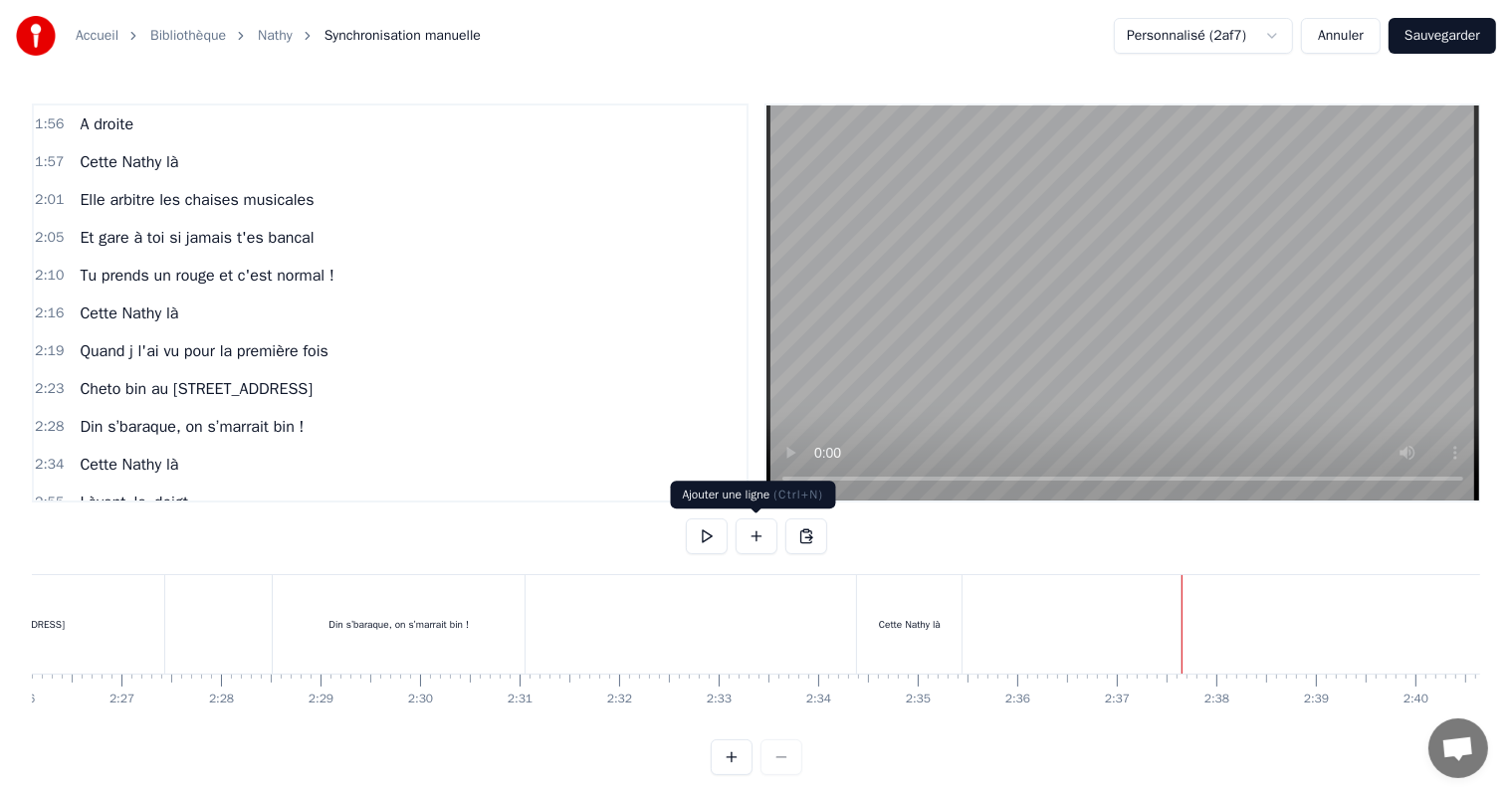 click at bounding box center [756, 536] 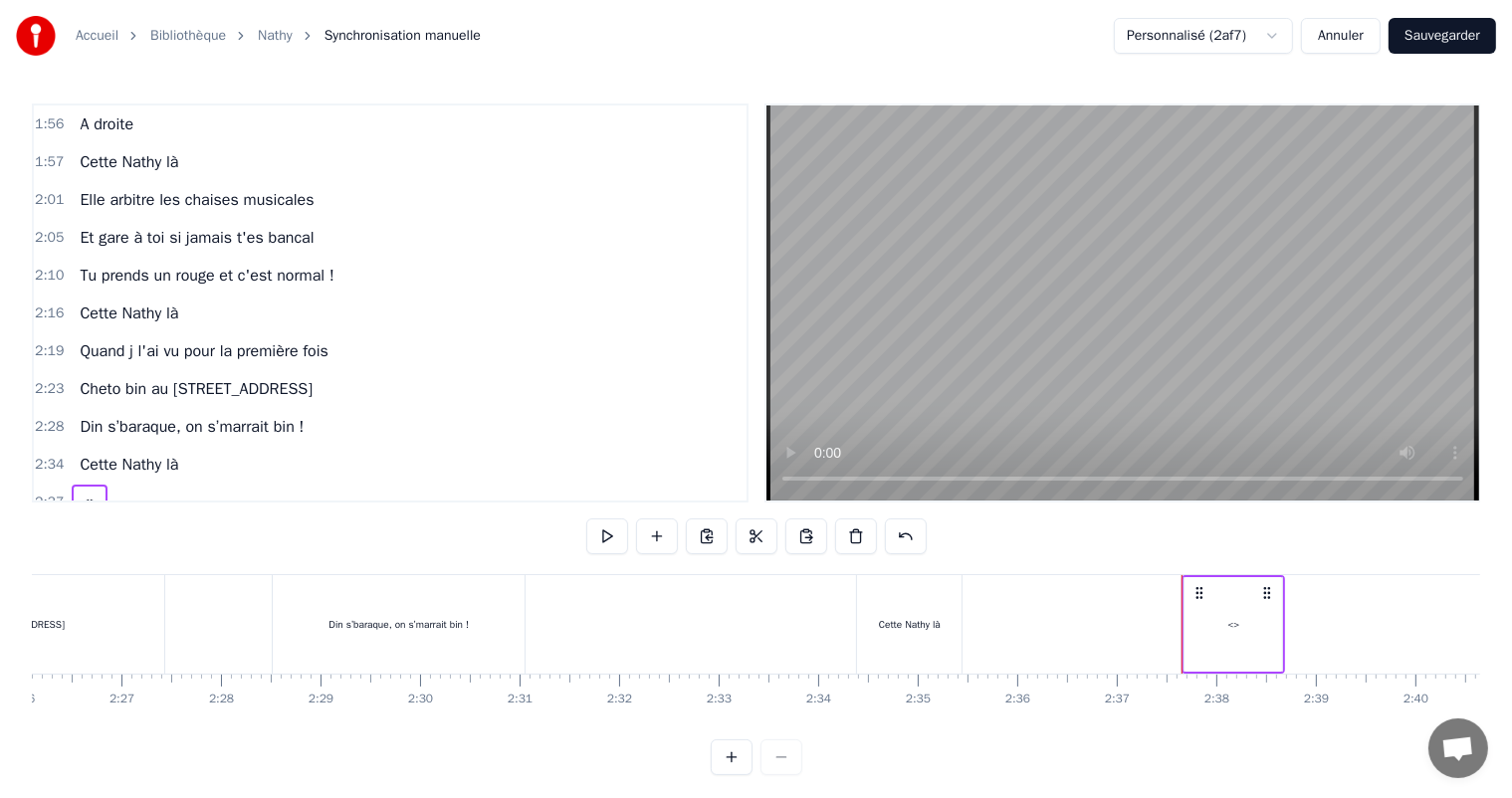 click on "<>" at bounding box center [1233, 624] 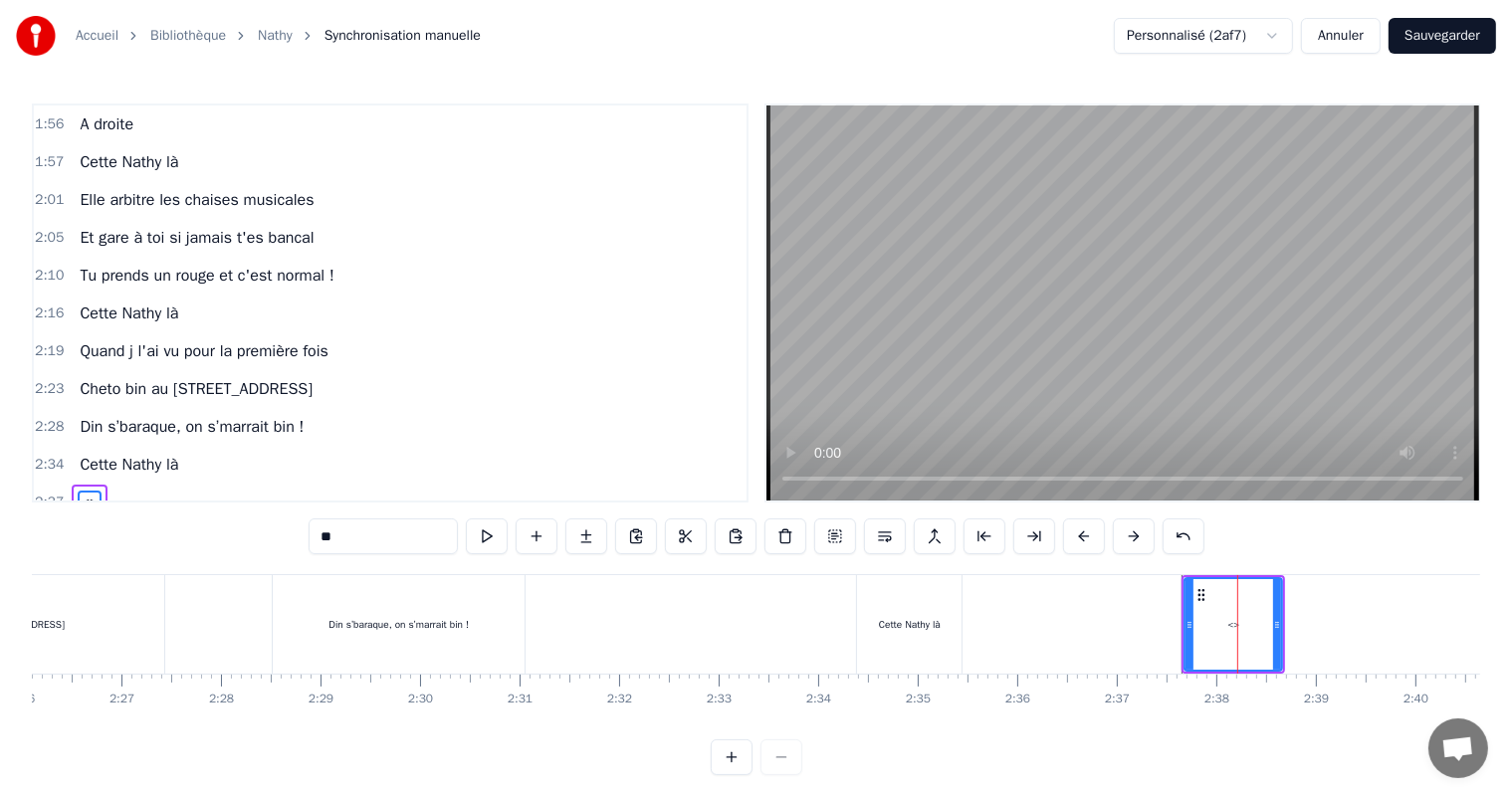 scroll, scrollTop: 1435, scrollLeft: 0, axis: vertical 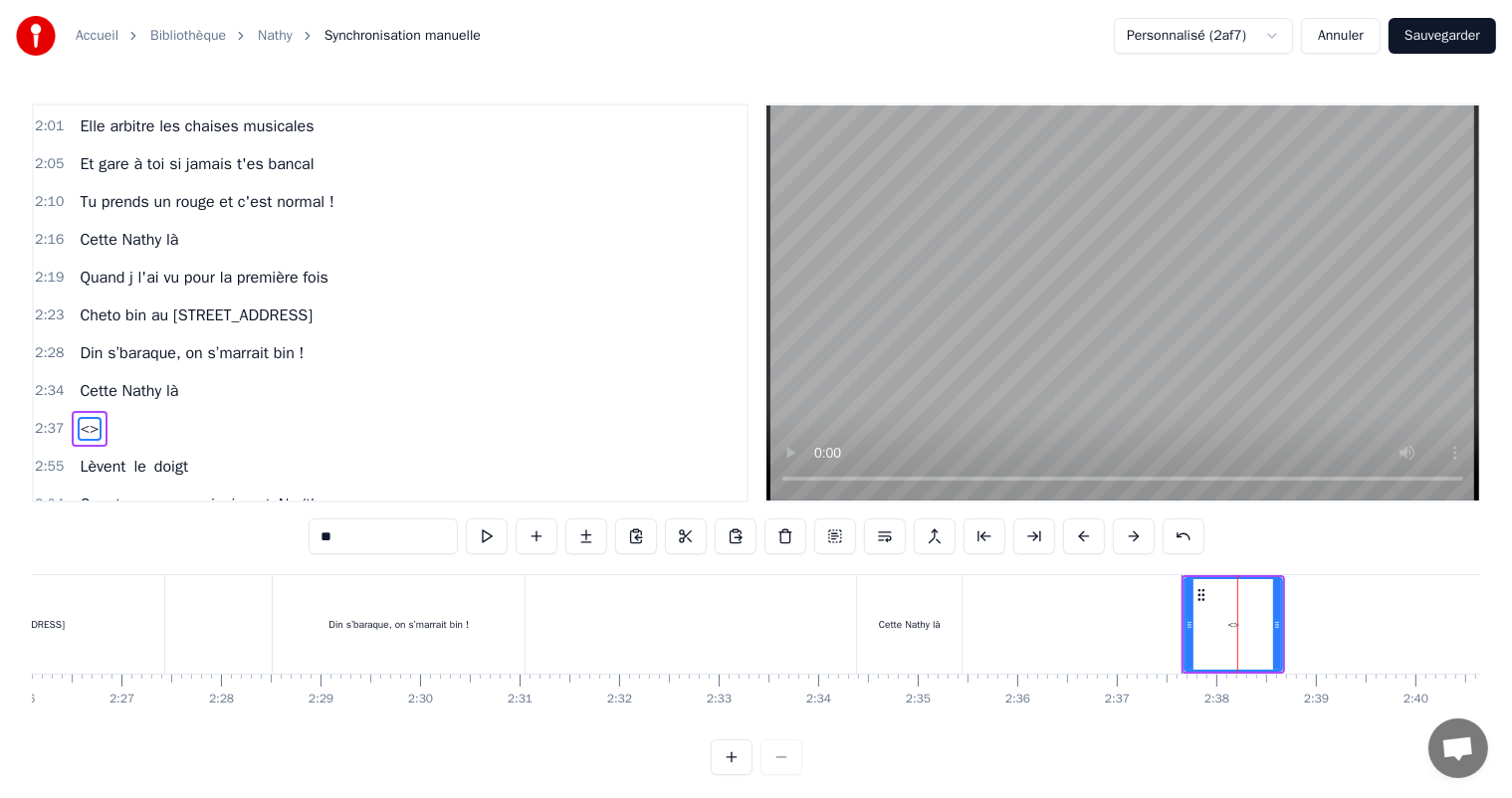 drag, startPoint x: 386, startPoint y: 536, endPoint x: 292, endPoint y: 533, distance: 94.04786 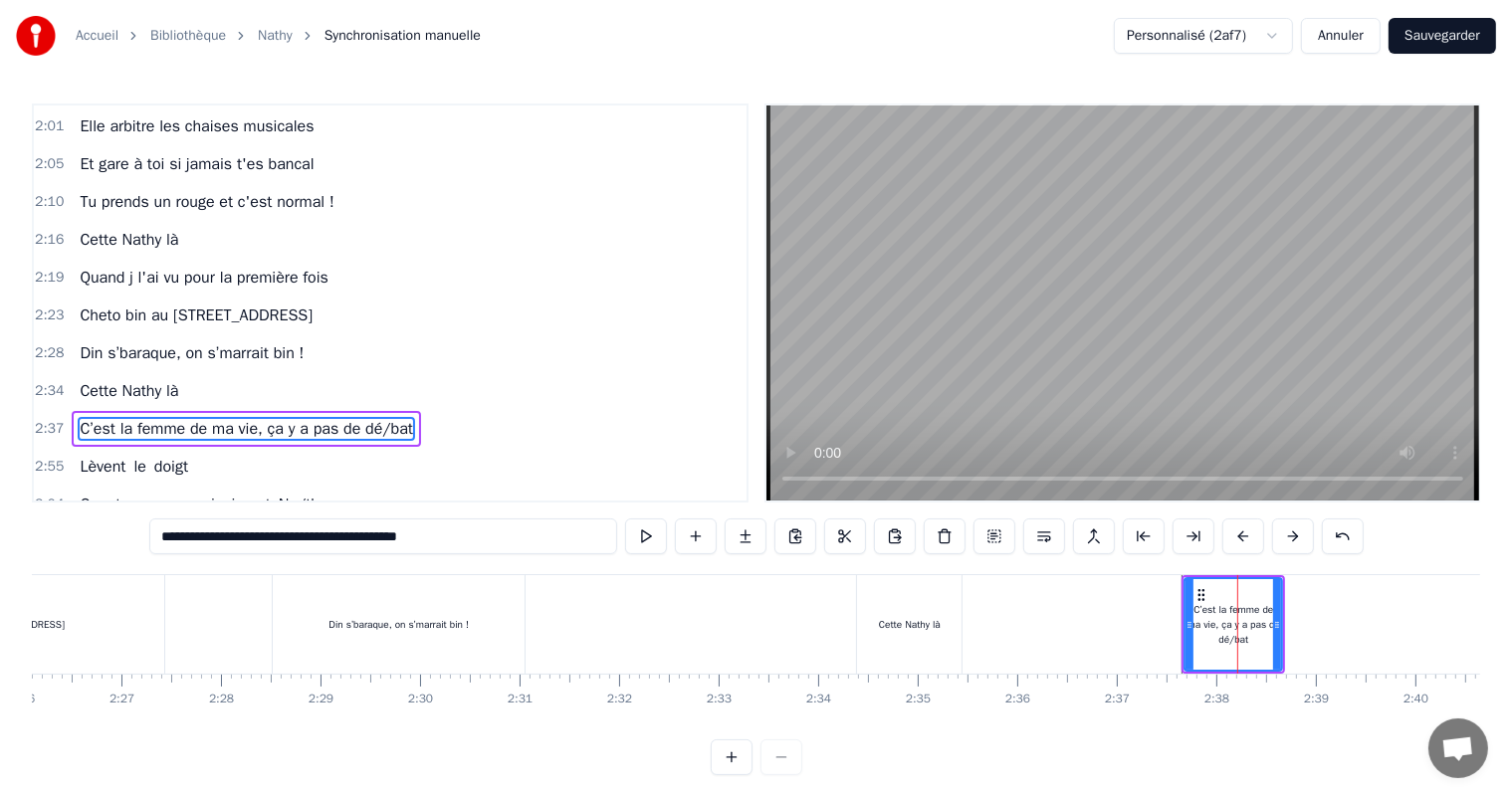 click on "**********" at bounding box center [383, 536] 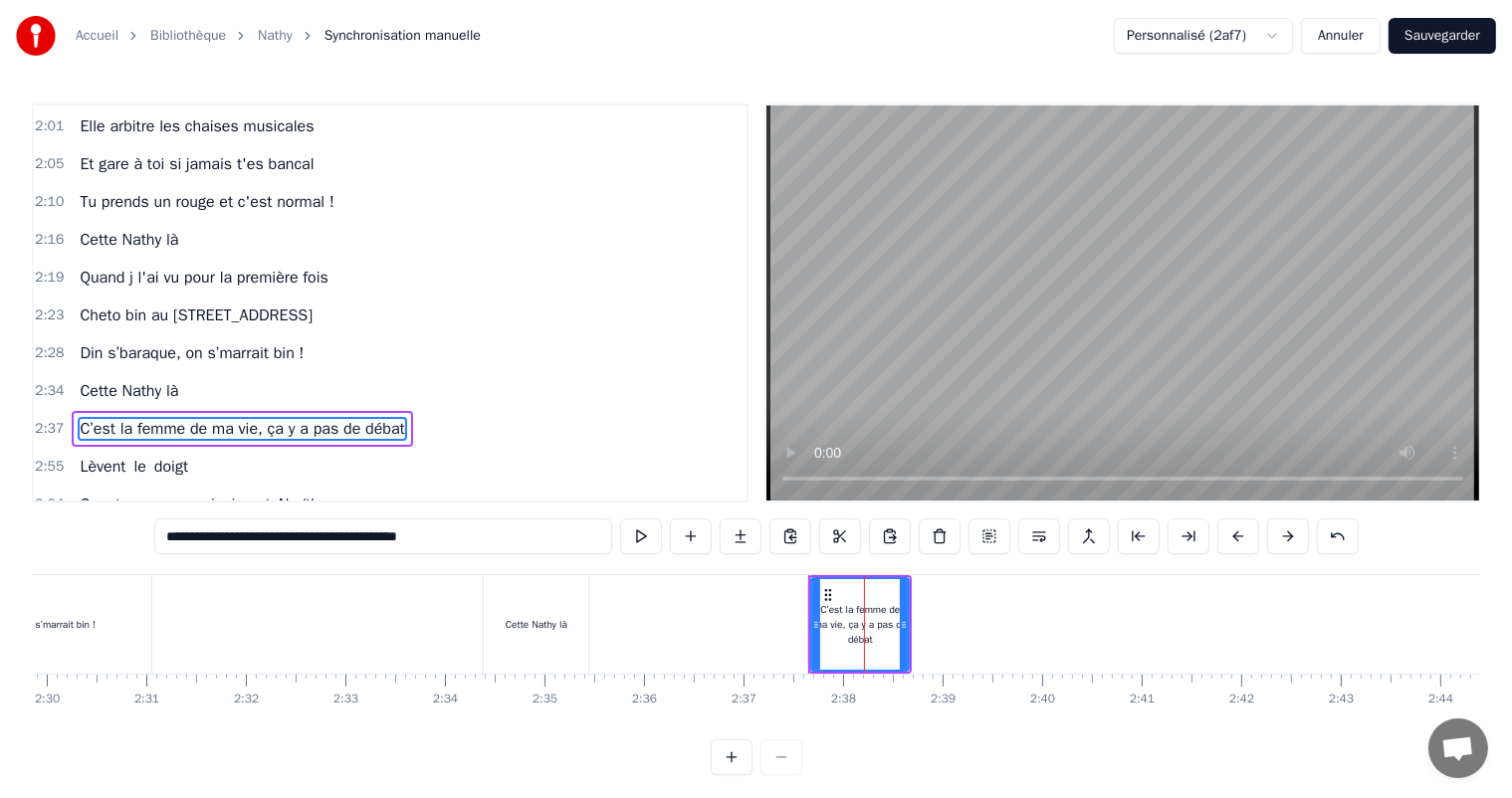 scroll, scrollTop: 0, scrollLeft: 15064, axis: horizontal 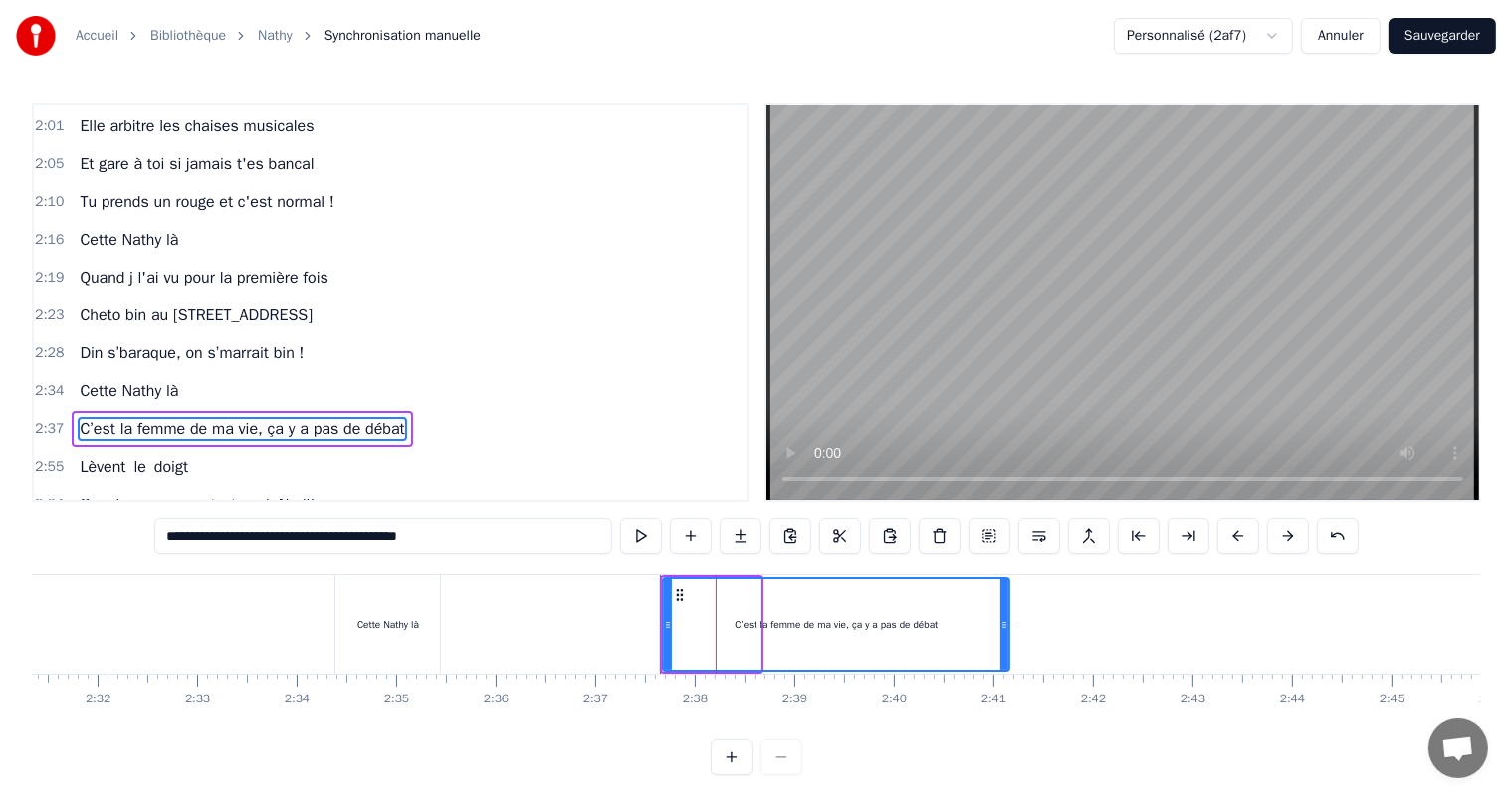 drag, startPoint x: 765, startPoint y: 622, endPoint x: 1001, endPoint y: 613, distance: 236.17155 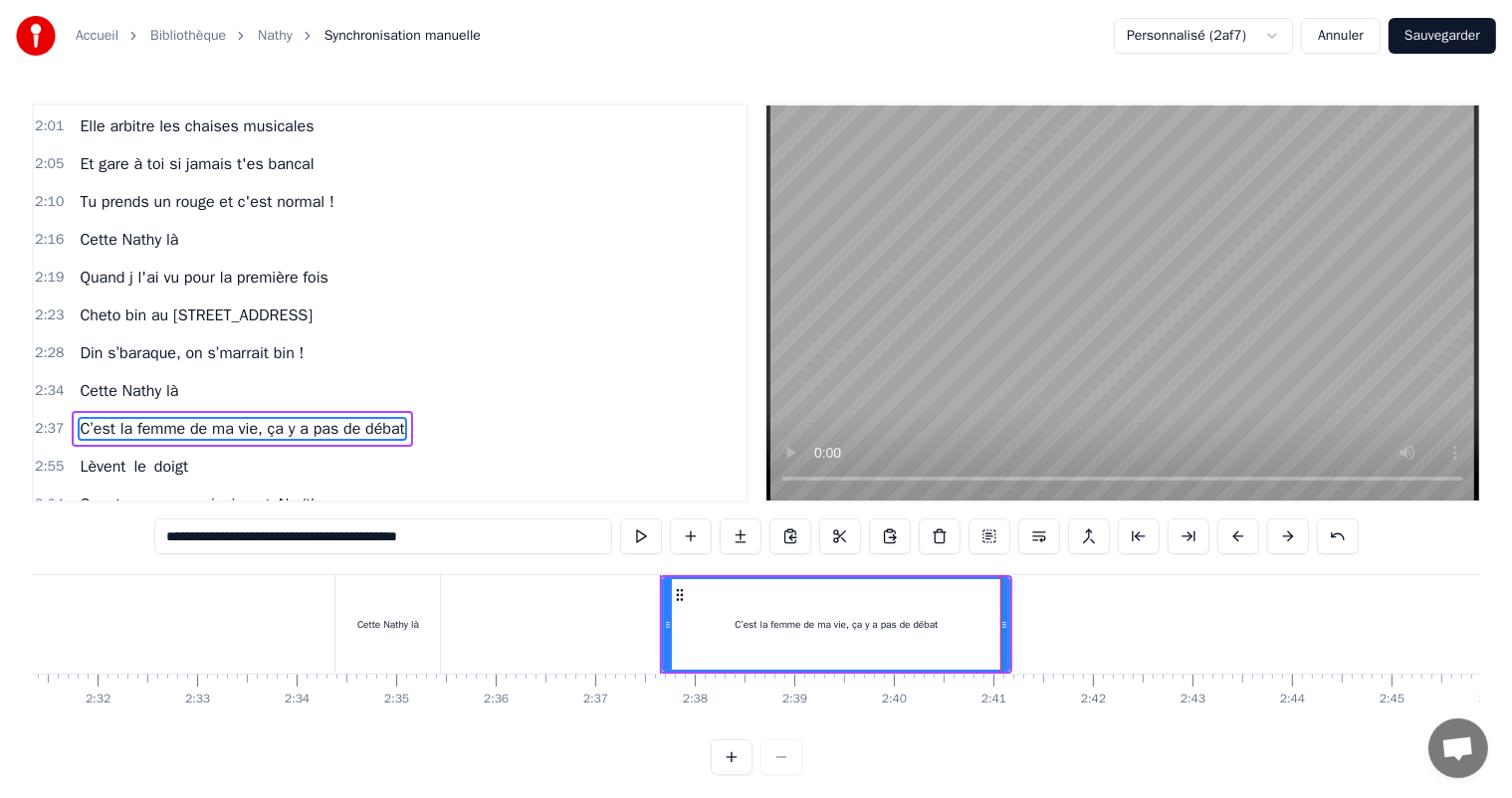type on "**********" 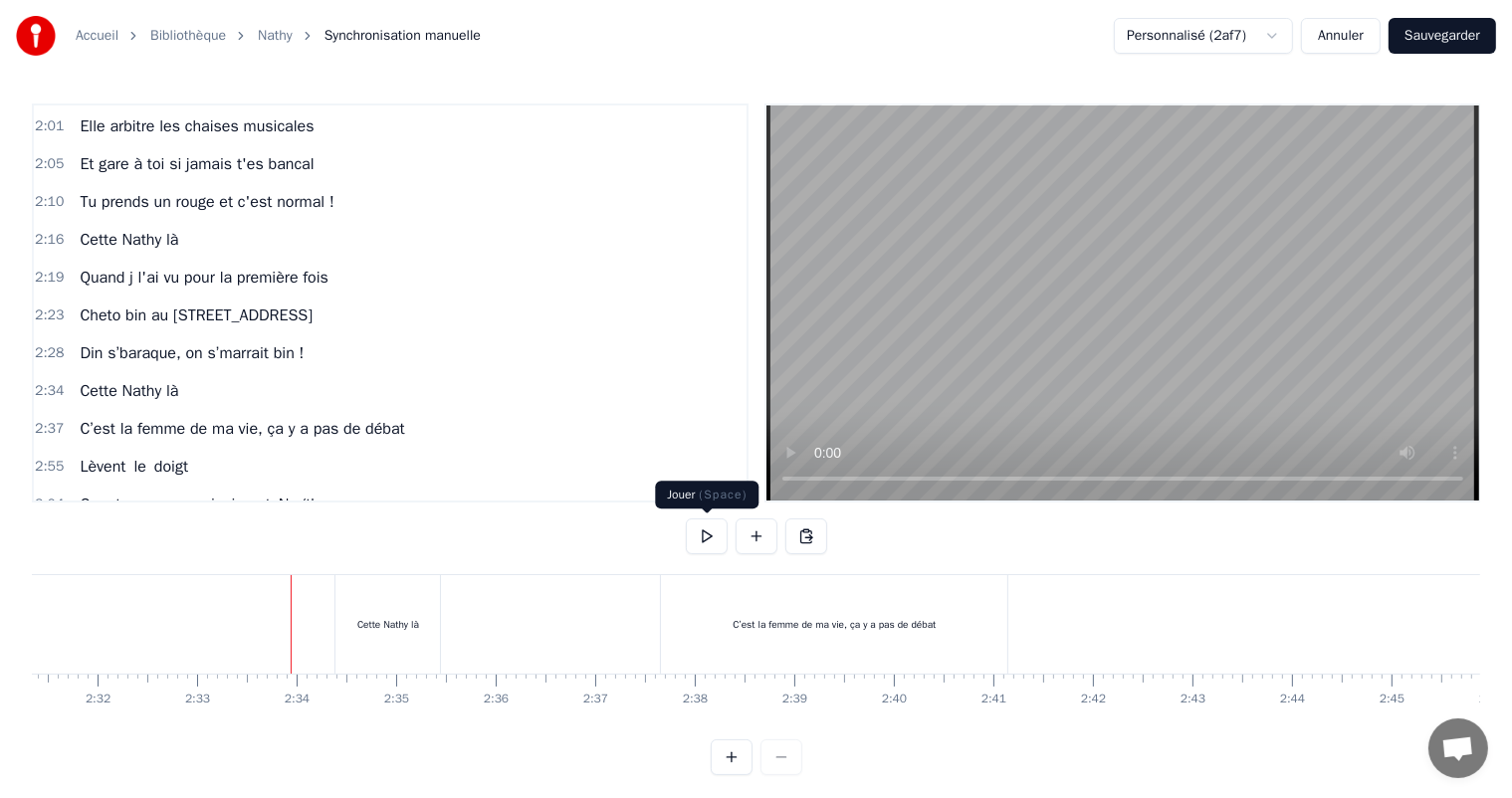 click at bounding box center [707, 536] 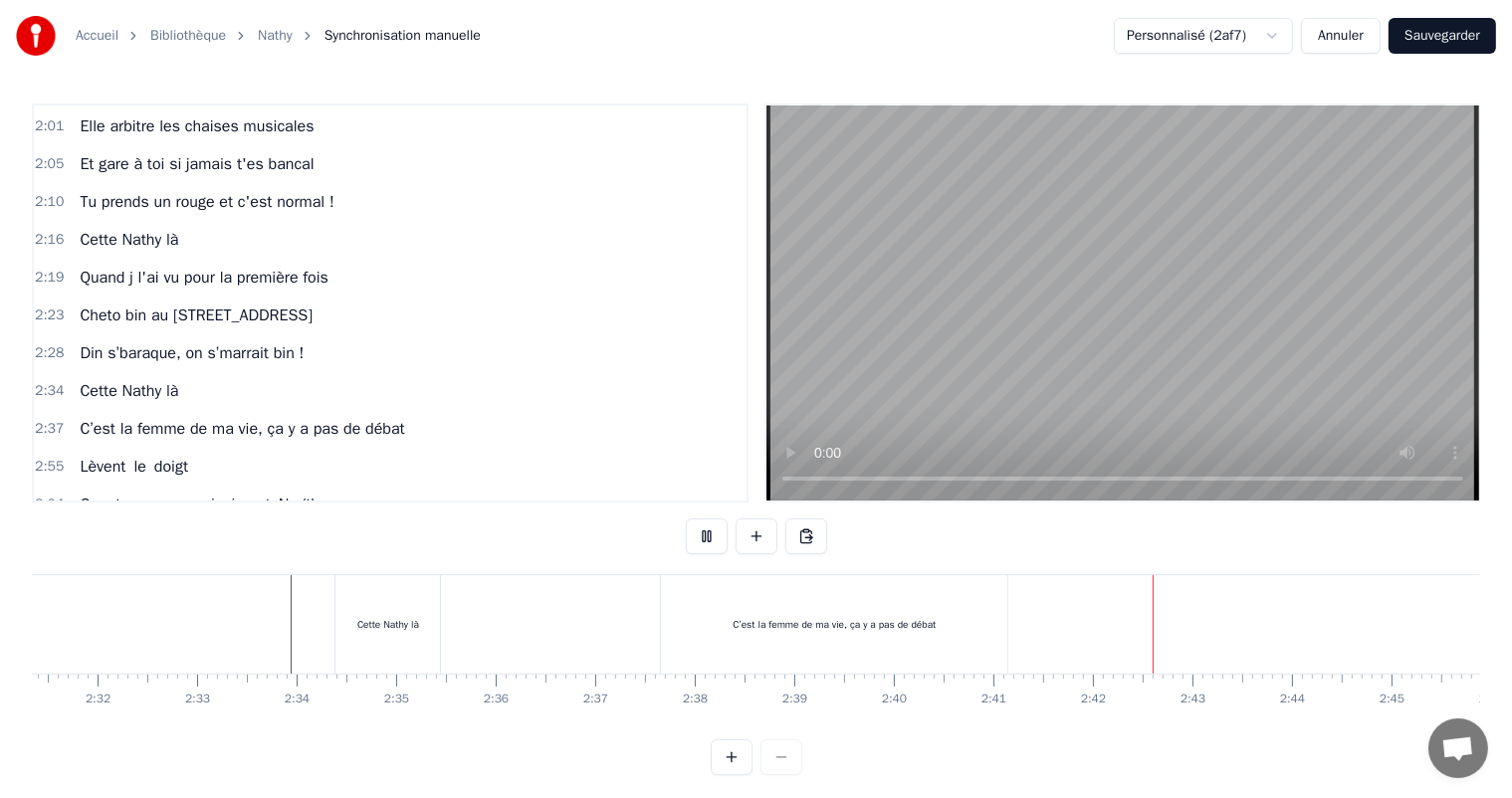 click at bounding box center (707, 536) 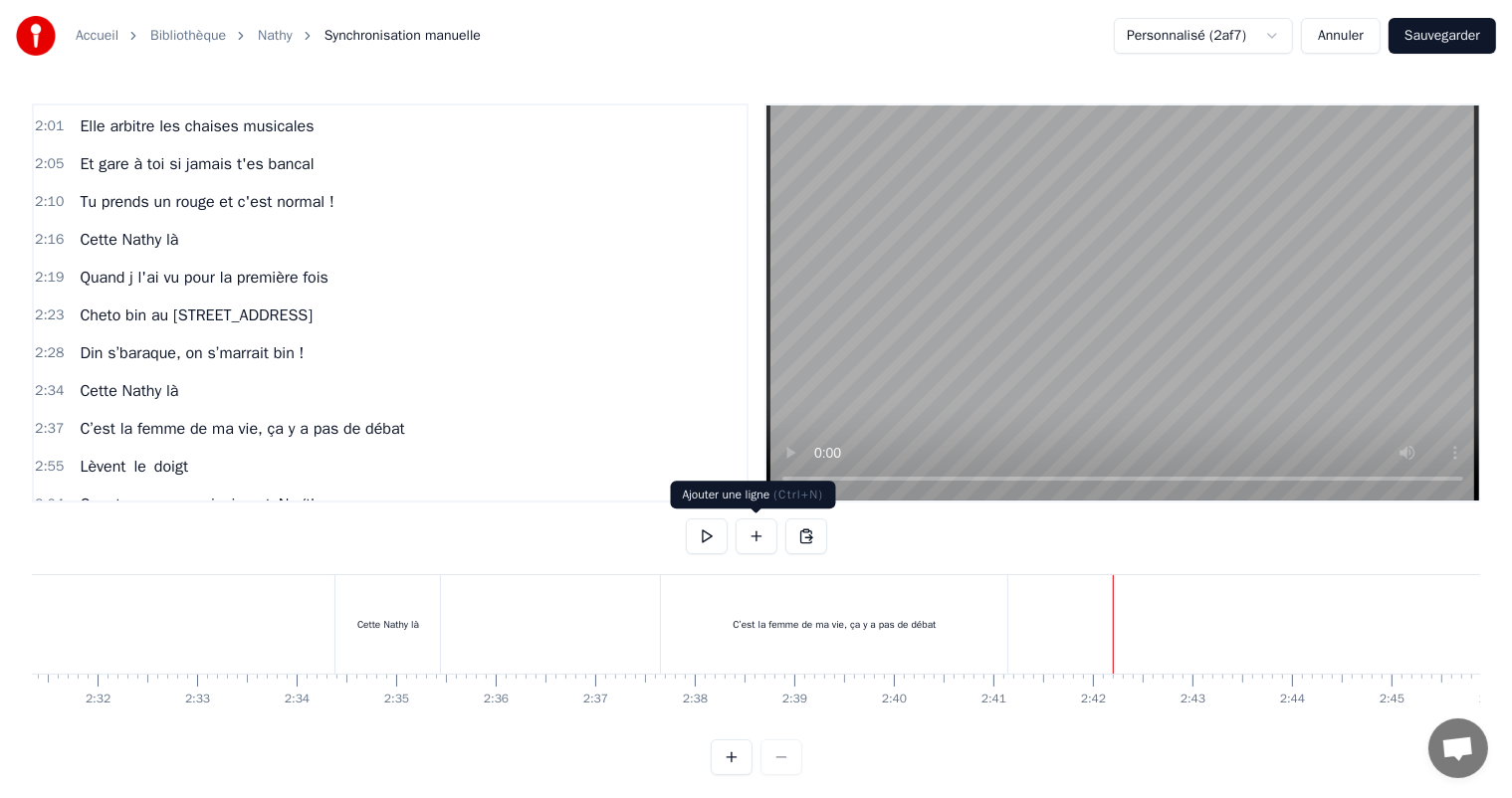 click at bounding box center (756, 536) 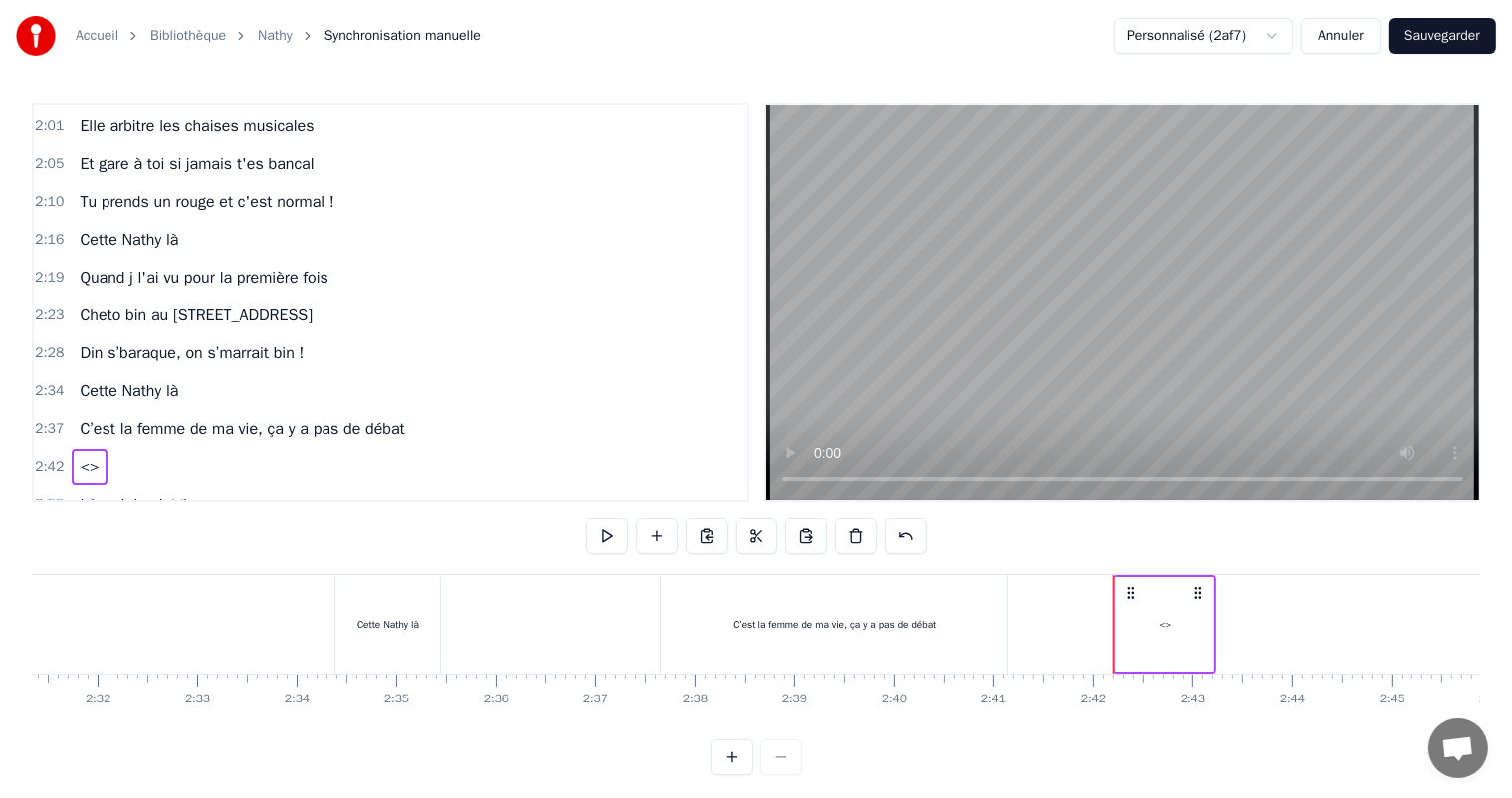 click on "<>" at bounding box center (1165, 624) 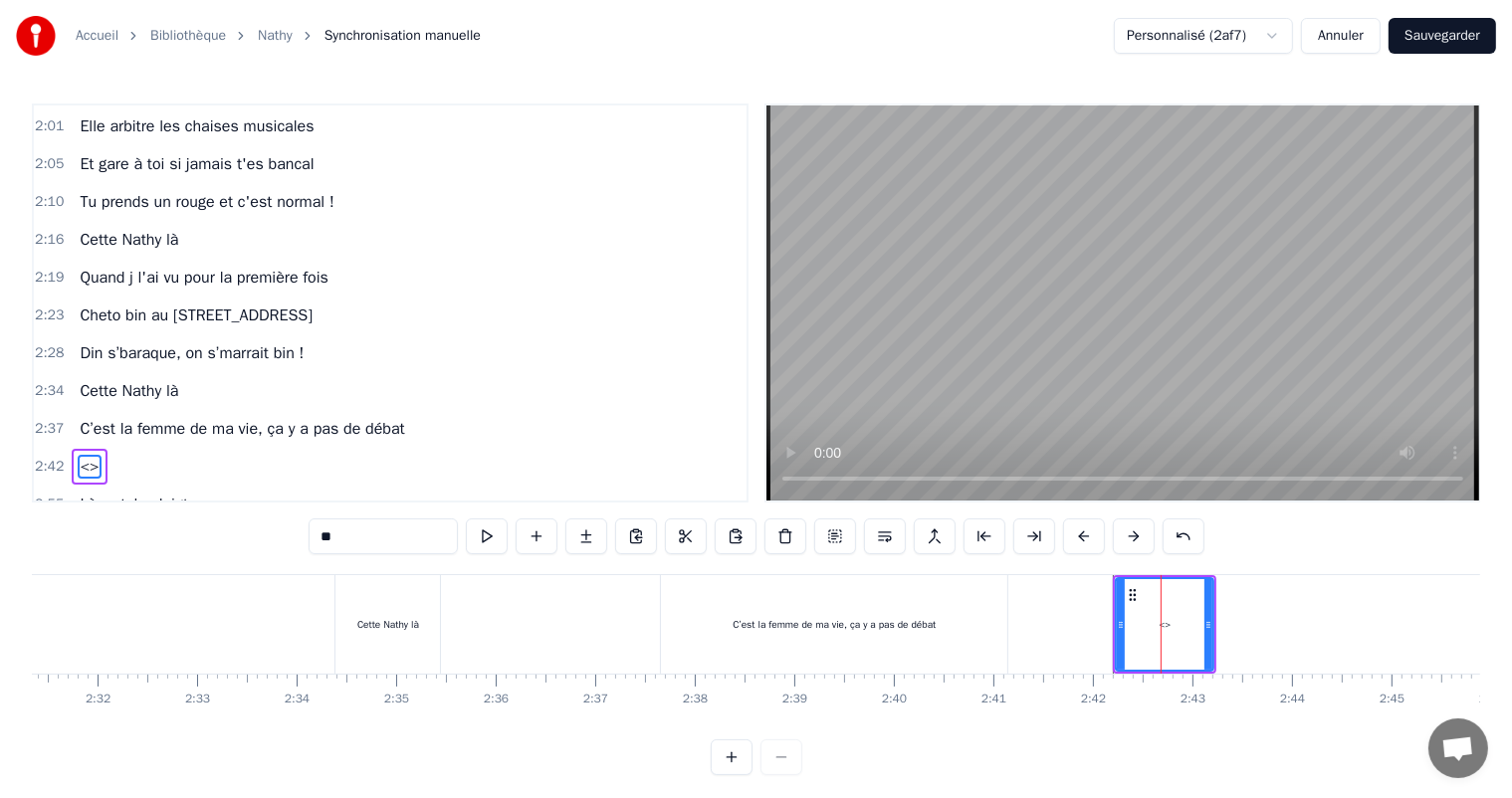 scroll, scrollTop: 1472, scrollLeft: 0, axis: vertical 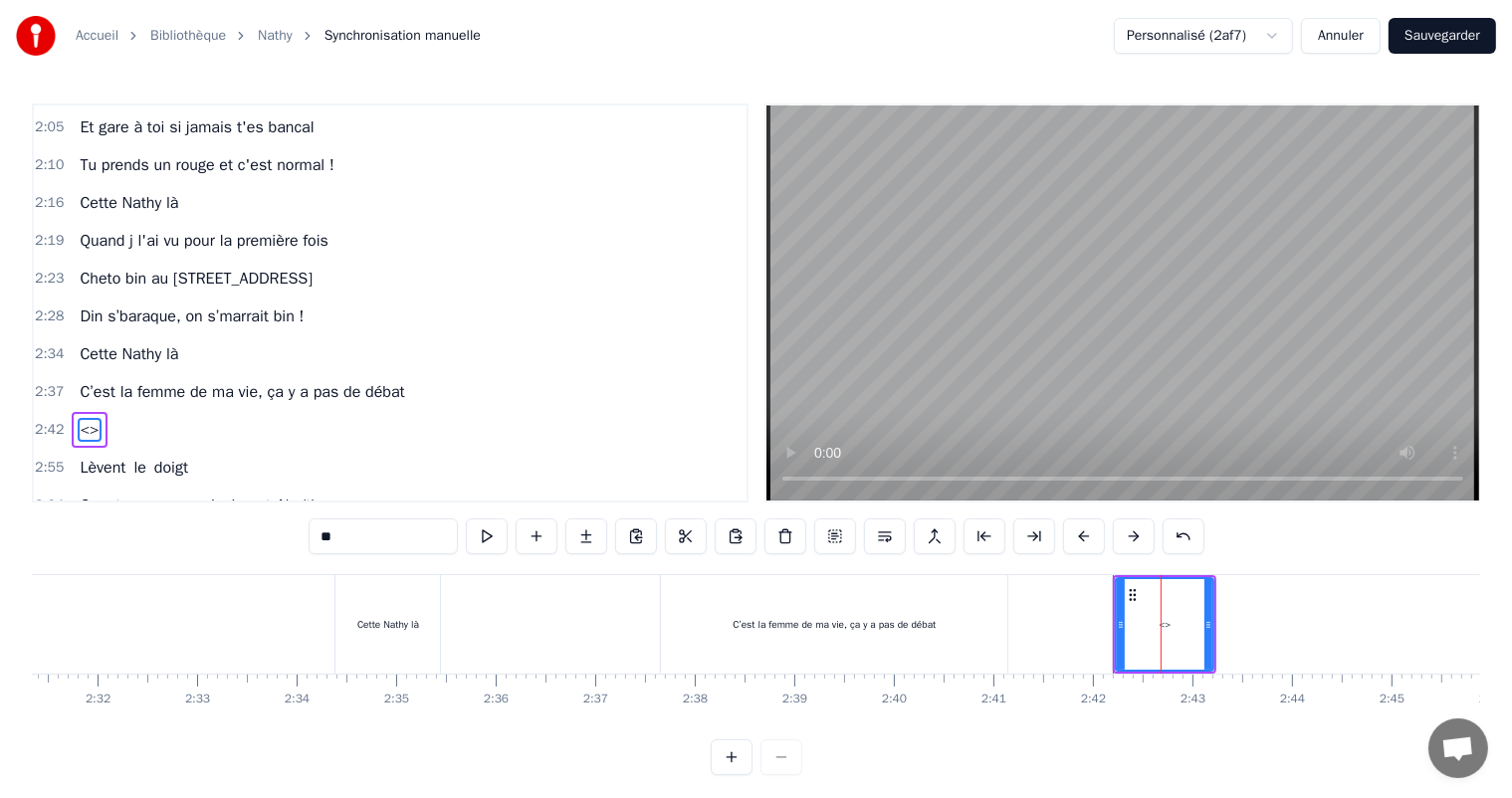 drag, startPoint x: 386, startPoint y: 542, endPoint x: 283, endPoint y: 537, distance: 103.121288 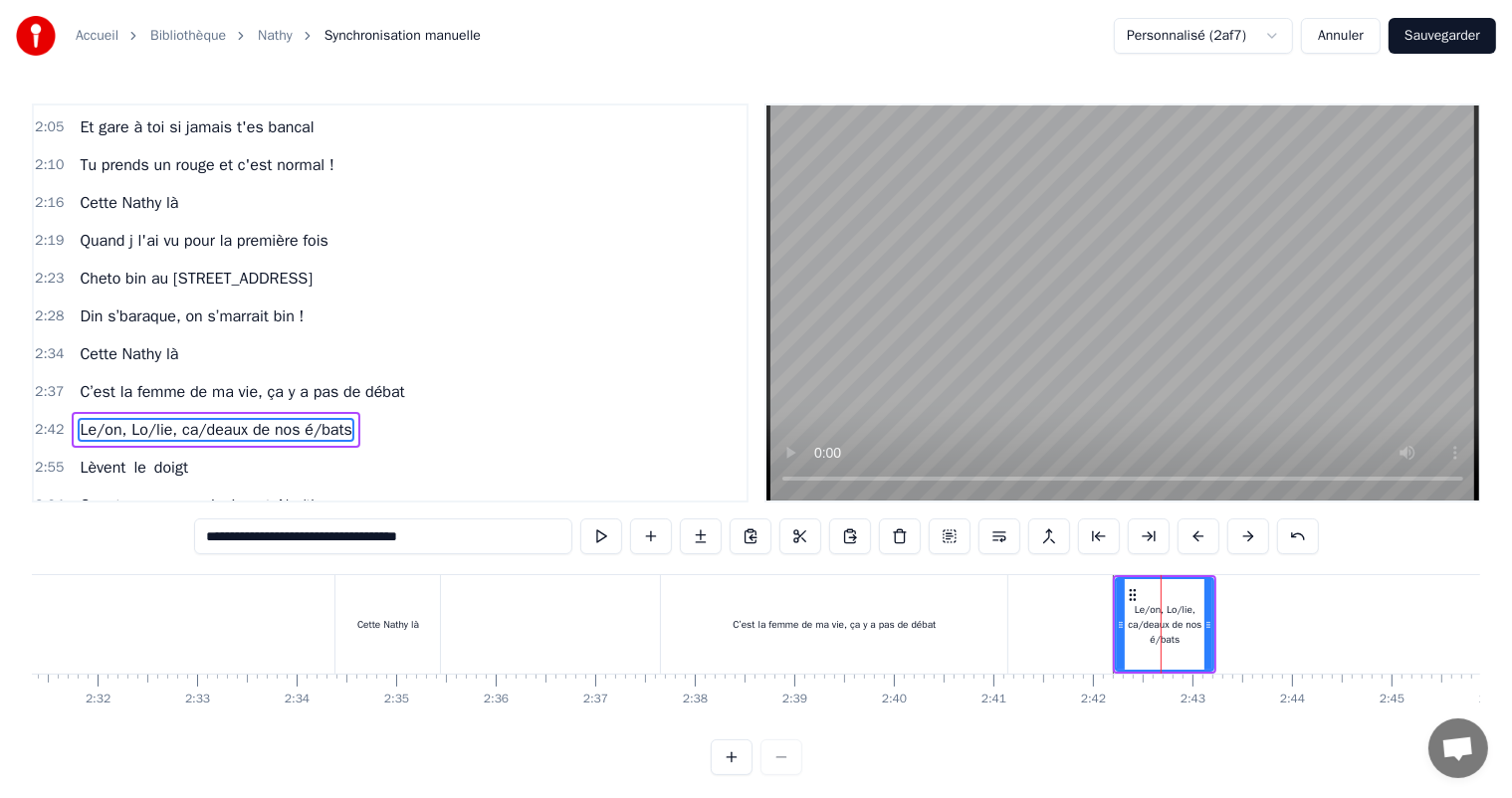 click on "**********" at bounding box center (383, 536) 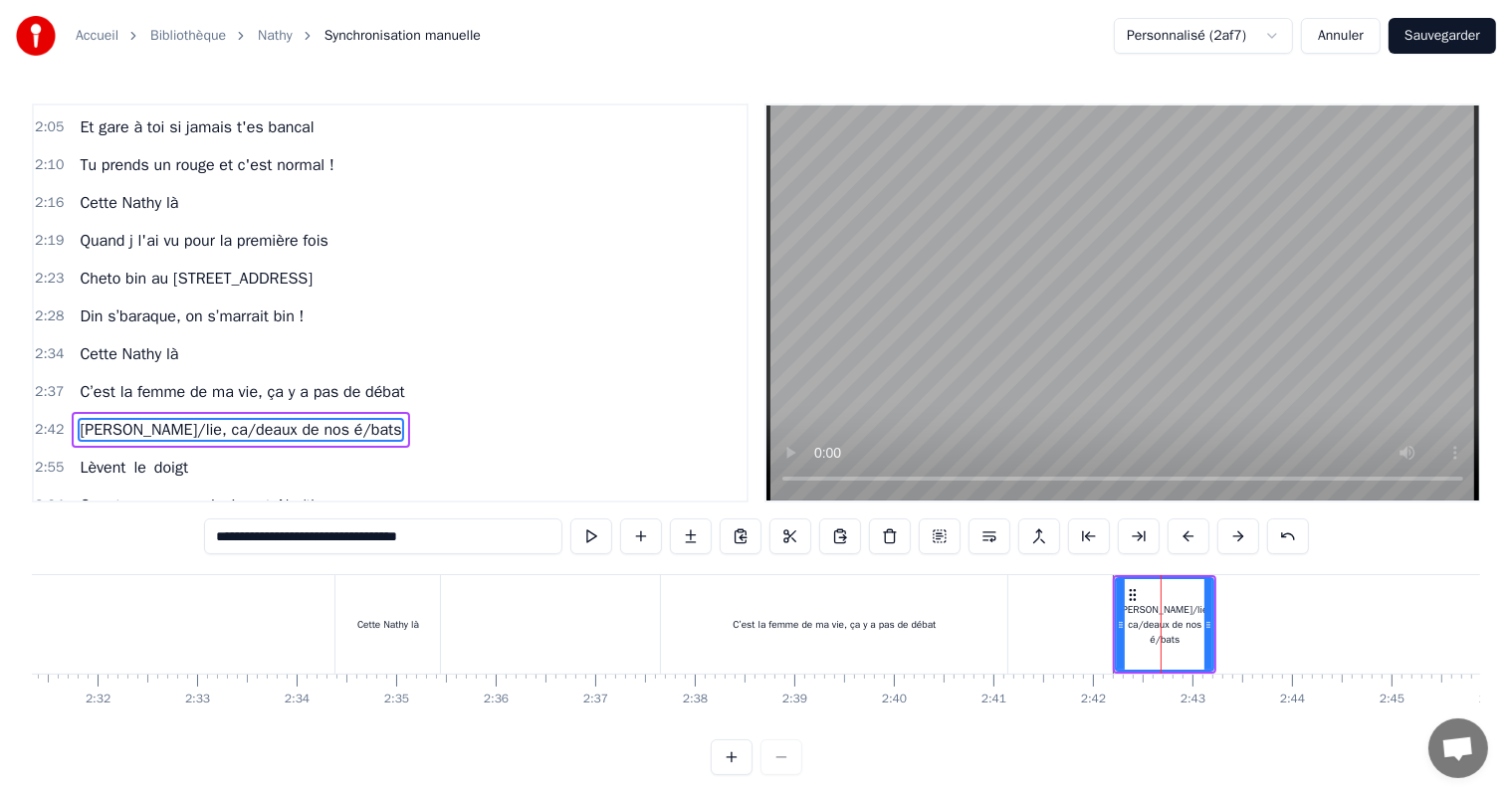 click on "**********" at bounding box center (383, 536) 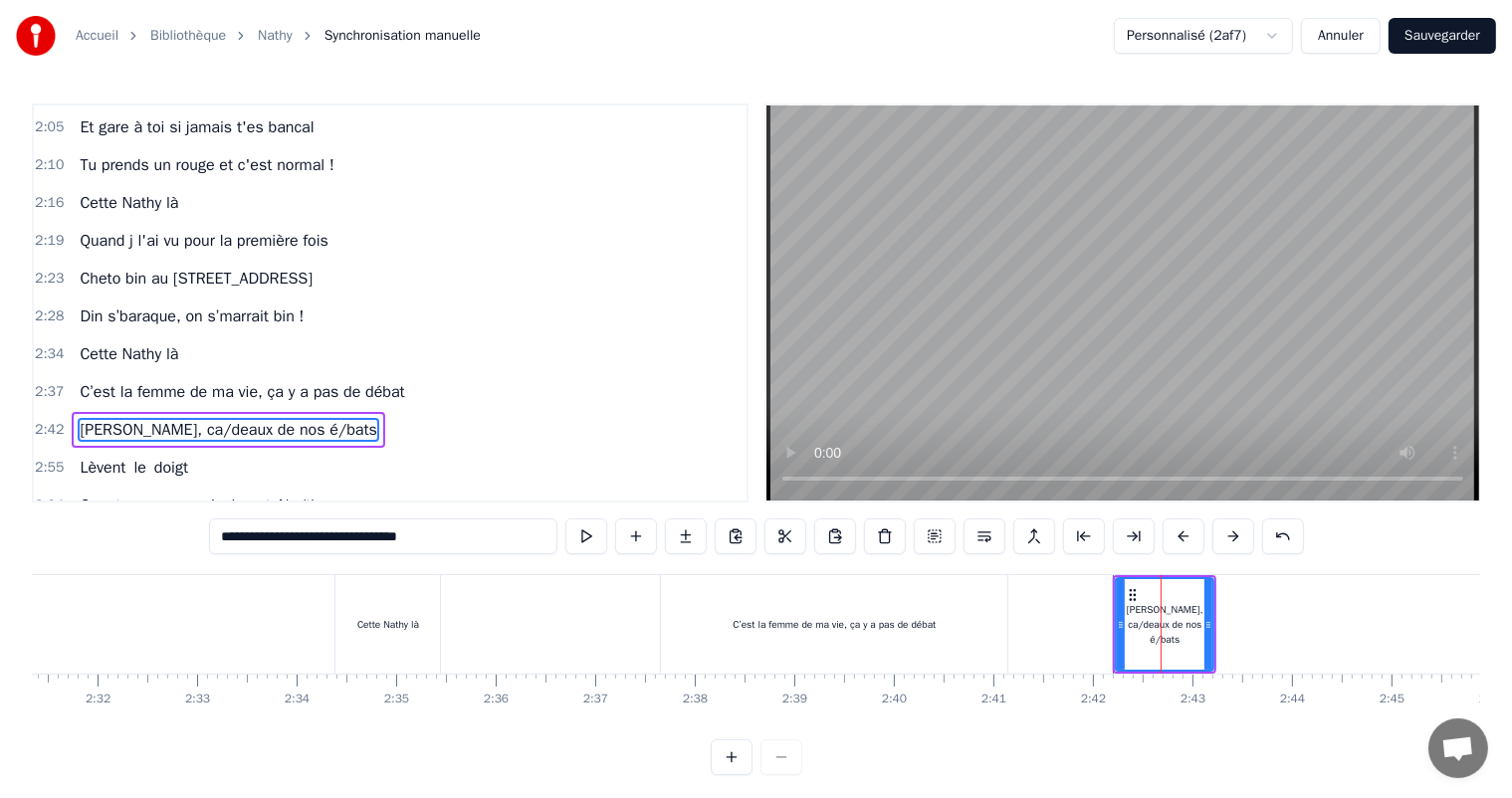 click on "**********" at bounding box center [383, 536] 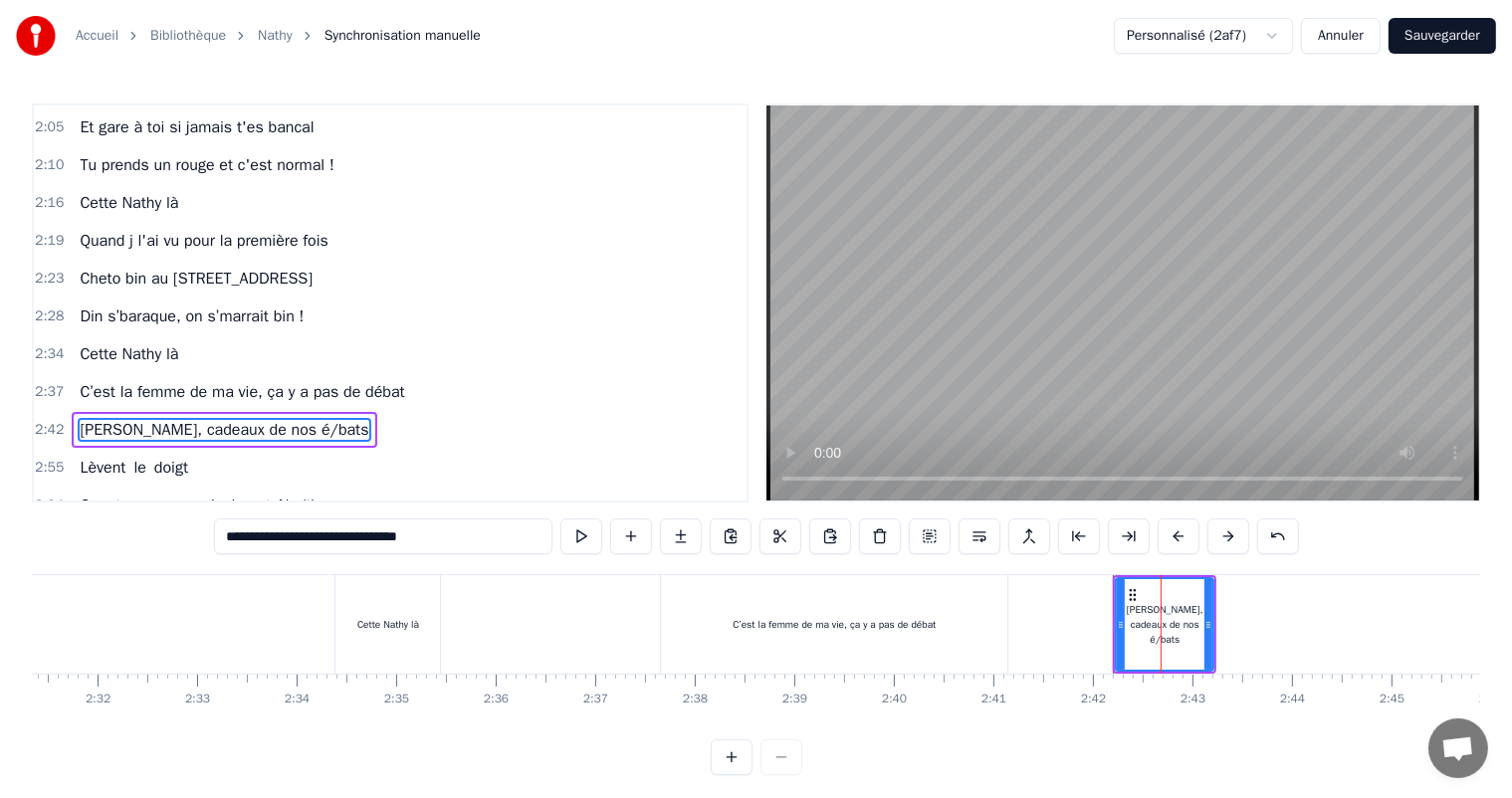 click on "**********" at bounding box center (383, 536) 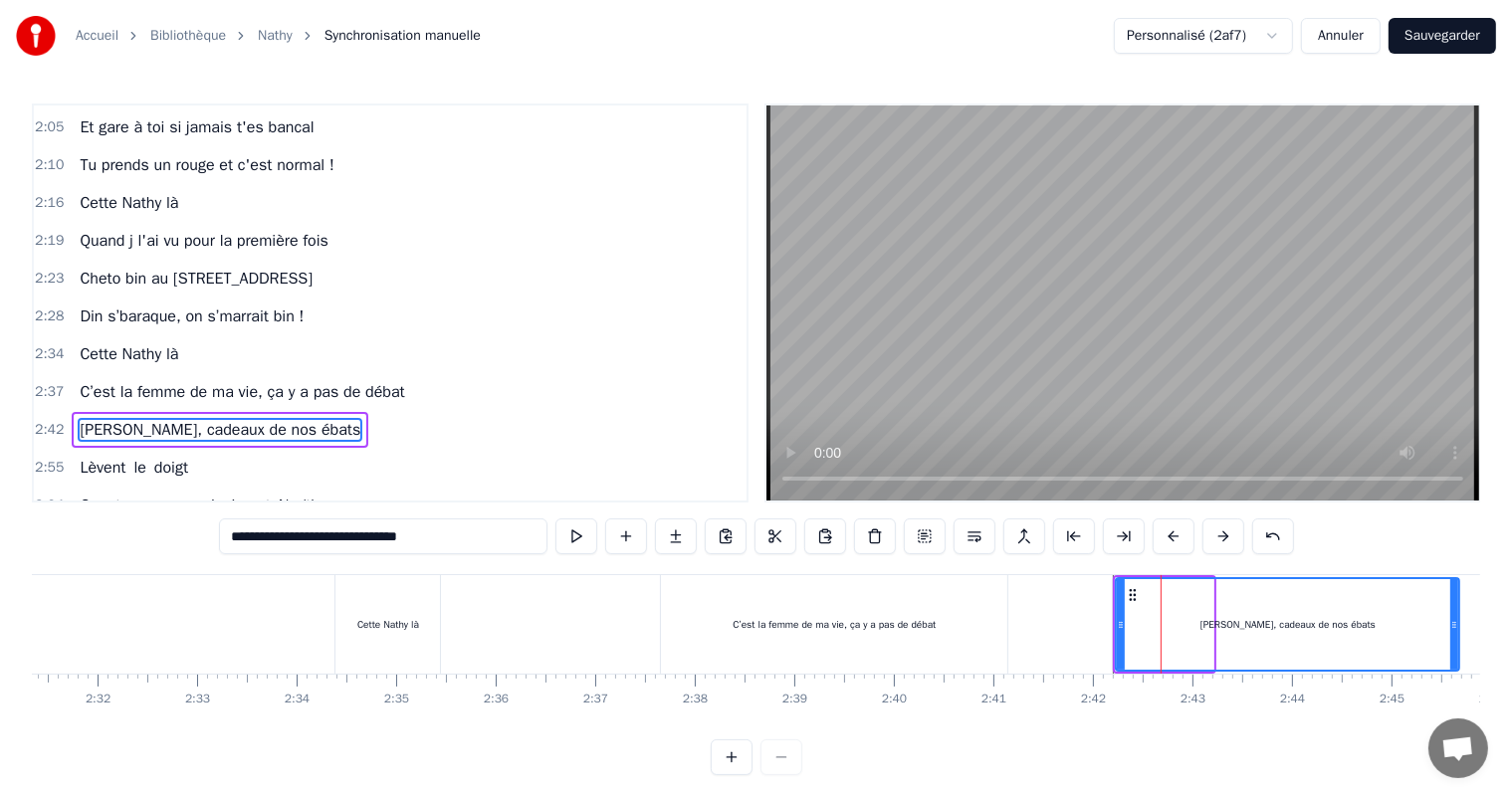 drag, startPoint x: 1209, startPoint y: 623, endPoint x: 1455, endPoint y: 636, distance: 246.34326 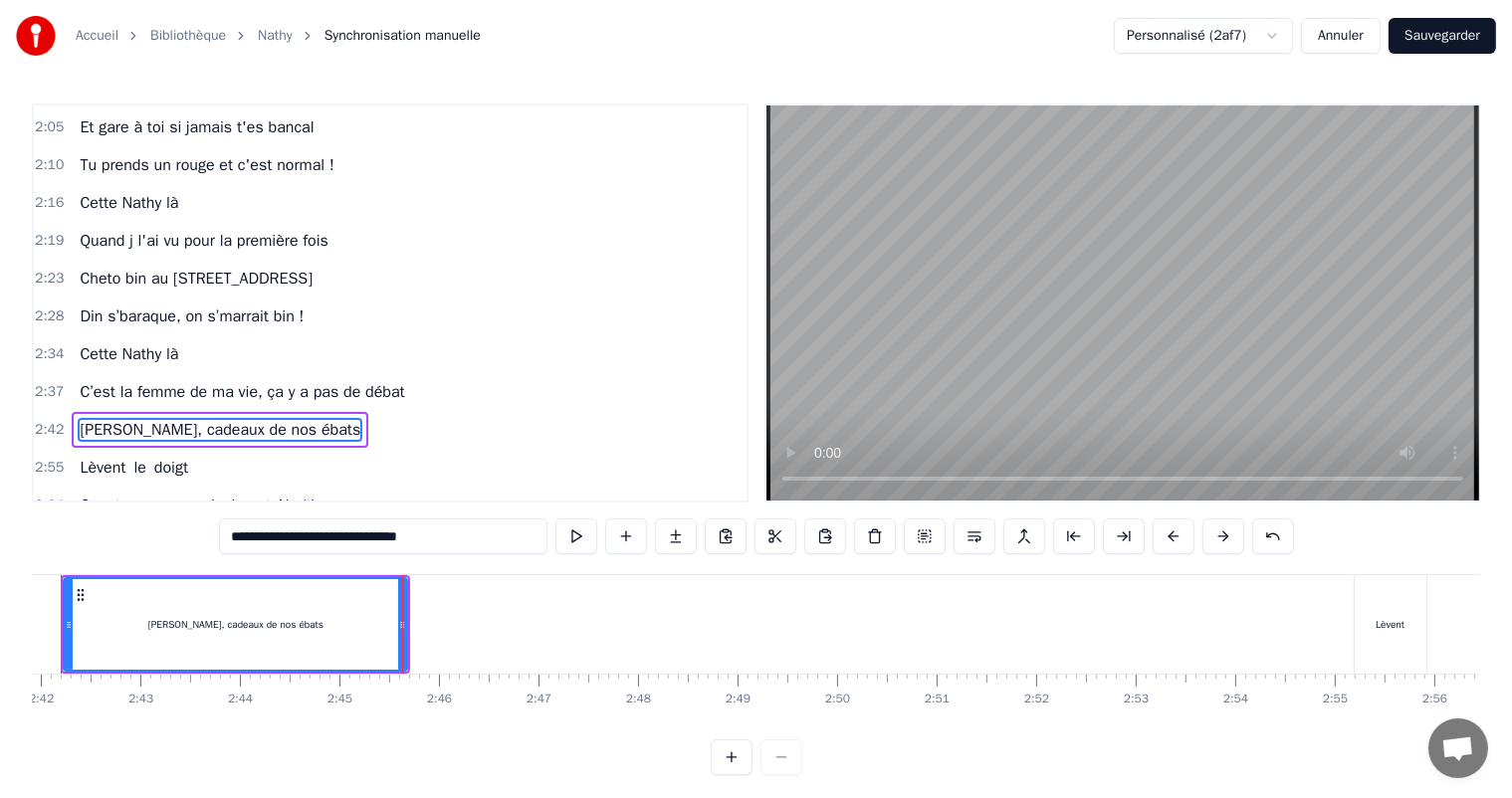 scroll, scrollTop: 0, scrollLeft: 16386, axis: horizontal 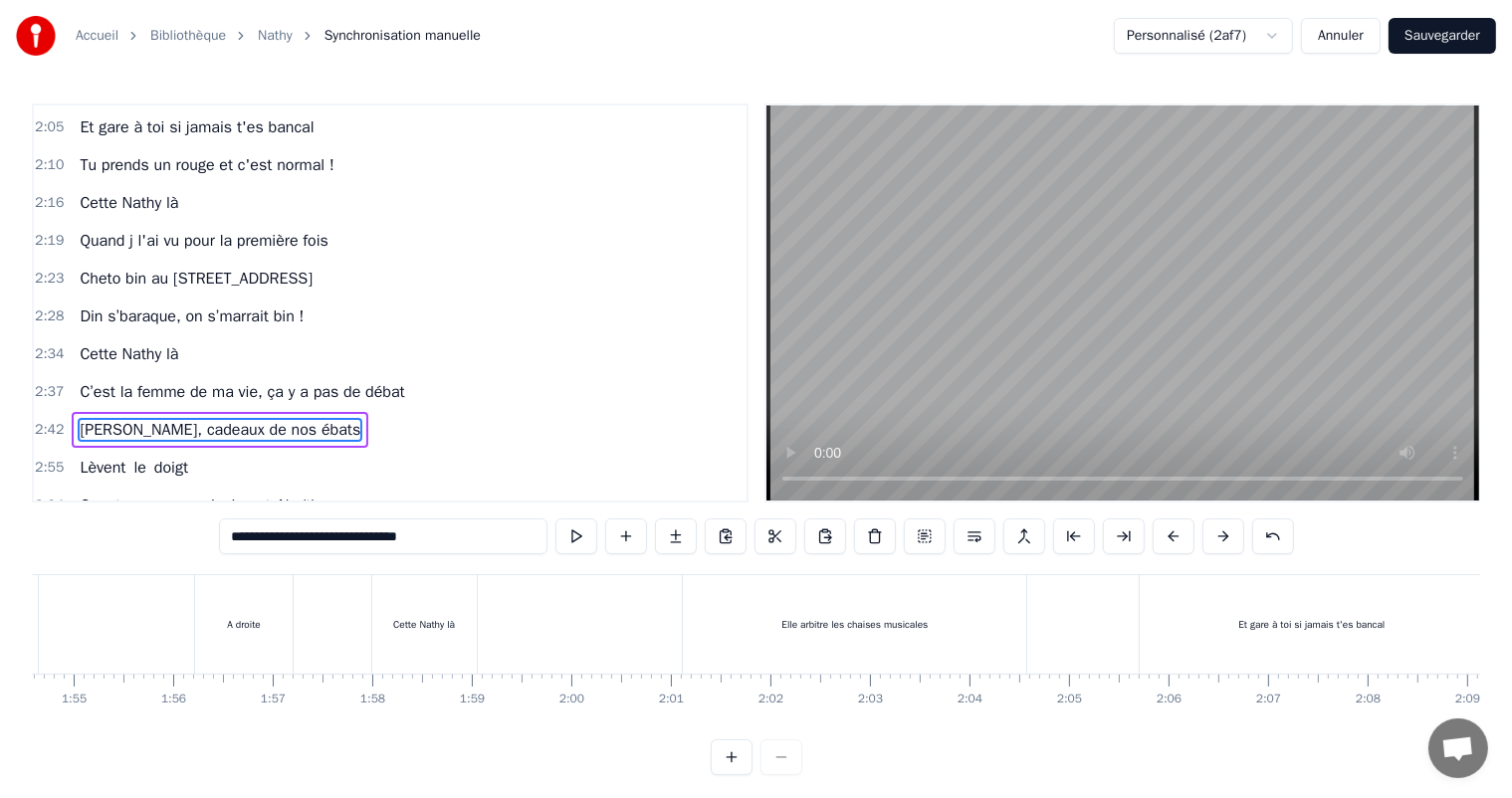 type on "**********" 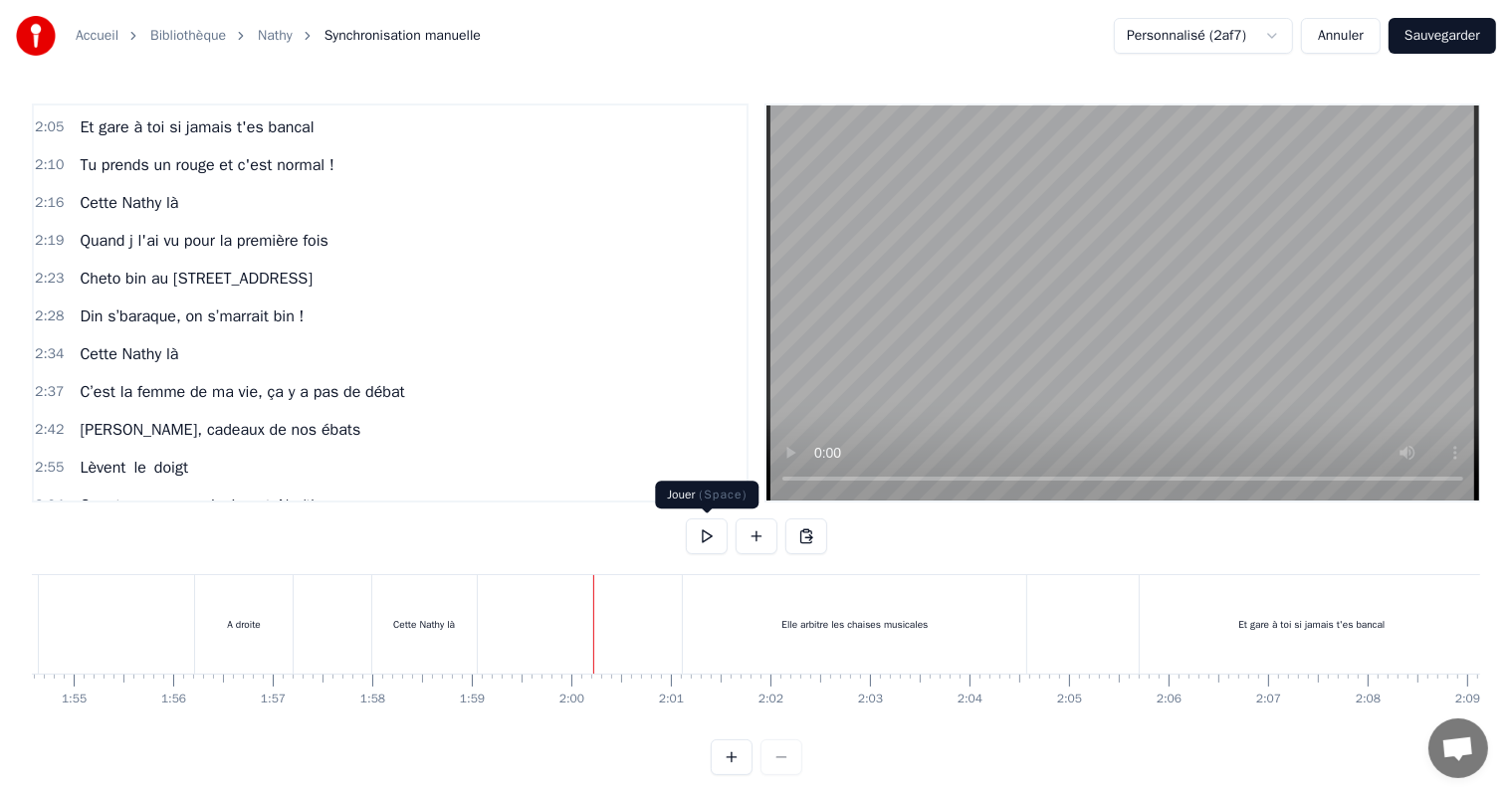 click at bounding box center (707, 536) 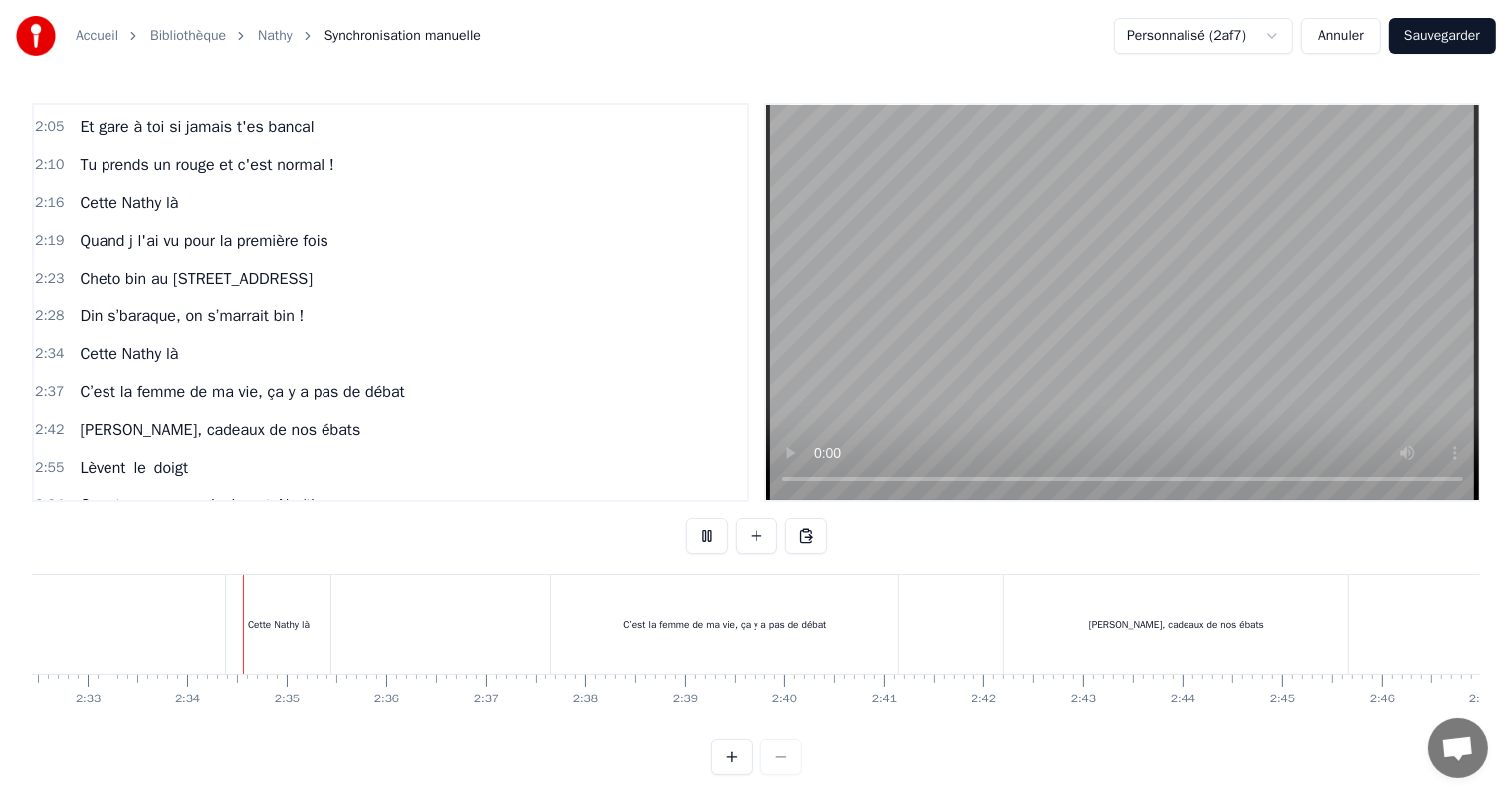 scroll, scrollTop: 0, scrollLeft: 15214, axis: horizontal 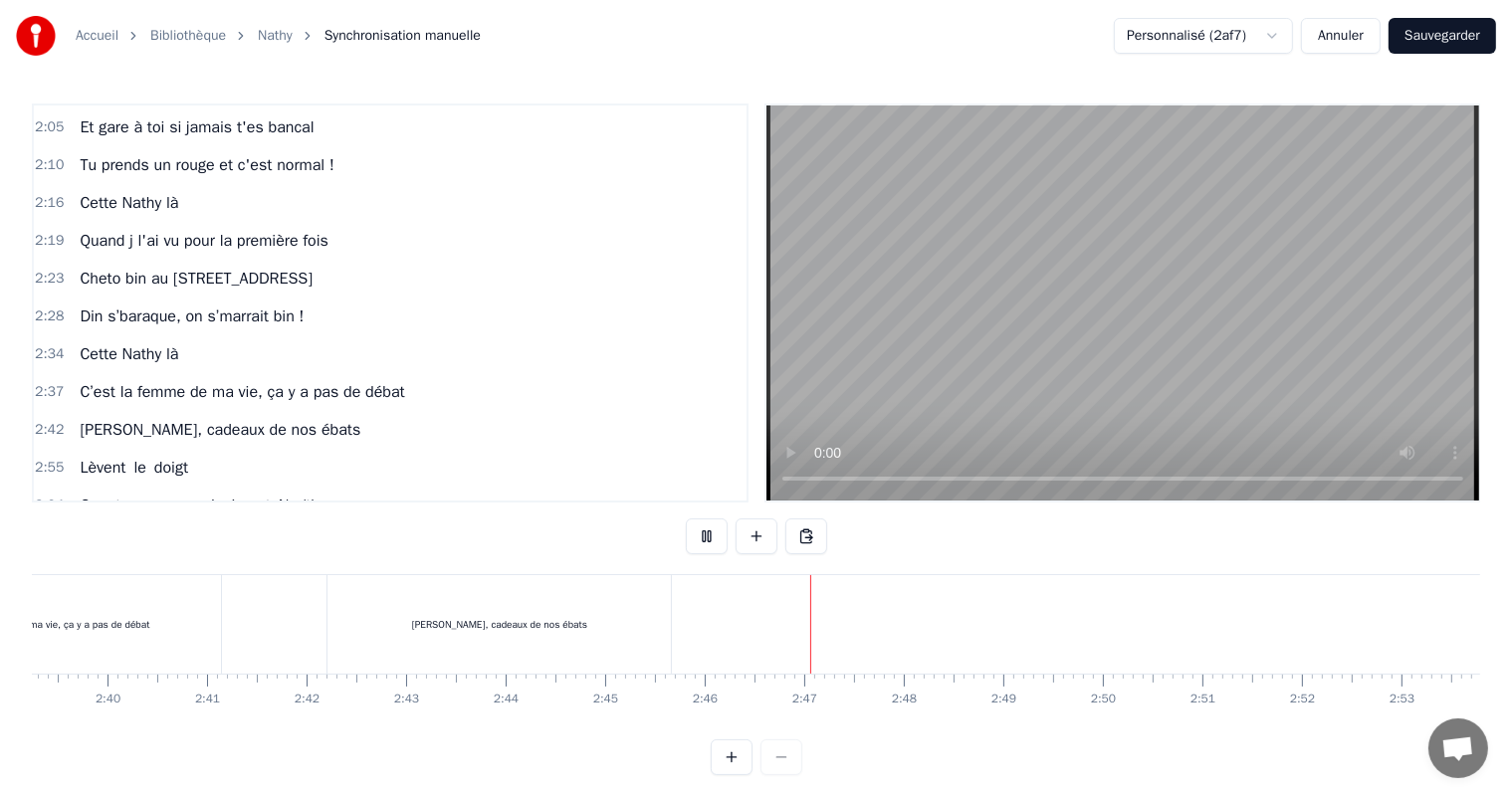 click at bounding box center (707, 536) 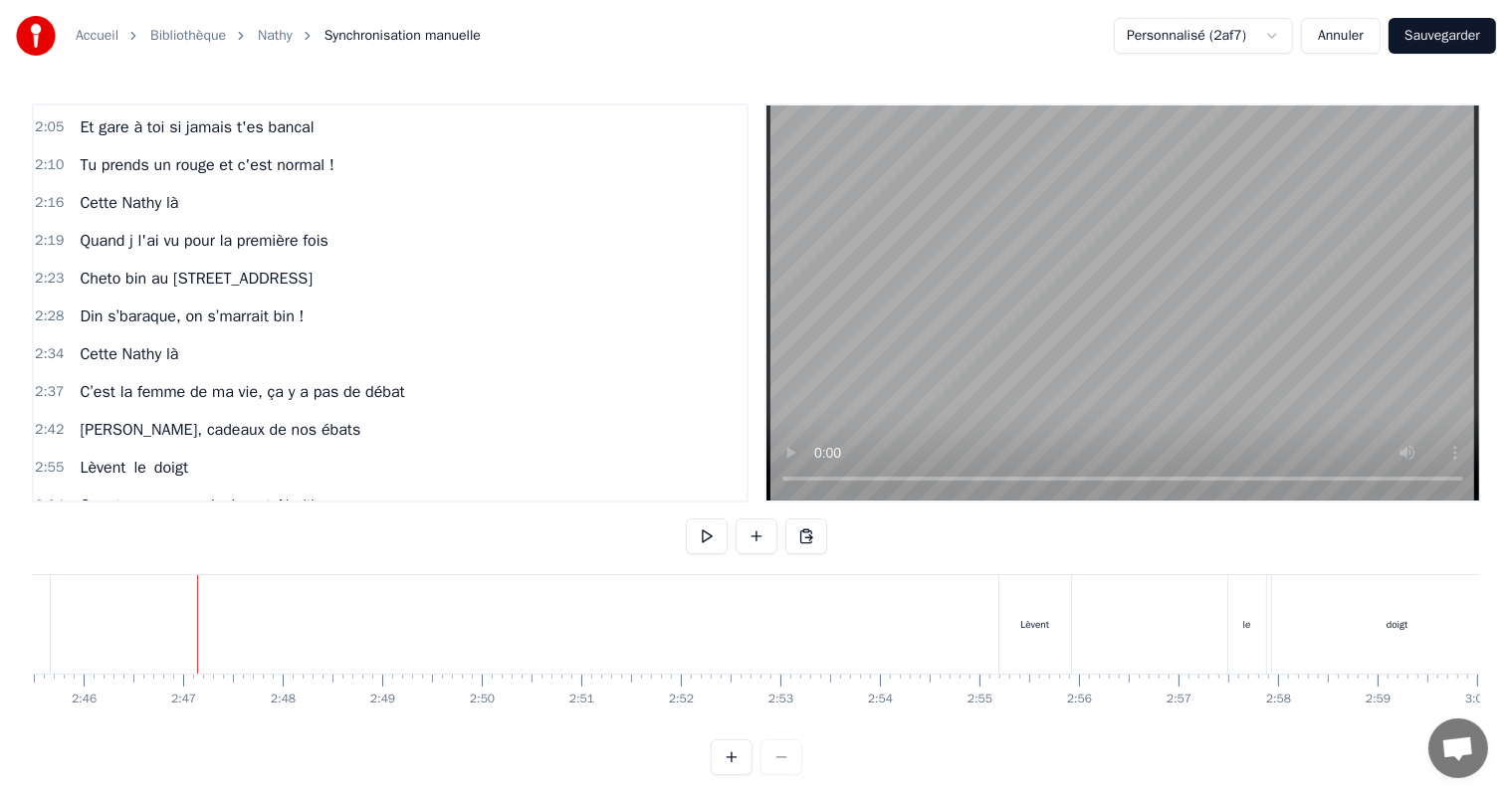 scroll, scrollTop: 0, scrollLeft: 16485, axis: horizontal 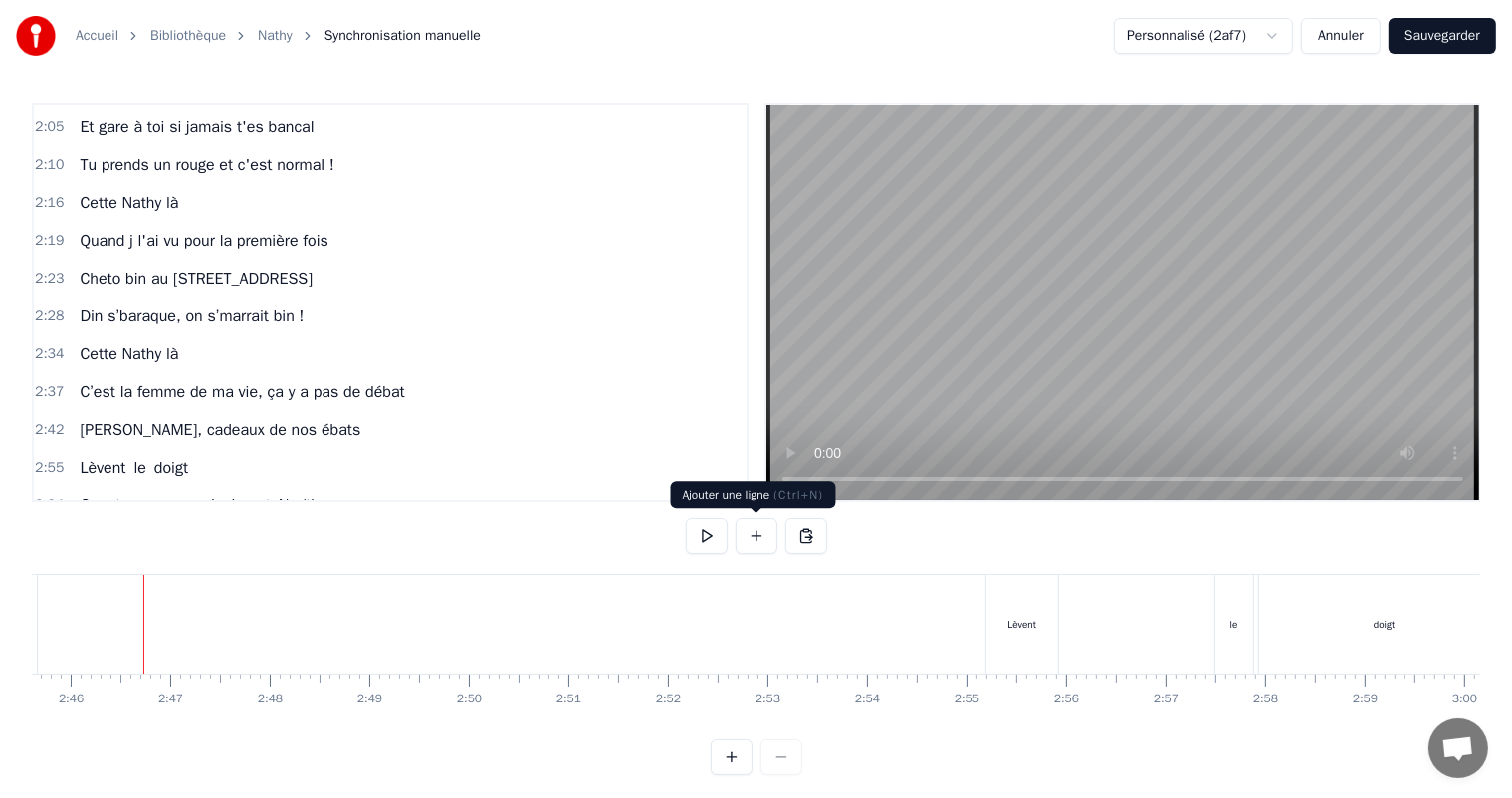 click at bounding box center (756, 536) 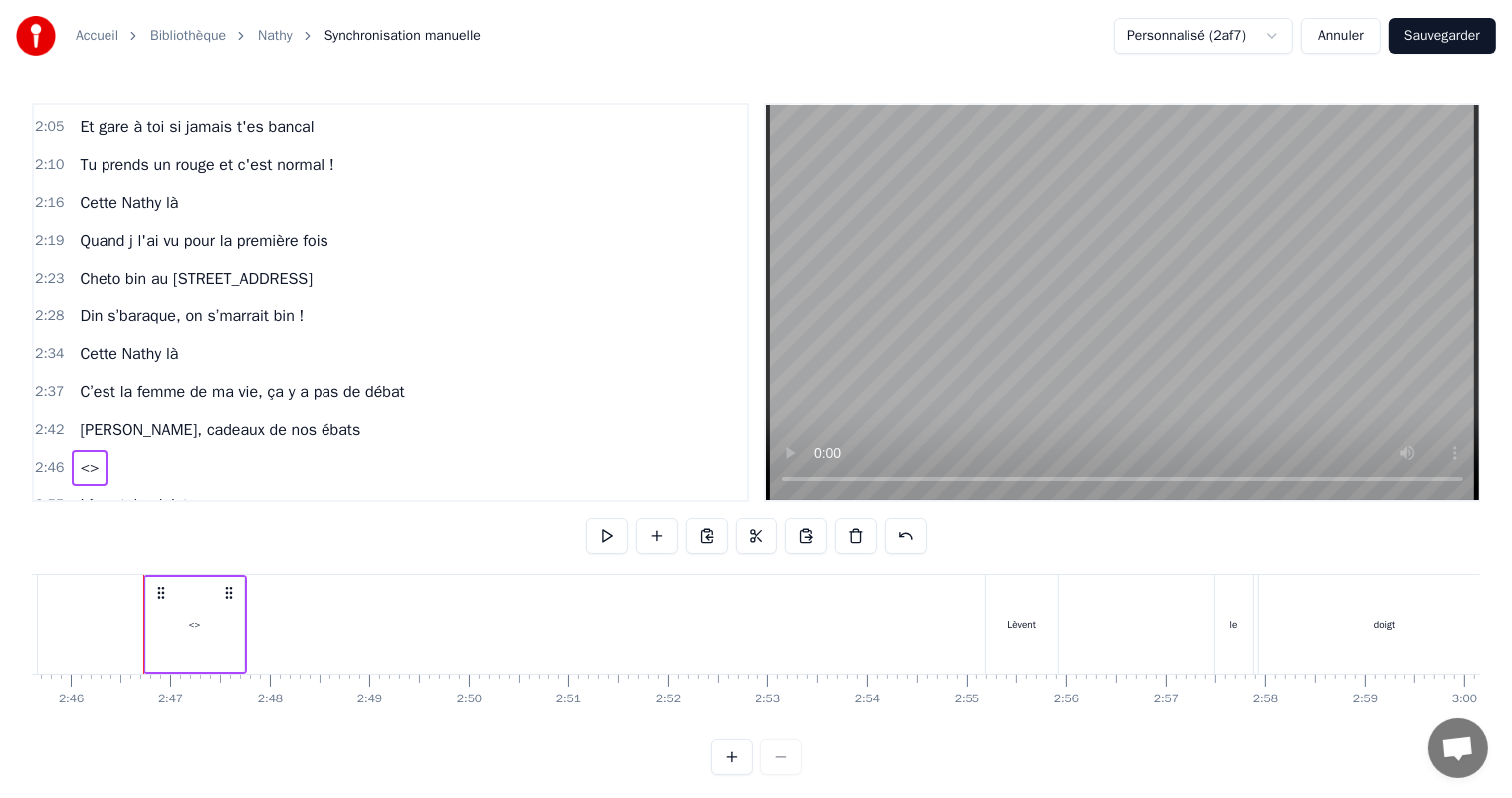 click on "<>" at bounding box center [195, 624] 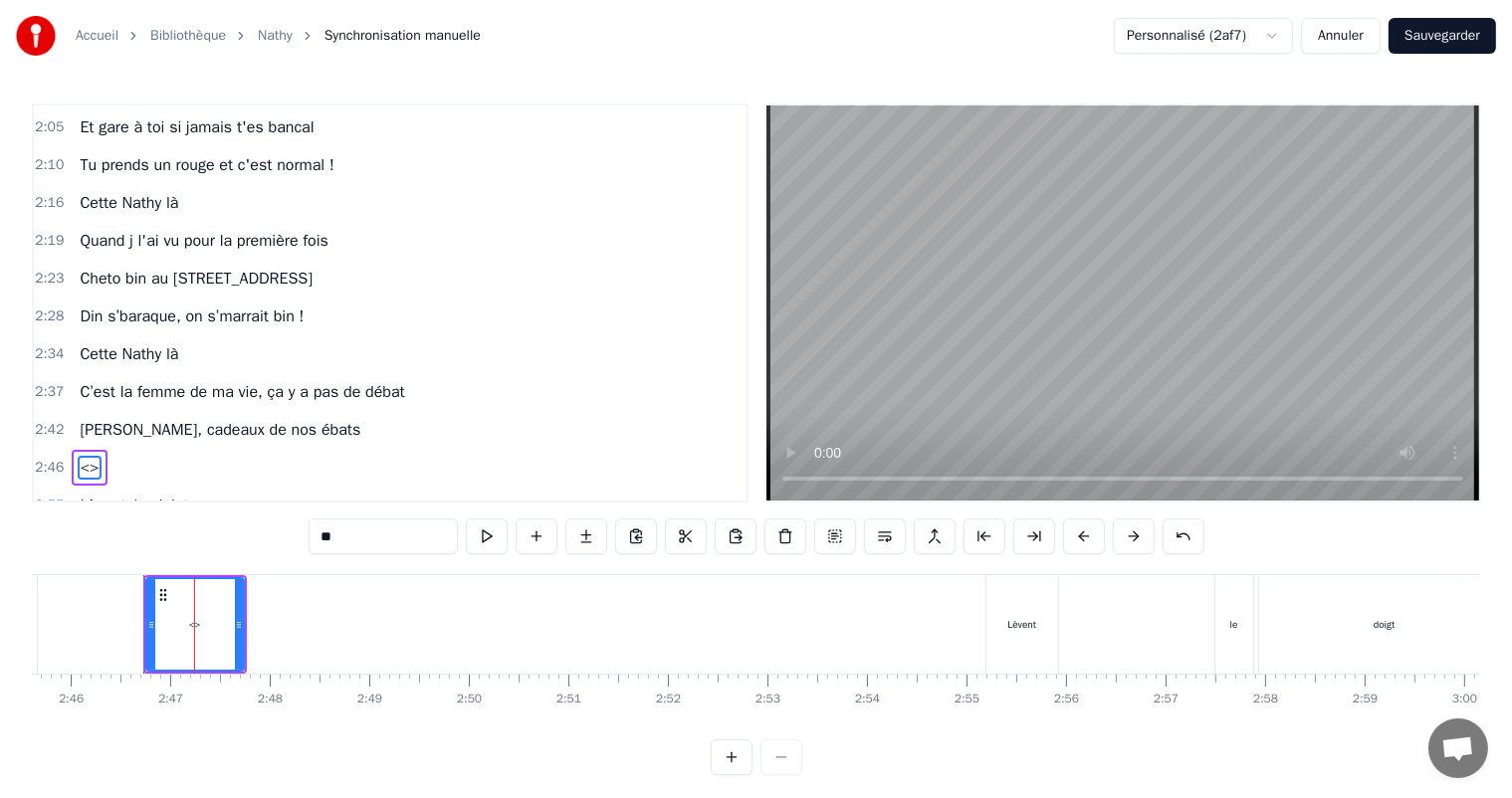 scroll, scrollTop: 1508, scrollLeft: 0, axis: vertical 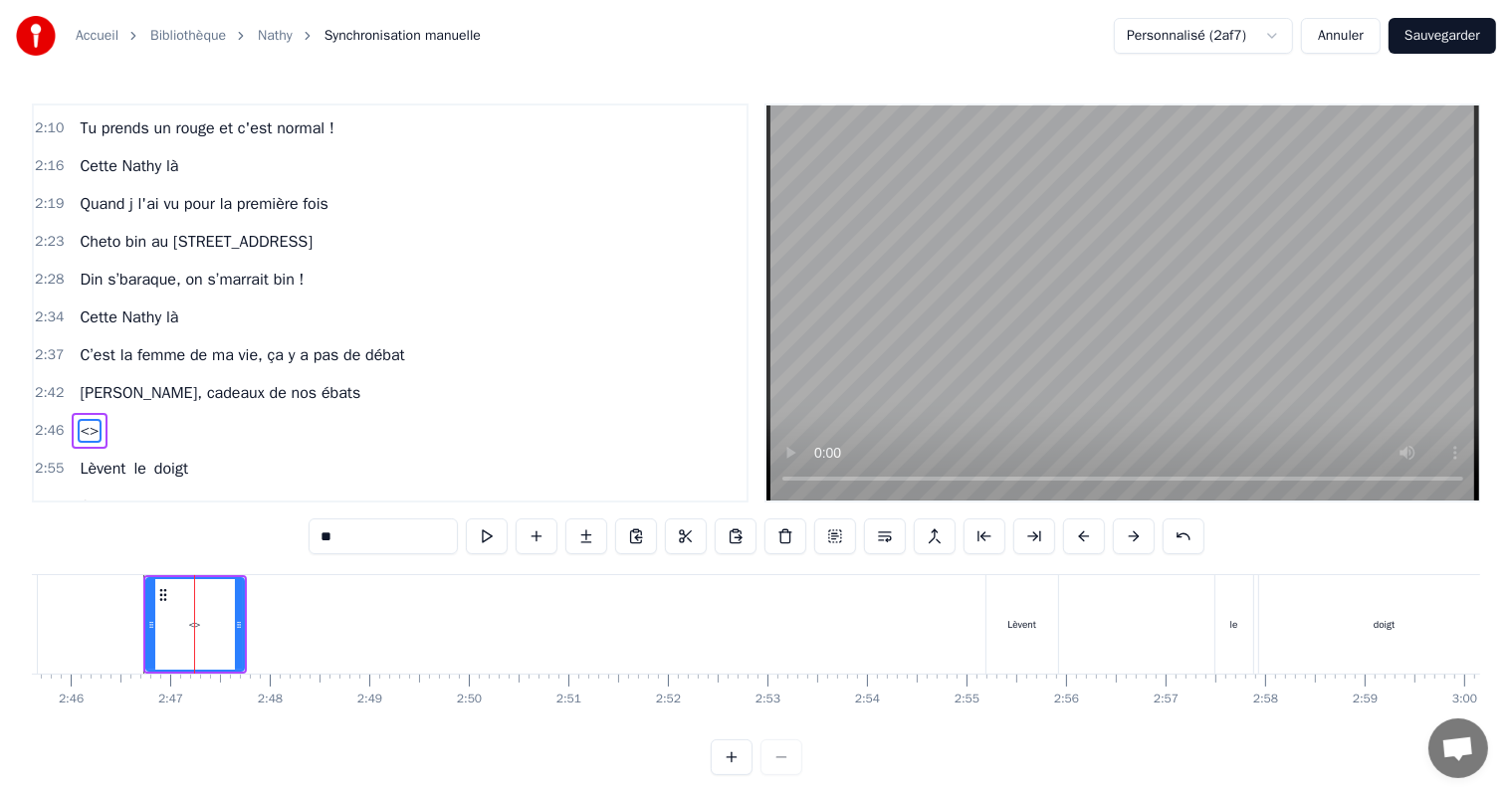 drag, startPoint x: 347, startPoint y: 535, endPoint x: 318, endPoint y: 535, distance: 29 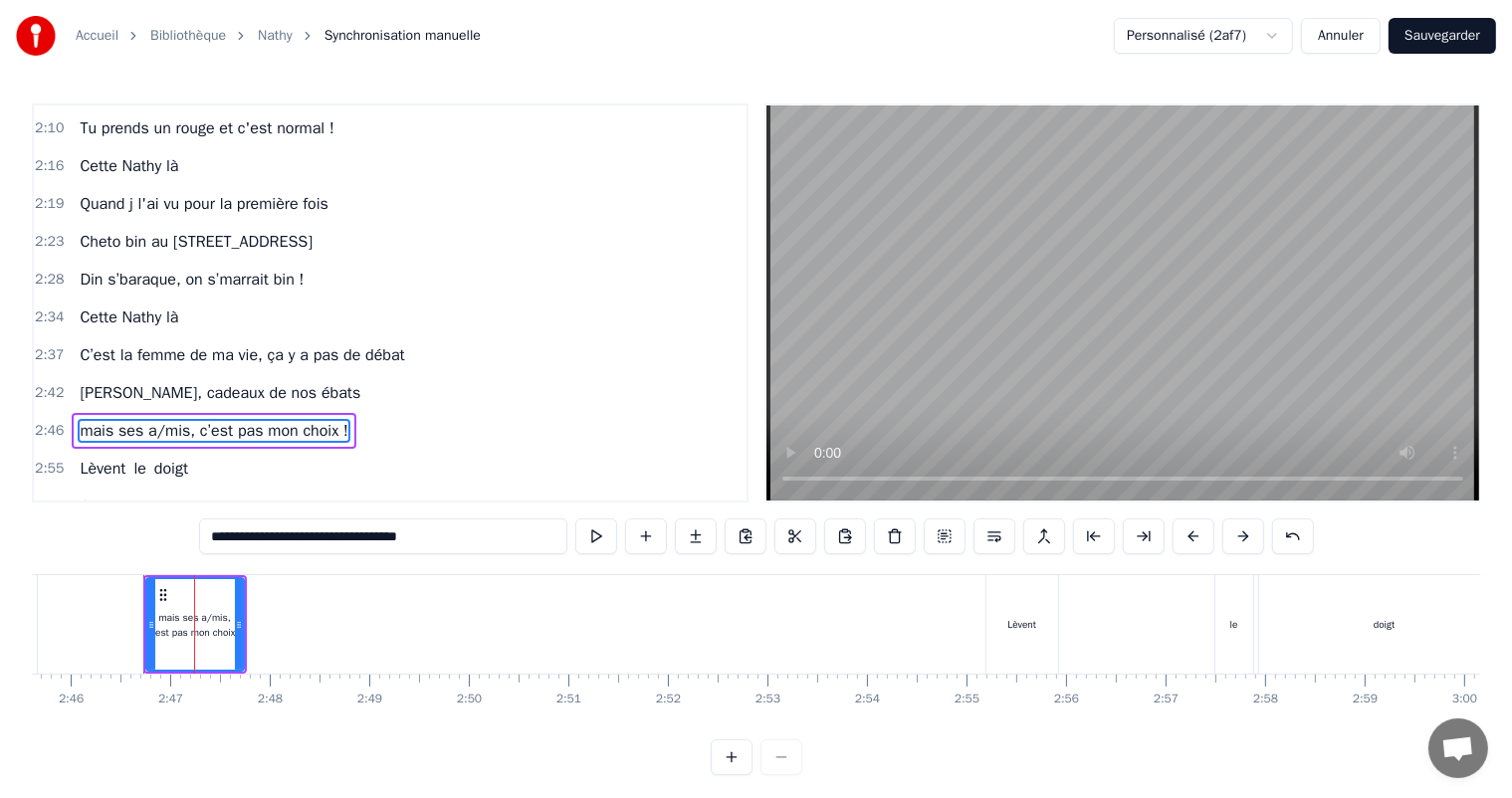 click on "**********" at bounding box center (383, 536) 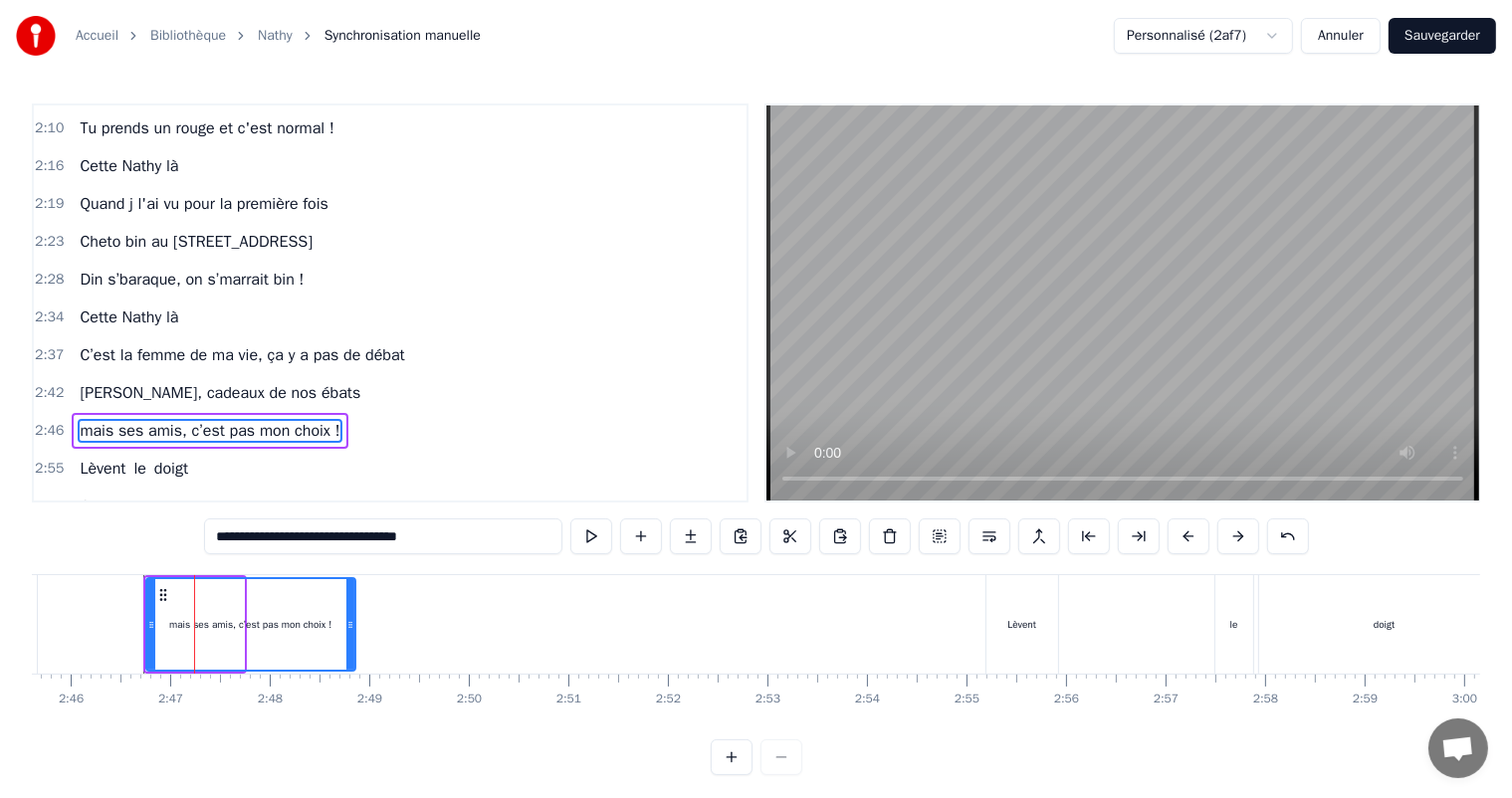 drag, startPoint x: 235, startPoint y: 615, endPoint x: 346, endPoint y: 631, distance: 112.147225 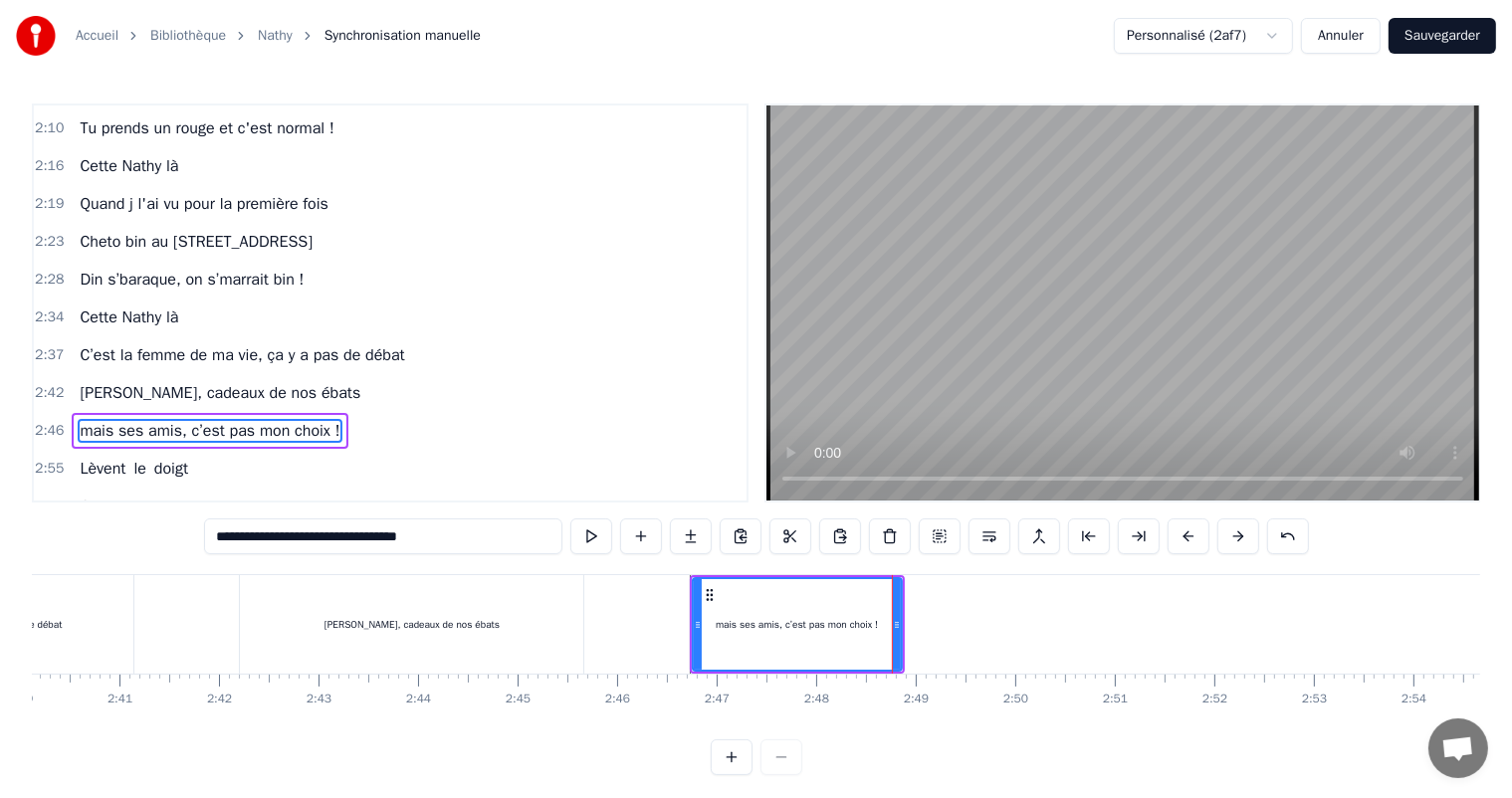 scroll, scrollTop: 0, scrollLeft: 15750, axis: horizontal 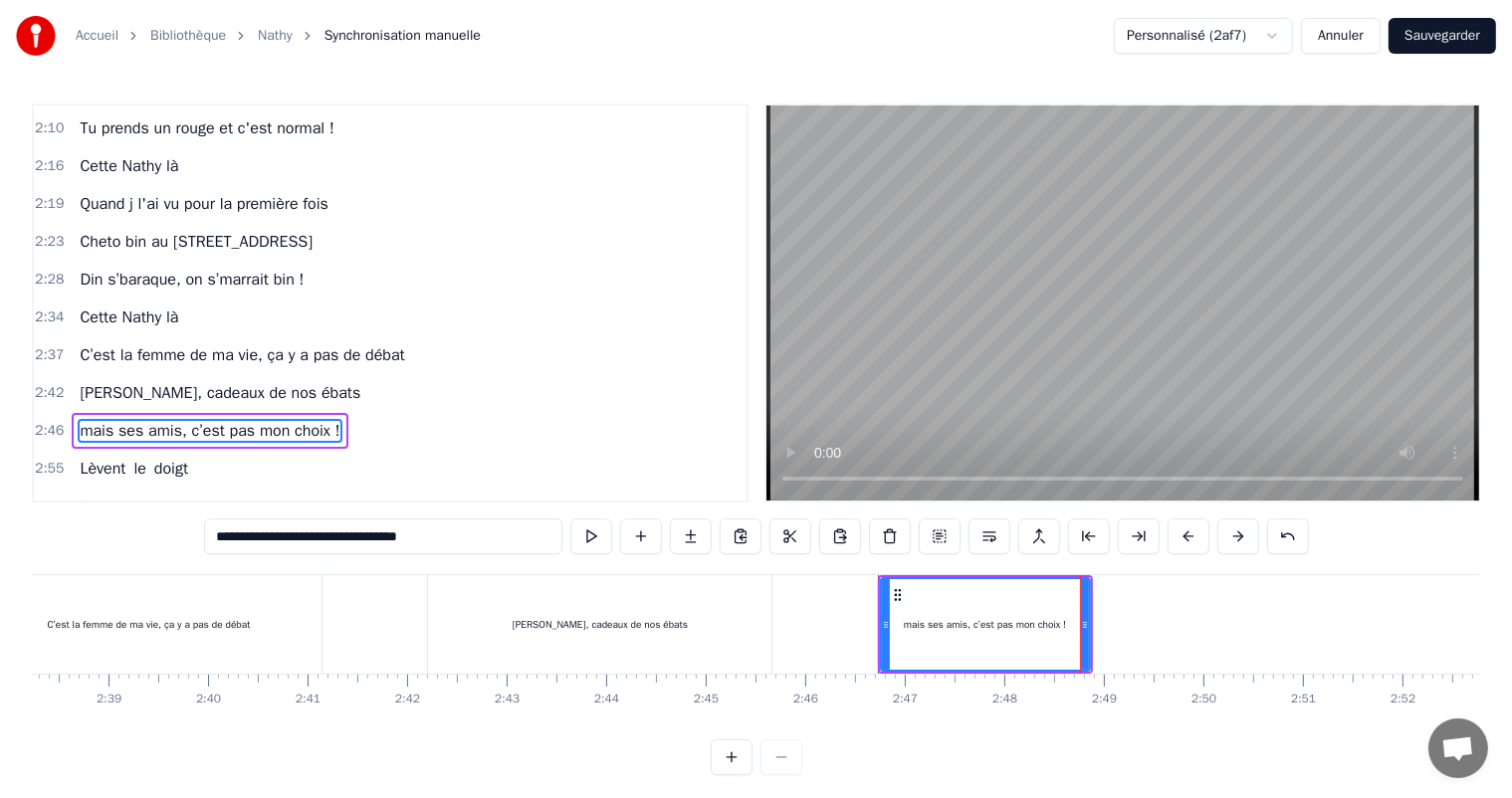 type on "**********" 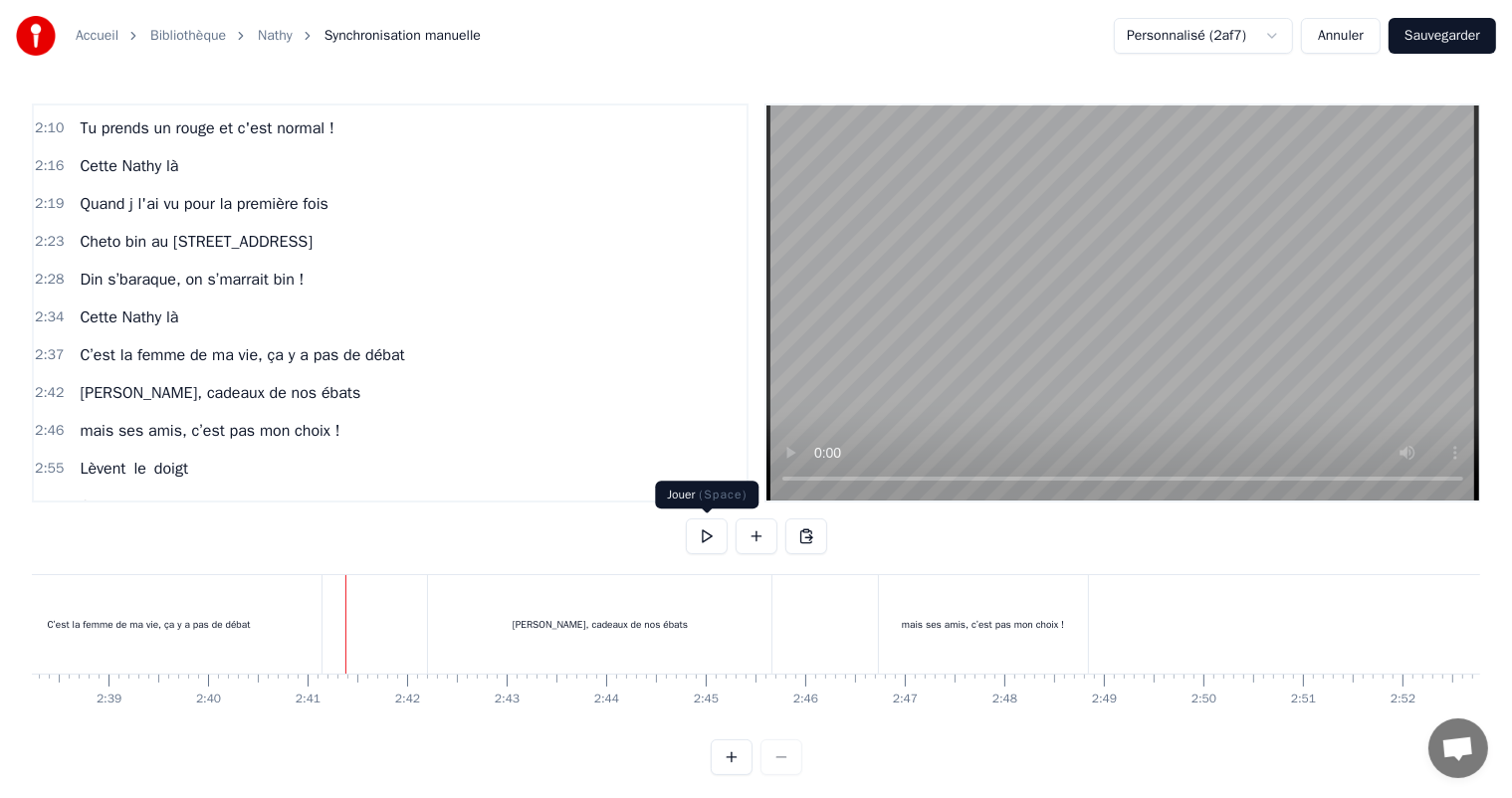 click at bounding box center (707, 536) 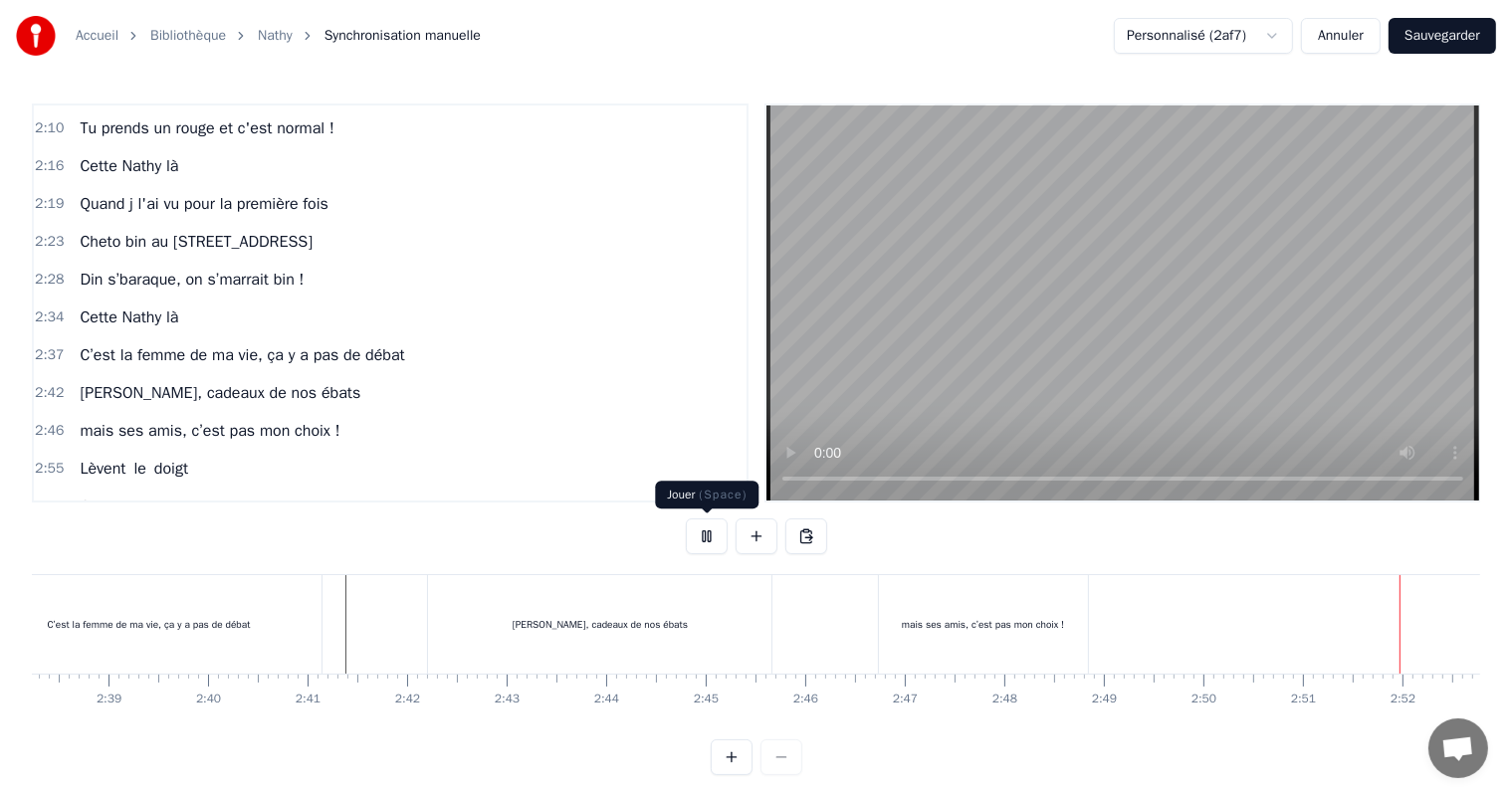 click at bounding box center (707, 536) 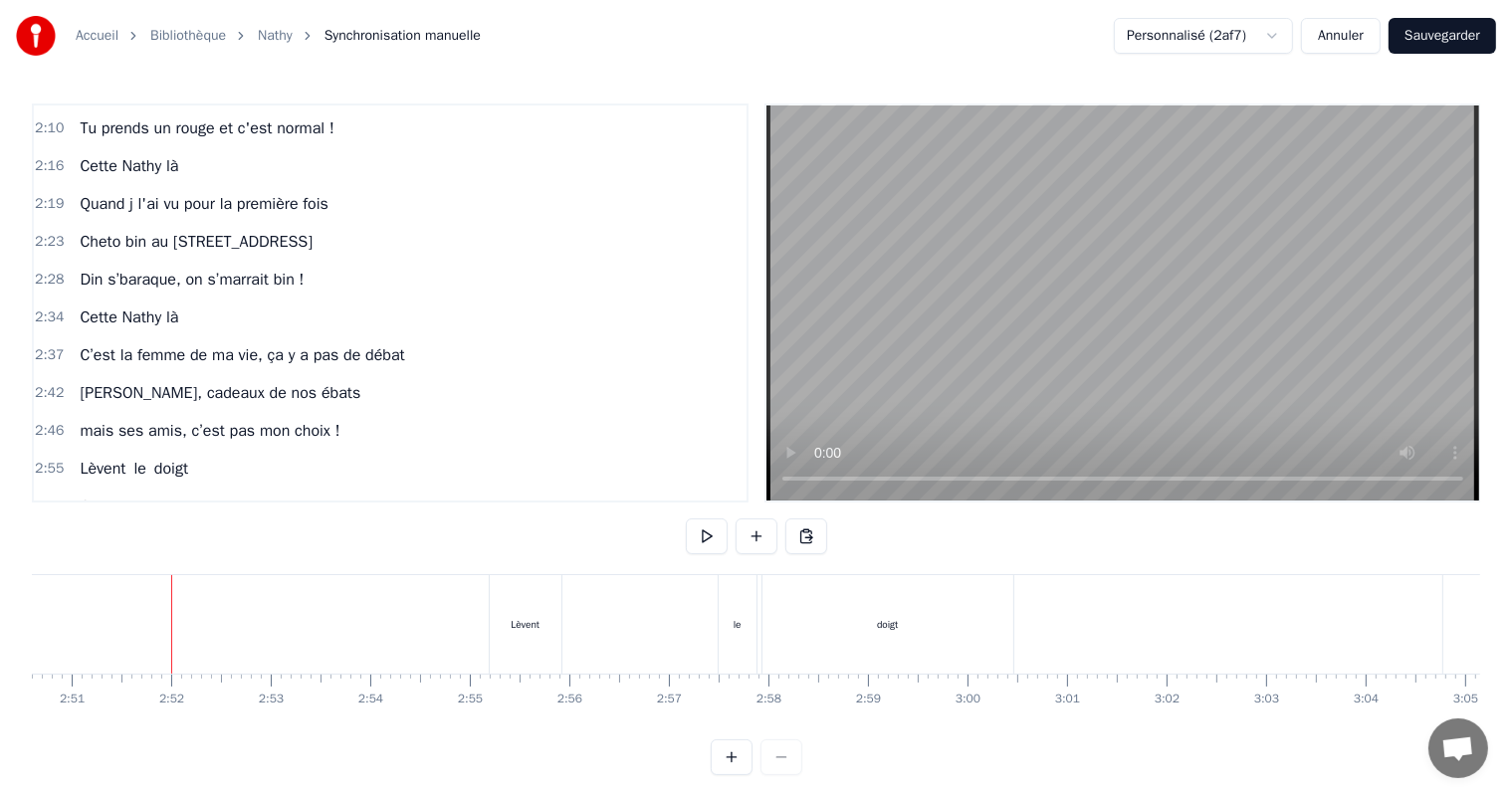 scroll, scrollTop: 0, scrollLeft: 17021, axis: horizontal 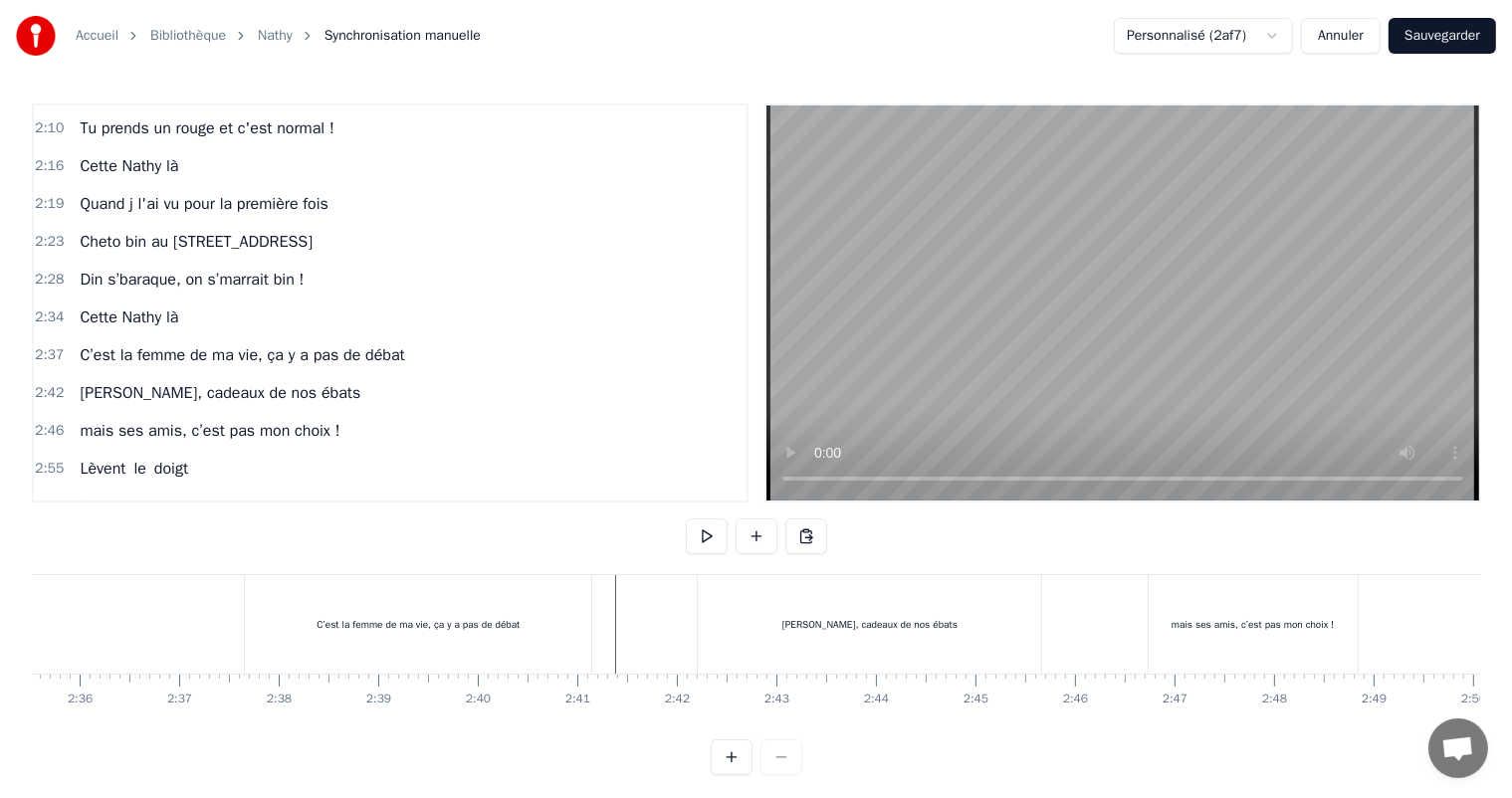 click on "mais ses amis, c’est pas mon choix !" at bounding box center [1252, 624] 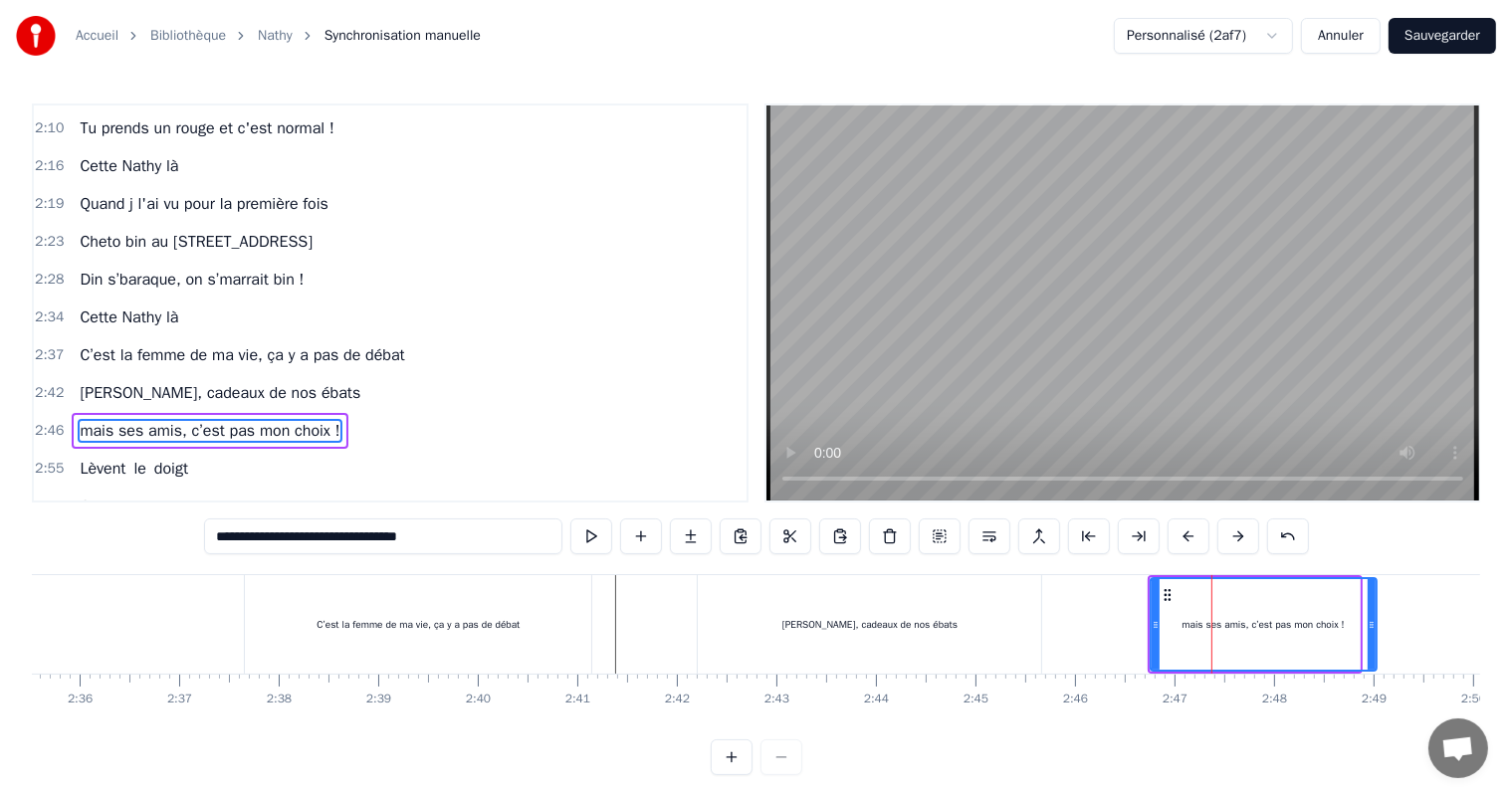 drag, startPoint x: 1354, startPoint y: 627, endPoint x: 1371, endPoint y: 626, distance: 17.029386 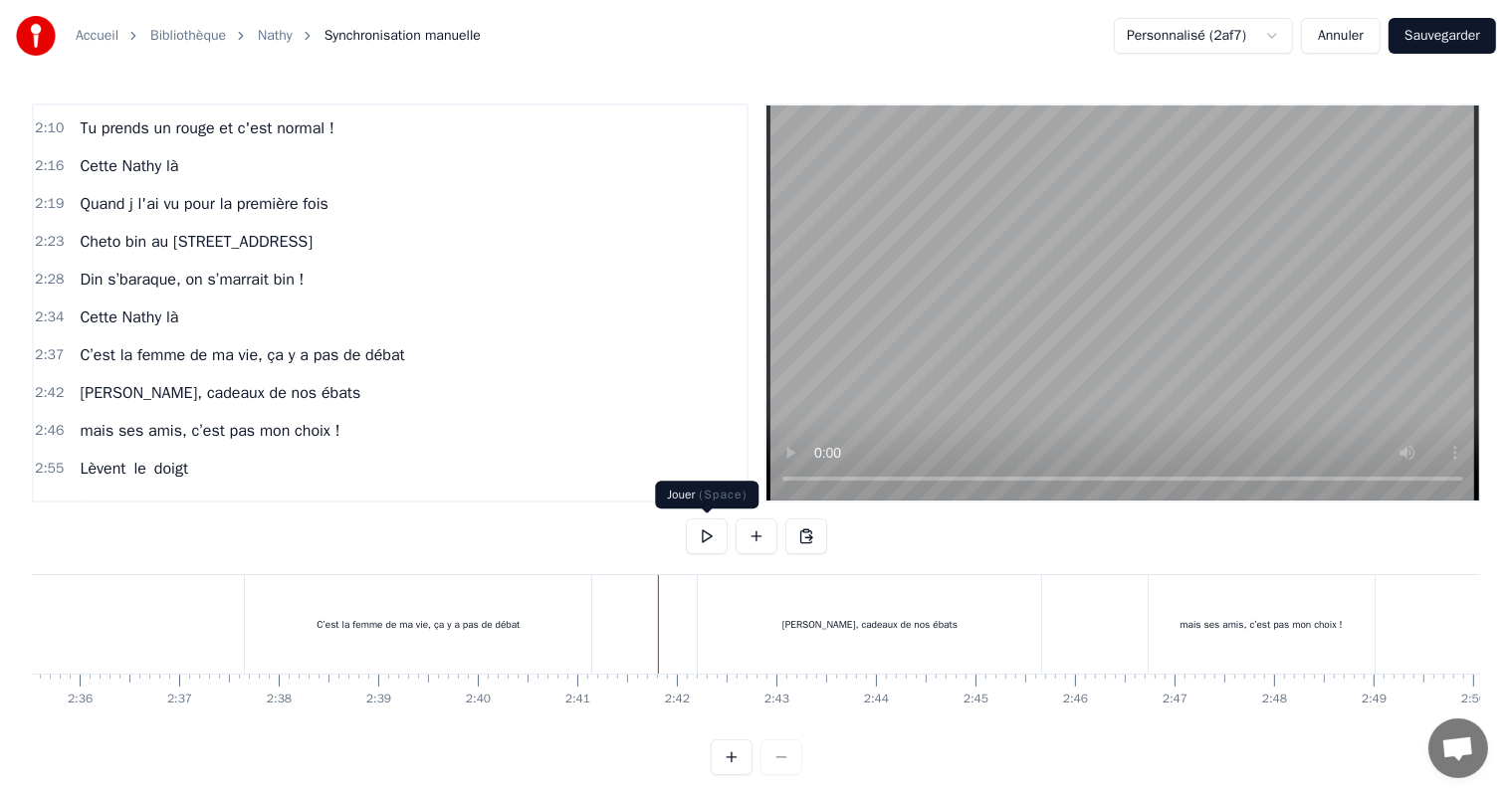 click at bounding box center (707, 536) 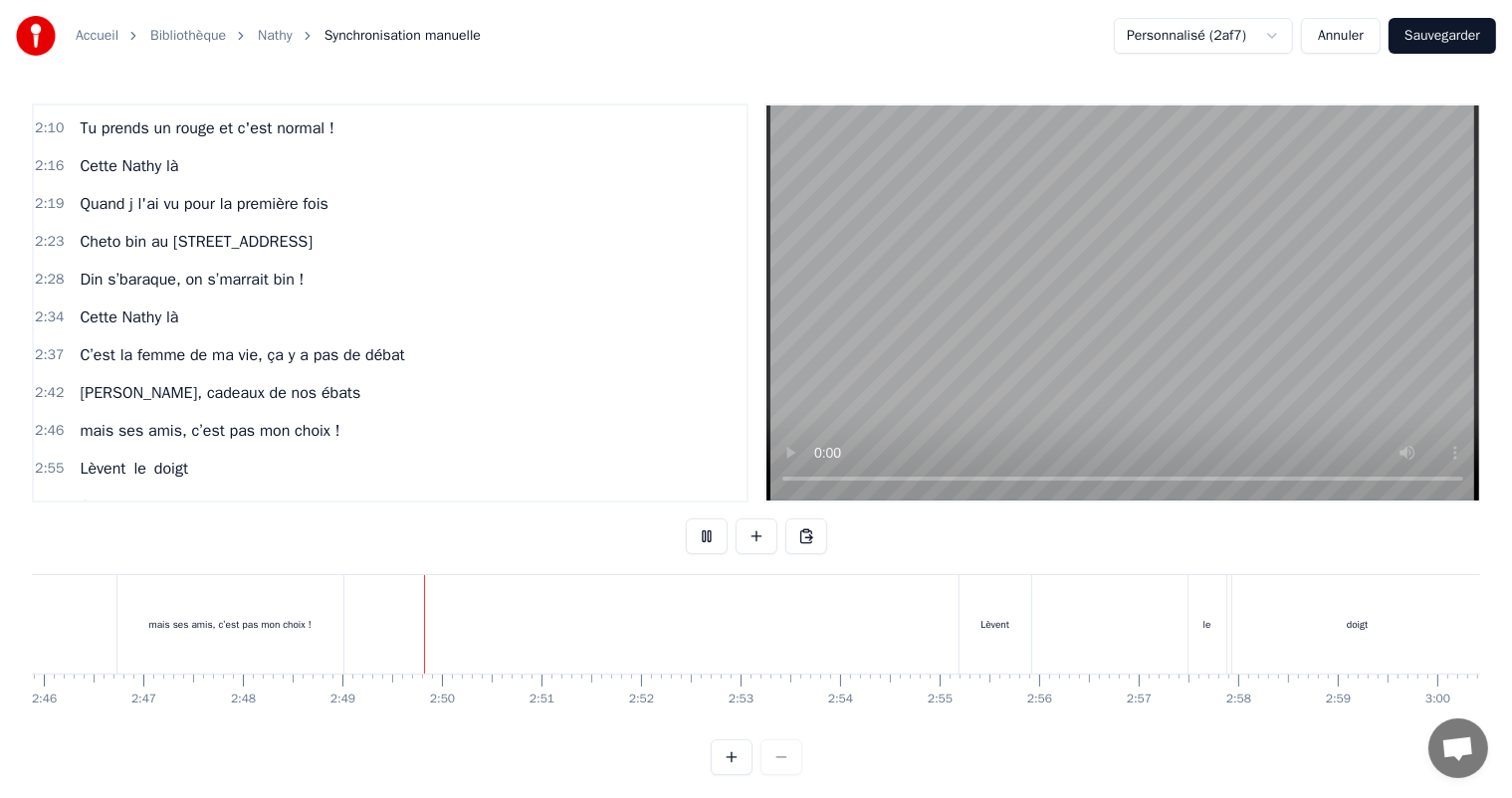 scroll, scrollTop: 0, scrollLeft: 16744, axis: horizontal 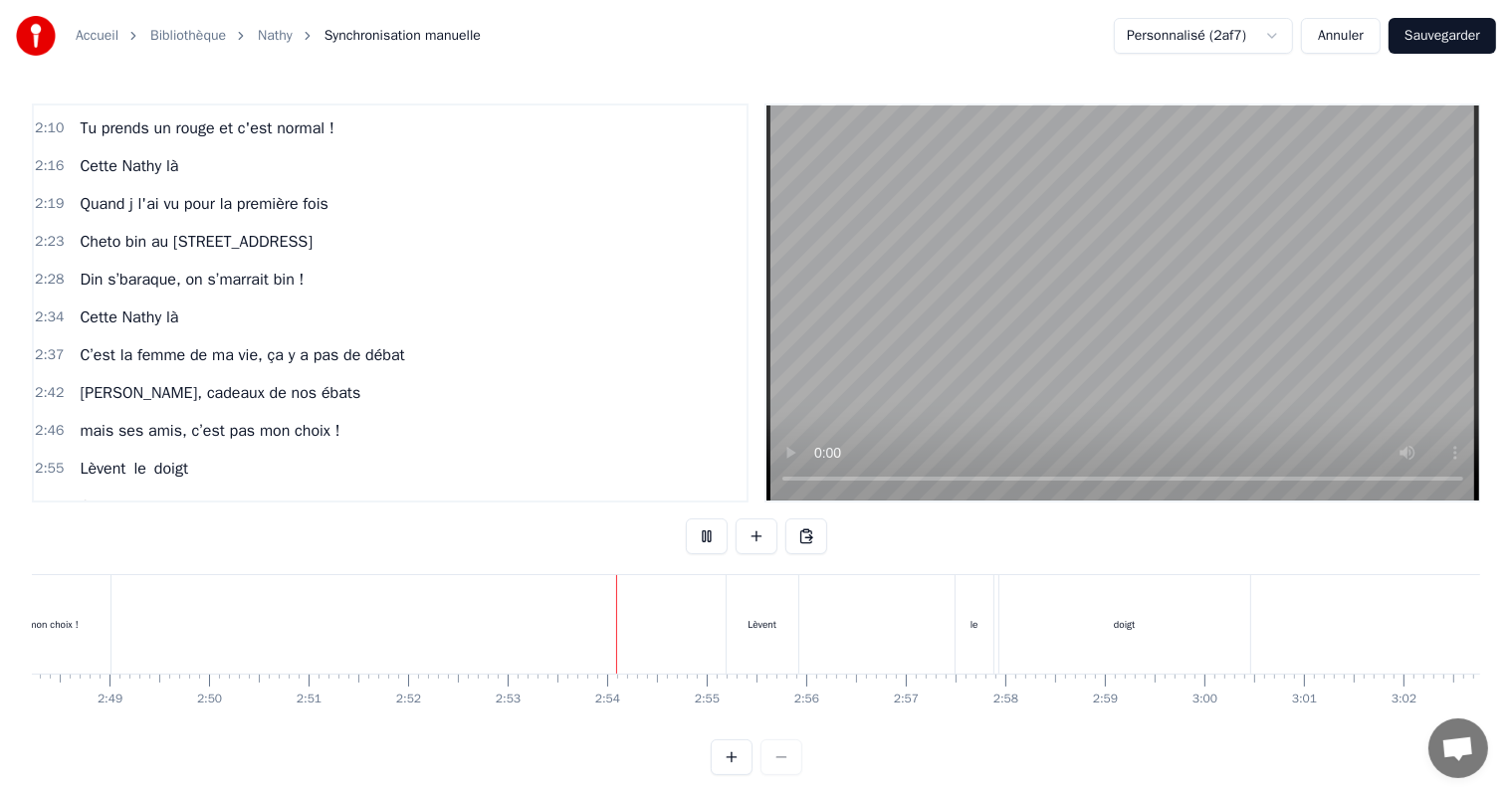 click at bounding box center (707, 536) 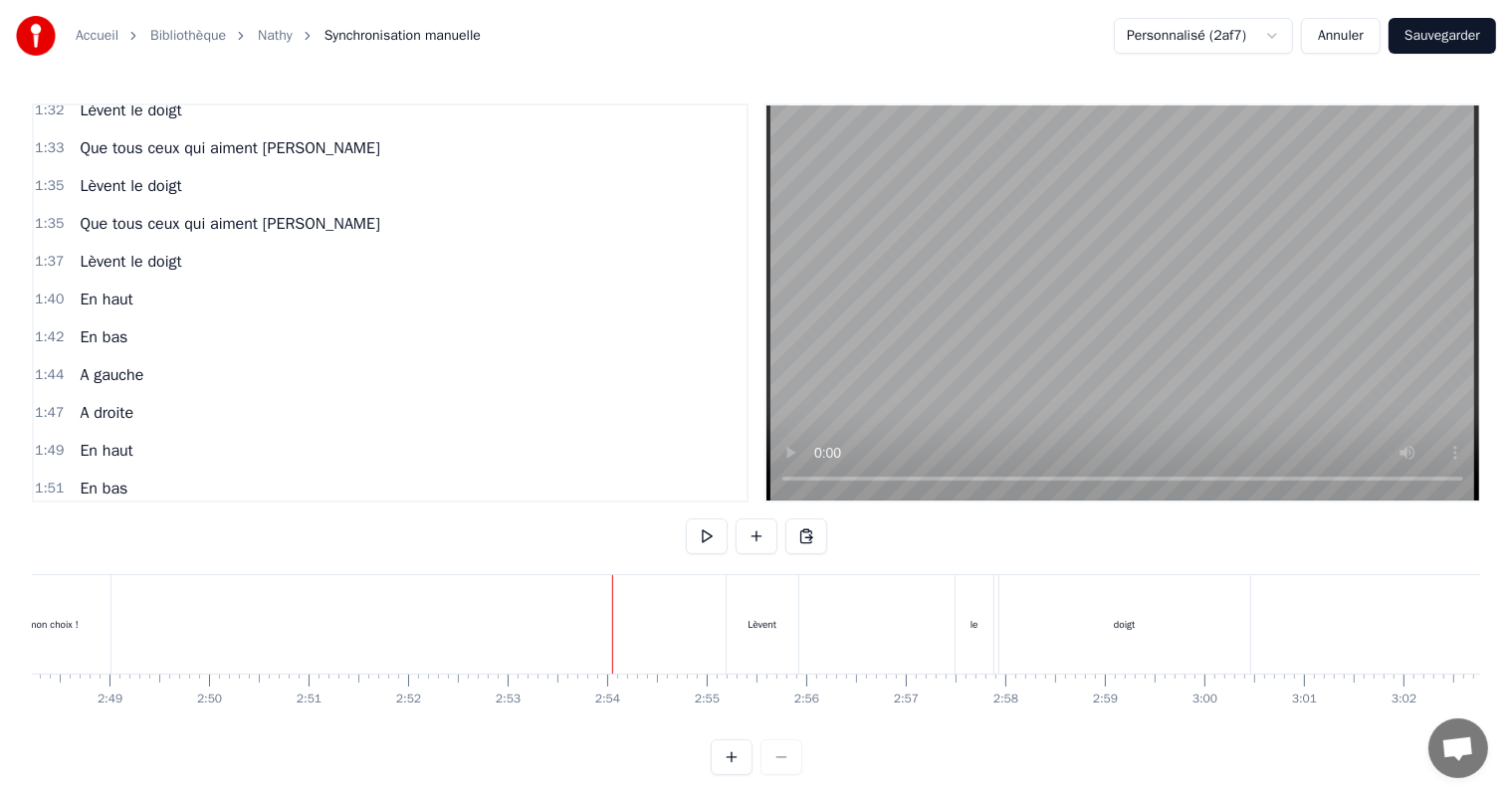 scroll, scrollTop: 926, scrollLeft: 0, axis: vertical 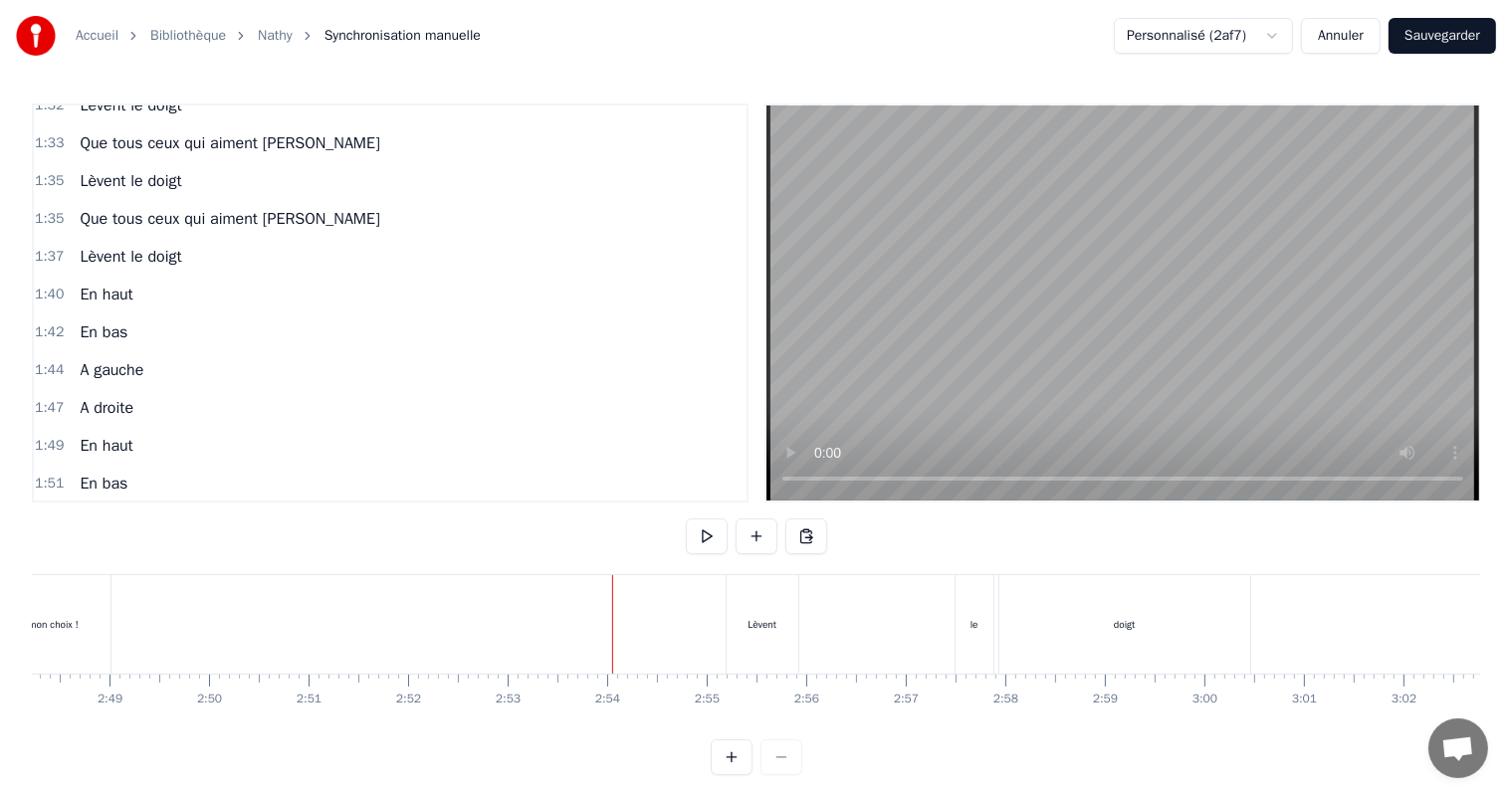 click on "Que tous ceux qui aiment [PERSON_NAME]" at bounding box center [229, 219] 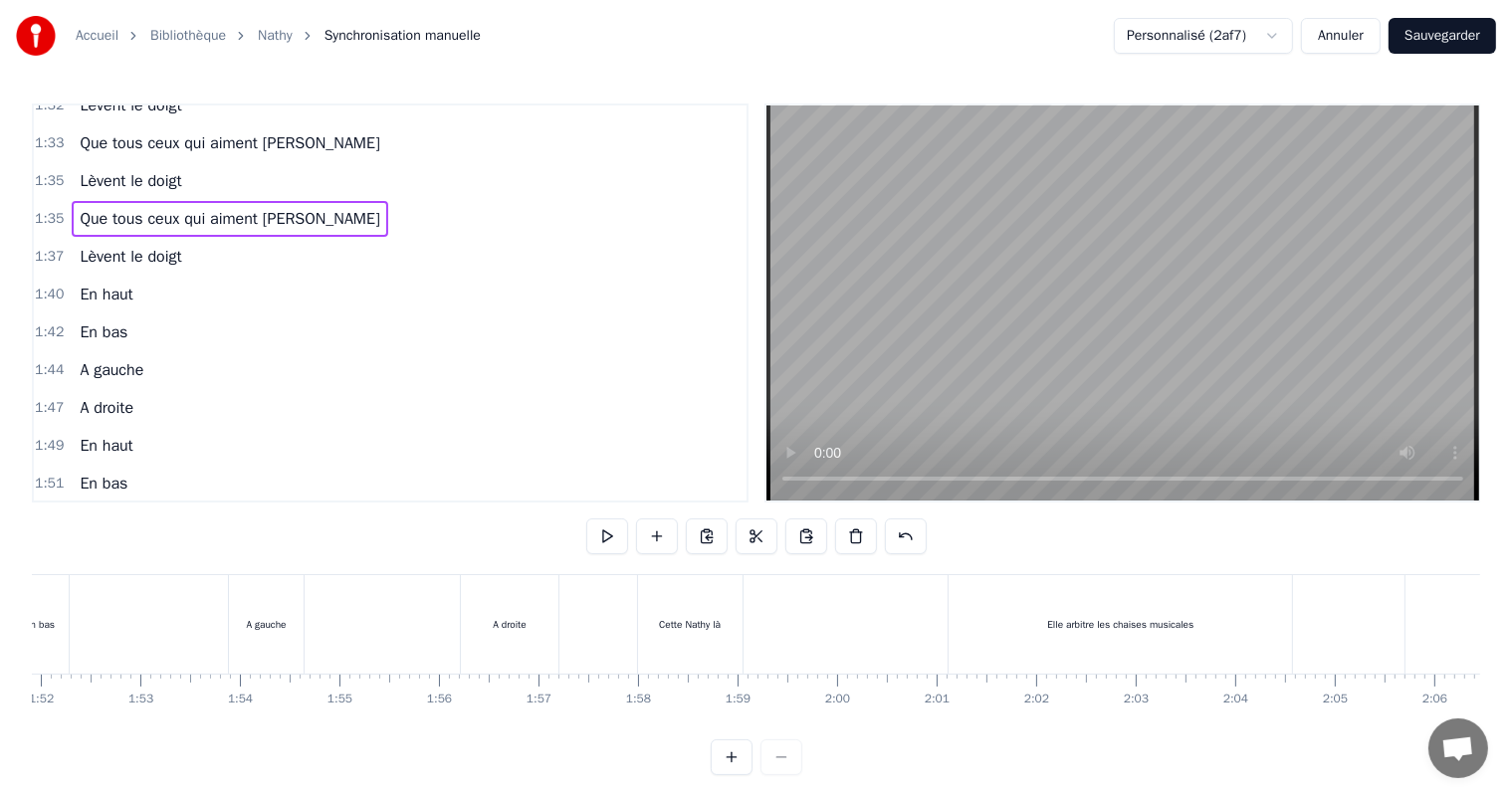 scroll, scrollTop: 0, scrollLeft: 9454, axis: horizontal 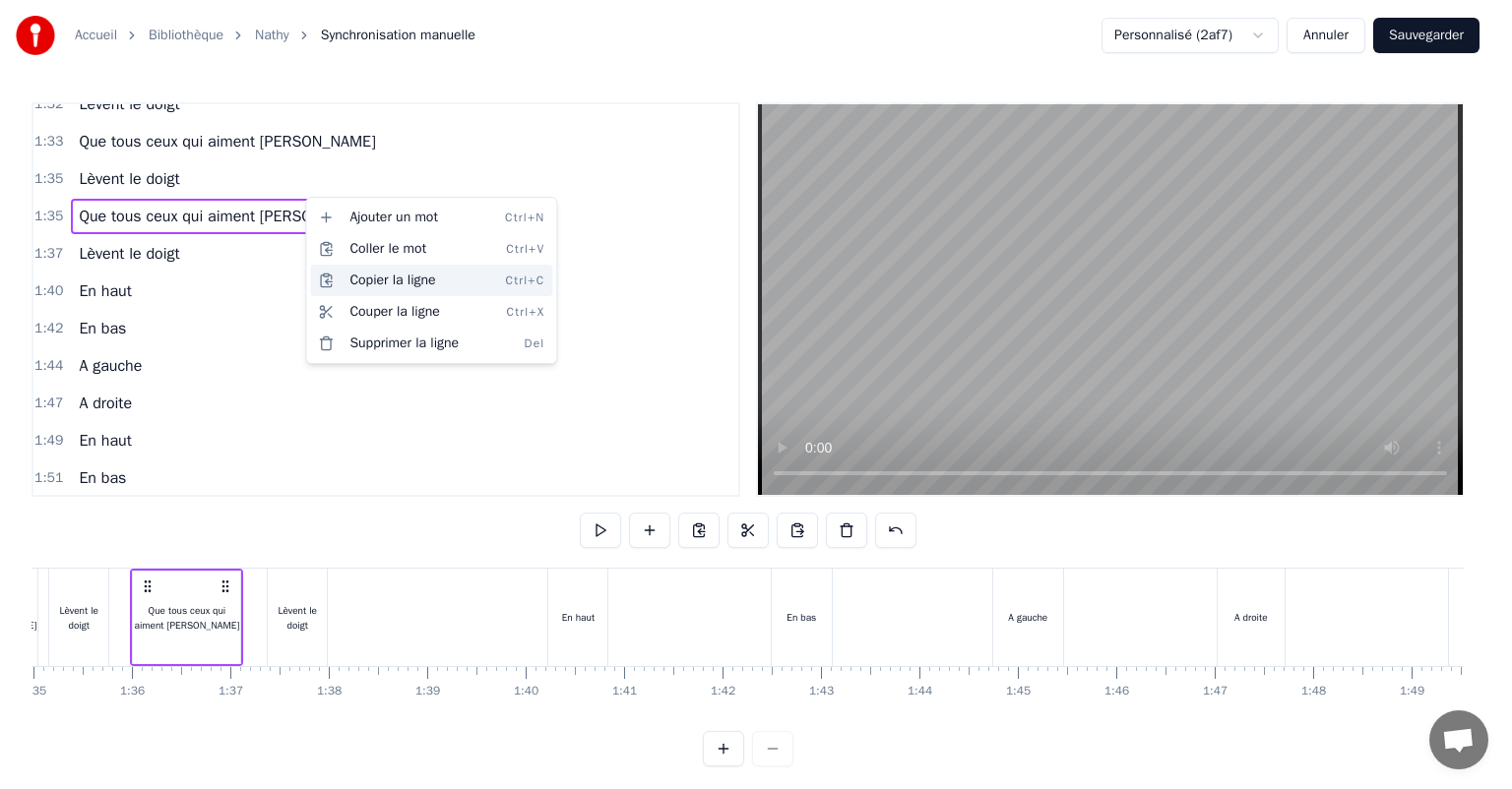 click on "Copier la ligne Ctrl+C" at bounding box center [431, 280] 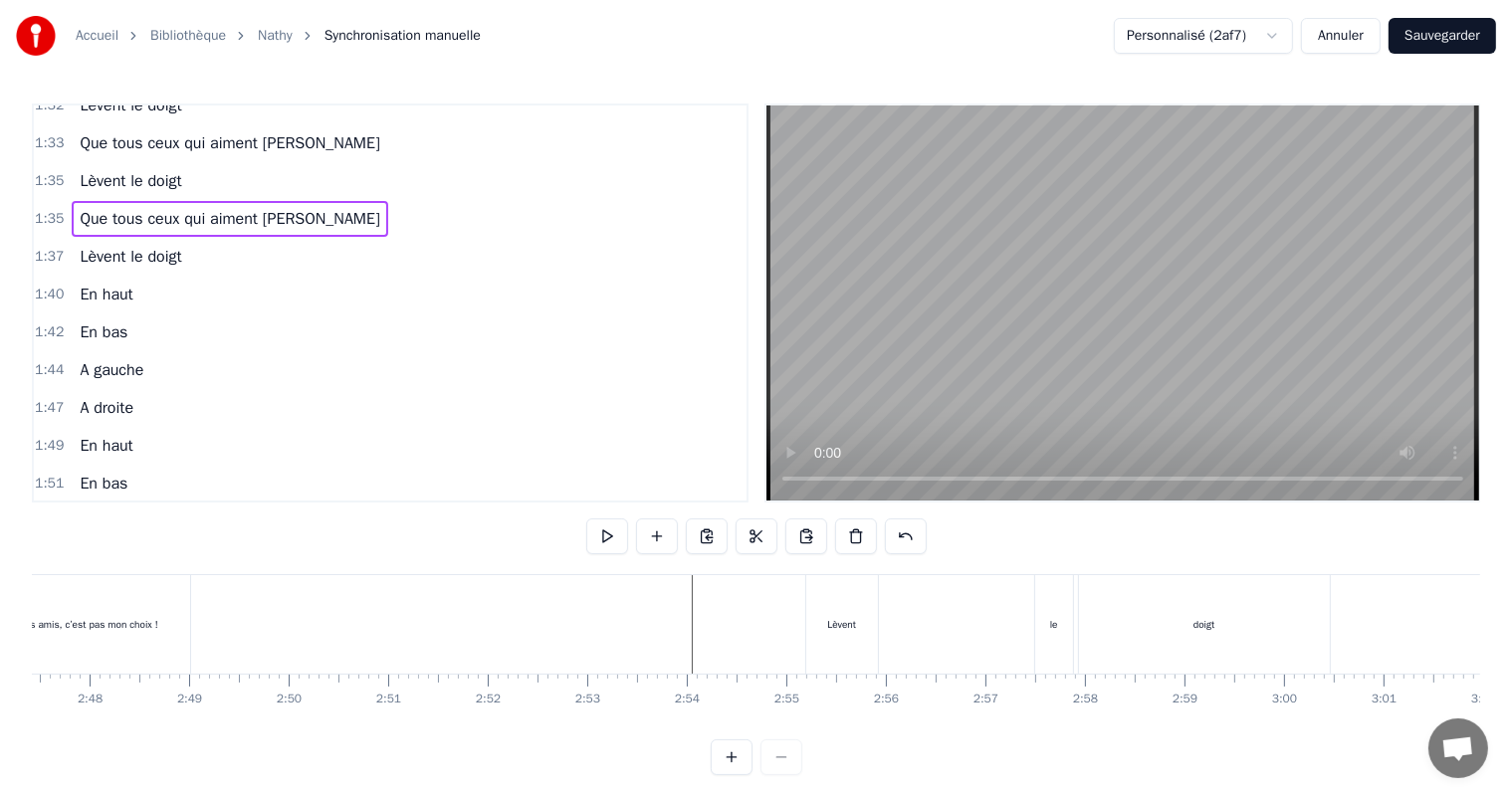 scroll, scrollTop: 0, scrollLeft: 16706, axis: horizontal 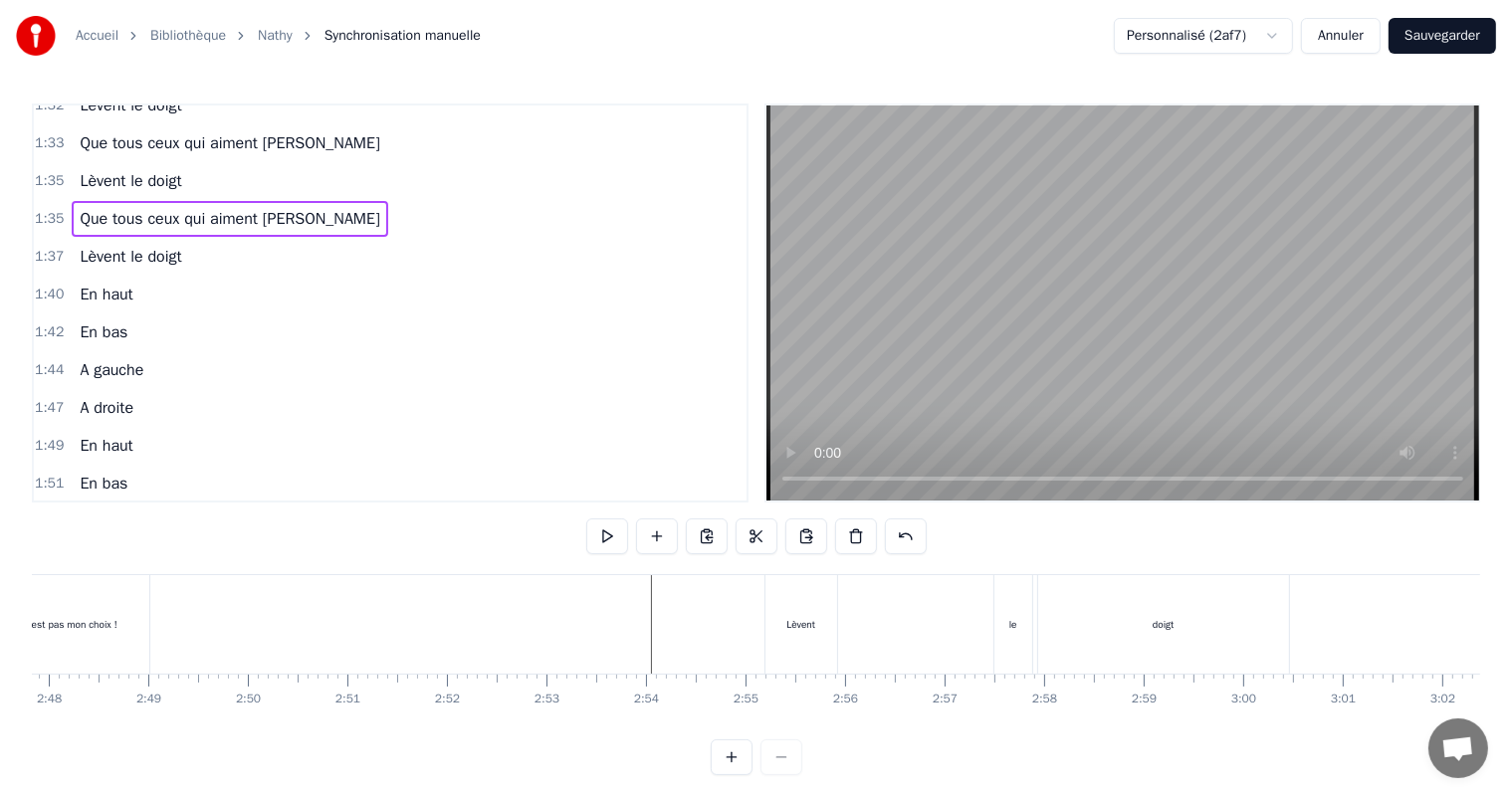 click at bounding box center (806, 536) 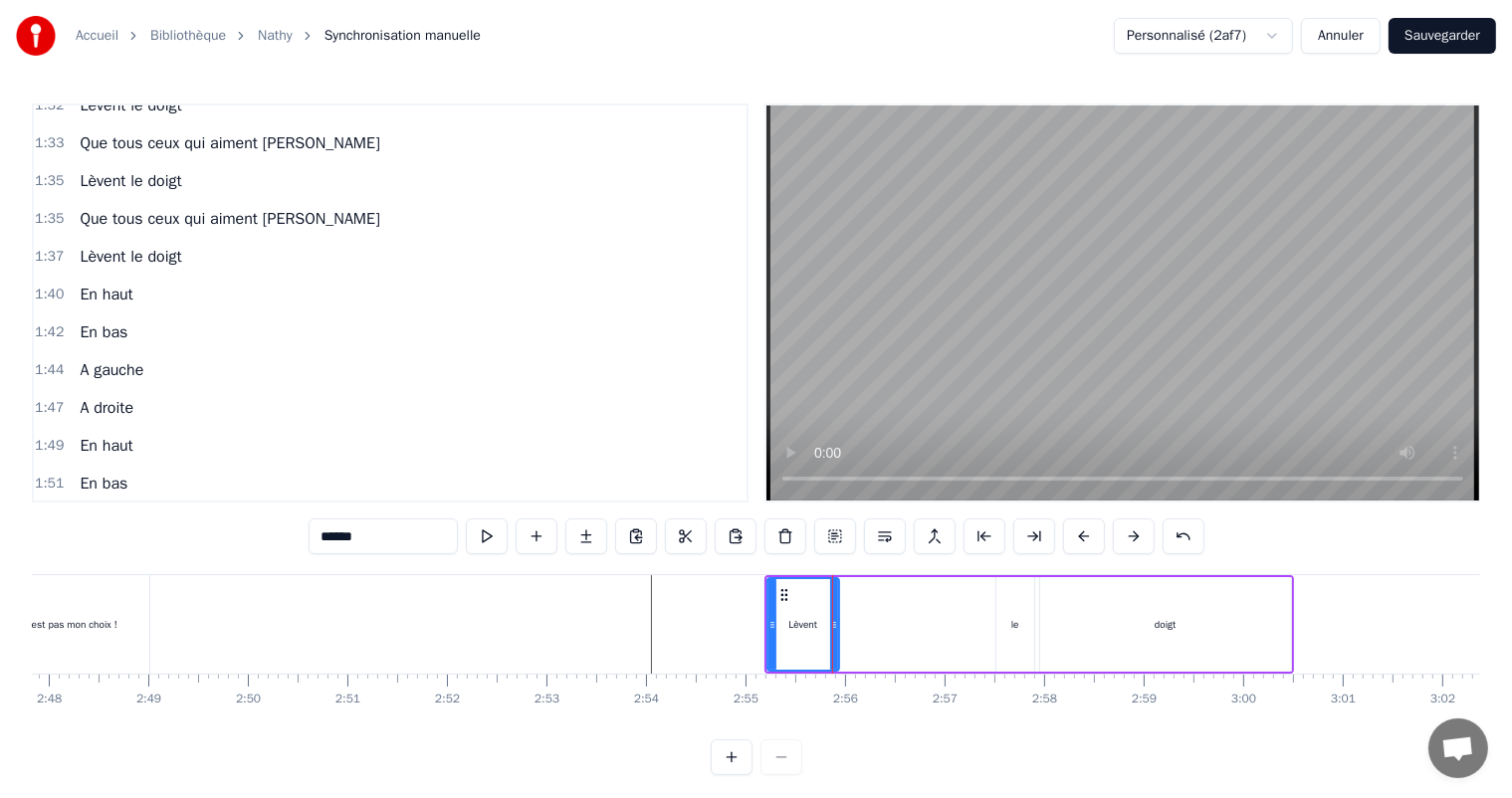 scroll, scrollTop: 9, scrollLeft: 0, axis: vertical 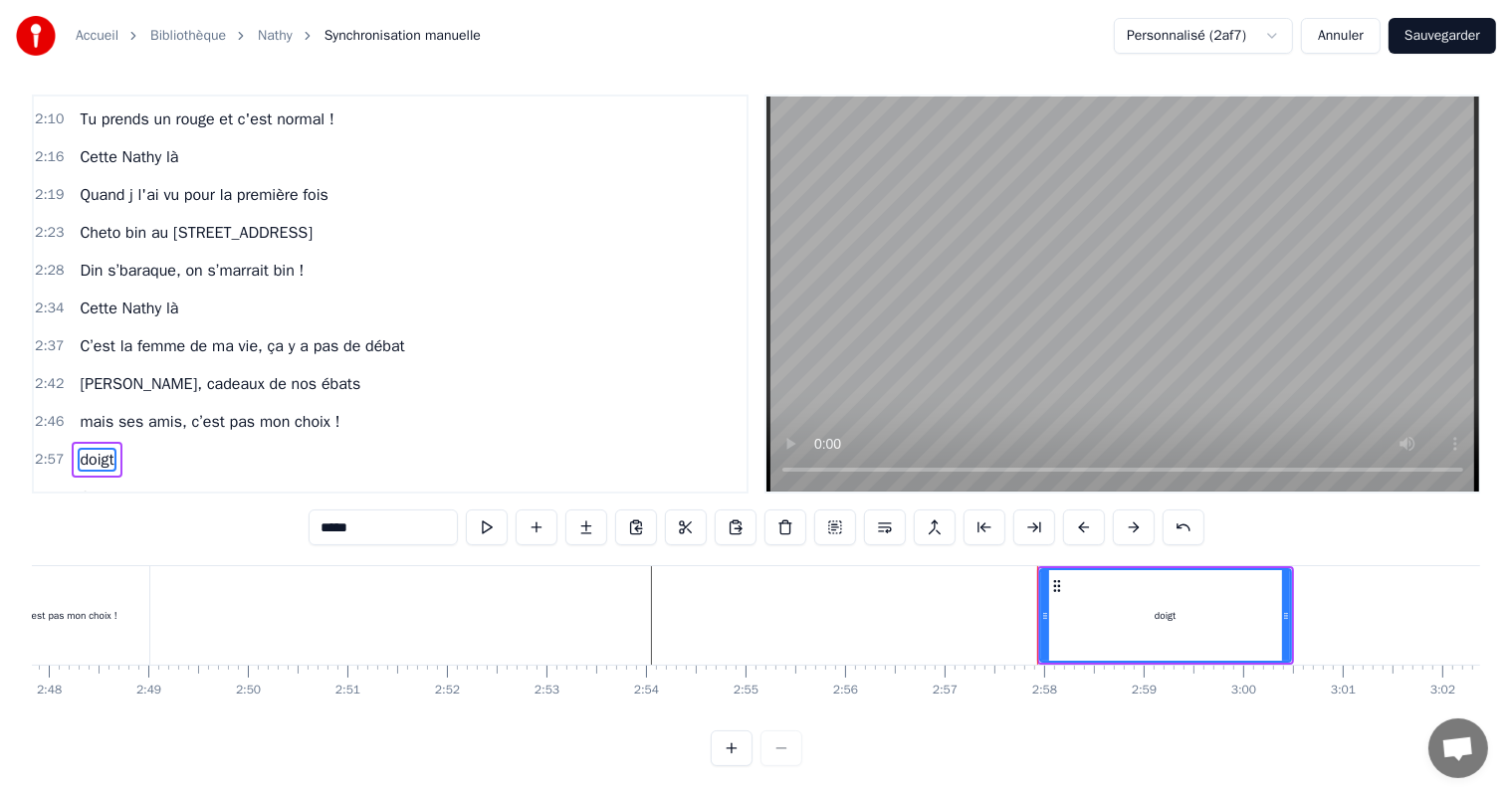 type on "***" 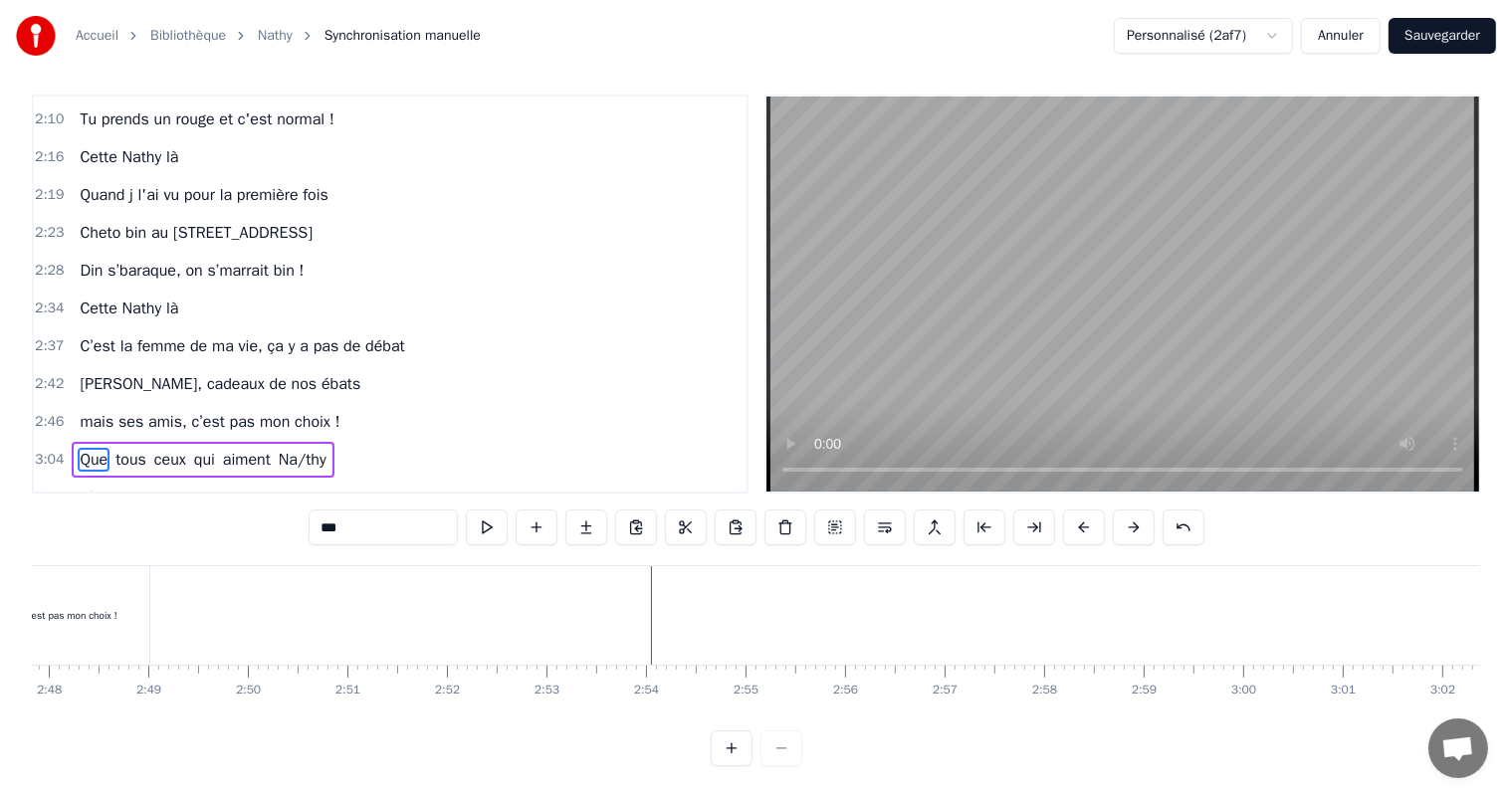 scroll, scrollTop: 1472, scrollLeft: 0, axis: vertical 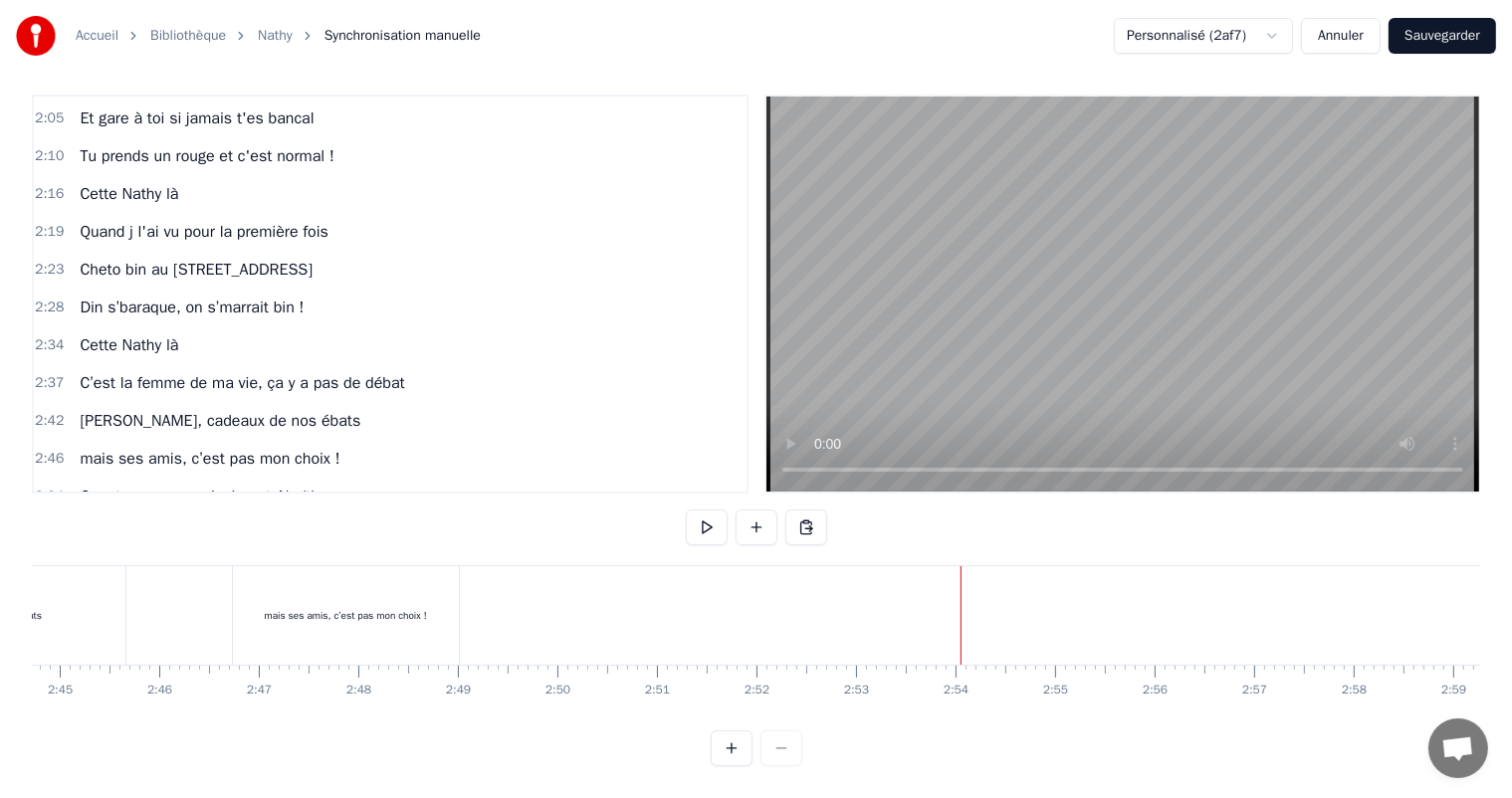 click at bounding box center (806, 527) 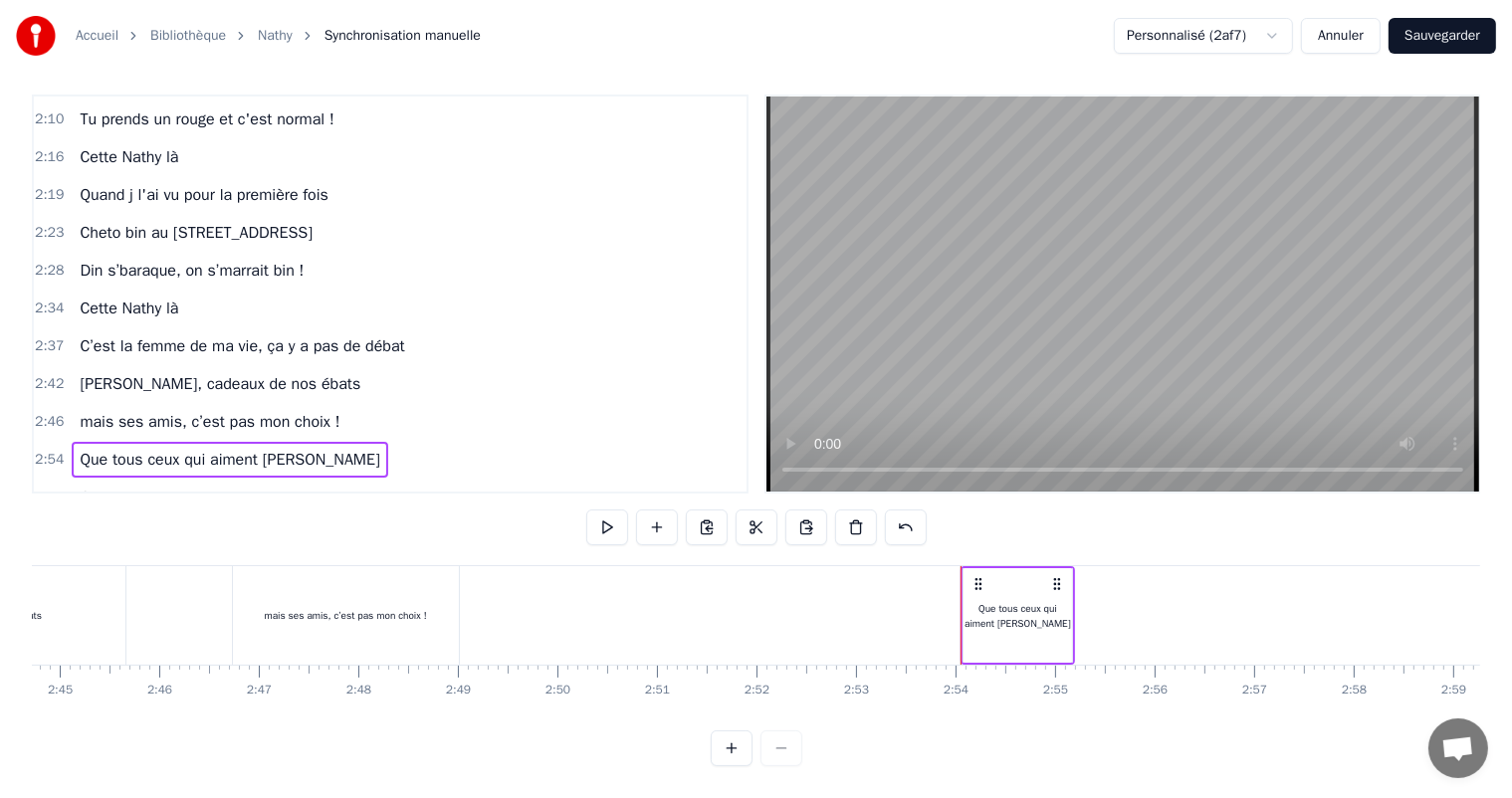 click at bounding box center (-4416, 615) 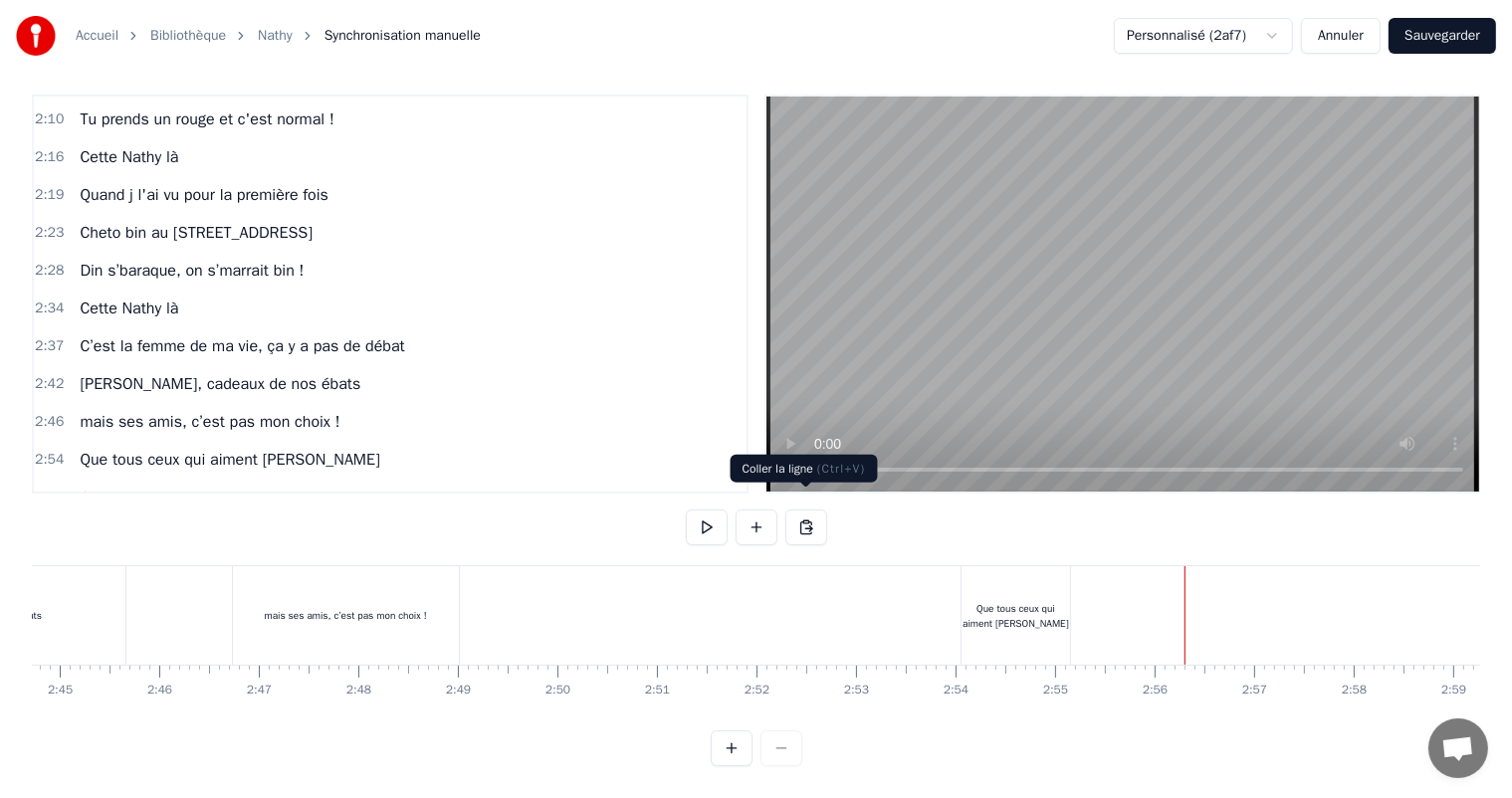 click at bounding box center (806, 527) 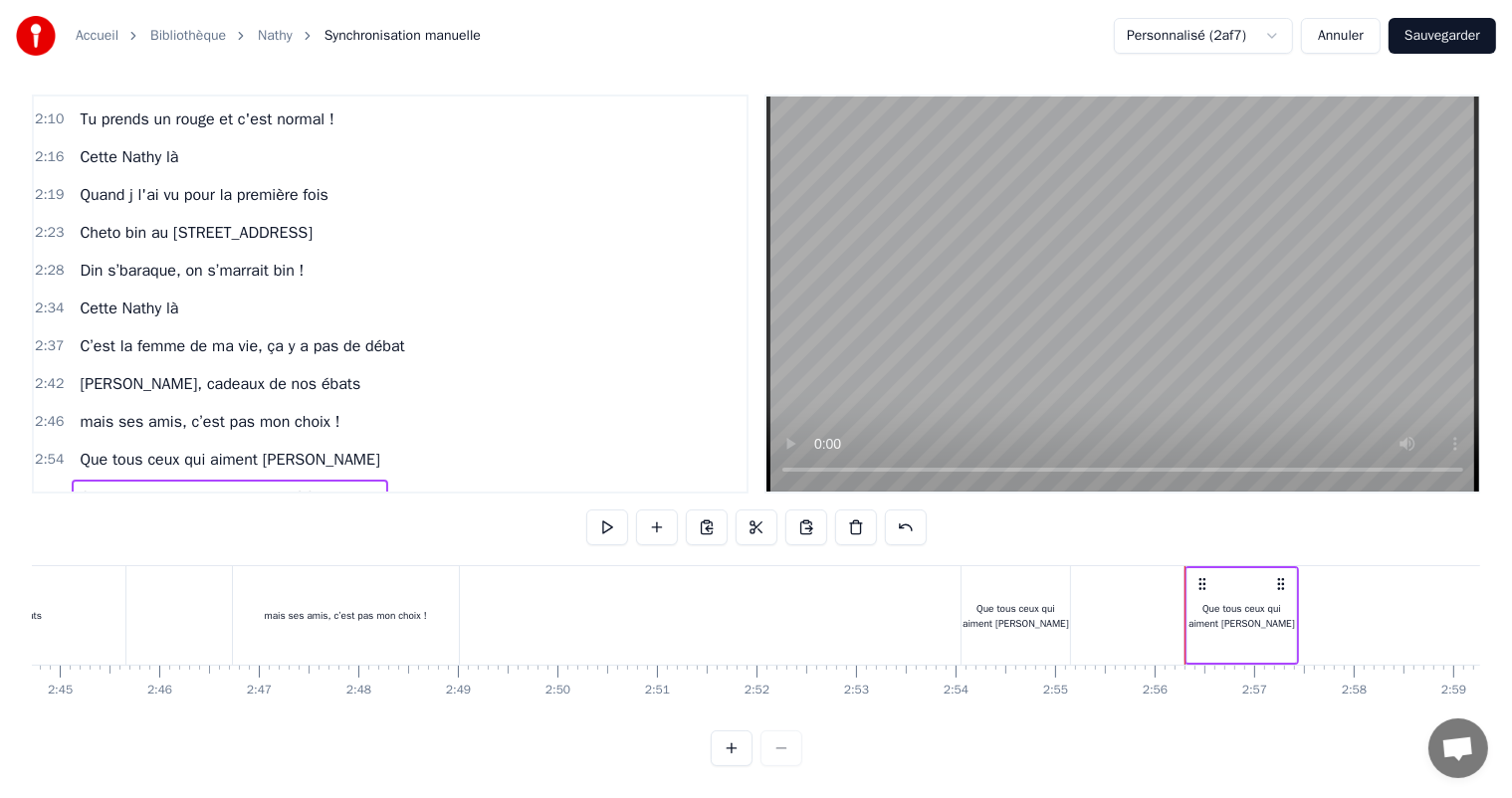 click at bounding box center [-4416, 615] 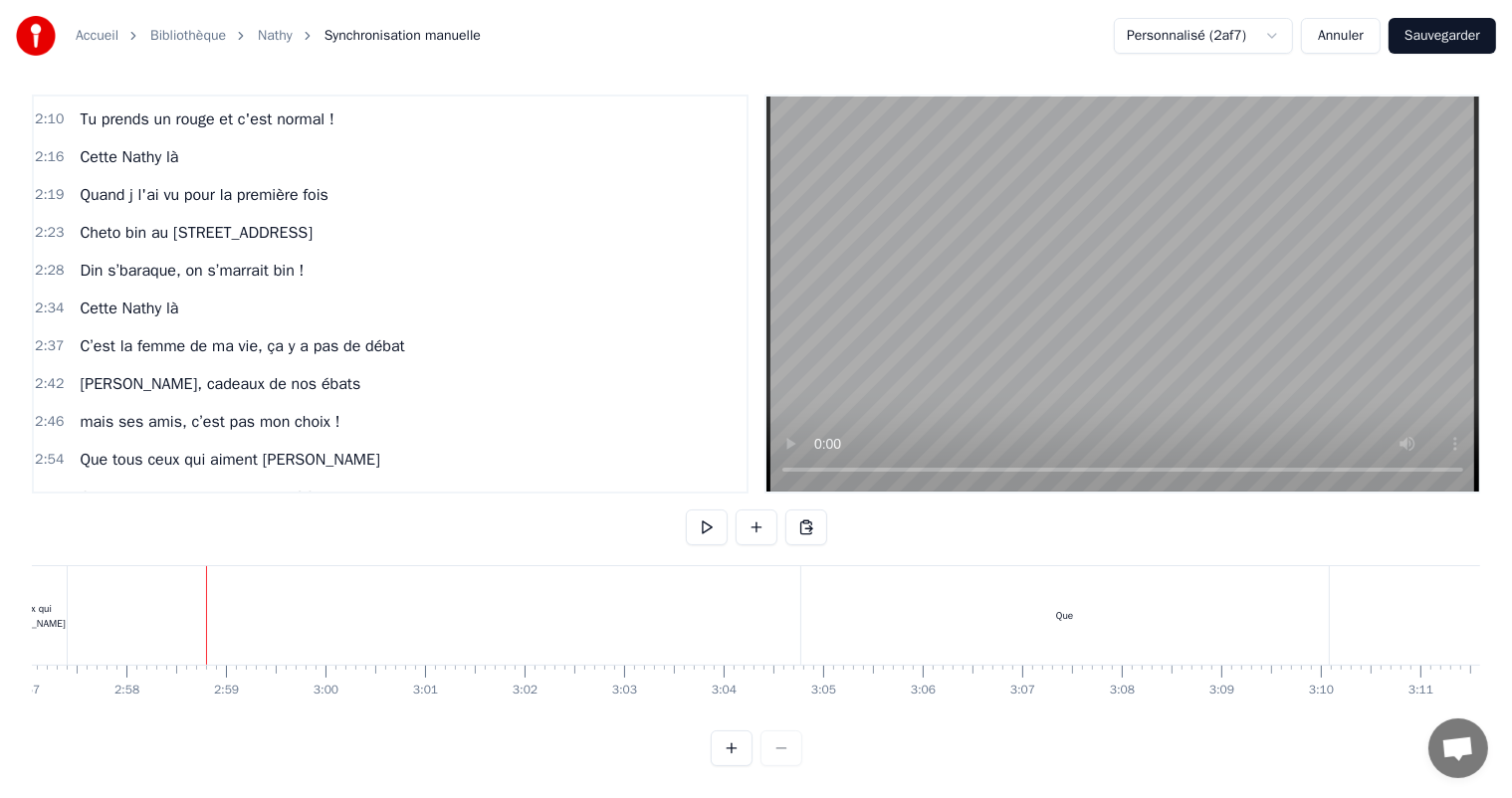 scroll, scrollTop: 0, scrollLeft: 17662, axis: horizontal 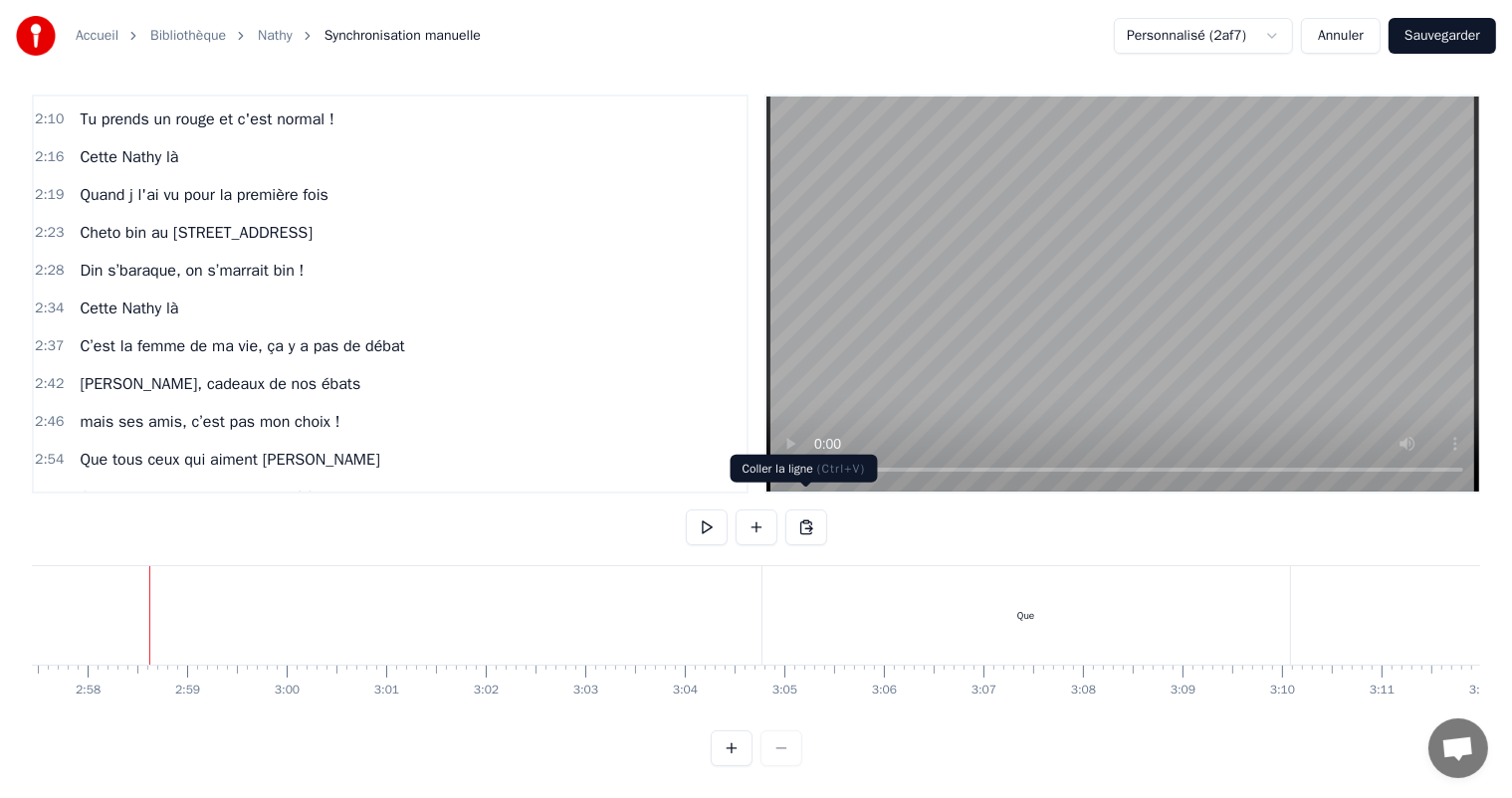 click at bounding box center [806, 527] 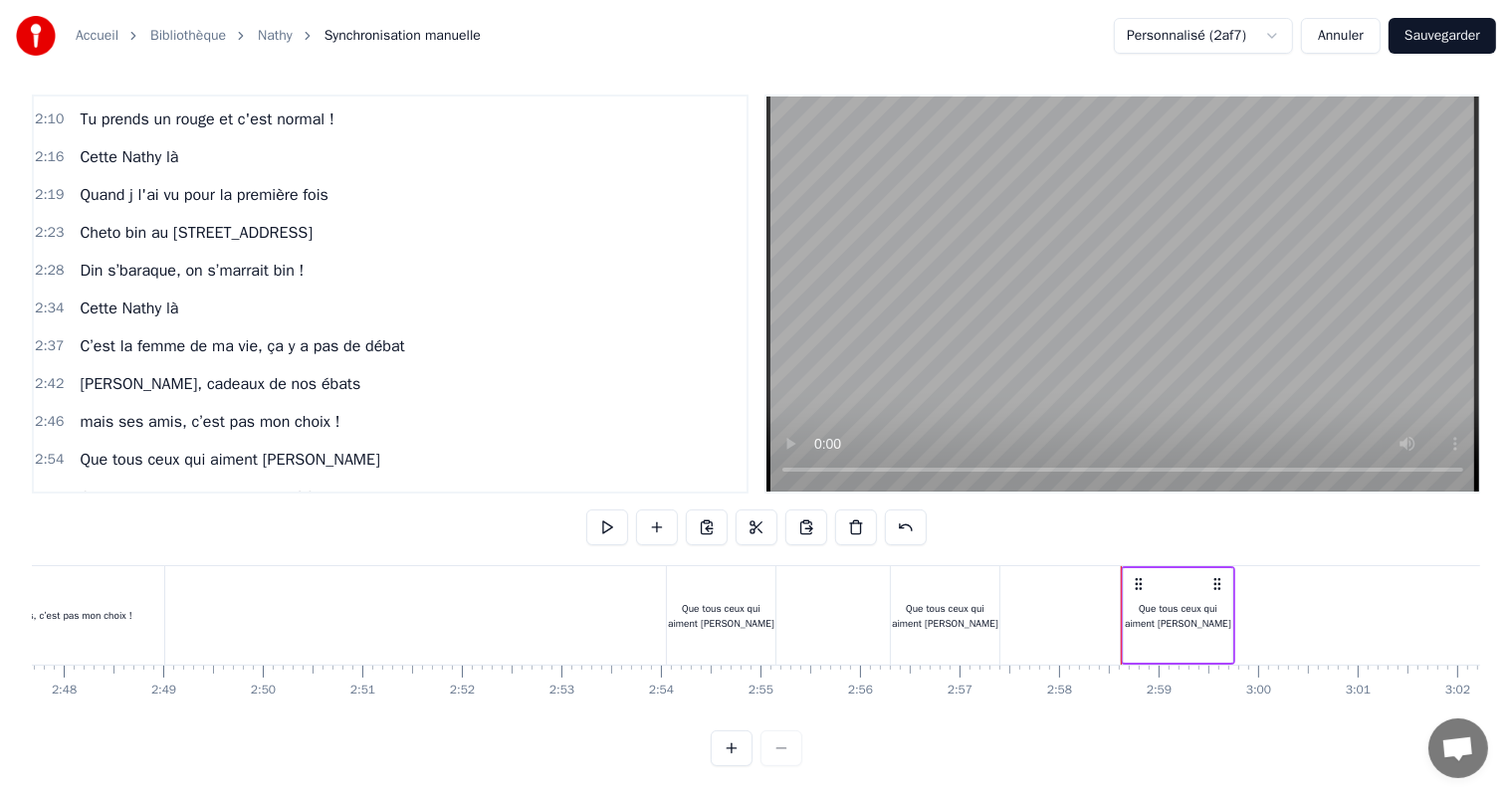 scroll, scrollTop: 0, scrollLeft: 16651, axis: horizontal 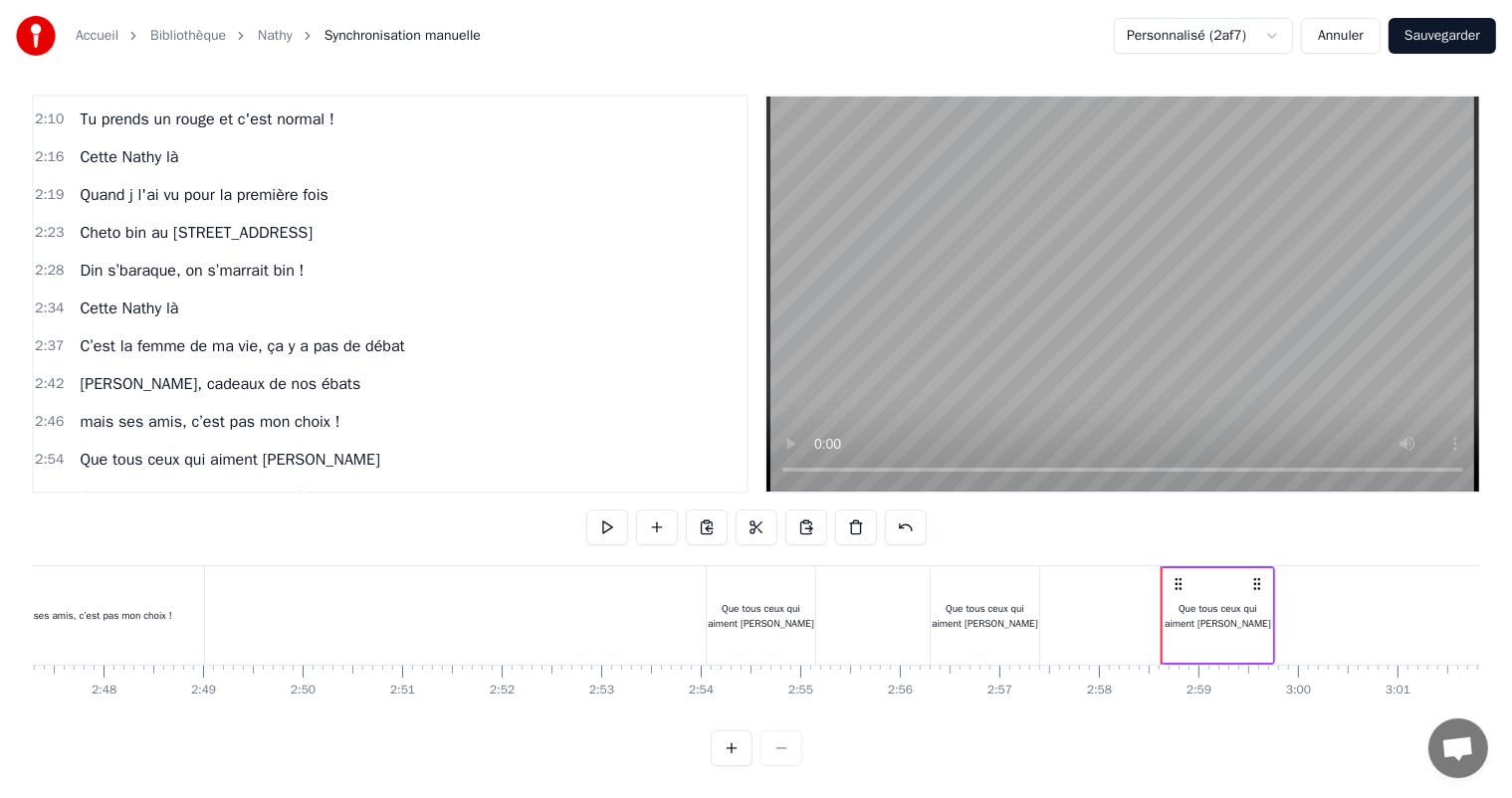 click at bounding box center [-4670, 615] 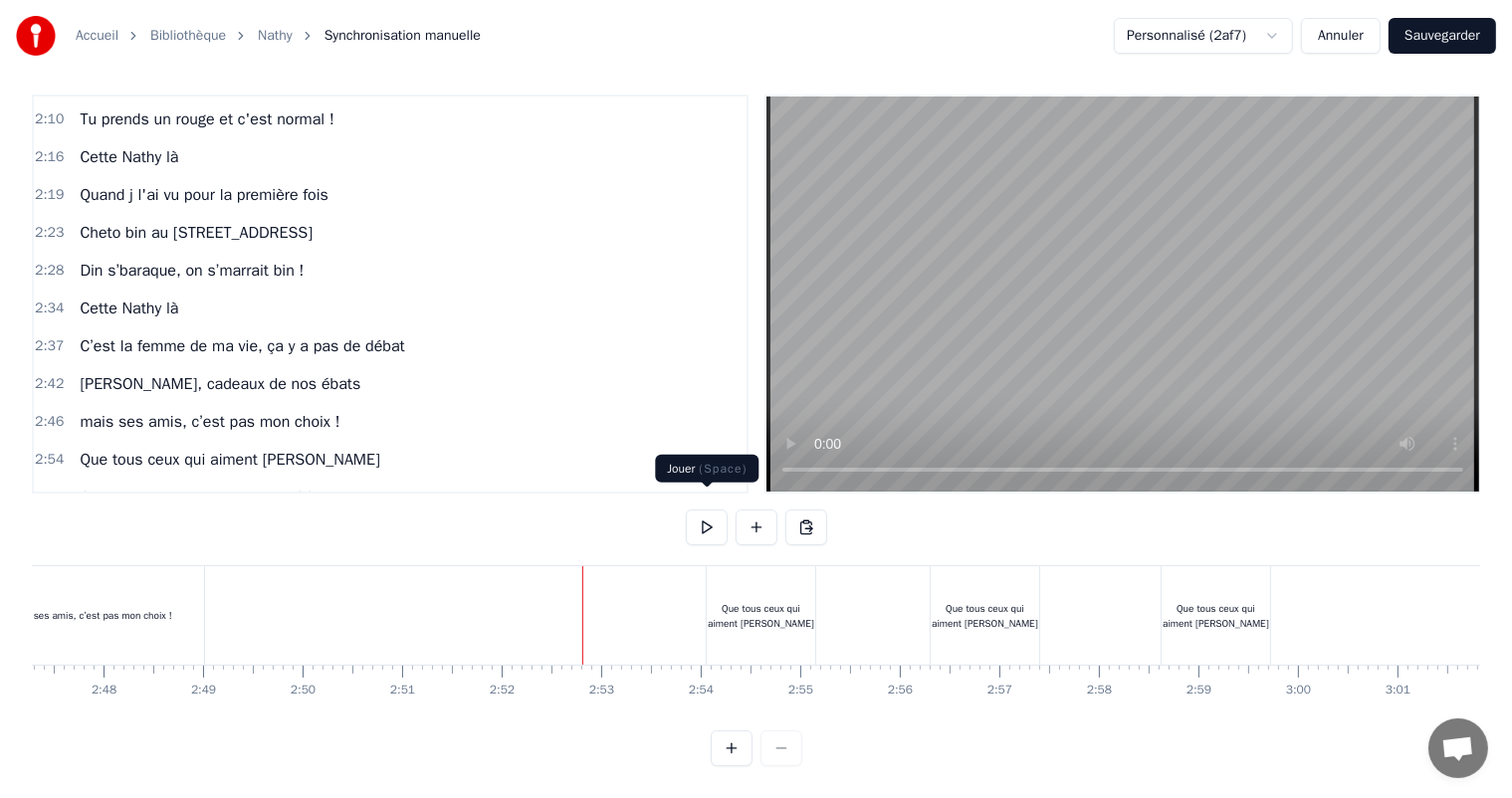 click at bounding box center (707, 527) 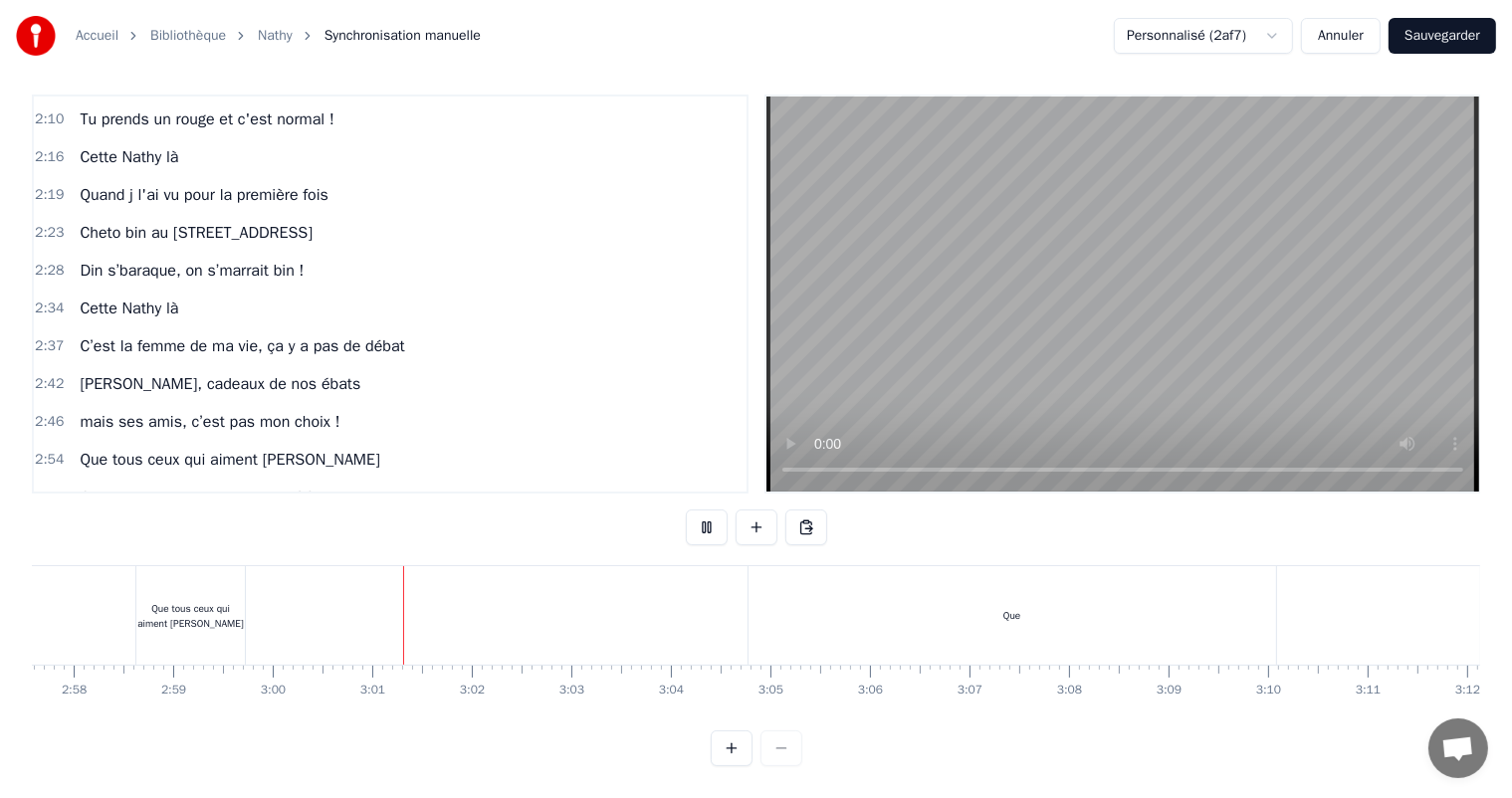 scroll, scrollTop: 0, scrollLeft: 17900, axis: horizontal 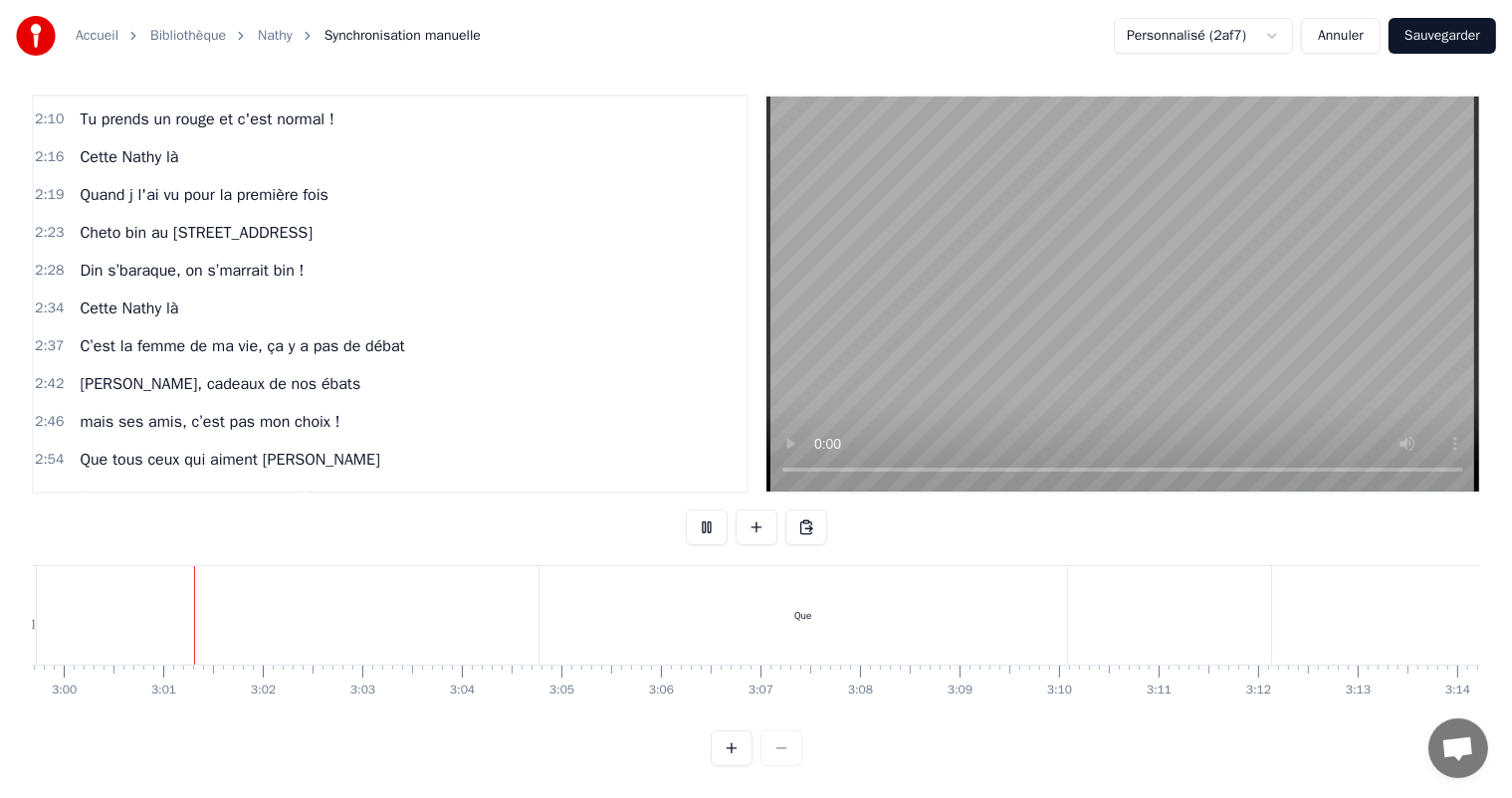 click at bounding box center [707, 527] 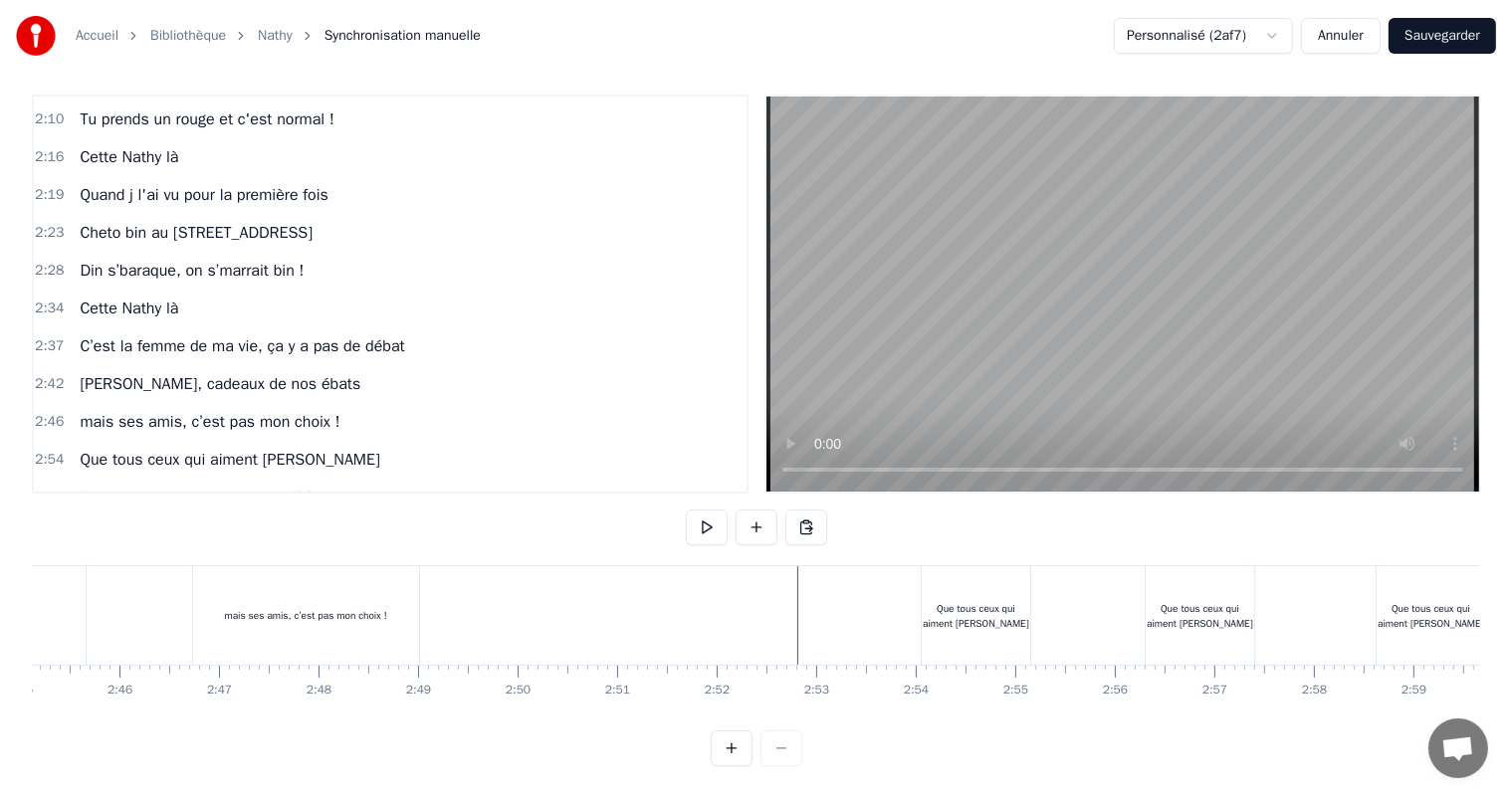 scroll, scrollTop: 0, scrollLeft: 16382, axis: horizontal 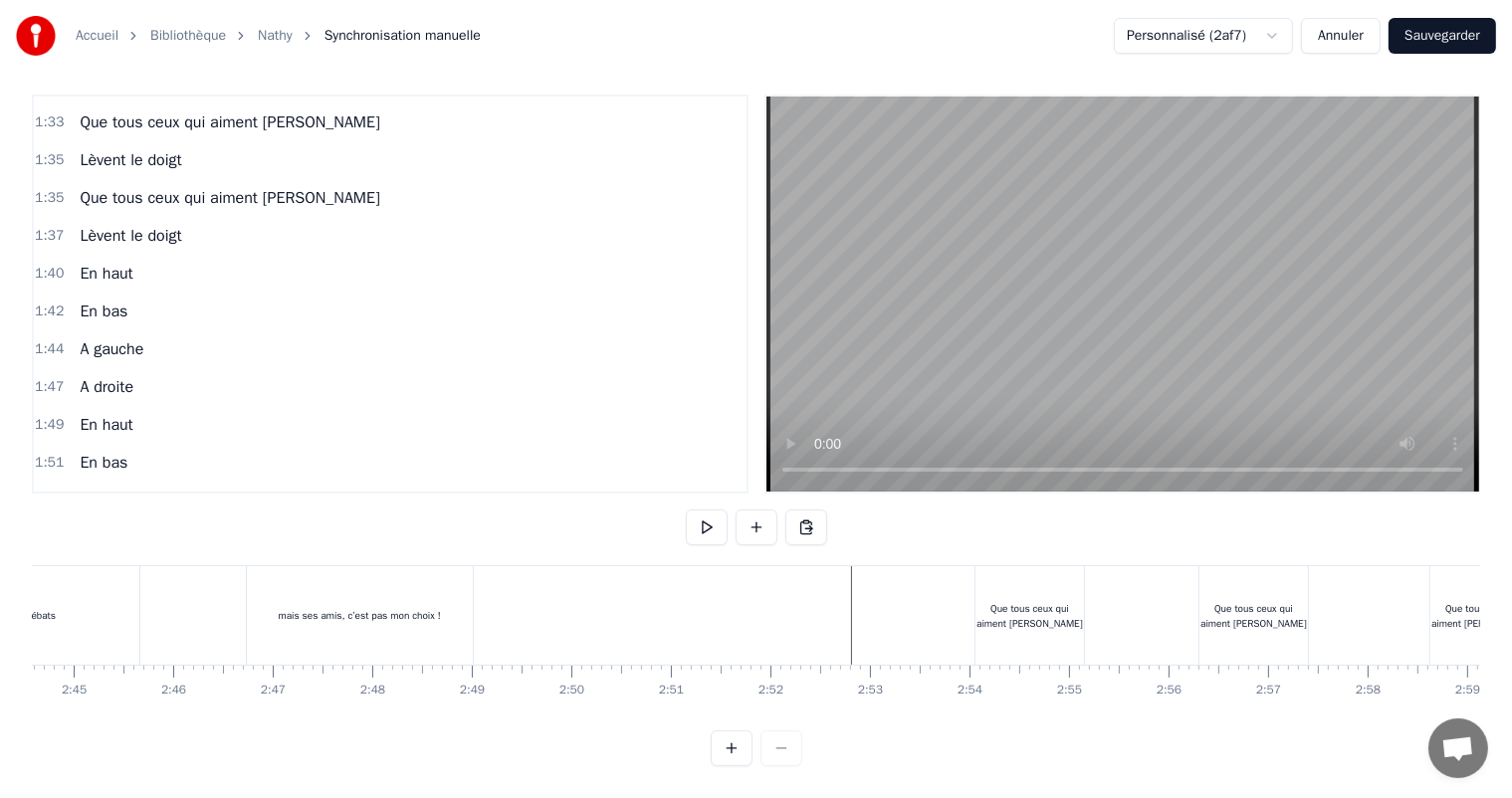 click on "Lèvent le doigt" at bounding box center [130, 236] 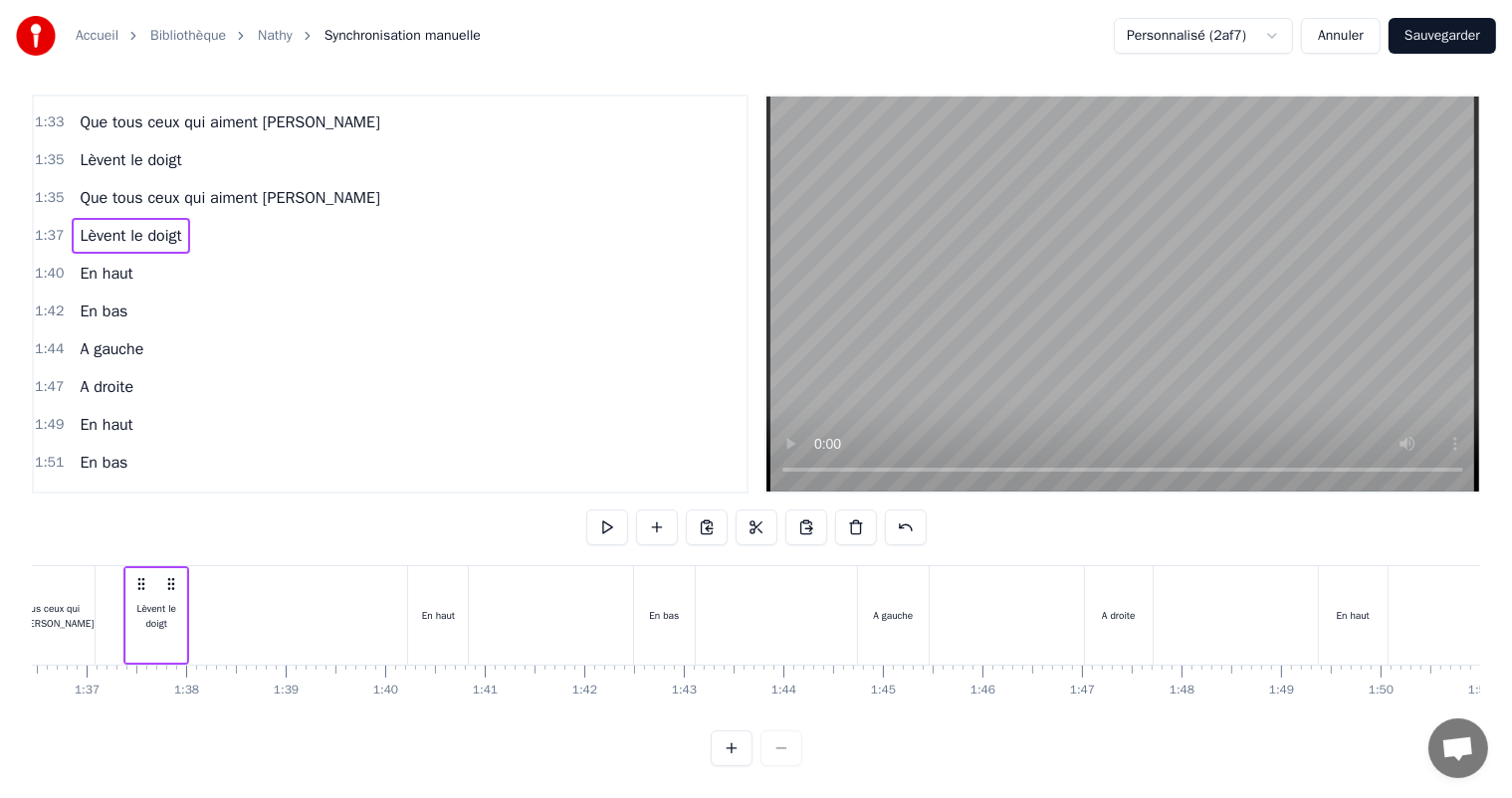 scroll, scrollTop: 0, scrollLeft: 9592, axis: horizontal 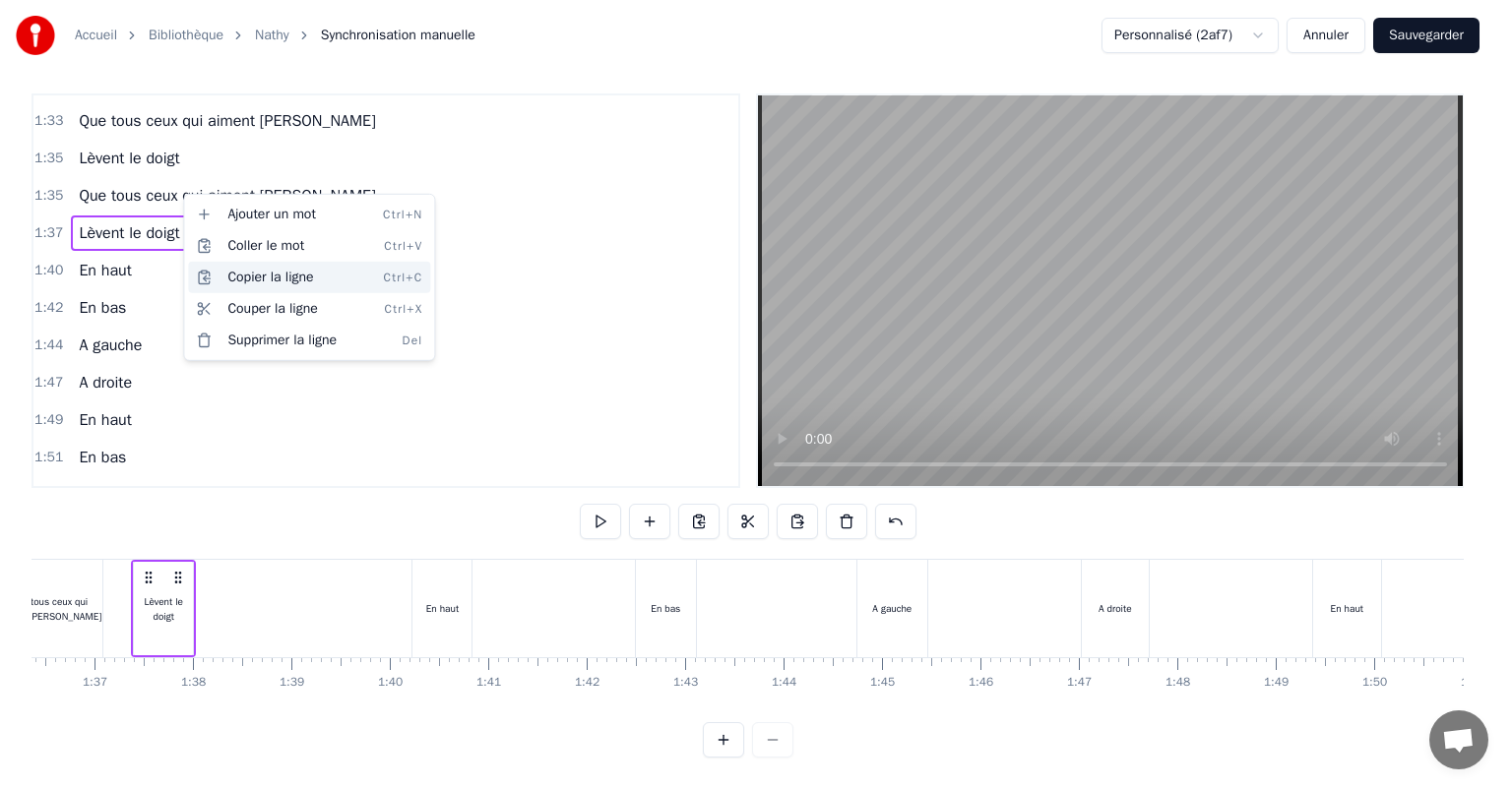 click on "Copier la ligne Ctrl+C" at bounding box center (309, 277) 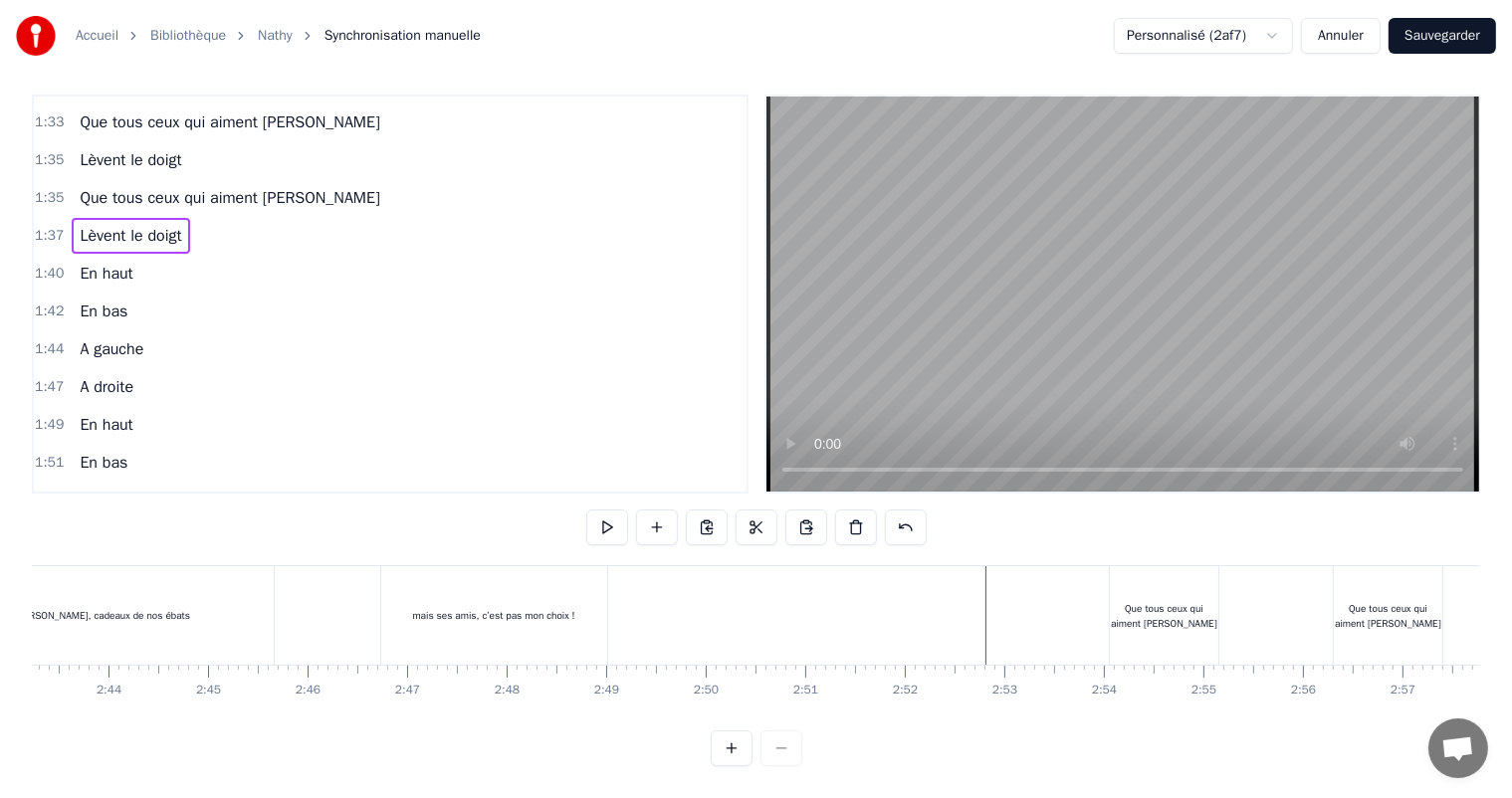 scroll, scrollTop: 0, scrollLeft: 16328, axis: horizontal 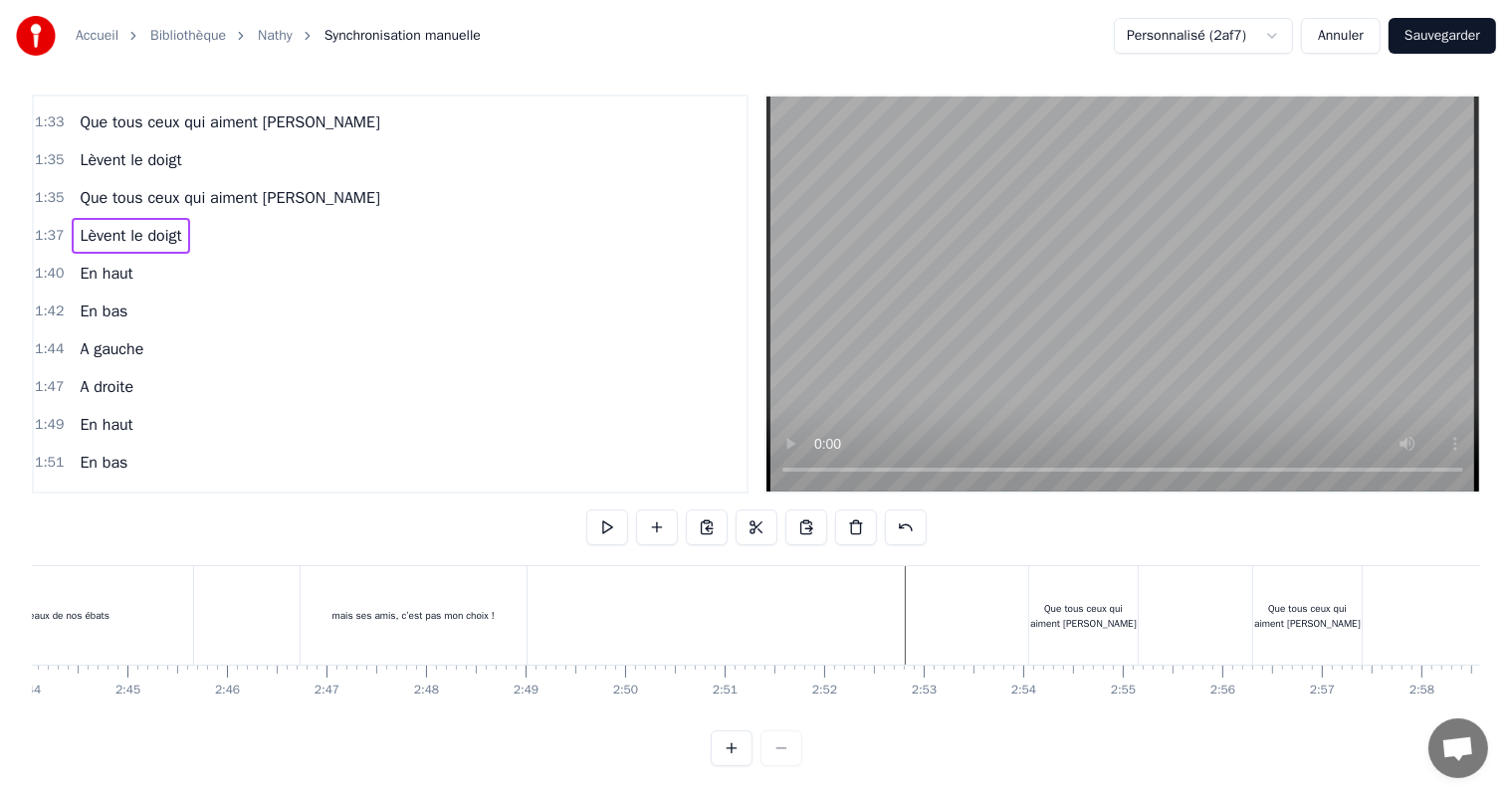 click at bounding box center [607, 527] 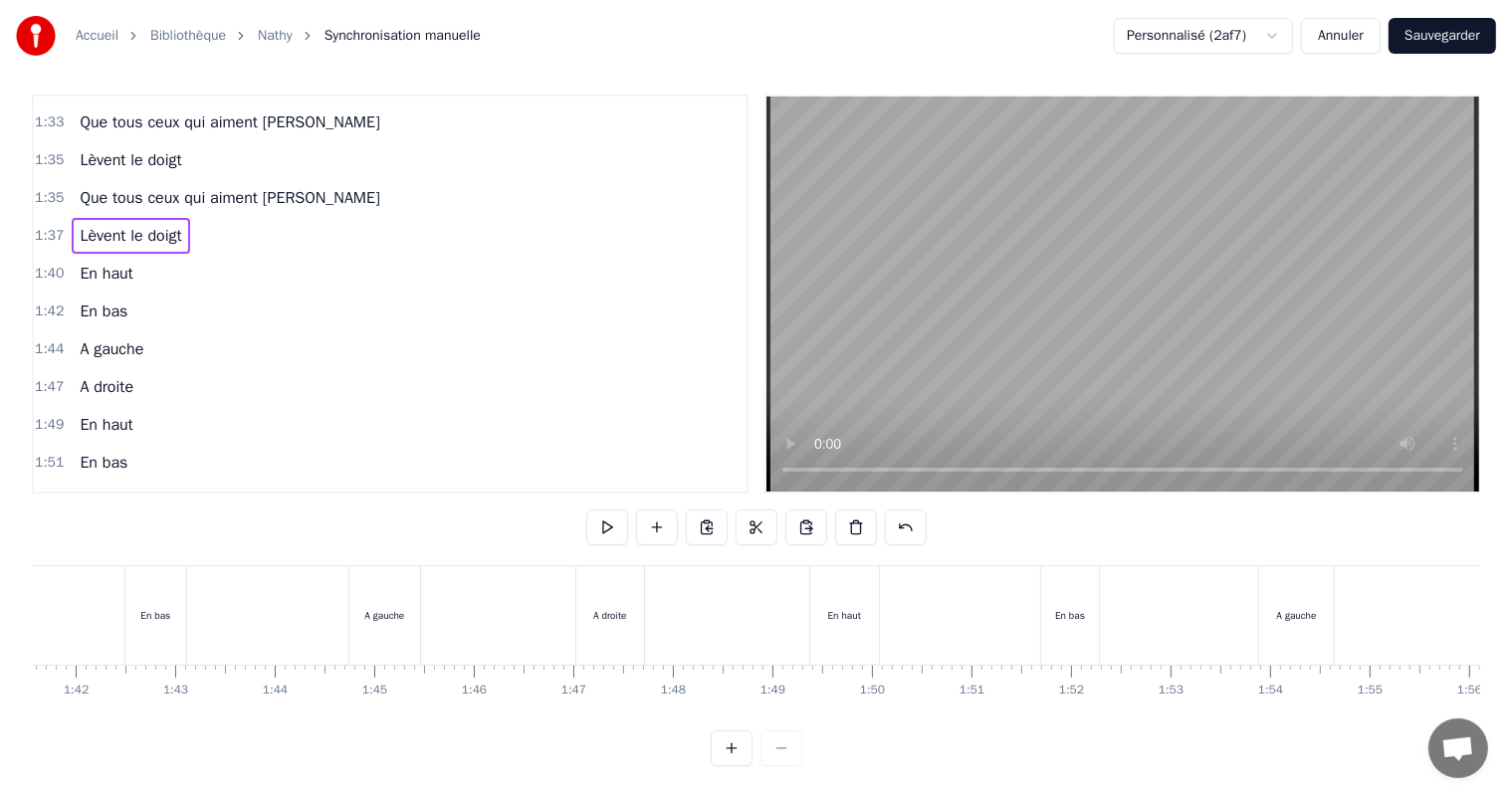 scroll, scrollTop: 0, scrollLeft: 9654, axis: horizontal 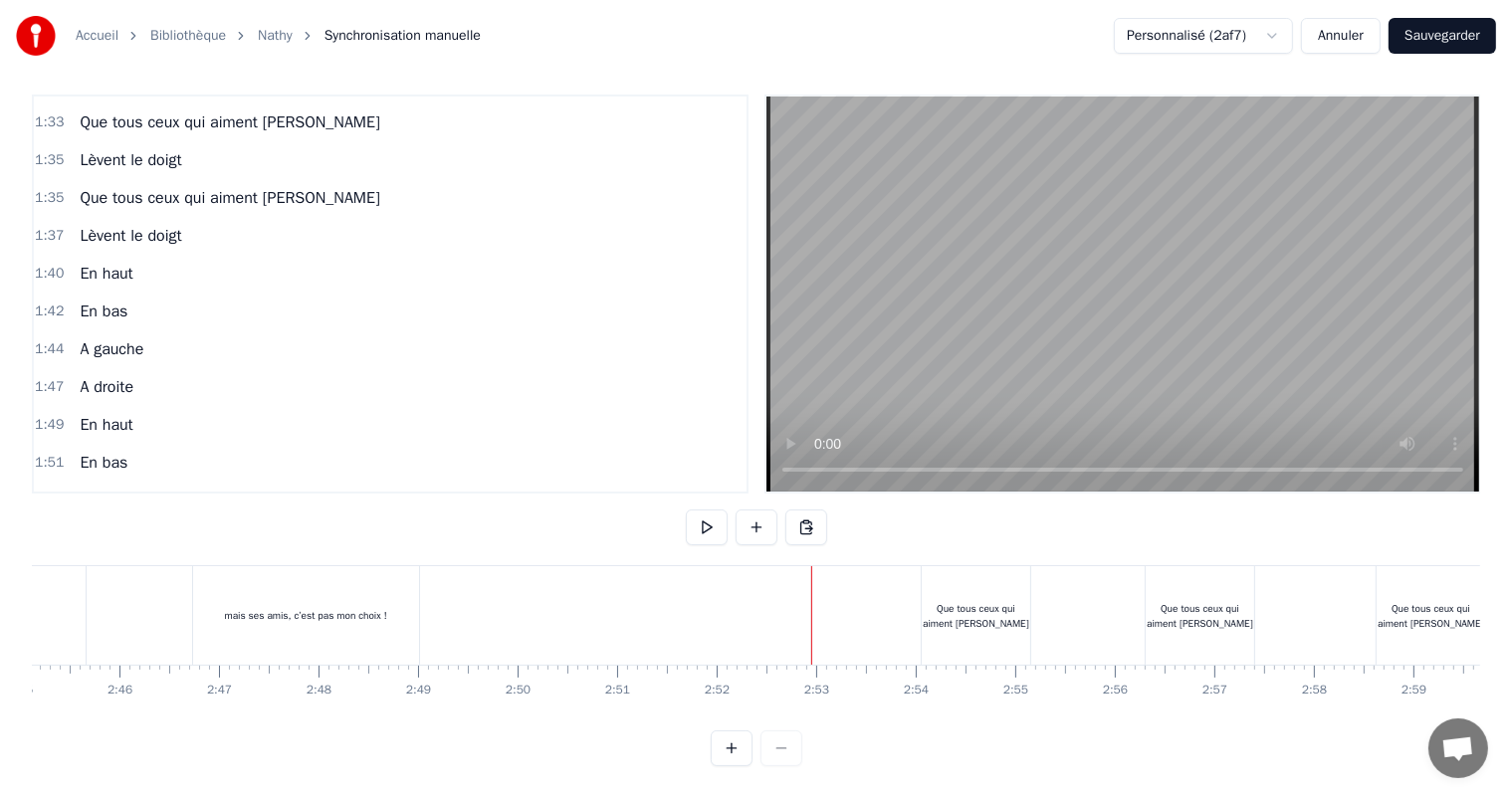 click at bounding box center (-4455, 615) 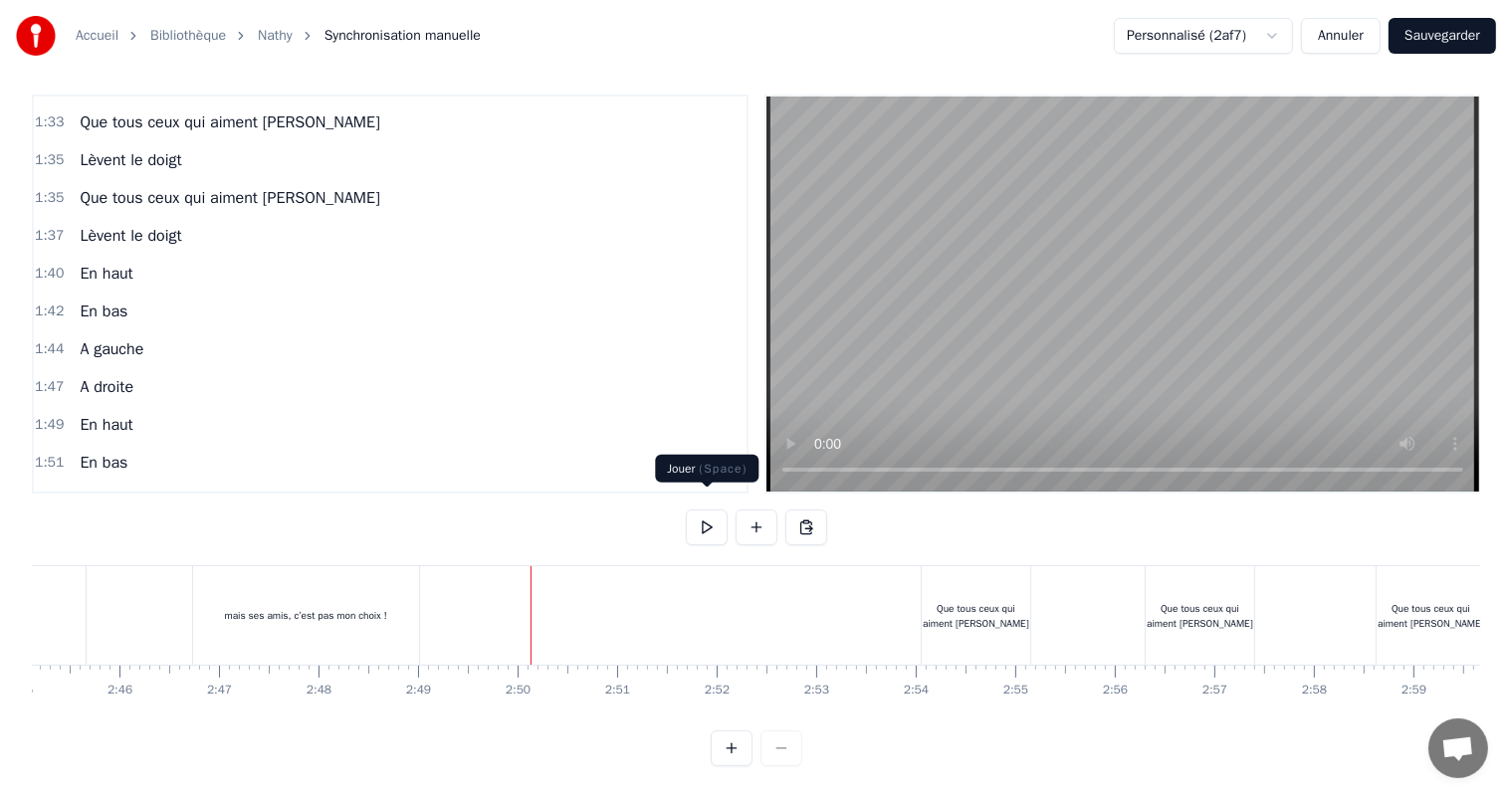 click at bounding box center (707, 527) 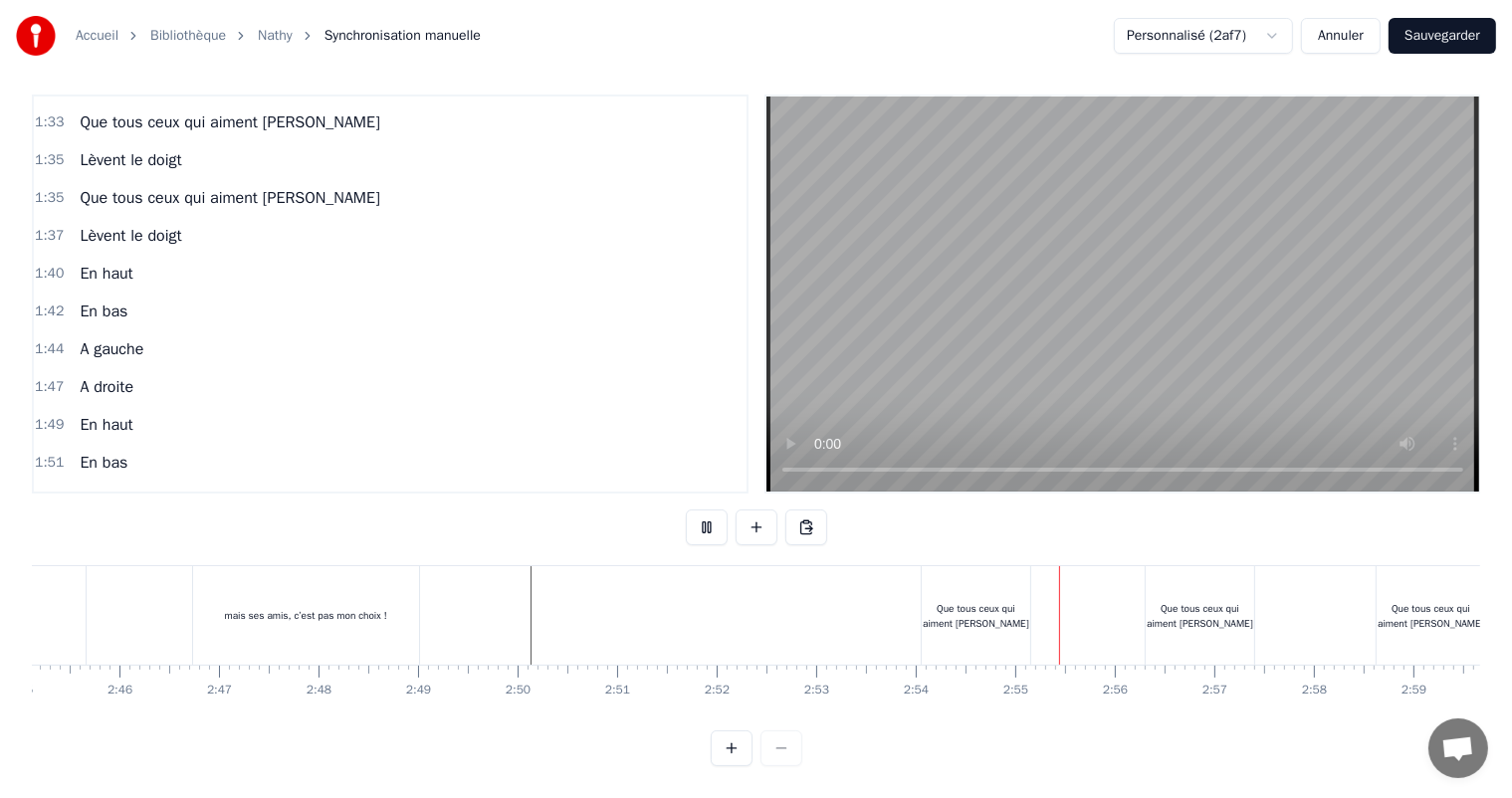 click at bounding box center (707, 527) 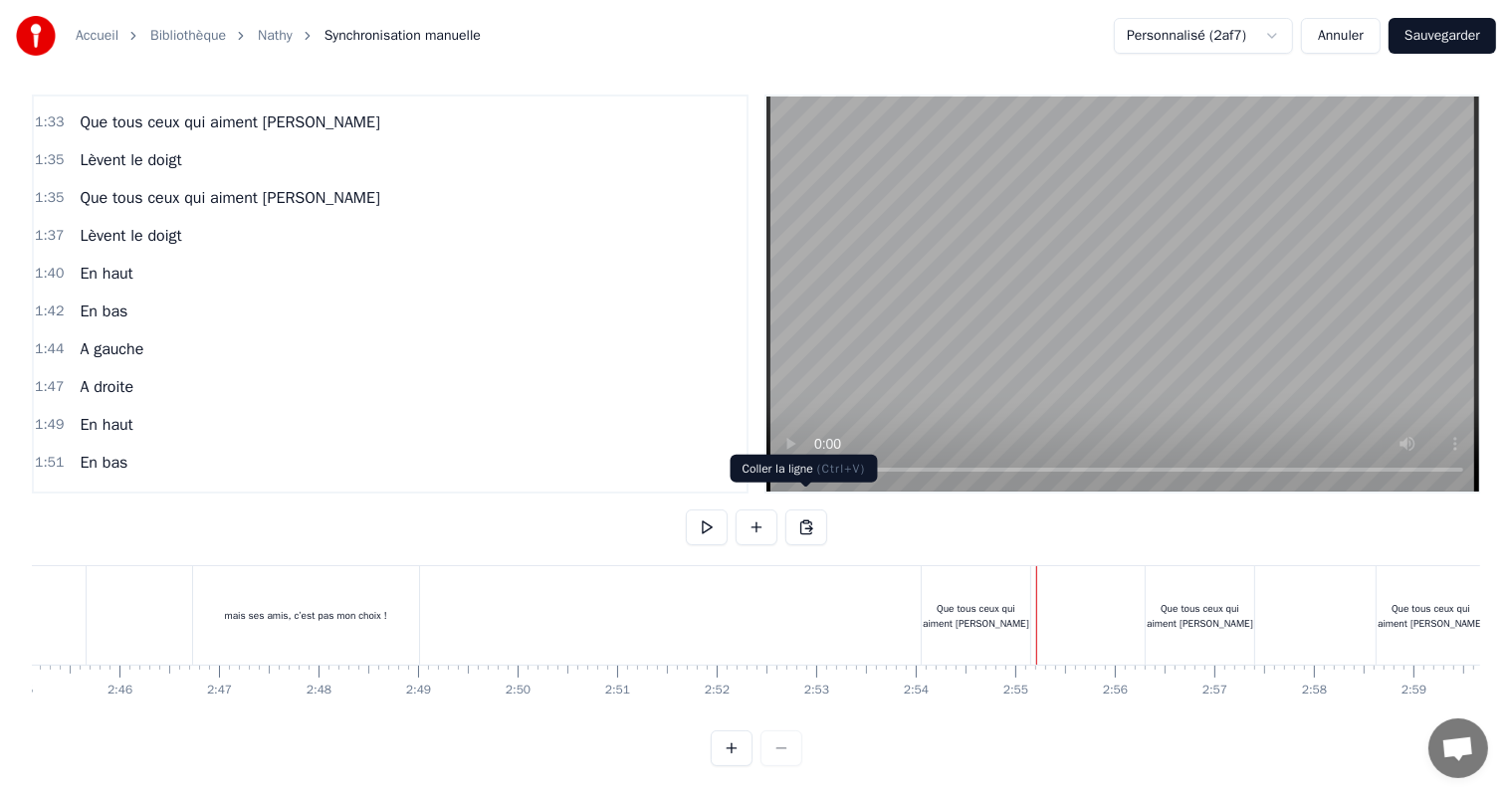 click at bounding box center [806, 527] 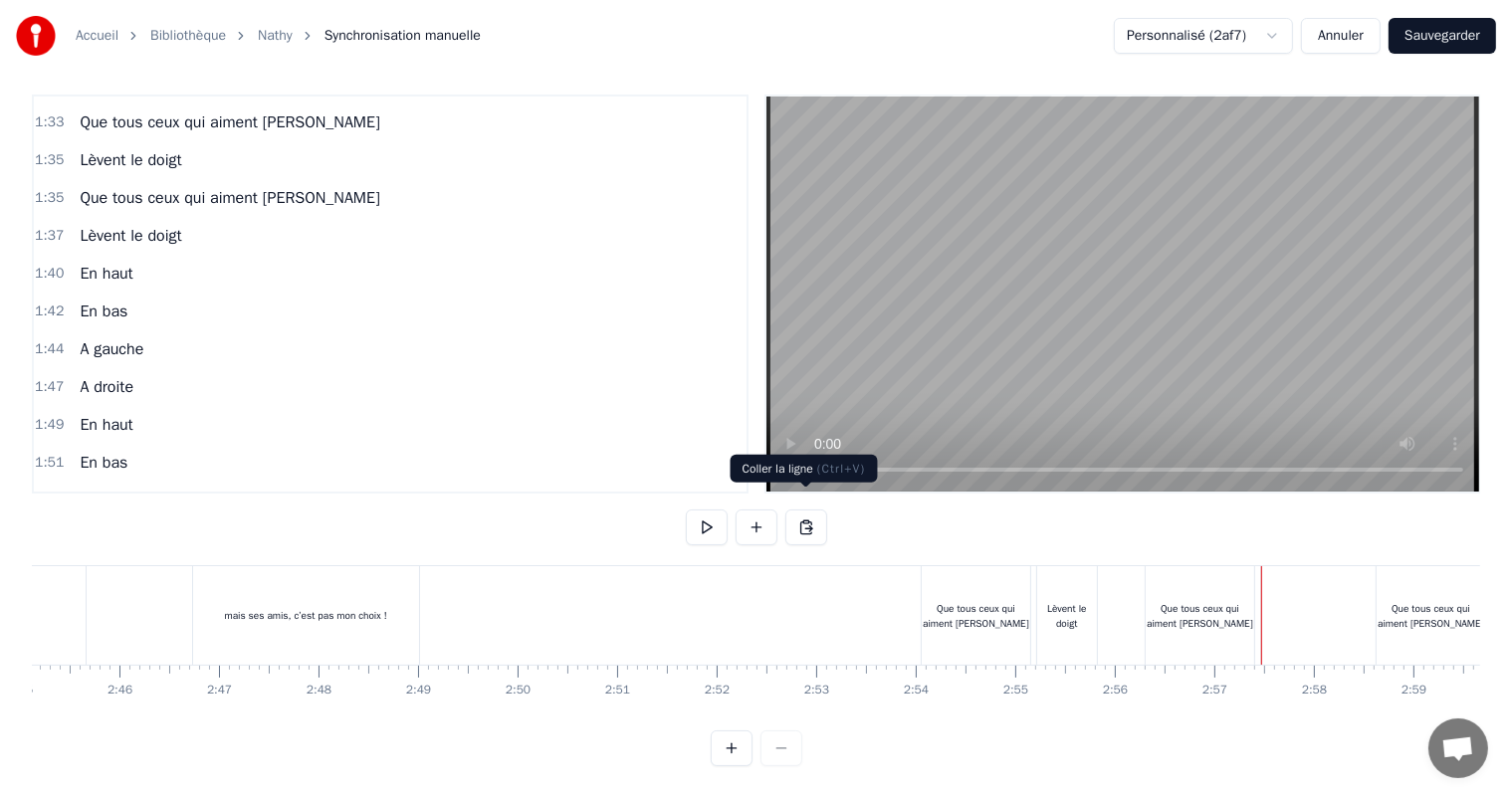 click at bounding box center (806, 527) 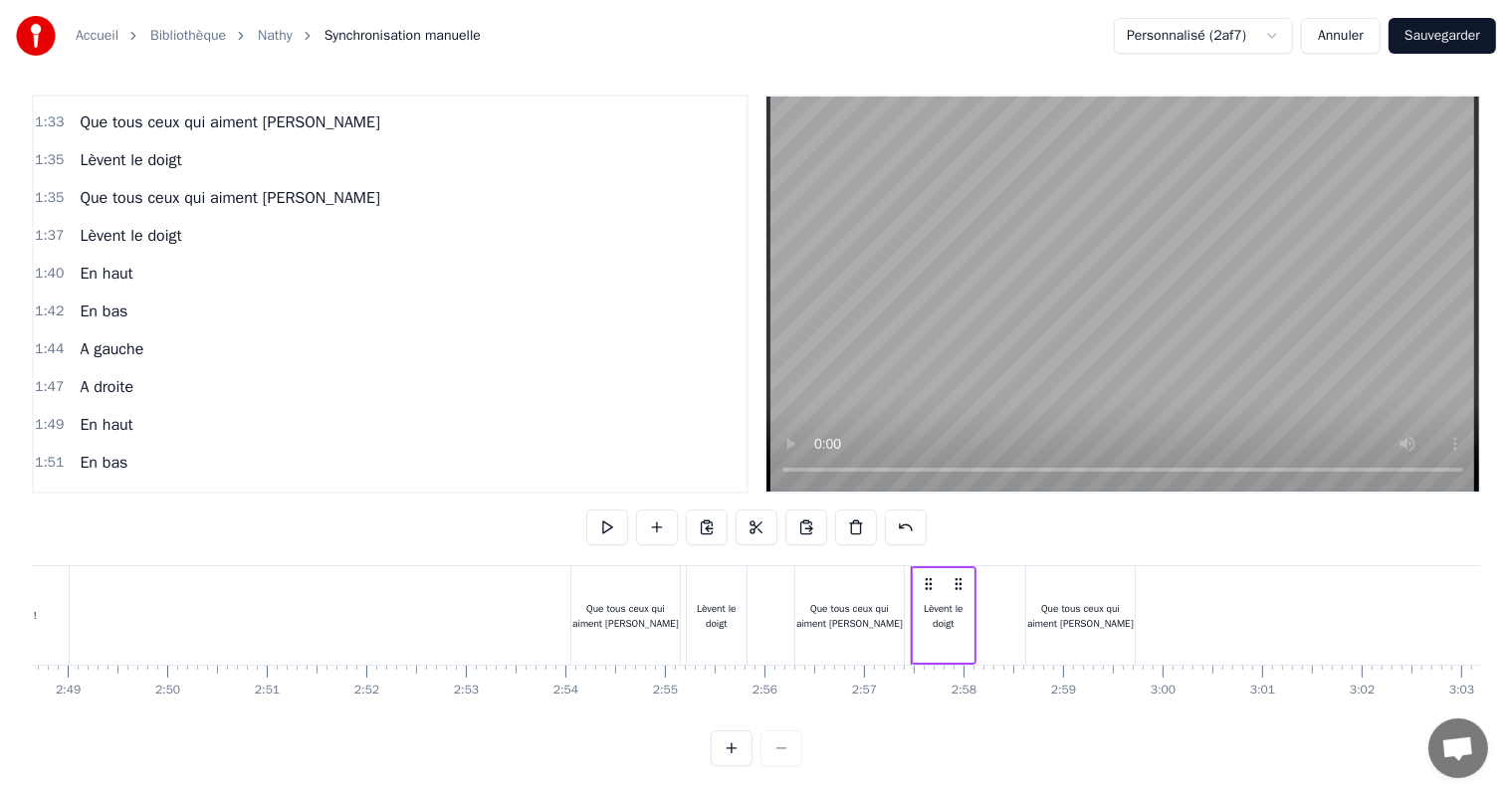 scroll, scrollTop: 0, scrollLeft: 16798, axis: horizontal 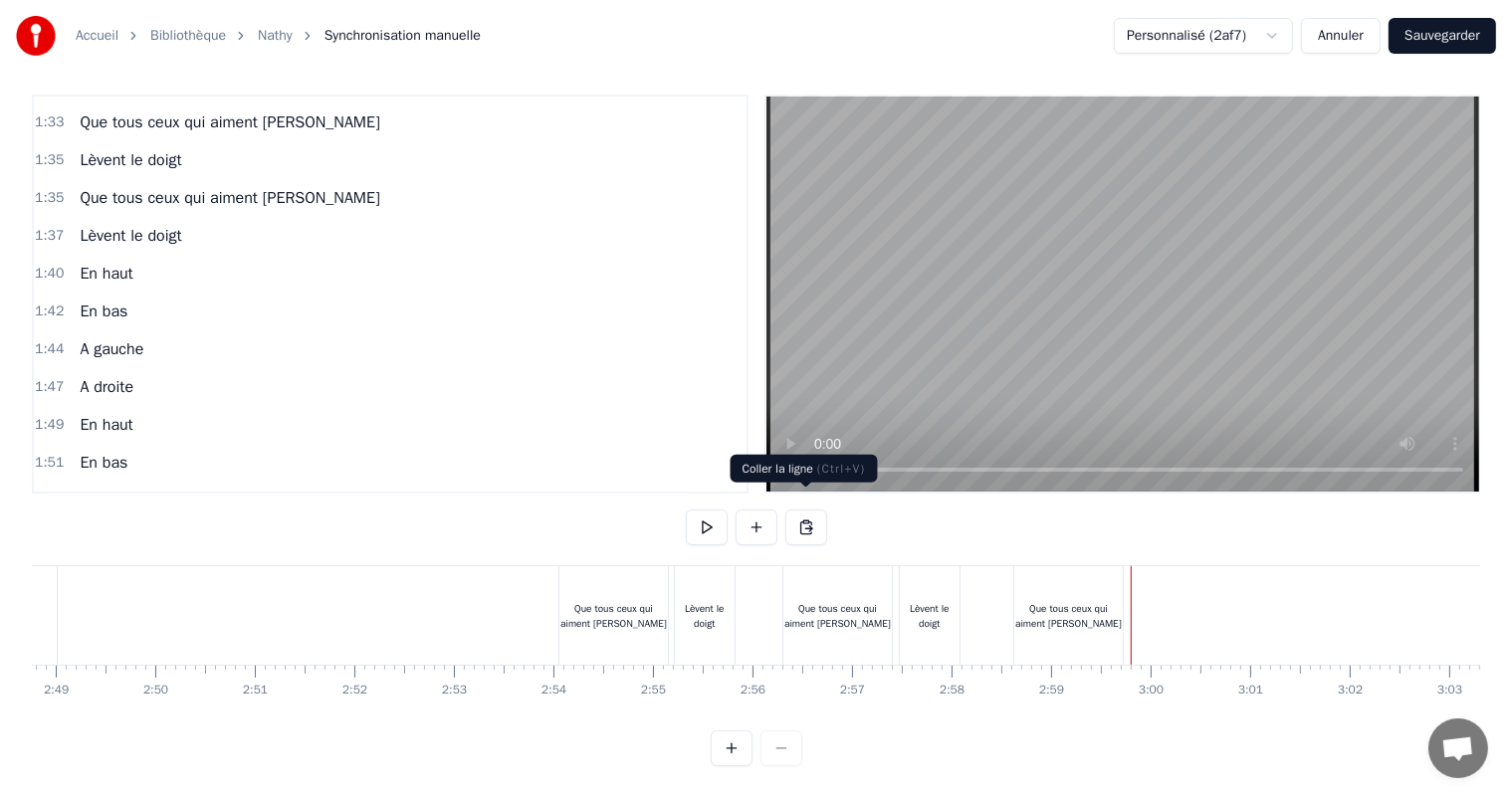 click at bounding box center [806, 527] 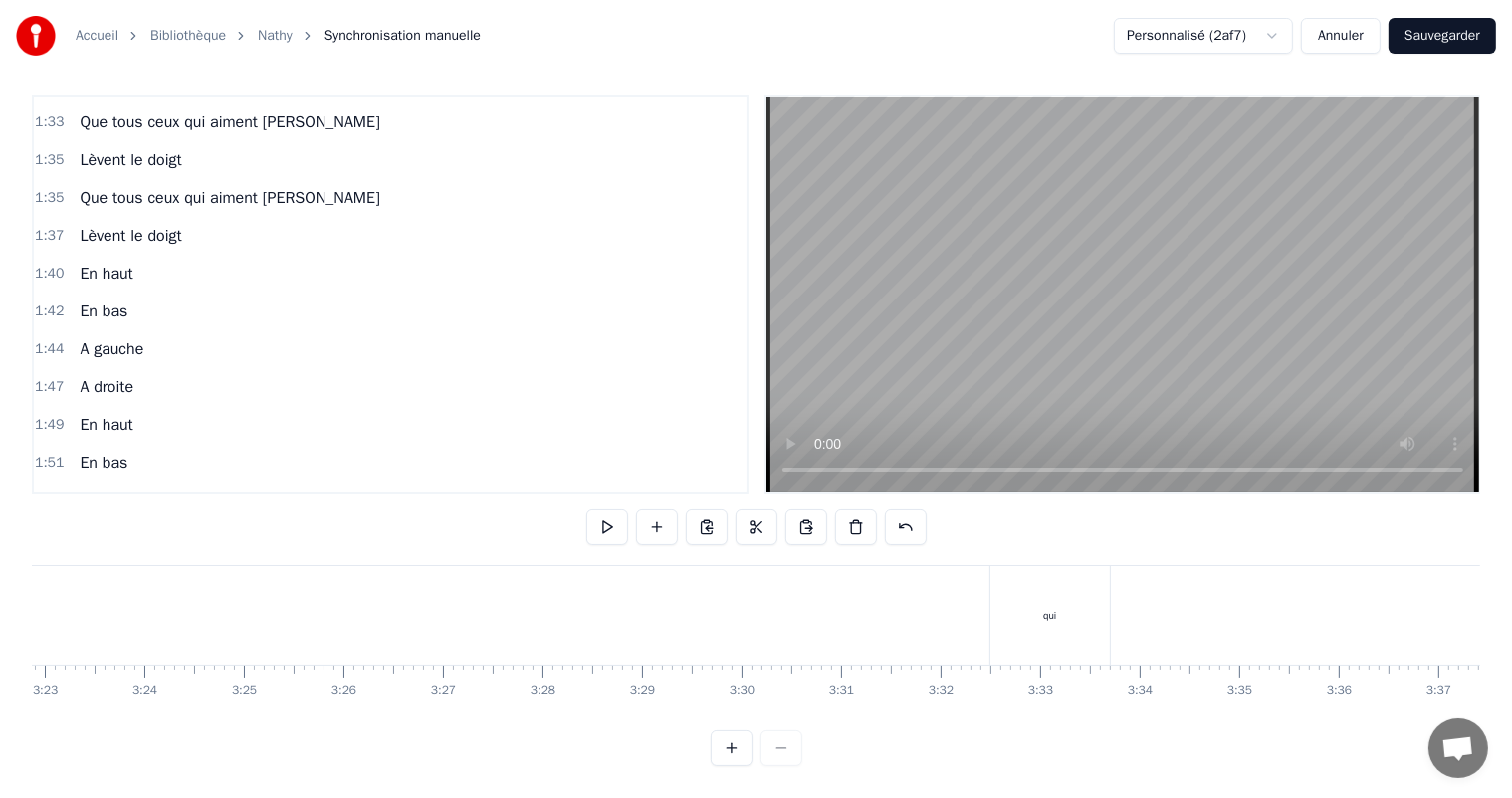 scroll, scrollTop: 0, scrollLeft: 20953, axis: horizontal 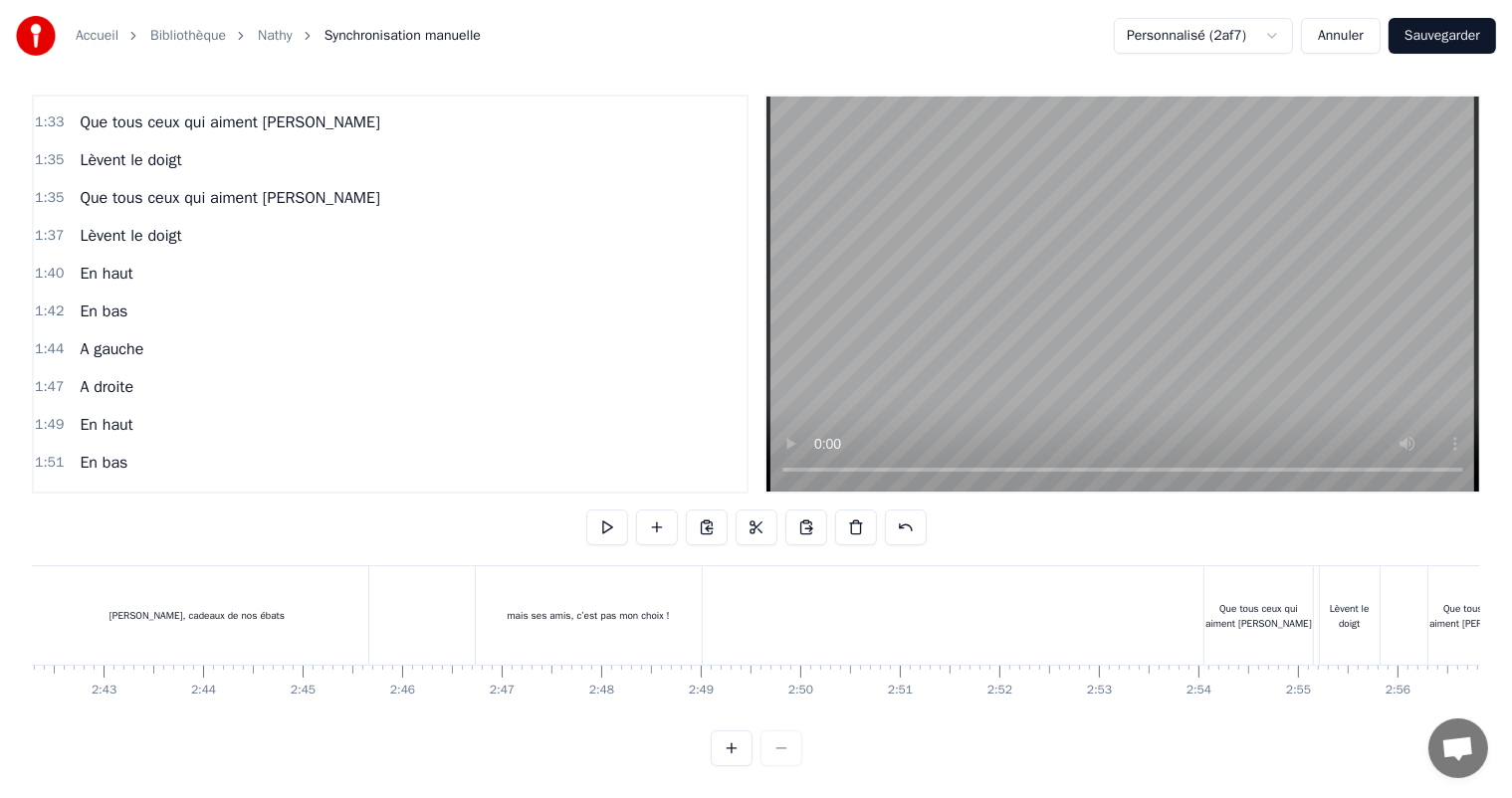 click at bounding box center (-4173, 615) 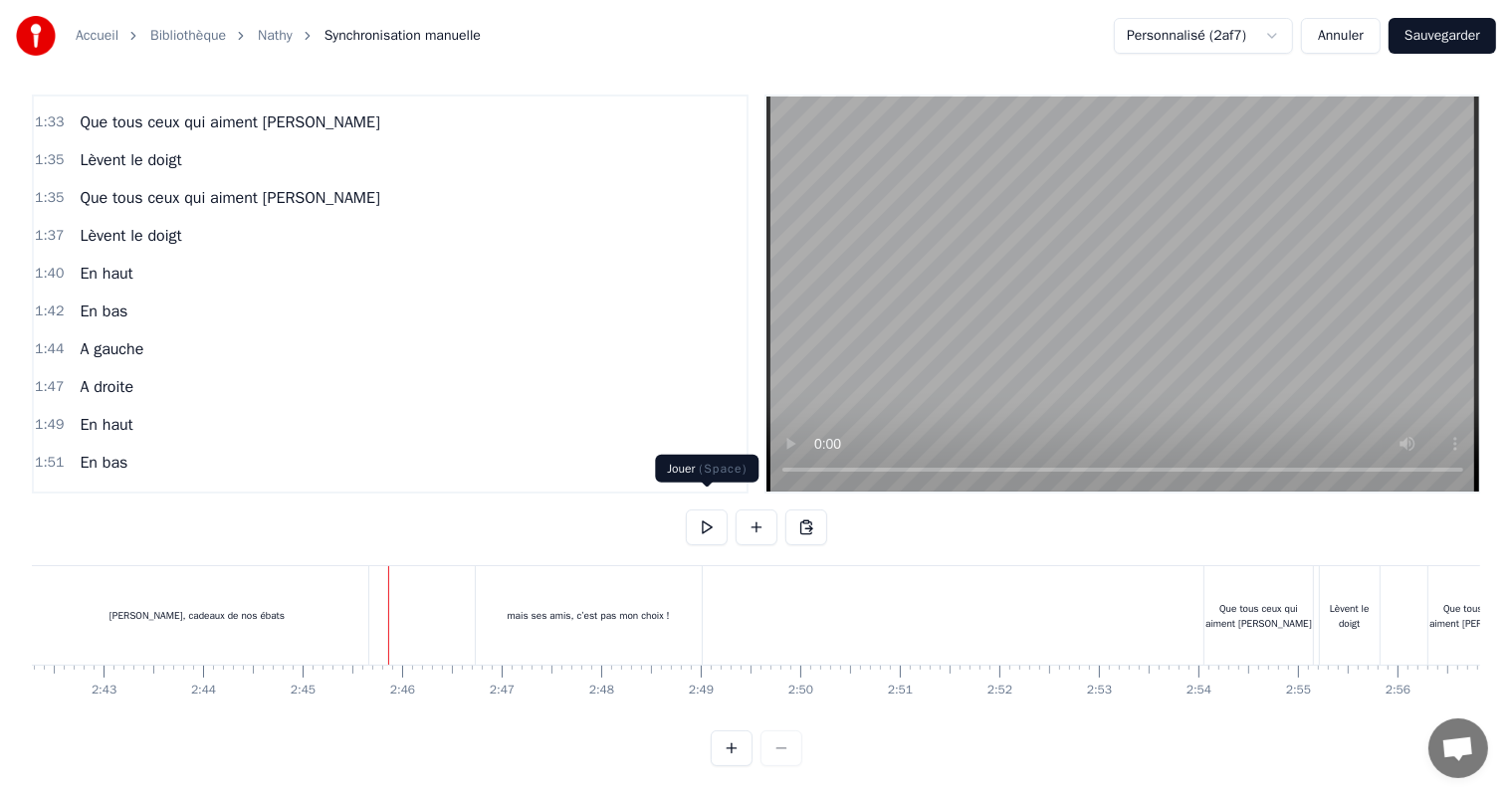 click at bounding box center [707, 527] 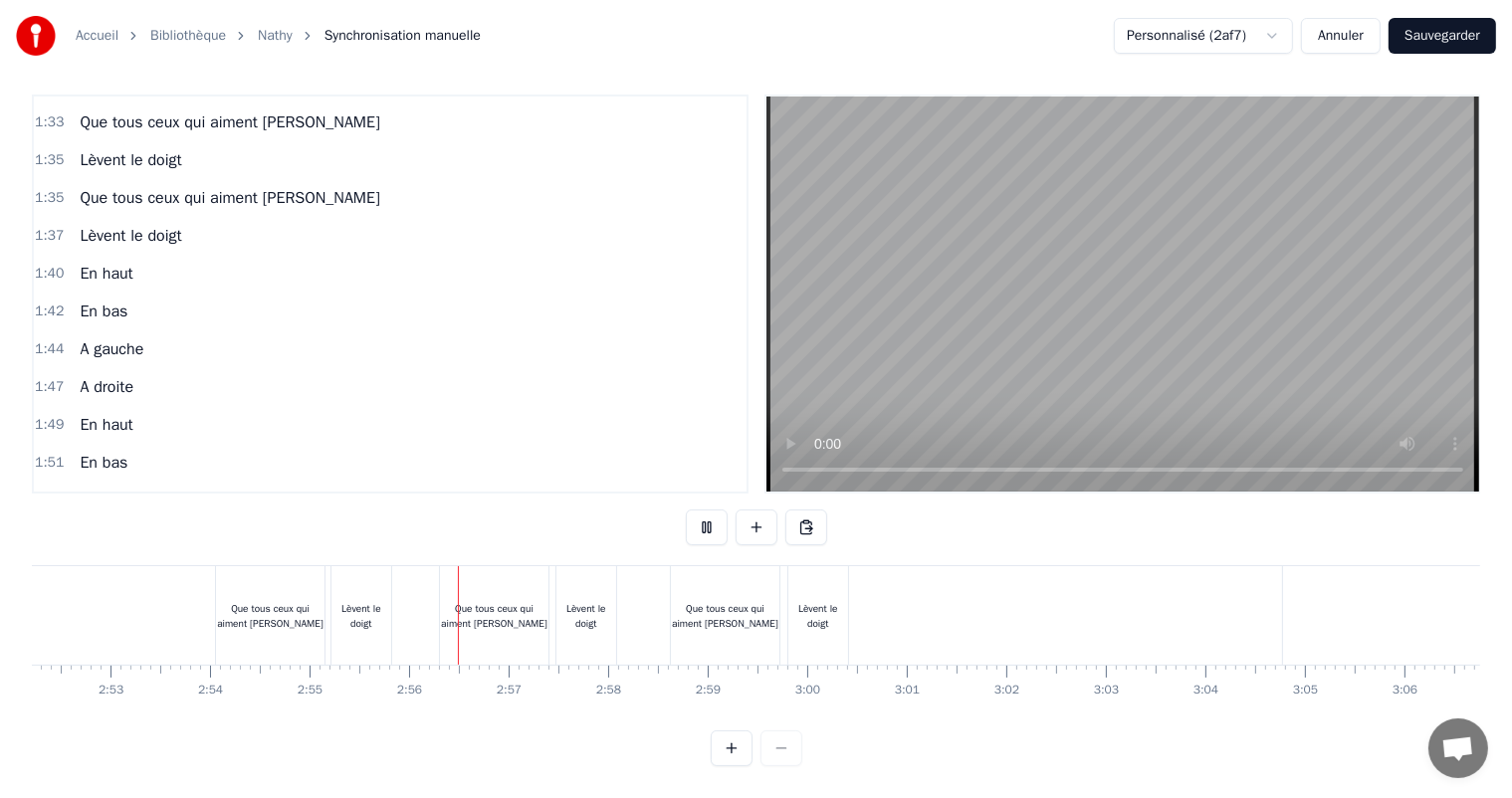 scroll, scrollTop: 0, scrollLeft: 17413, axis: horizontal 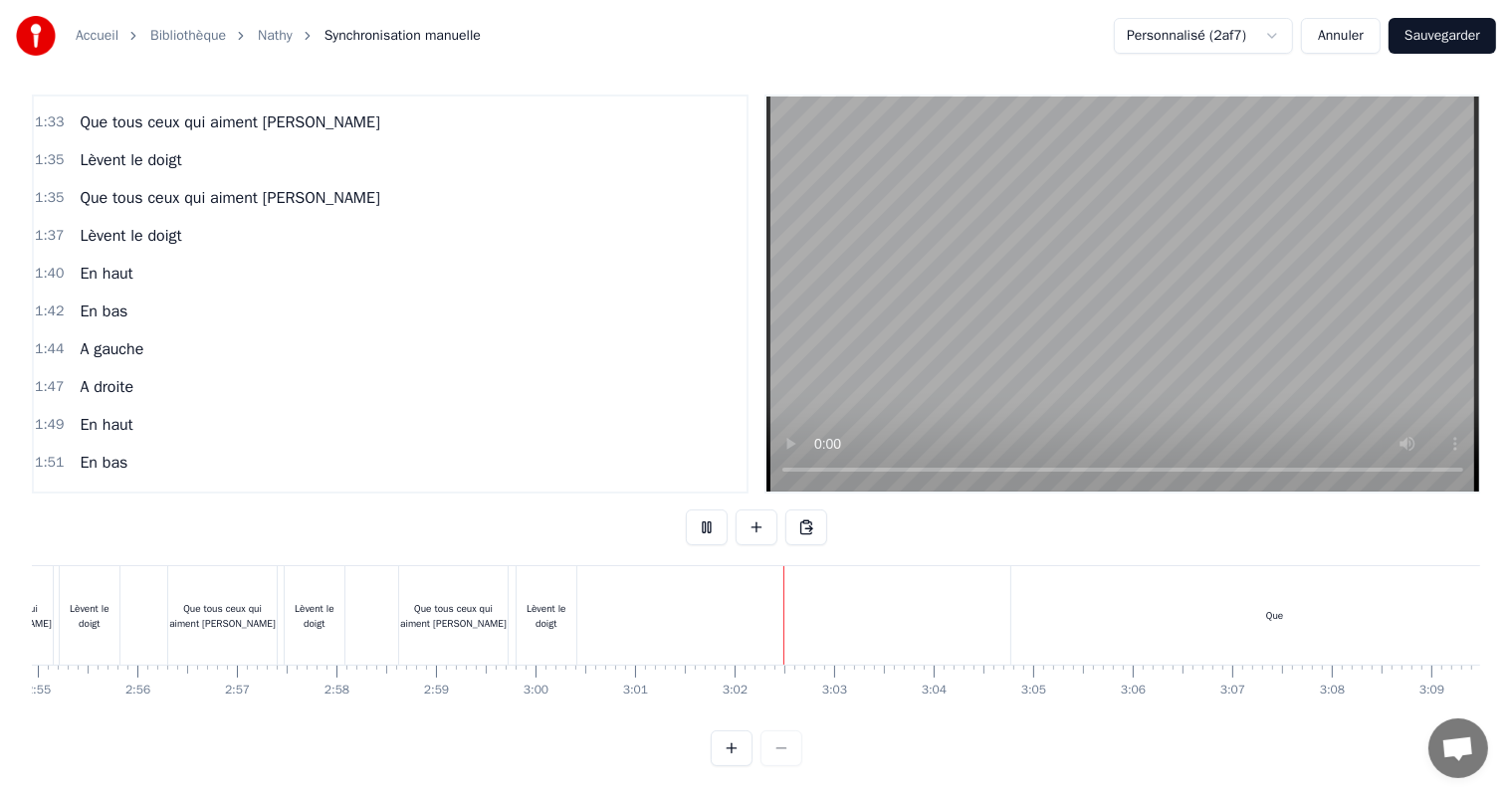 click at bounding box center [707, 527] 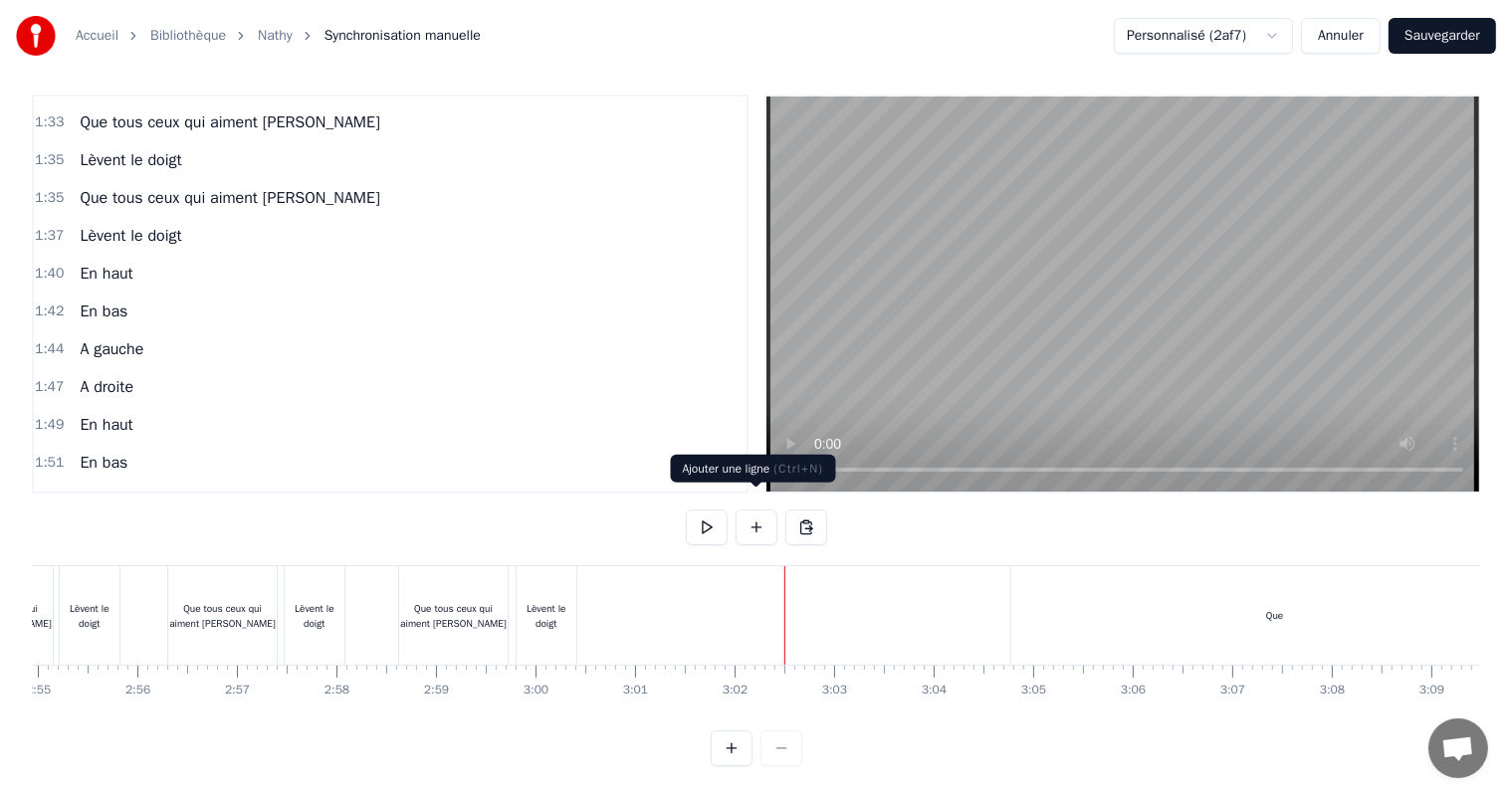 click at bounding box center (756, 527) 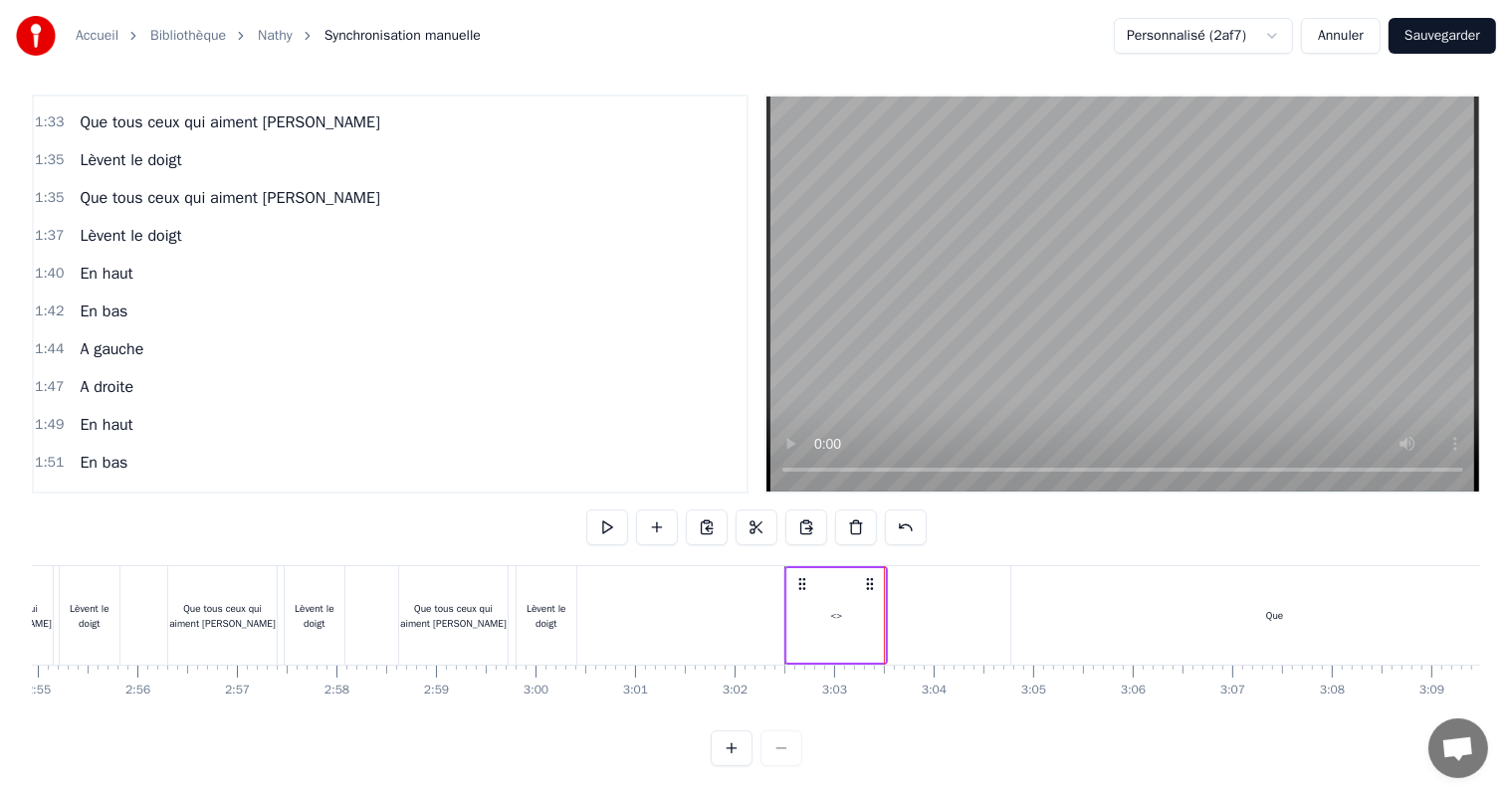 click on "<>" at bounding box center [836, 615] 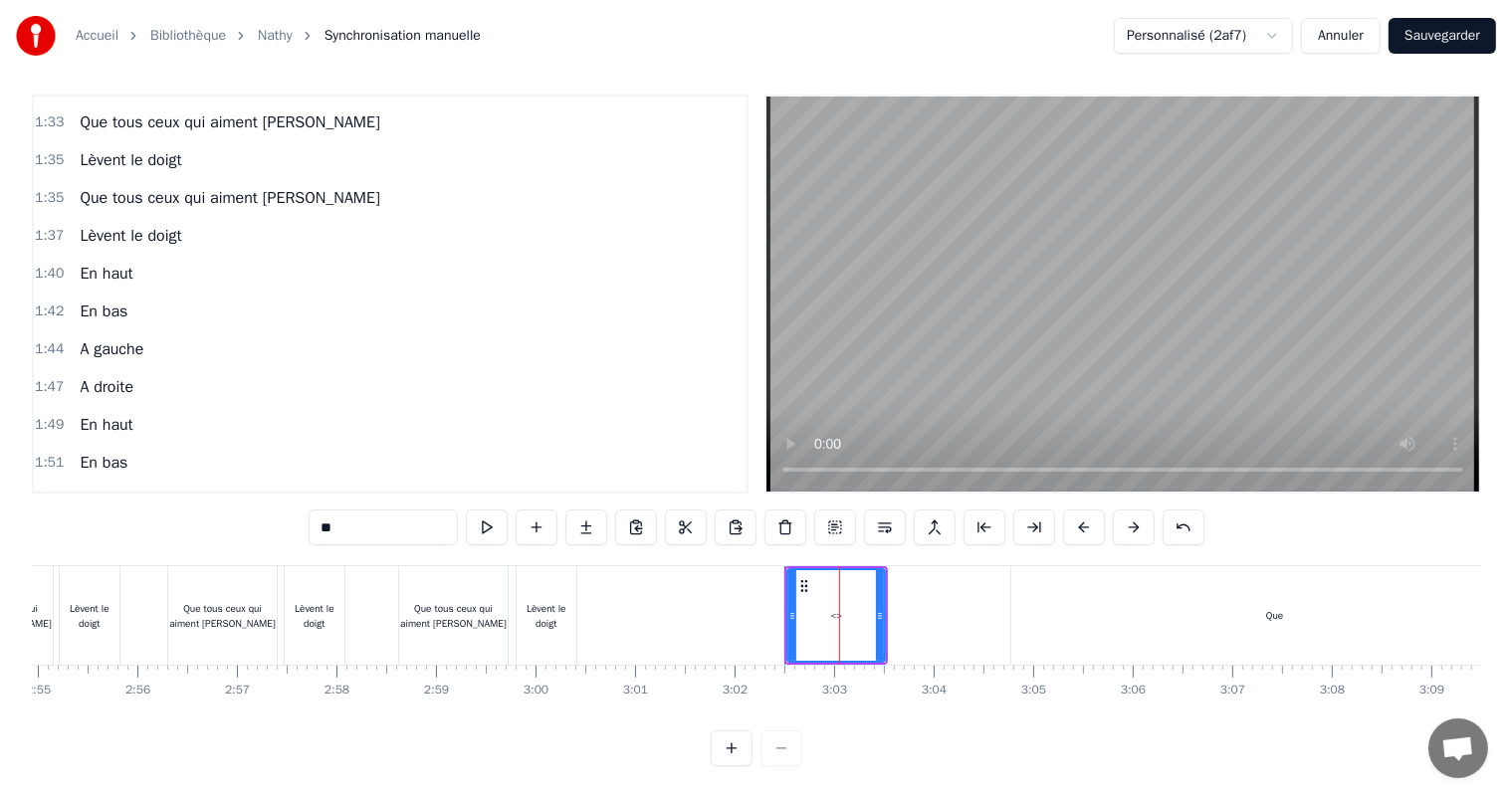 drag, startPoint x: 374, startPoint y: 534, endPoint x: 302, endPoint y: 539, distance: 72.173402 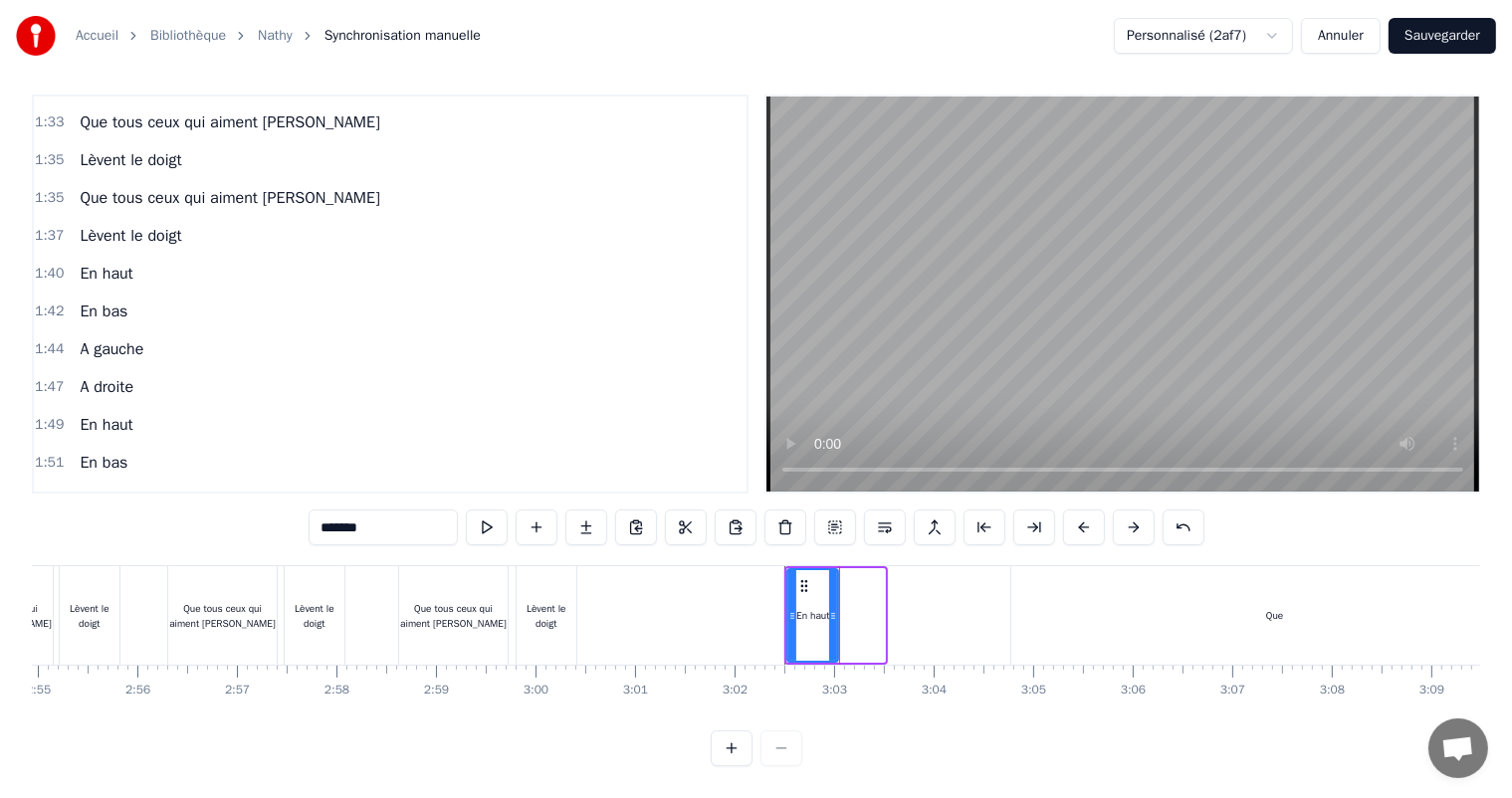 drag, startPoint x: 876, startPoint y: 611, endPoint x: 829, endPoint y: 619, distance: 47.67599 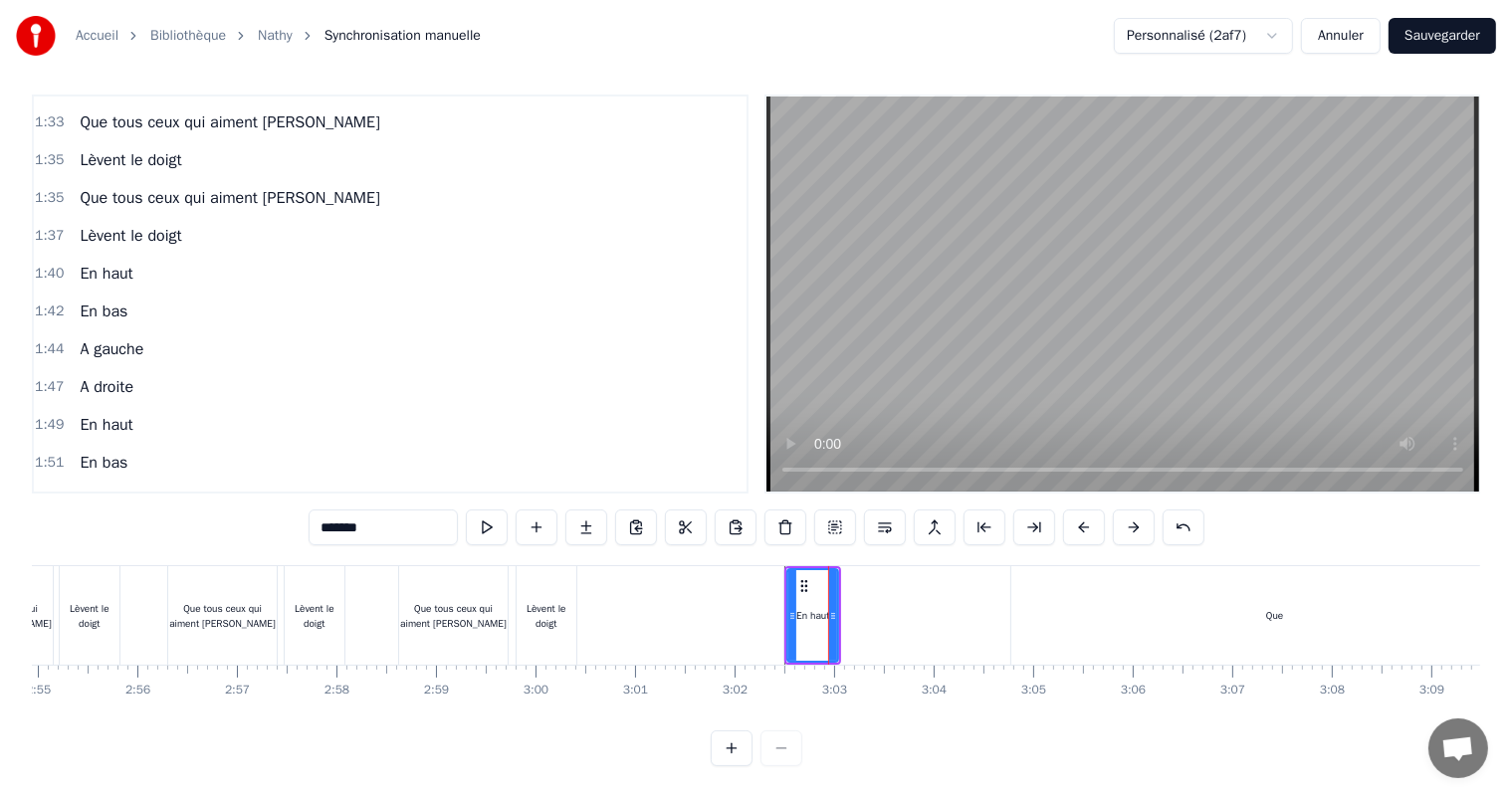click on "Que" at bounding box center (1275, 615) 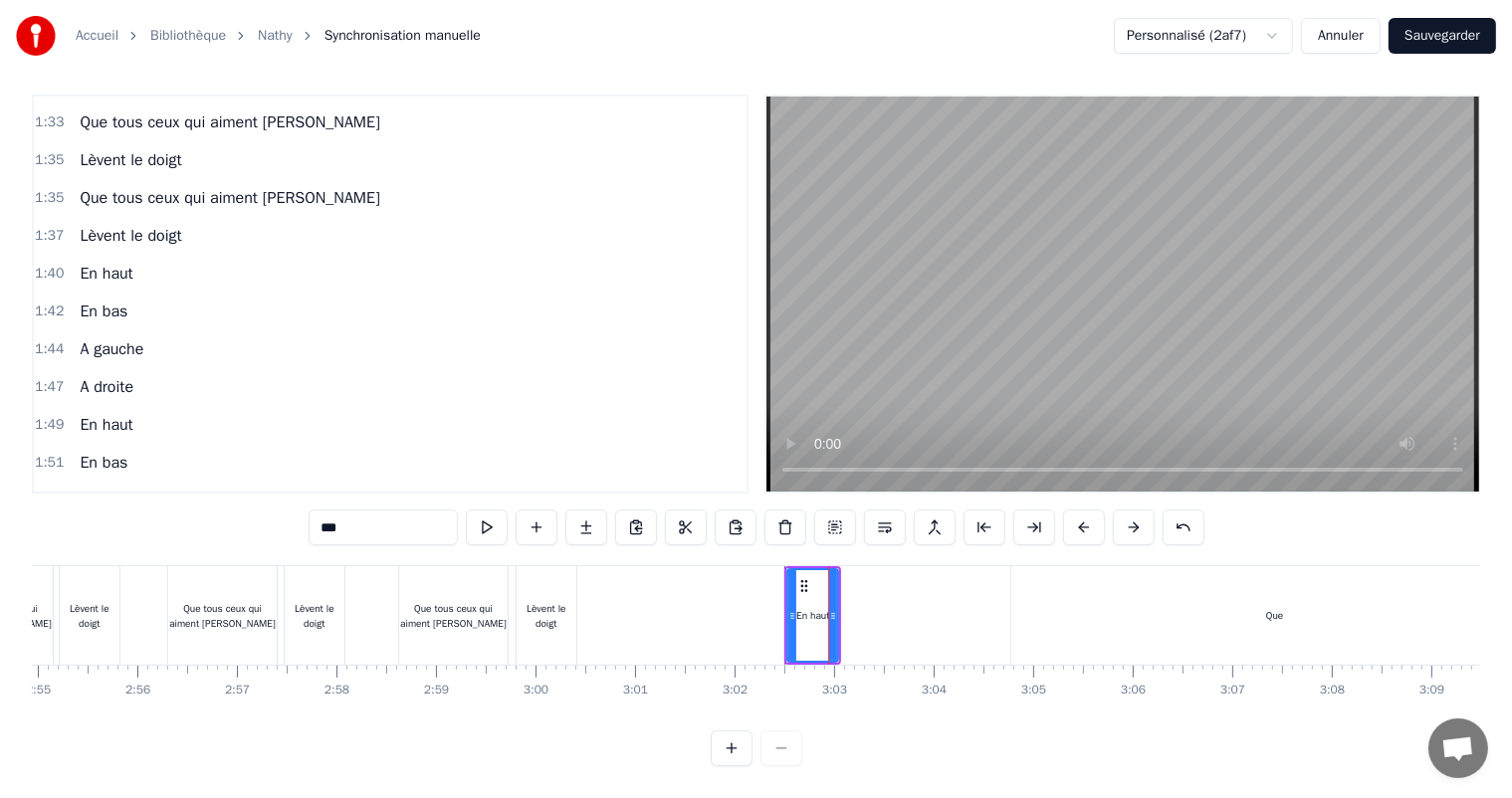 scroll, scrollTop: 26, scrollLeft: 0, axis: vertical 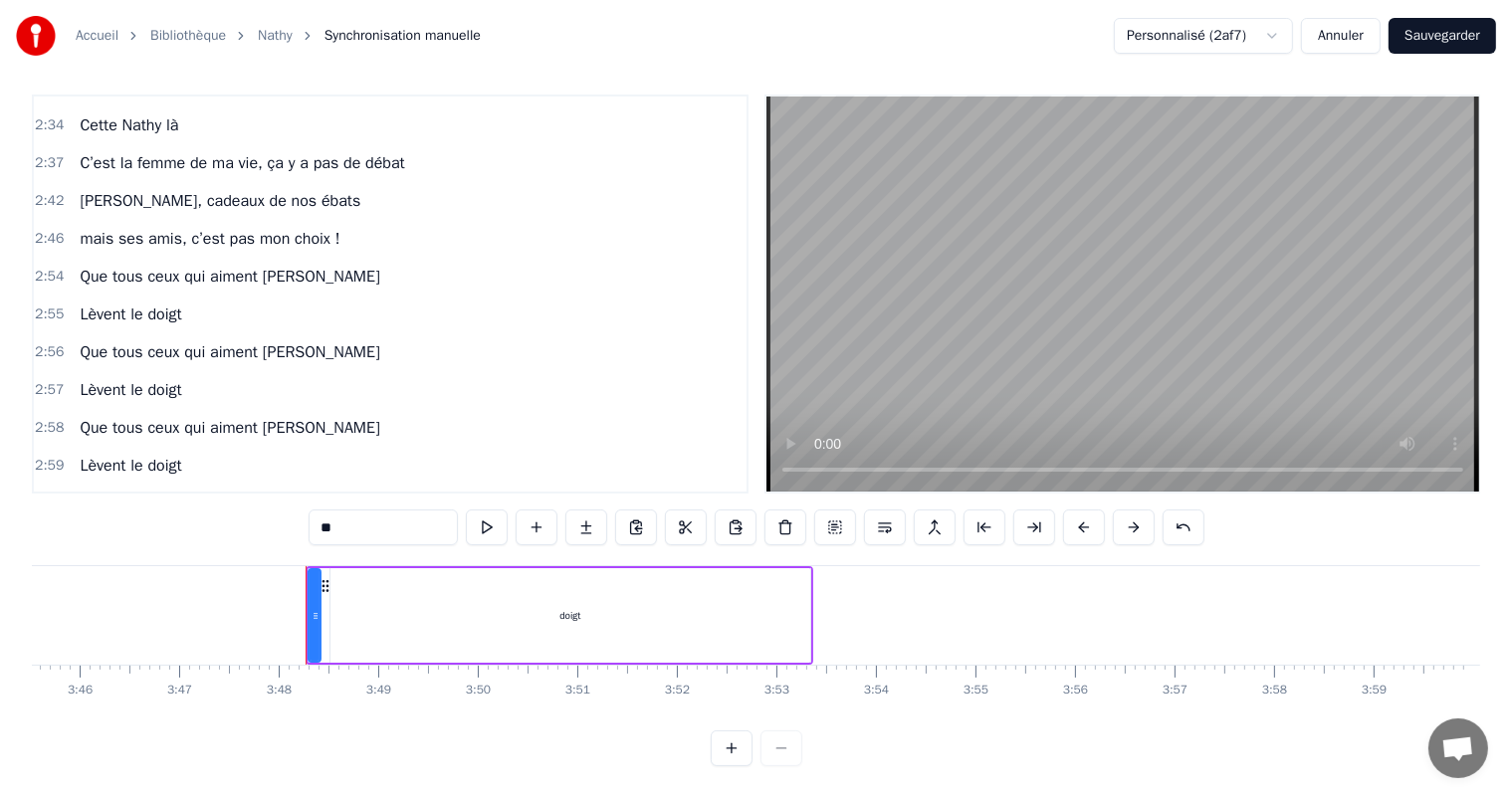 type on "*****" 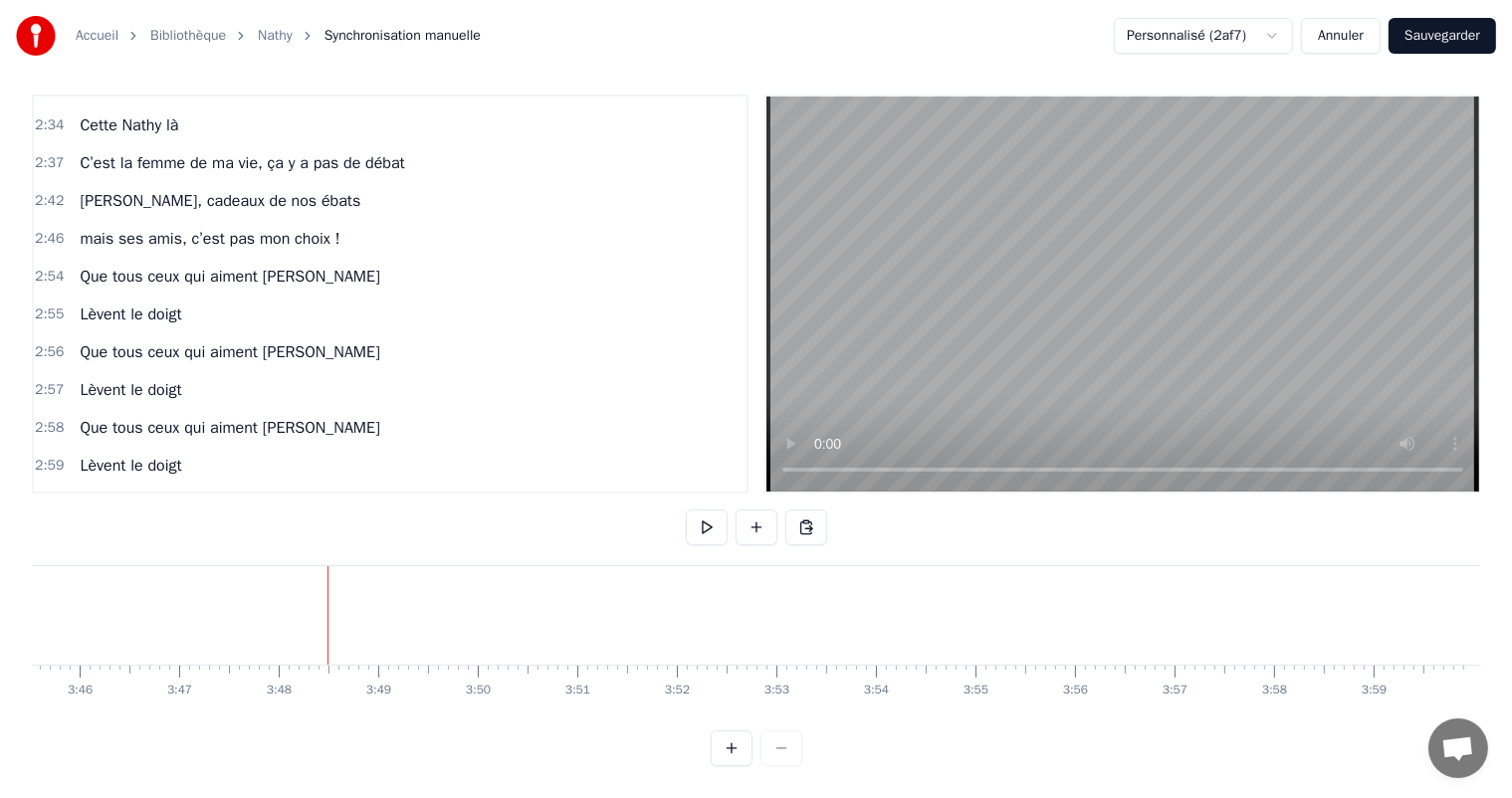 scroll, scrollTop: 1655, scrollLeft: 0, axis: vertical 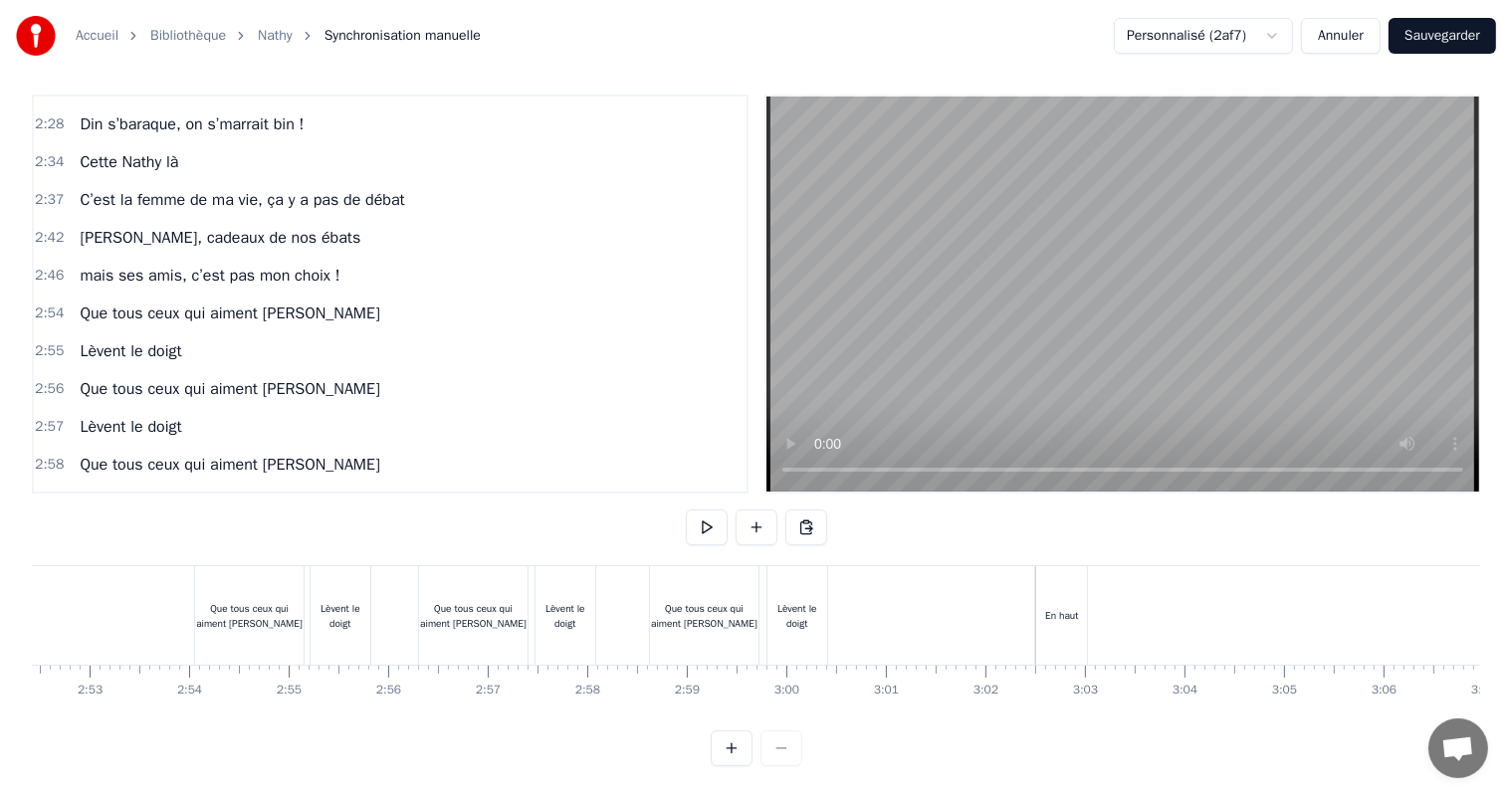click at bounding box center (-5182, 615) 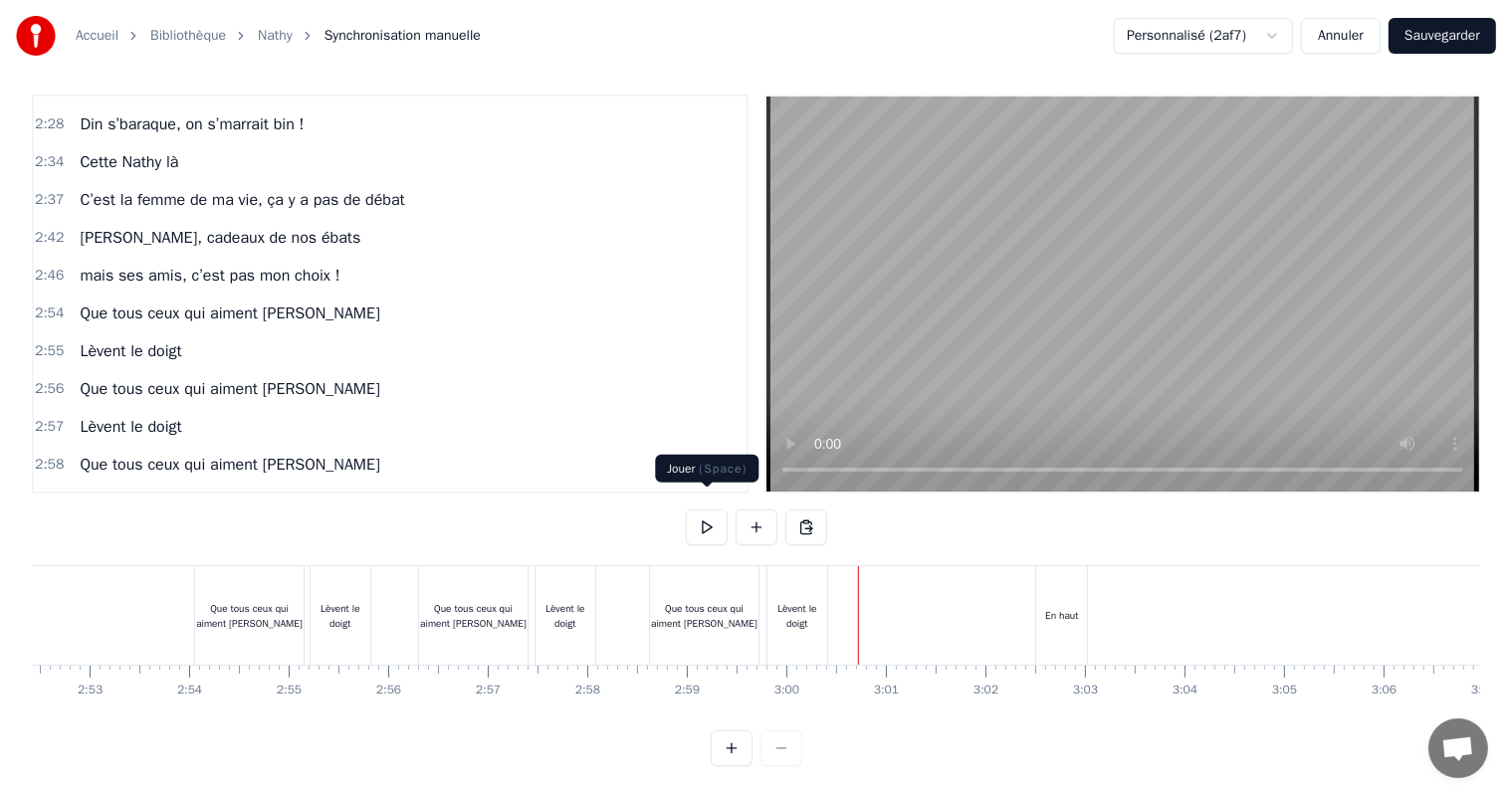 click at bounding box center (707, 527) 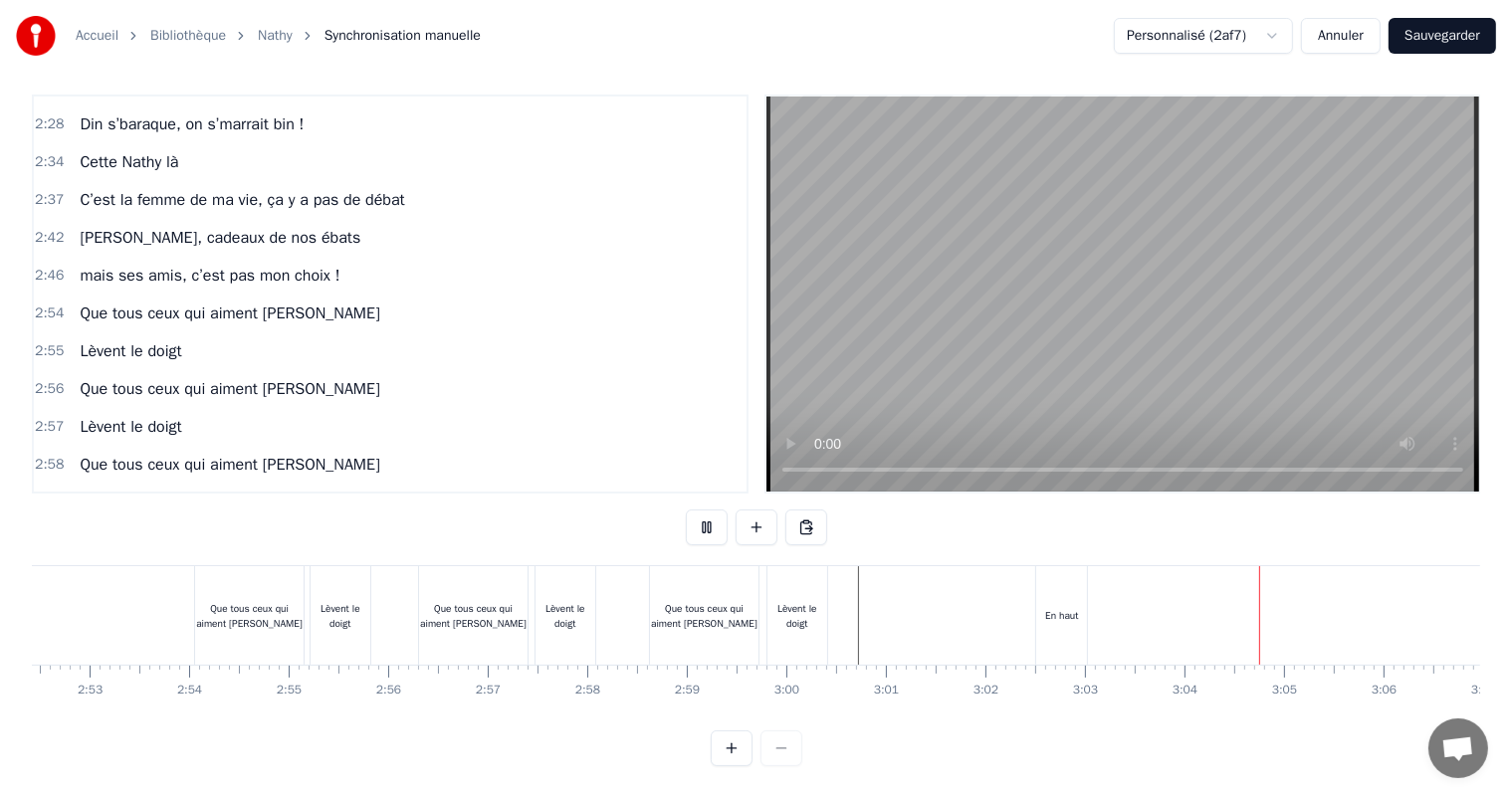 click at bounding box center (707, 527) 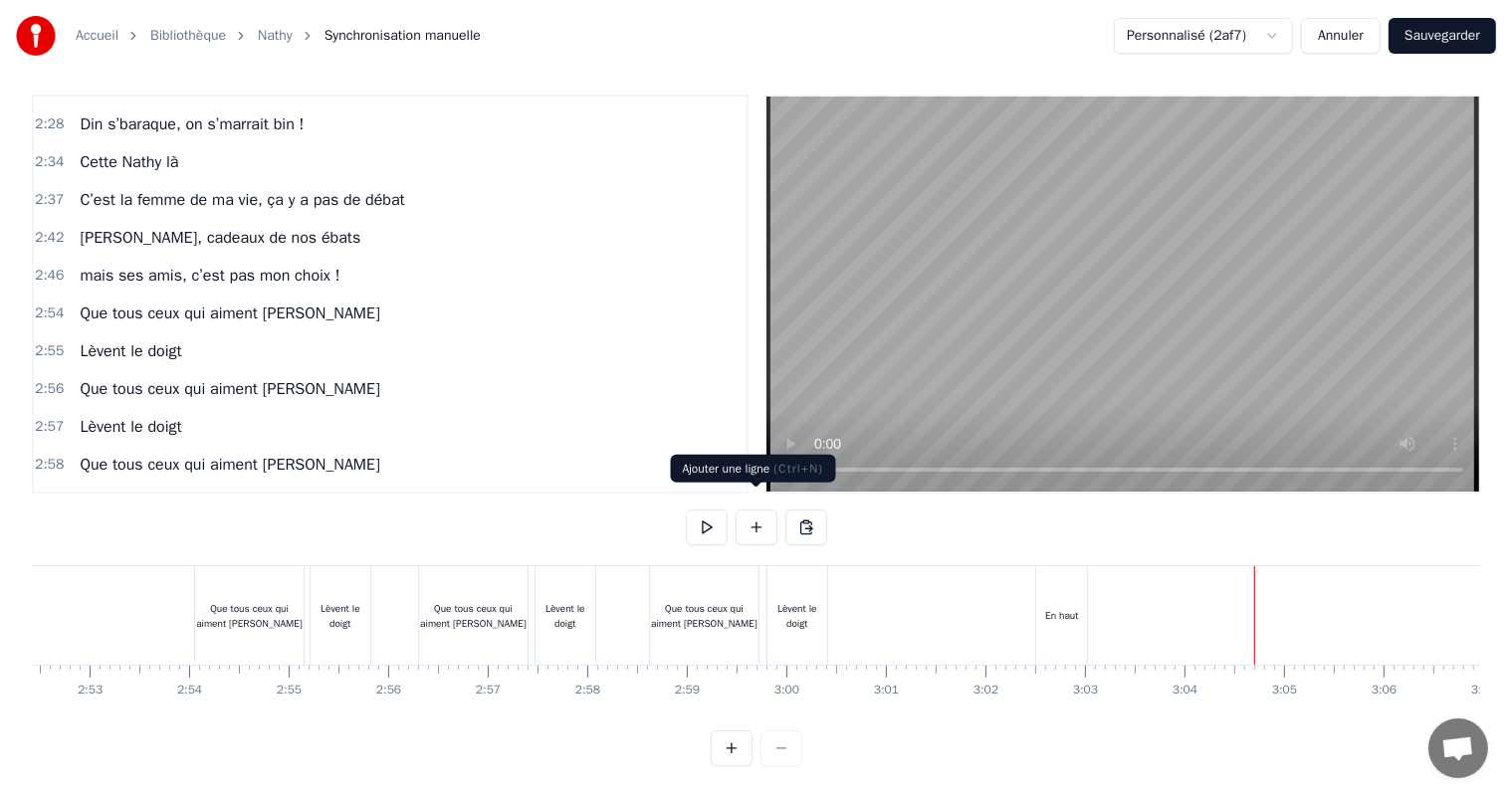 click at bounding box center [756, 527] 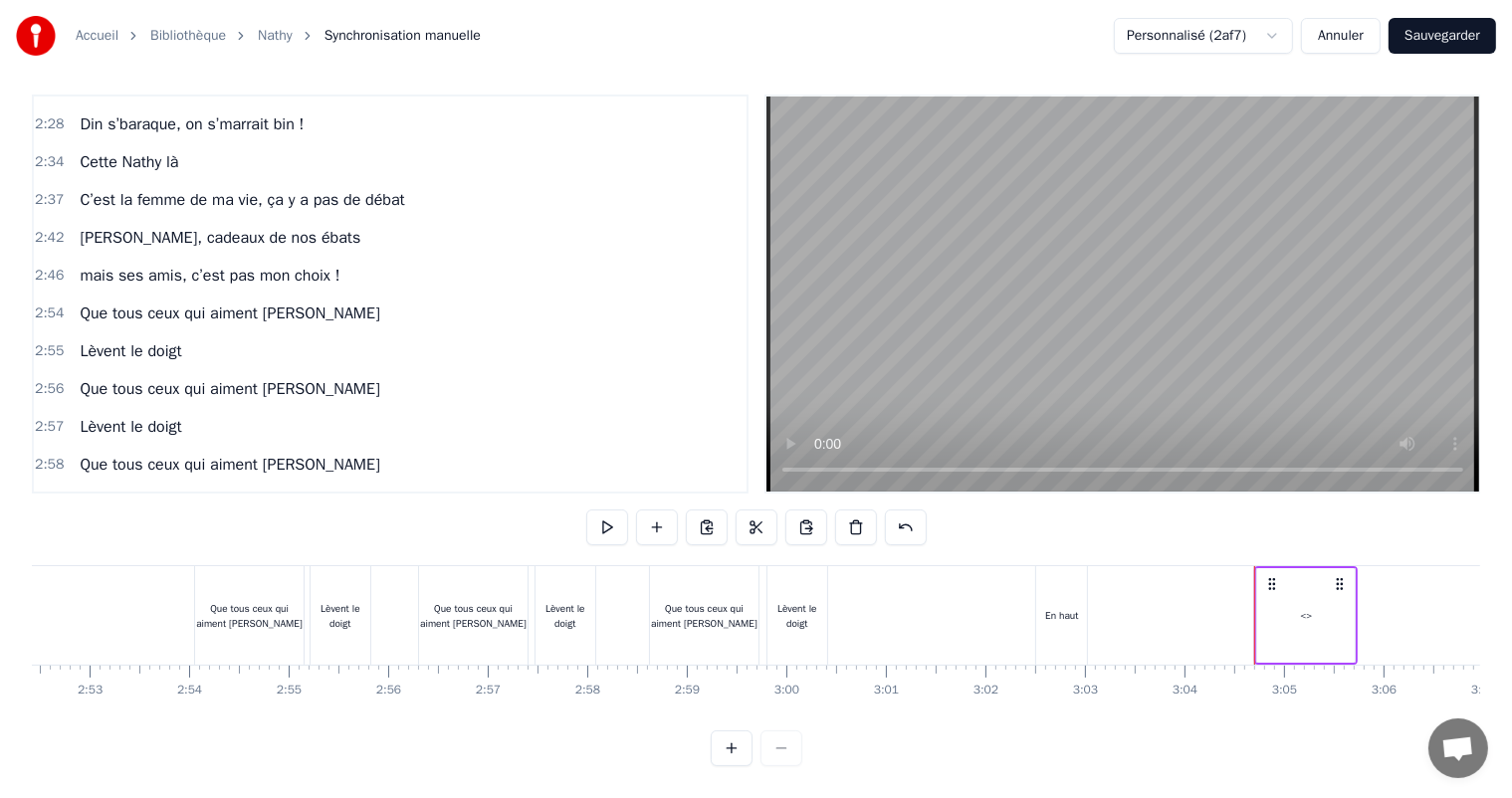 scroll, scrollTop: 1692, scrollLeft: 0, axis: vertical 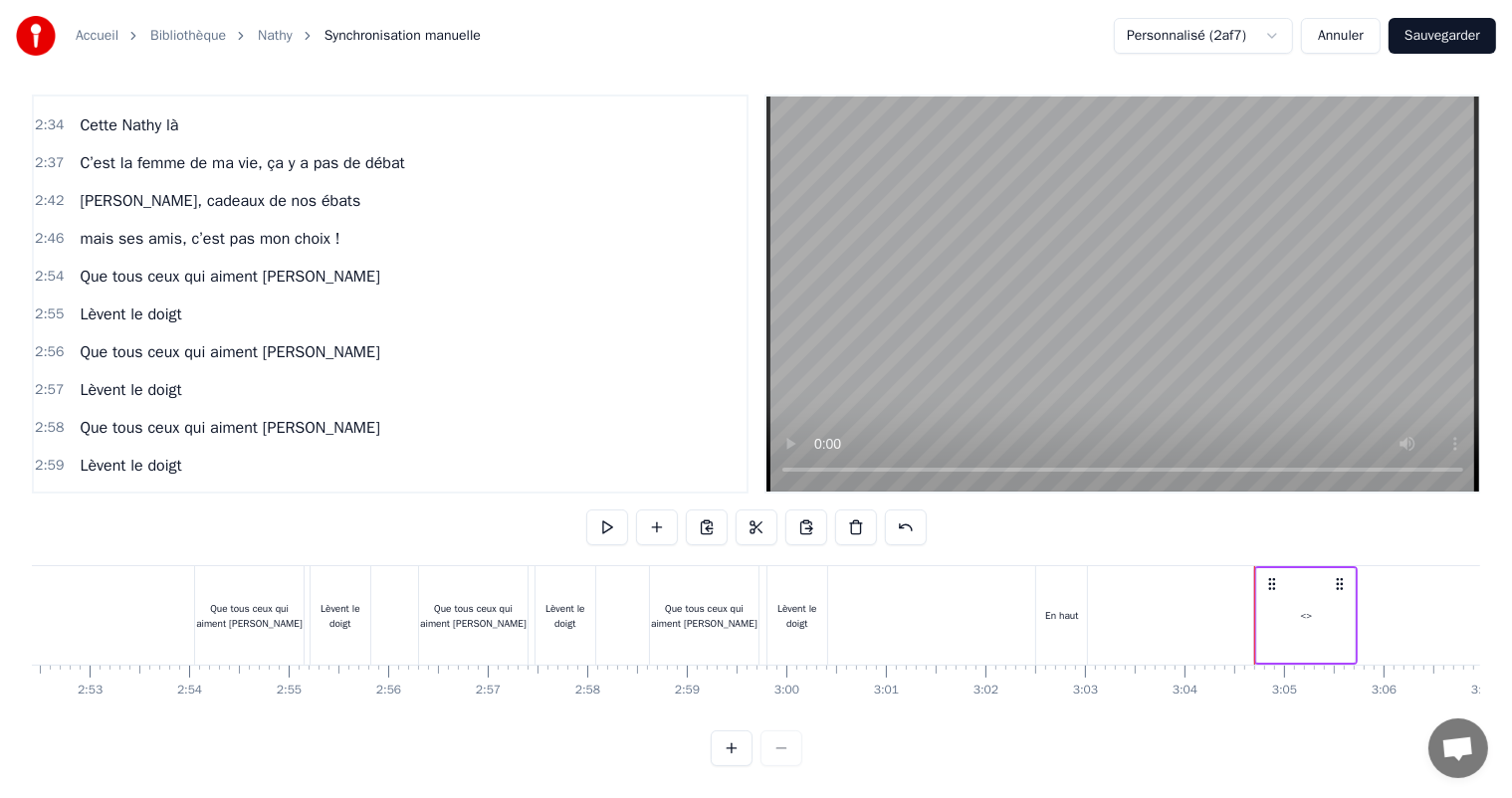 click on "<>" at bounding box center (1306, 615) 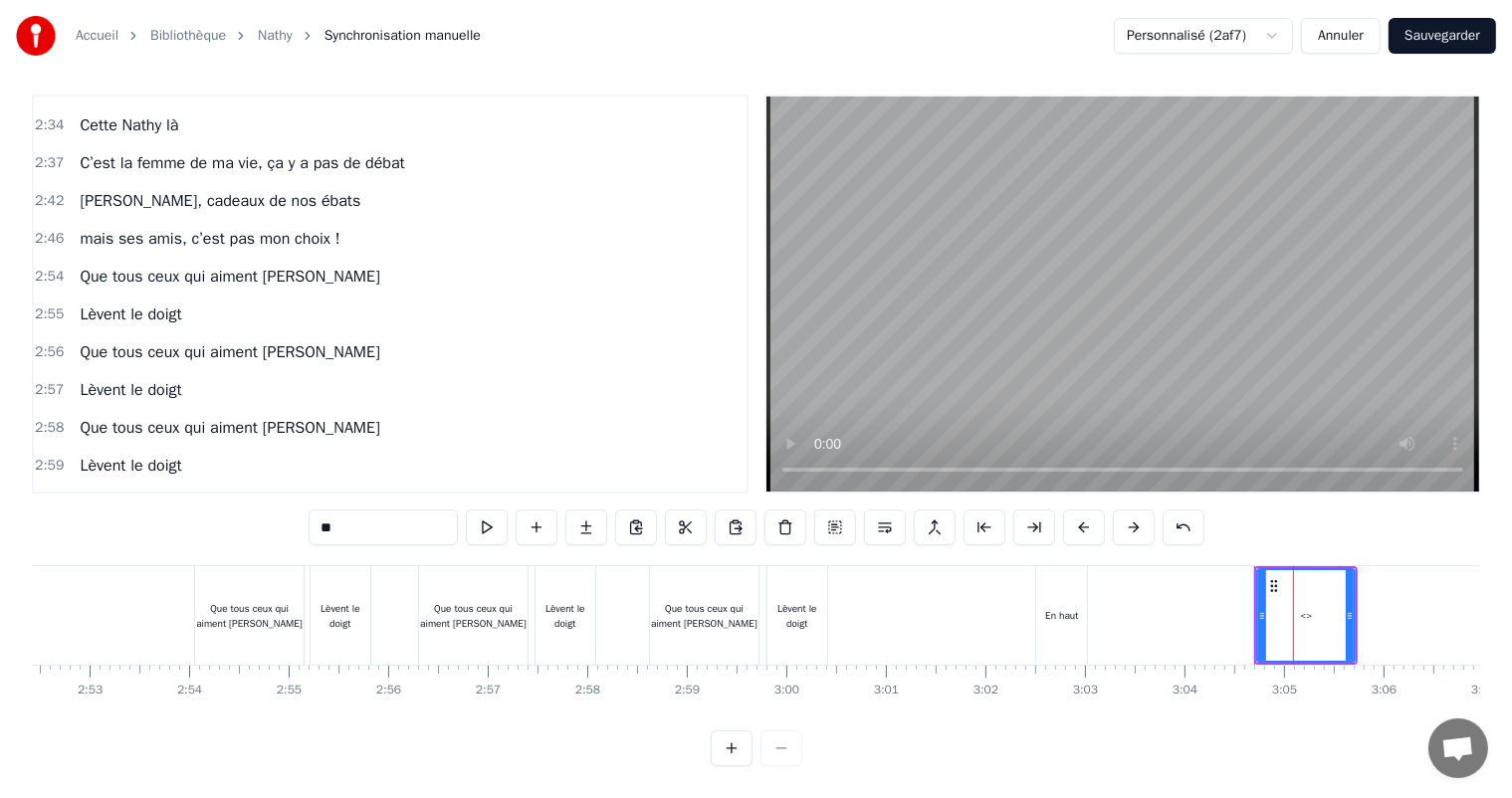 drag, startPoint x: 366, startPoint y: 513, endPoint x: 311, endPoint y: 513, distance: 55 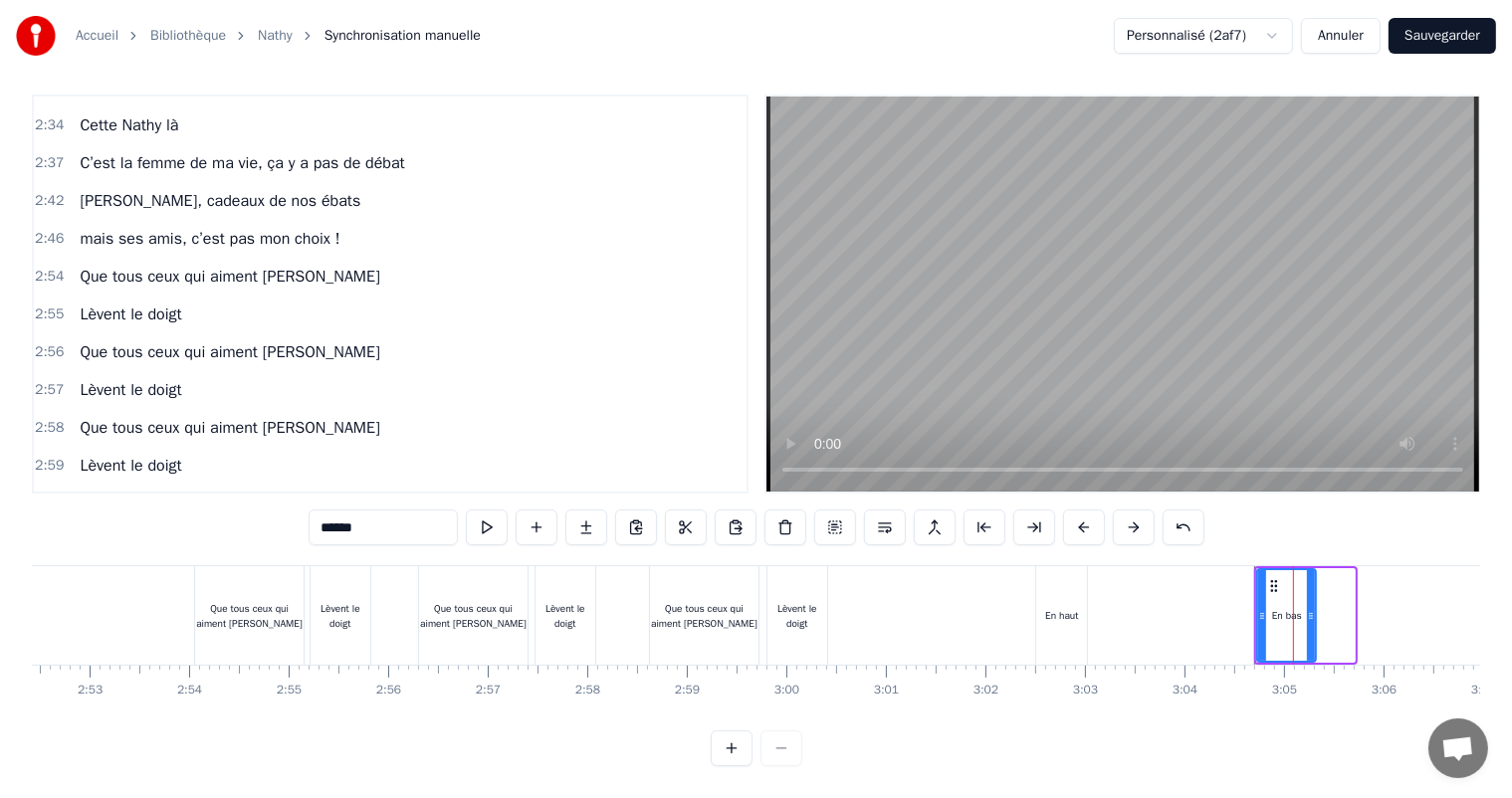 drag, startPoint x: 1349, startPoint y: 599, endPoint x: 1310, endPoint y: 598, distance: 39.012818 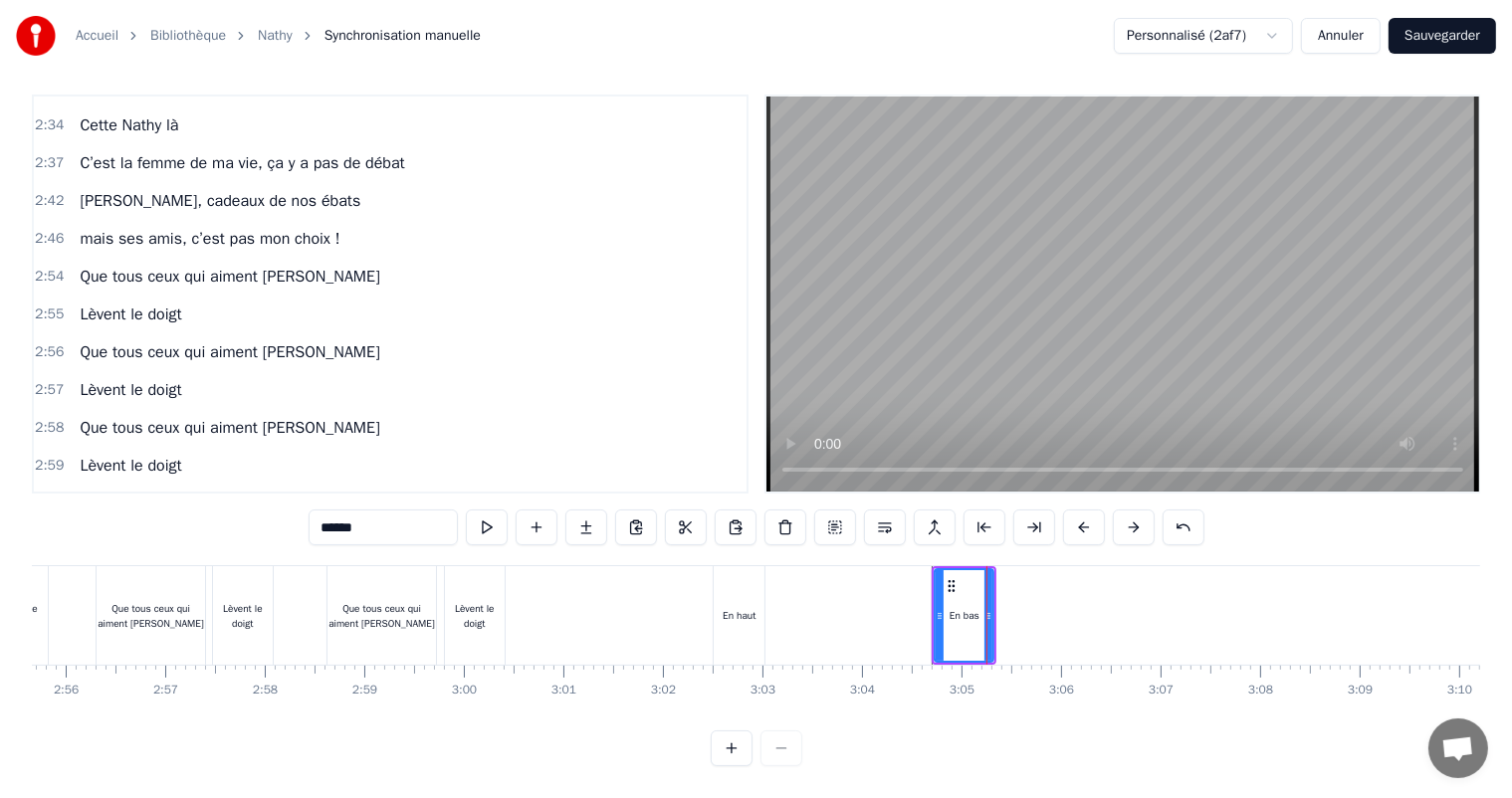 scroll, scrollTop: 0, scrollLeft: 17526, axis: horizontal 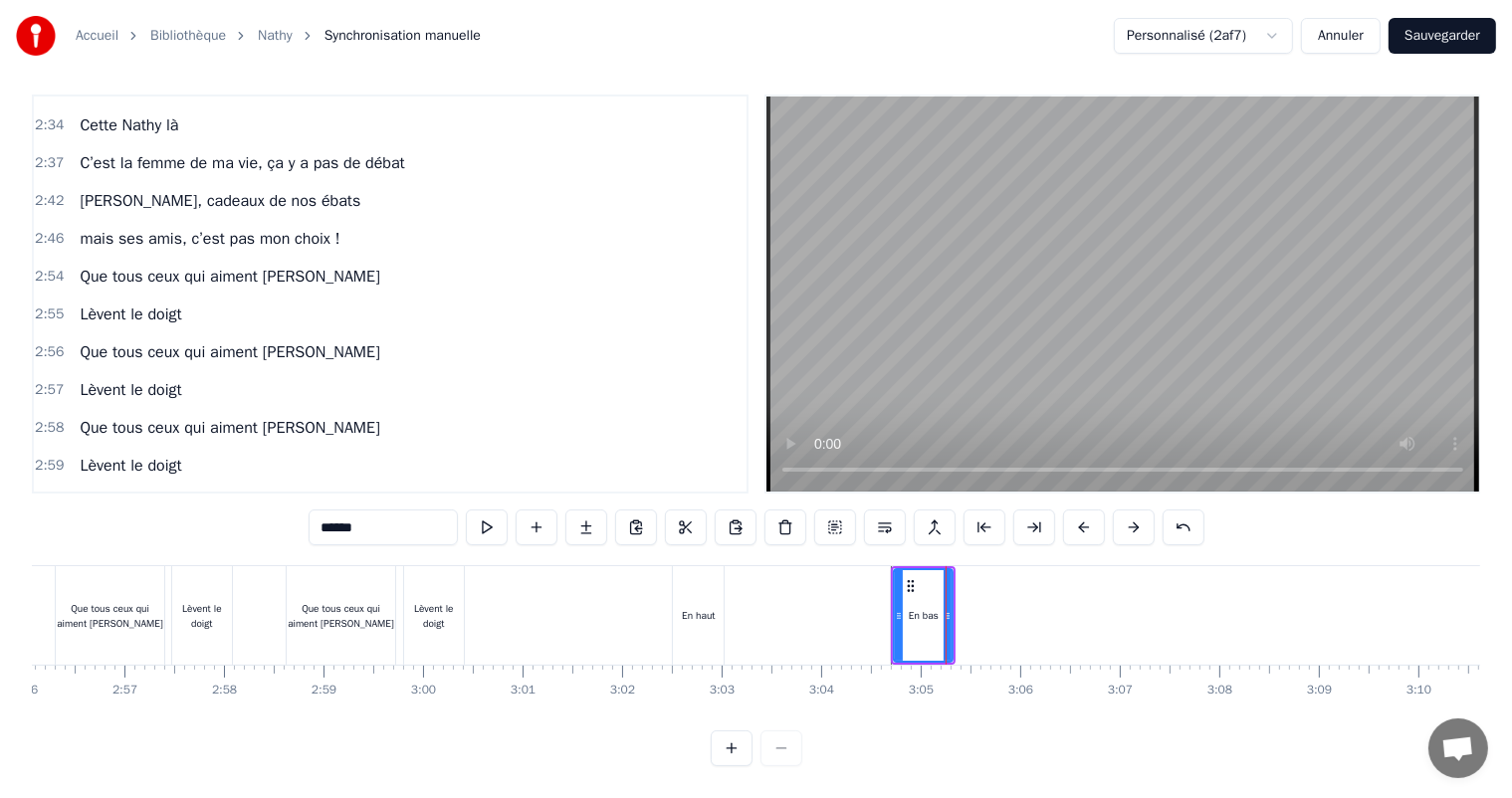 type on "******" 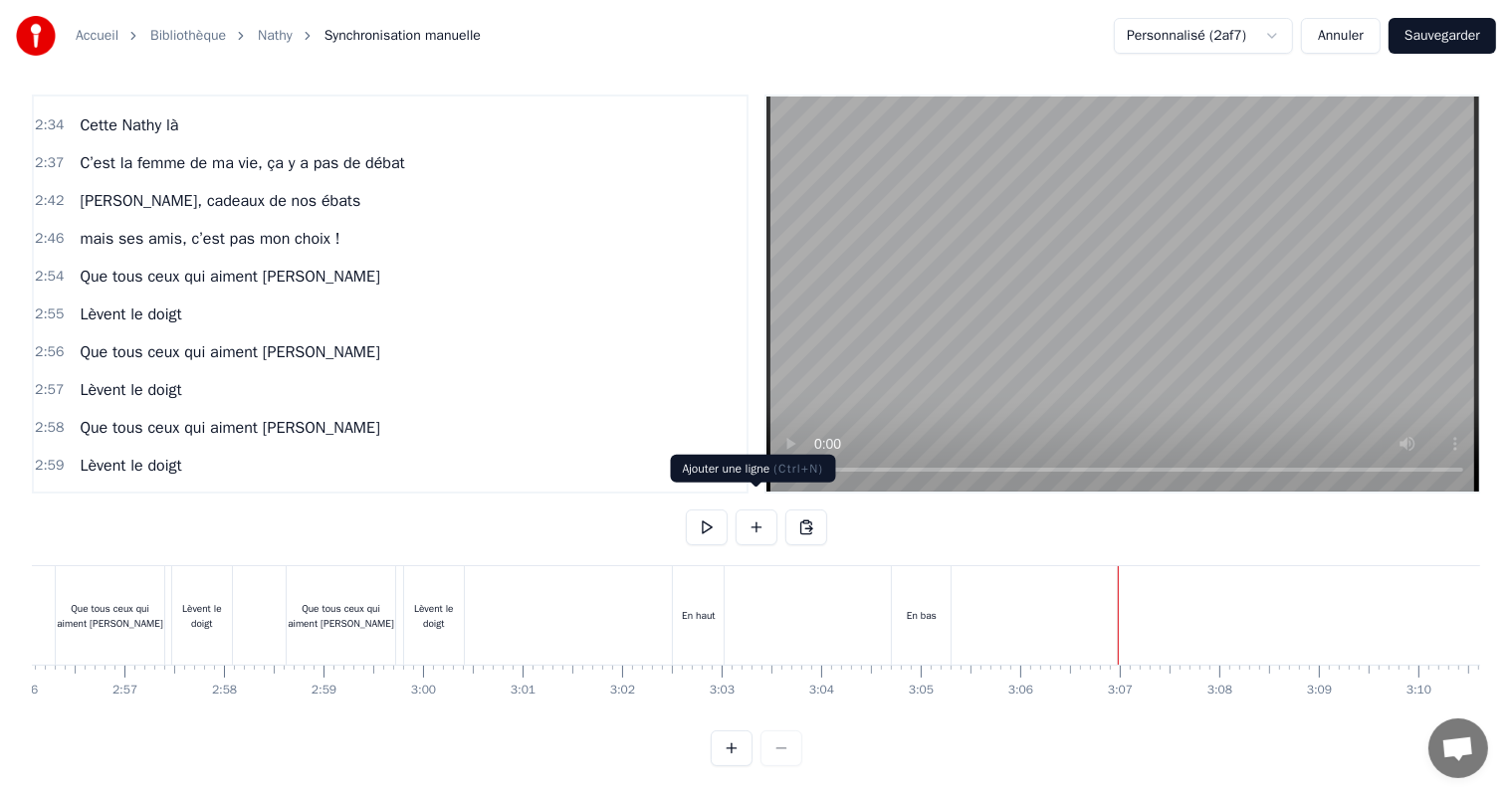 click at bounding box center (756, 527) 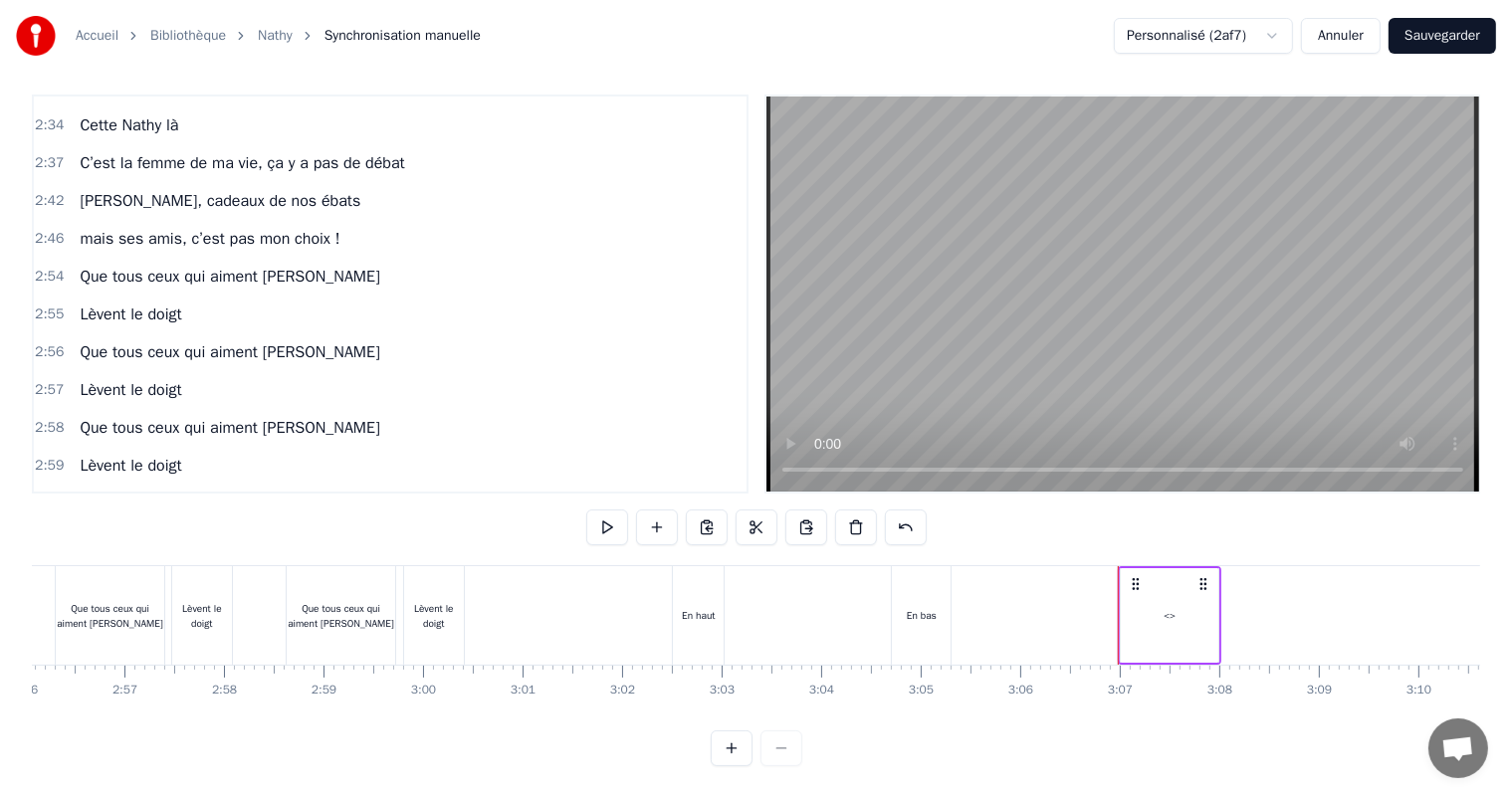 scroll, scrollTop: 1727, scrollLeft: 0, axis: vertical 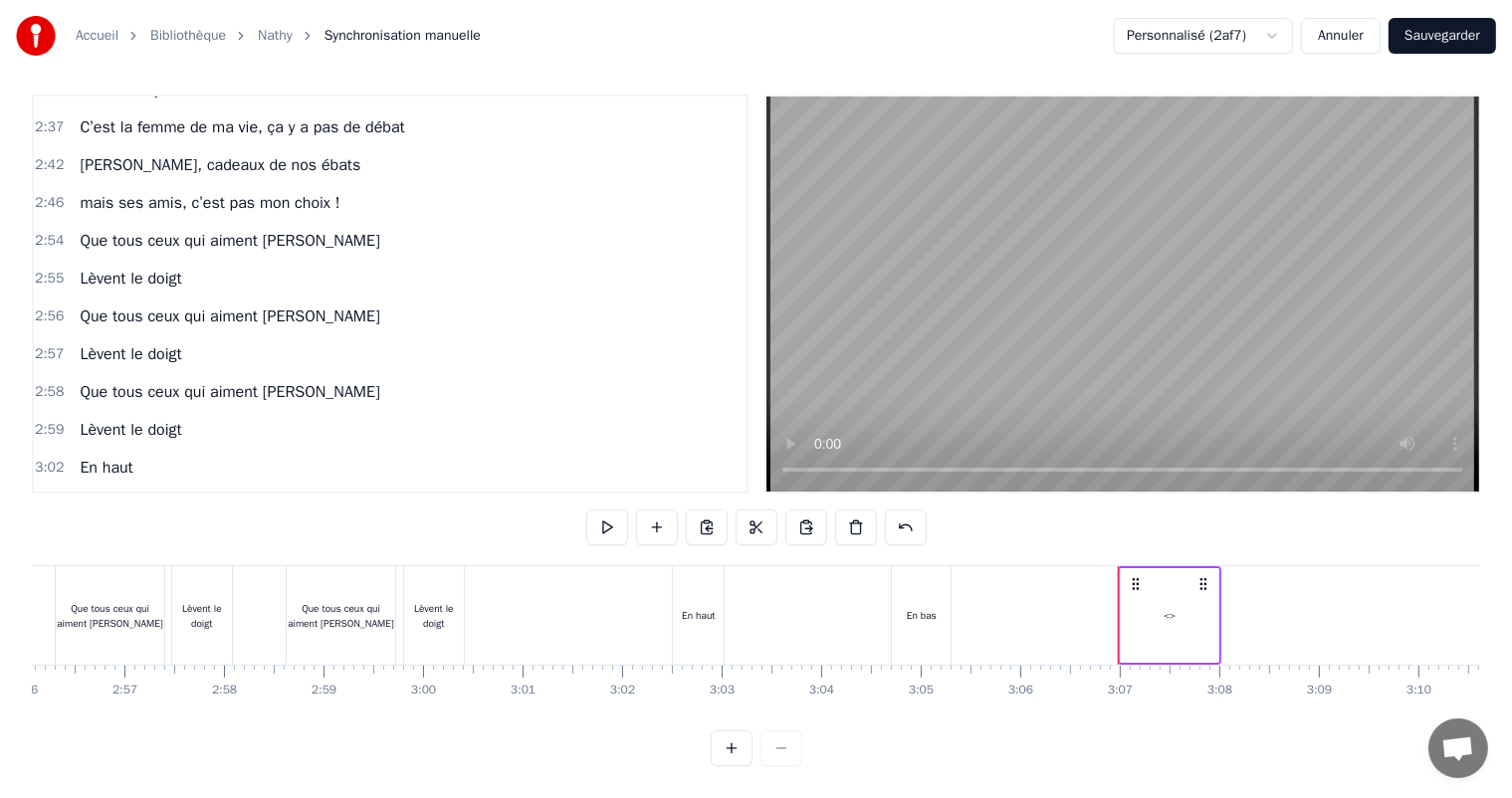 click on "<>" at bounding box center [1170, 615] 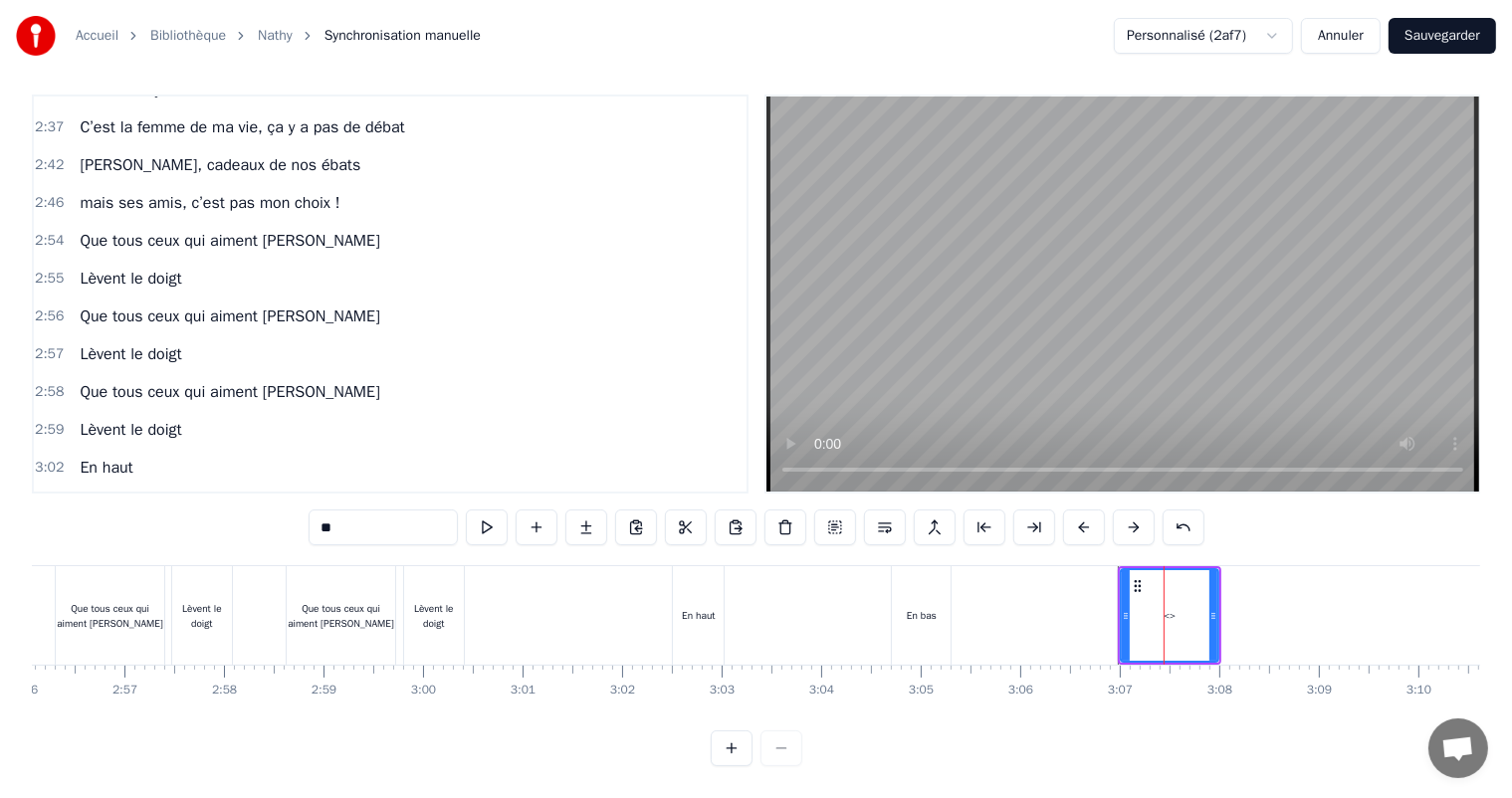 drag, startPoint x: 342, startPoint y: 510, endPoint x: 295, endPoint y: 497, distance: 49 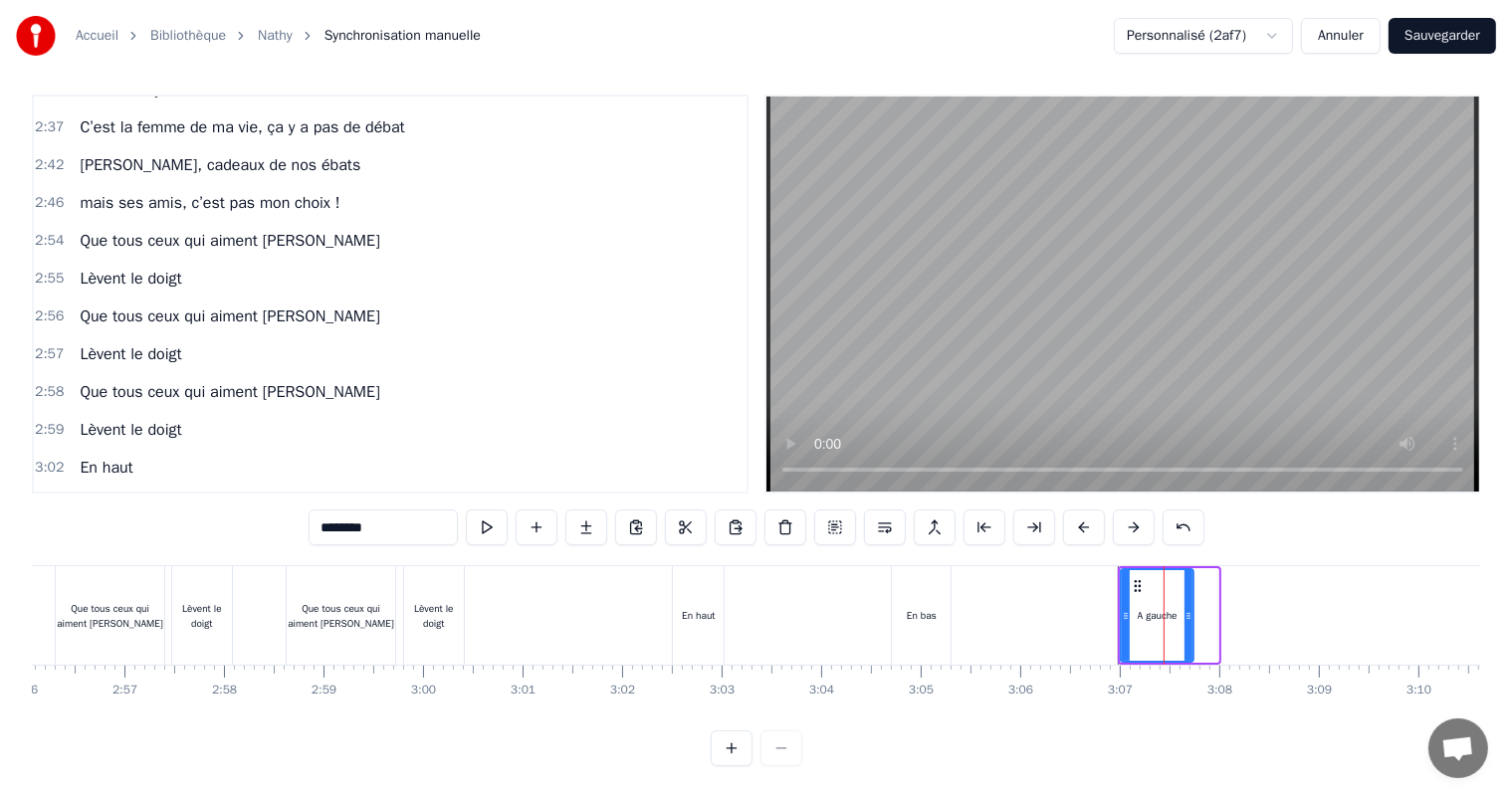 drag, startPoint x: 1212, startPoint y: 594, endPoint x: 1188, endPoint y: 602, distance: 25.29822 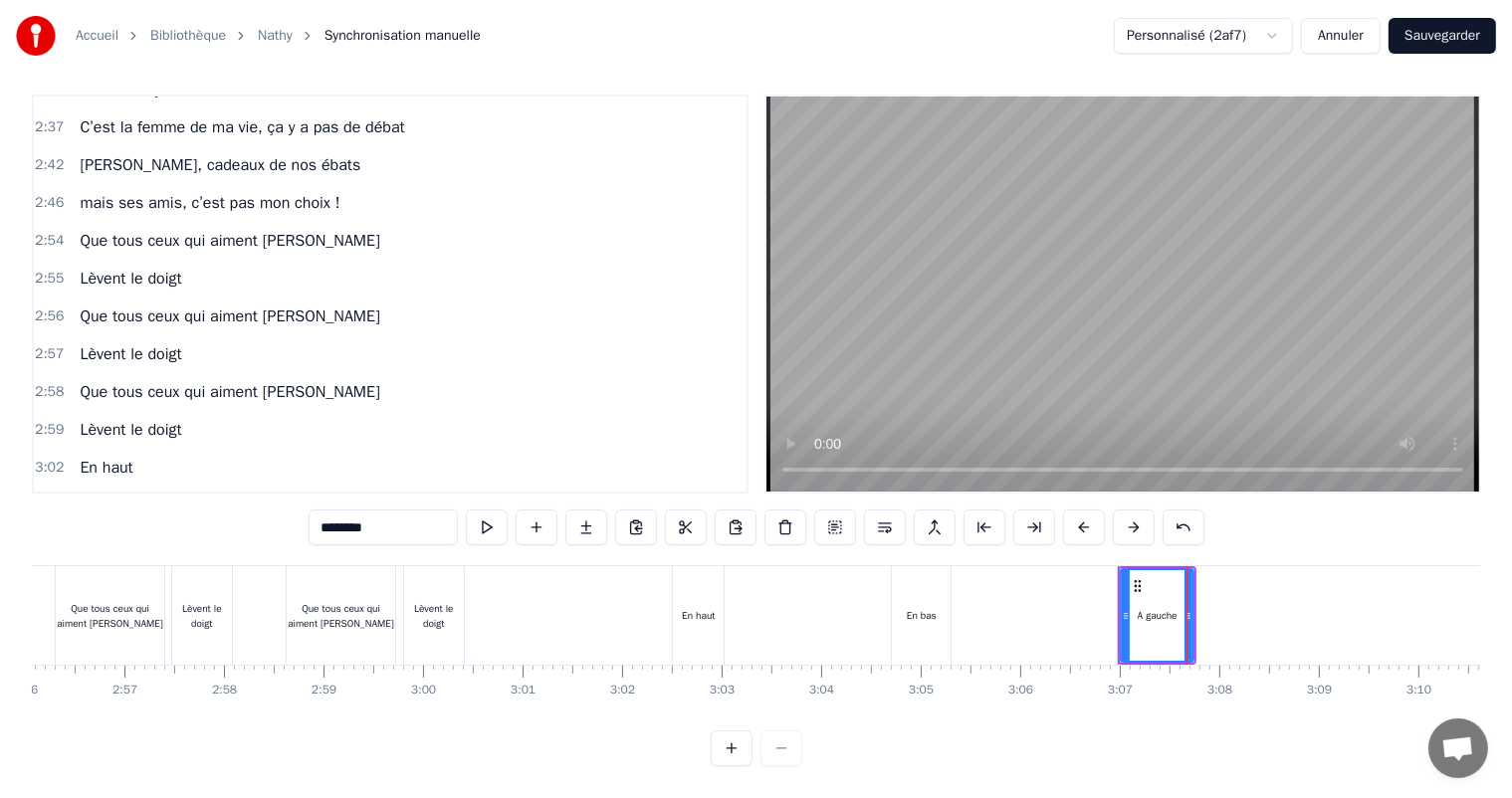 type on "********" 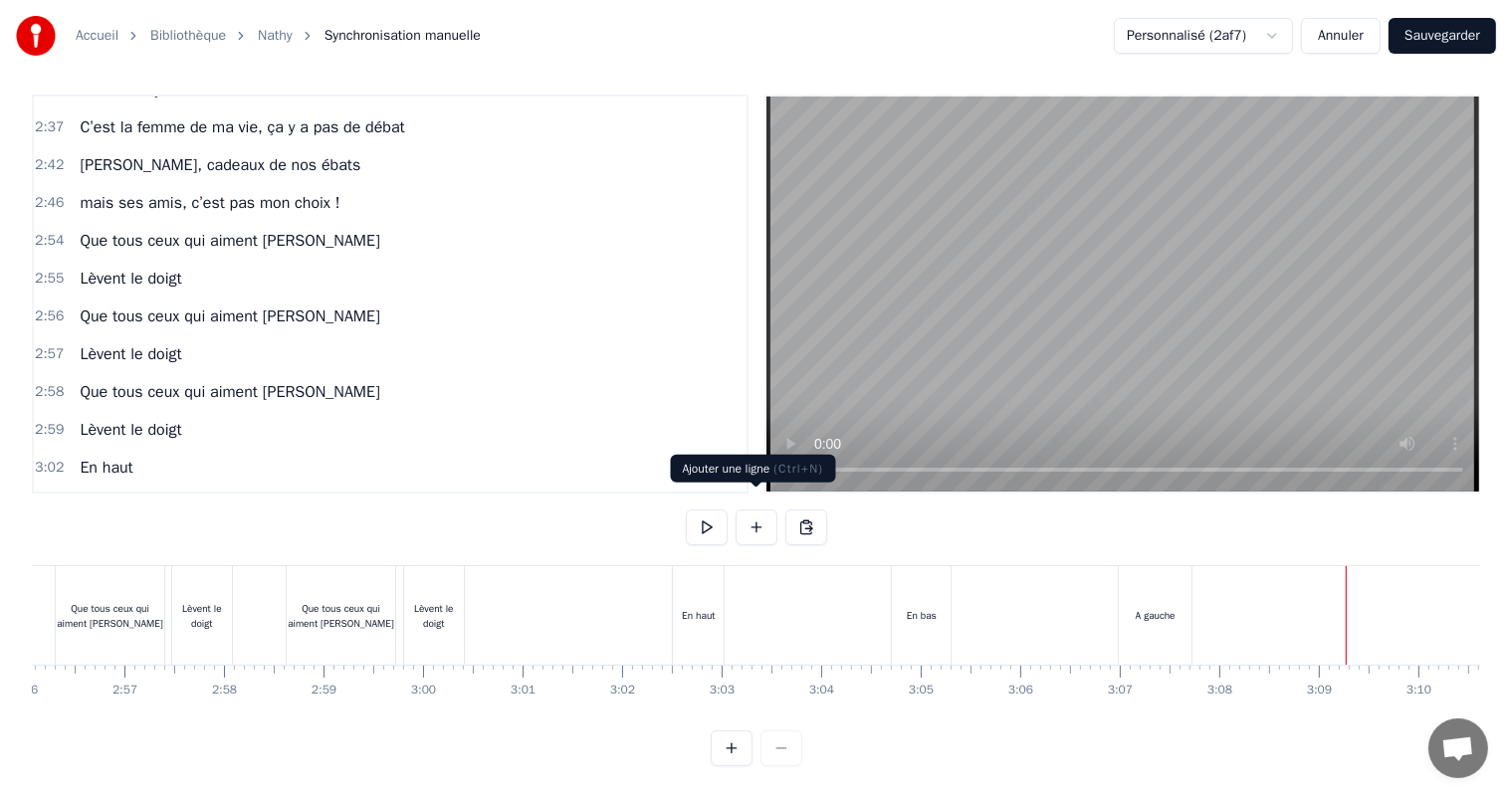 click at bounding box center [756, 527] 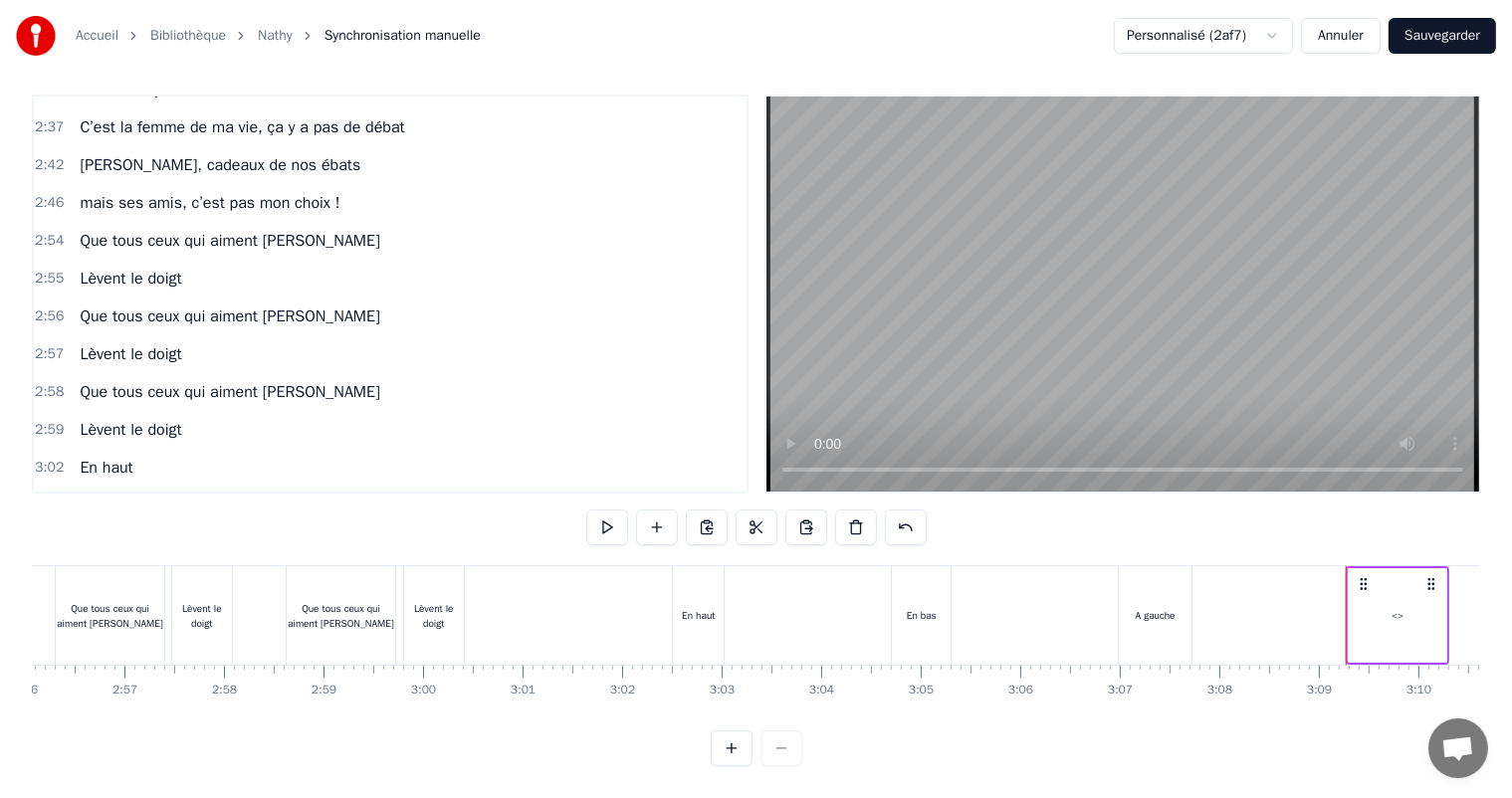 click on "<>" at bounding box center (1398, 615) 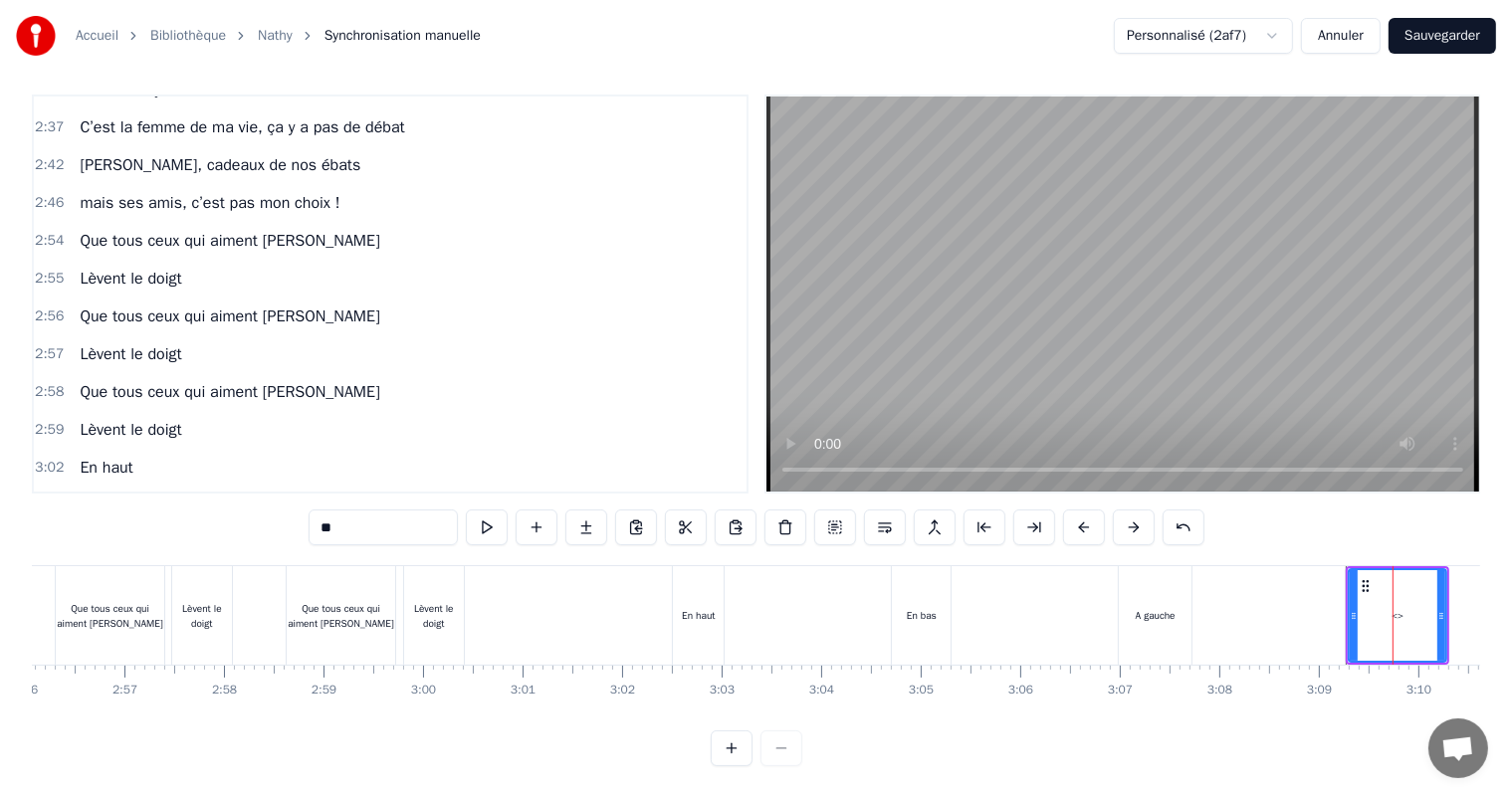 scroll, scrollTop: 1764, scrollLeft: 0, axis: vertical 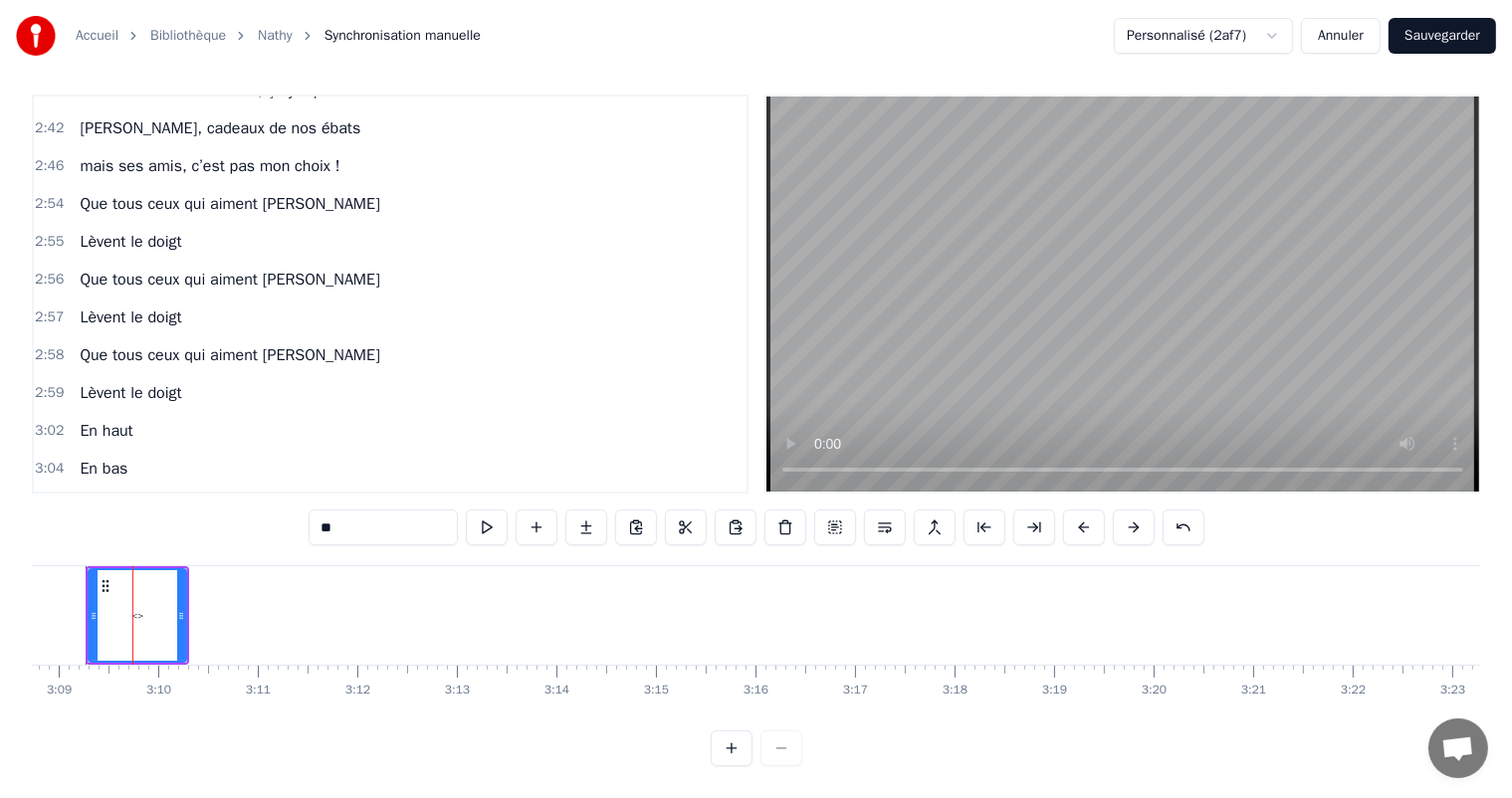 drag, startPoint x: 382, startPoint y: 501, endPoint x: 283, endPoint y: 517, distance: 100.2846 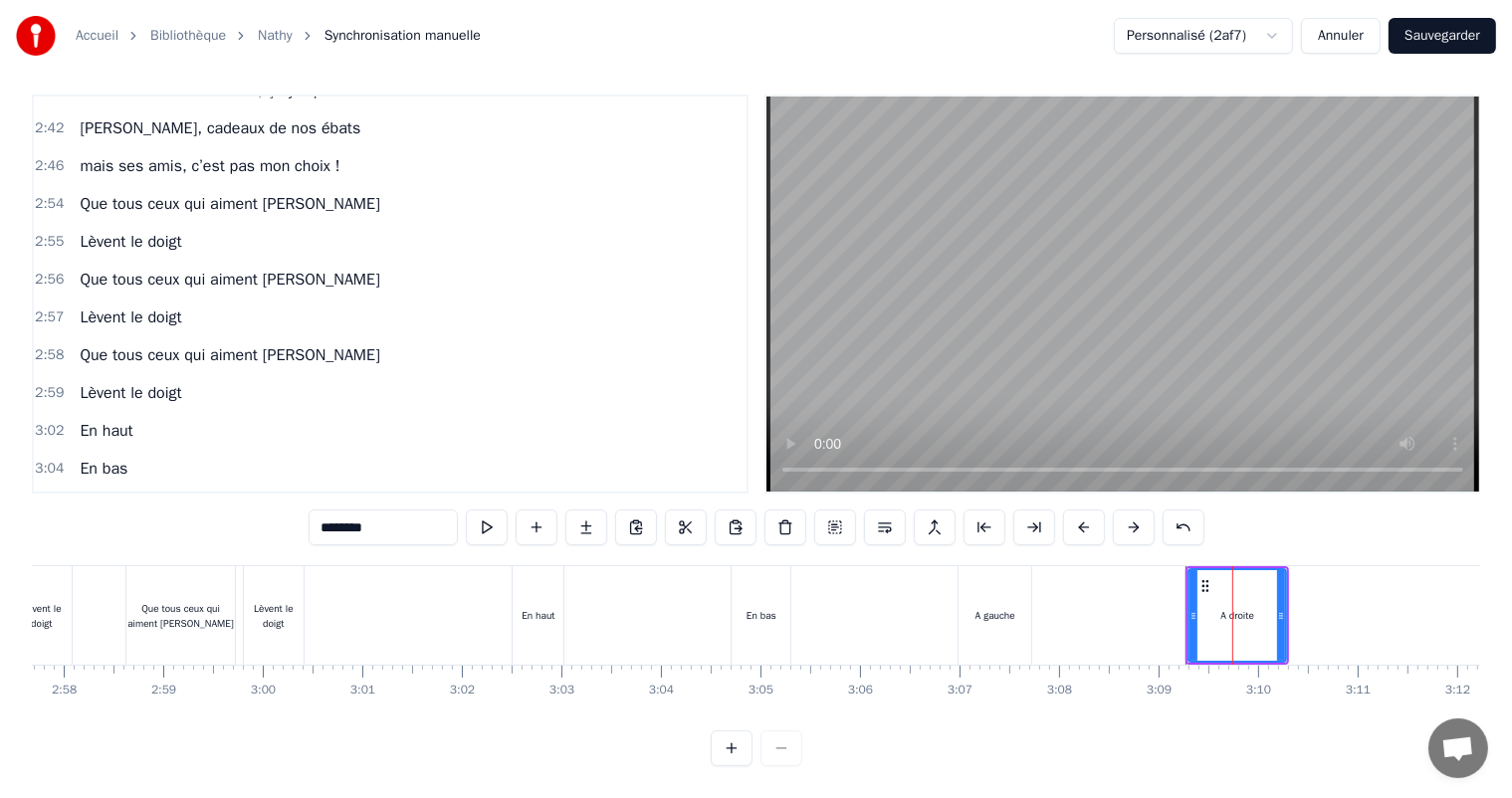 scroll, scrollTop: 0, scrollLeft: 17633, axis: horizontal 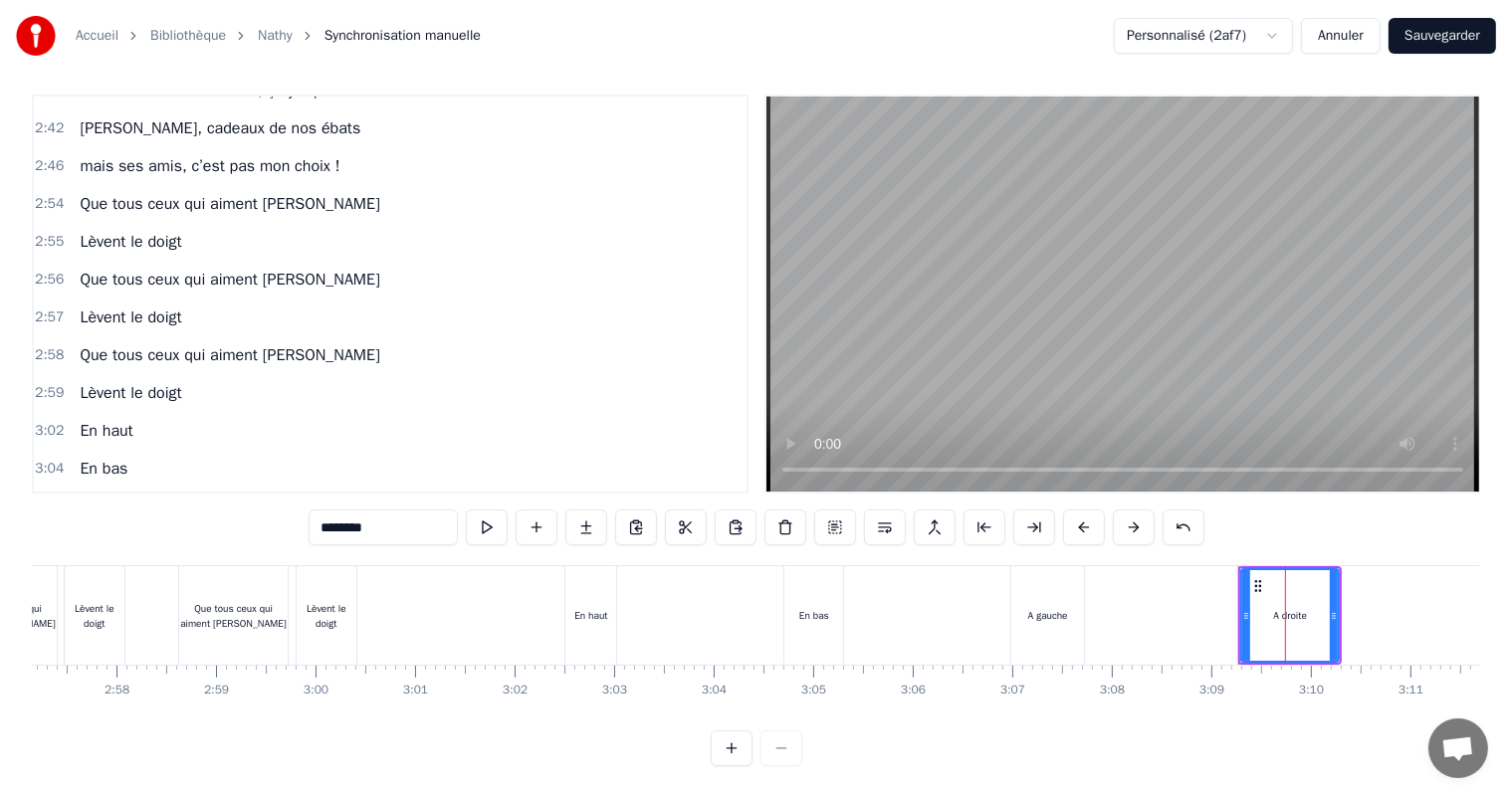 type on "********" 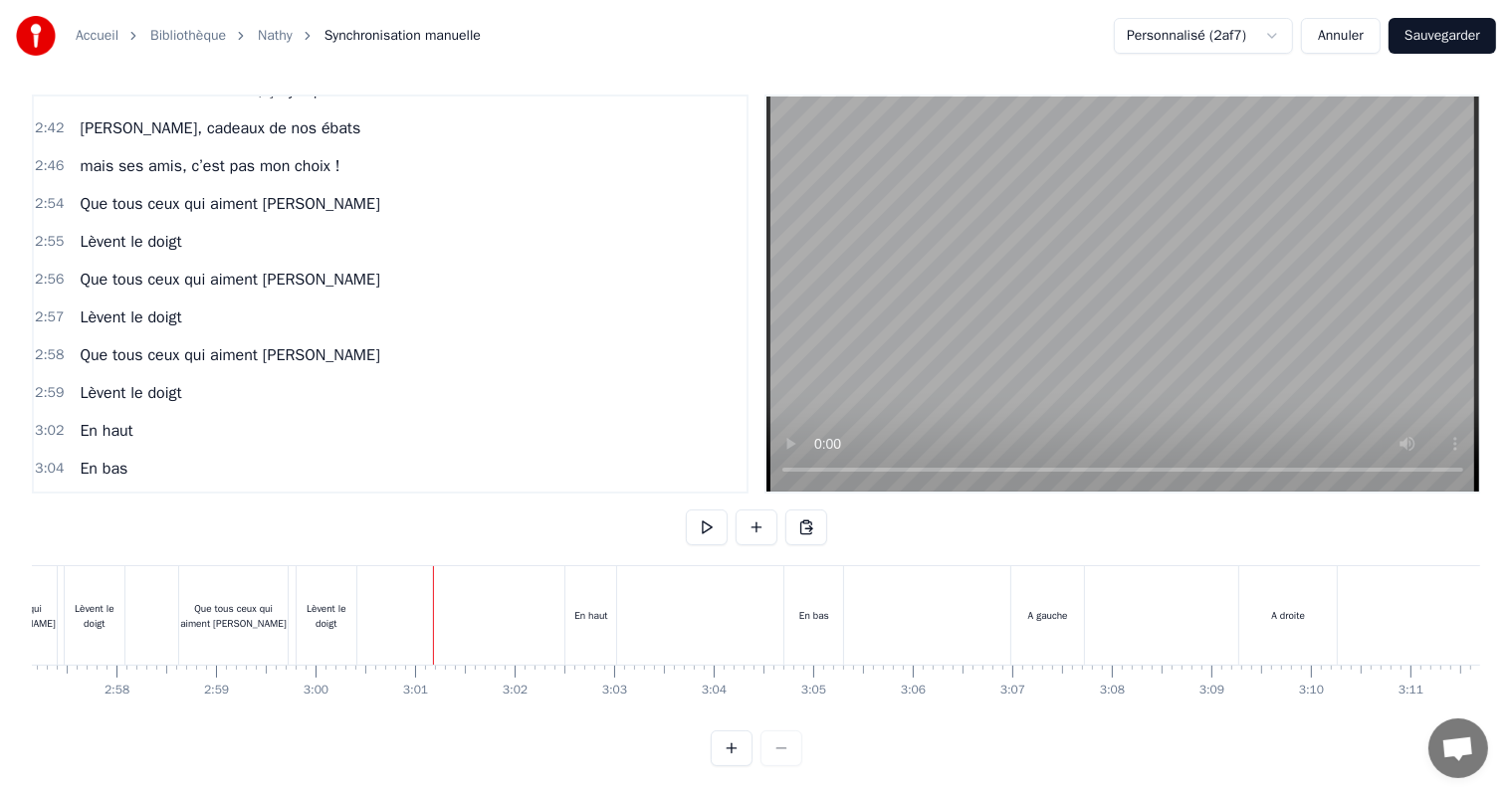 click at bounding box center [707, 527] 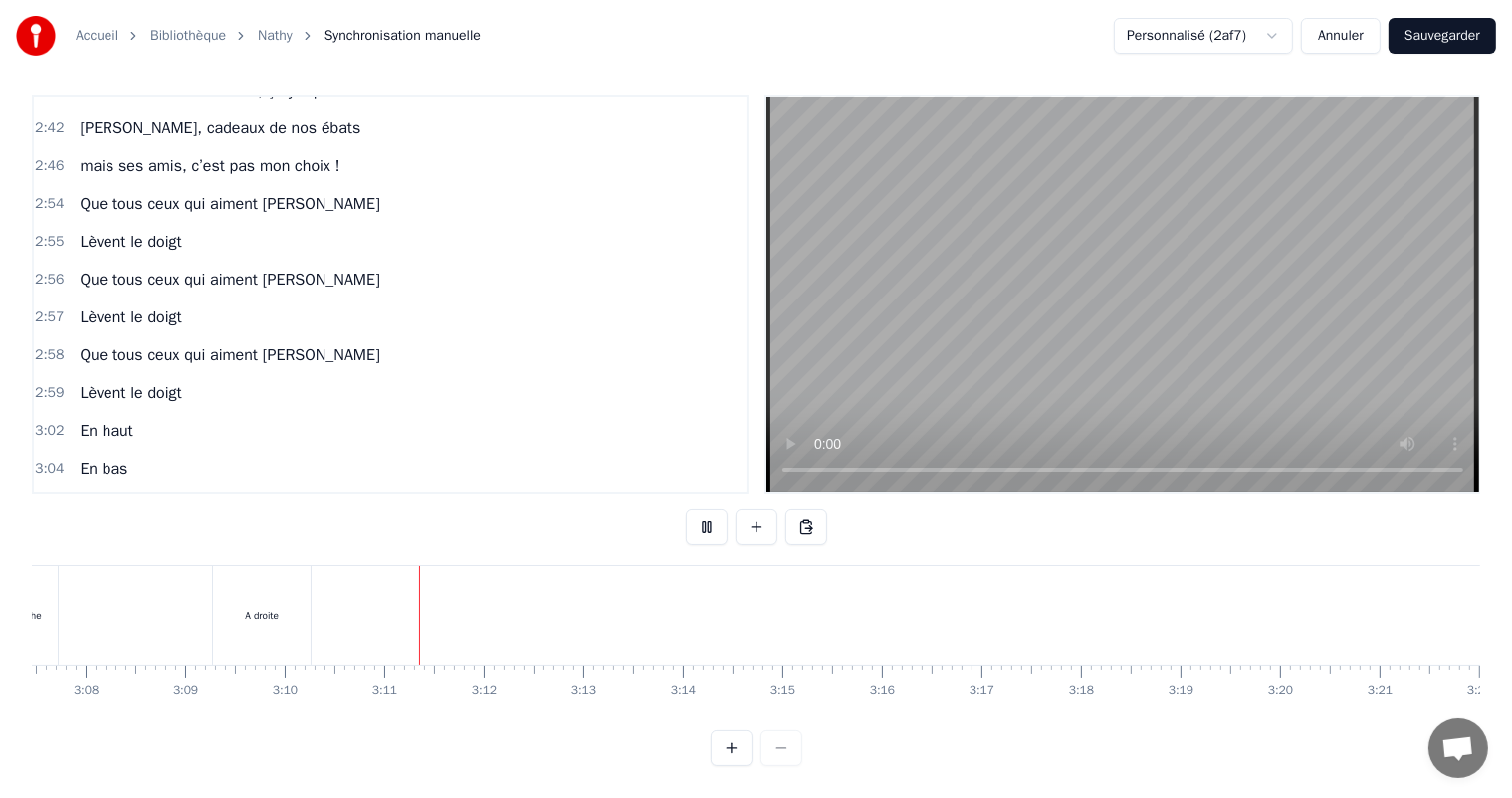 scroll, scrollTop: 0, scrollLeft: 18885, axis: horizontal 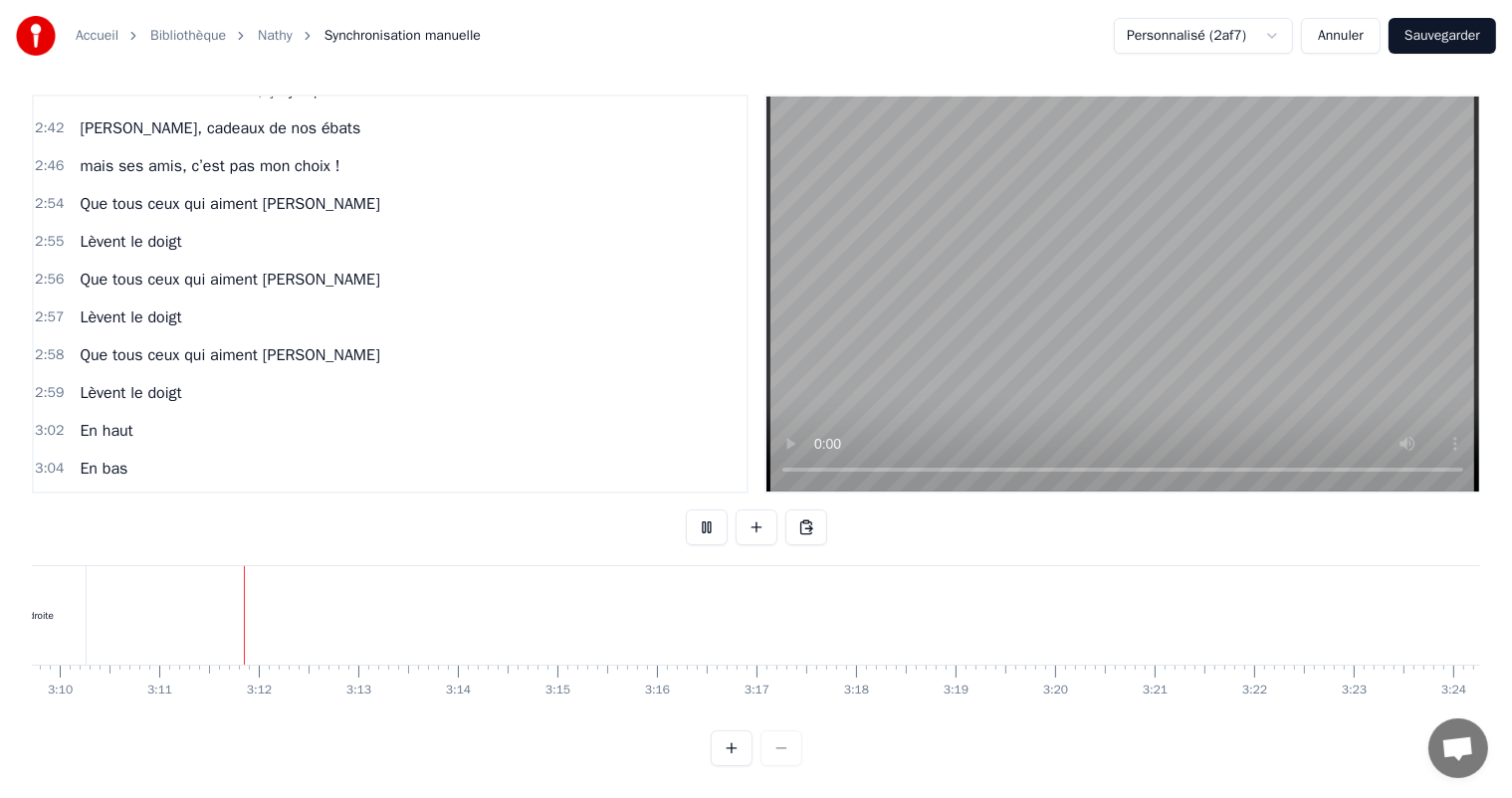 click at bounding box center [707, 527] 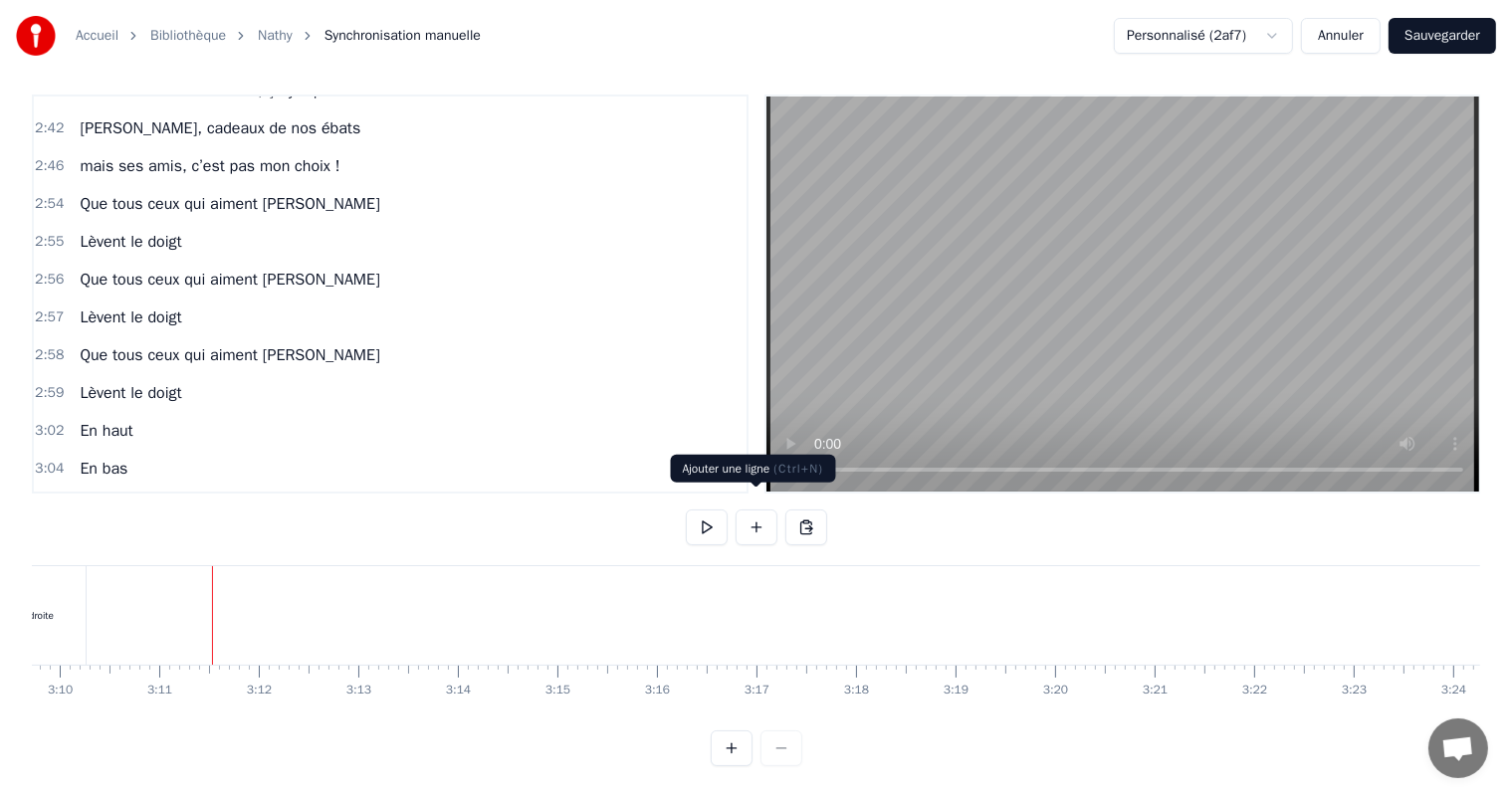 click at bounding box center (756, 527) 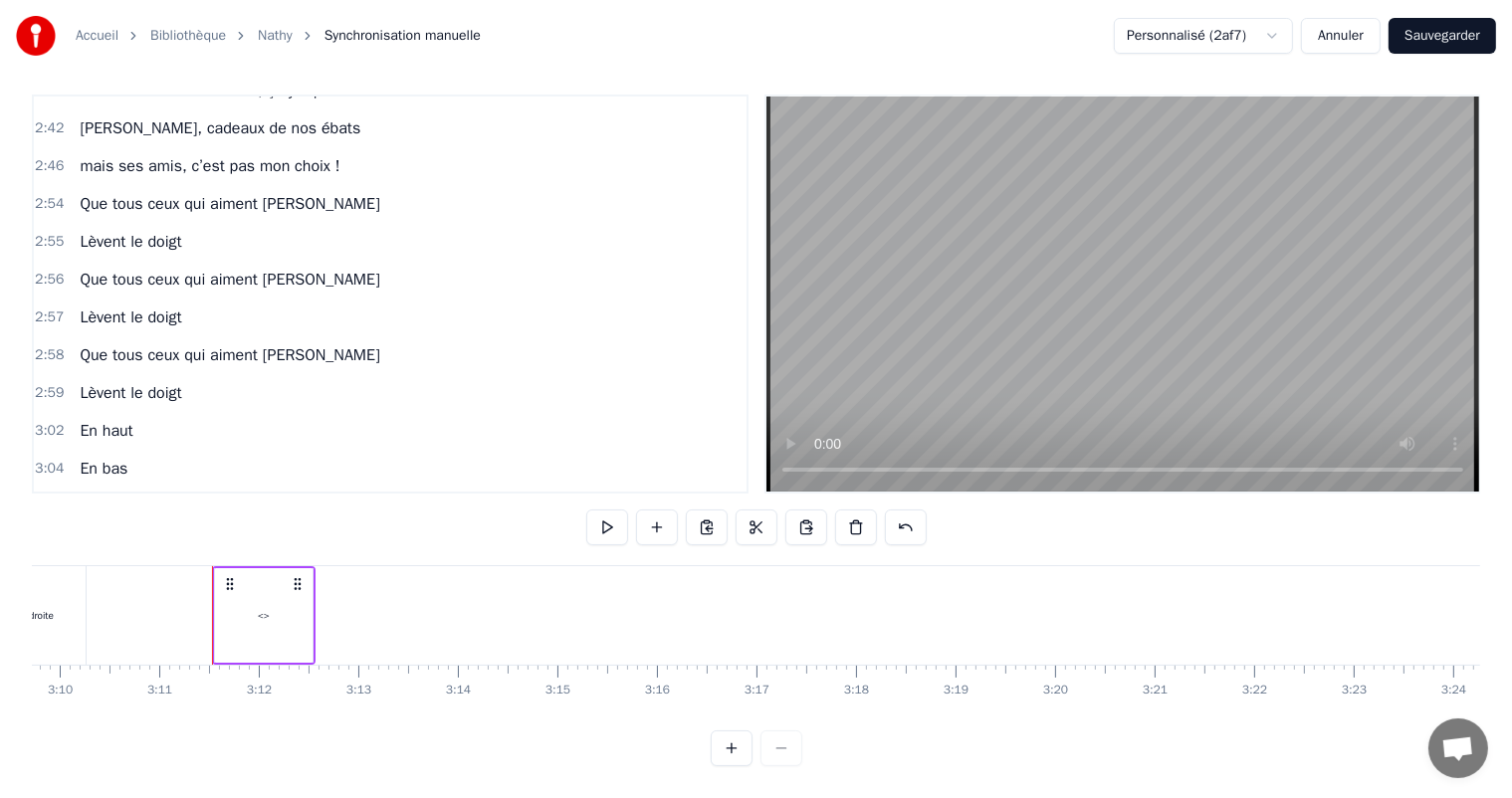 click on "<>" at bounding box center [264, 615] 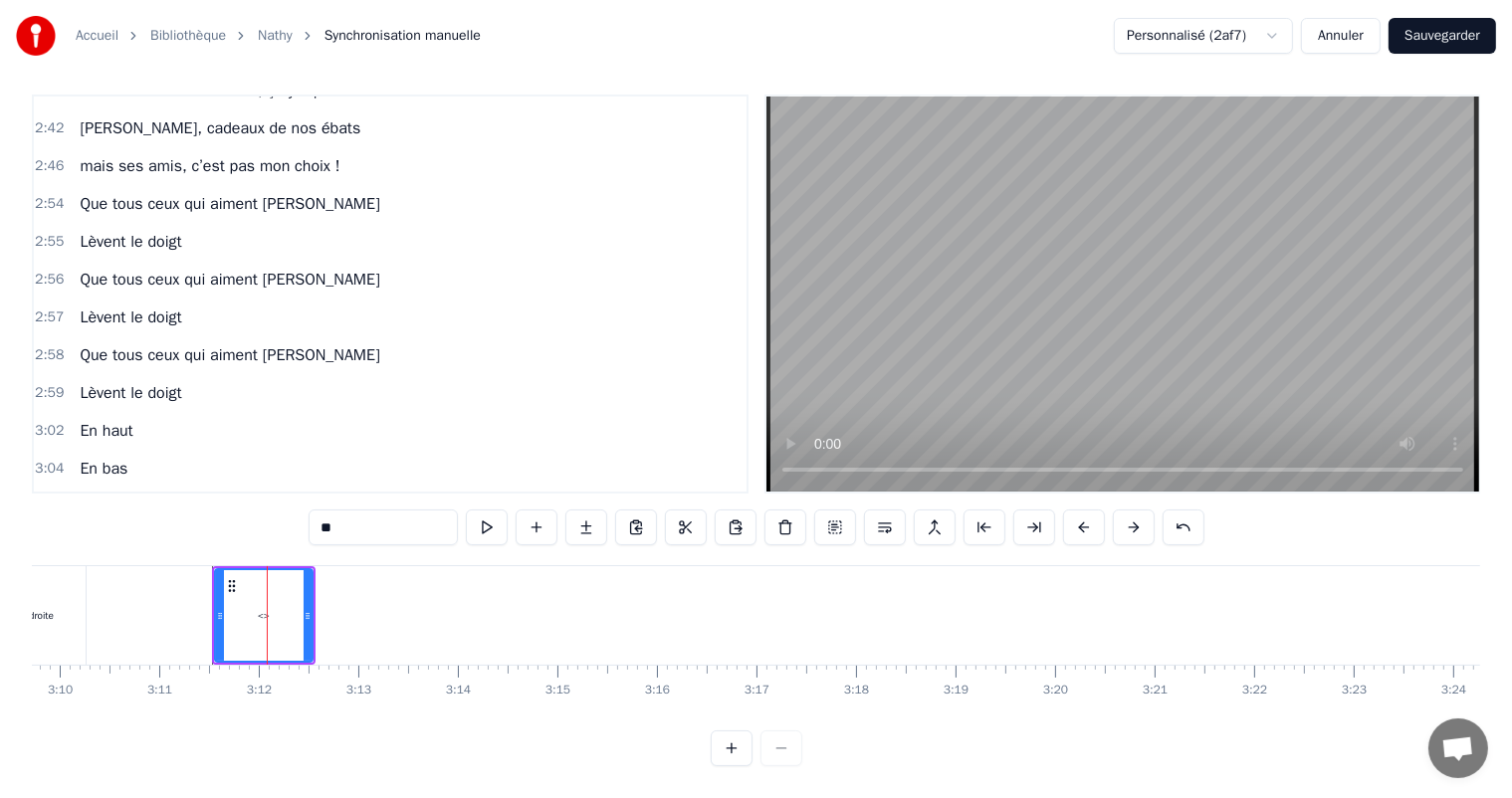 scroll, scrollTop: 1801, scrollLeft: 0, axis: vertical 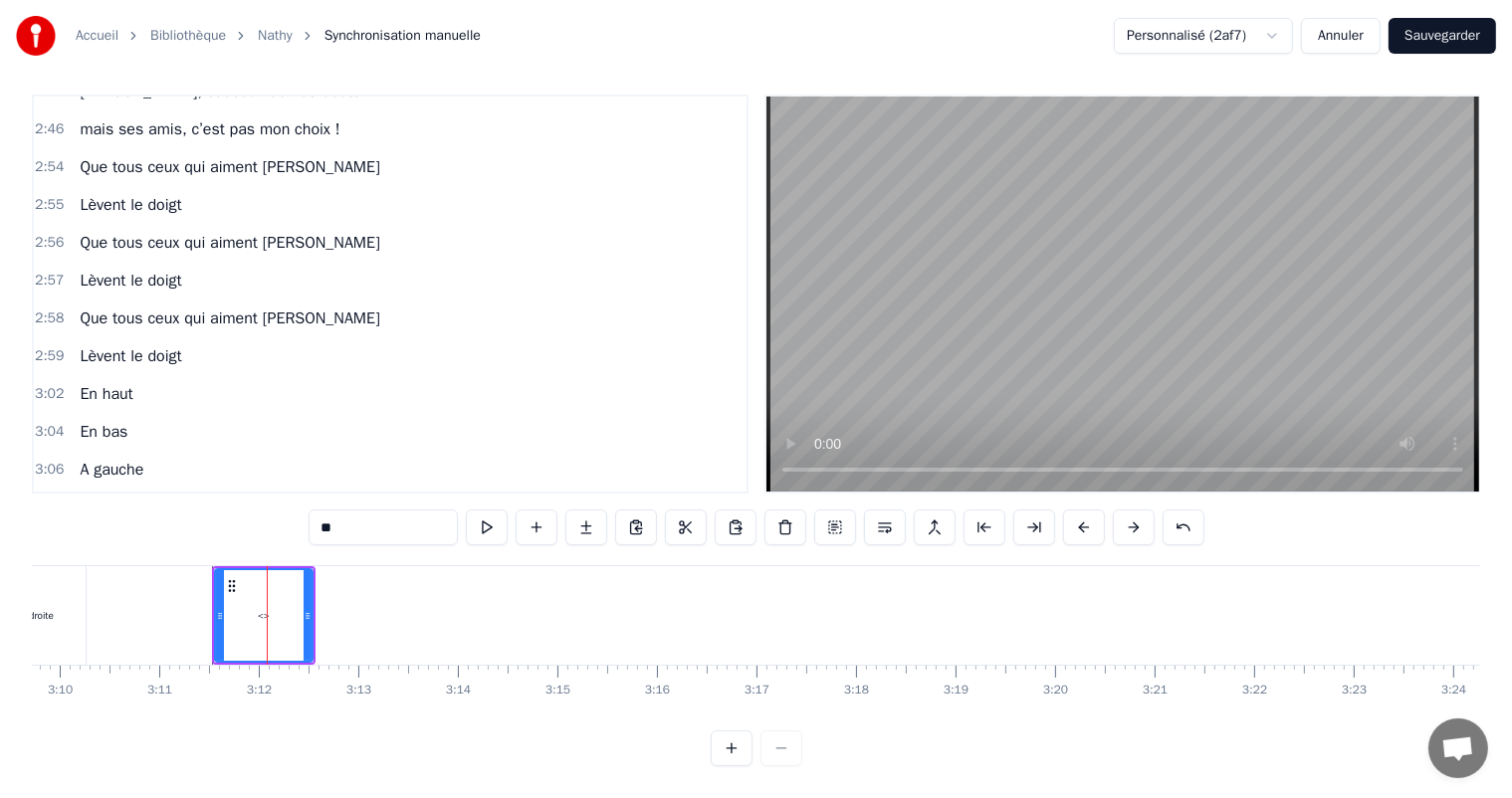 drag, startPoint x: 374, startPoint y: 517, endPoint x: 278, endPoint y: 518, distance: 96.00521 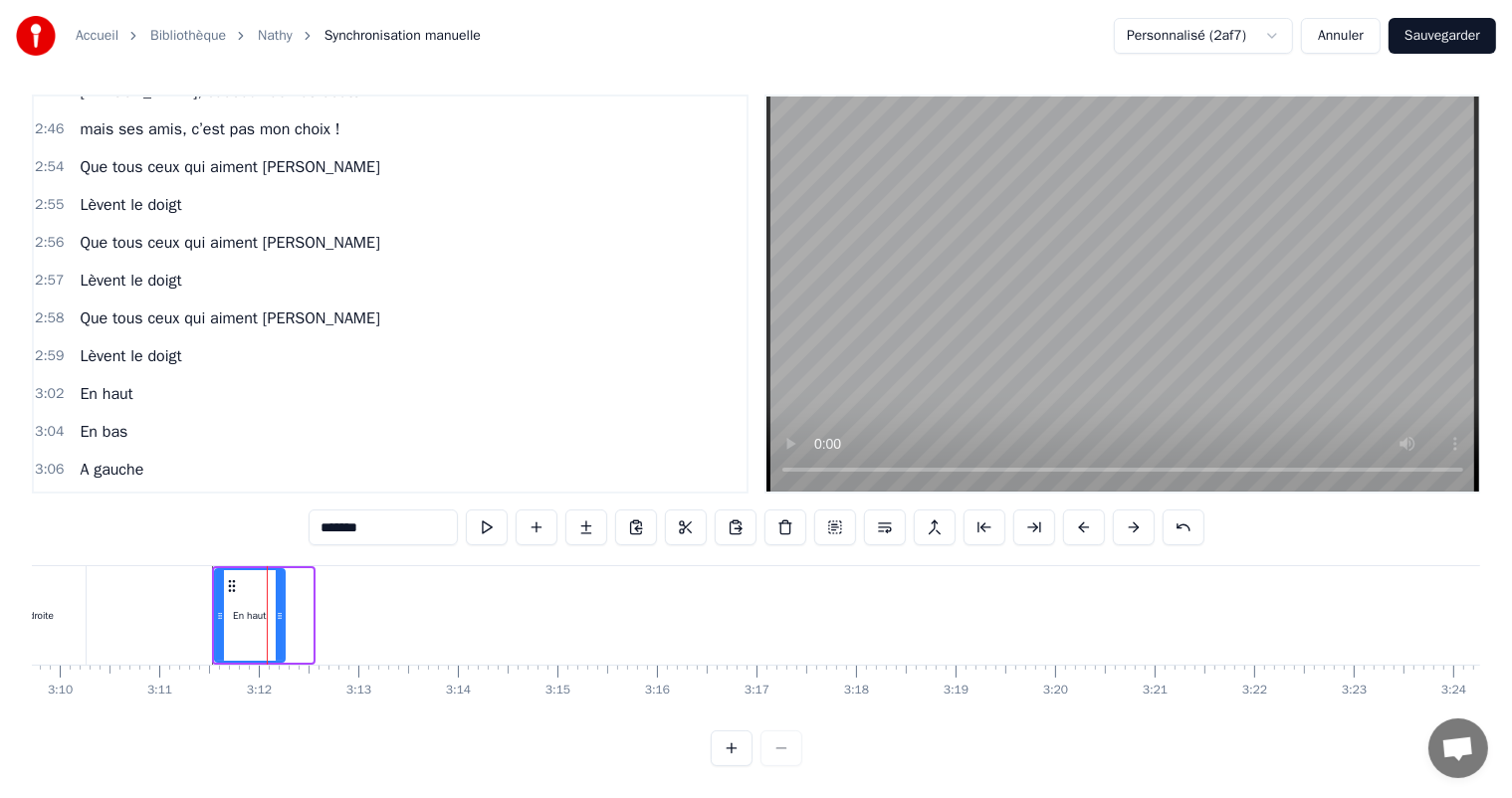 drag, startPoint x: 307, startPoint y: 594, endPoint x: 279, endPoint y: 594, distance: 28 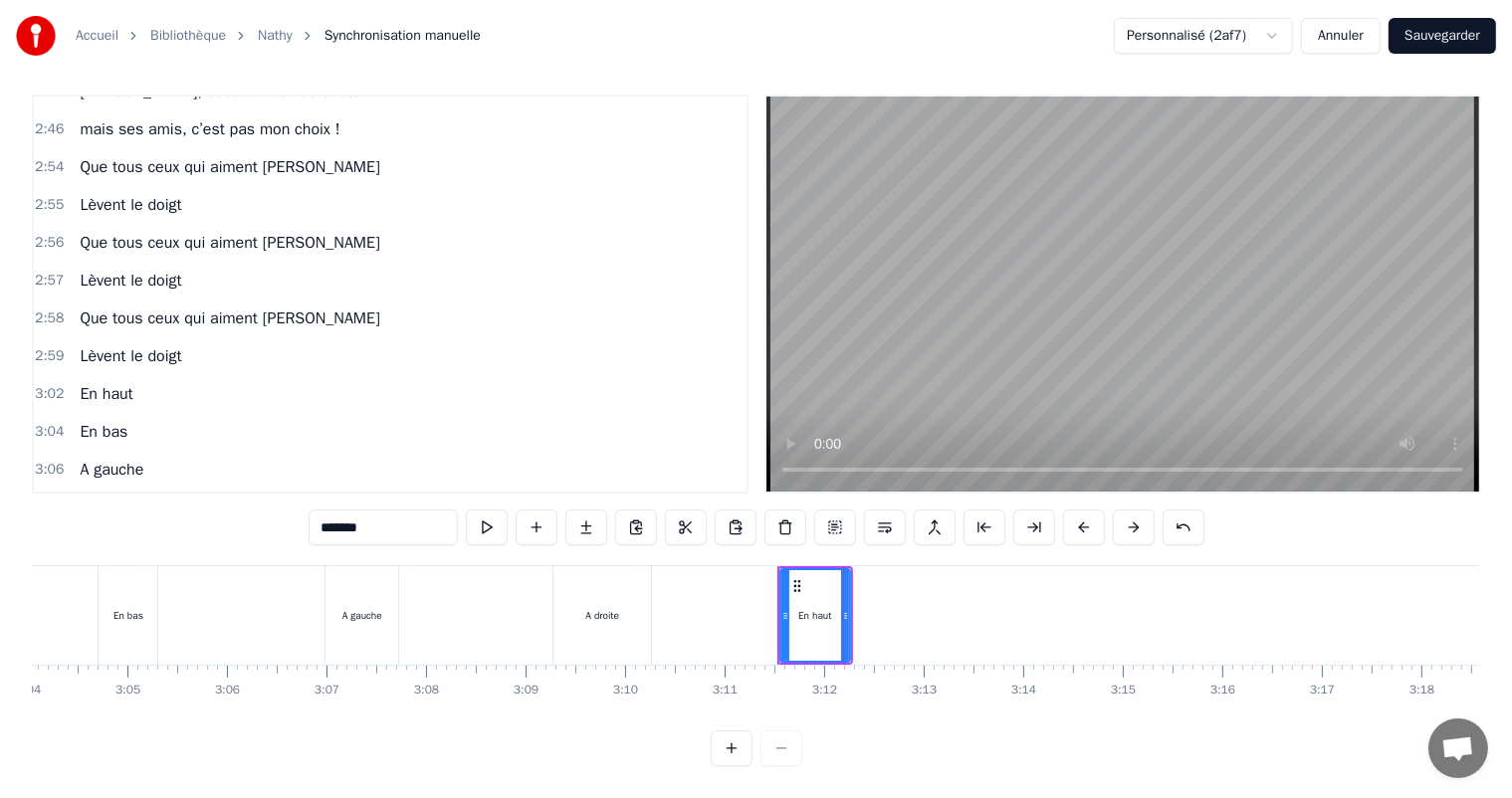 scroll, scrollTop: 0, scrollLeft: 18319, axis: horizontal 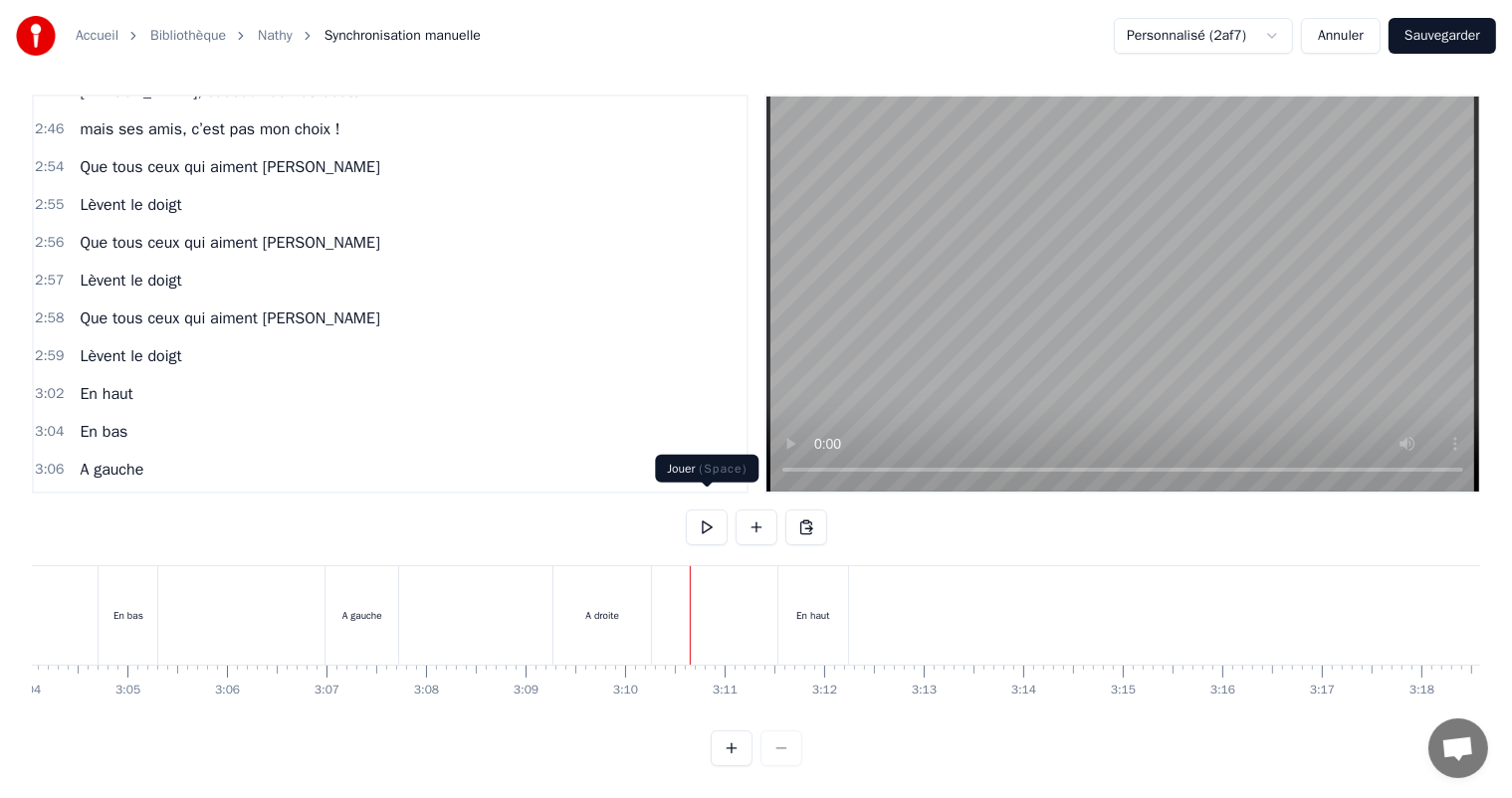 click at bounding box center (707, 527) 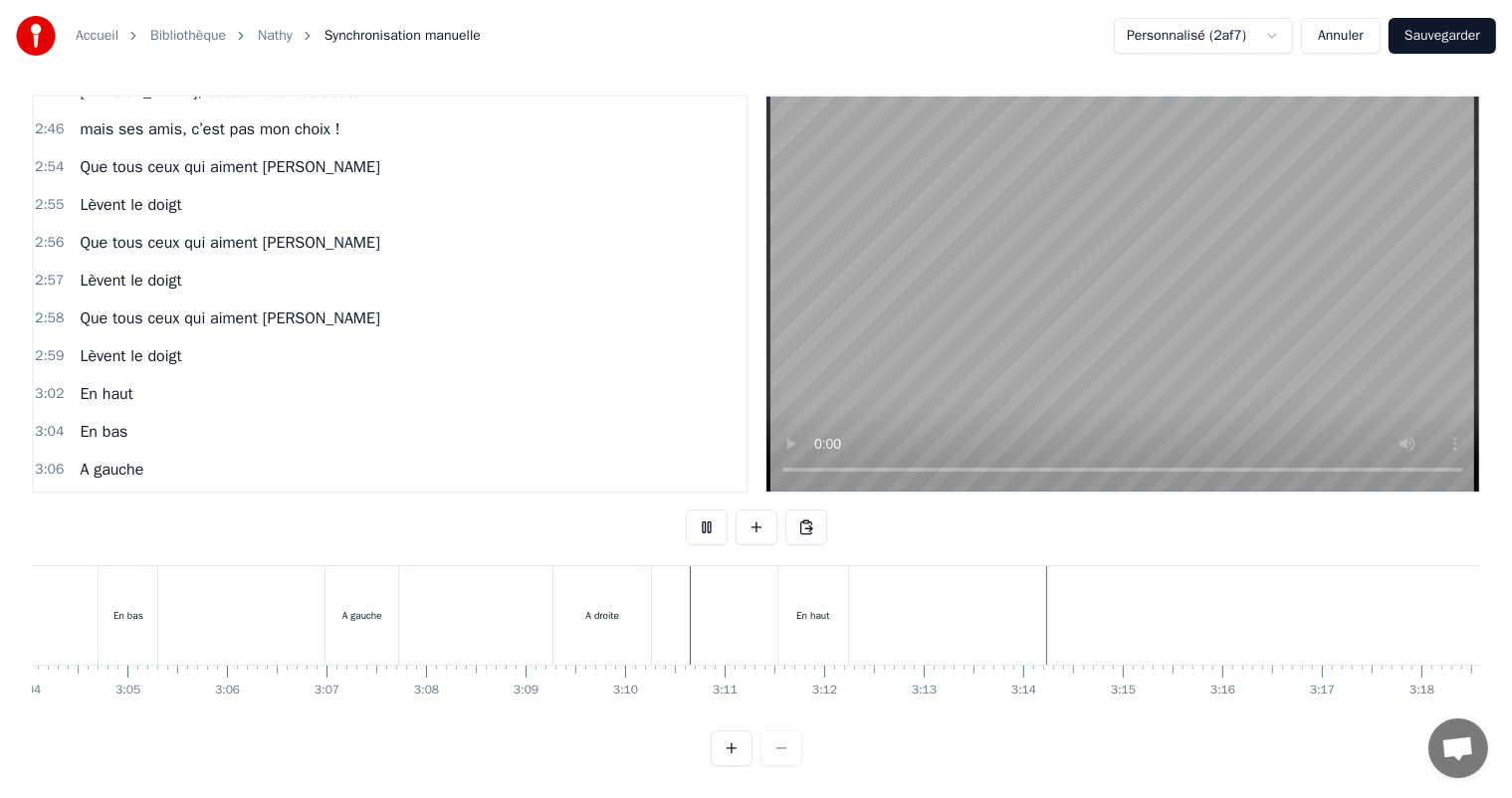 click at bounding box center (707, 527) 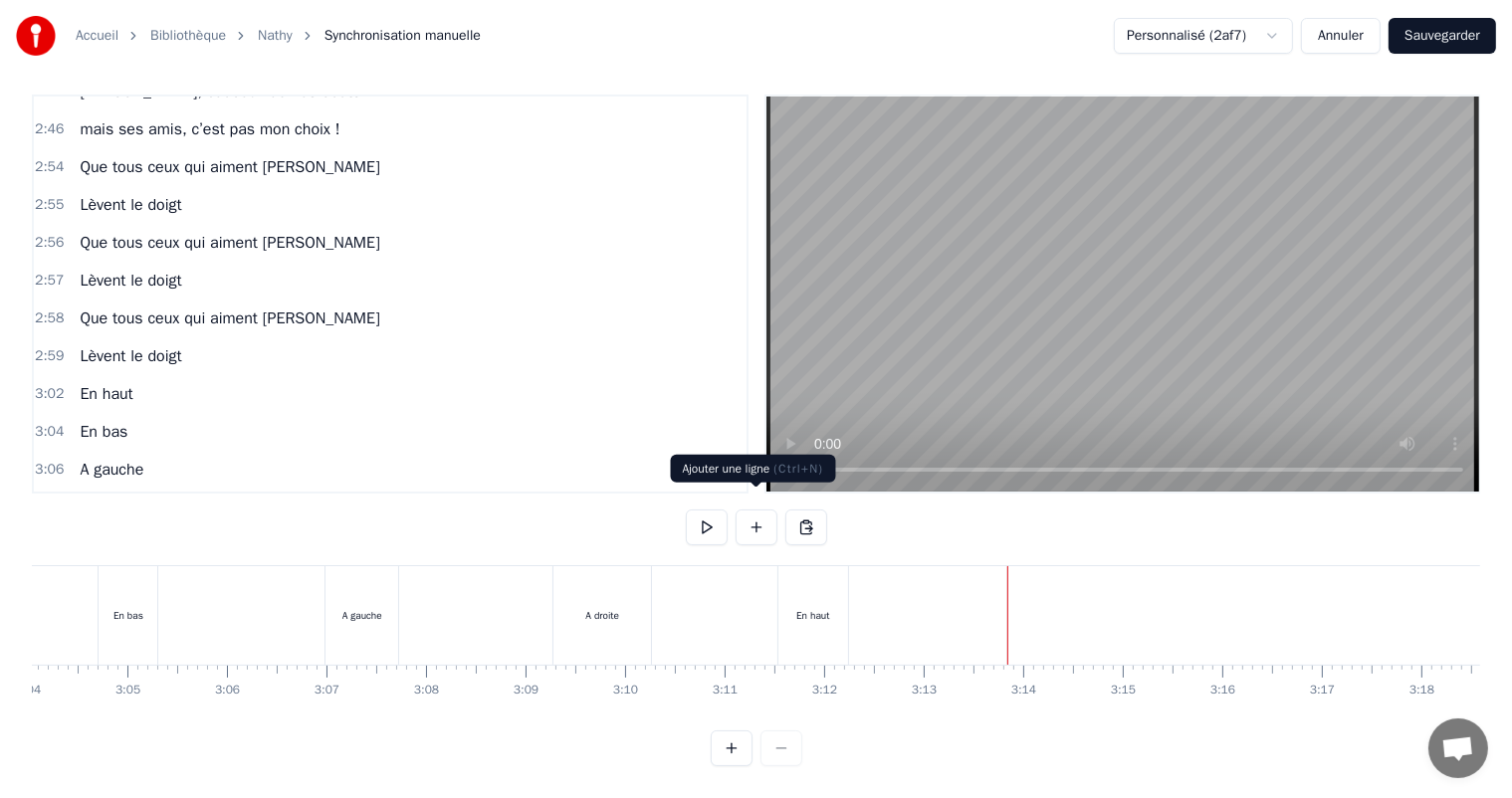 click at bounding box center (756, 527) 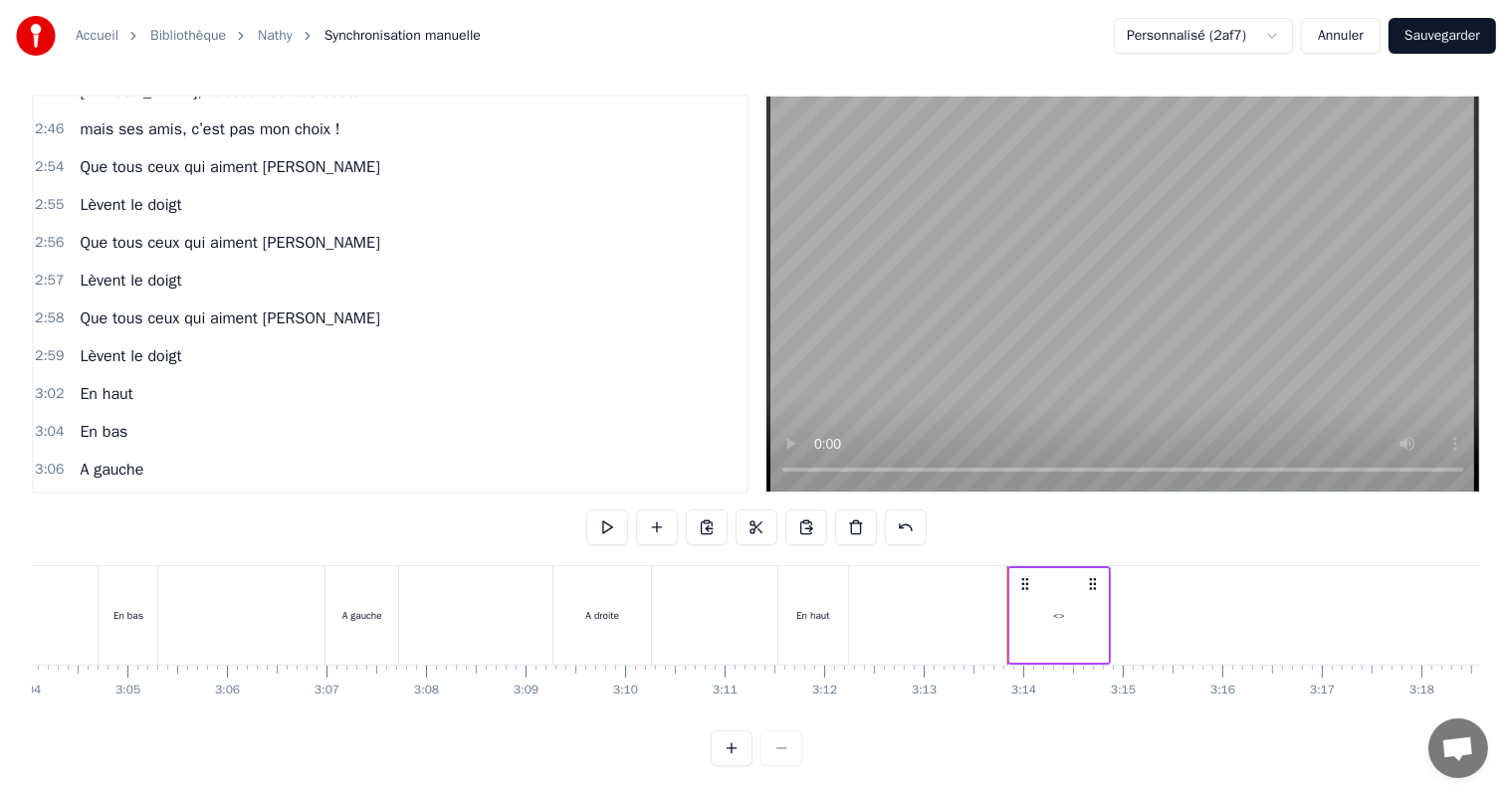 click on "<>" at bounding box center (1059, 615) 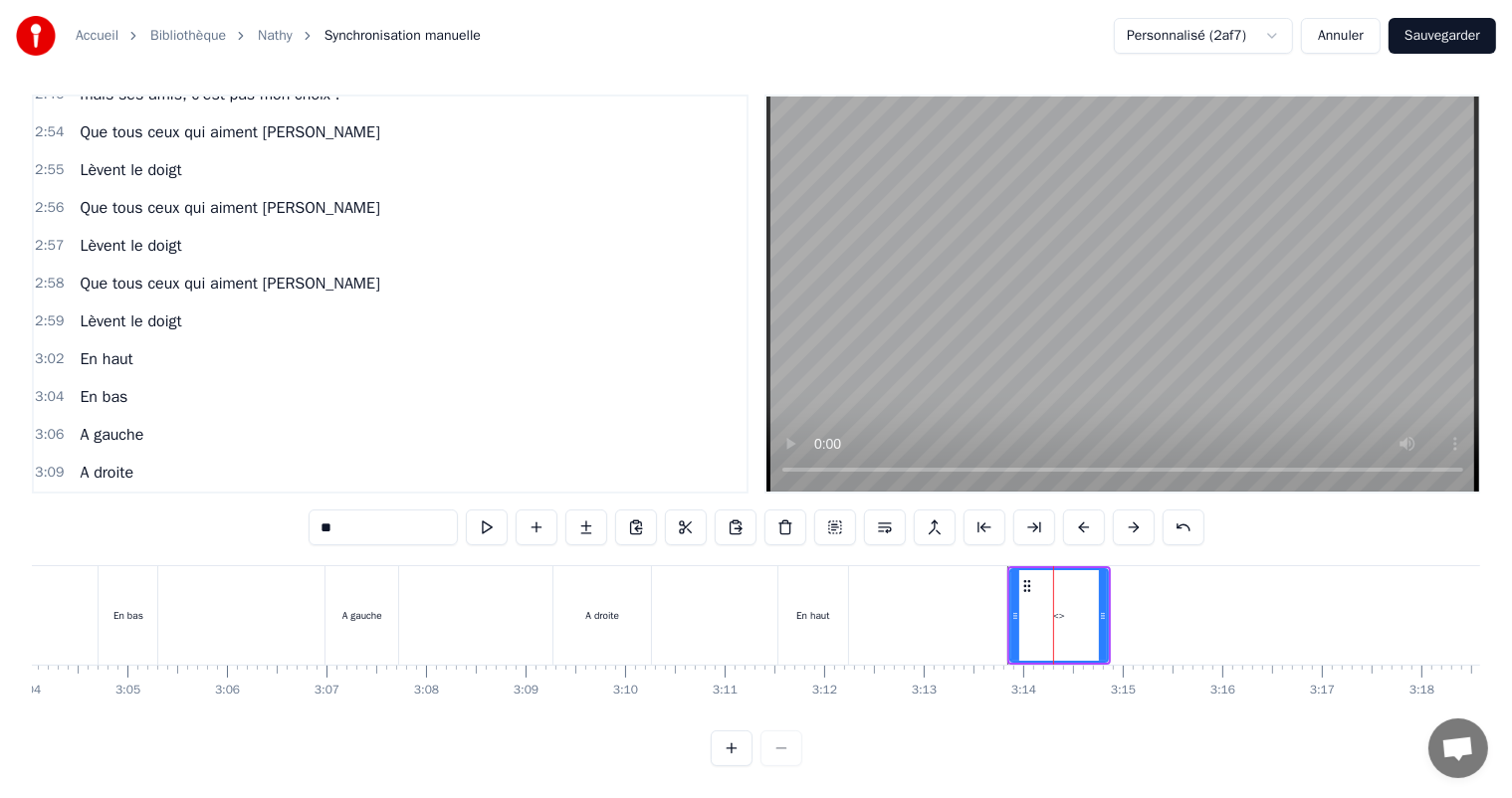 scroll, scrollTop: 1838, scrollLeft: 0, axis: vertical 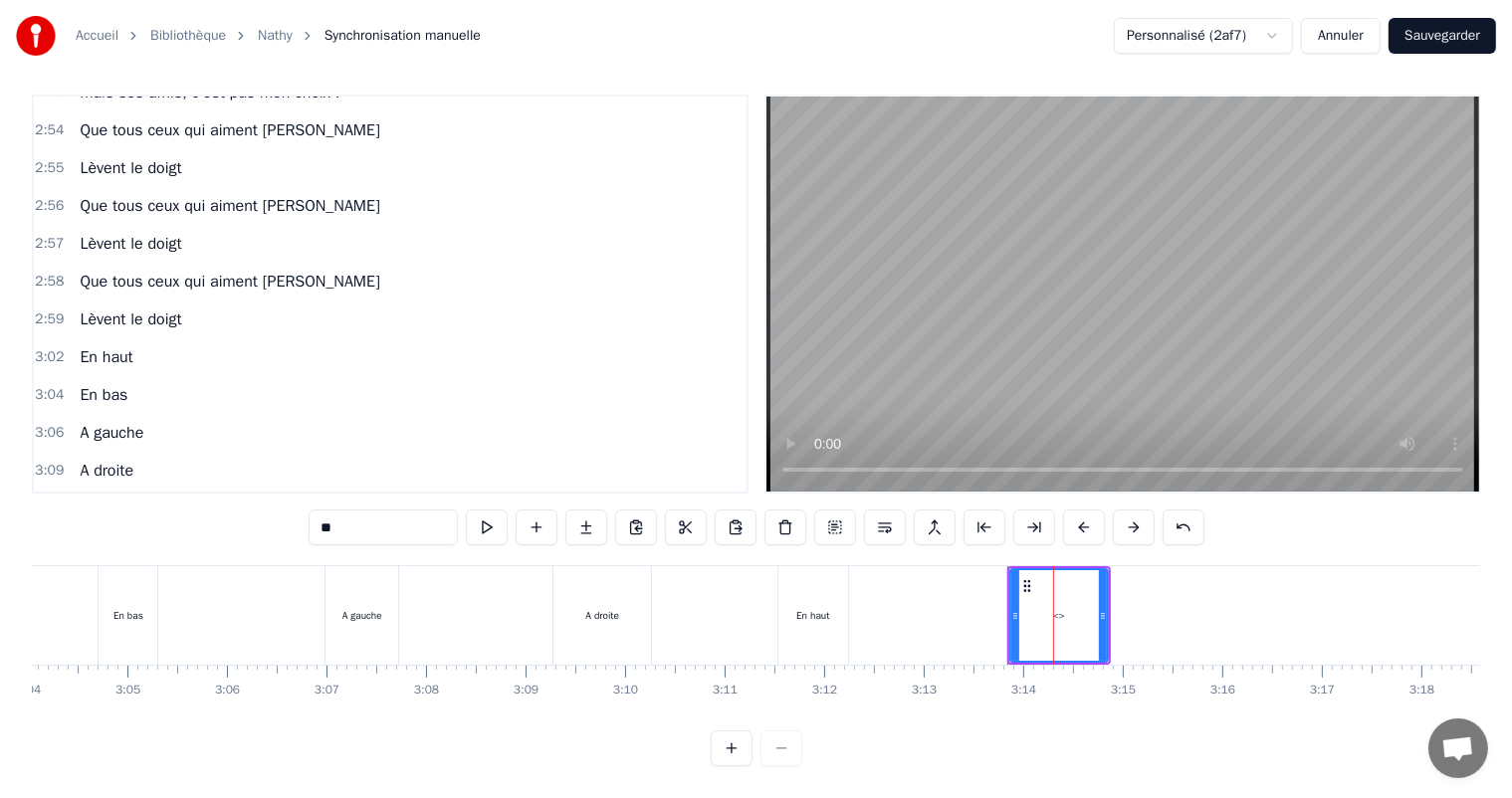 drag, startPoint x: 389, startPoint y: 517, endPoint x: 278, endPoint y: 501, distance: 112.147225 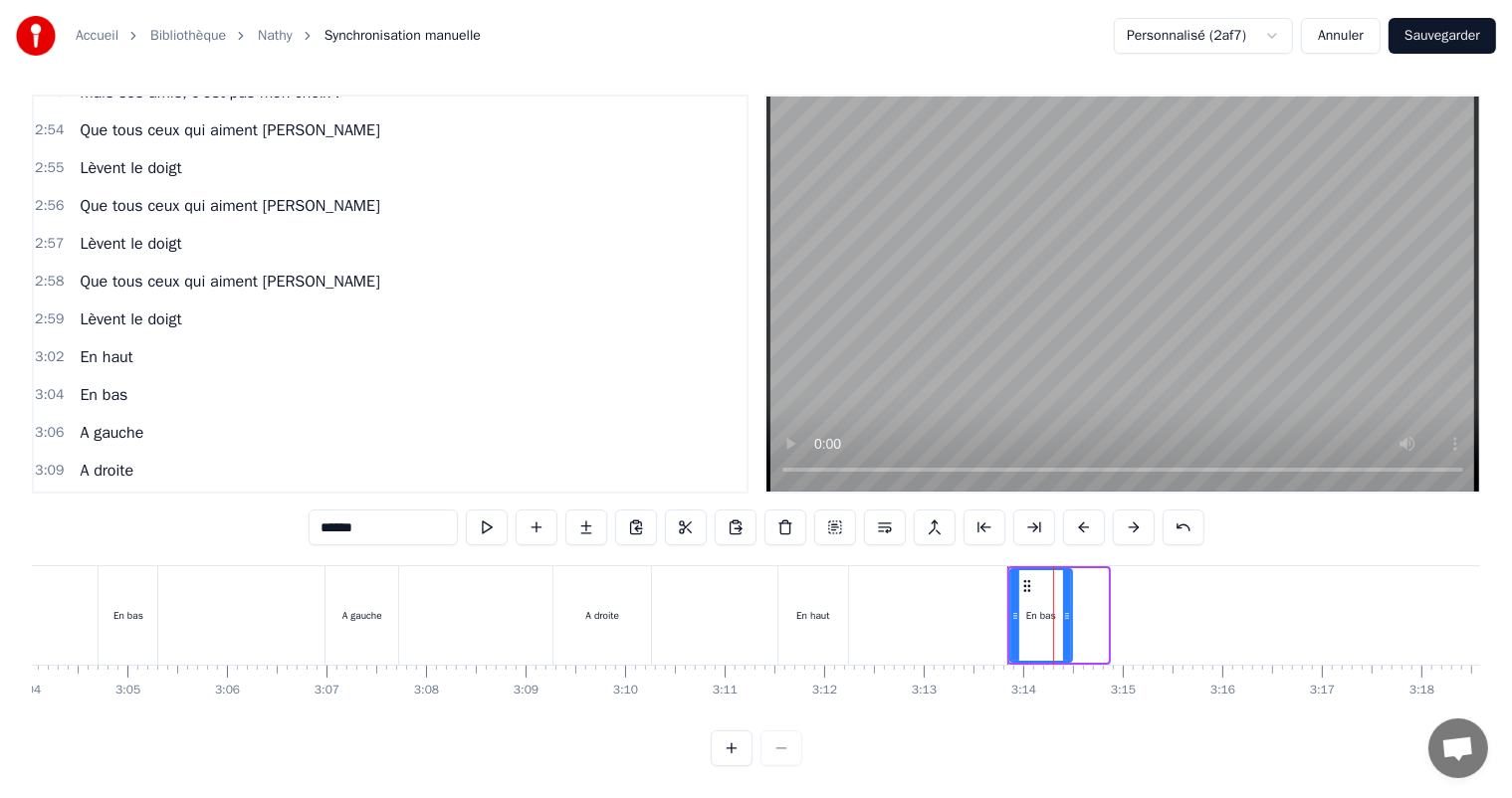 drag, startPoint x: 1099, startPoint y: 594, endPoint x: 1063, endPoint y: 594, distance: 36 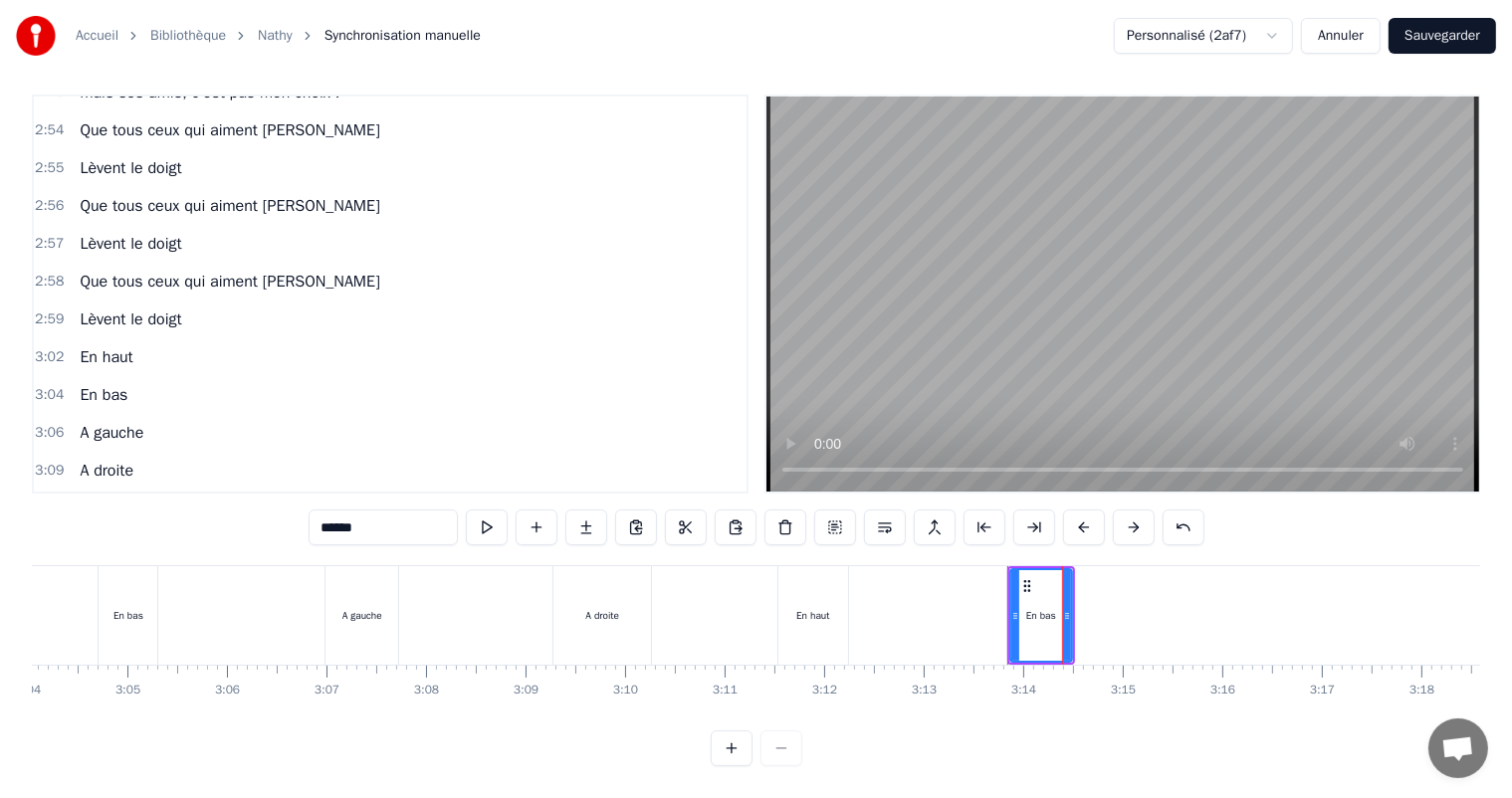 type on "******" 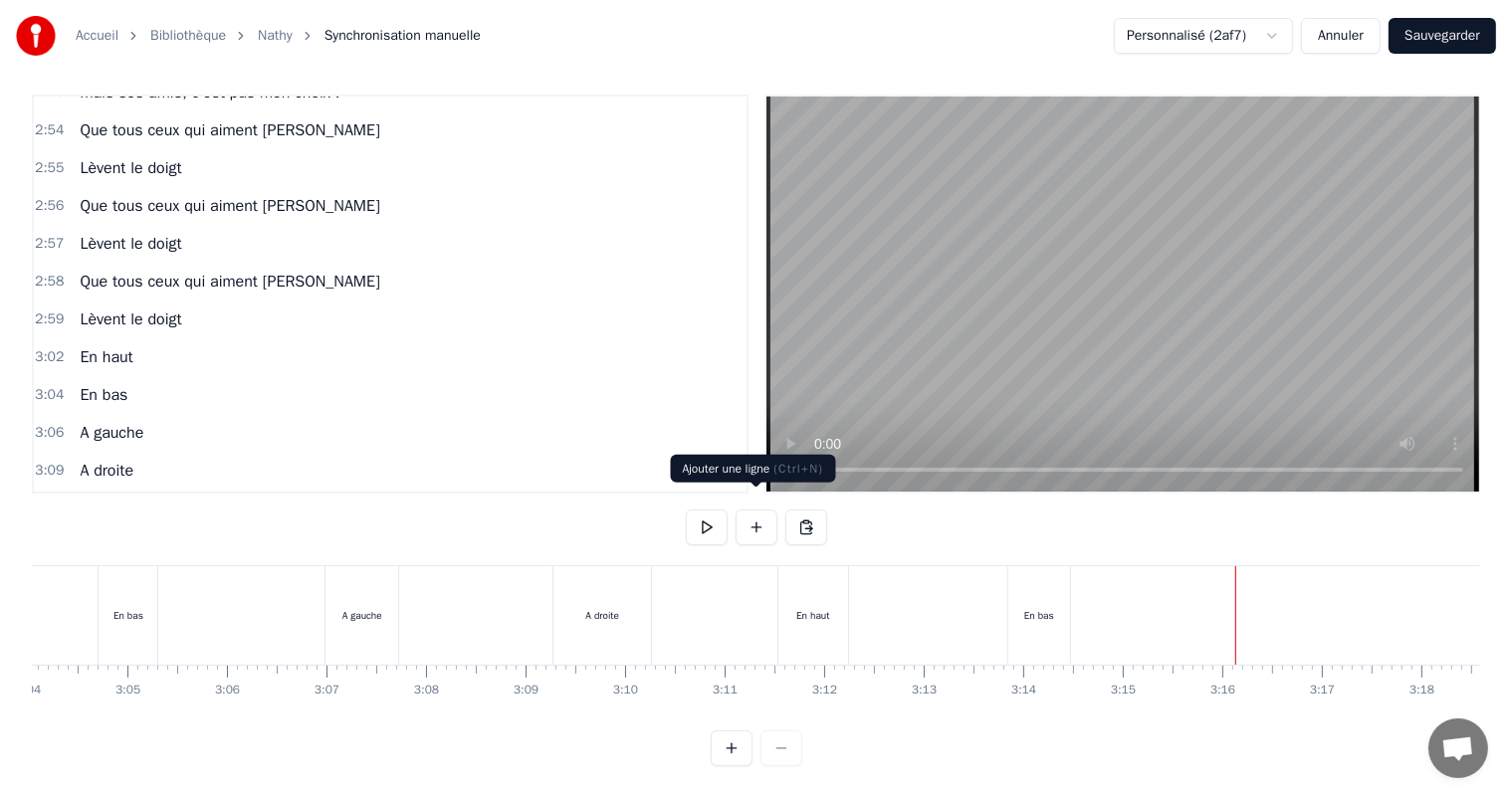click at bounding box center (756, 527) 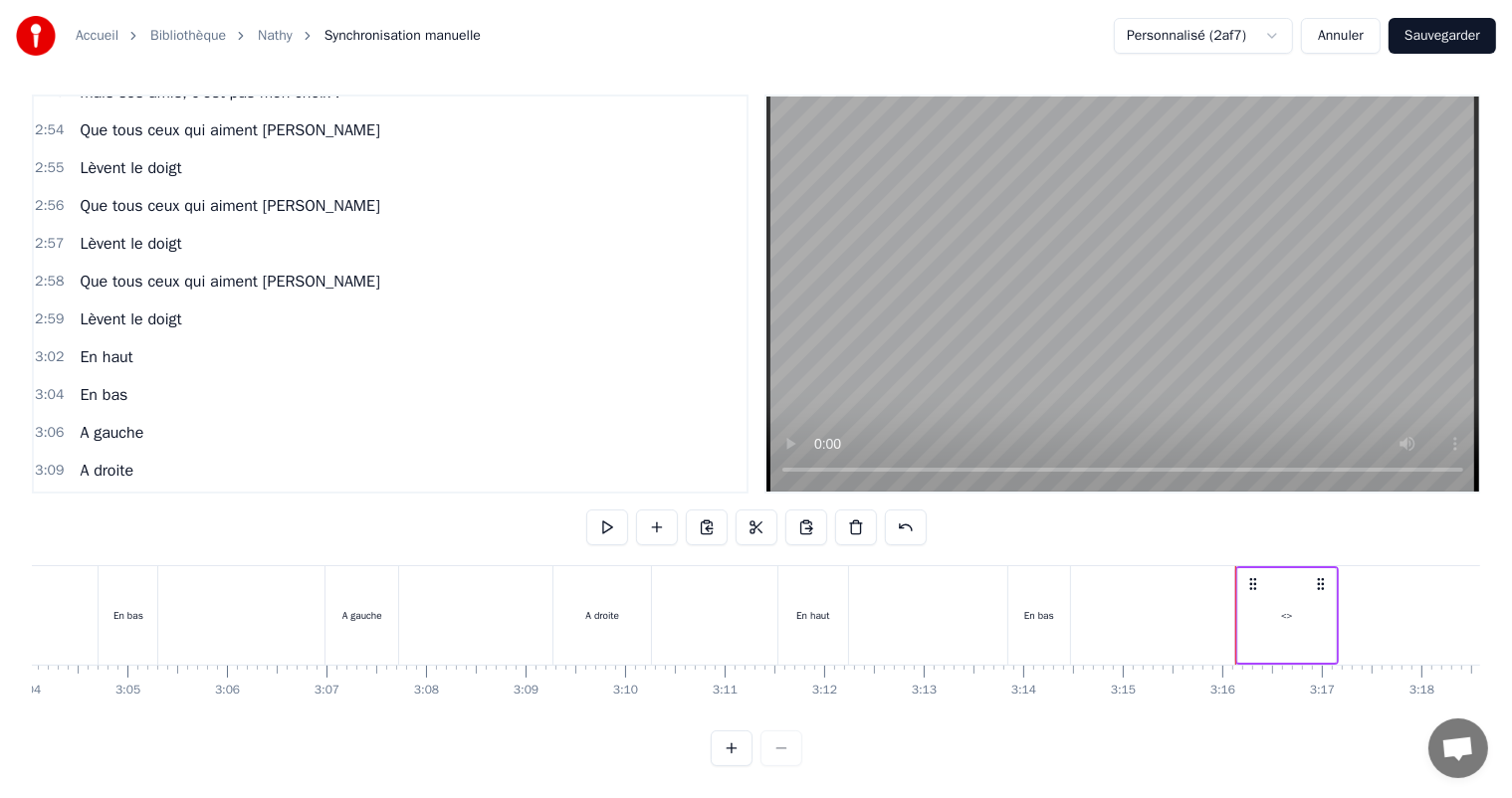 click on "<>" at bounding box center [1287, 615] 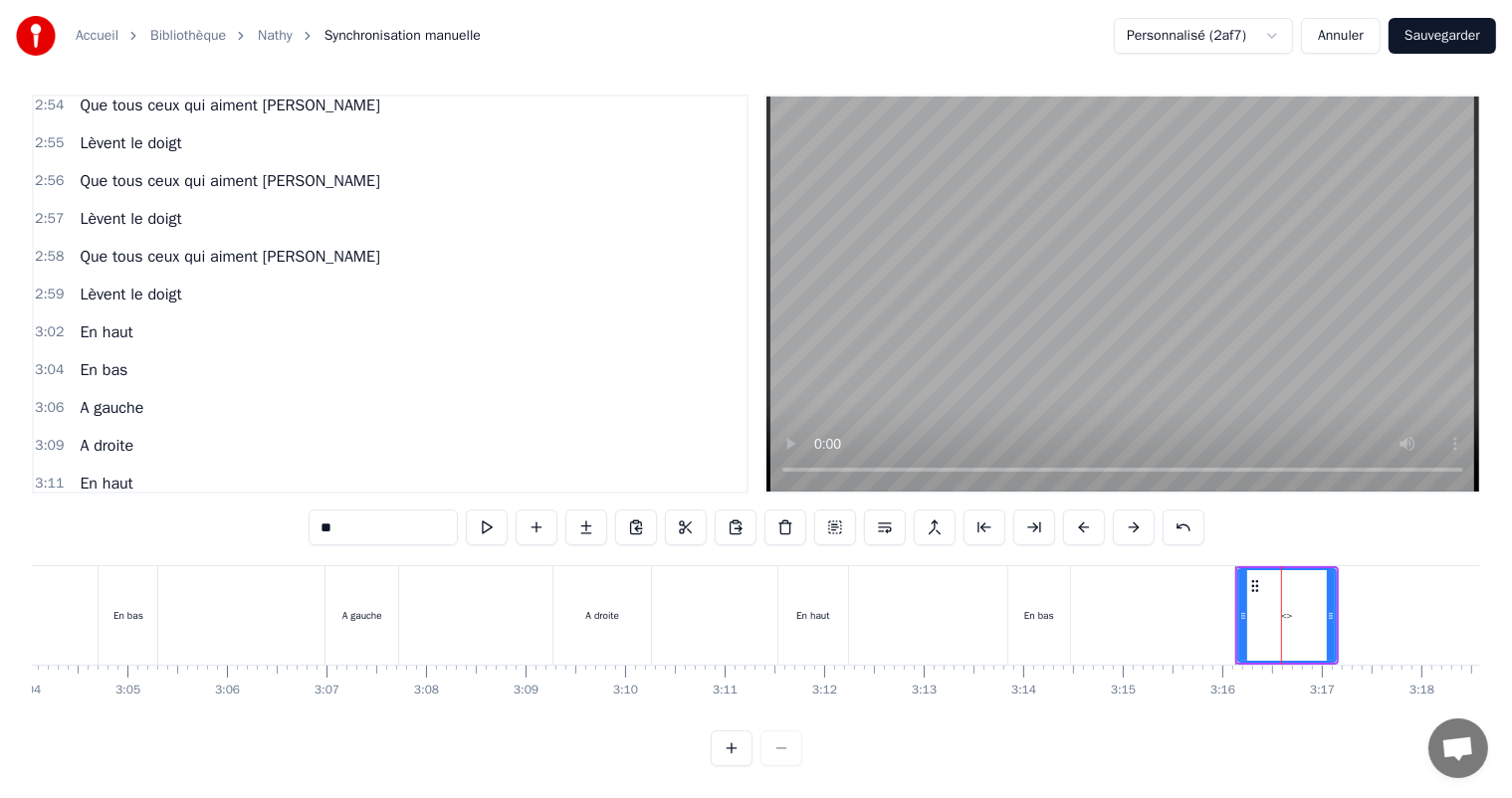 scroll, scrollTop: 1875, scrollLeft: 0, axis: vertical 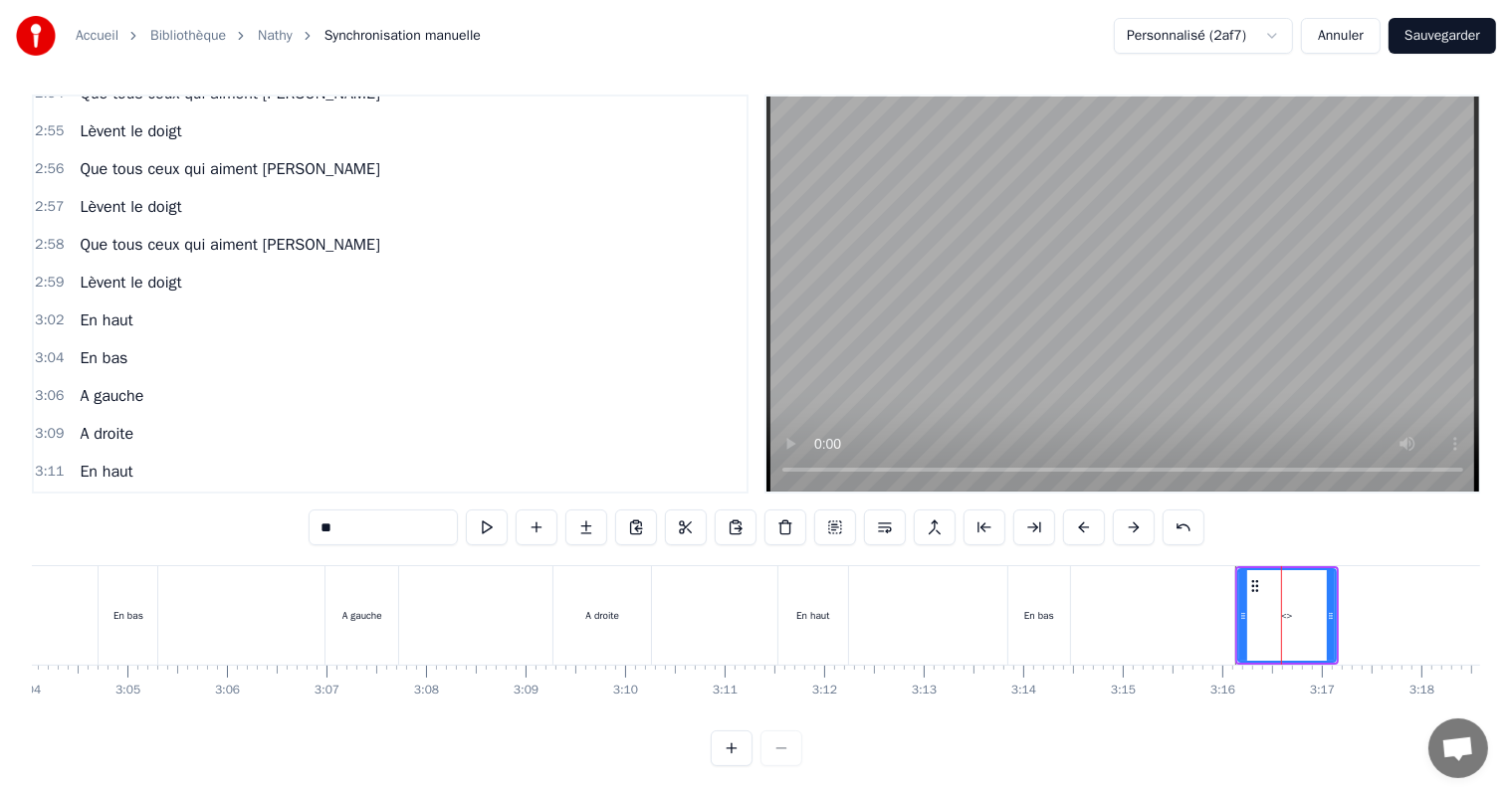 drag, startPoint x: 339, startPoint y: 513, endPoint x: 275, endPoint y: 517, distance: 64.12488 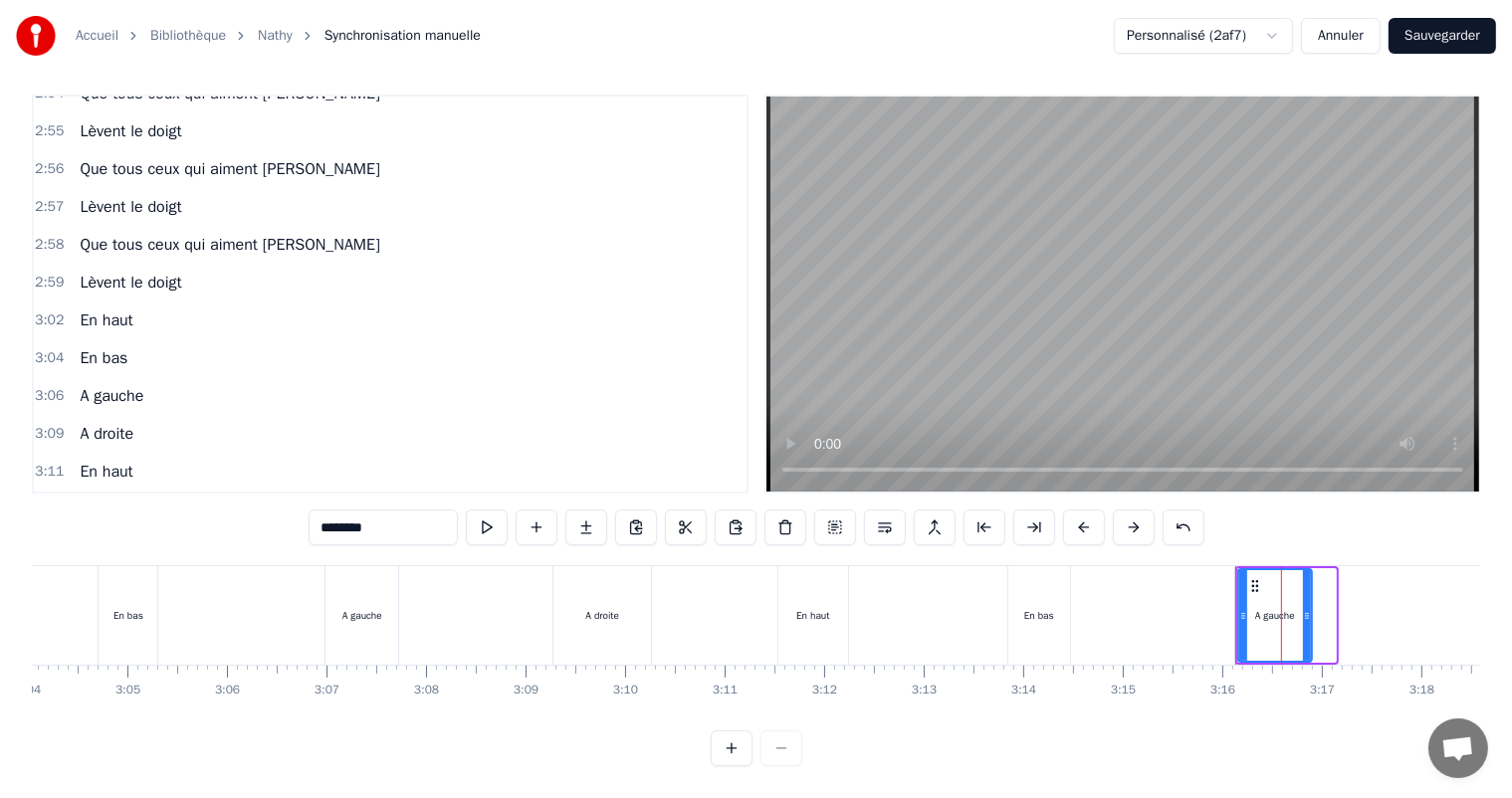 drag, startPoint x: 1330, startPoint y: 596, endPoint x: 1306, endPoint y: 597, distance: 24.020824 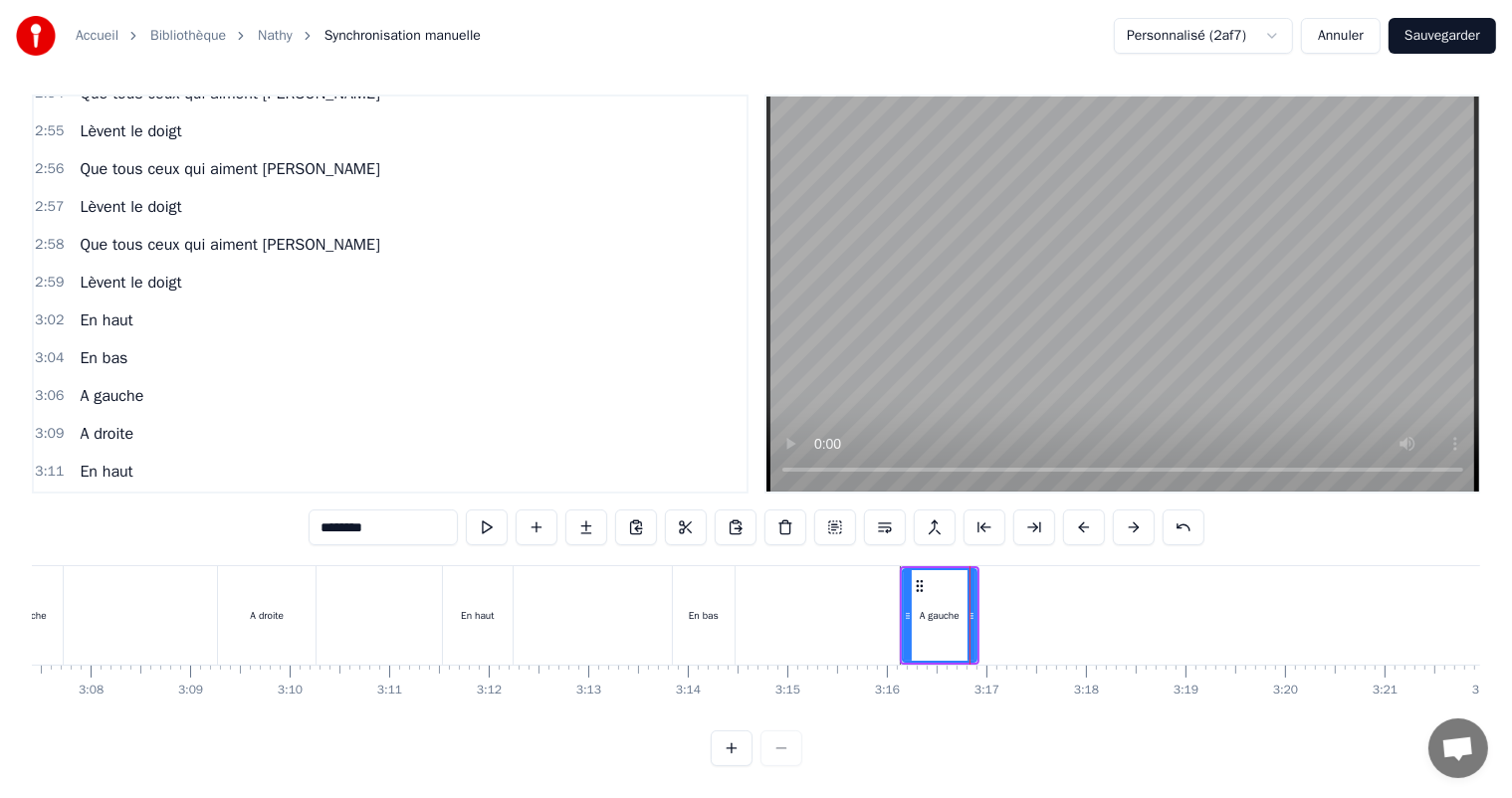 scroll, scrollTop: 0, scrollLeft: 18670, axis: horizontal 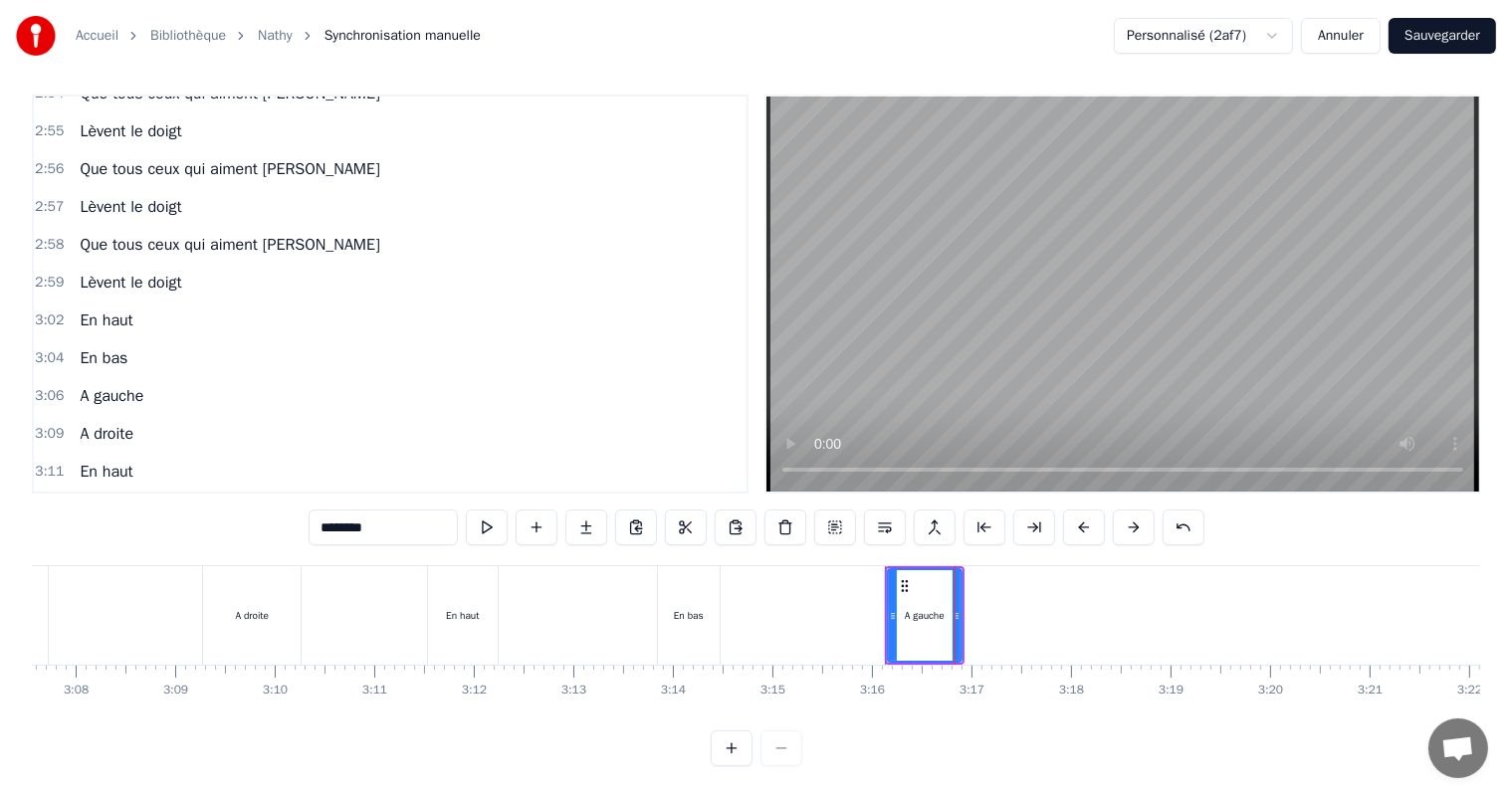 type on "********" 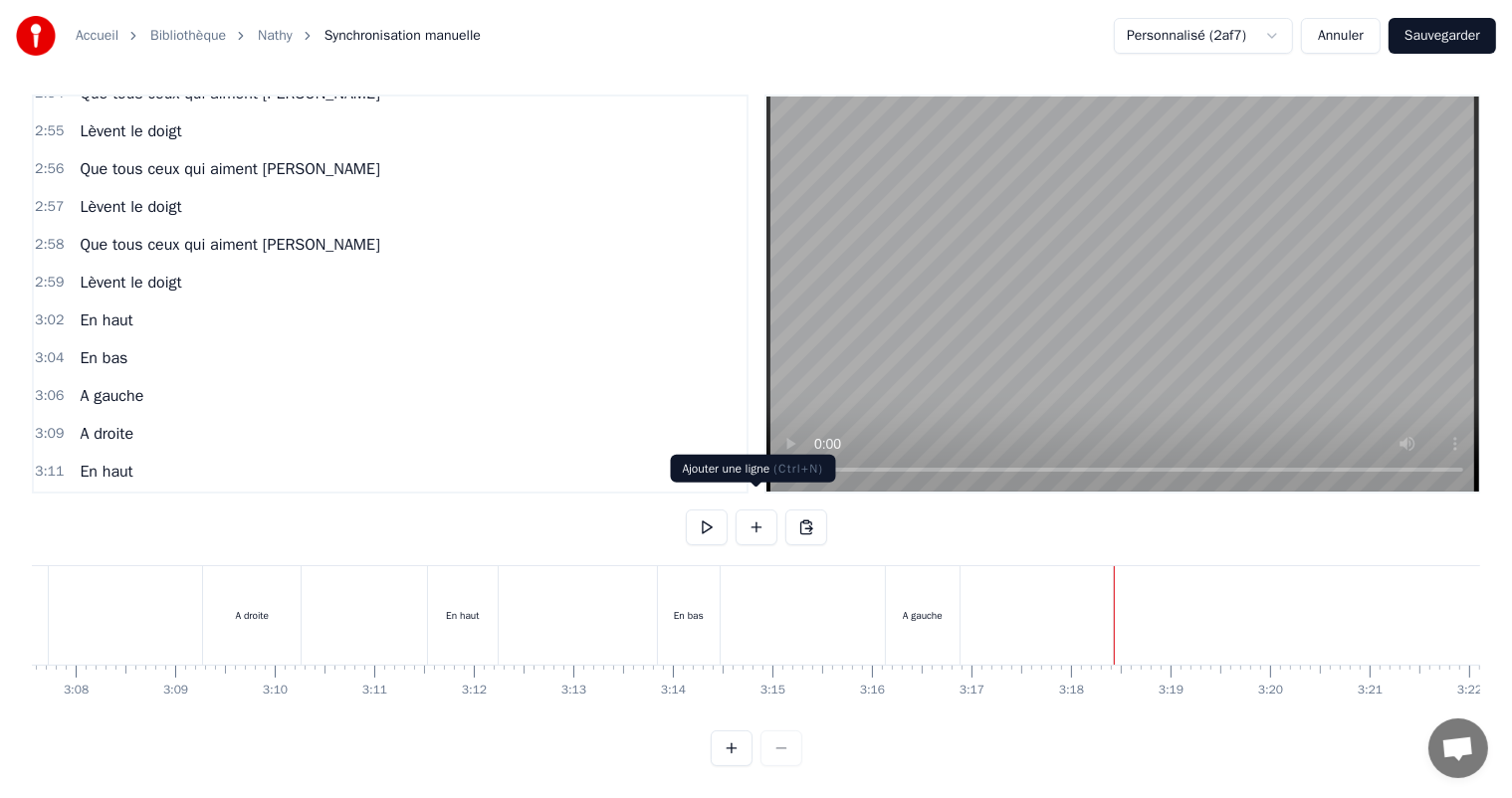 click at bounding box center (756, 527) 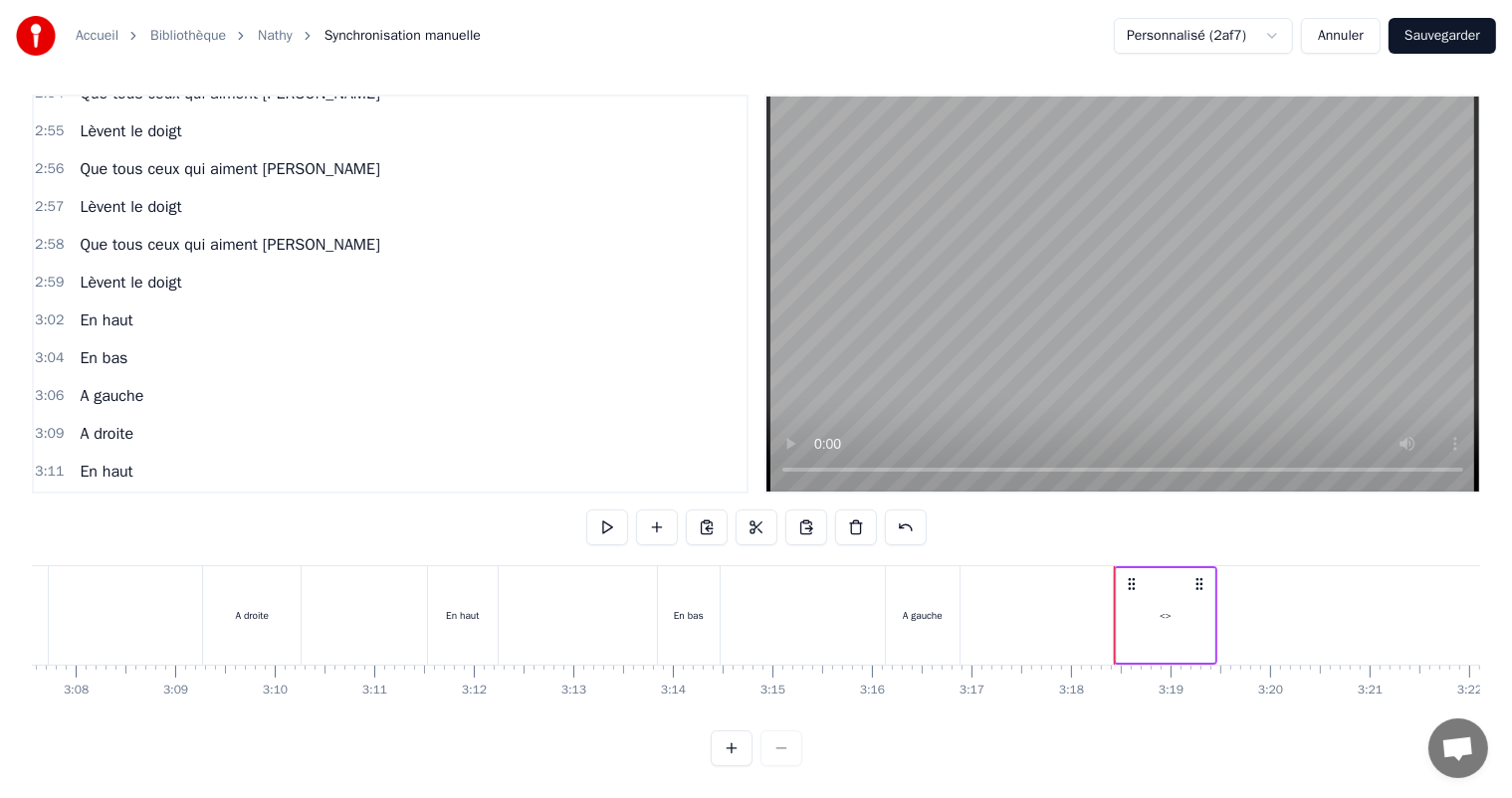 click on "<>" at bounding box center (1166, 615) 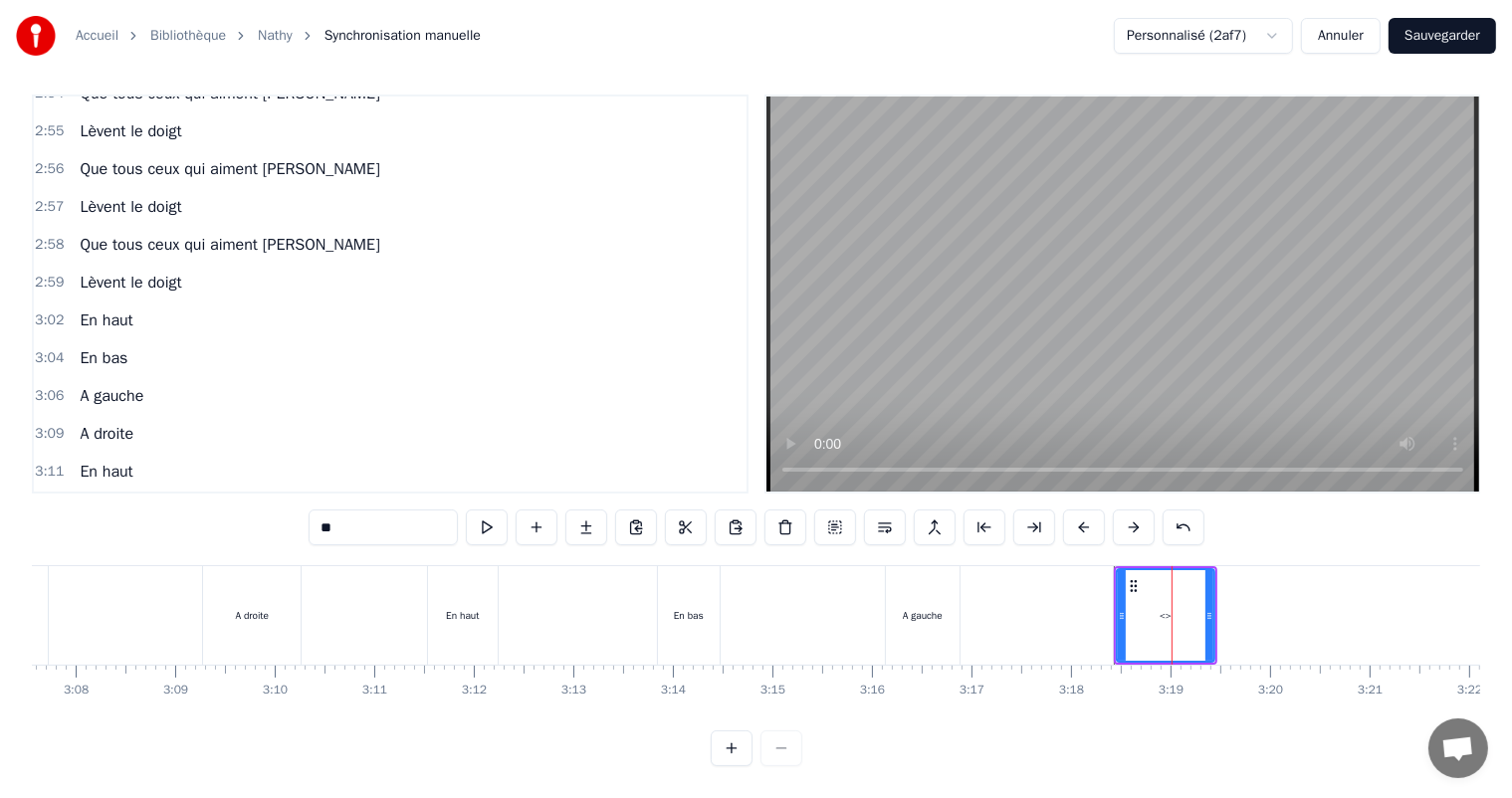 scroll, scrollTop: 1910, scrollLeft: 0, axis: vertical 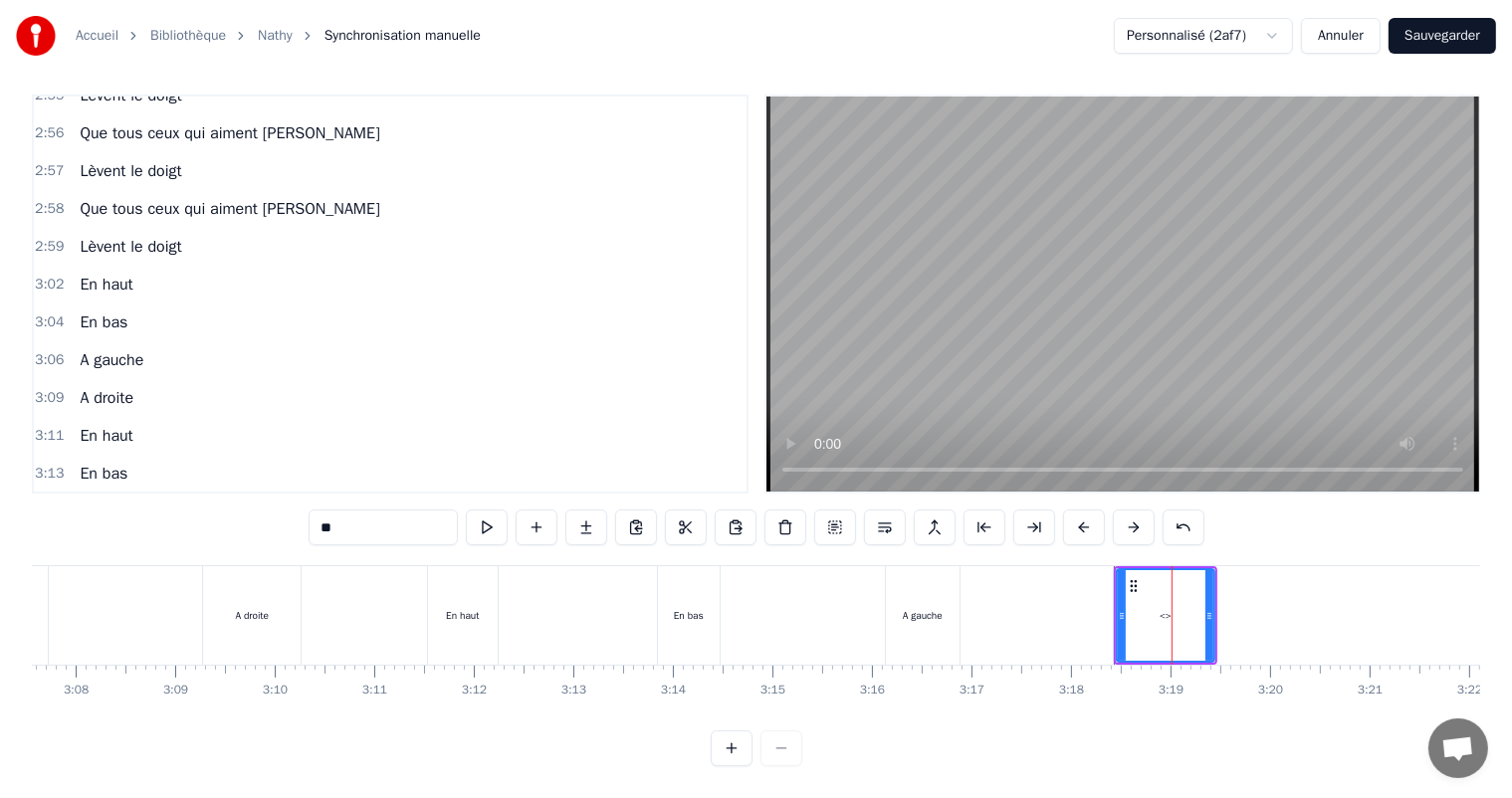 drag, startPoint x: 369, startPoint y: 512, endPoint x: 292, endPoint y: 509, distance: 77.05842 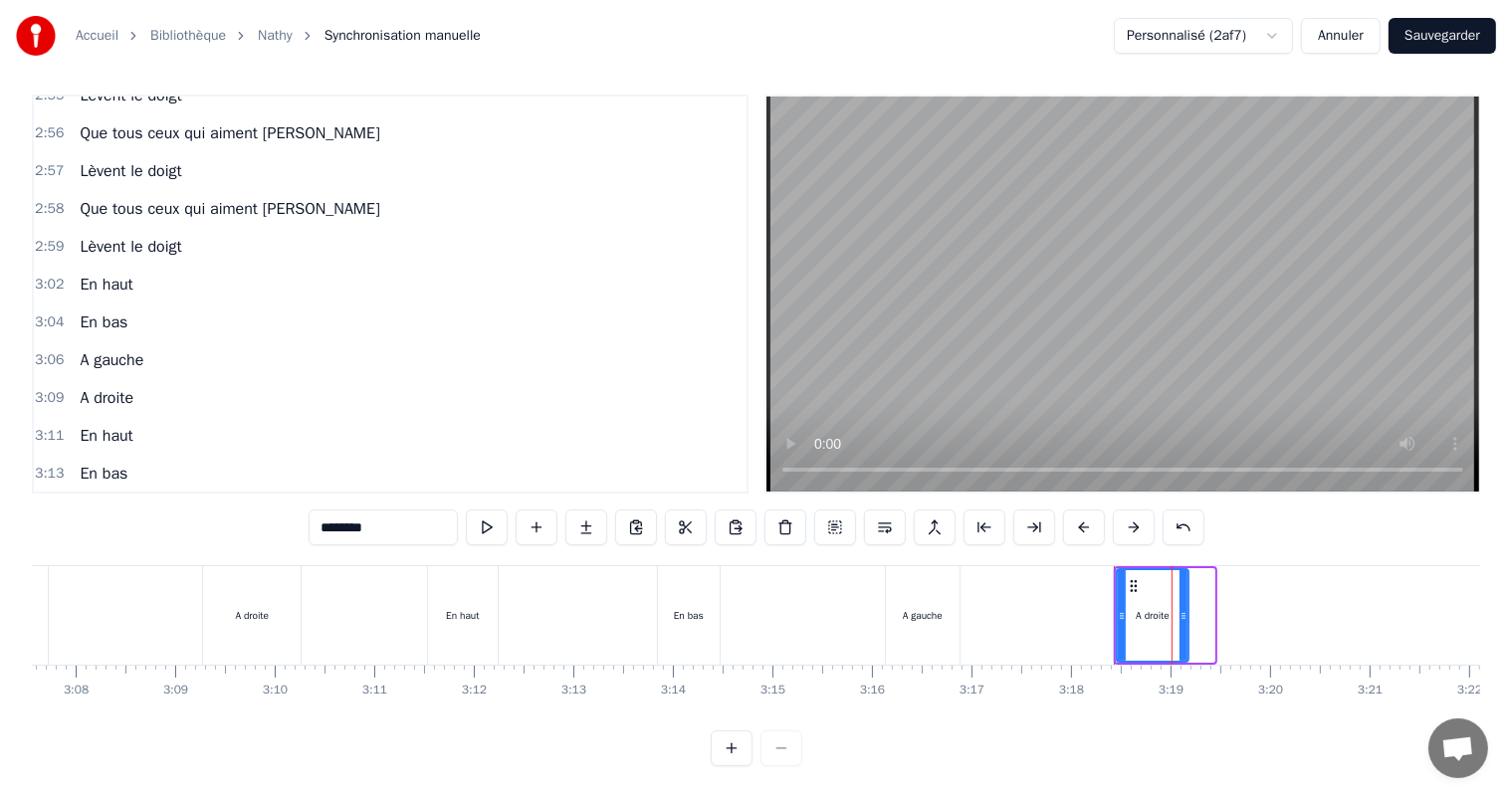 drag, startPoint x: 1206, startPoint y: 598, endPoint x: 1182, endPoint y: 597, distance: 24.020824 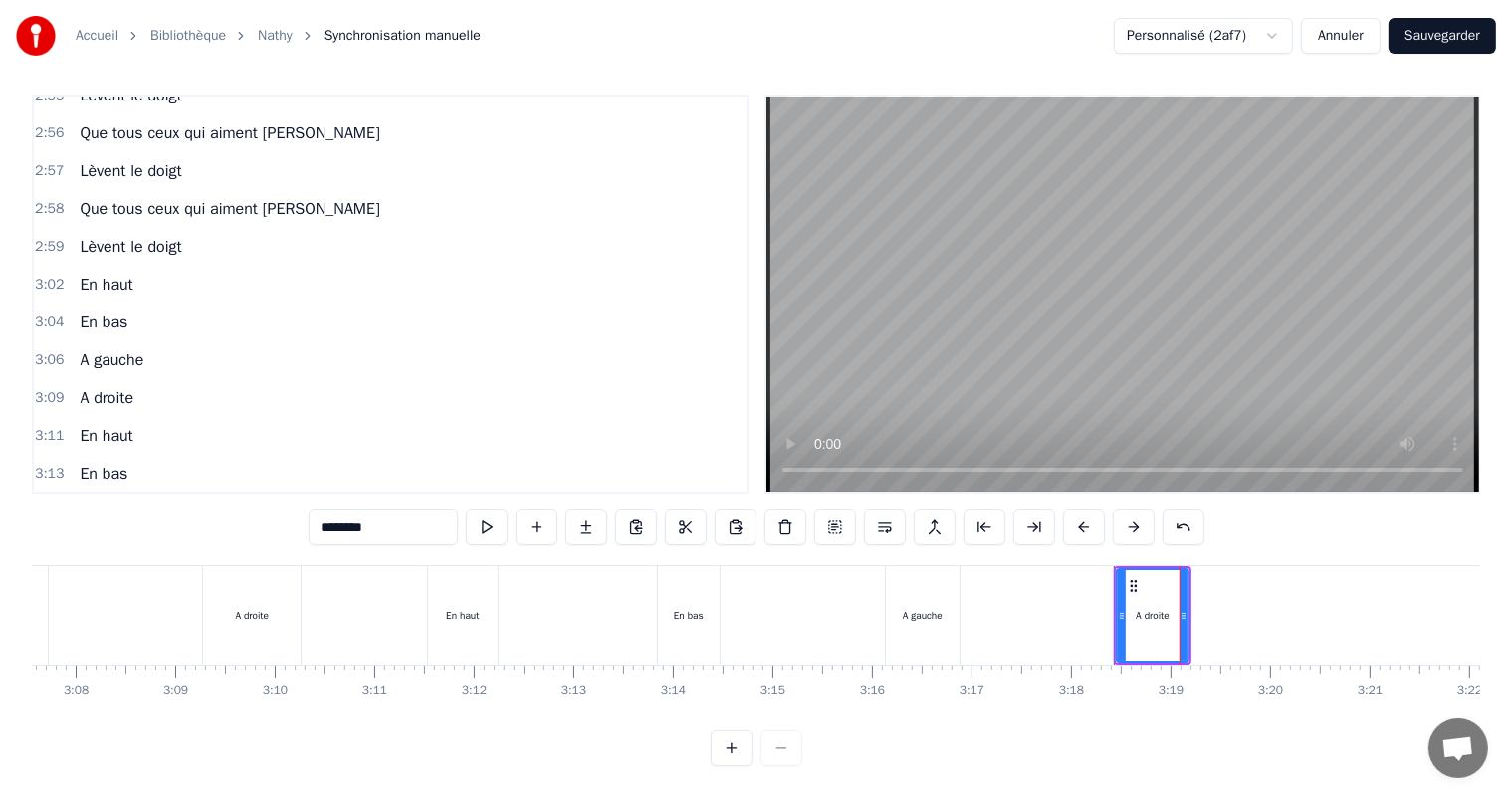 type on "********" 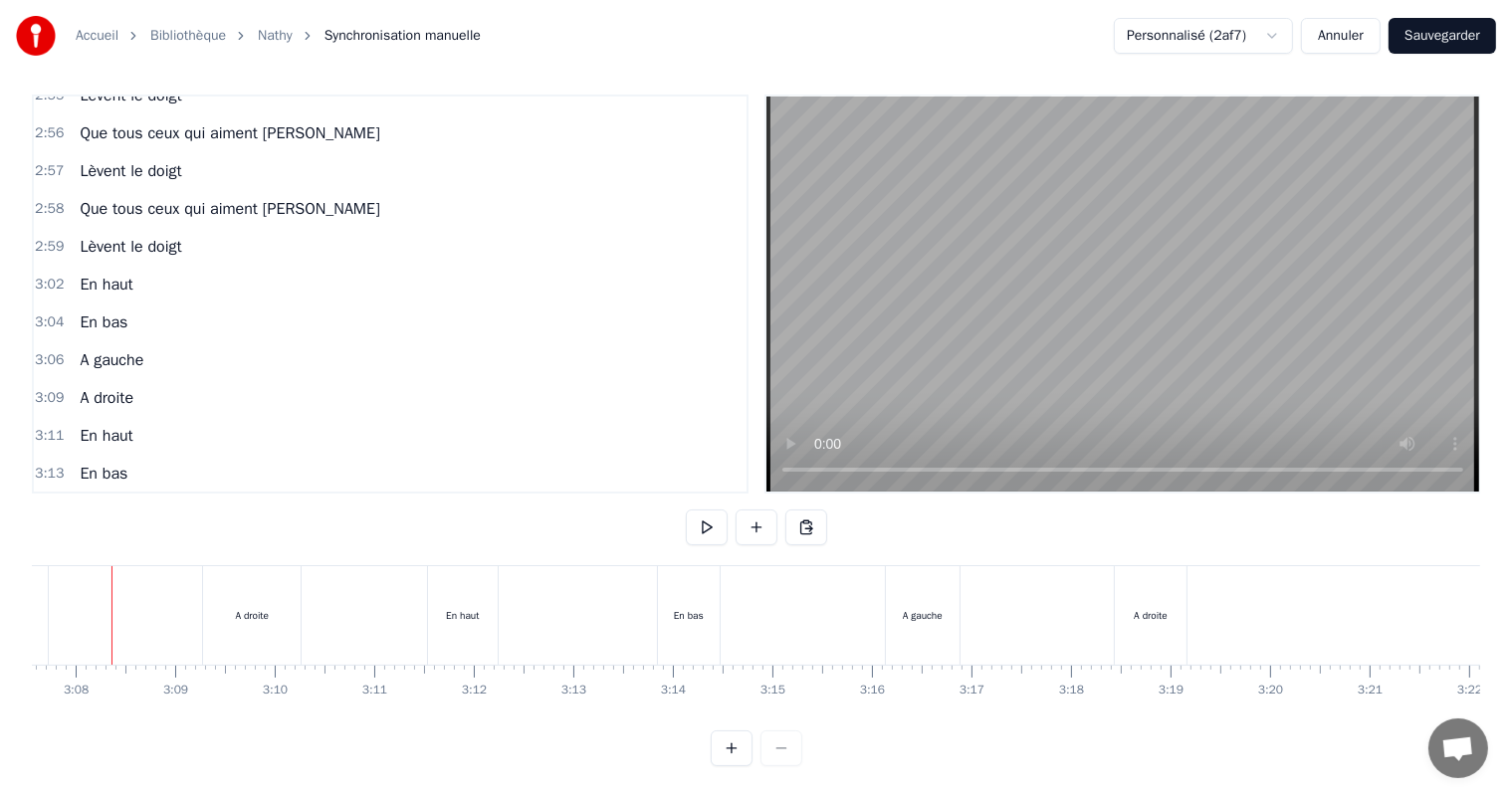 scroll, scrollTop: 0, scrollLeft: 18650, axis: horizontal 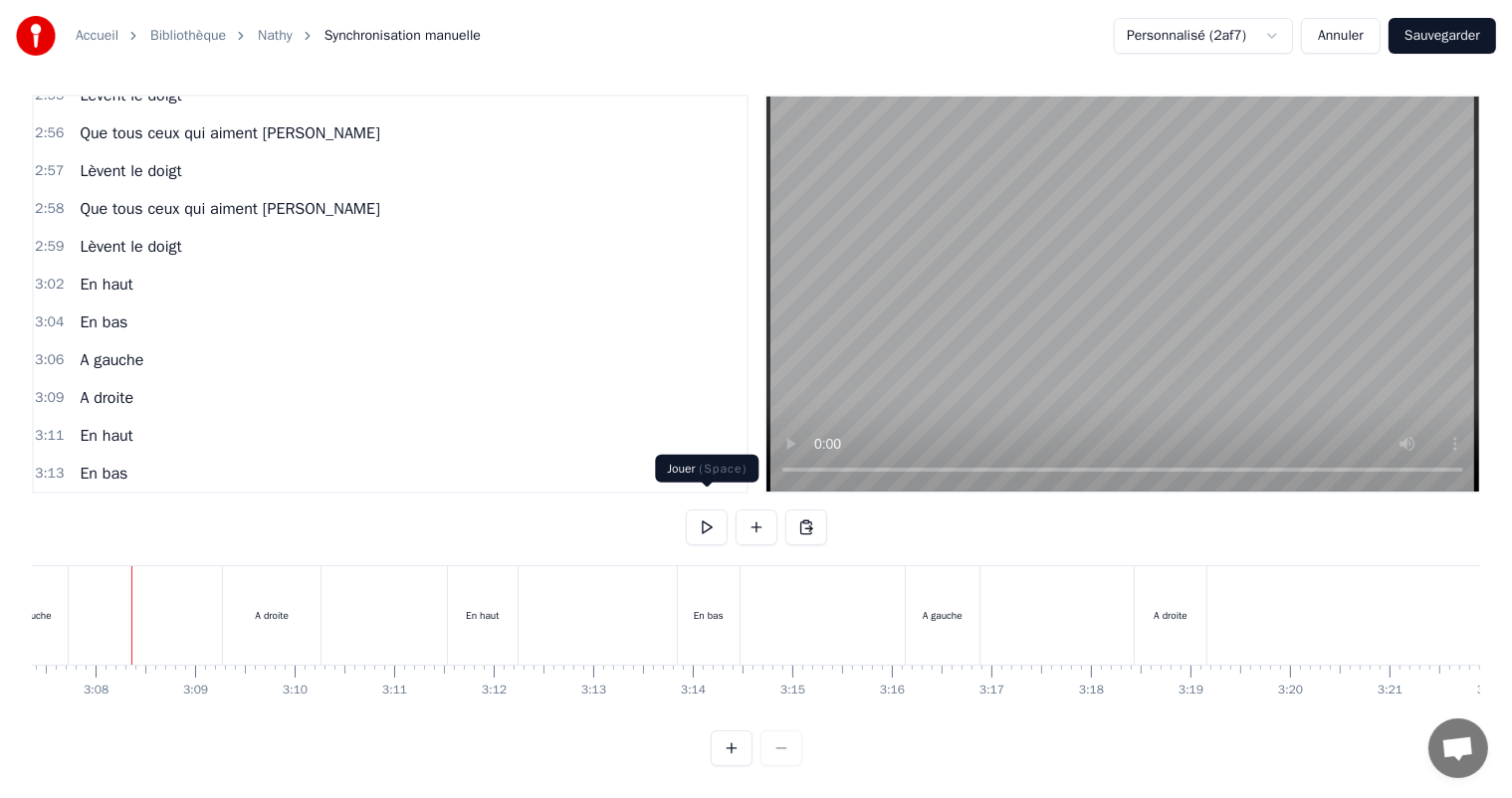 click at bounding box center (707, 527) 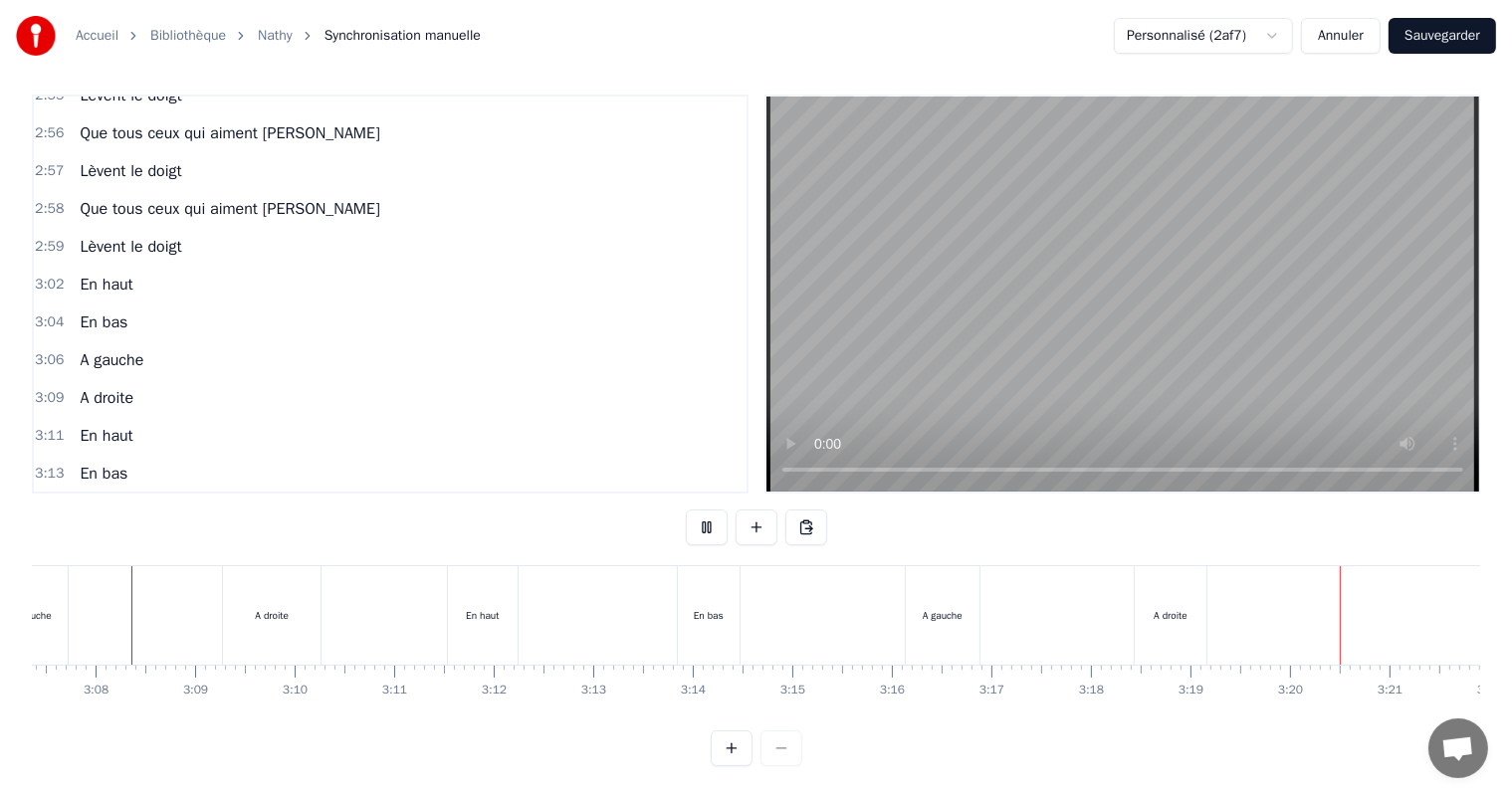 click at bounding box center (707, 527) 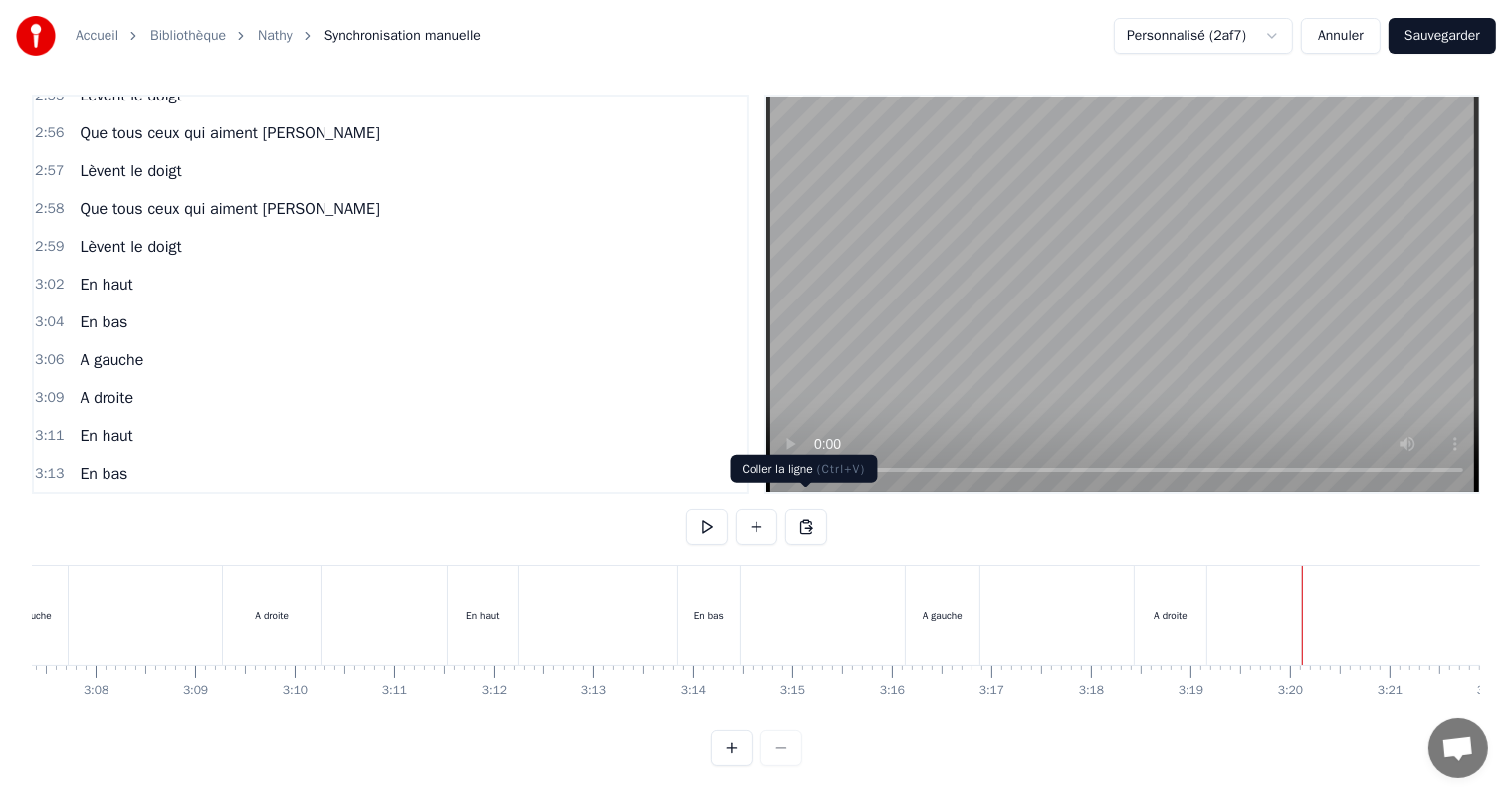 click at bounding box center [806, 527] 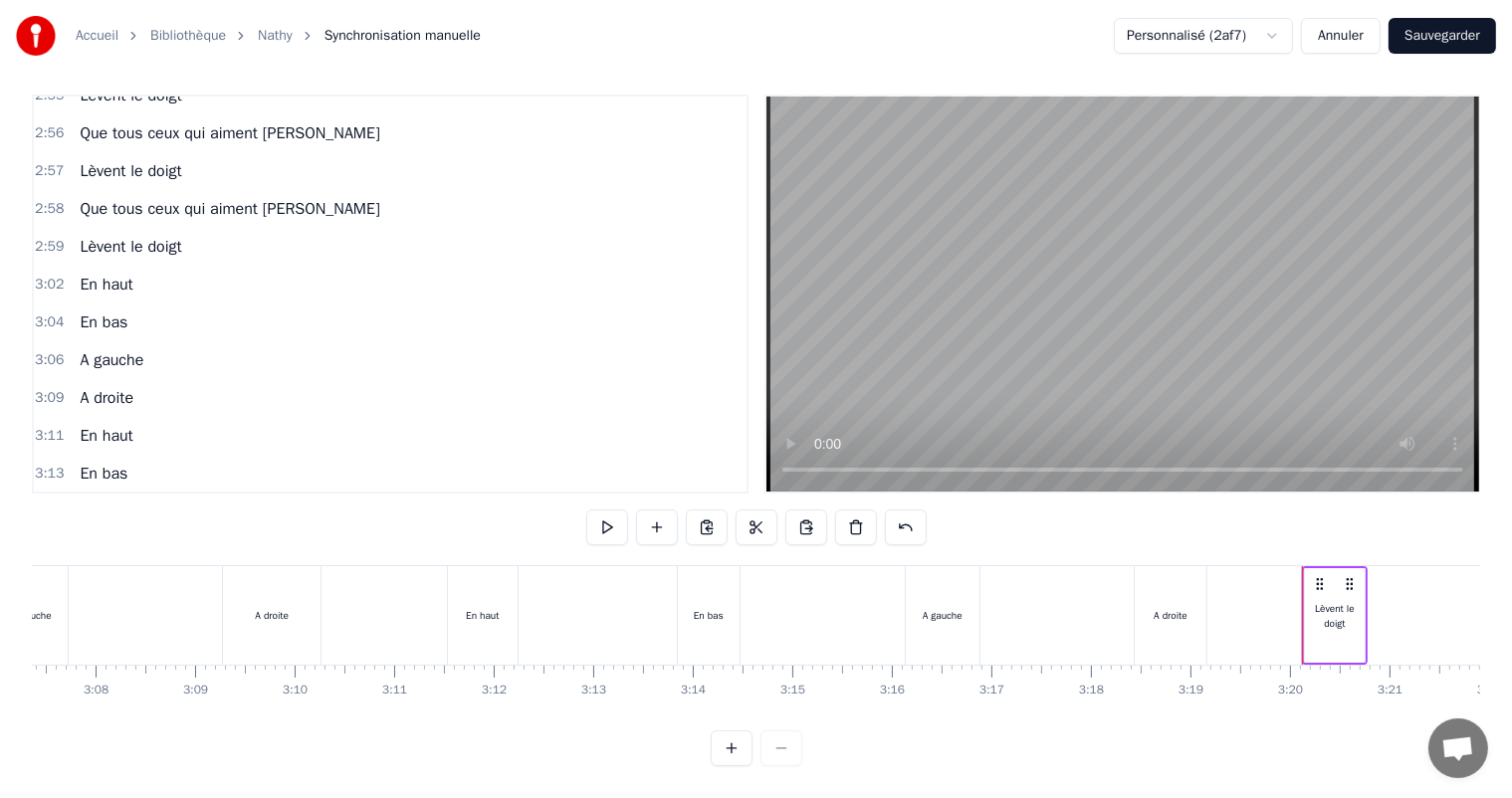click on "Lèvent le doigt" at bounding box center [1335, 616] 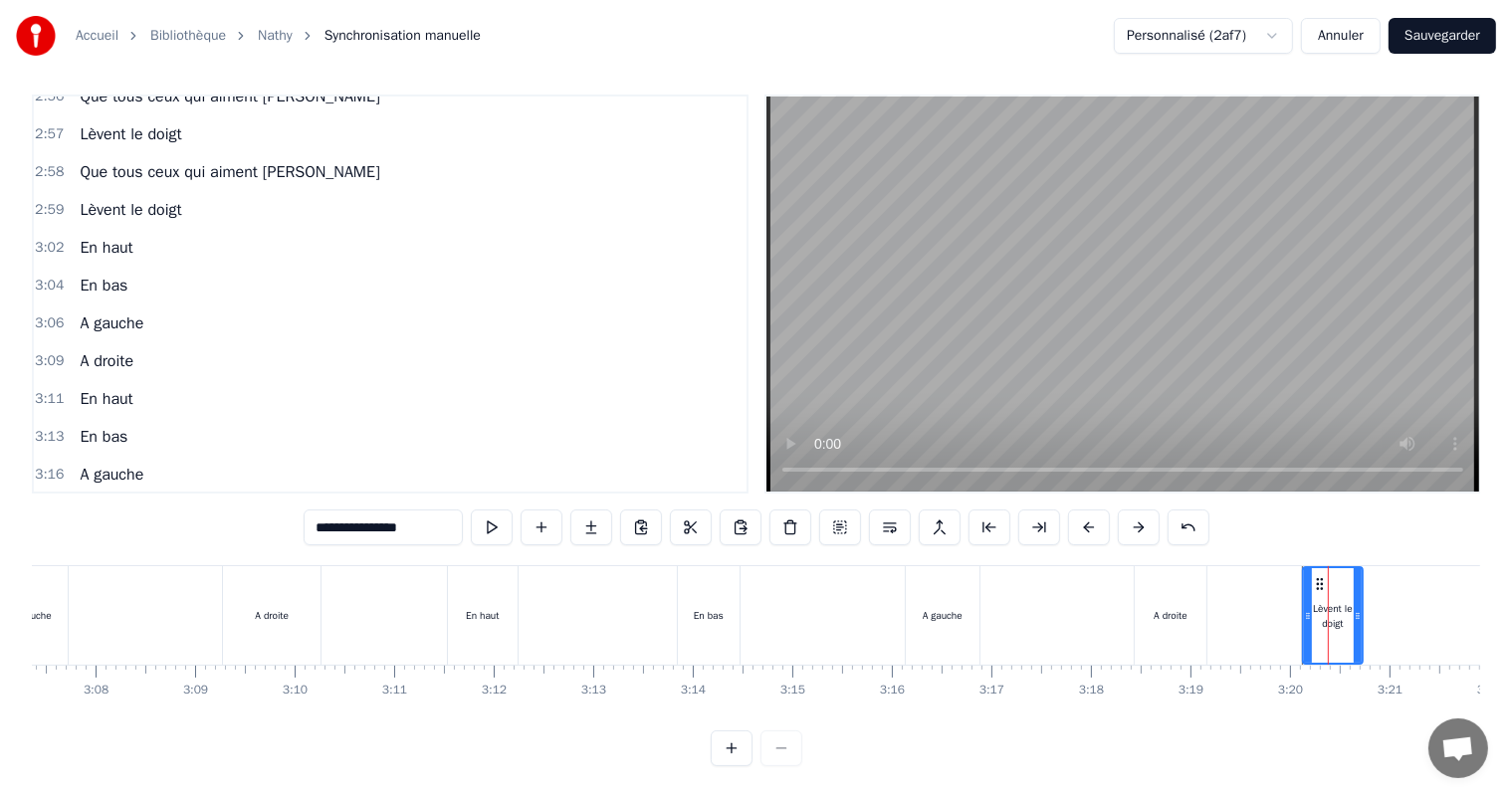 drag, startPoint x: 343, startPoint y: 515, endPoint x: 315, endPoint y: 514, distance: 28.017851 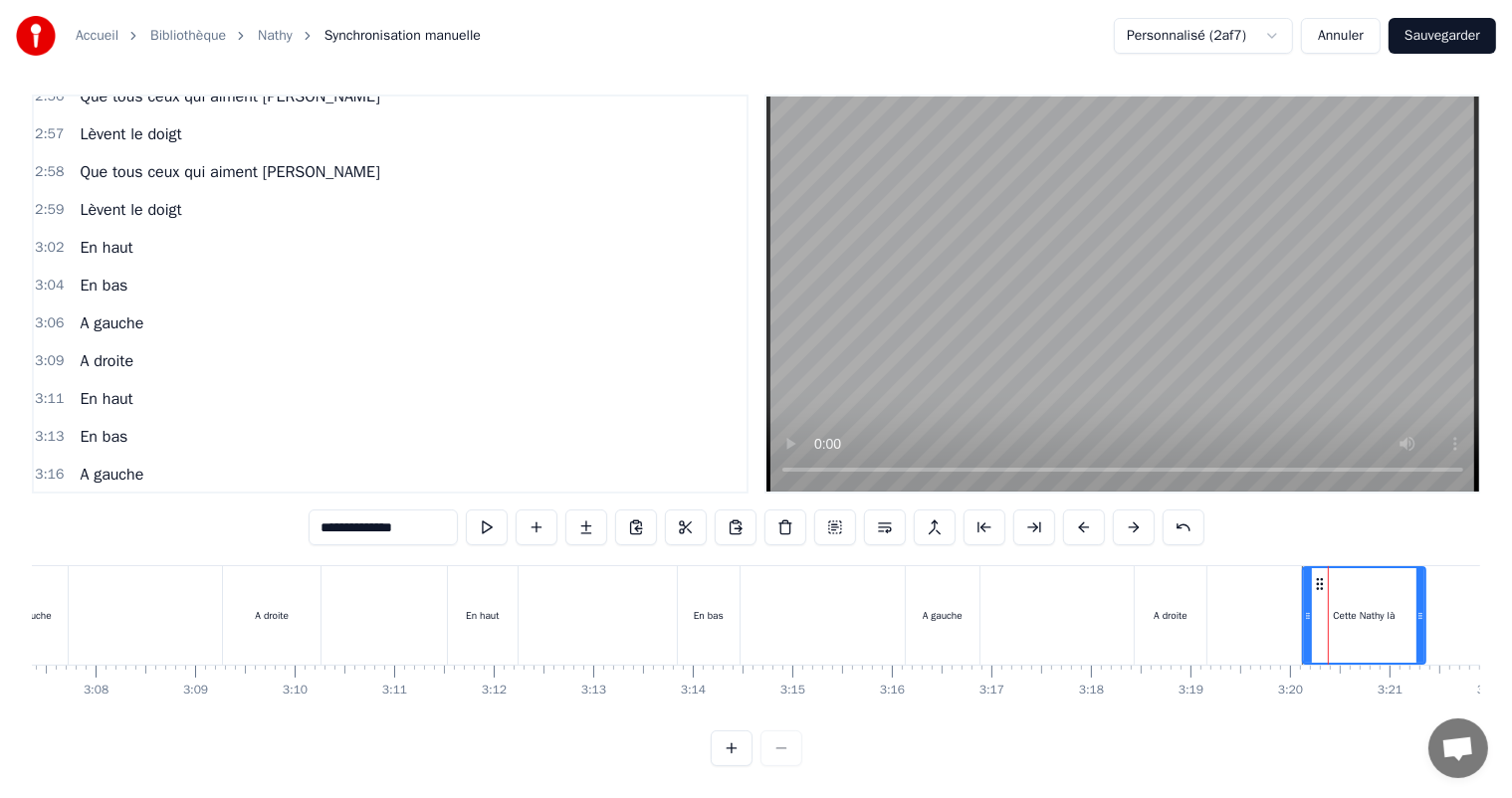drag, startPoint x: 1354, startPoint y: 598, endPoint x: 1416, endPoint y: 597, distance: 62.008064 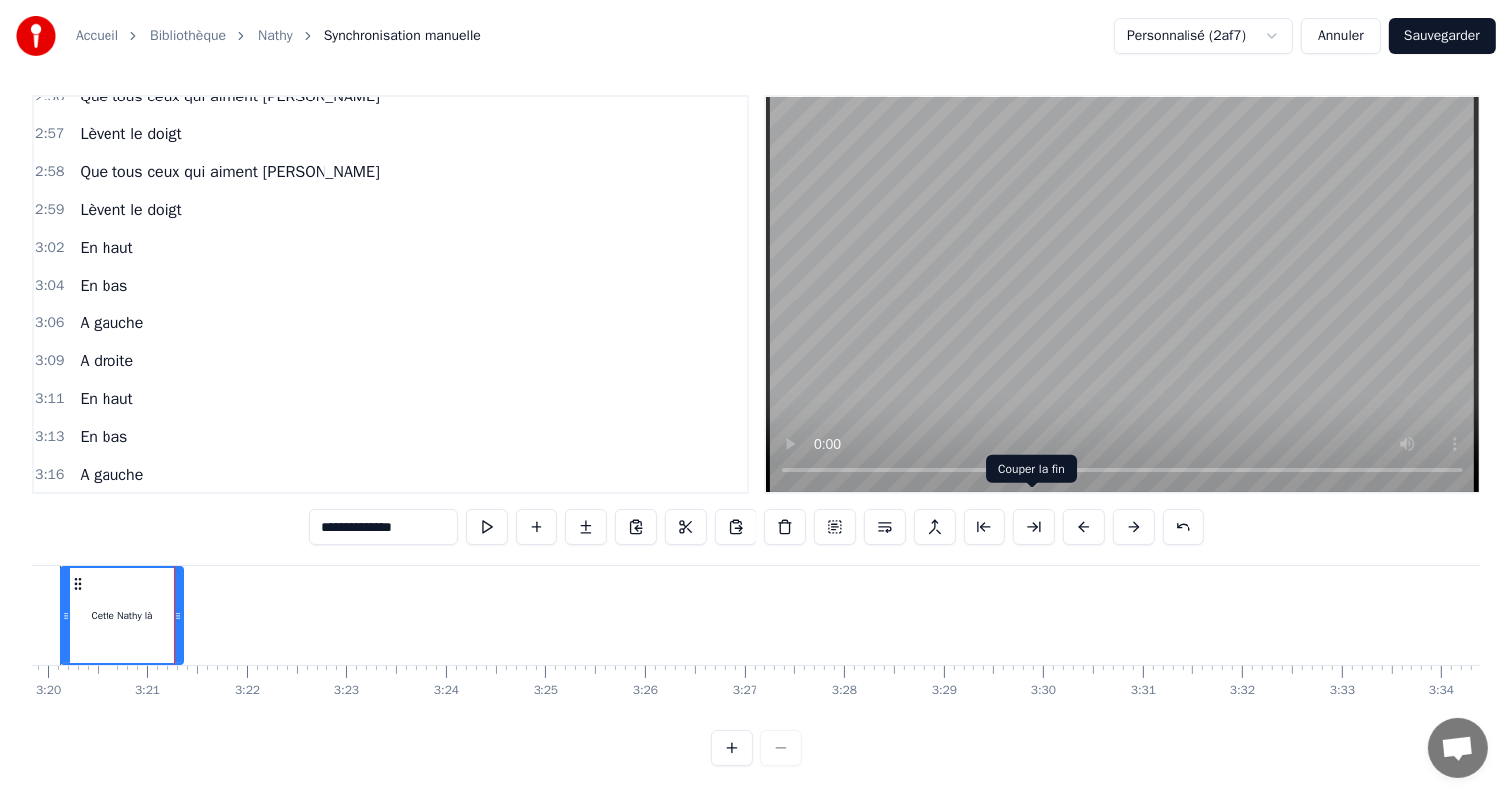 scroll, scrollTop: 0, scrollLeft: 19934, axis: horizontal 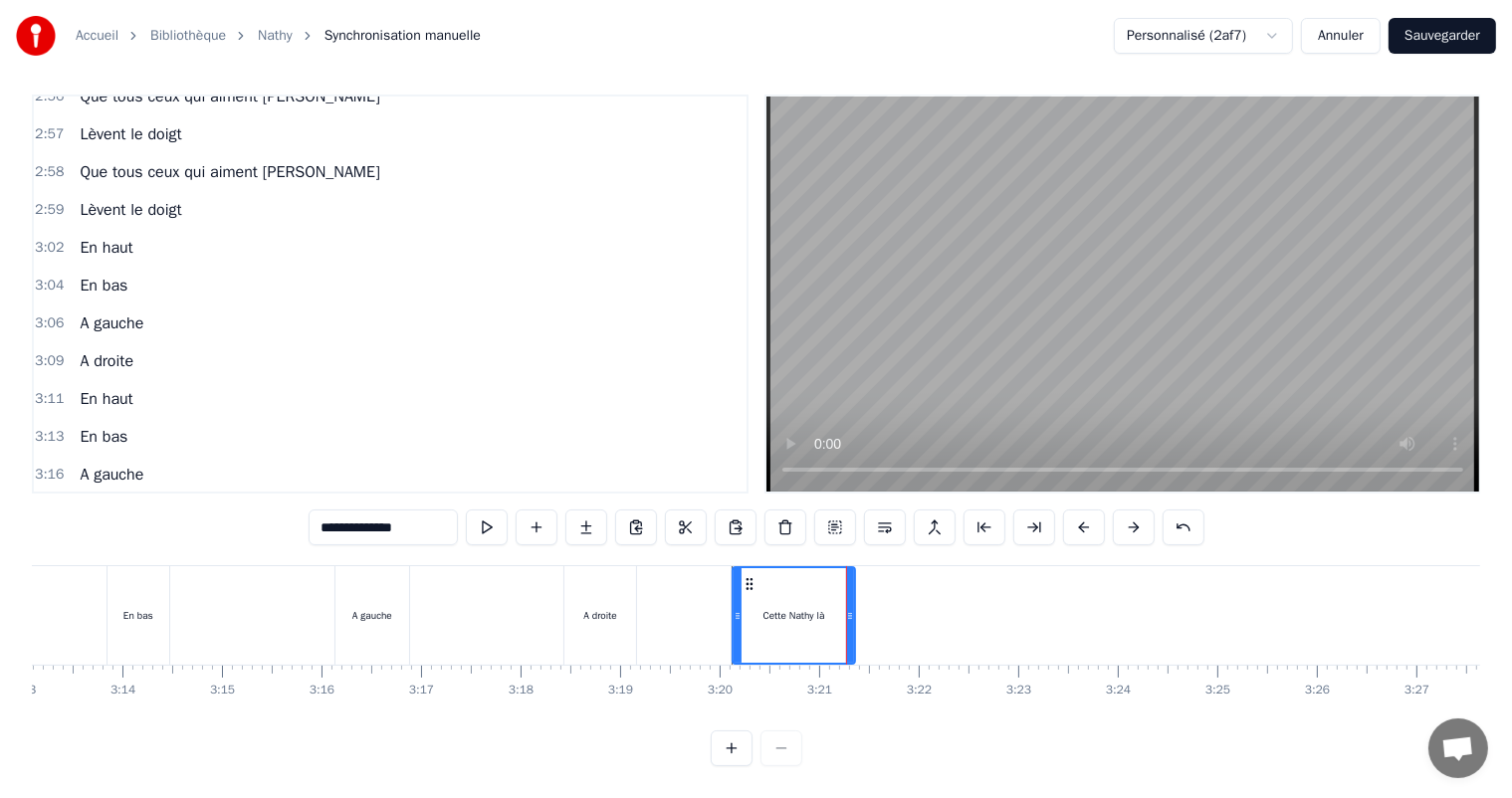 type on "**********" 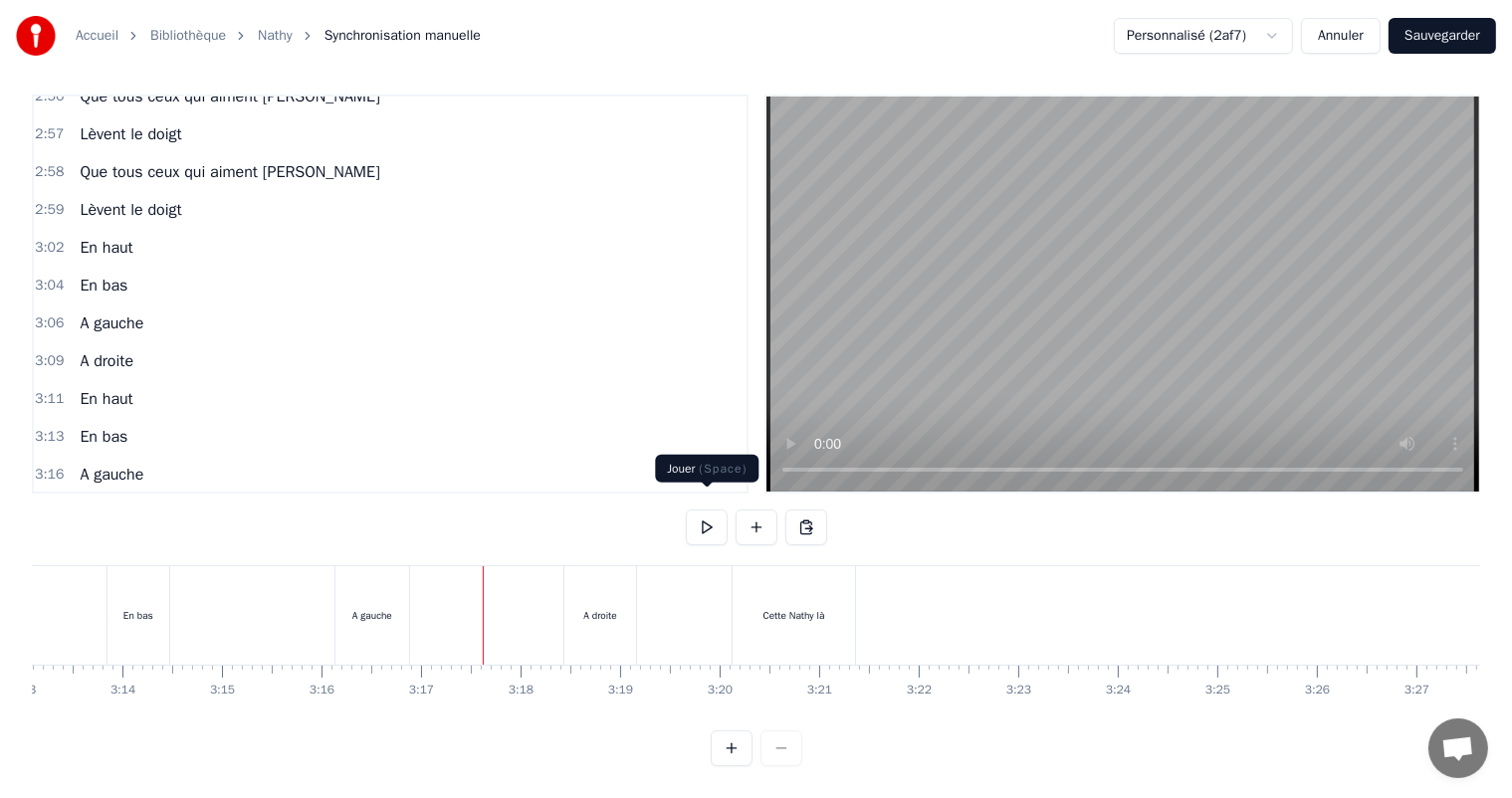 click at bounding box center [707, 527] 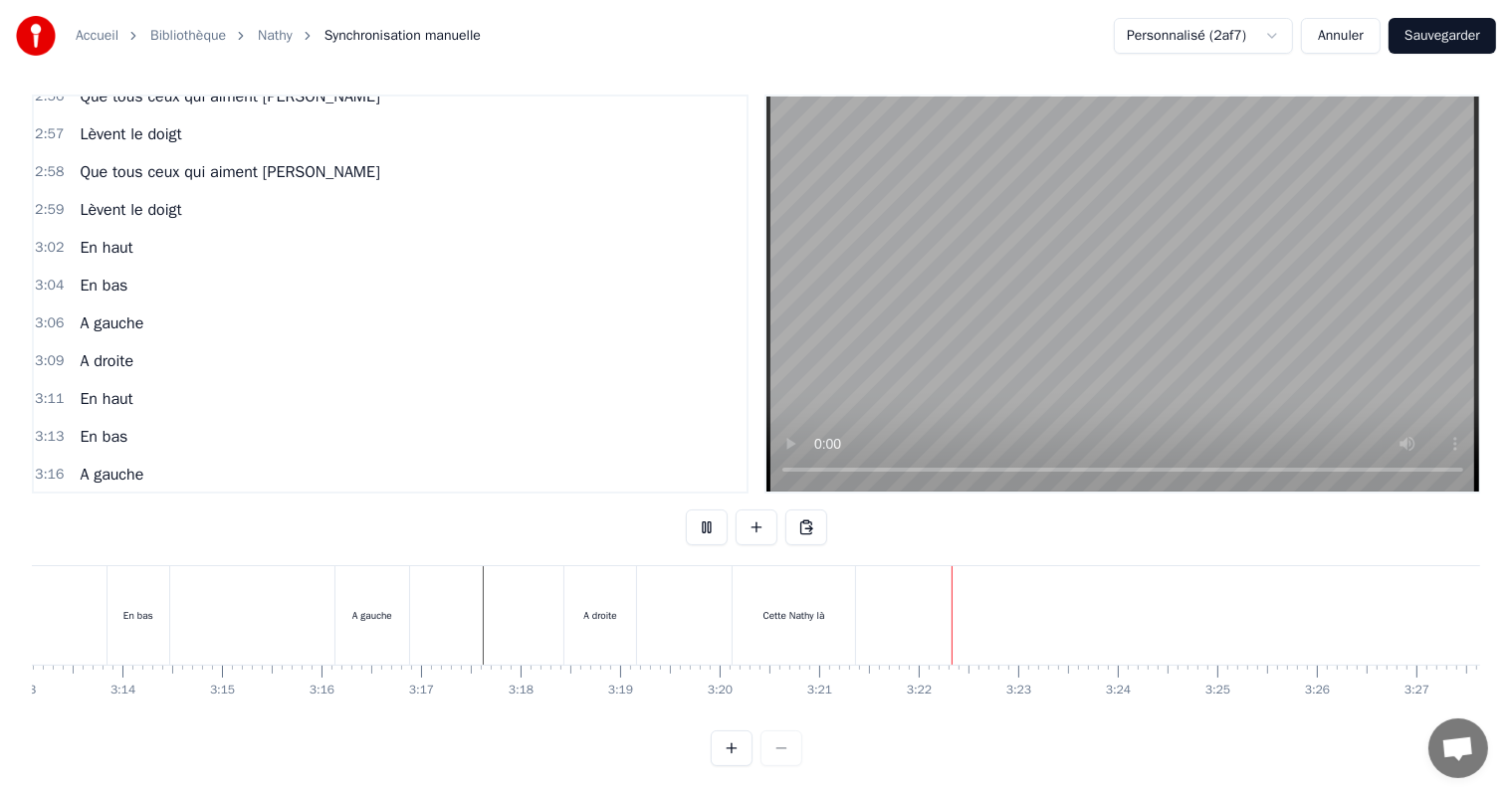 click at bounding box center (707, 527) 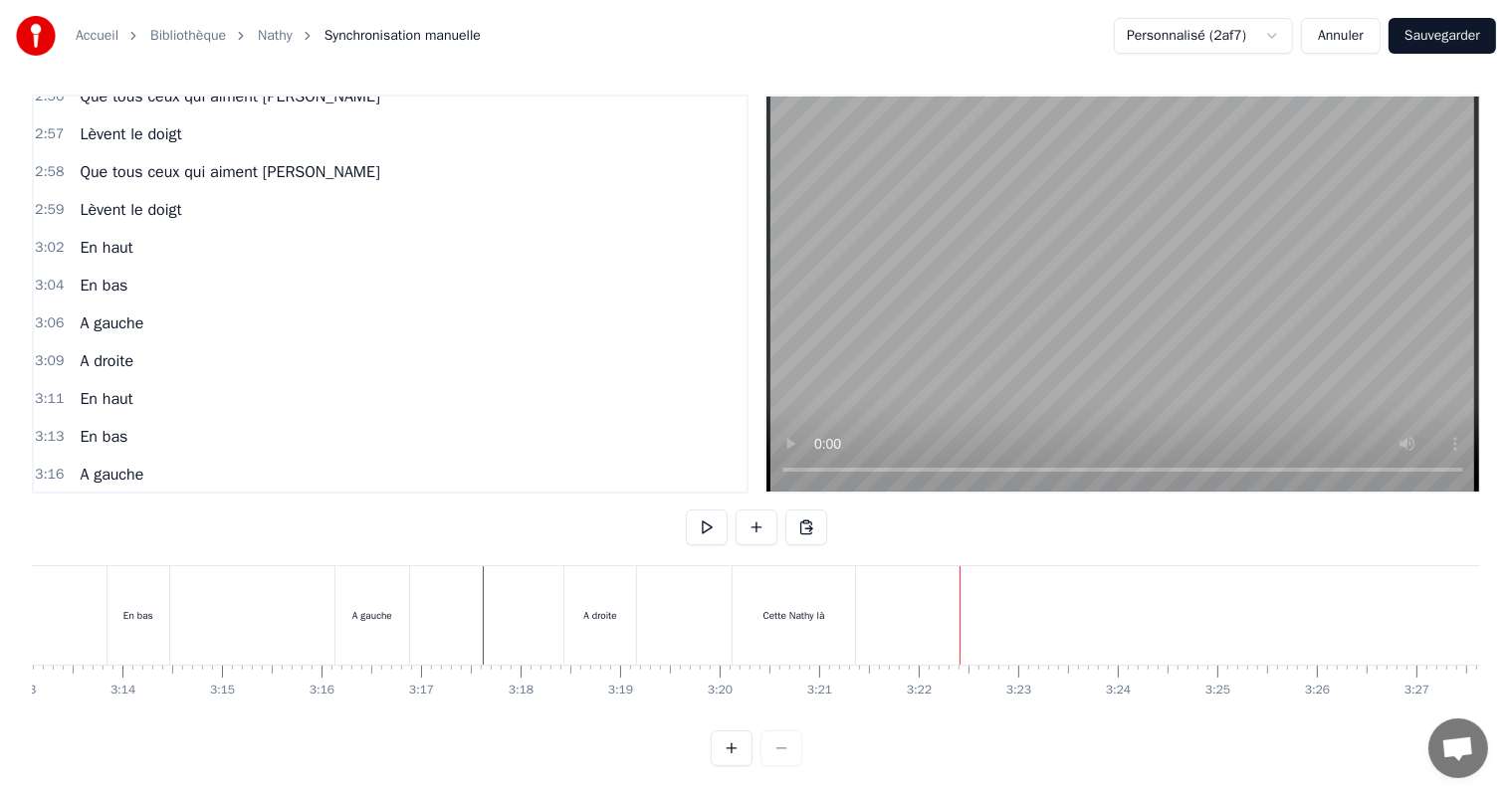 click on "Cette Nathy là" at bounding box center [794, 615] 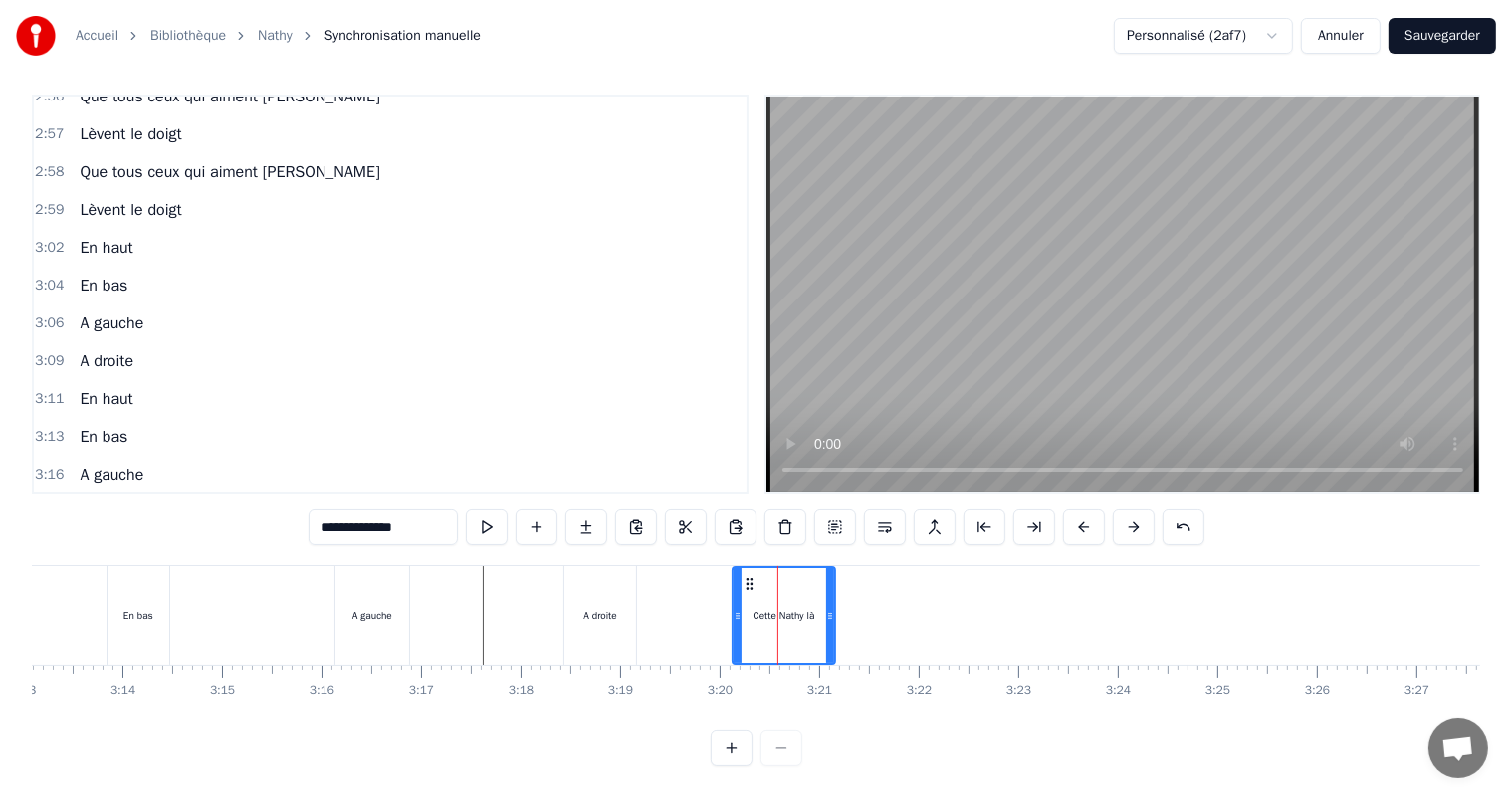 drag, startPoint x: 848, startPoint y: 600, endPoint x: 828, endPoint y: 598, distance: 20.09975 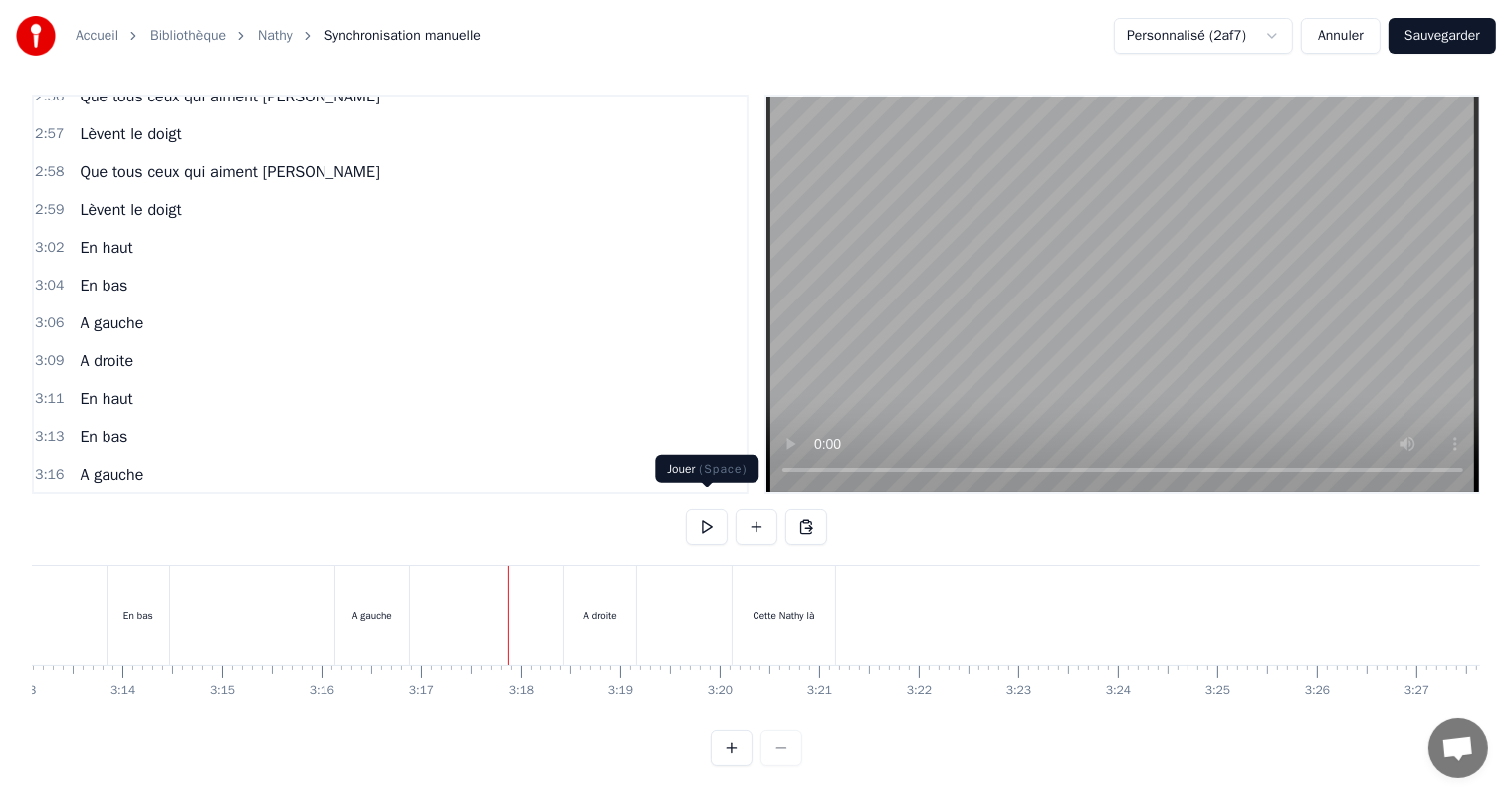 click at bounding box center (707, 527) 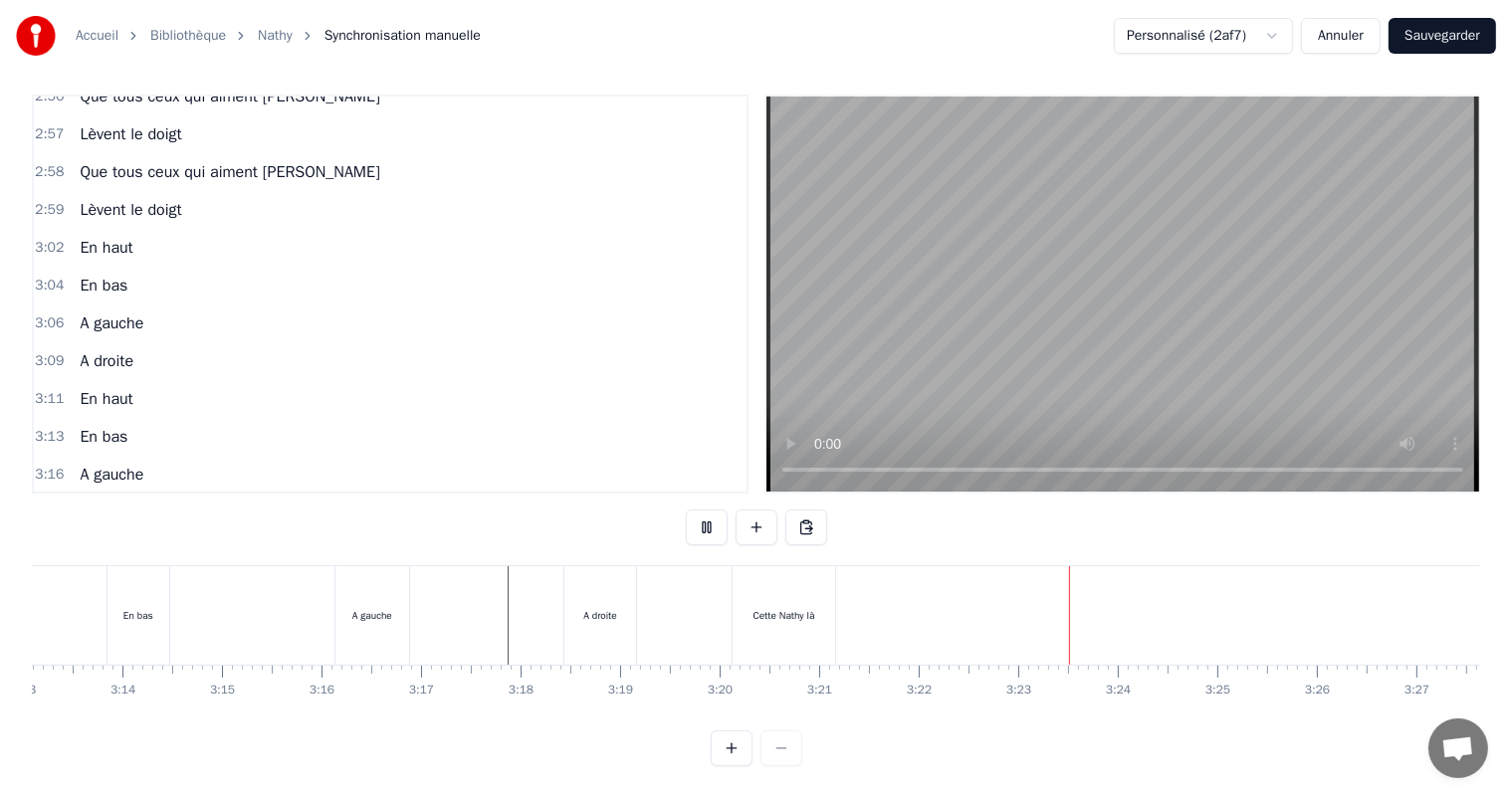 click at bounding box center (707, 527) 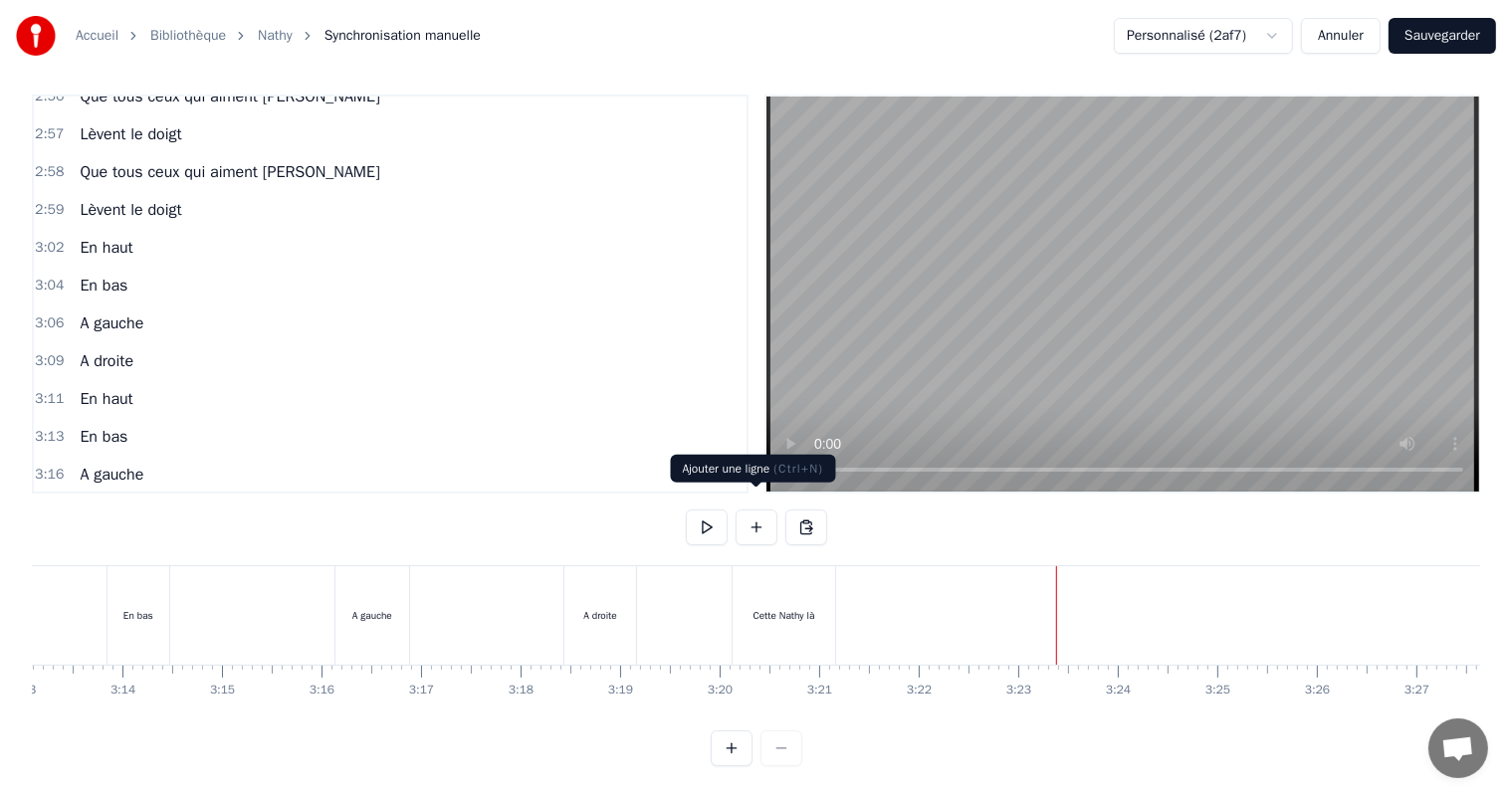 click at bounding box center [756, 527] 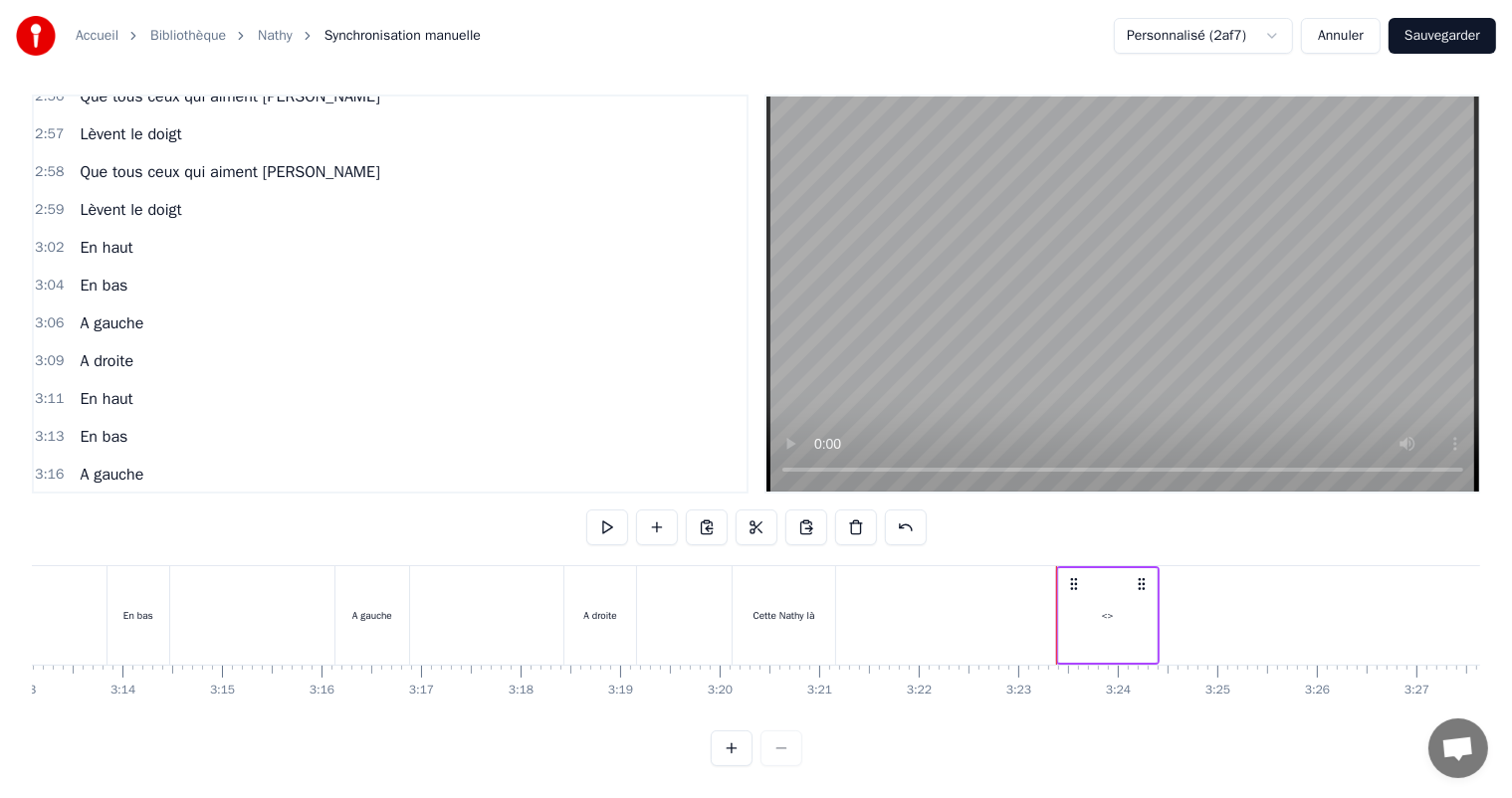 click on "<>" at bounding box center (1108, 615) 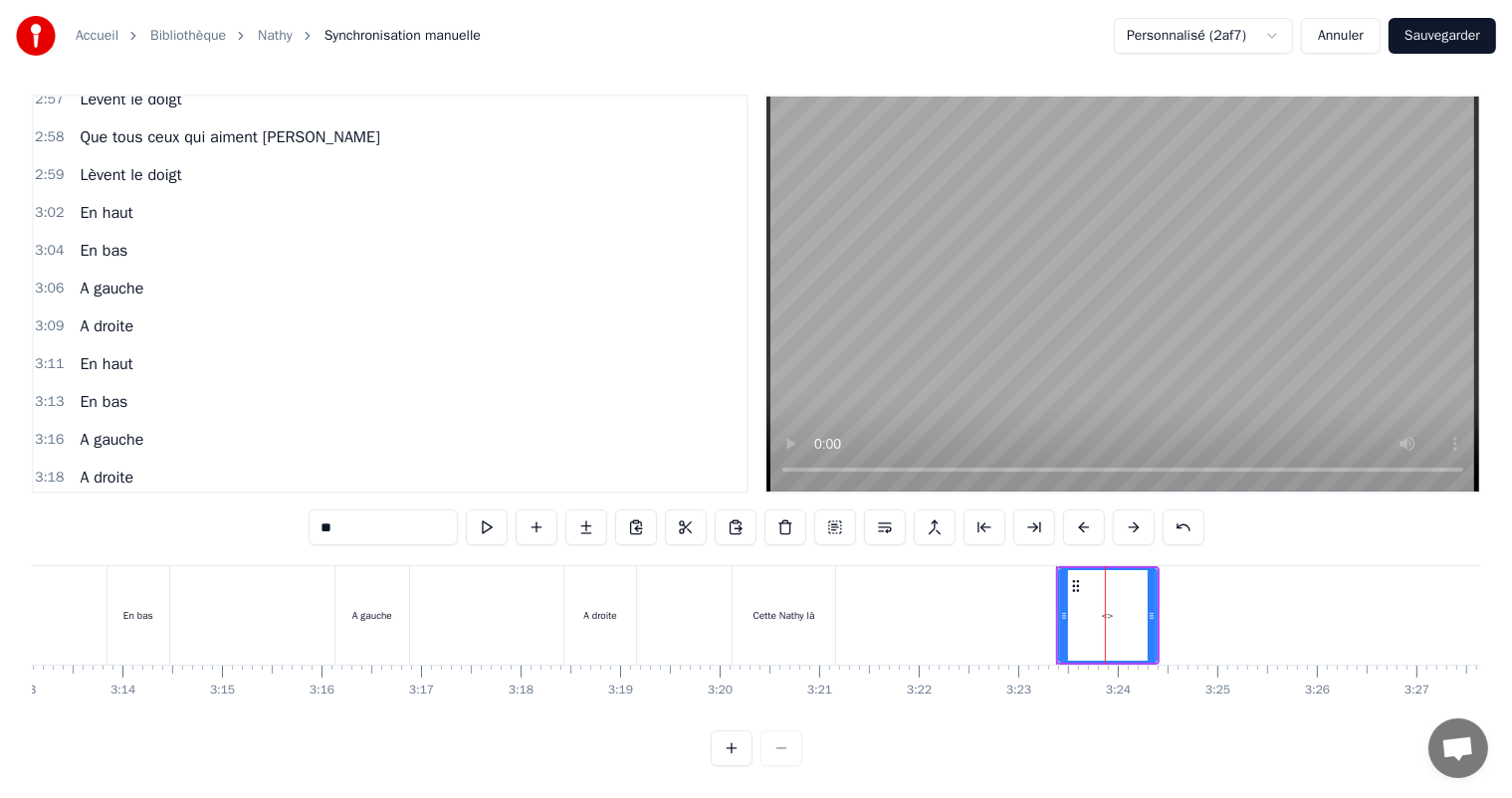 scroll, scrollTop: 1984, scrollLeft: 0, axis: vertical 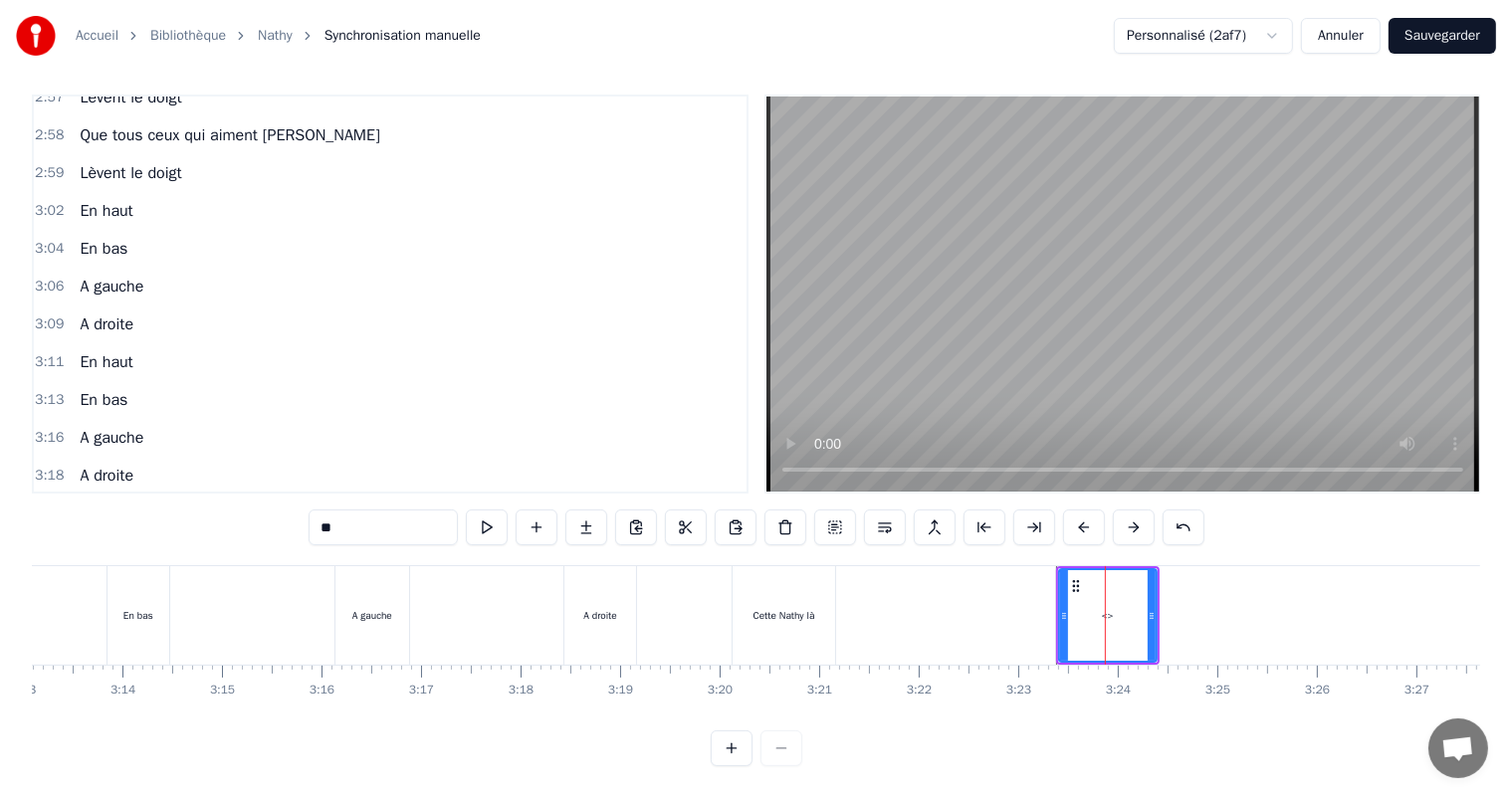 drag, startPoint x: 357, startPoint y: 514, endPoint x: 290, endPoint y: 502, distance: 68.066144 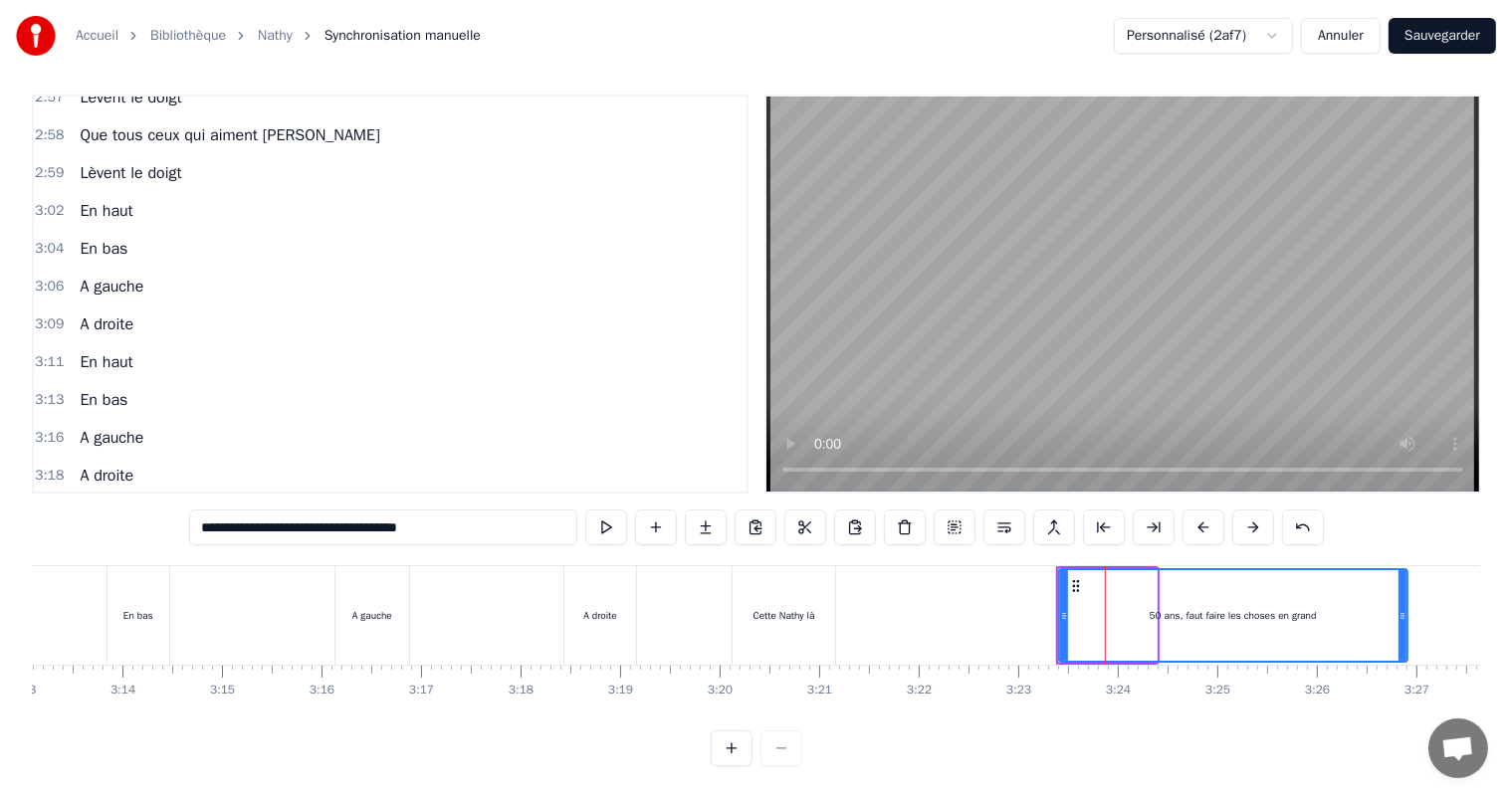 drag, startPoint x: 1158, startPoint y: 591, endPoint x: 1402, endPoint y: 600, distance: 244.16593 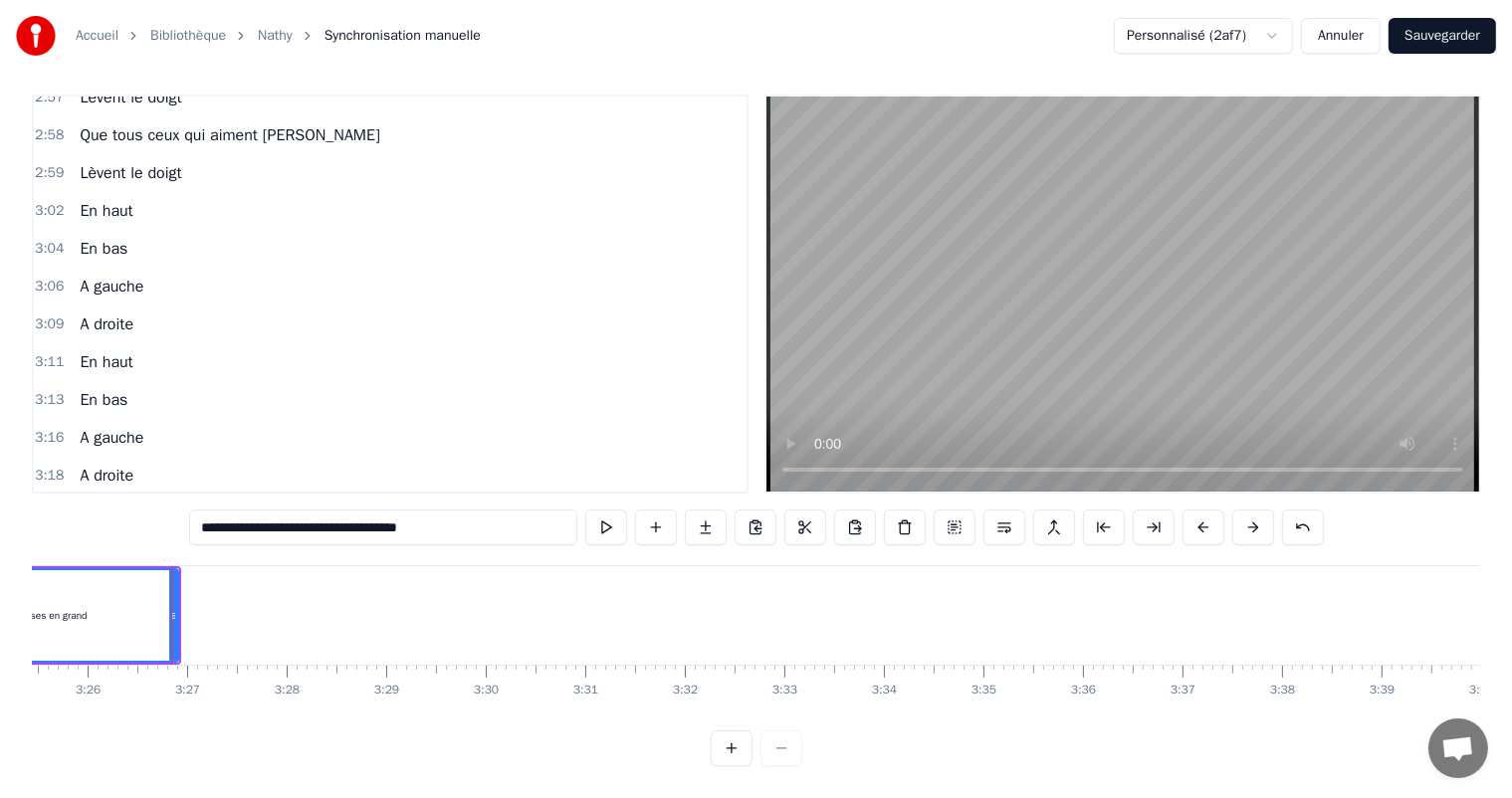 scroll, scrollTop: 0, scrollLeft: 20489, axis: horizontal 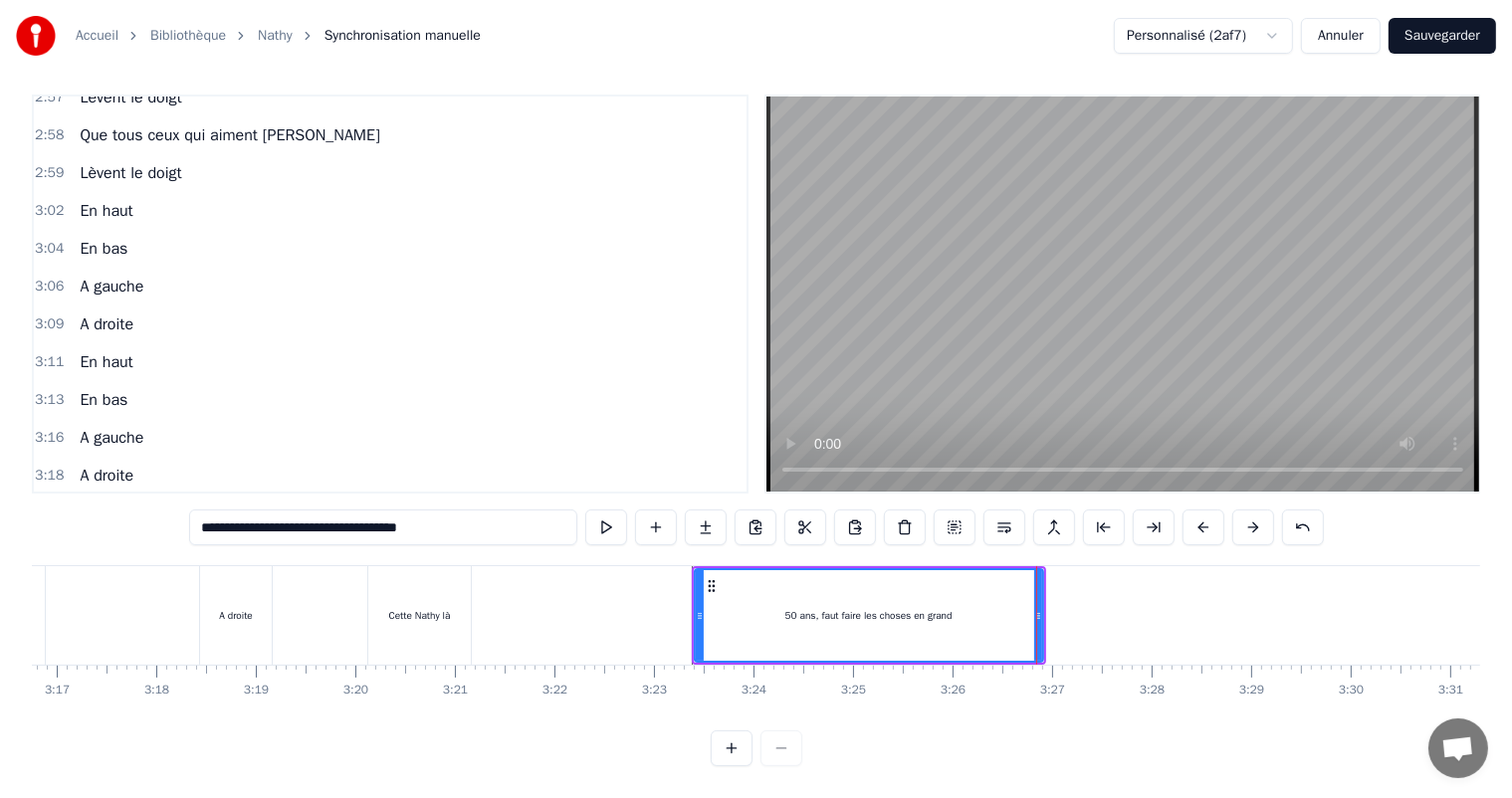type on "**********" 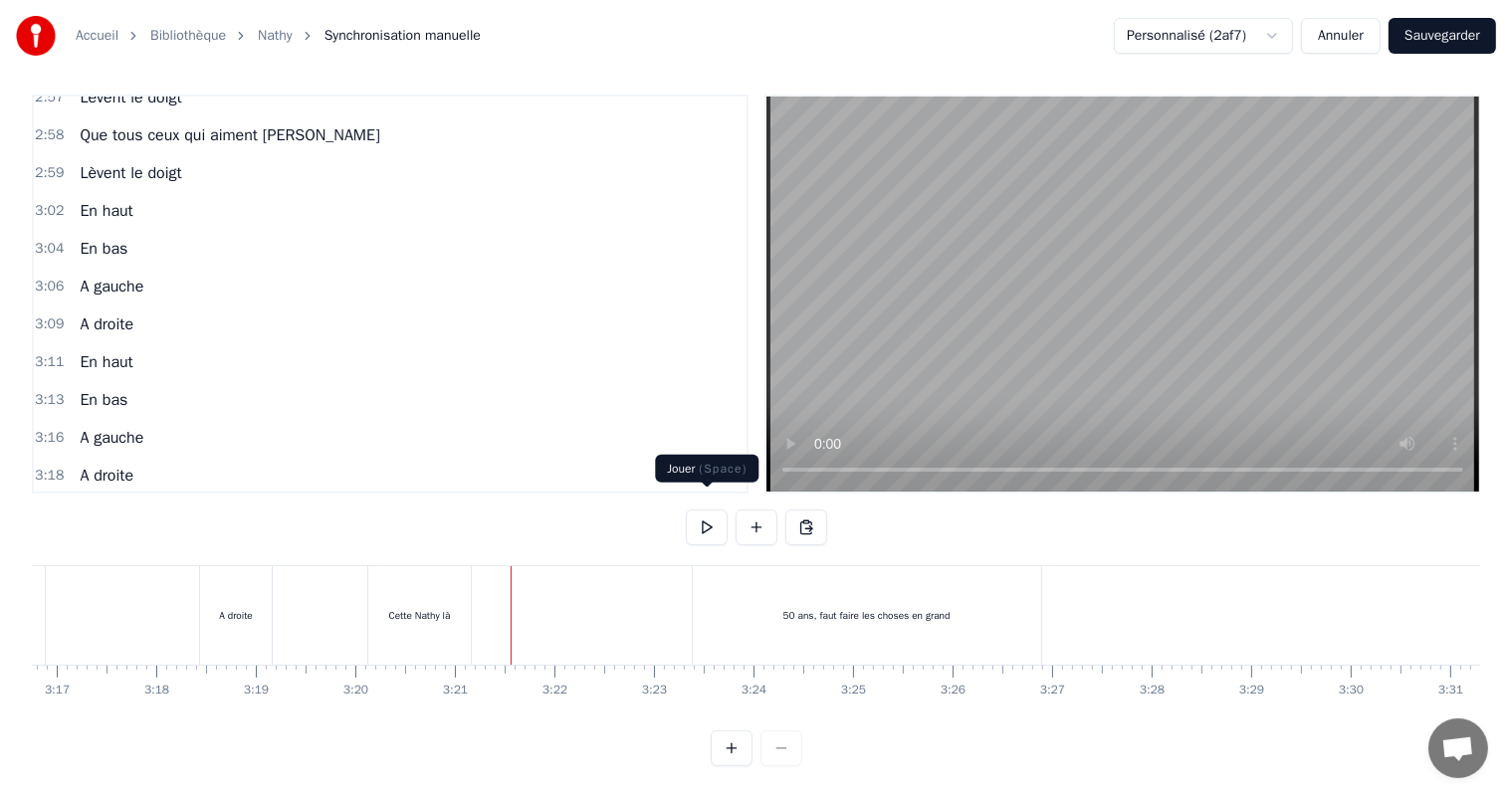 click at bounding box center (707, 527) 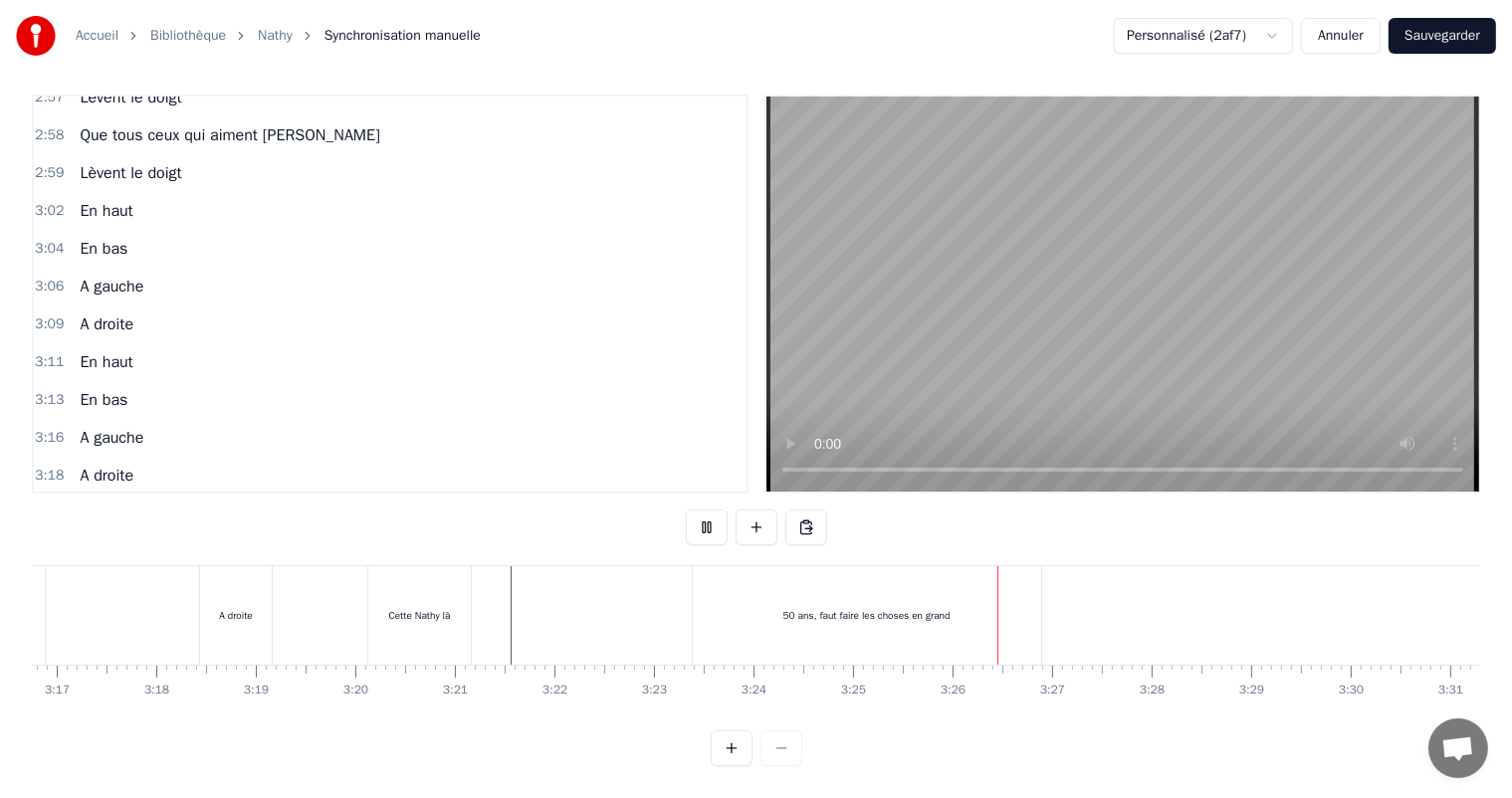 click at bounding box center [-7604, 615] 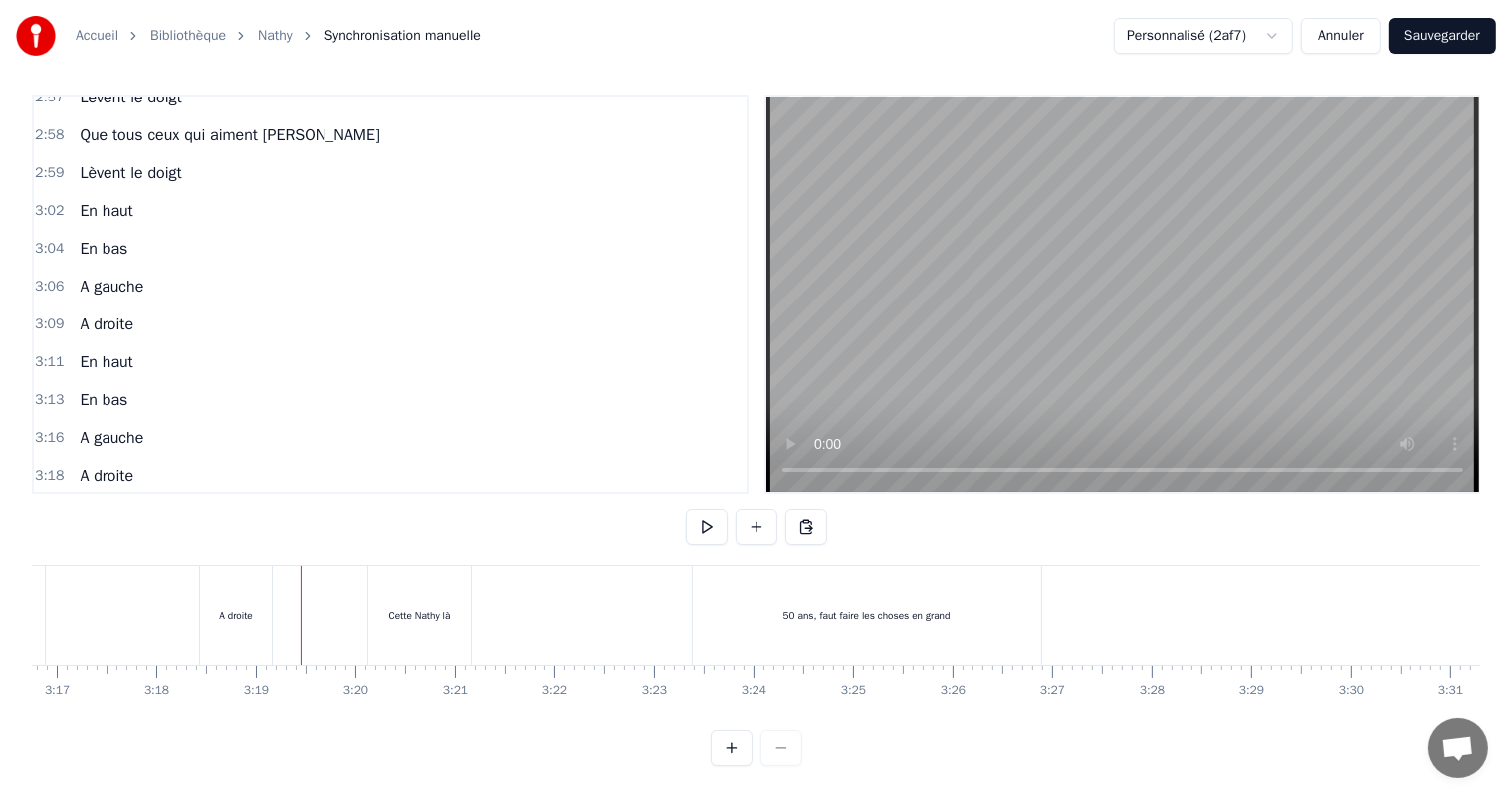 click at bounding box center (707, 527) 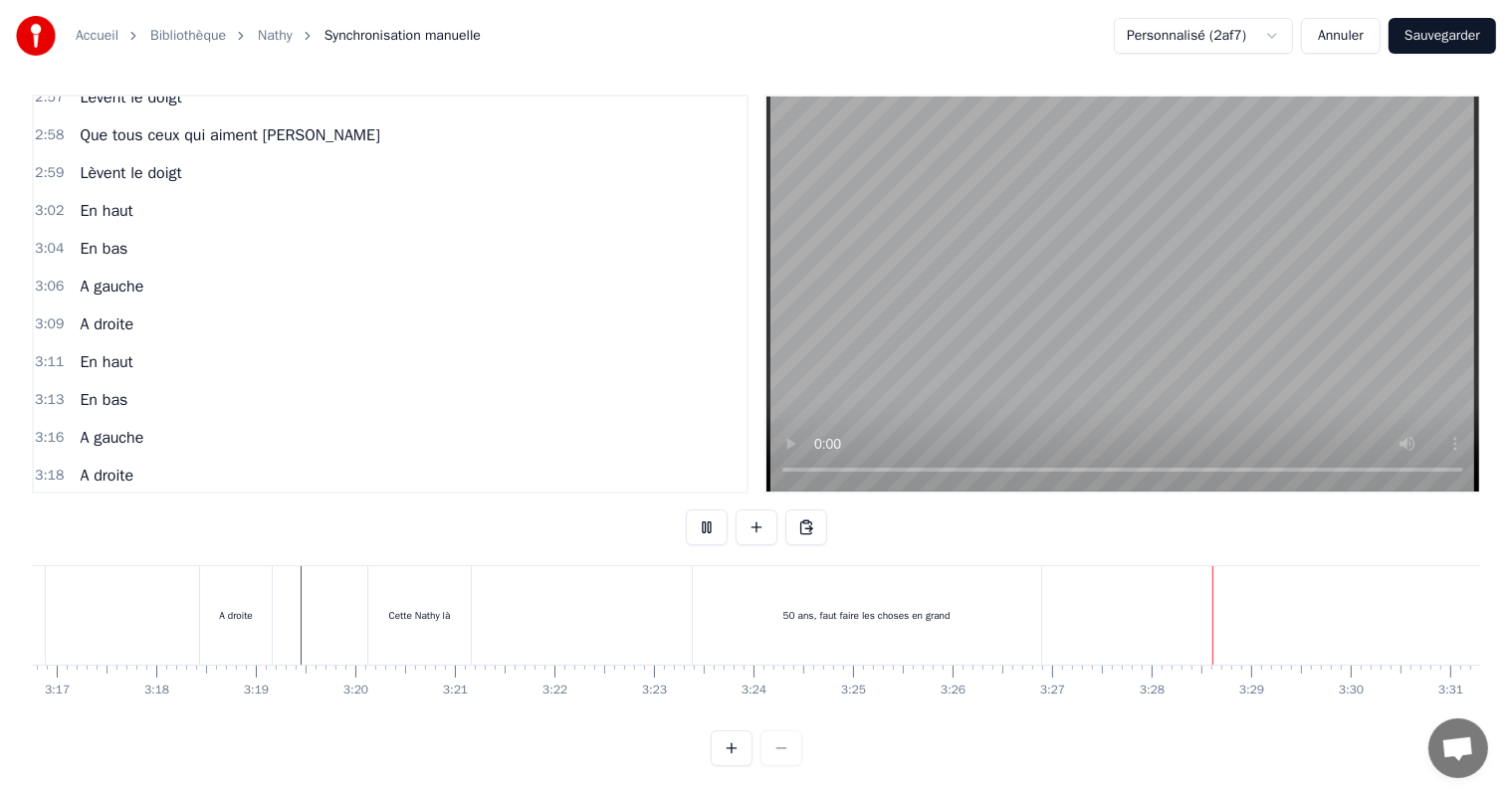 click at bounding box center [707, 527] 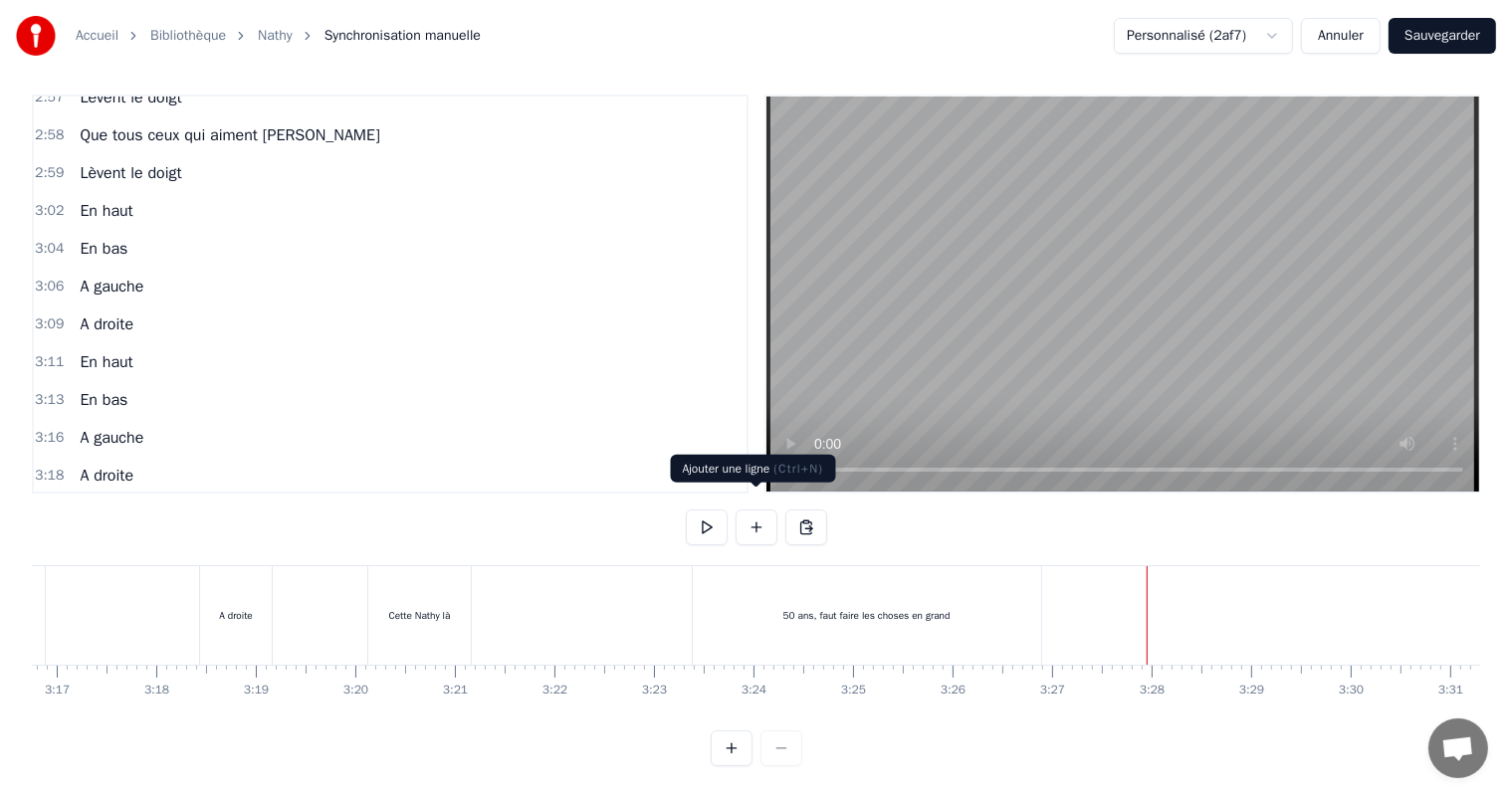 click at bounding box center [756, 527] 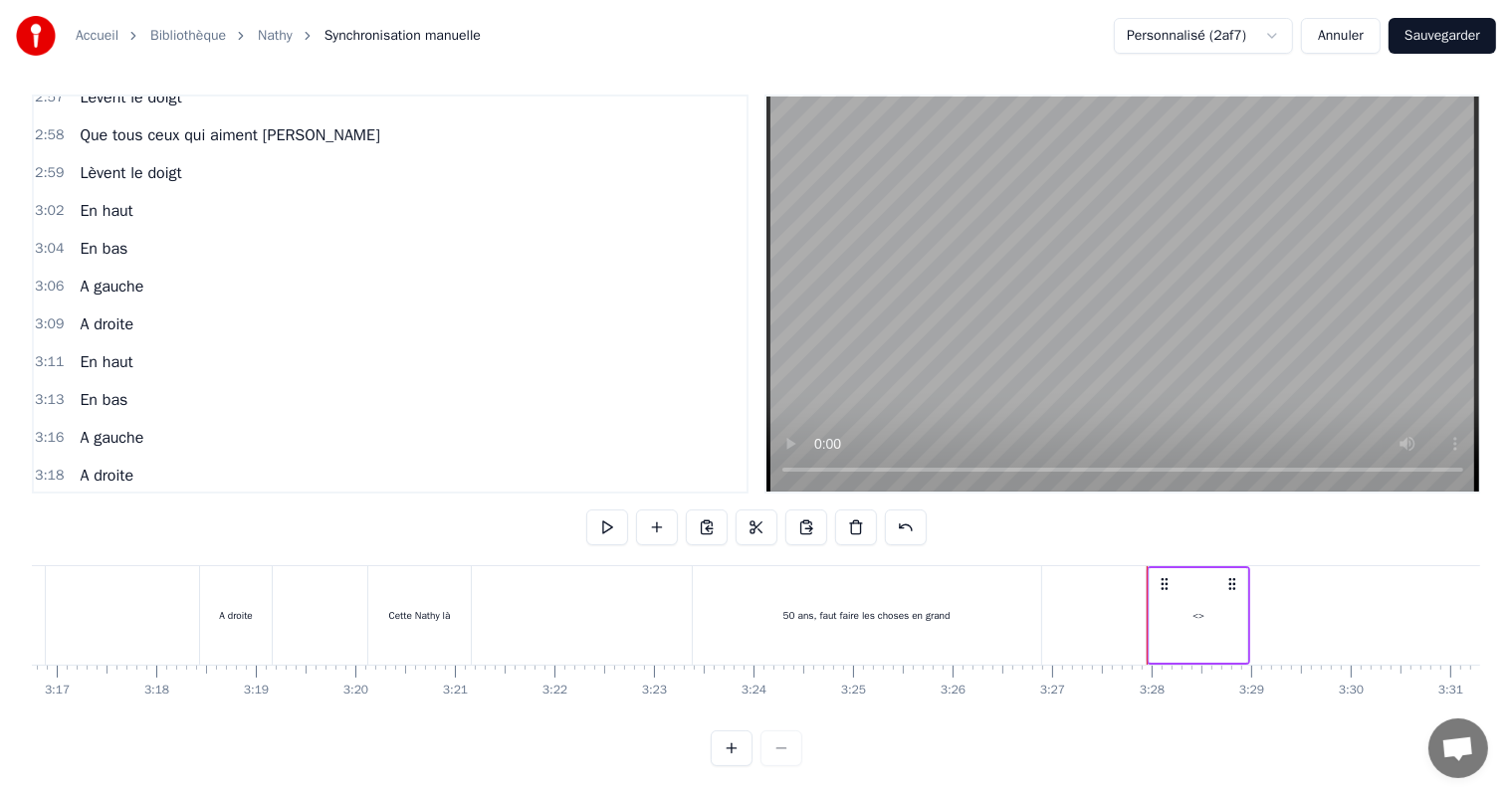click on "<>" at bounding box center [1198, 615] 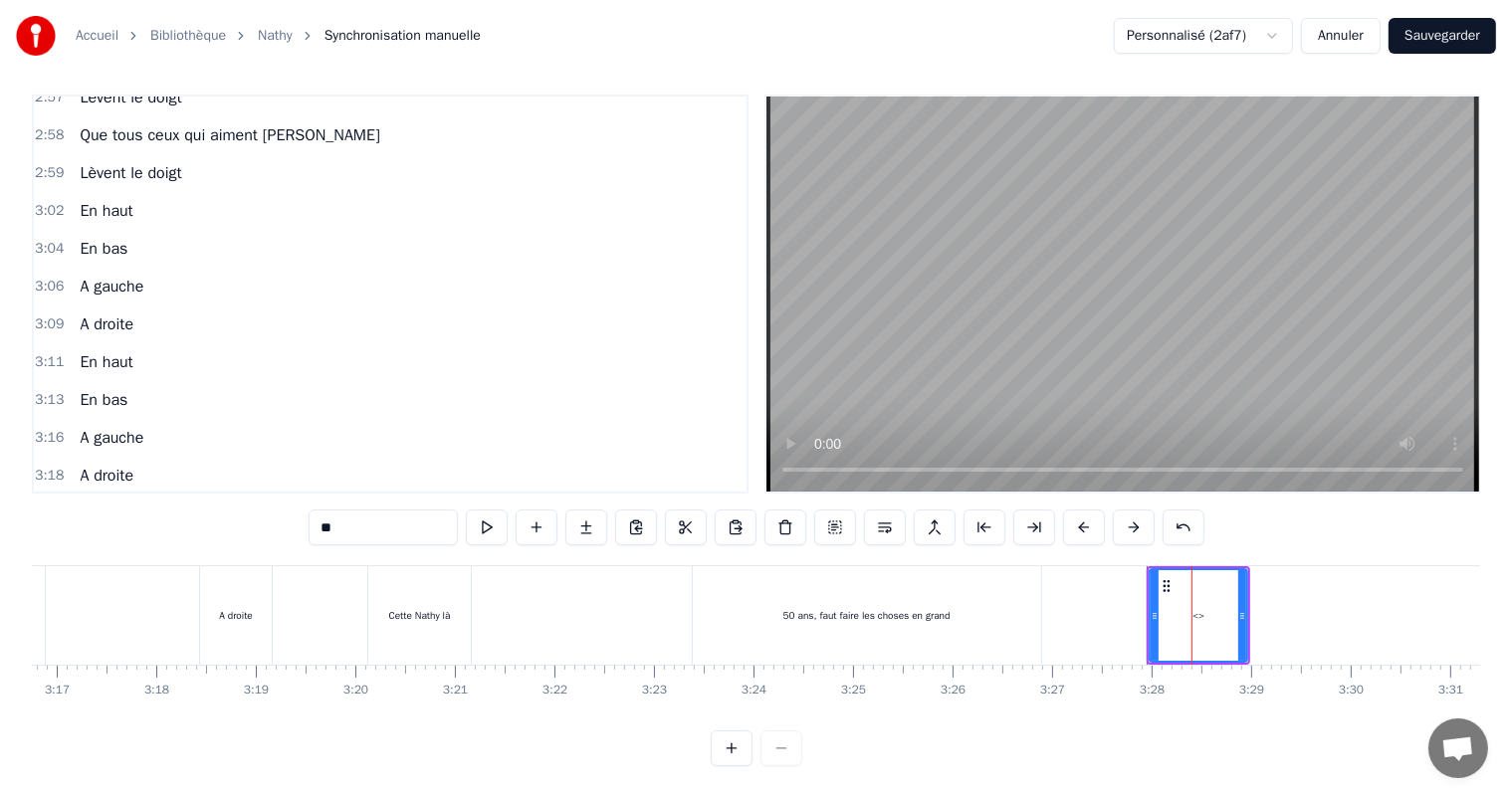 scroll, scrollTop: 2021, scrollLeft: 0, axis: vertical 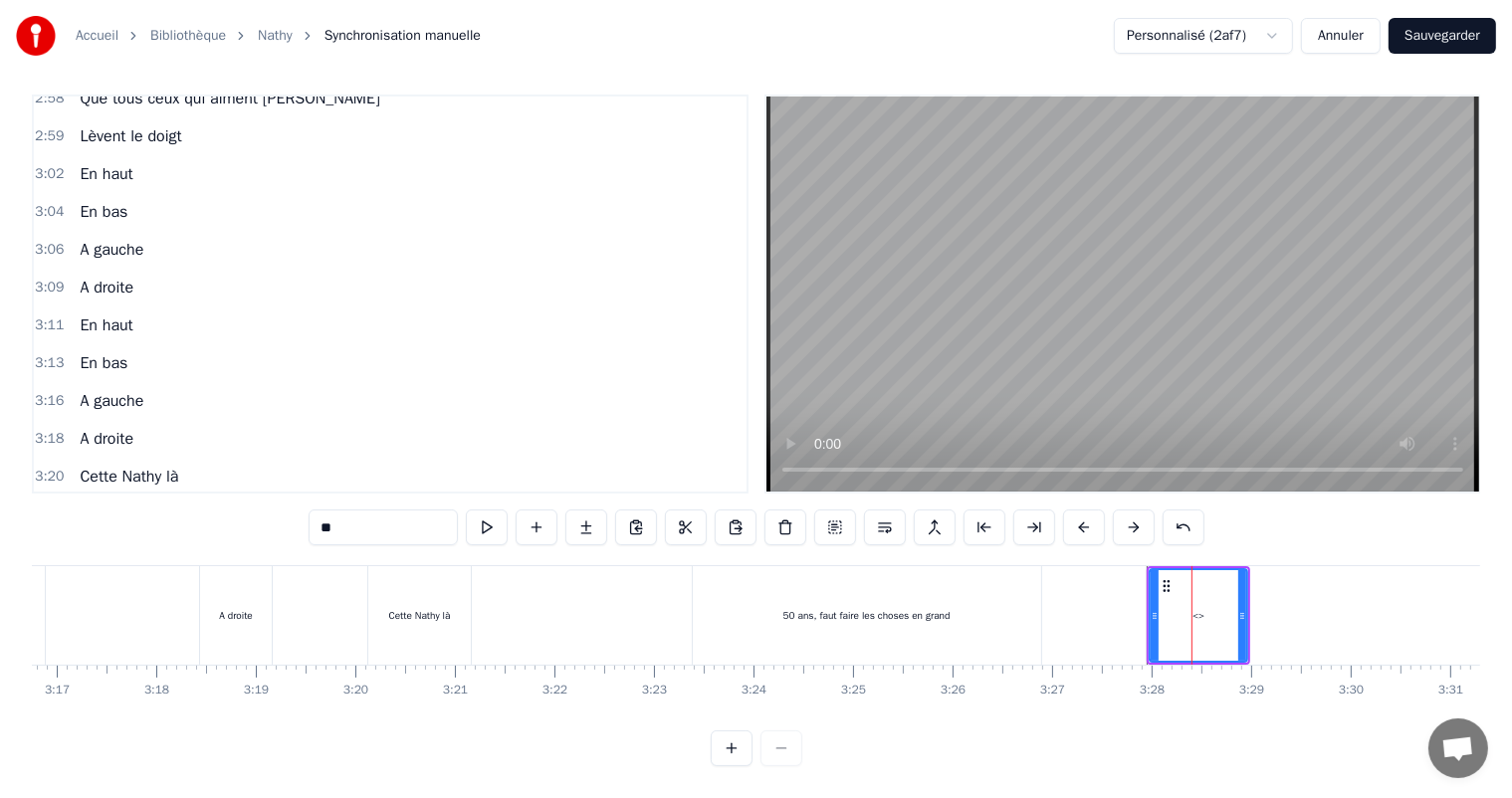 drag, startPoint x: 357, startPoint y: 517, endPoint x: 299, endPoint y: 509, distance: 58.5491 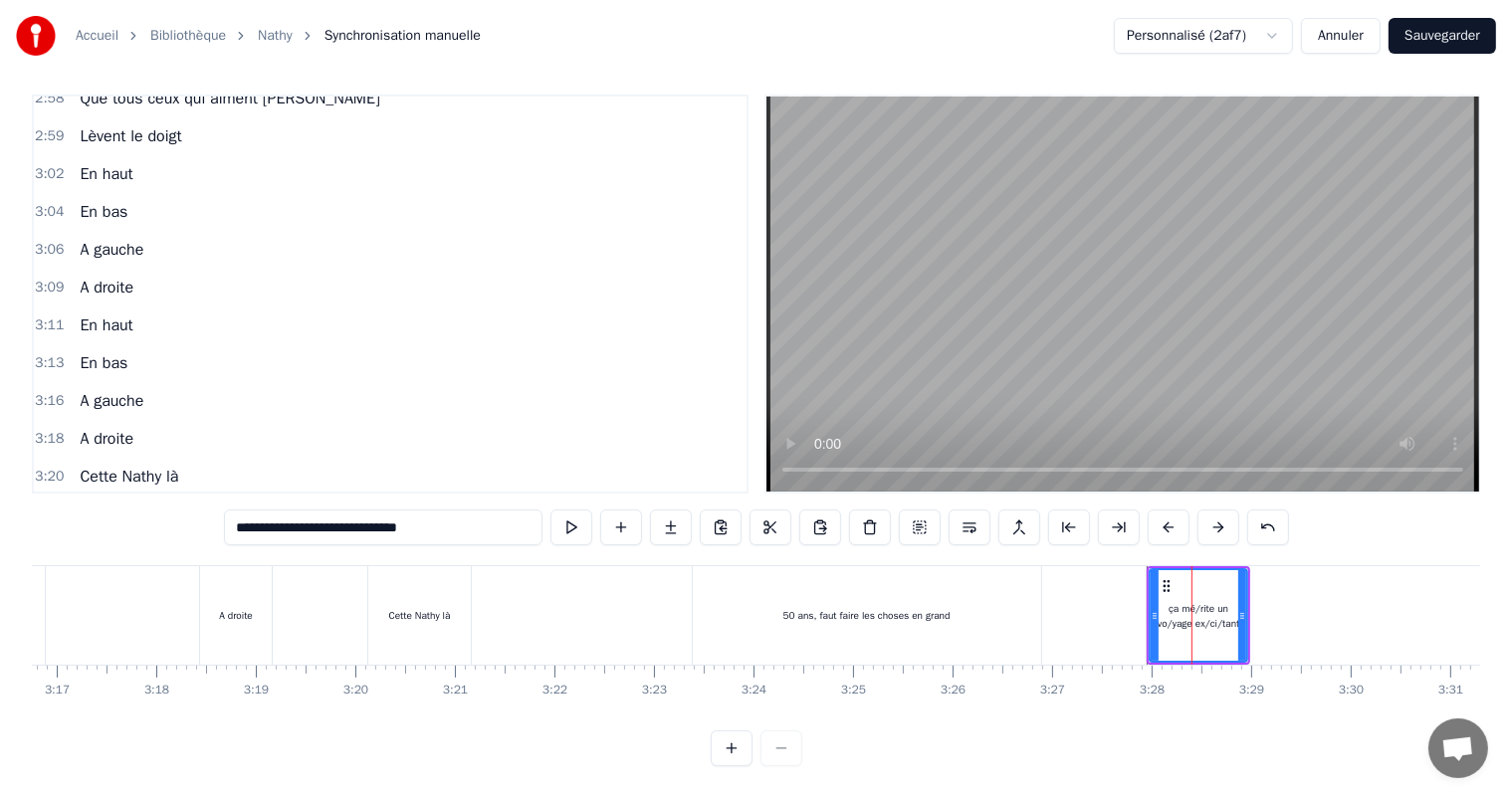 click on "**********" at bounding box center [383, 527] 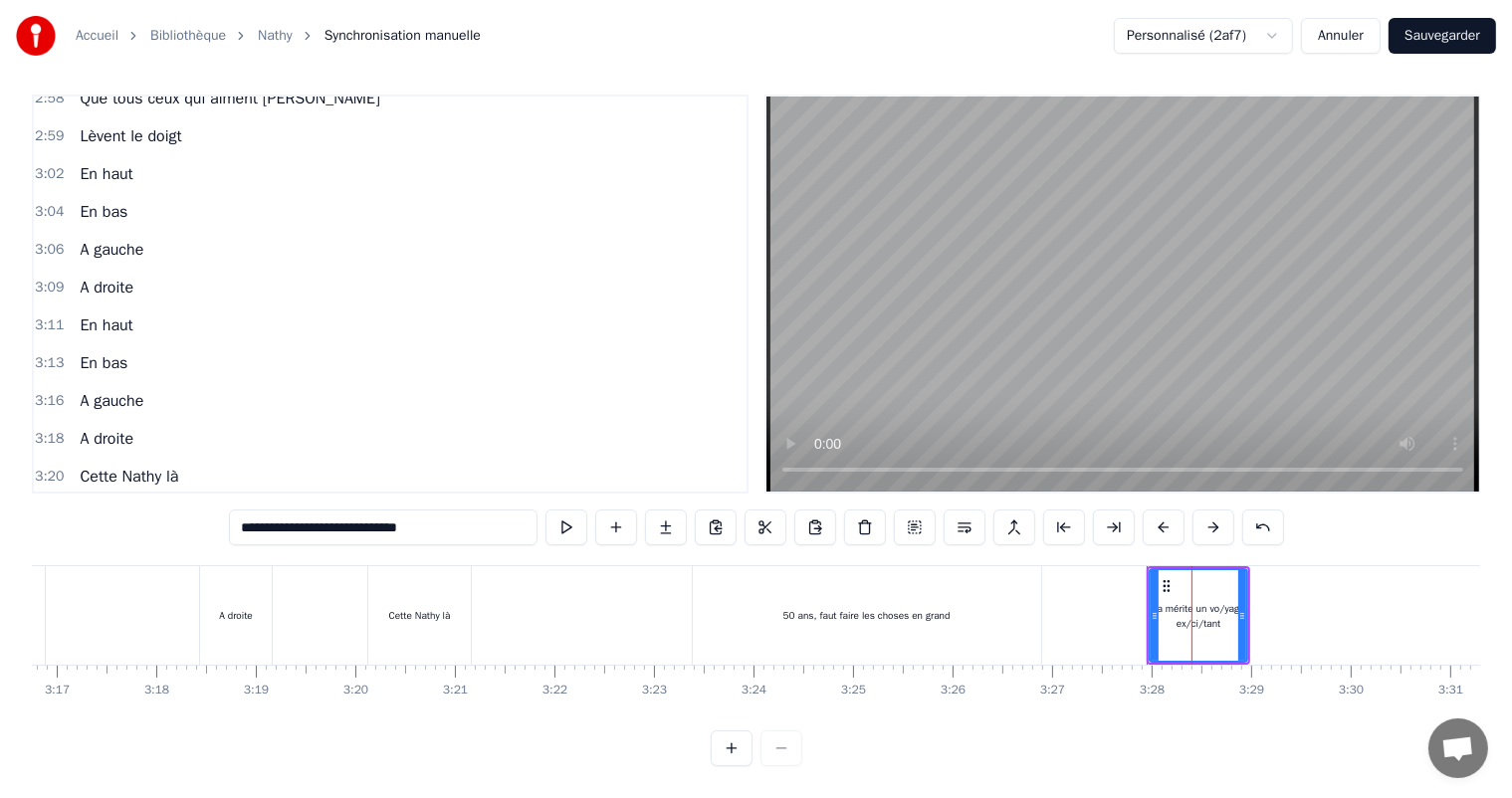 click on "**********" at bounding box center [383, 527] 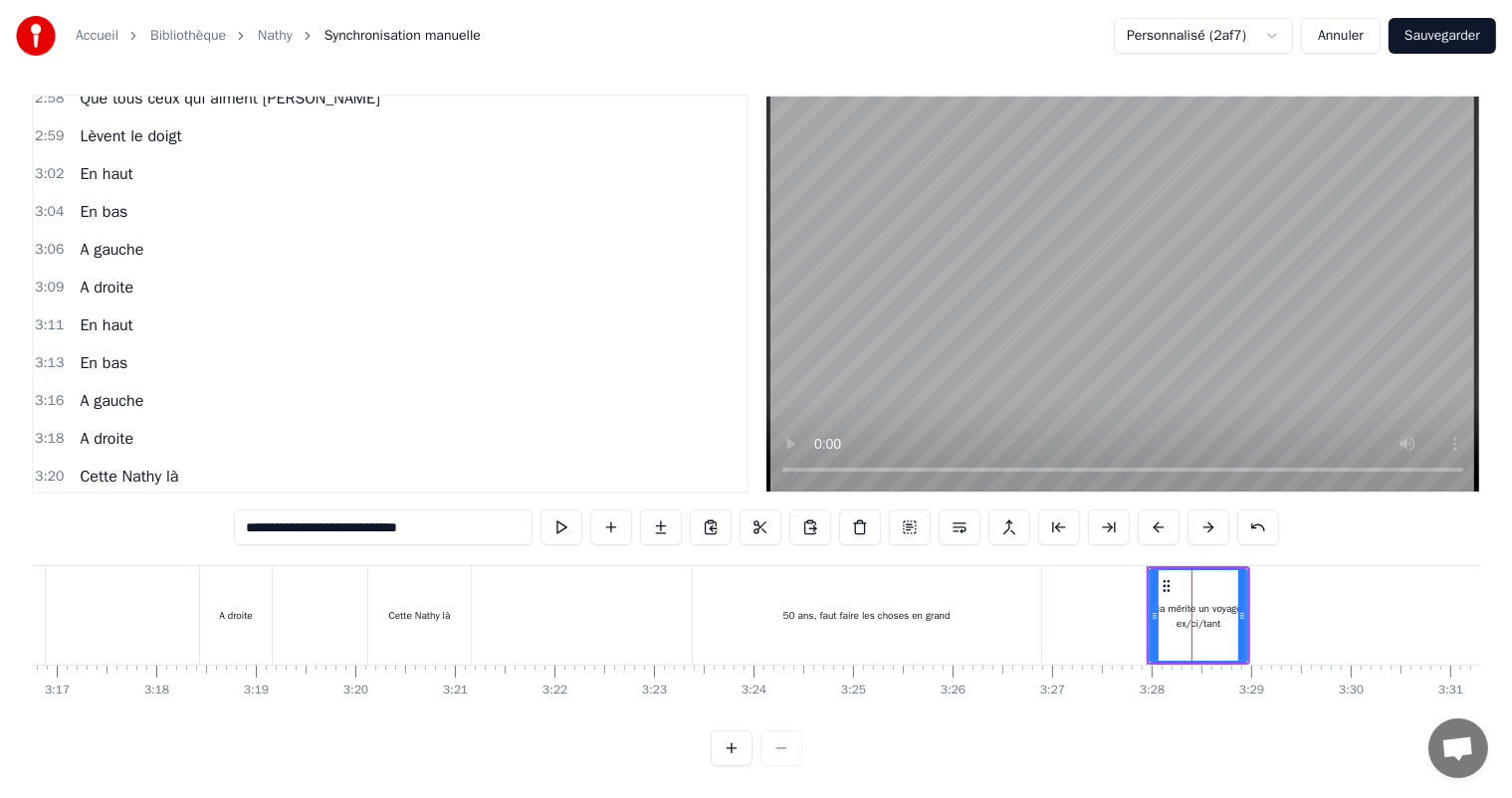 click on "**********" at bounding box center (383, 527) 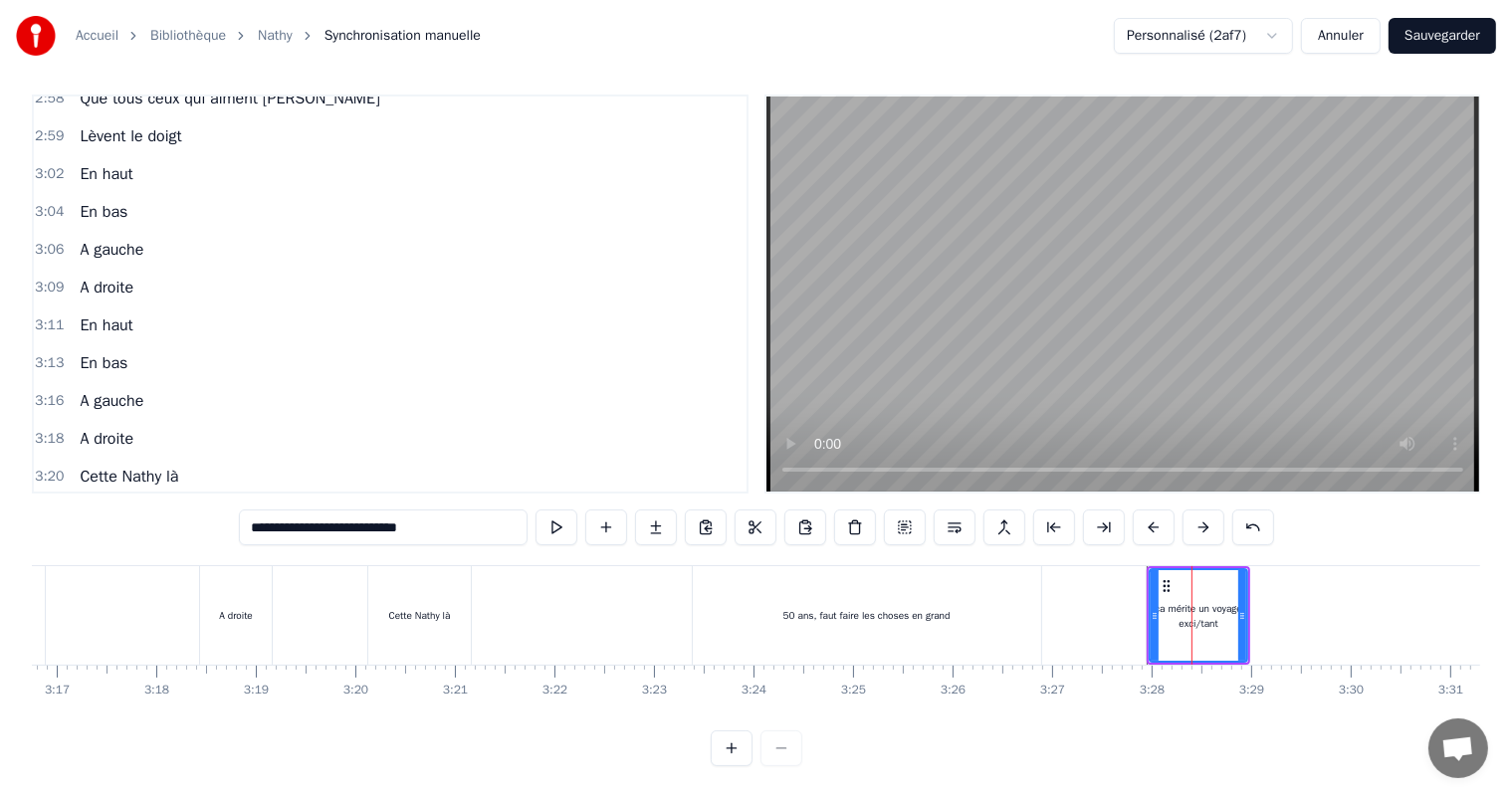 click on "**********" at bounding box center [383, 527] 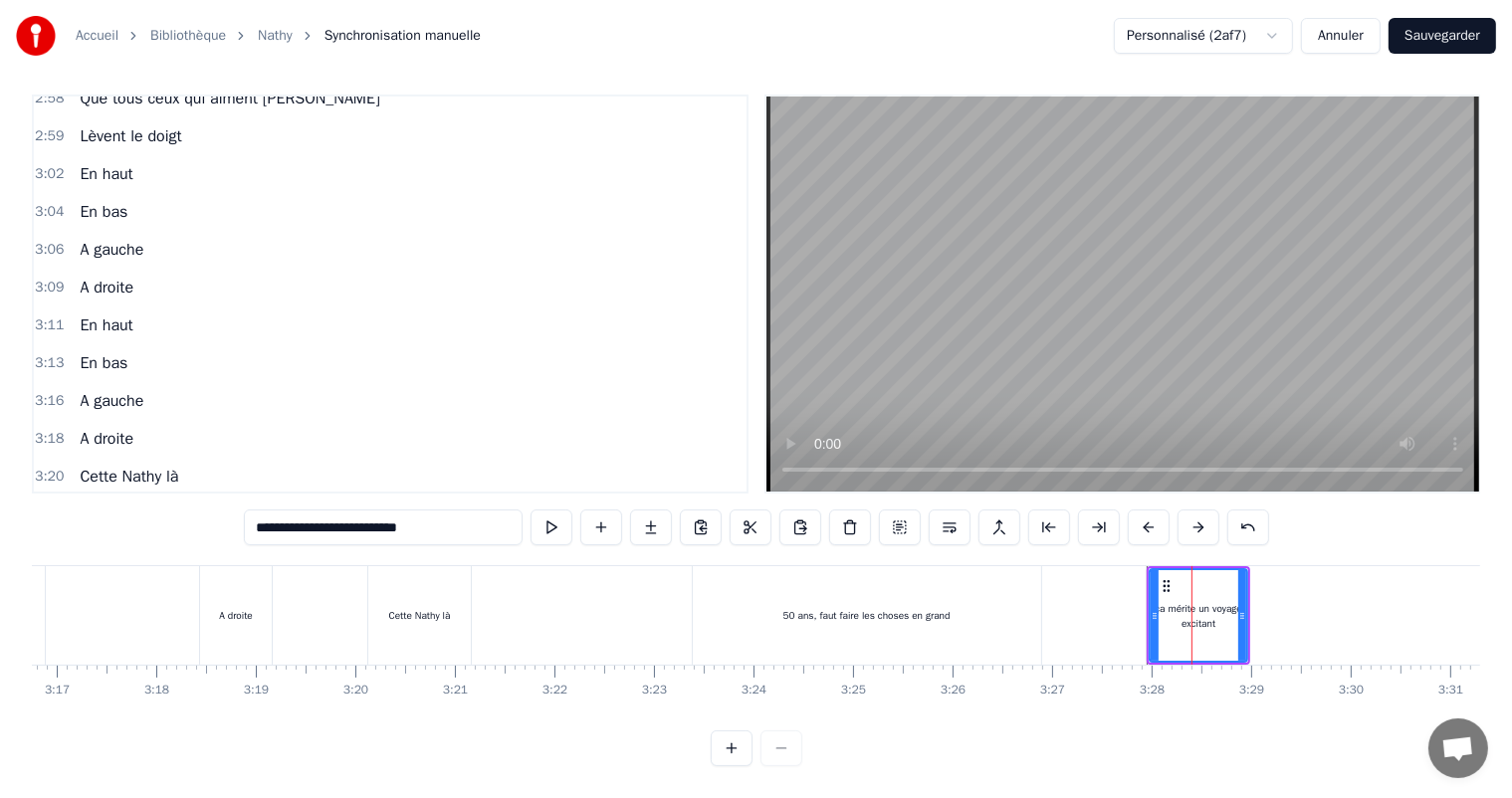 drag, startPoint x: 259, startPoint y: 509, endPoint x: 318, endPoint y: 517, distance: 59.5399 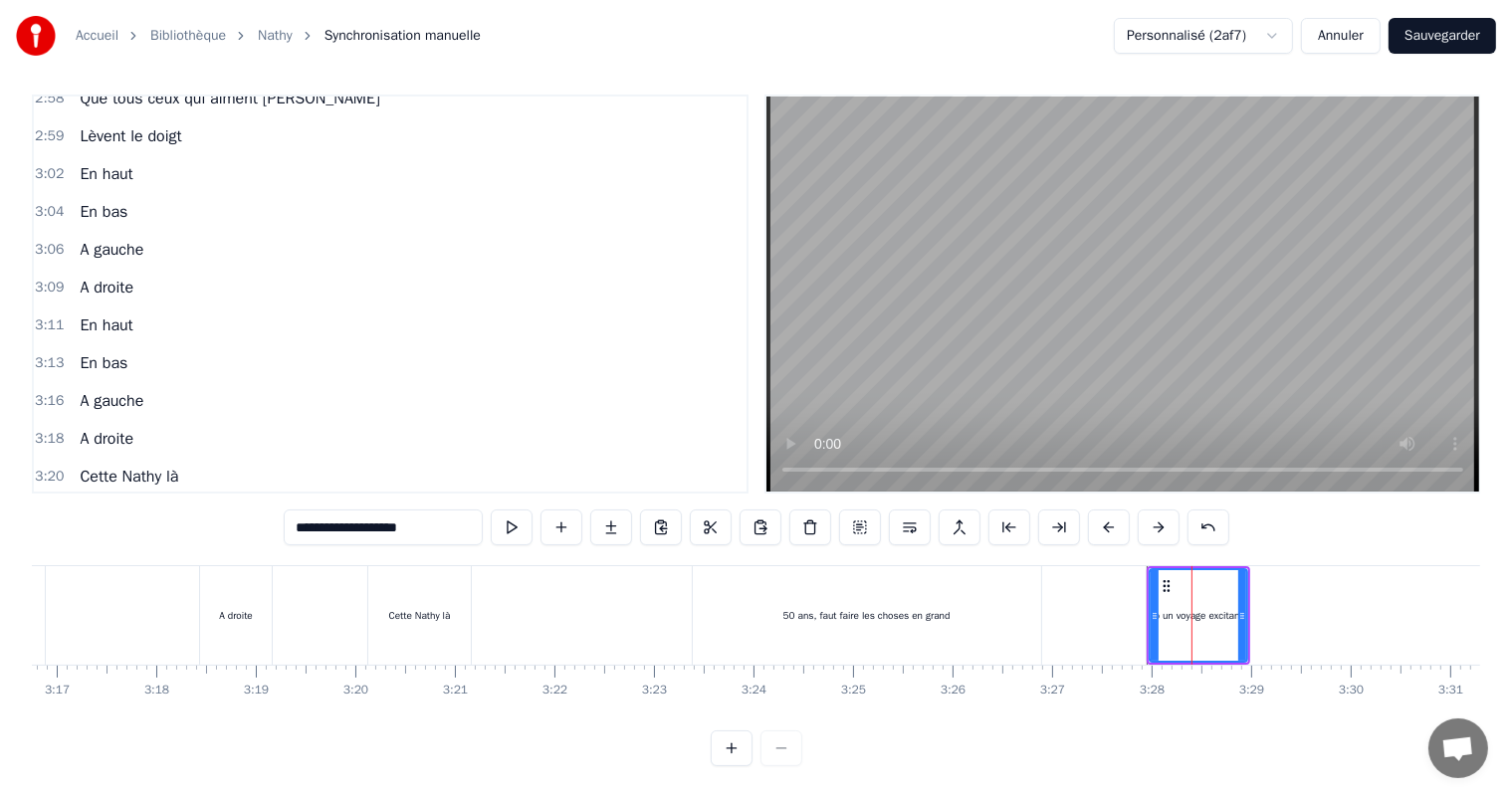 click on "**********" at bounding box center (383, 527) 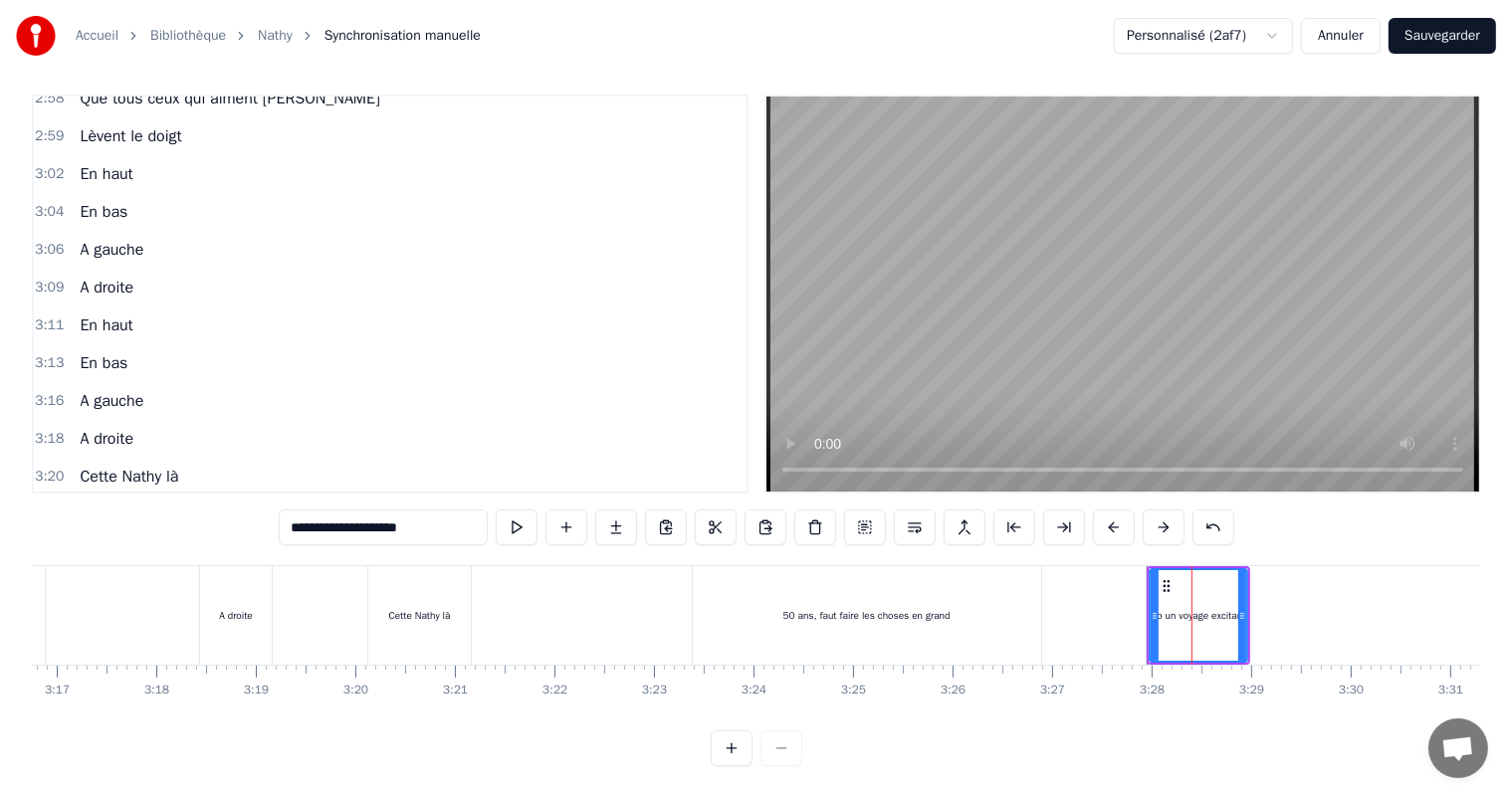 click on "**********" at bounding box center [383, 527] 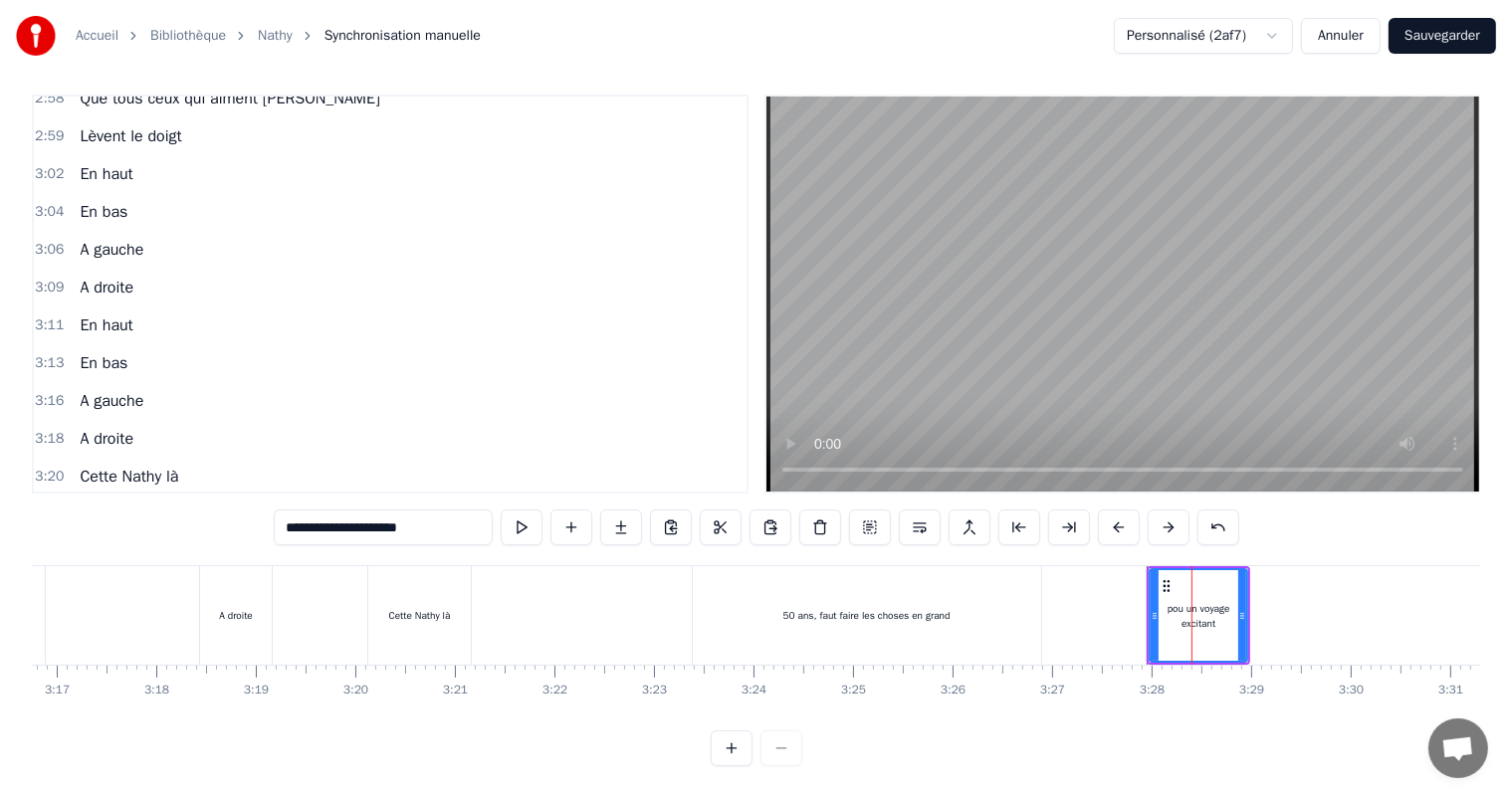 click on "**********" at bounding box center [383, 527] 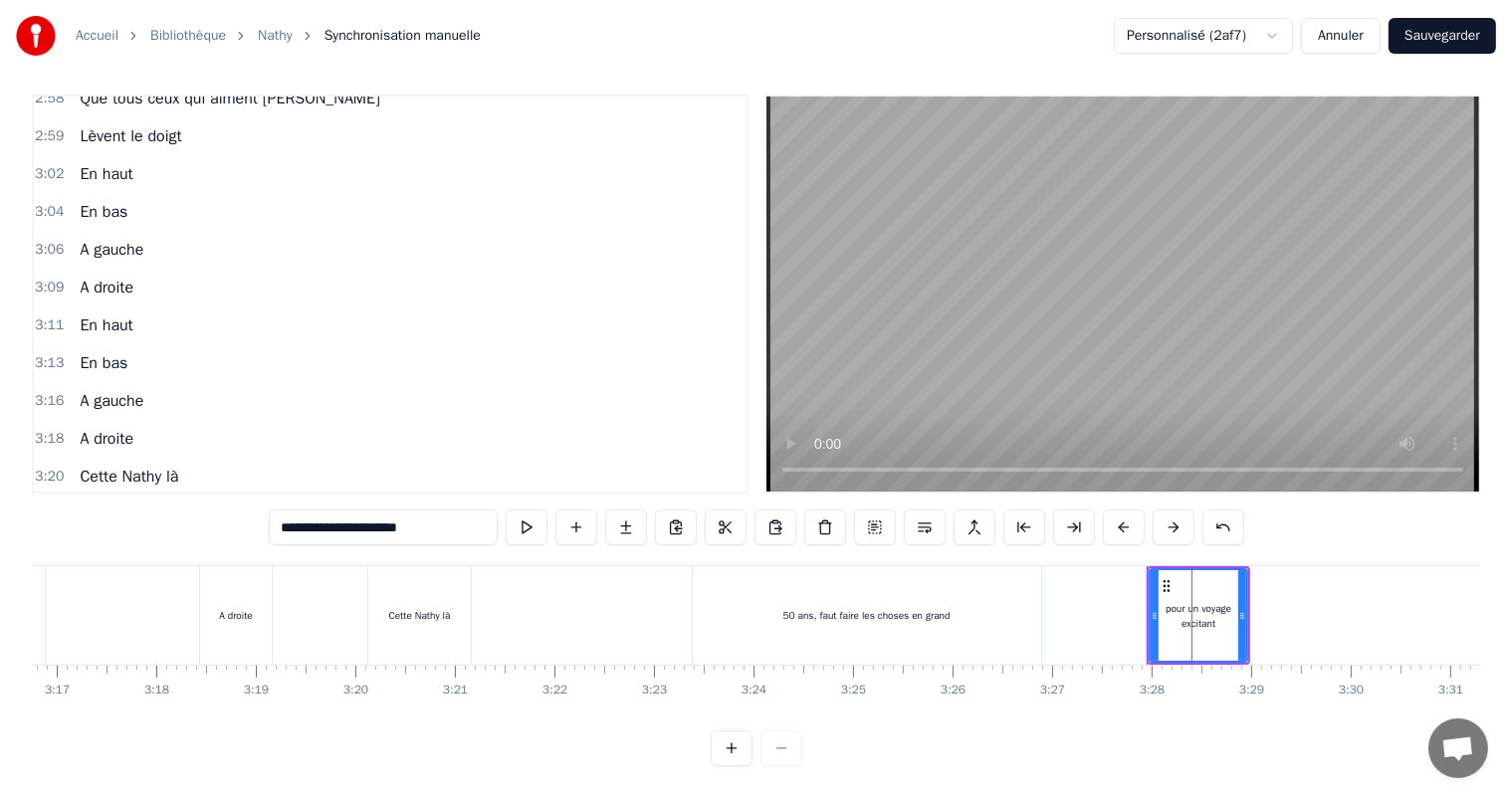 click on "**********" at bounding box center (383, 527) 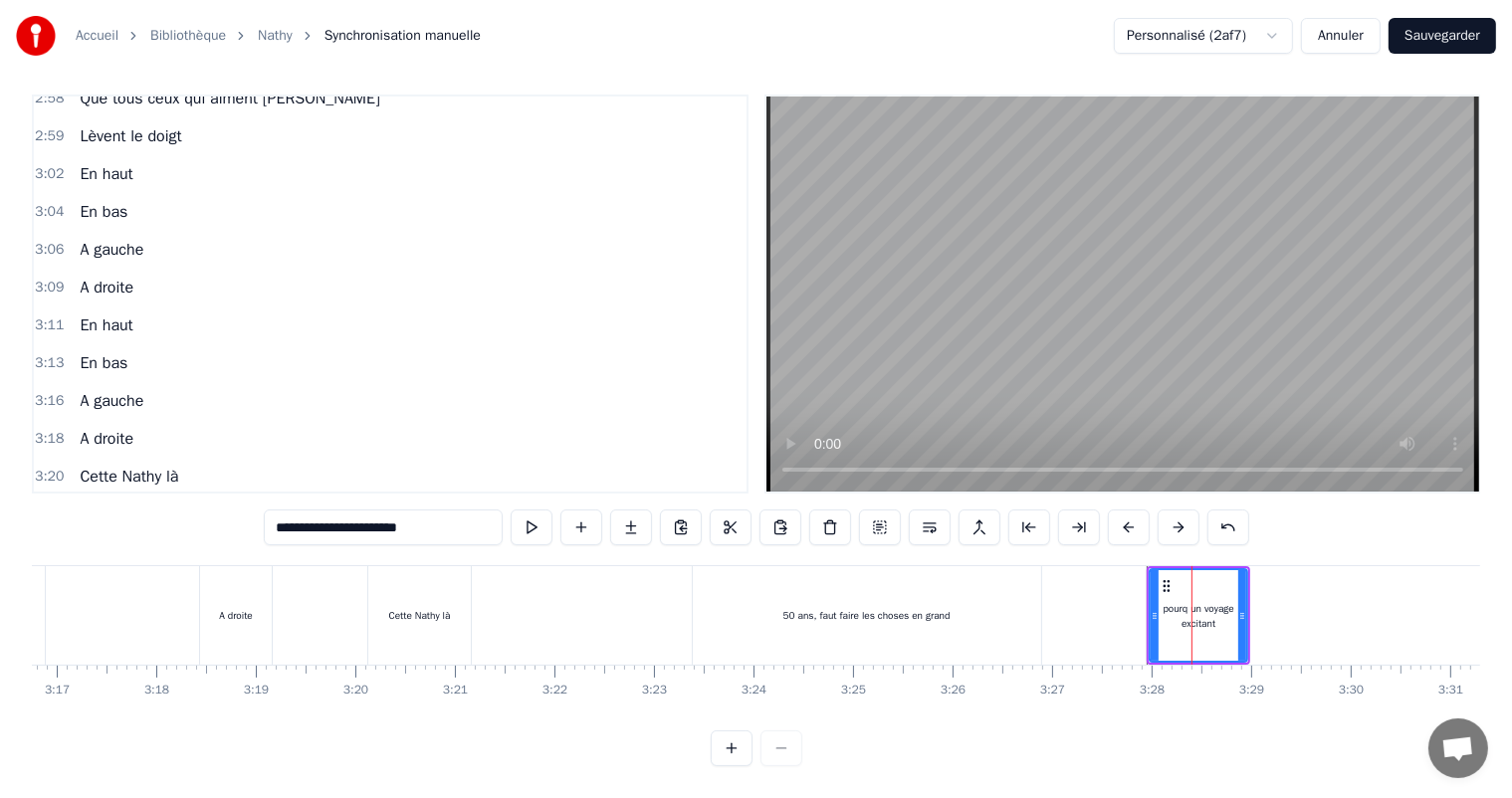 click on "**********" at bounding box center (383, 527) 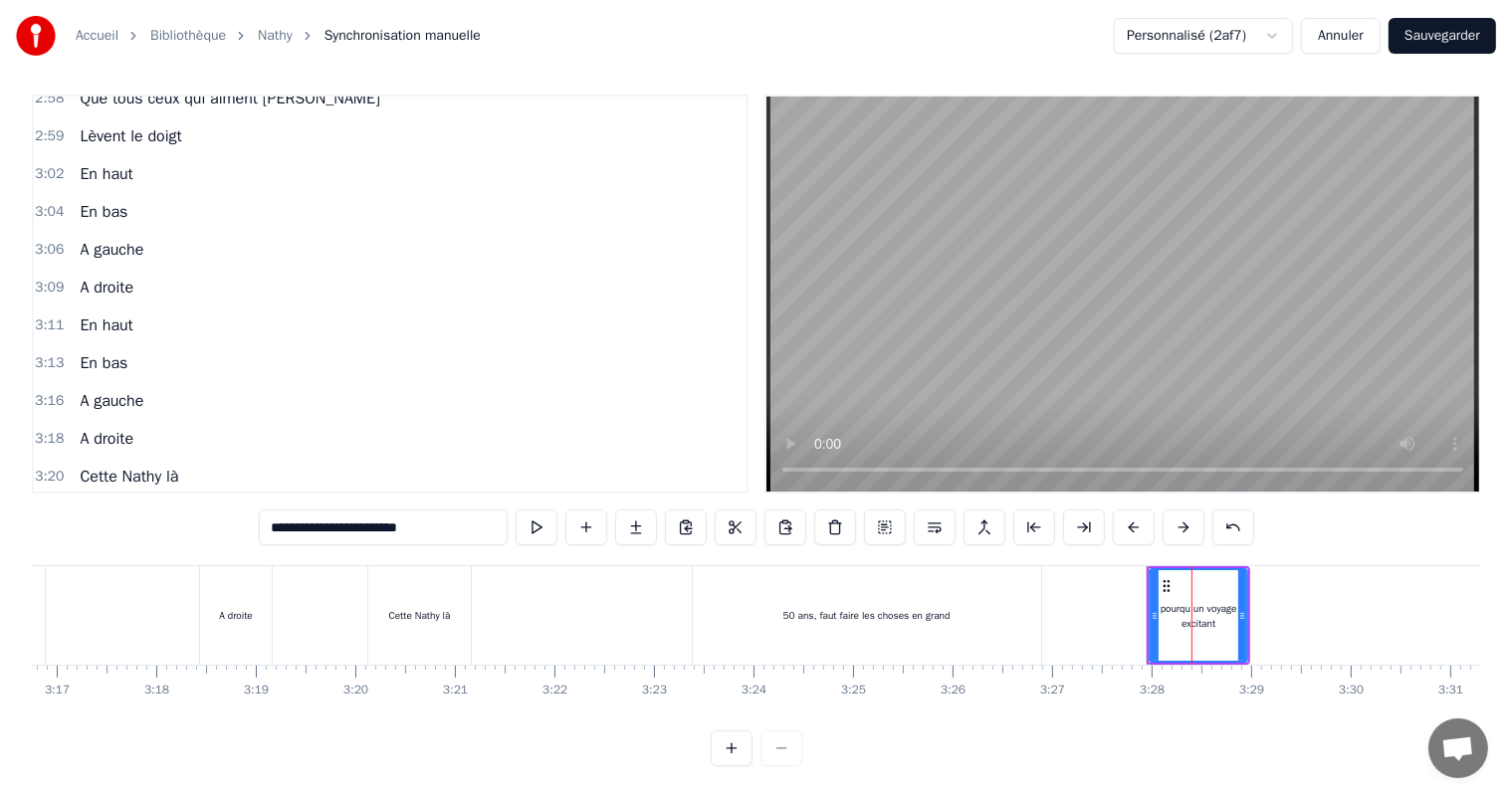 click on "**********" at bounding box center [383, 527] 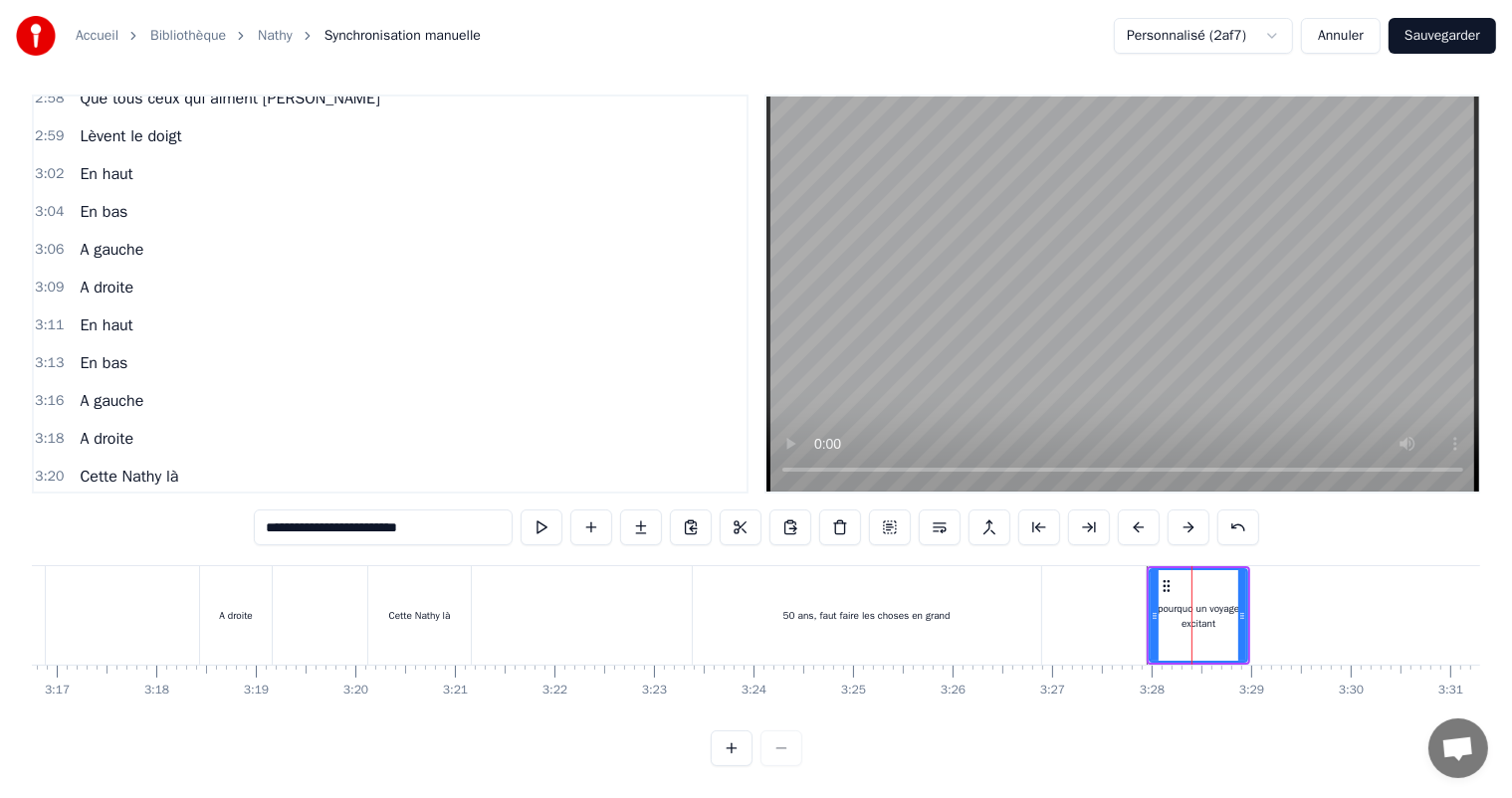 click on "**********" at bounding box center (383, 527) 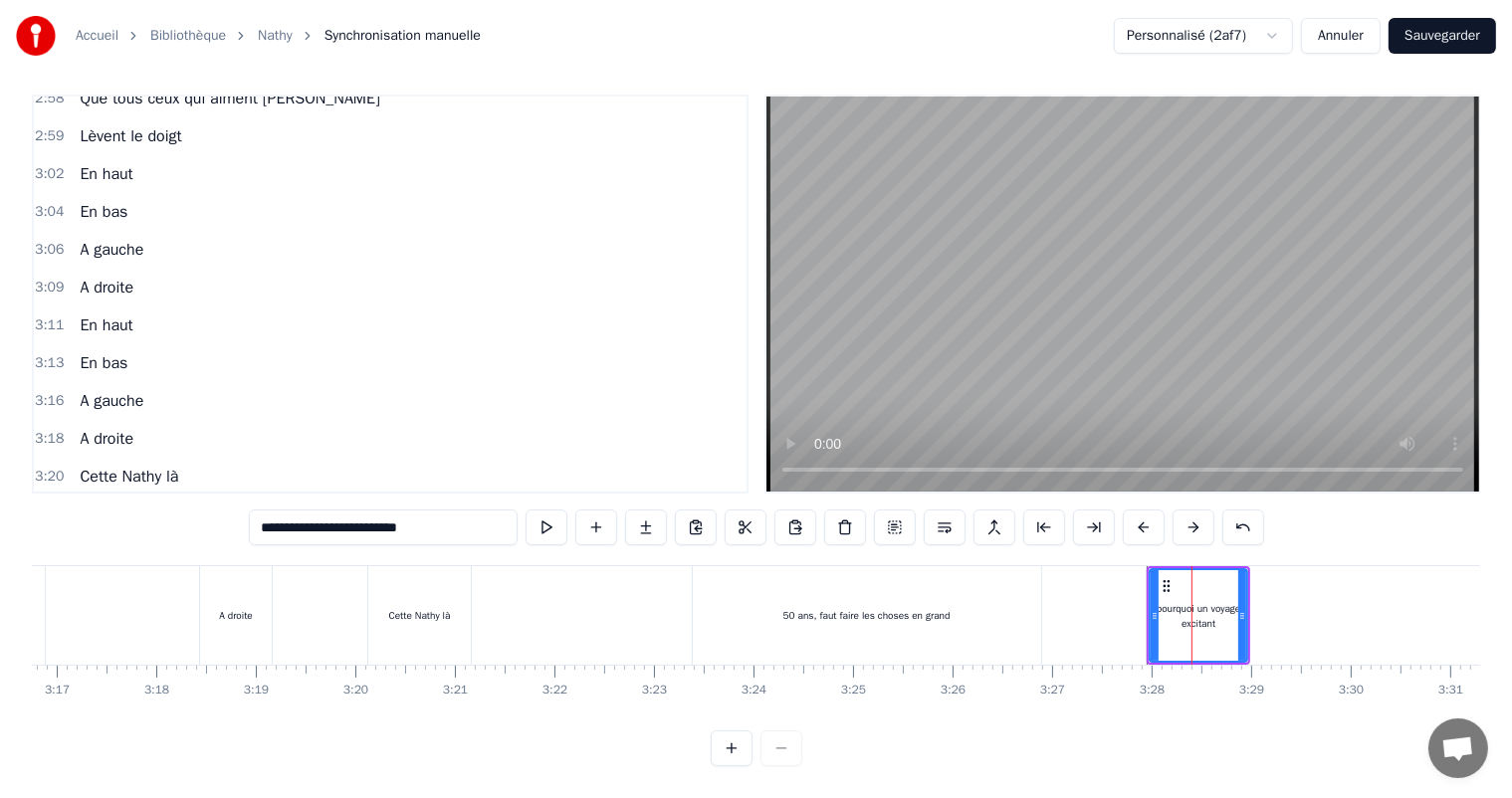 click on "**********" at bounding box center [383, 527] 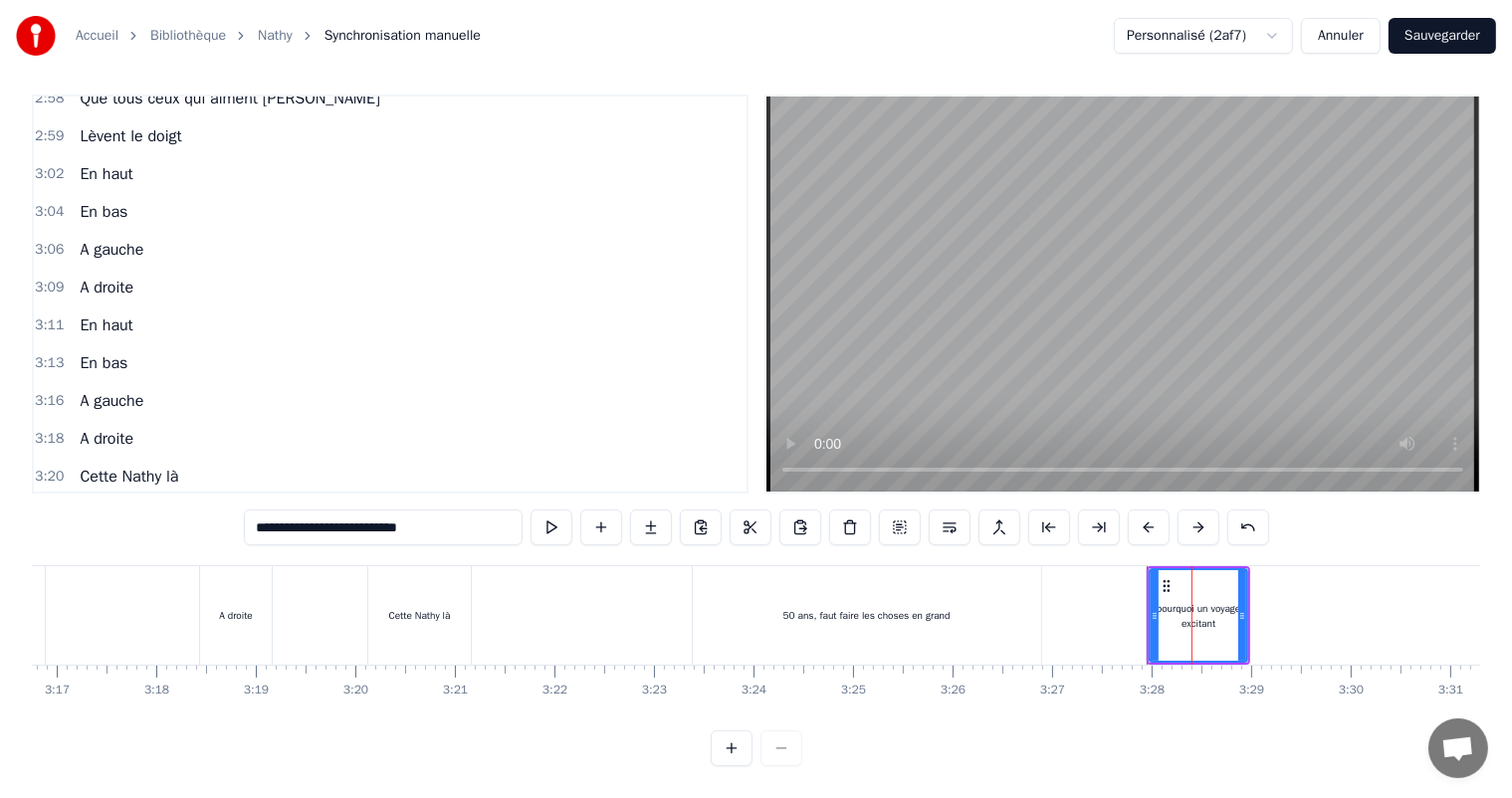 click on "**********" at bounding box center [383, 527] 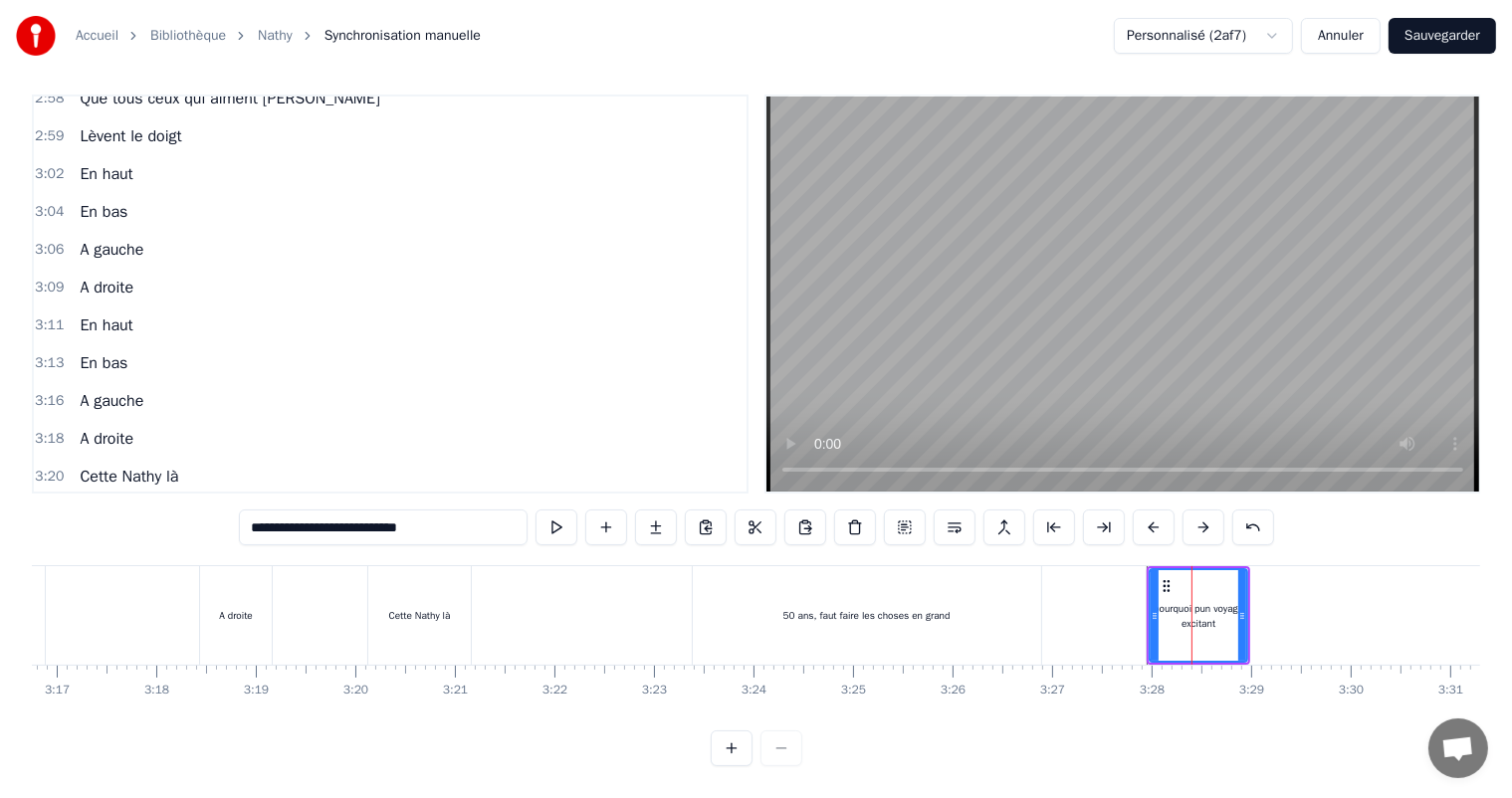 click on "**********" at bounding box center (383, 527) 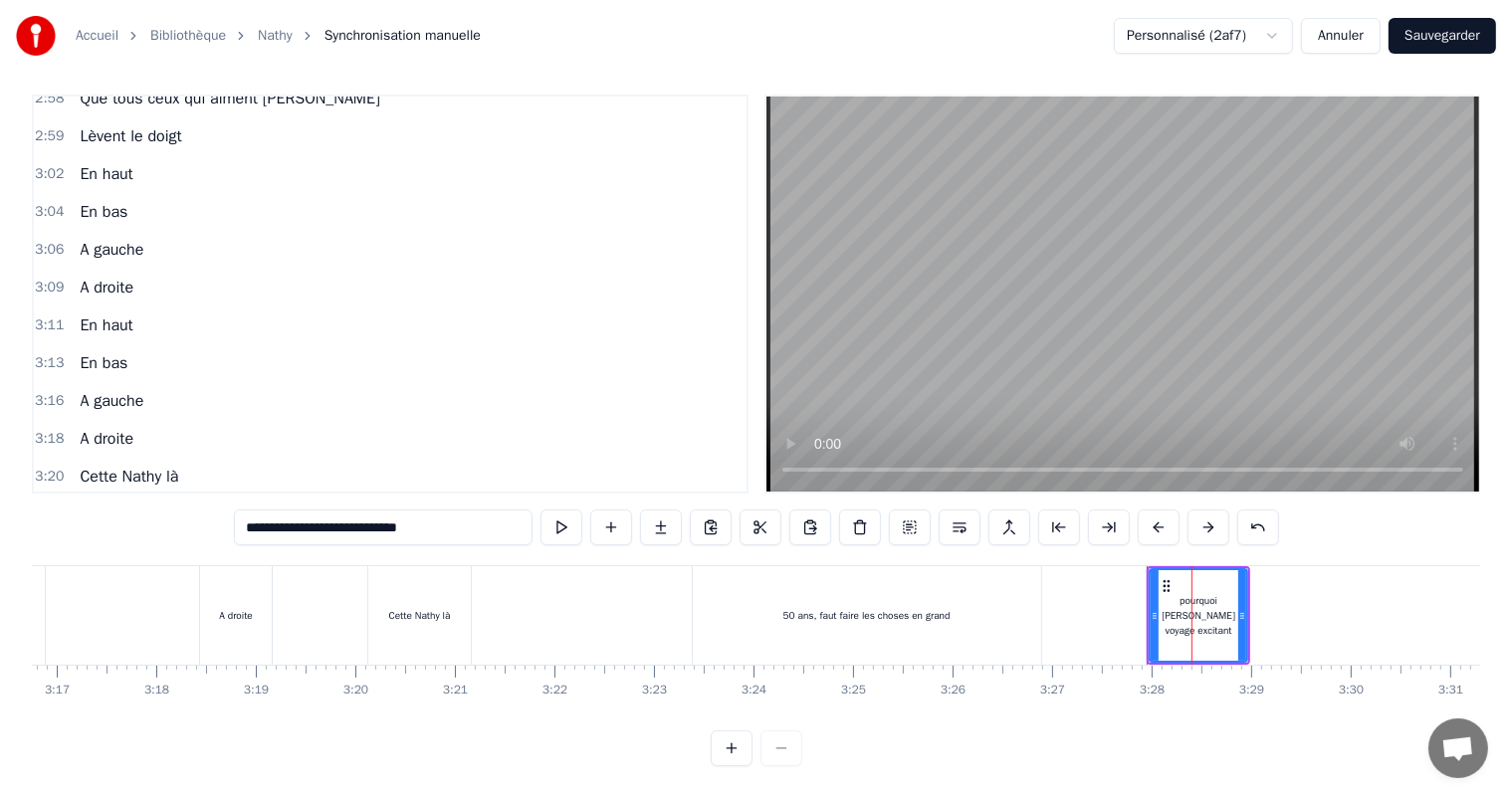 click on "**********" at bounding box center (383, 527) 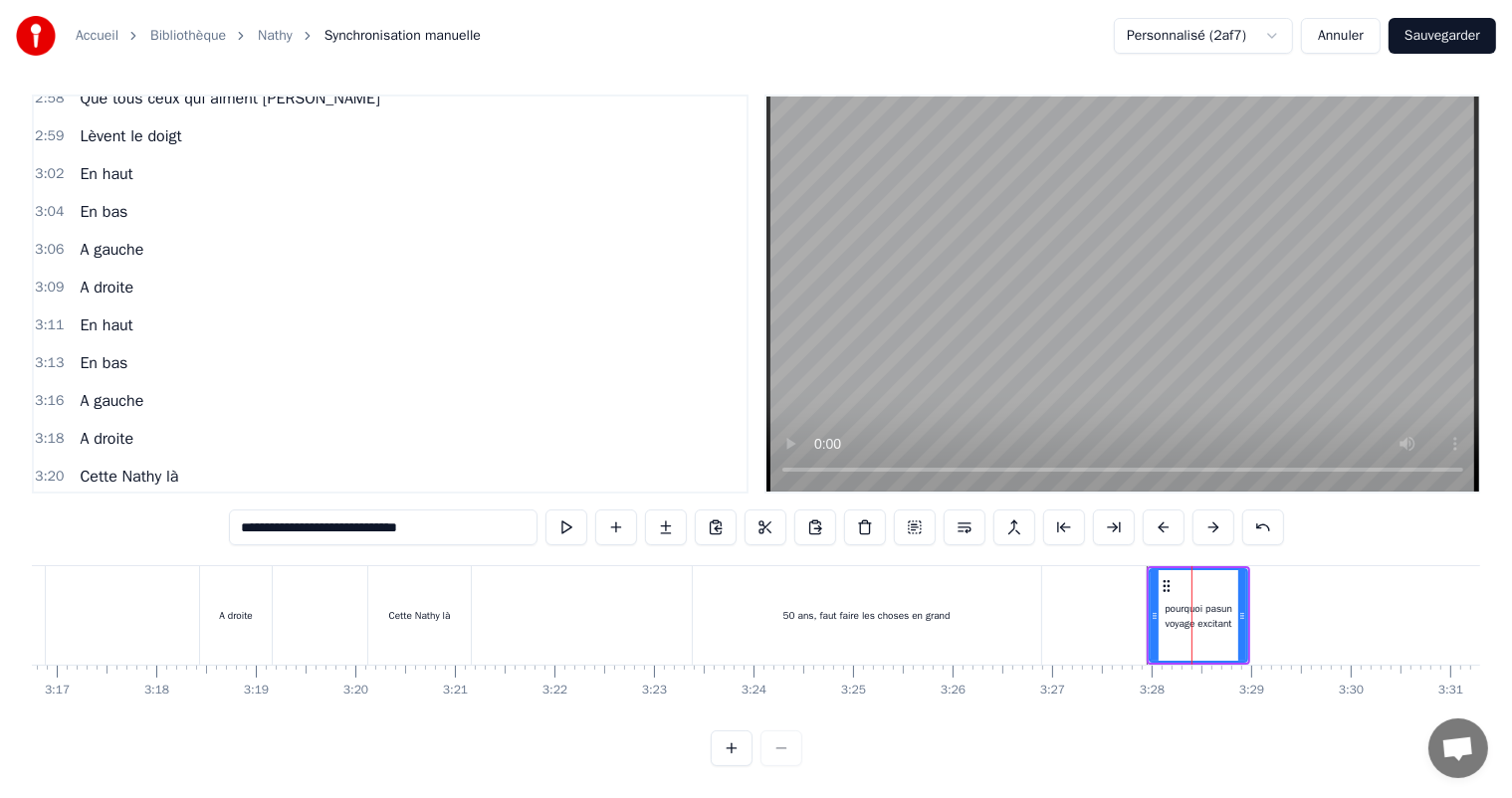 click on "**********" at bounding box center (383, 527) 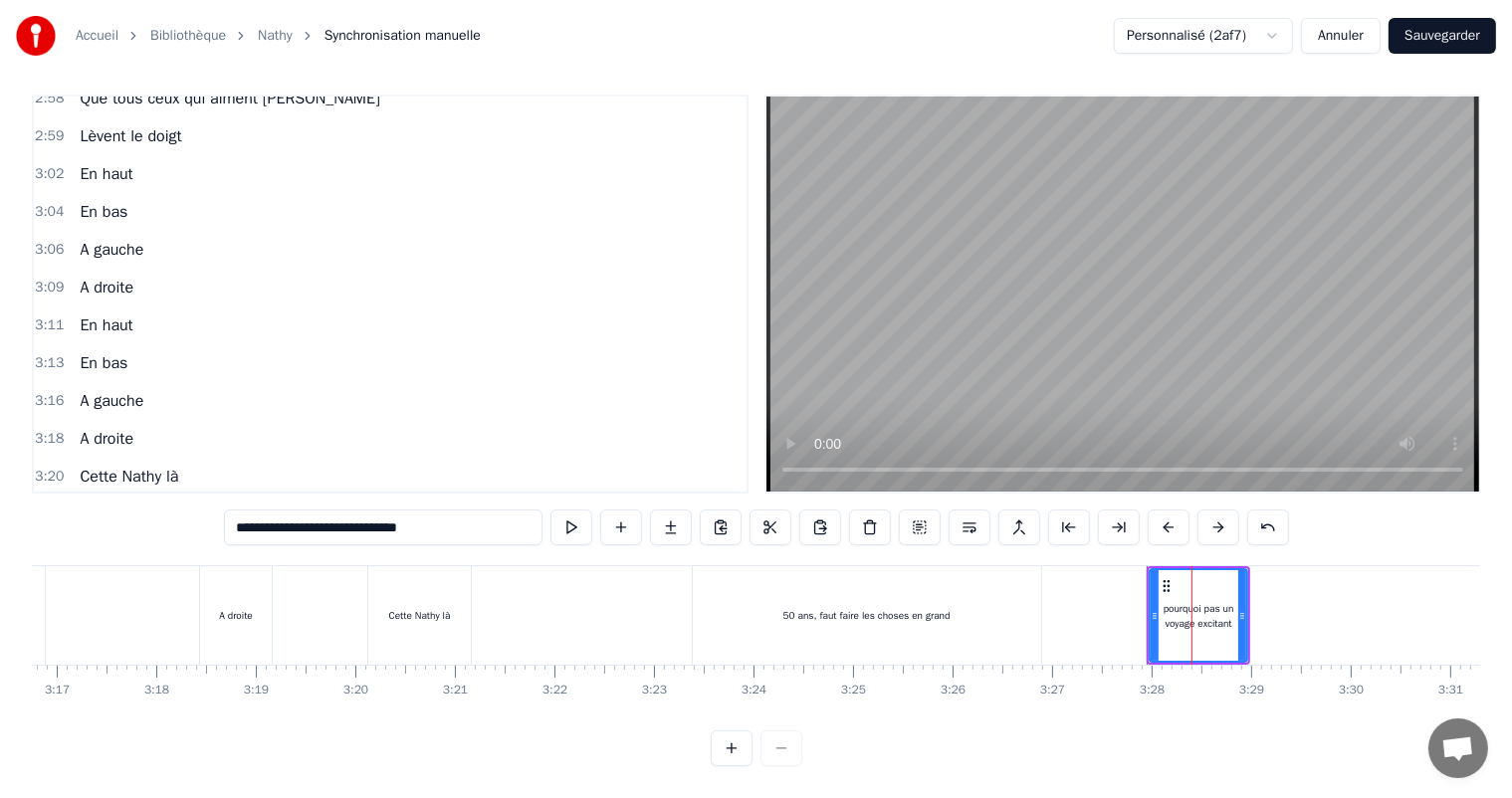 click on "**********" at bounding box center [383, 527] 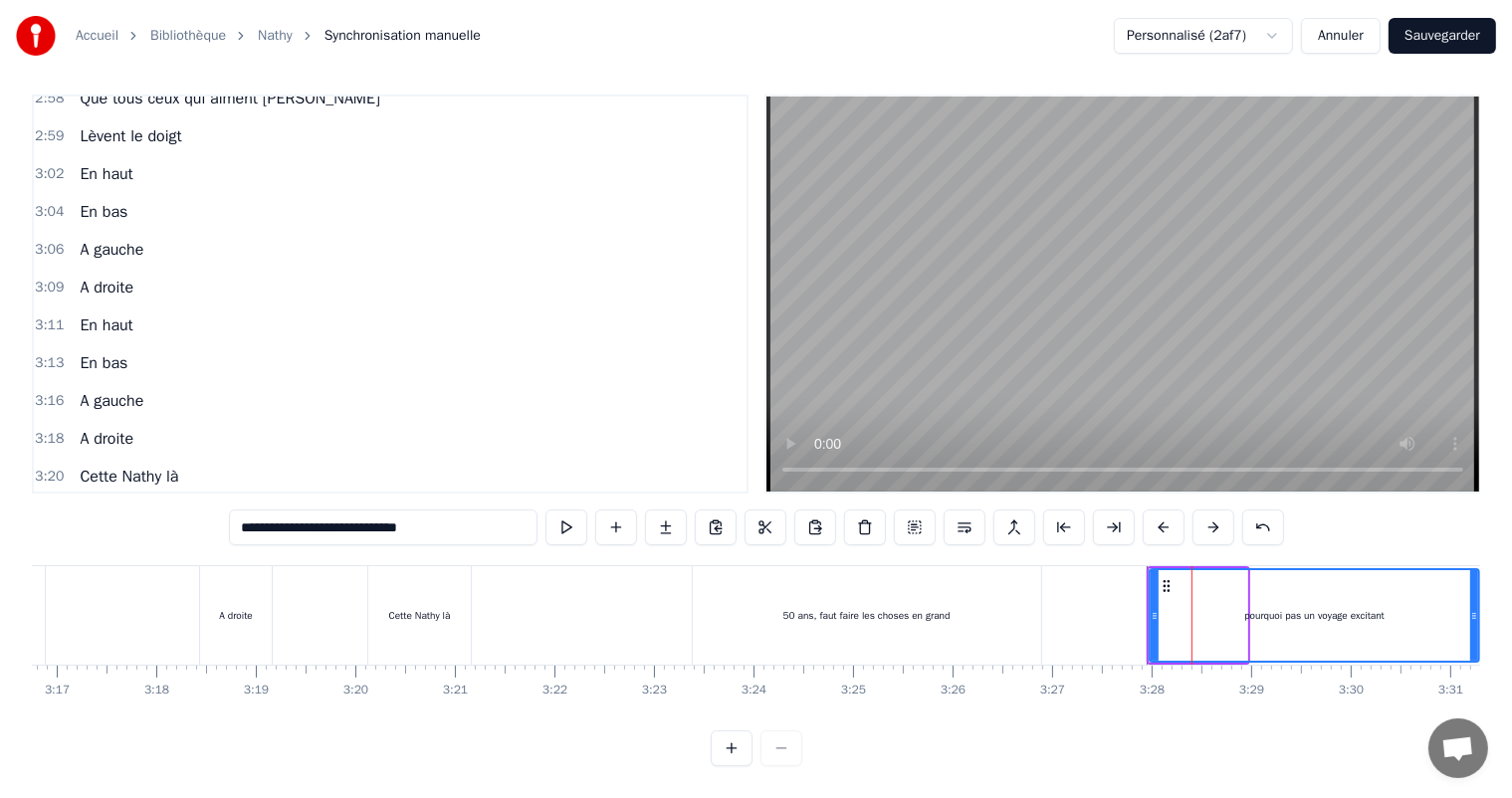 drag, startPoint x: 1242, startPoint y: 594, endPoint x: 1474, endPoint y: 620, distance: 233.45235 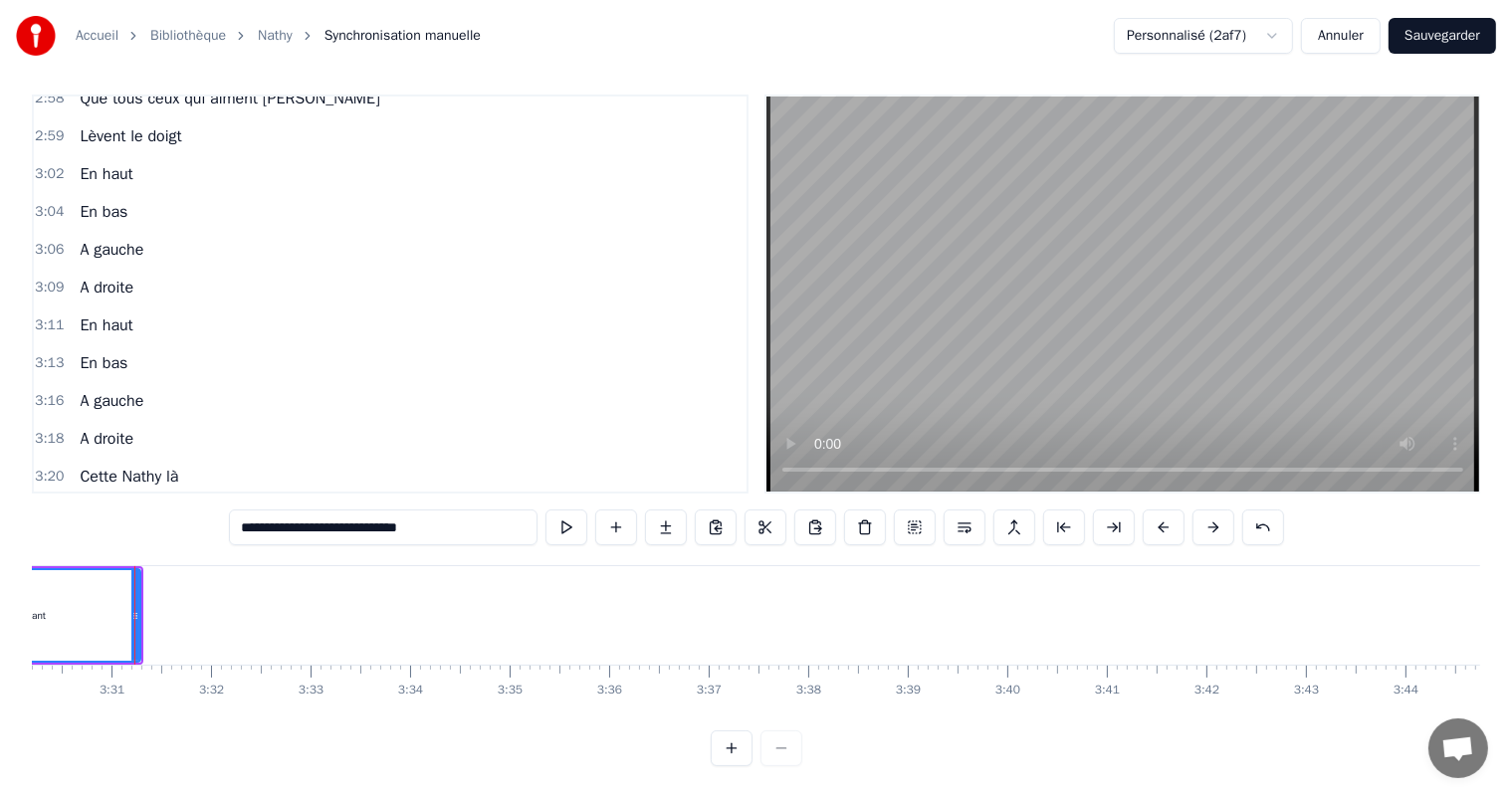 scroll, scrollTop: 0, scrollLeft: 20925, axis: horizontal 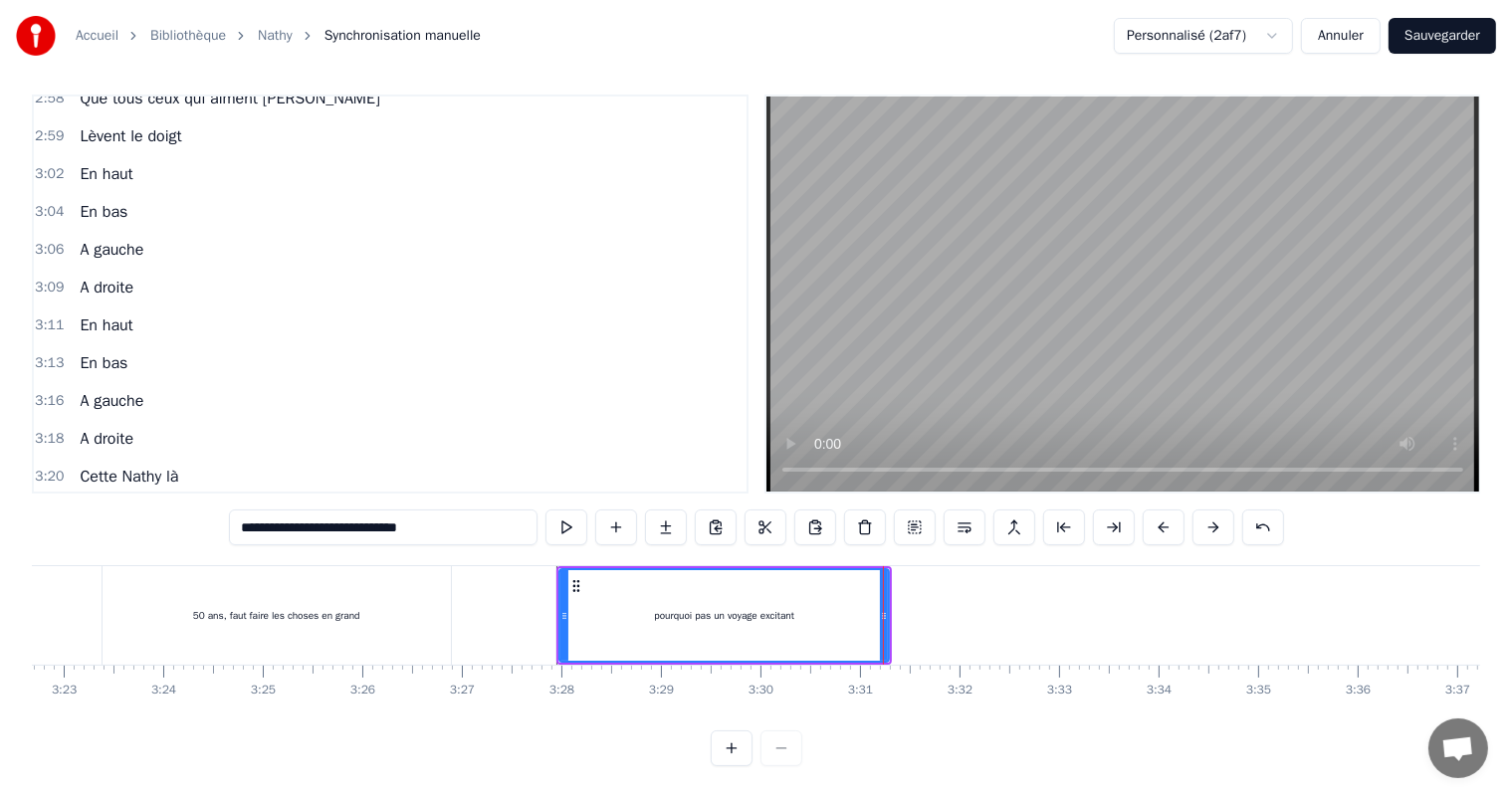 type on "**********" 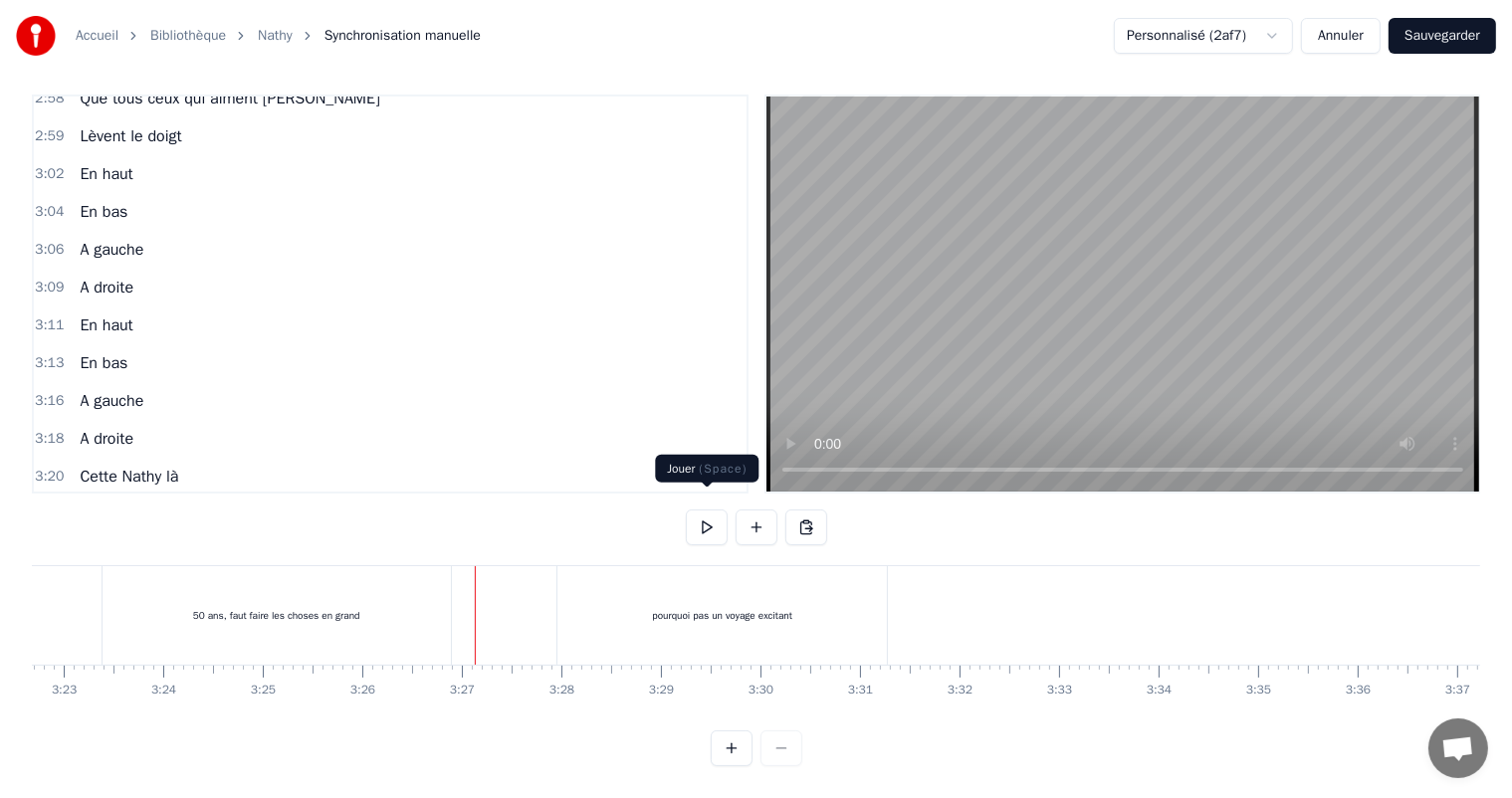 click at bounding box center (707, 527) 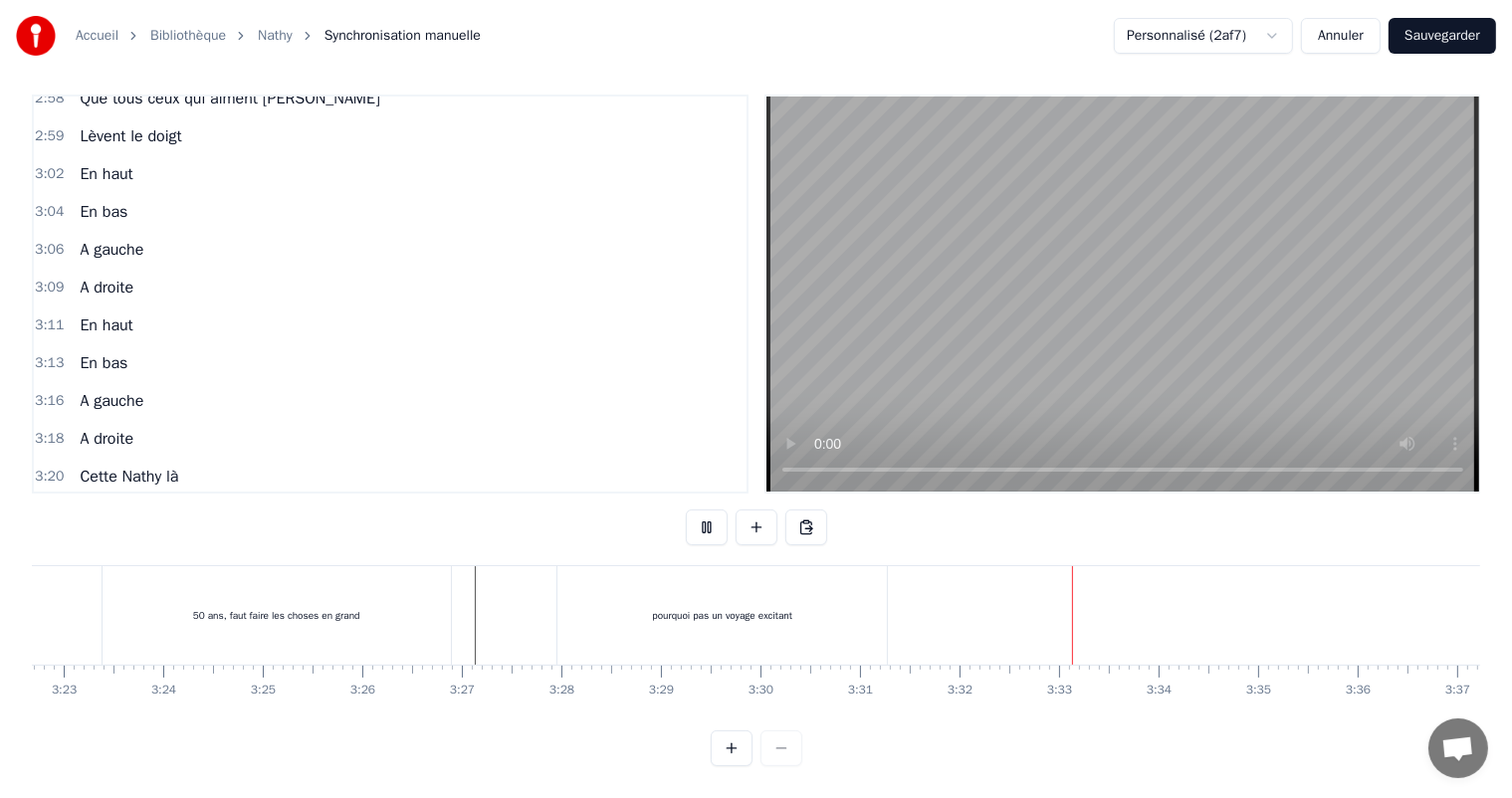 click at bounding box center (707, 527) 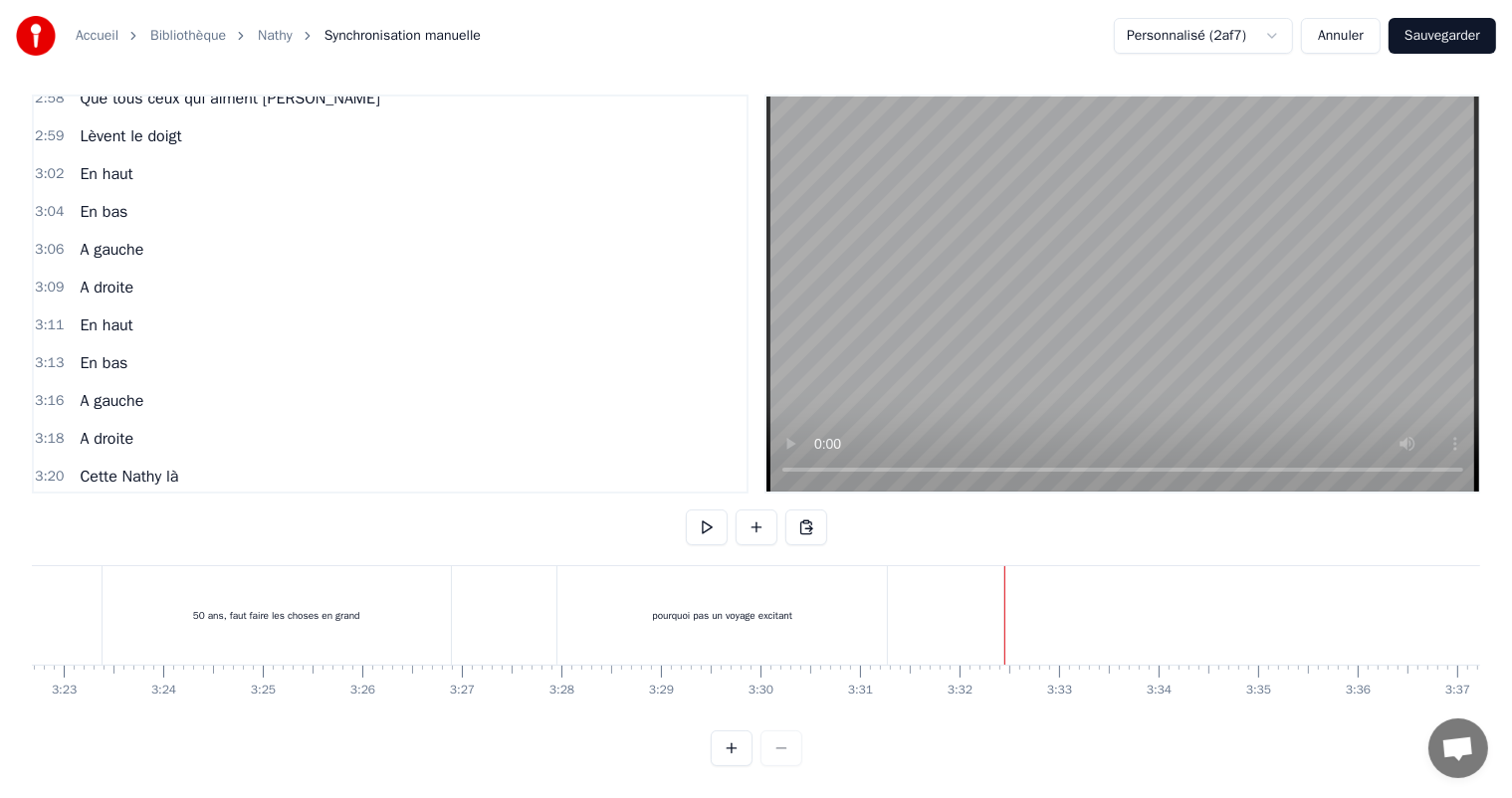 click at bounding box center [756, 527] 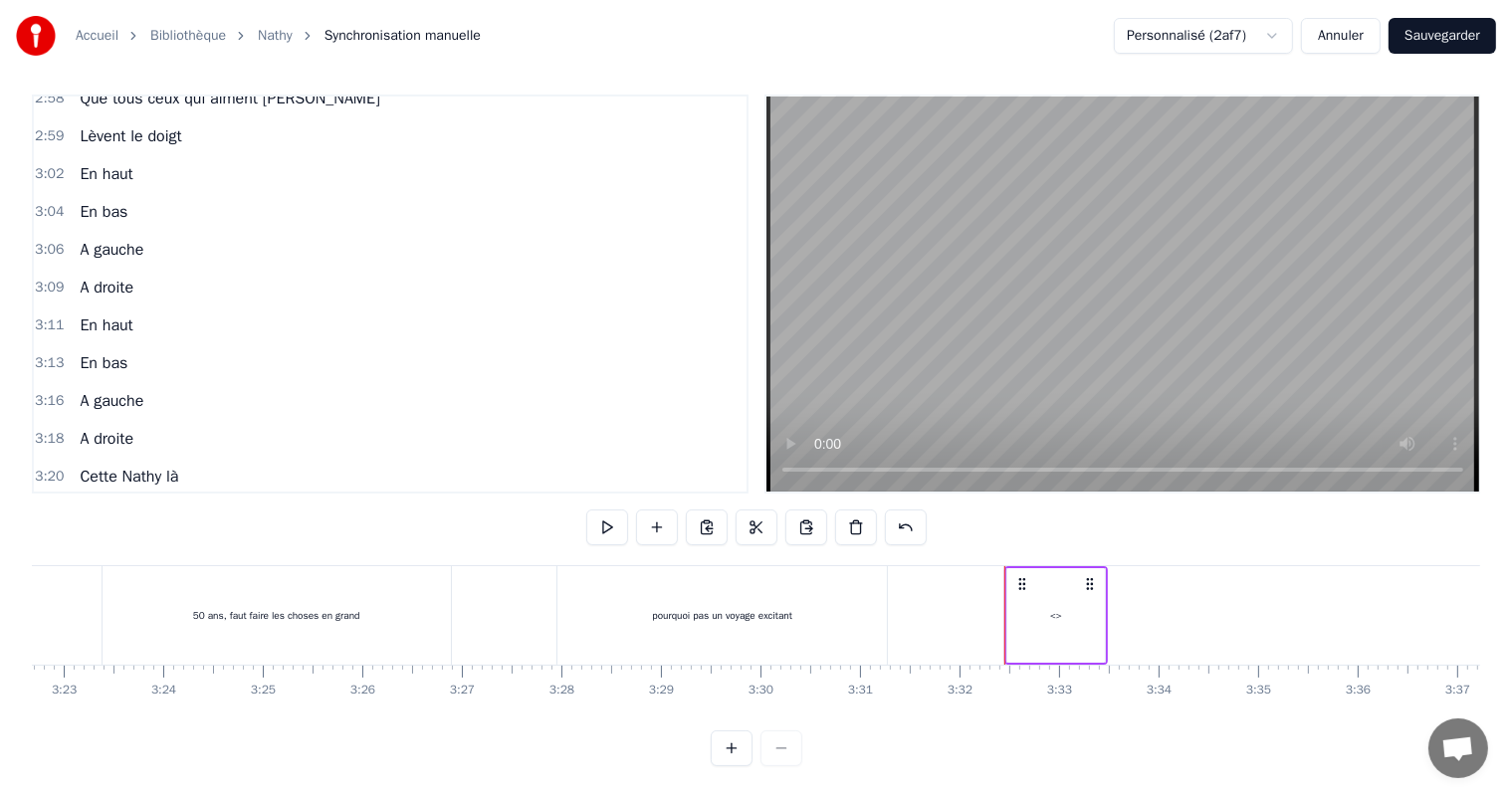 click on "<>" at bounding box center (1056, 615) 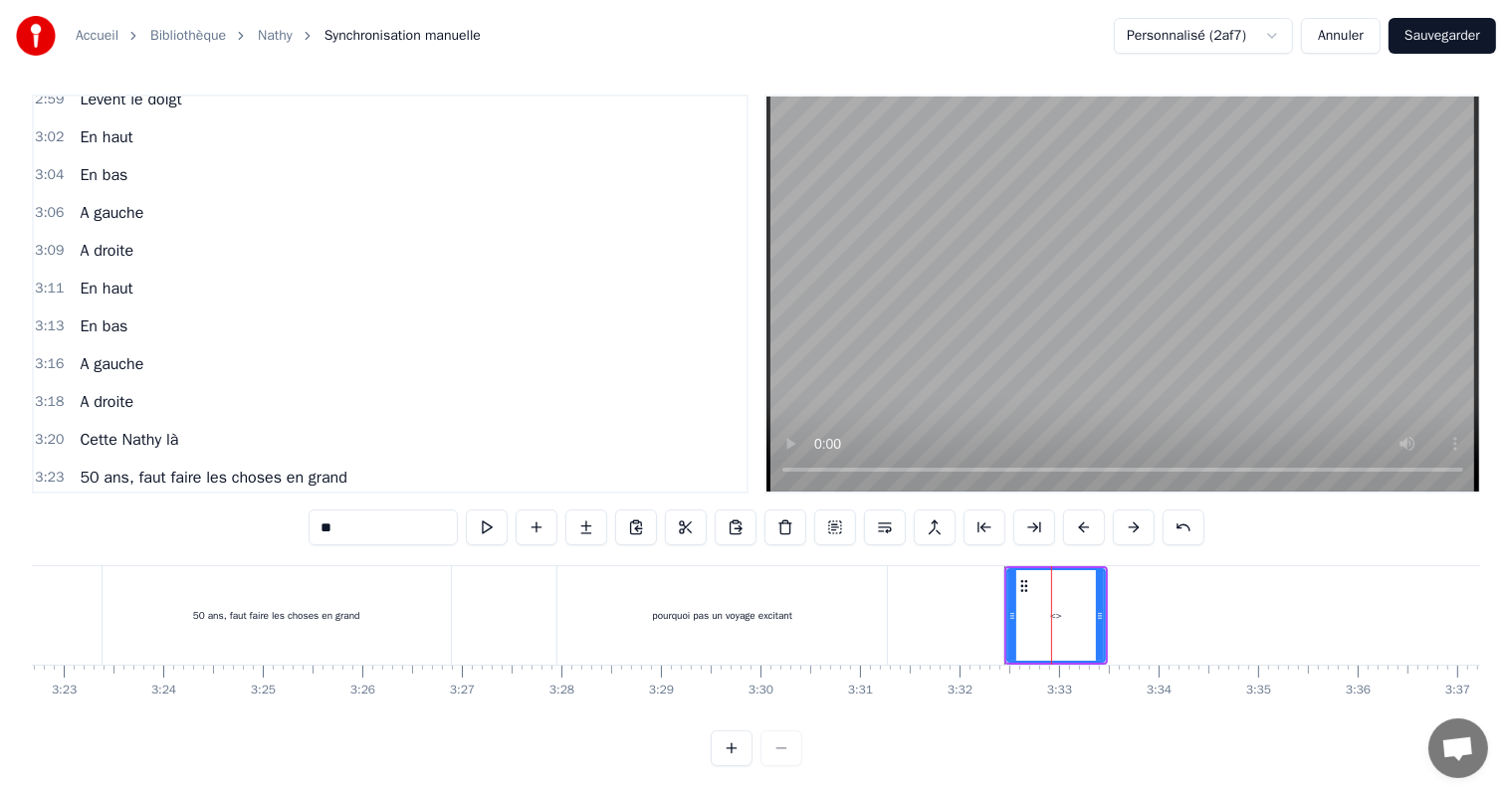 drag, startPoint x: 388, startPoint y: 499, endPoint x: 283, endPoint y: 518, distance: 106.7052 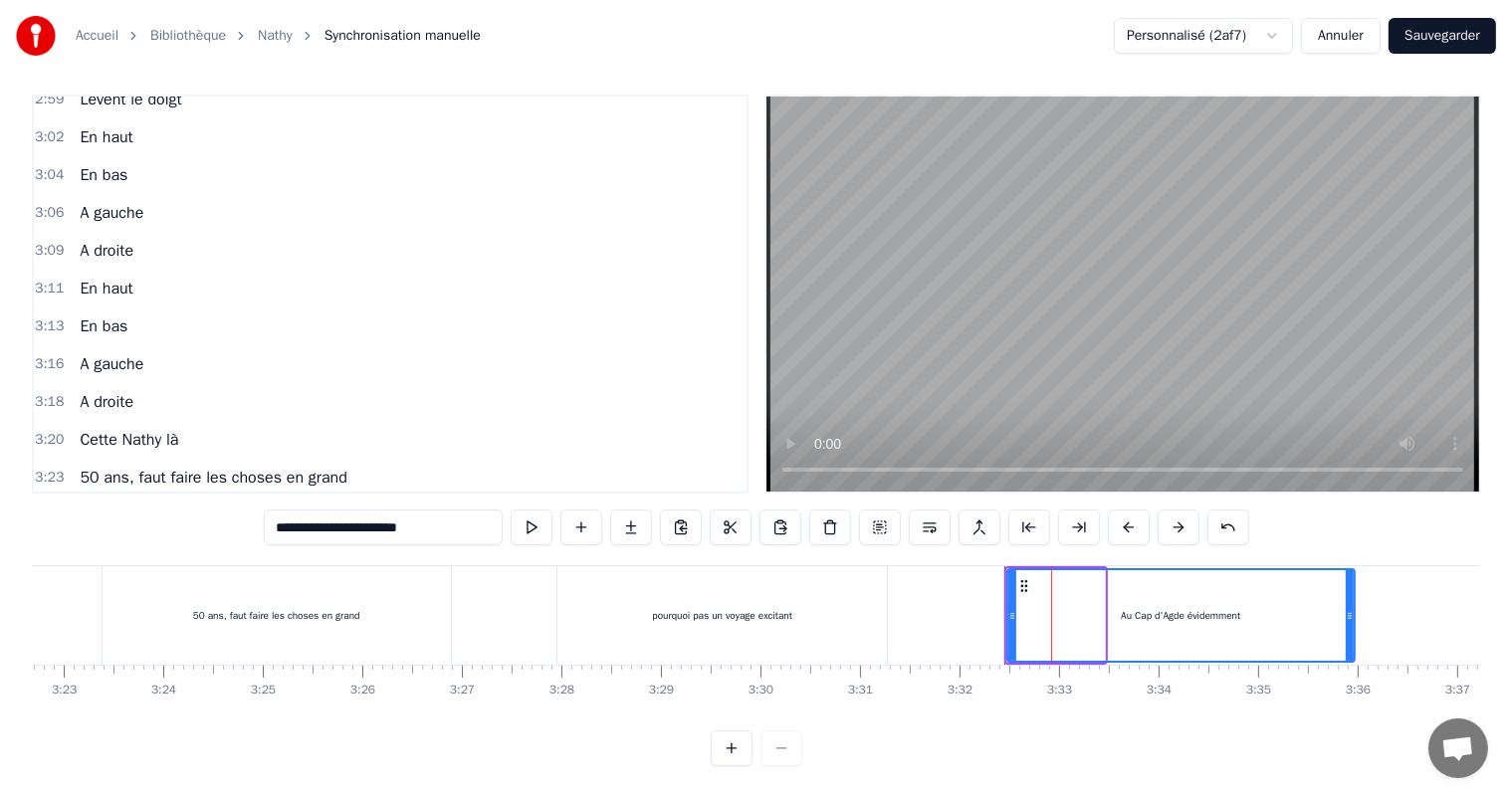 drag, startPoint x: 1099, startPoint y: 597, endPoint x: 1349, endPoint y: 619, distance: 250.9661 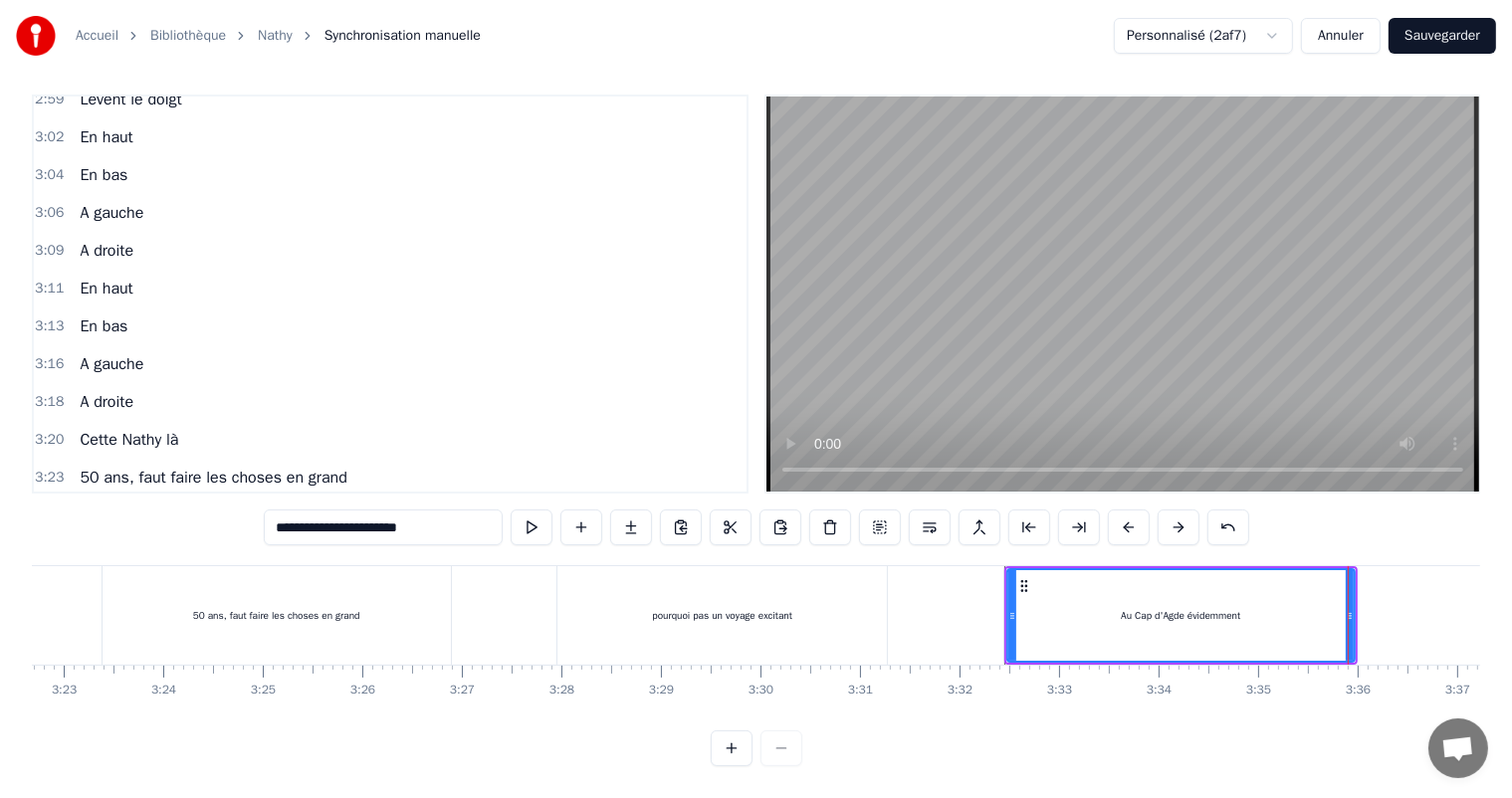 type on "**********" 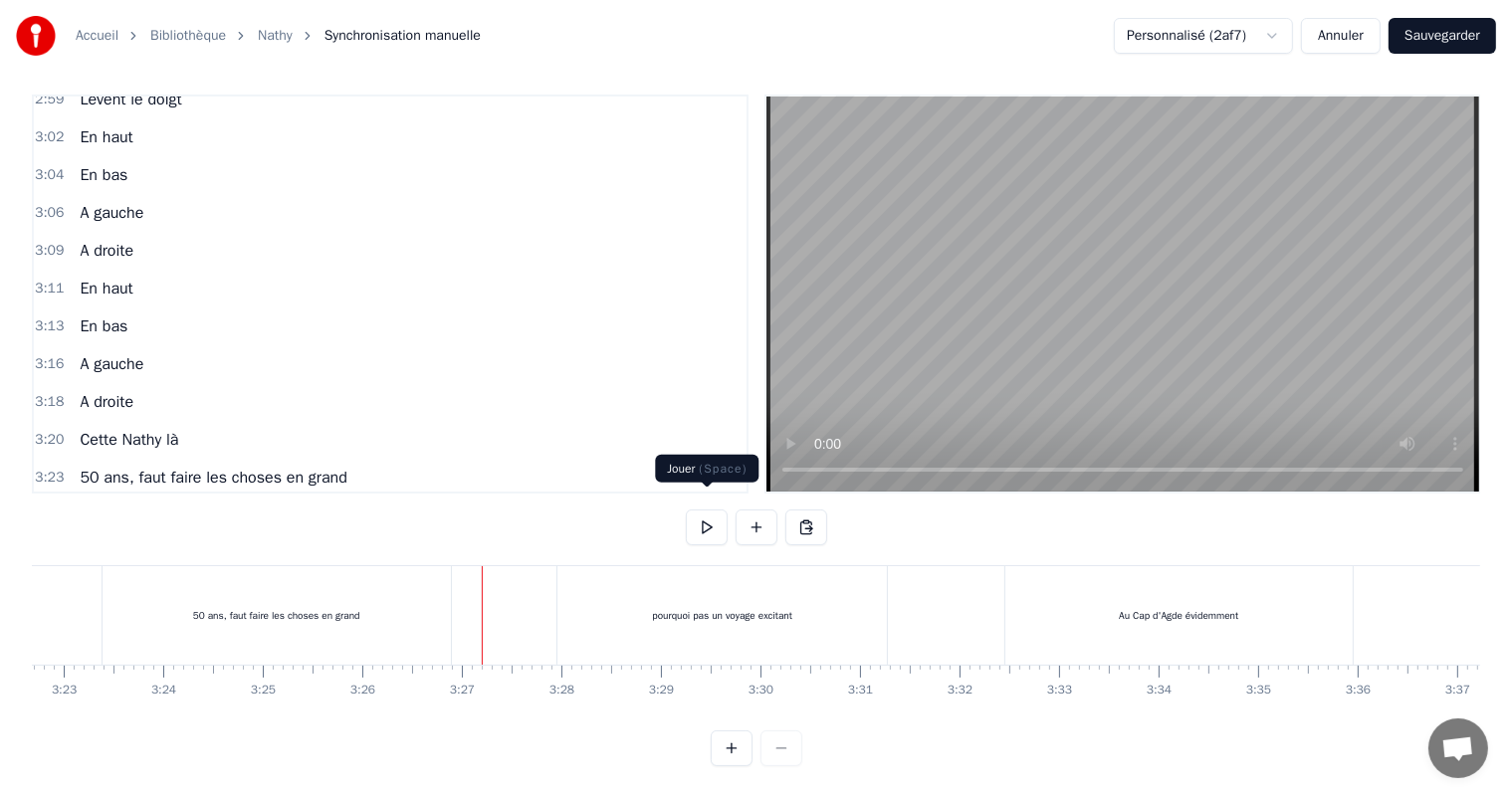 click at bounding box center [707, 527] 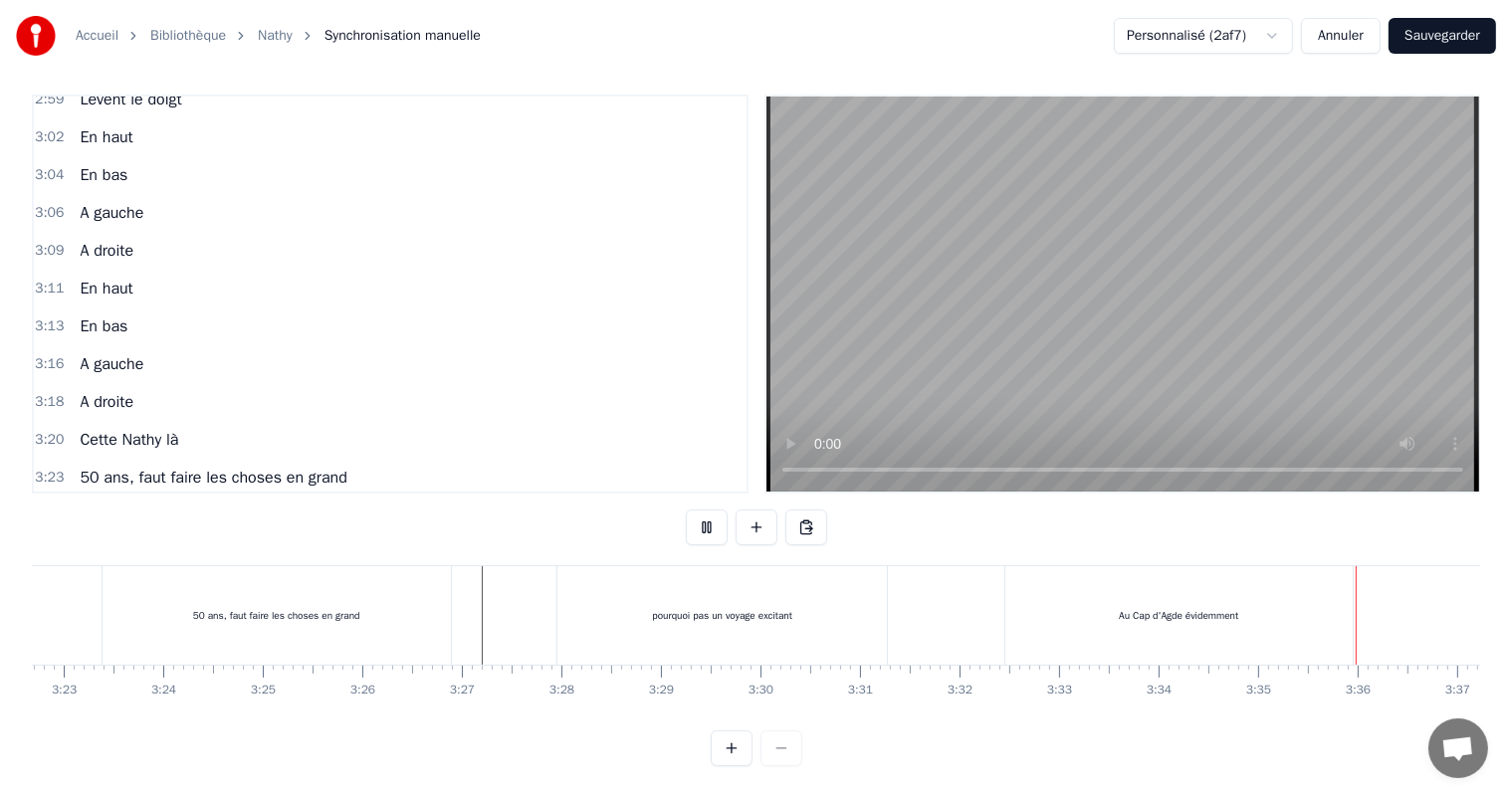 click at bounding box center [707, 527] 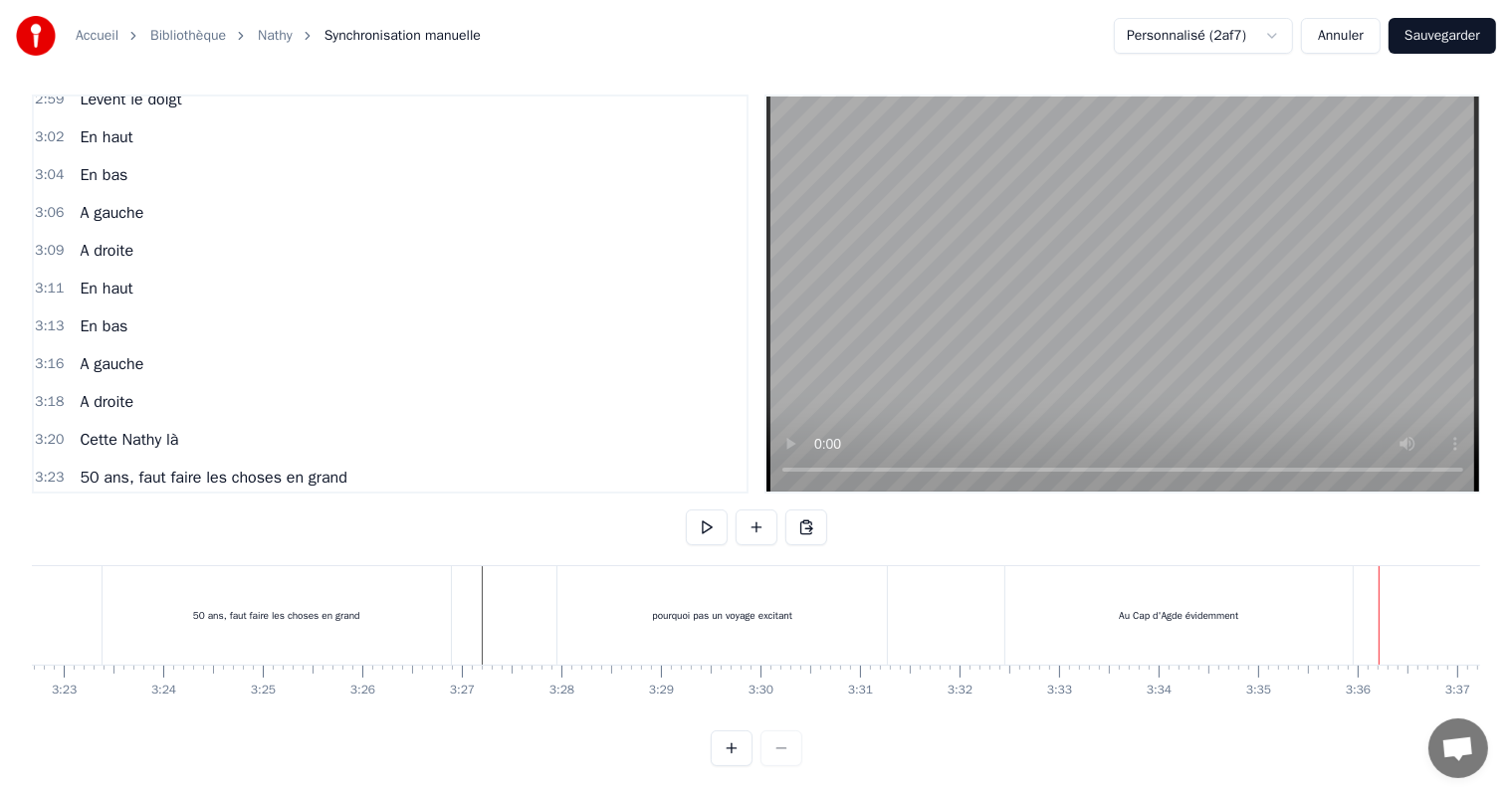 click on "Au Cap d'Agde évidemment" at bounding box center (1179, 615) 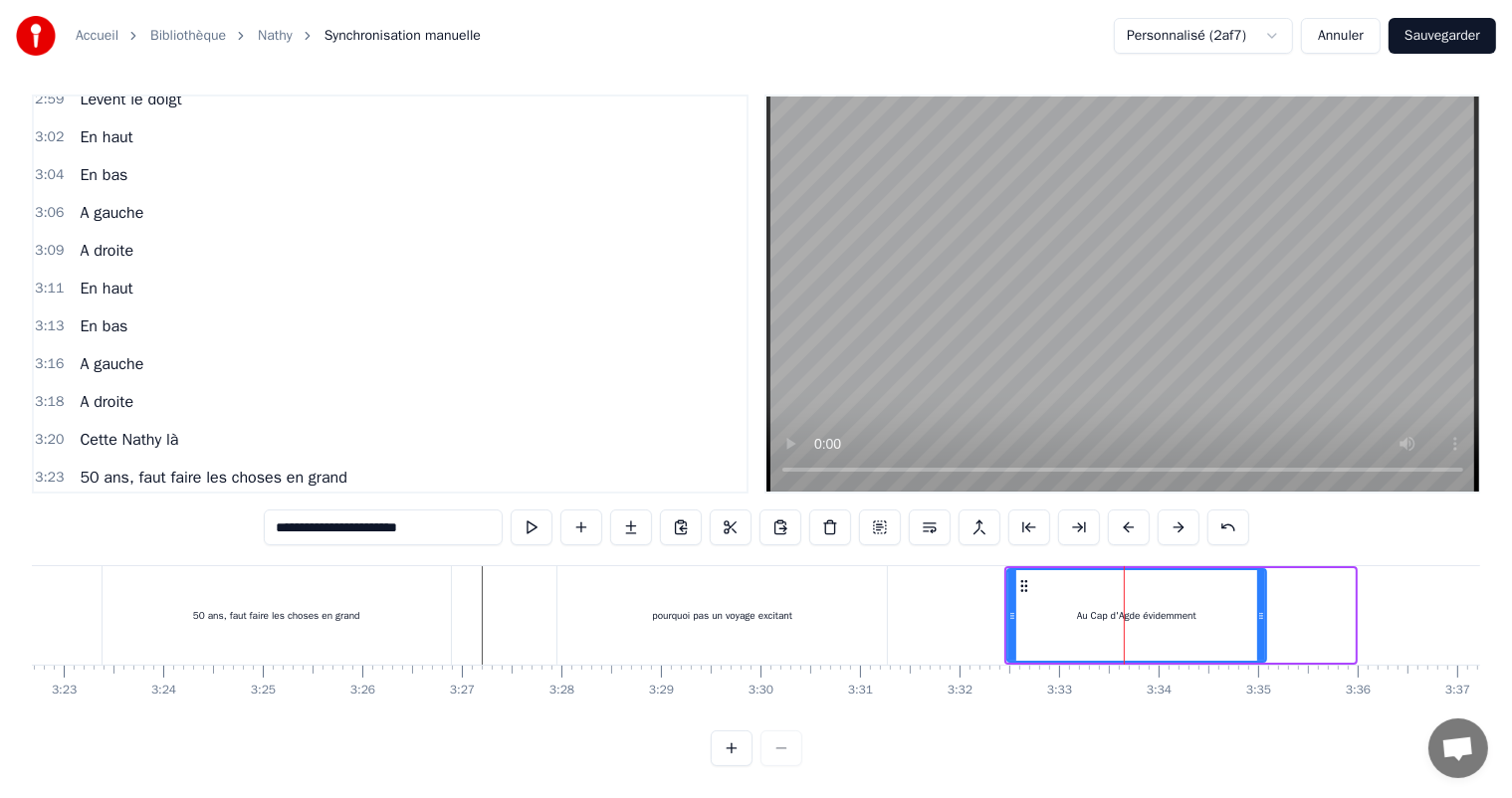 drag, startPoint x: 1350, startPoint y: 594, endPoint x: 1262, endPoint y: 606, distance: 88.814413 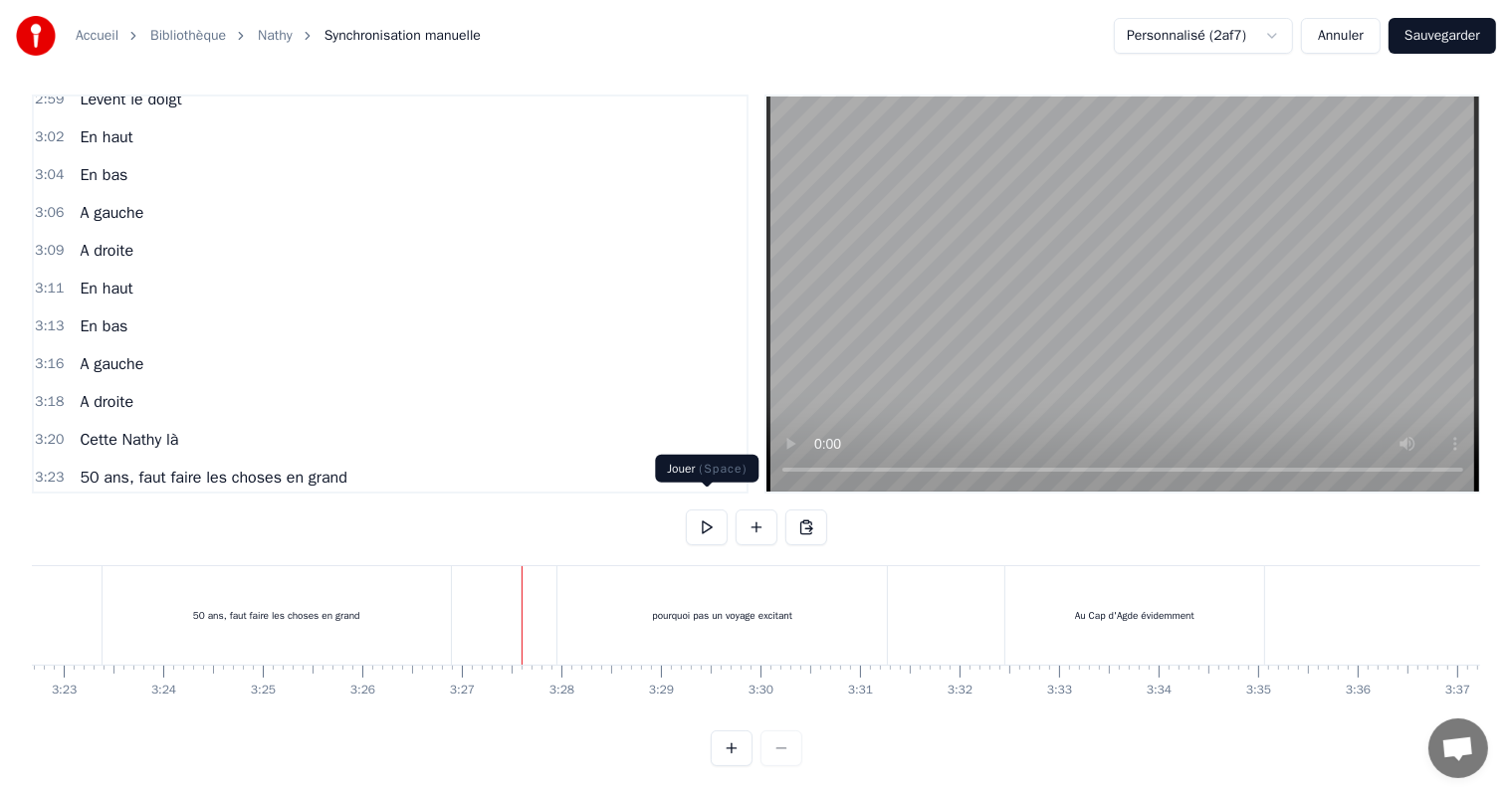 click at bounding box center [707, 527] 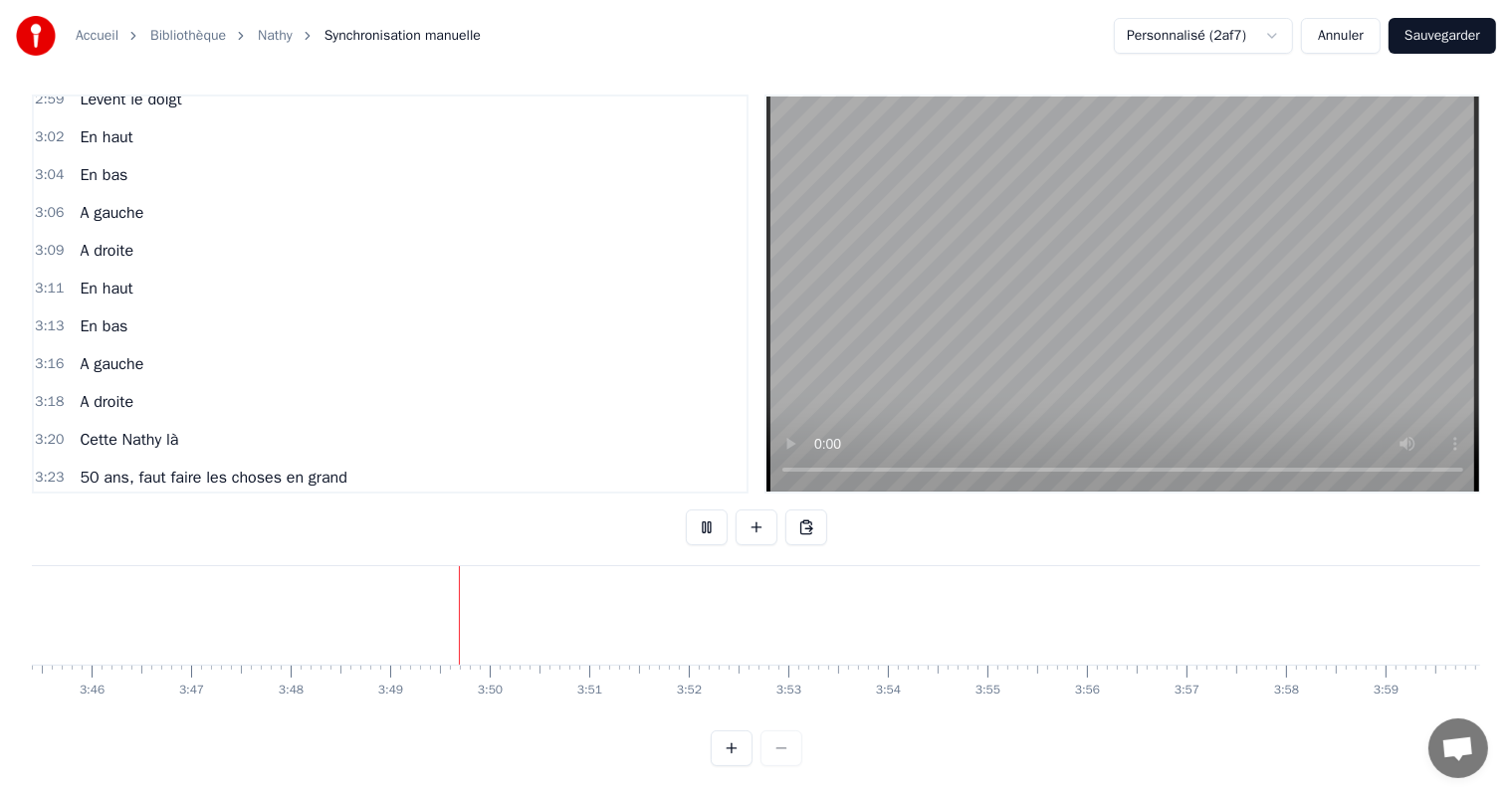 scroll, scrollTop: 0, scrollLeft: 22448, axis: horizontal 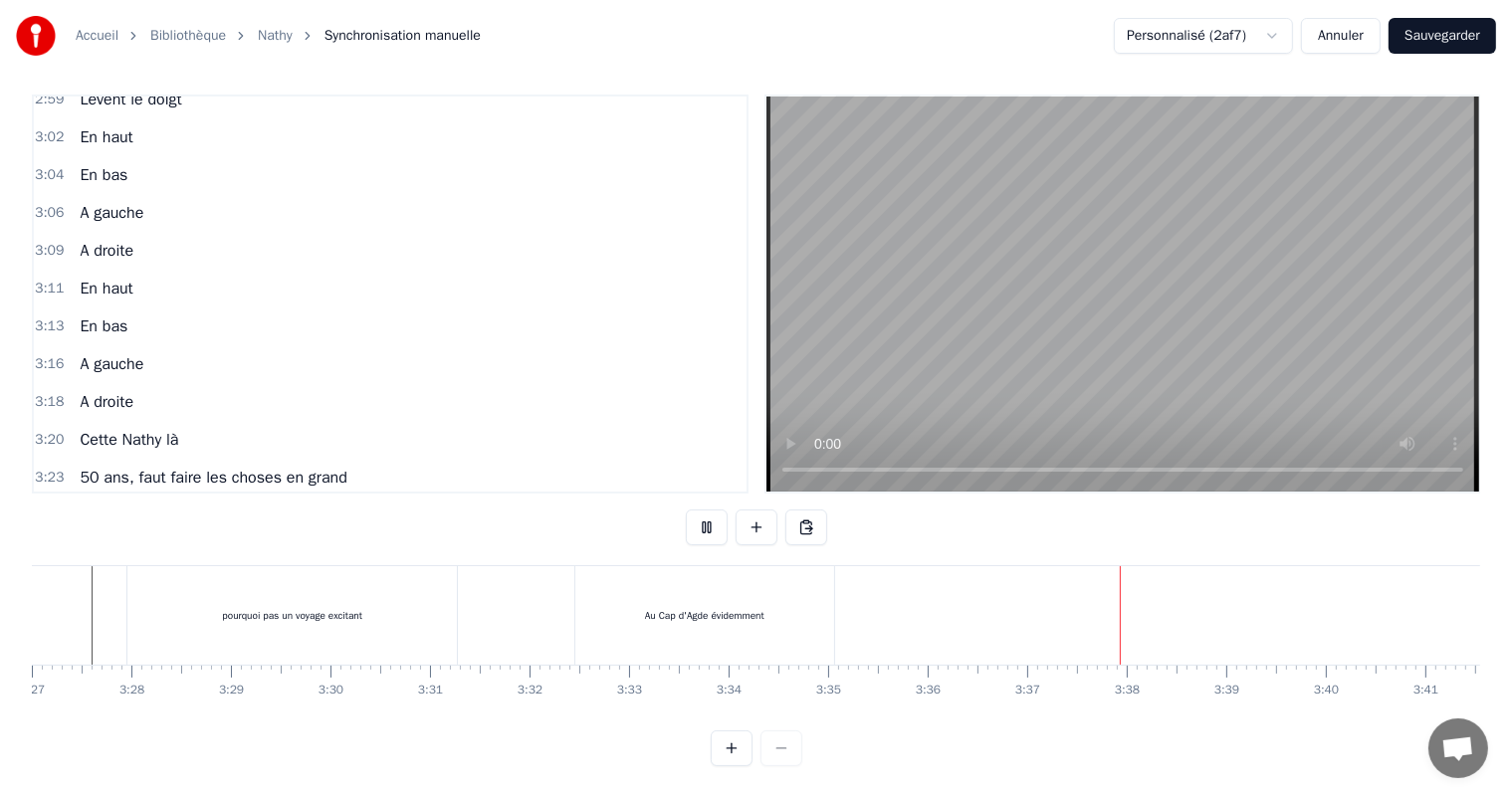 click on "Accueil Bibliothèque Nathy Synchronisation manuelle Personnalisé (2af7) Annuler Sauvegarder 0:09 Que tous ceux qui aiment Nathy 0:10 Lèvent le doigt 0:11 Que tous ceux qui aiment Nathy 0:12 Lèvent le doigt 0:13 Que tous ceux qui aiment Nathy 0:15 Lèvent le doigt 0:17 Cette Nathy là 0:20 En fin d'soirée pour mon anniversaire 0:24 elle fait le poirier, la tête toute à l’envers 0:29 sans tomber, 0:30 ou presque pas 0:35 Cette Nathy là 0:38 Quand je l’ai vue pour la première fois 0:43 C’était avec [PERSON_NAME] je crois 0:47 Ils s’engueulaient sur [PERSON_NAME][DATE] 0:53 Cette Nathy là 0:57 une amitié comme ça, ça ne s’invente pas  1:01 Faire cohabiter [PERSON_NAME] et [PERSON_NAME][DATE] 1:06 Y’a qu’à nous deux que le monde doit ça 1:12 Cette Nathy là 1:15 N’en menait pas bien large à Chânes ce jour là 1:19 Me voyant seul [PERSON_NAME] dans les bras, 1:24 Que d’émotions ça fit en toi  1:31 Que tous ceux qui aiment Nathy 1:32  Lèvent le doigt 1:33 Que tous ceux qui aiment Nathy 1:35 1:35 1:37 1:40" at bounding box center [756, 394] 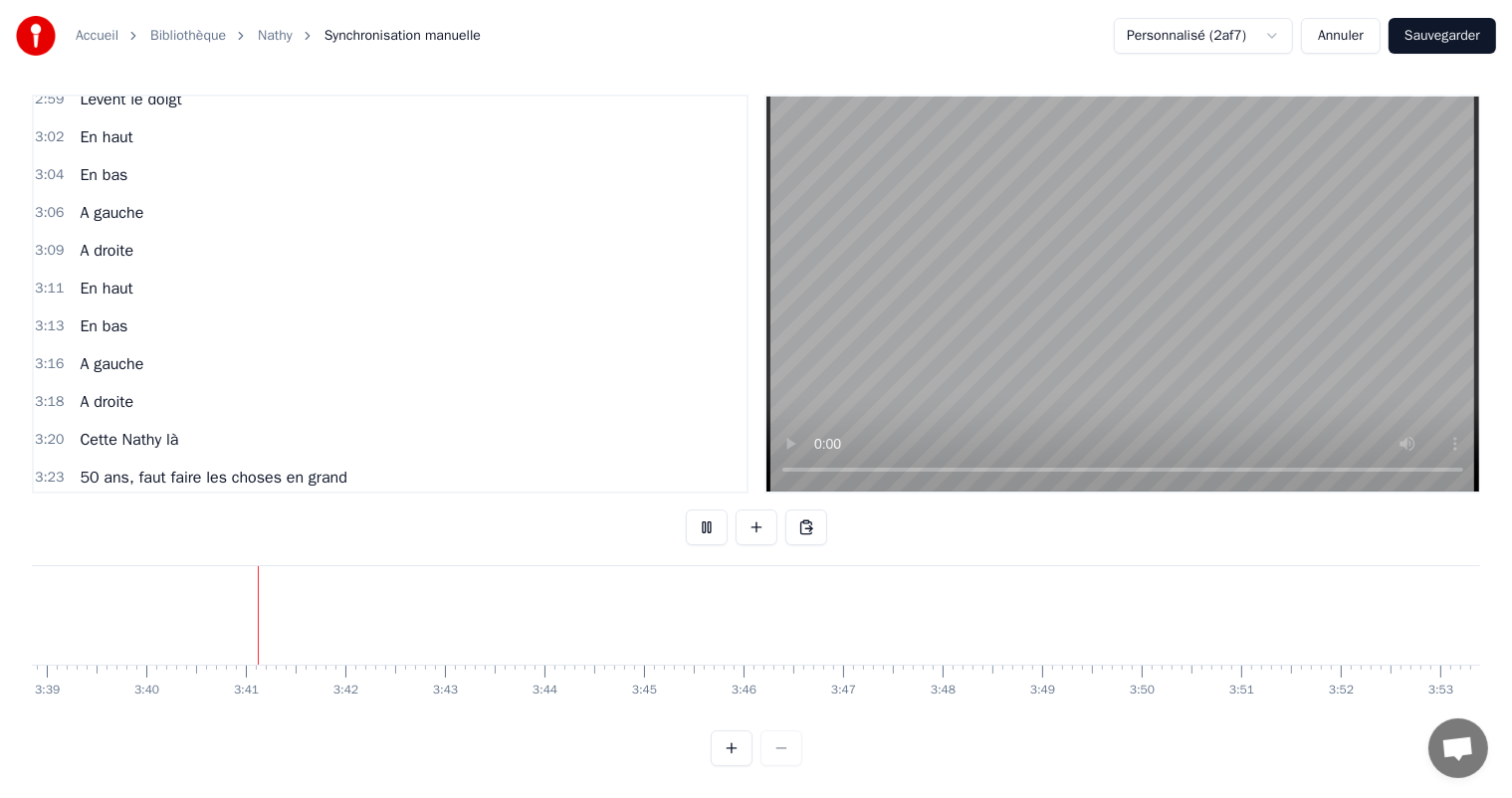 scroll, scrollTop: 0, scrollLeft: 21856, axis: horizontal 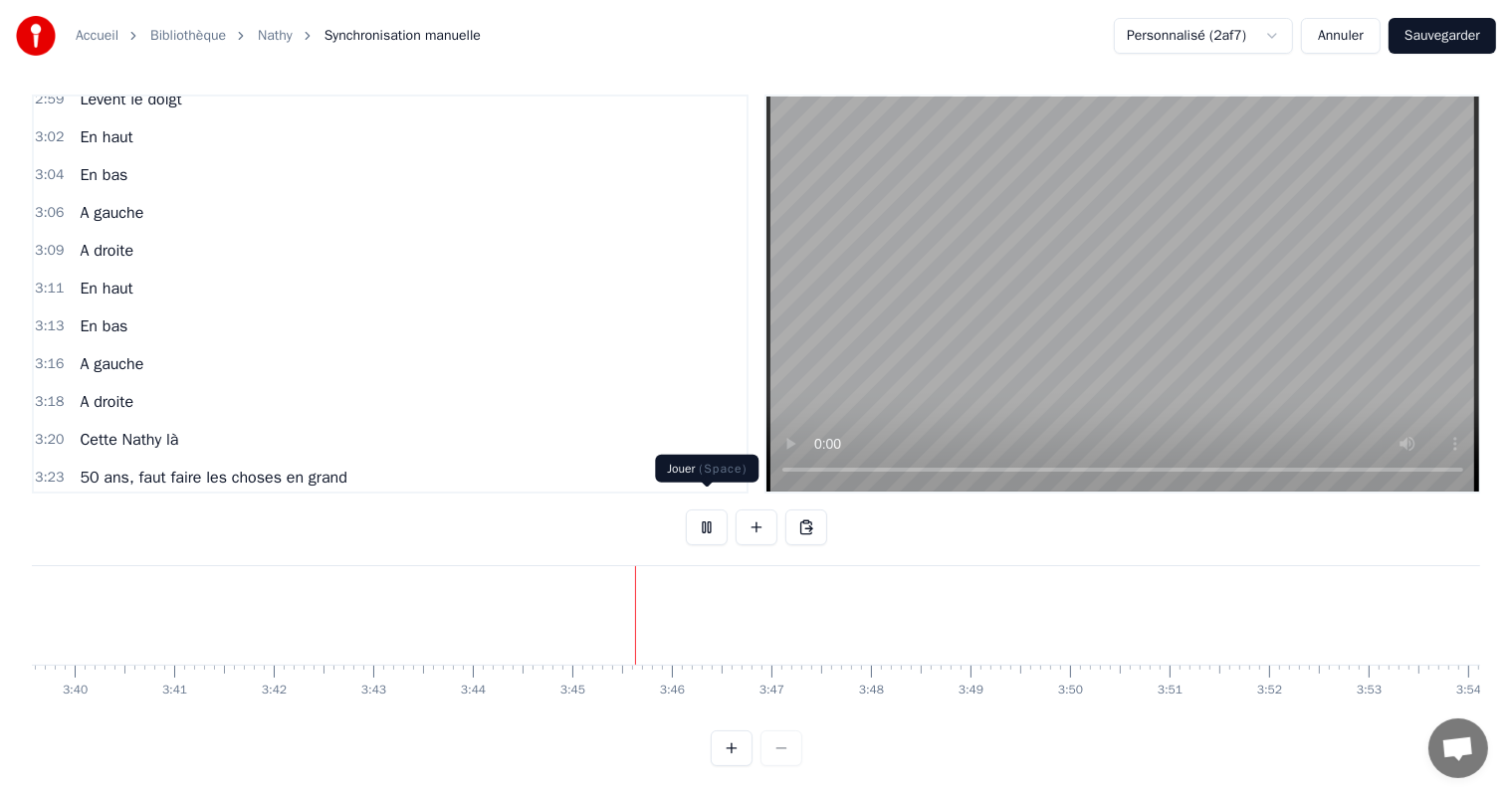 click at bounding box center (707, 527) 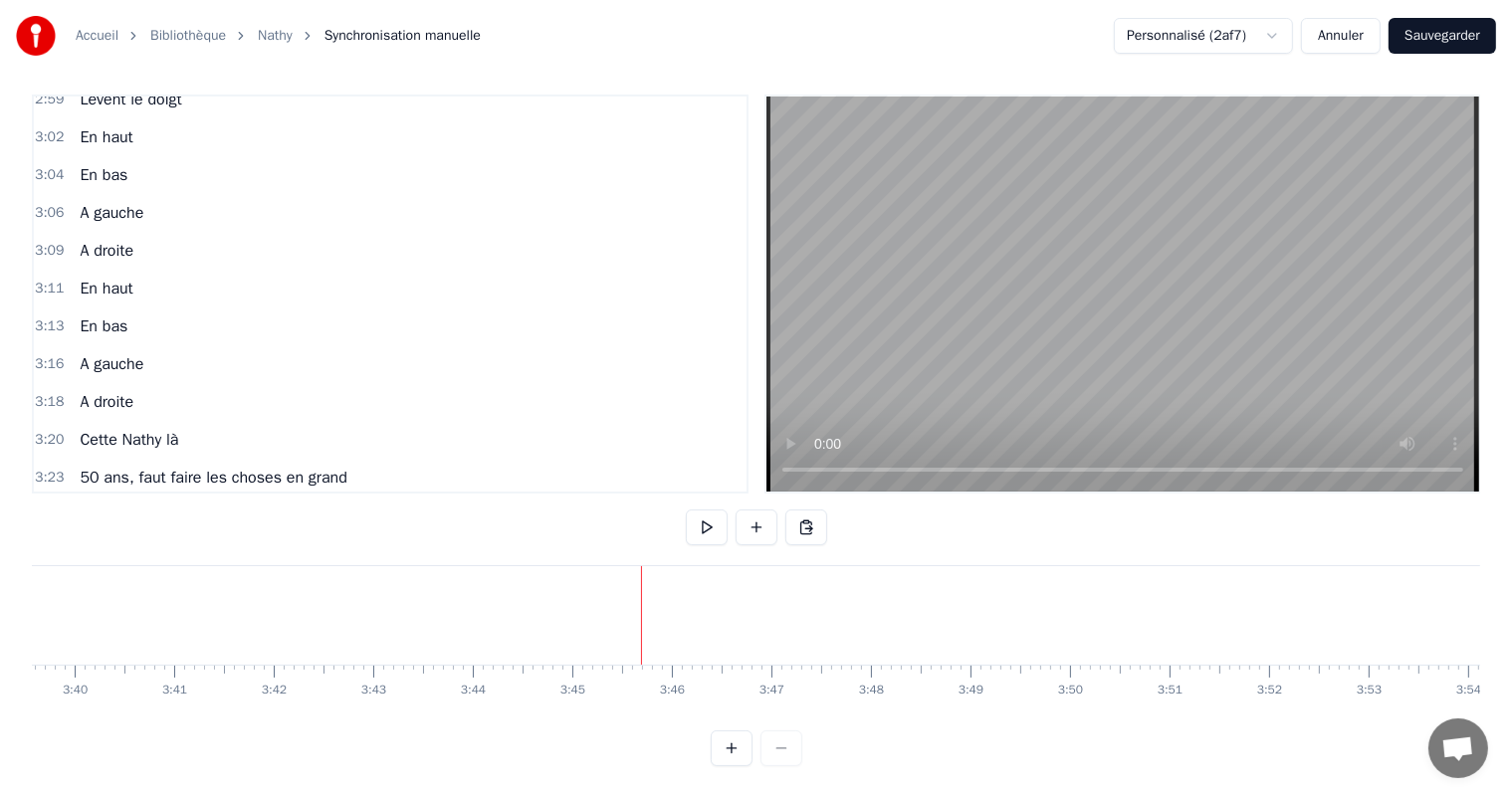 click on "Sauvegarder" at bounding box center (1442, 36) 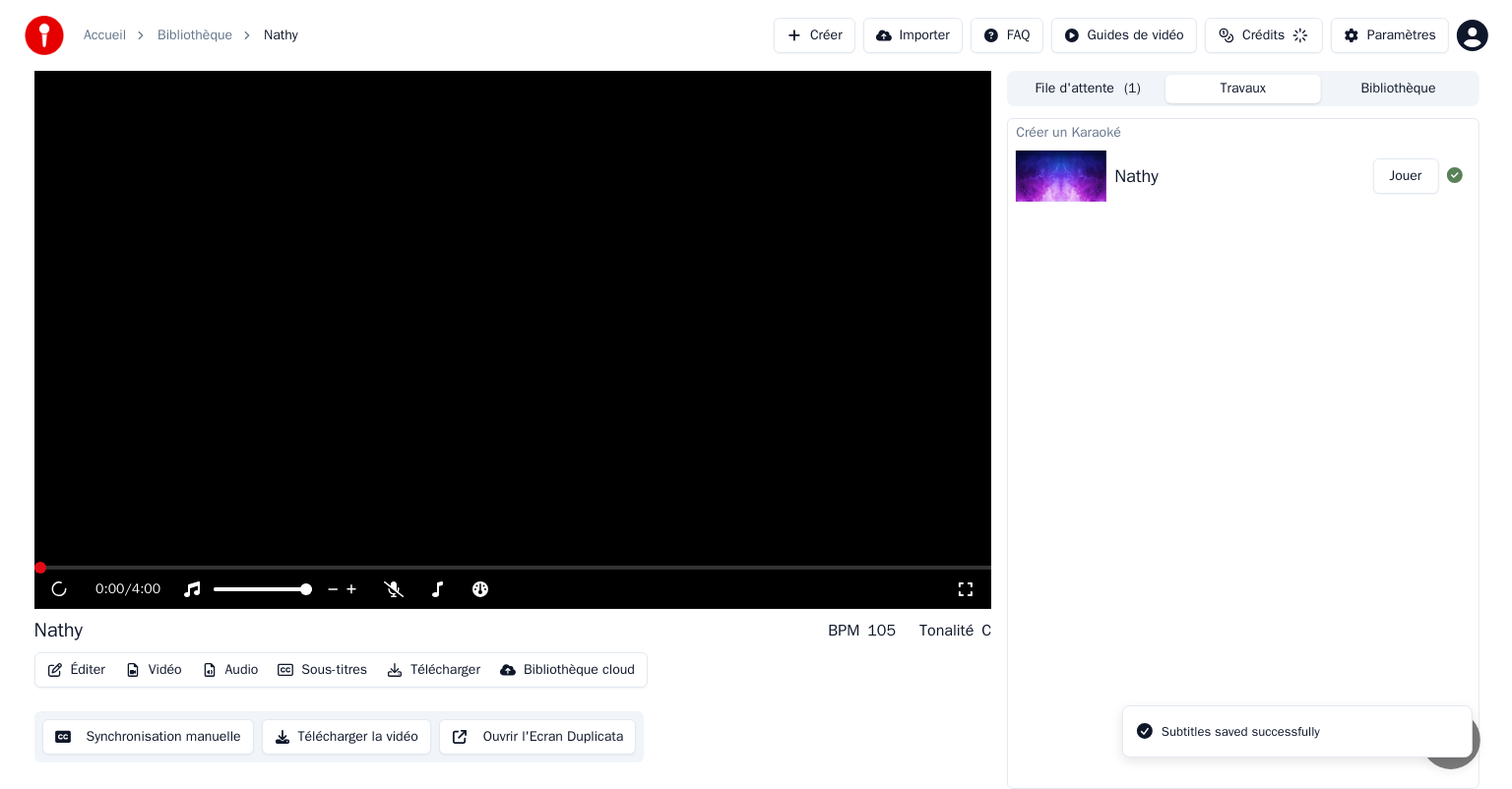 scroll, scrollTop: 0, scrollLeft: 0, axis: both 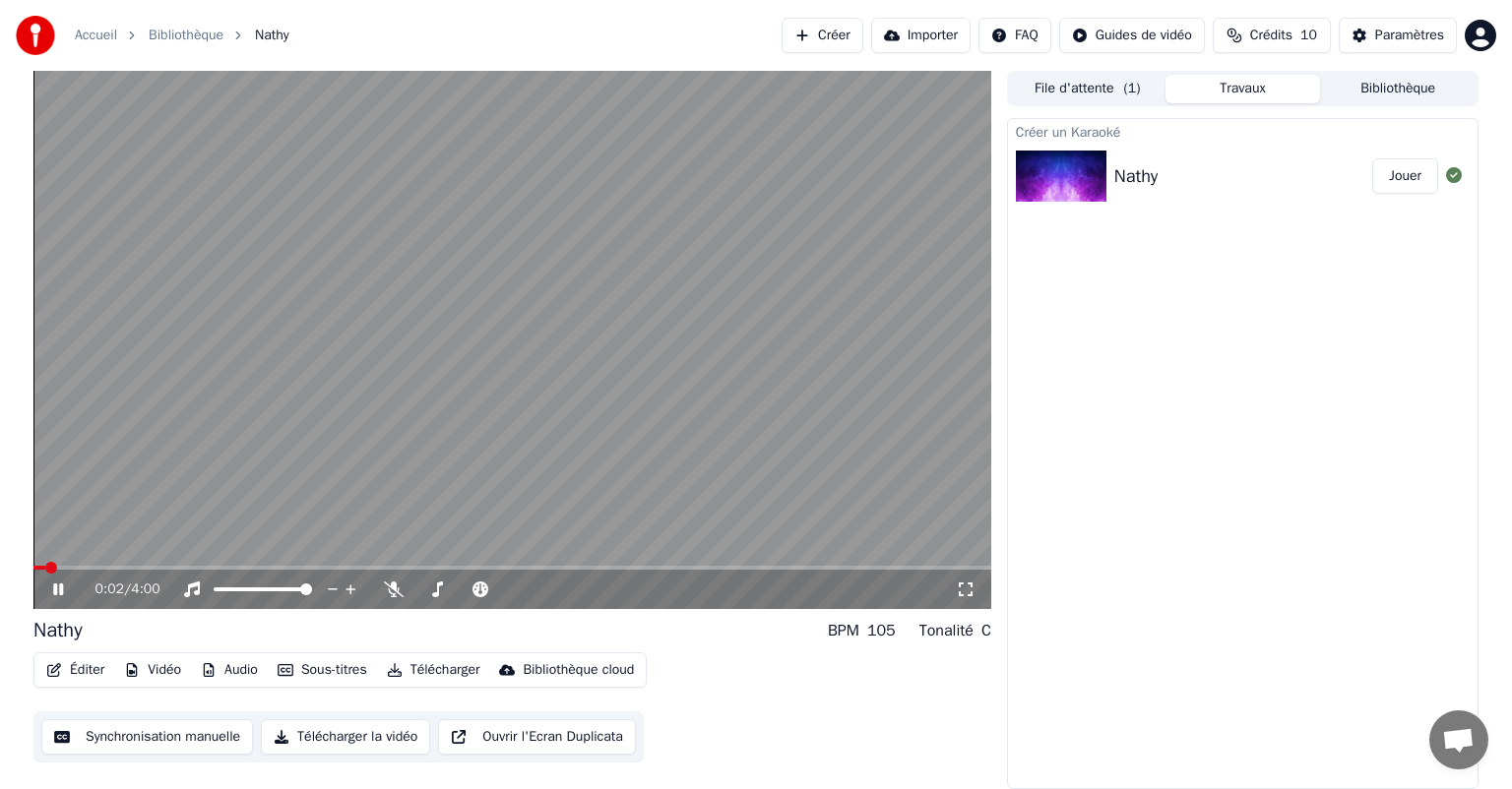 click at bounding box center (512, 339) 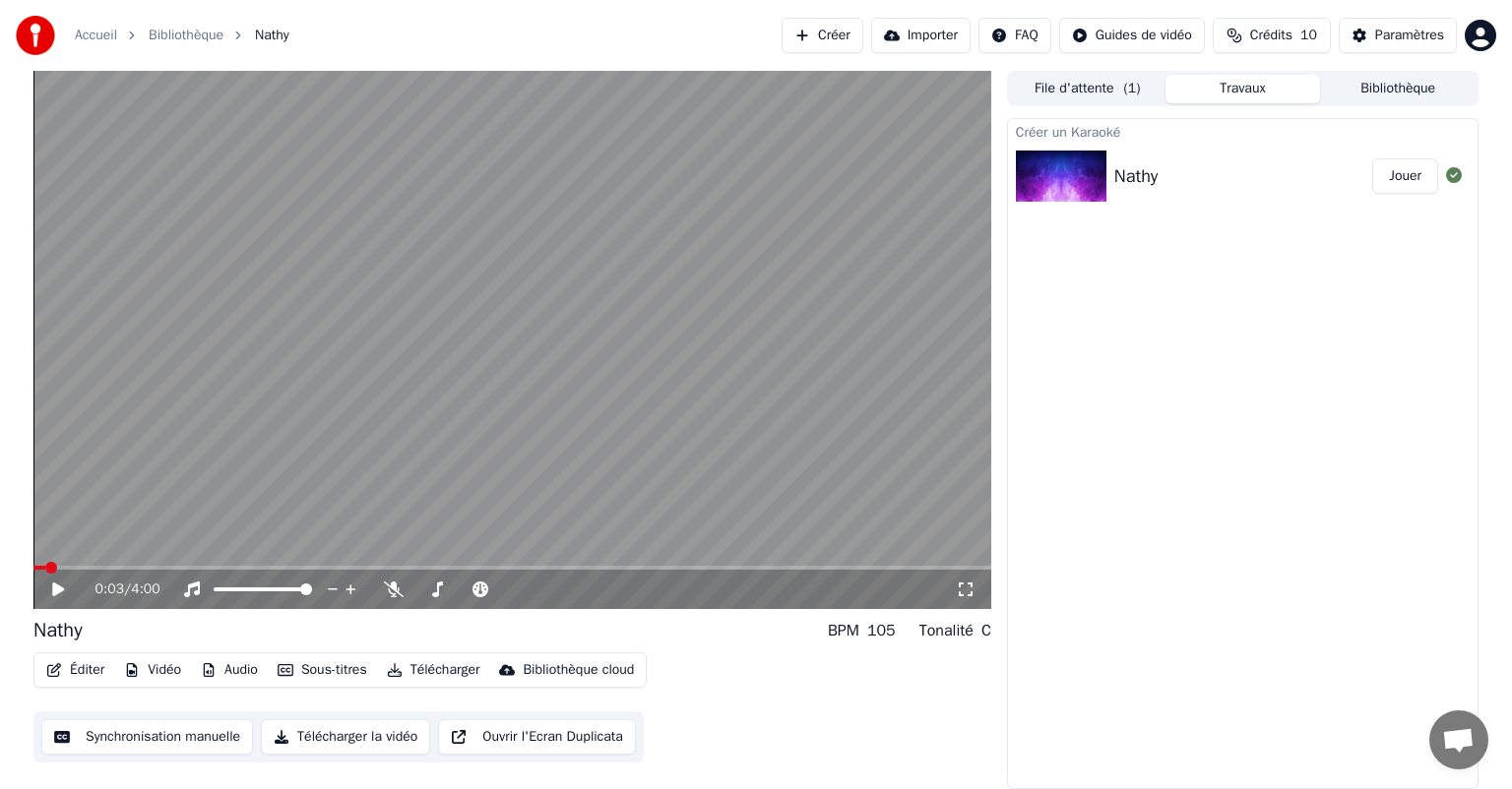 click 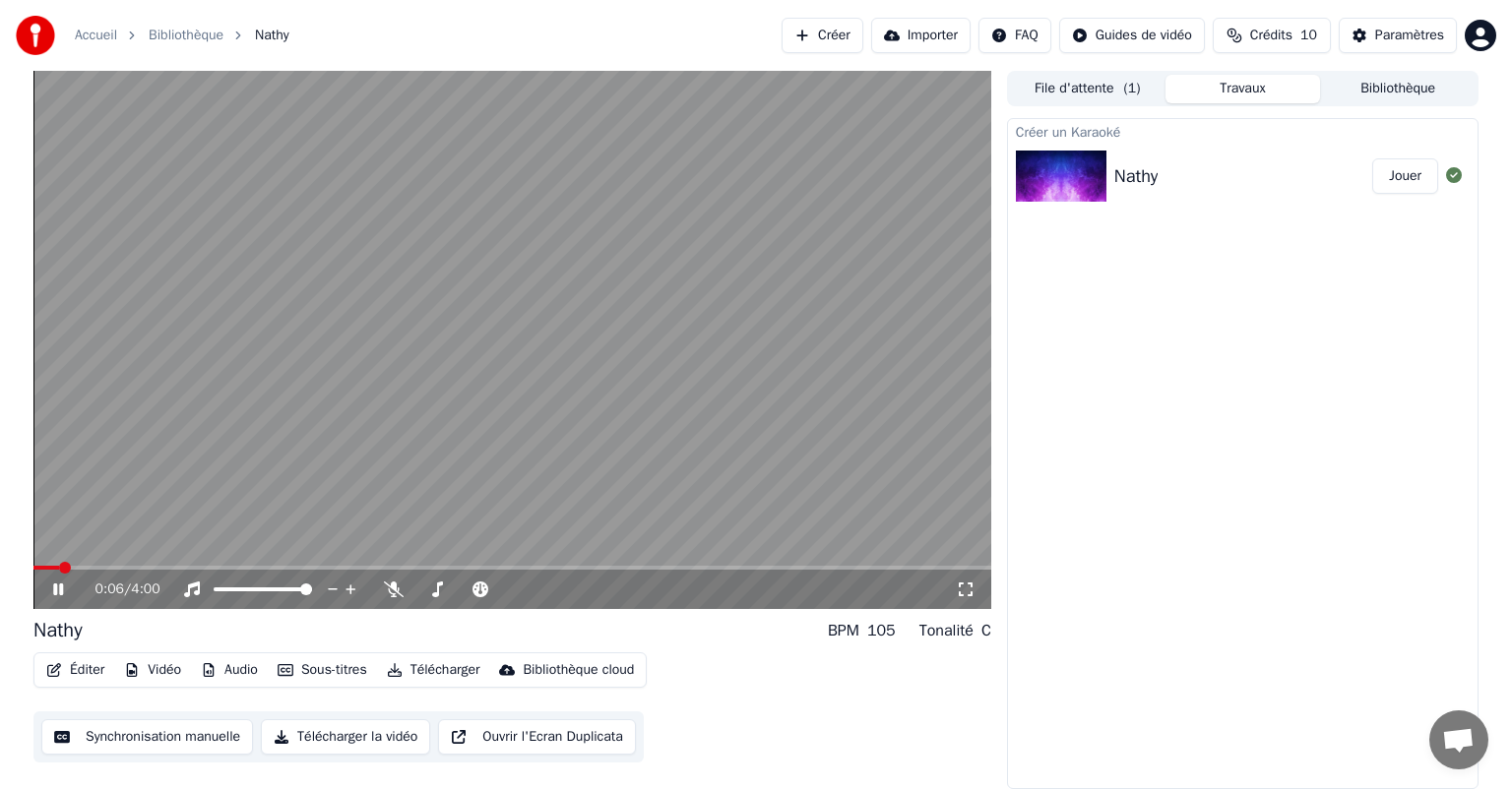 click at bounding box center [512, 568] 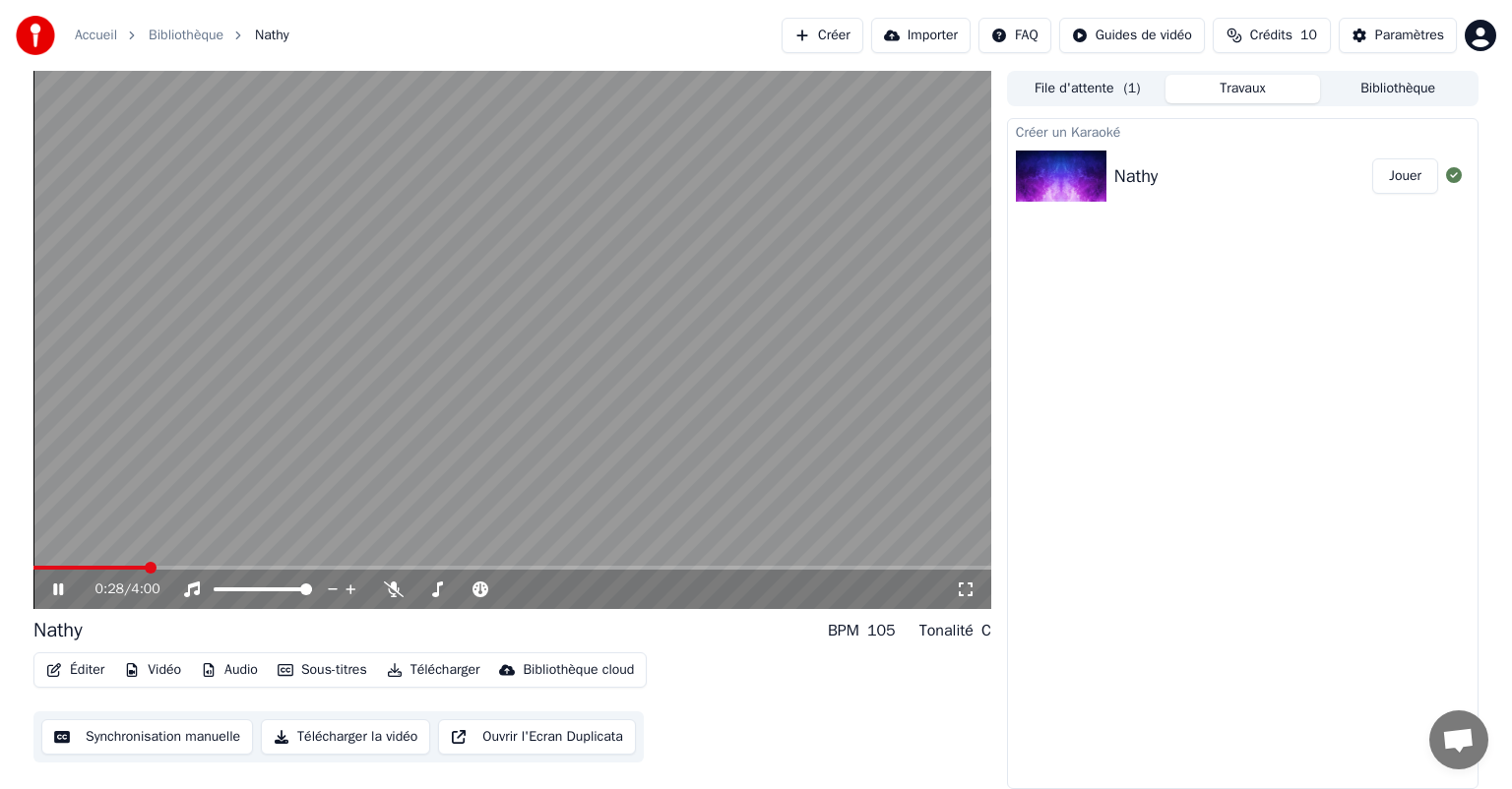 click 